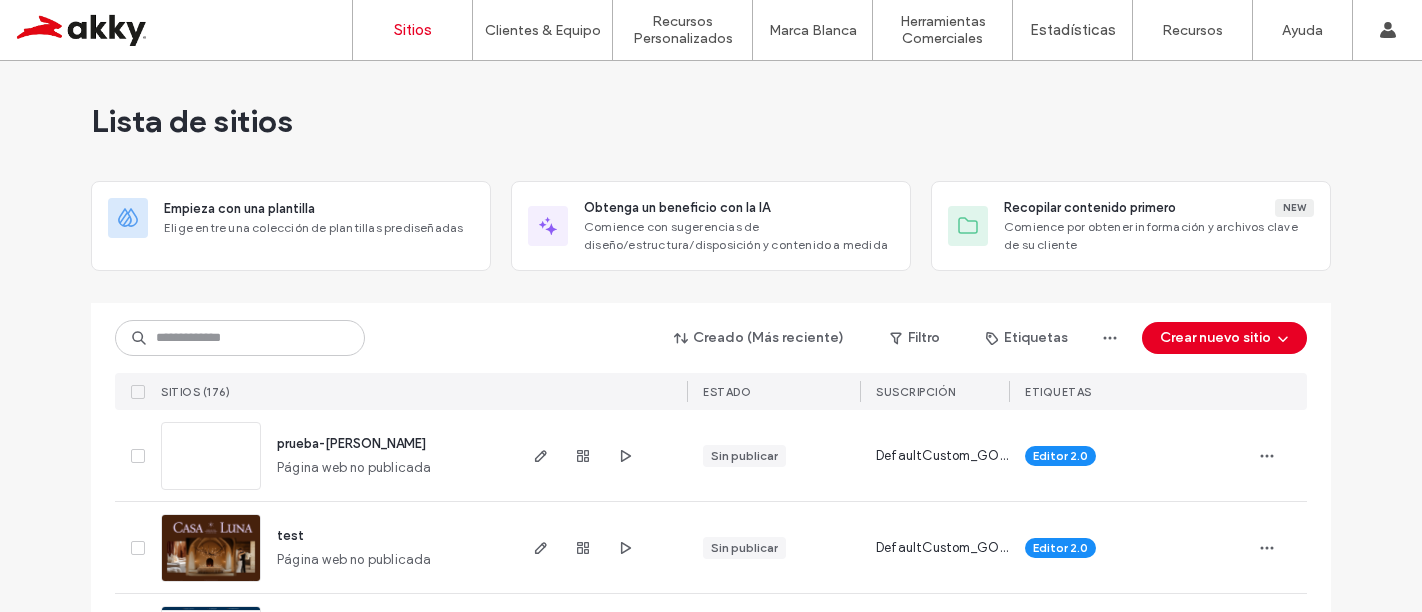 scroll, scrollTop: 0, scrollLeft: 0, axis: both 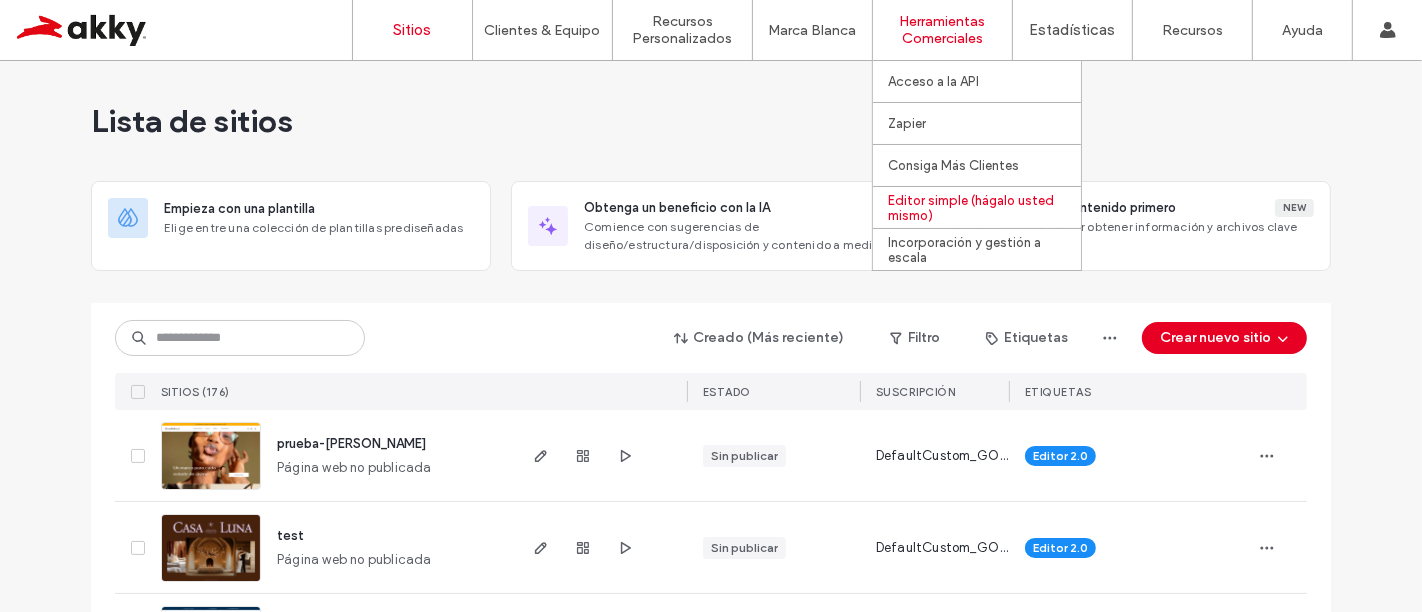 click on "Editor simple (hágalo usted mismo)" at bounding box center (984, 207) 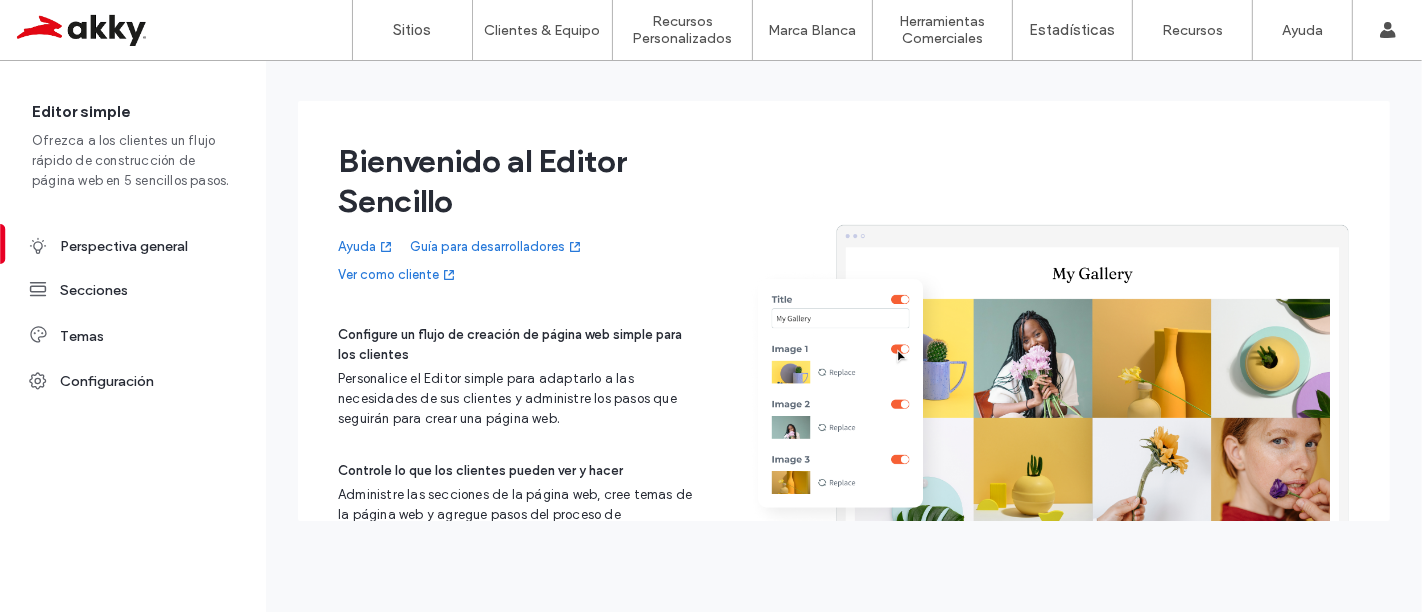 click on "Ver como cliente" at bounding box center (397, 275) 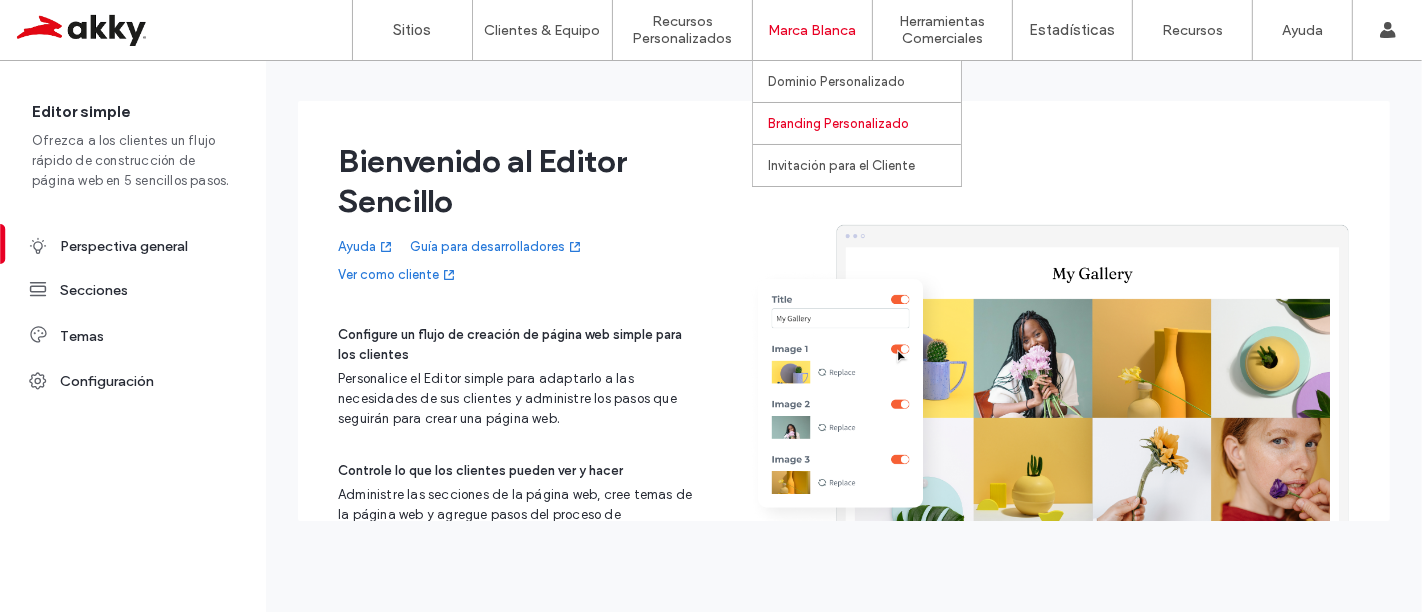 click on "Branding Personalizado" at bounding box center [838, 123] 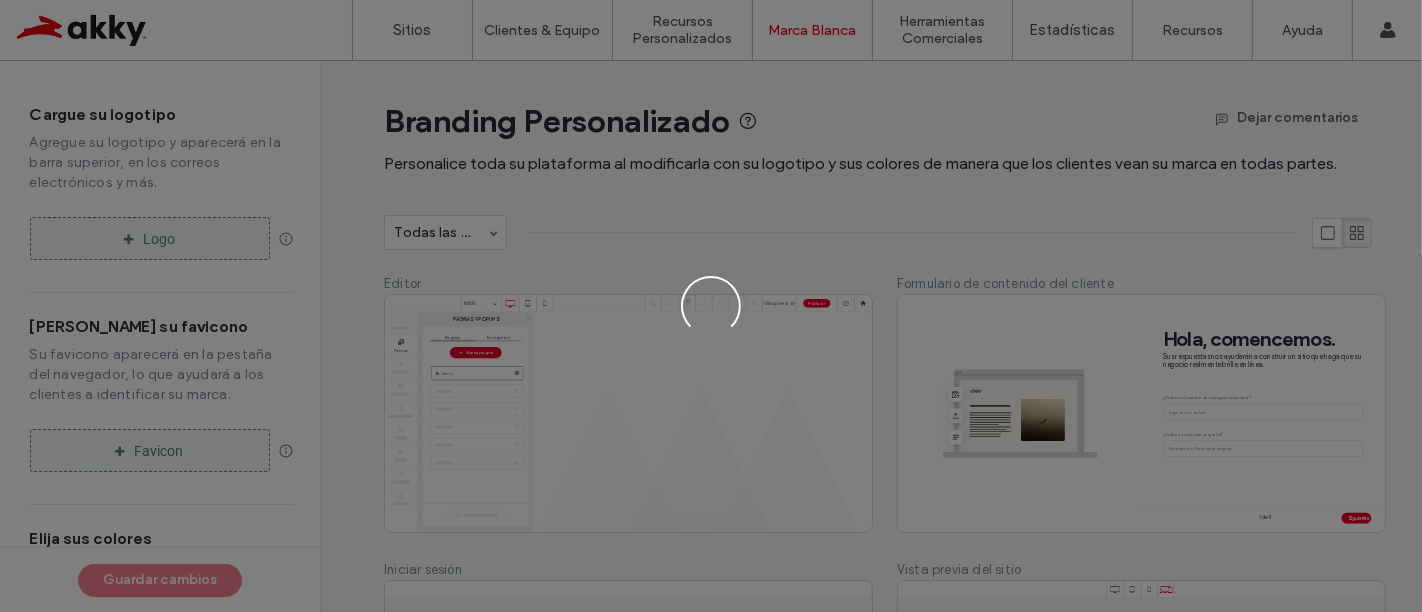type on "*******" 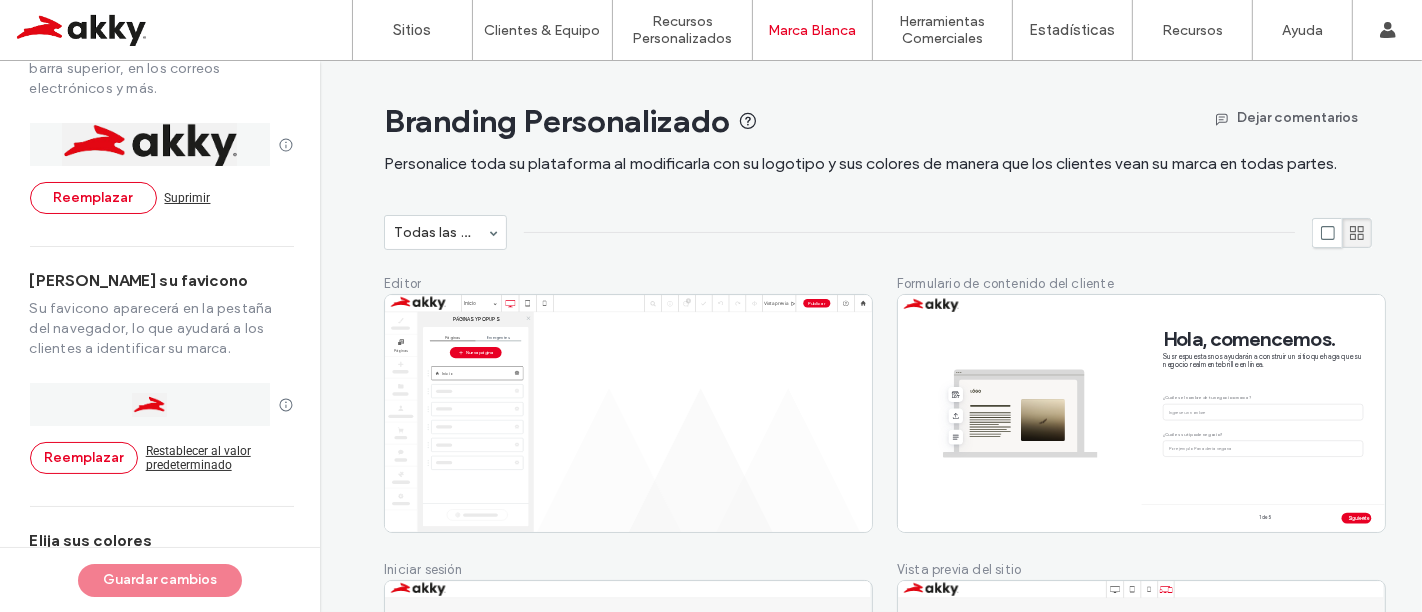 scroll, scrollTop: 222, scrollLeft: 0, axis: vertical 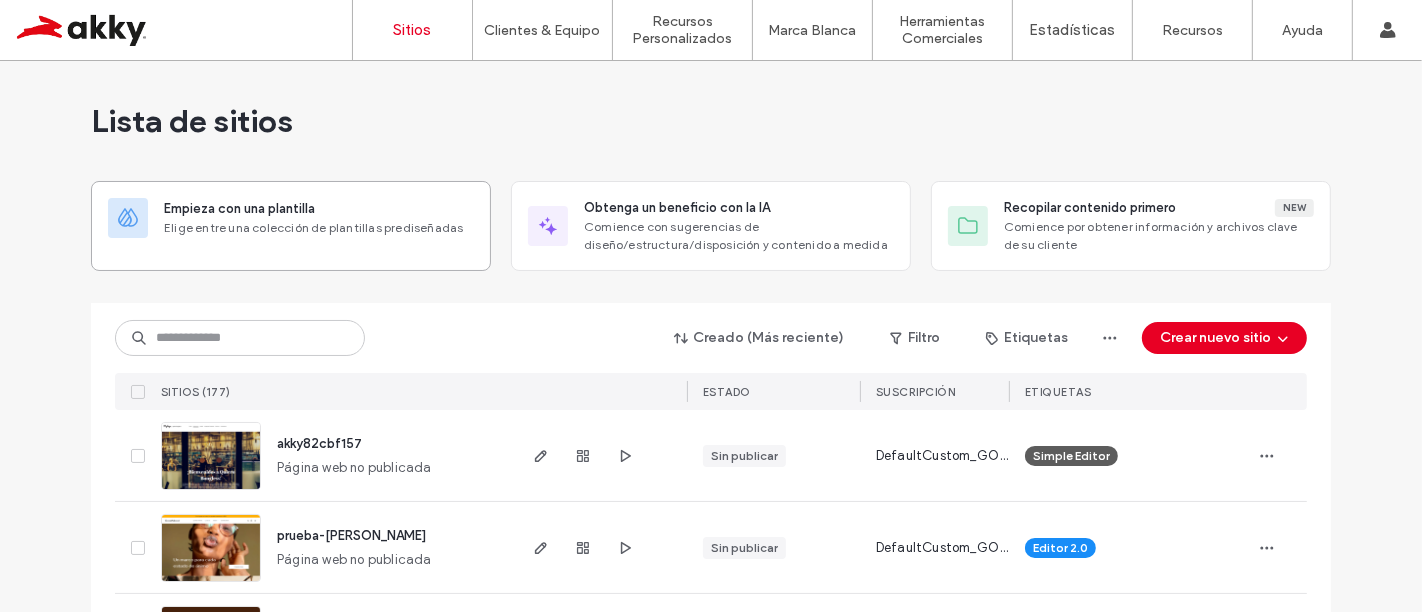 click on "Elige entre una colección de plantillas prediseñadas" at bounding box center (319, 228) 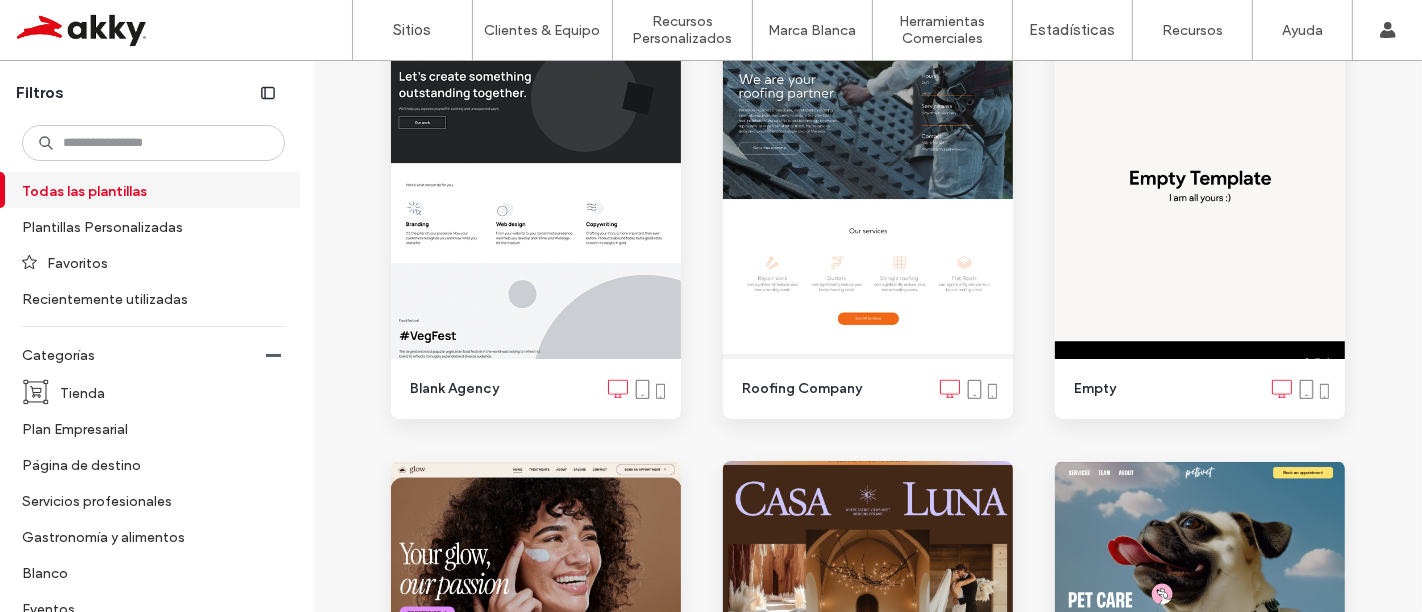 scroll, scrollTop: 1000, scrollLeft: 0, axis: vertical 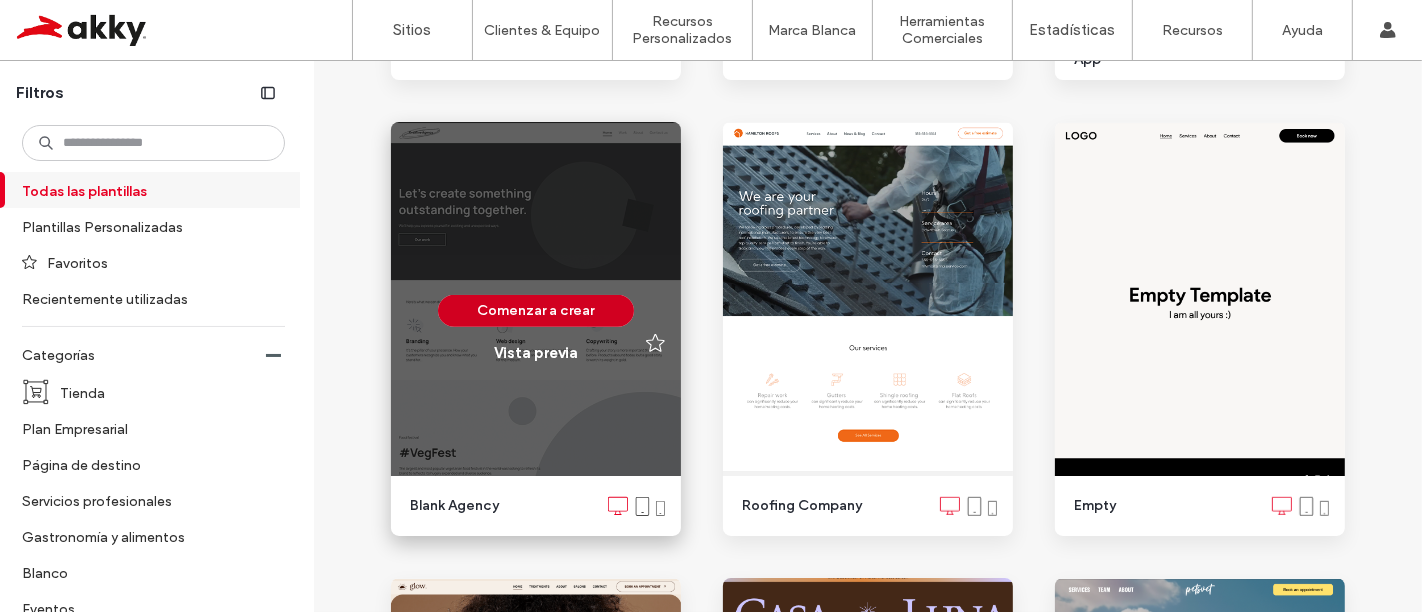 click on "Comenzar a crear" at bounding box center (536, 311) 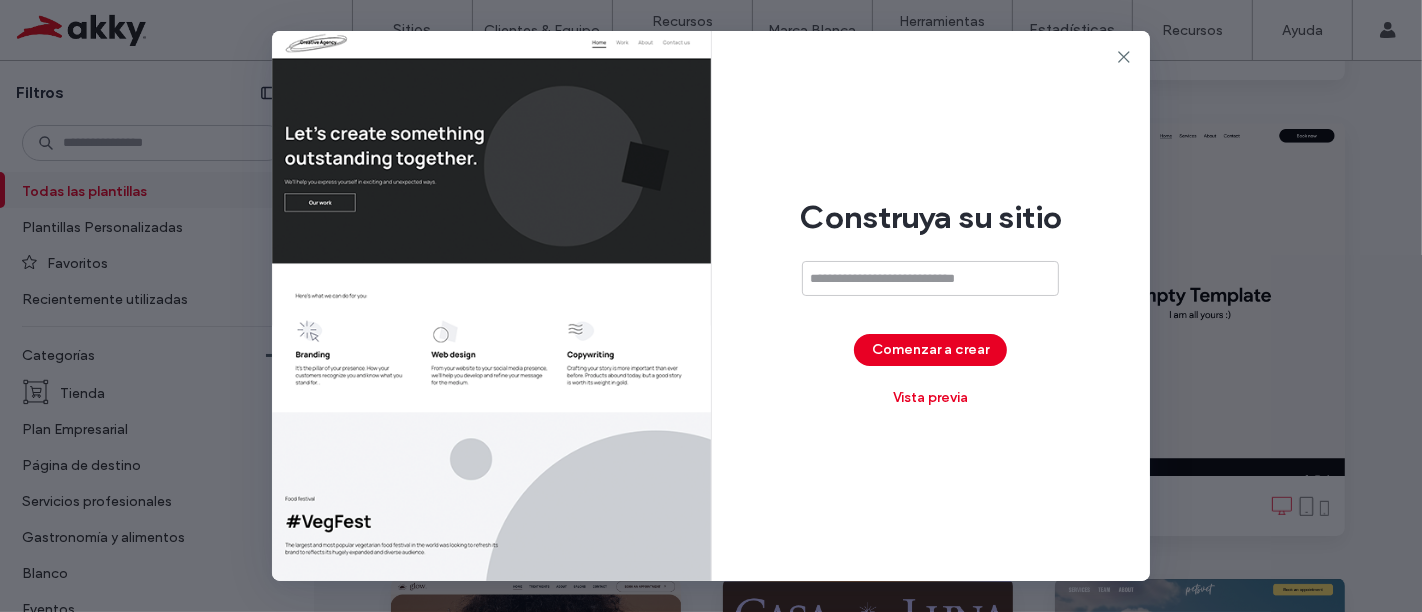 click at bounding box center [930, 278] 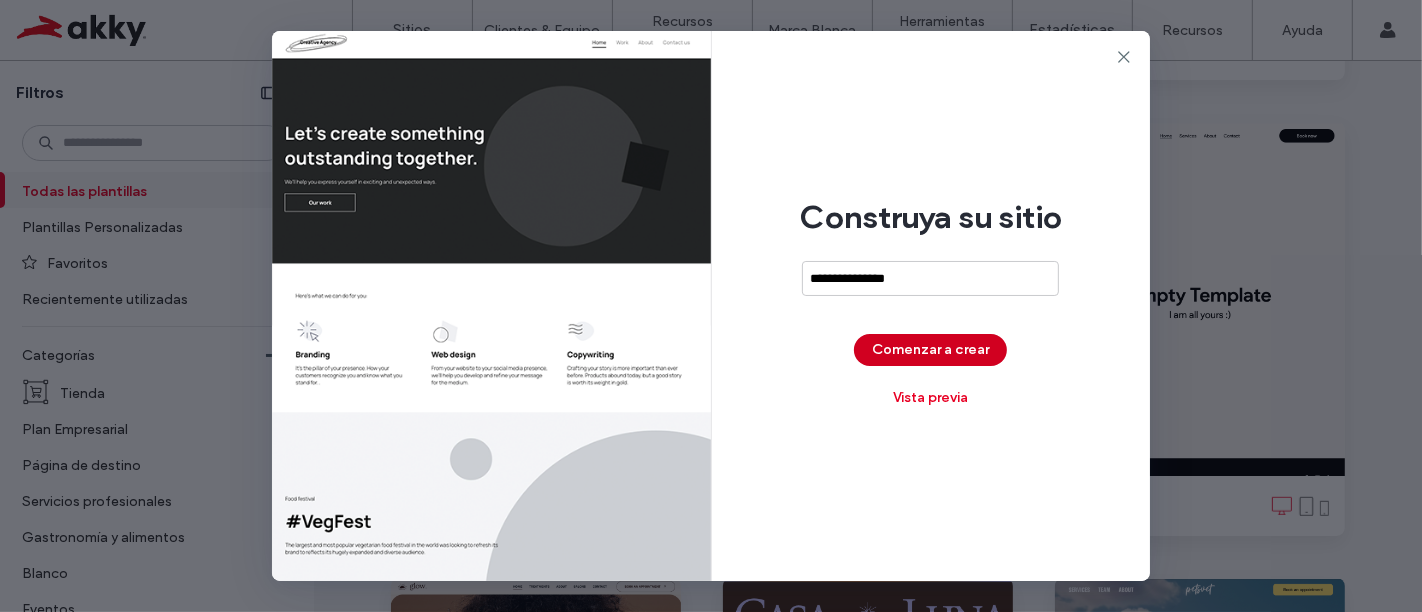 type on "**********" 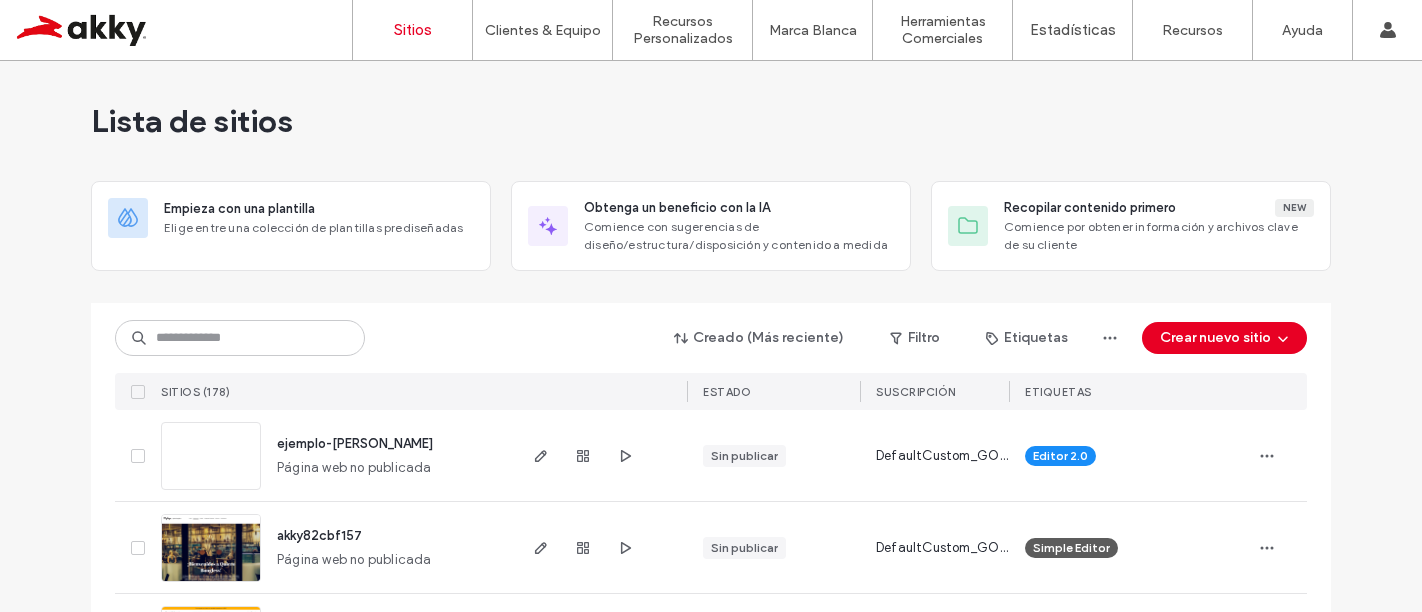scroll, scrollTop: 0, scrollLeft: 0, axis: both 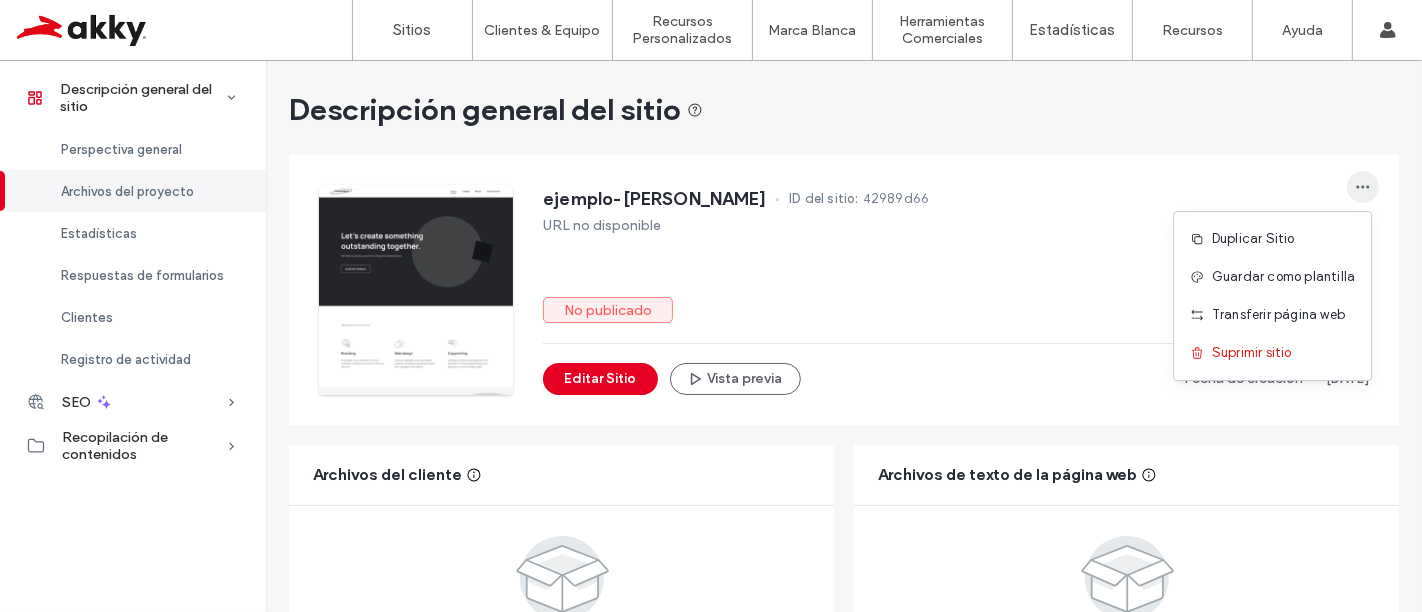 click 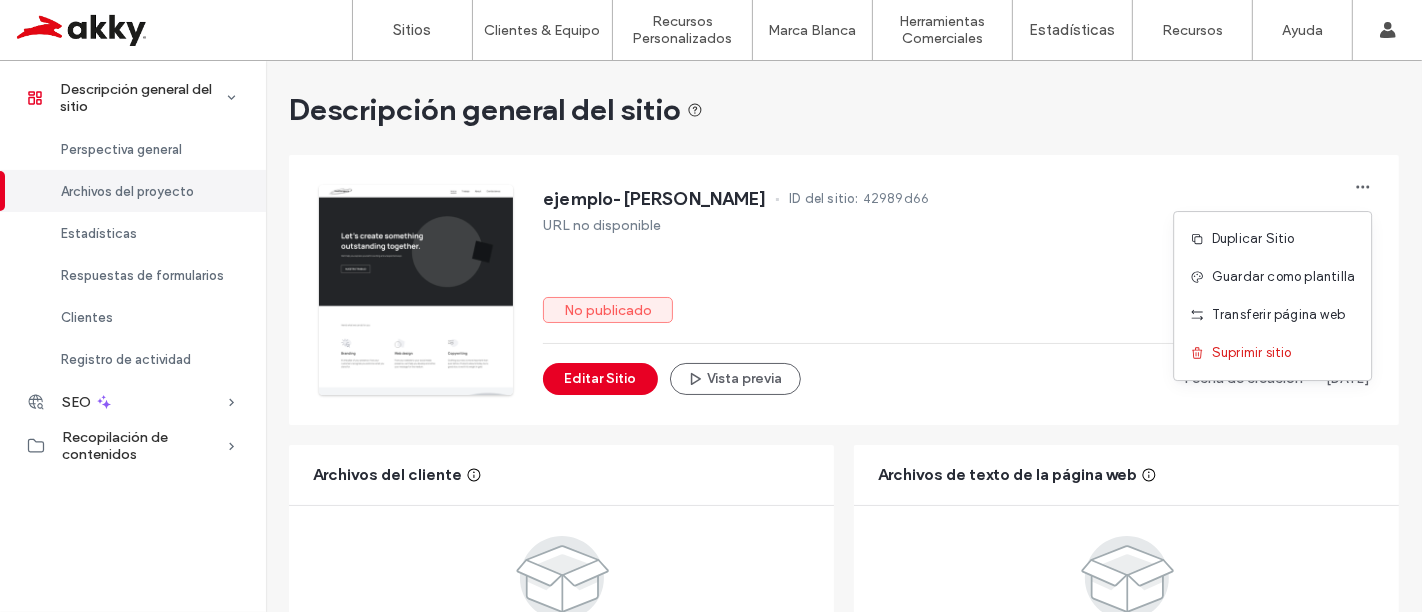 click on "Descripción general del sitio" at bounding box center (844, 110) 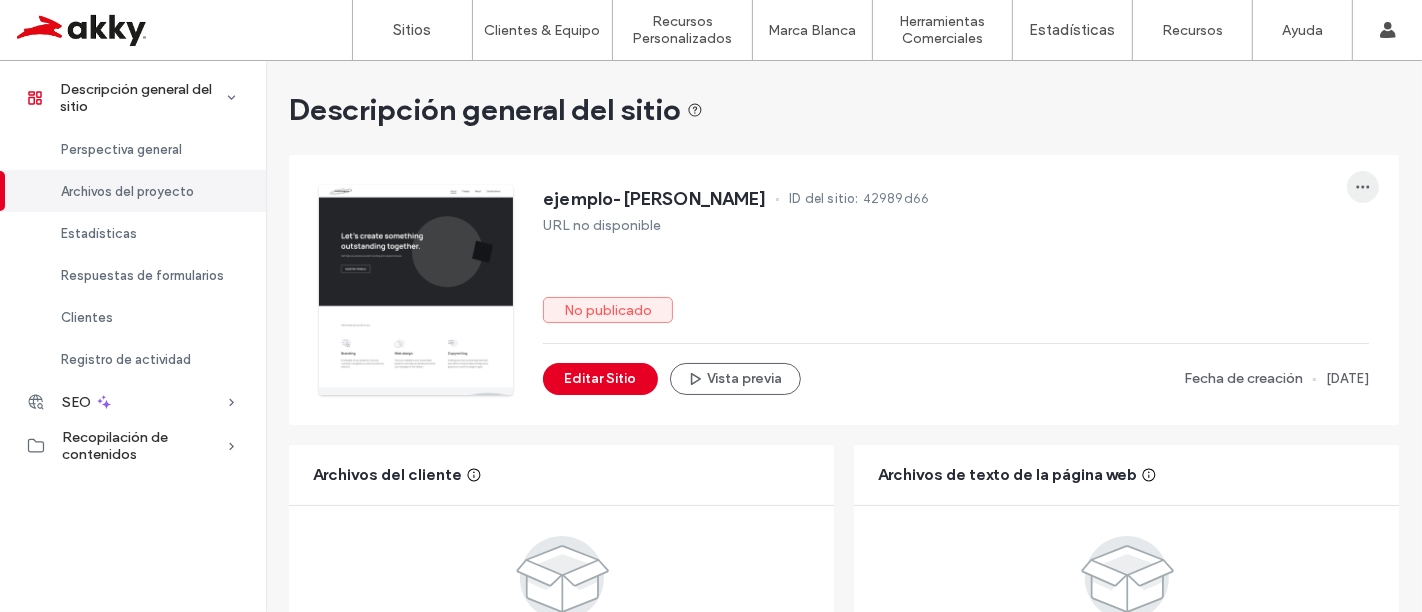 click 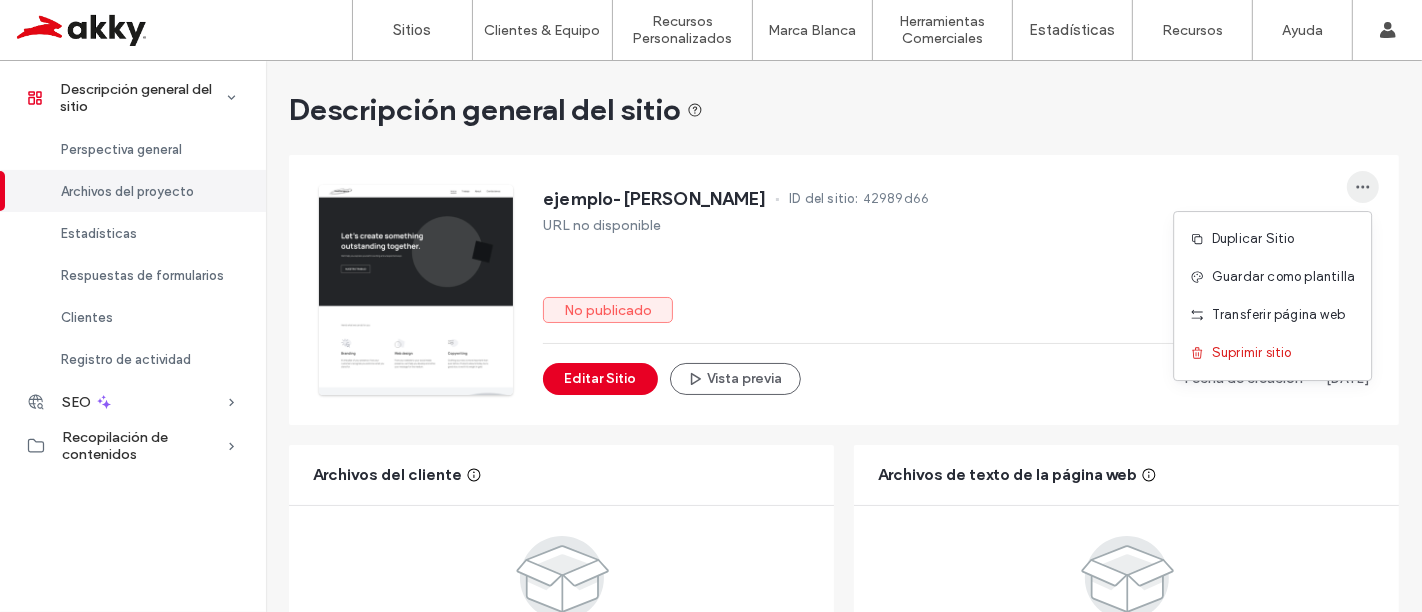 click 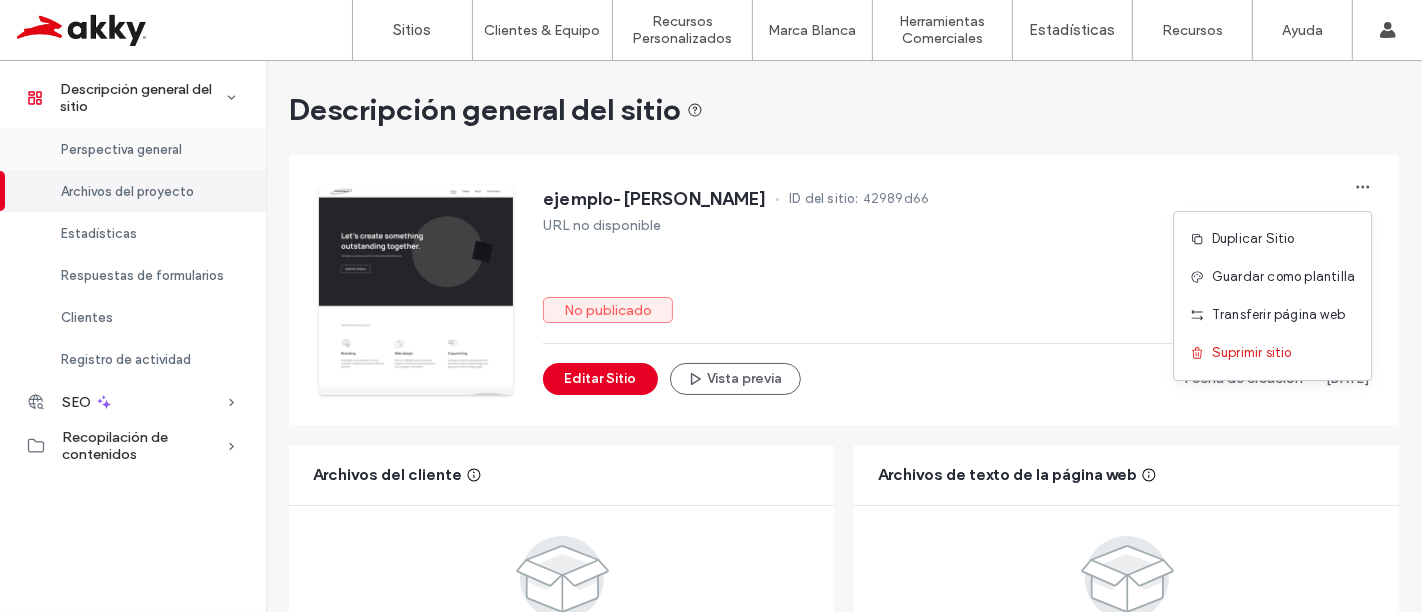 click on "Perspectiva general" at bounding box center [121, 149] 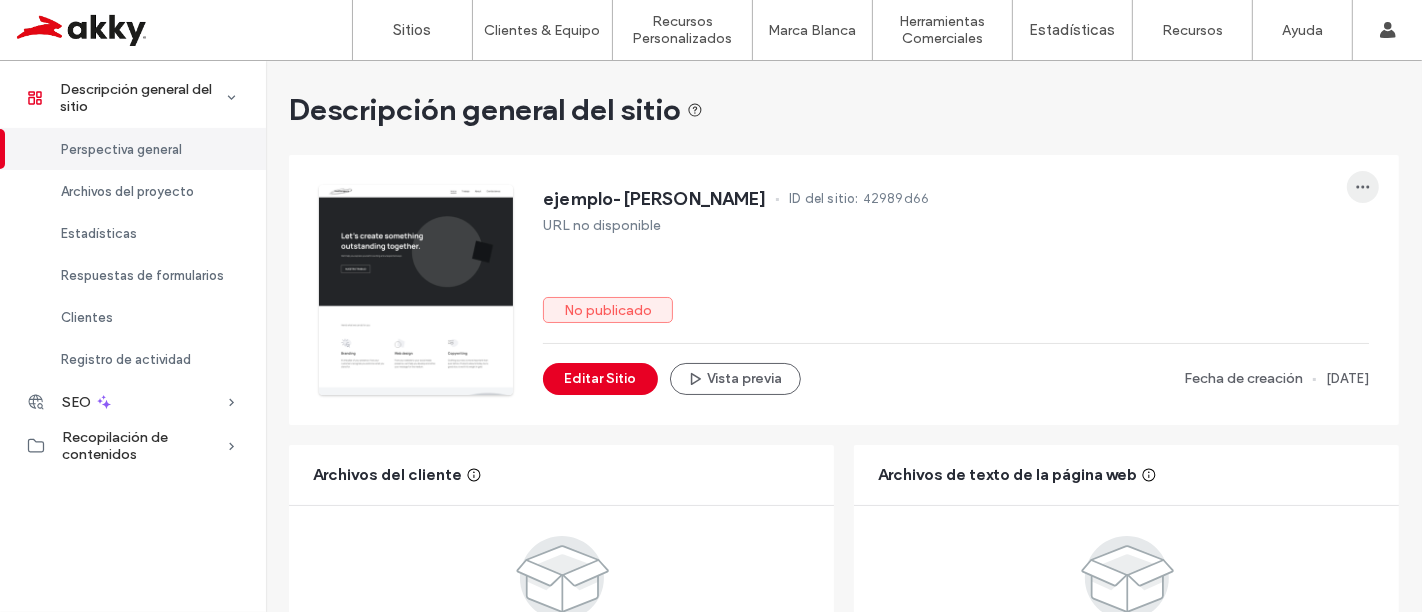 click at bounding box center [1363, 187] 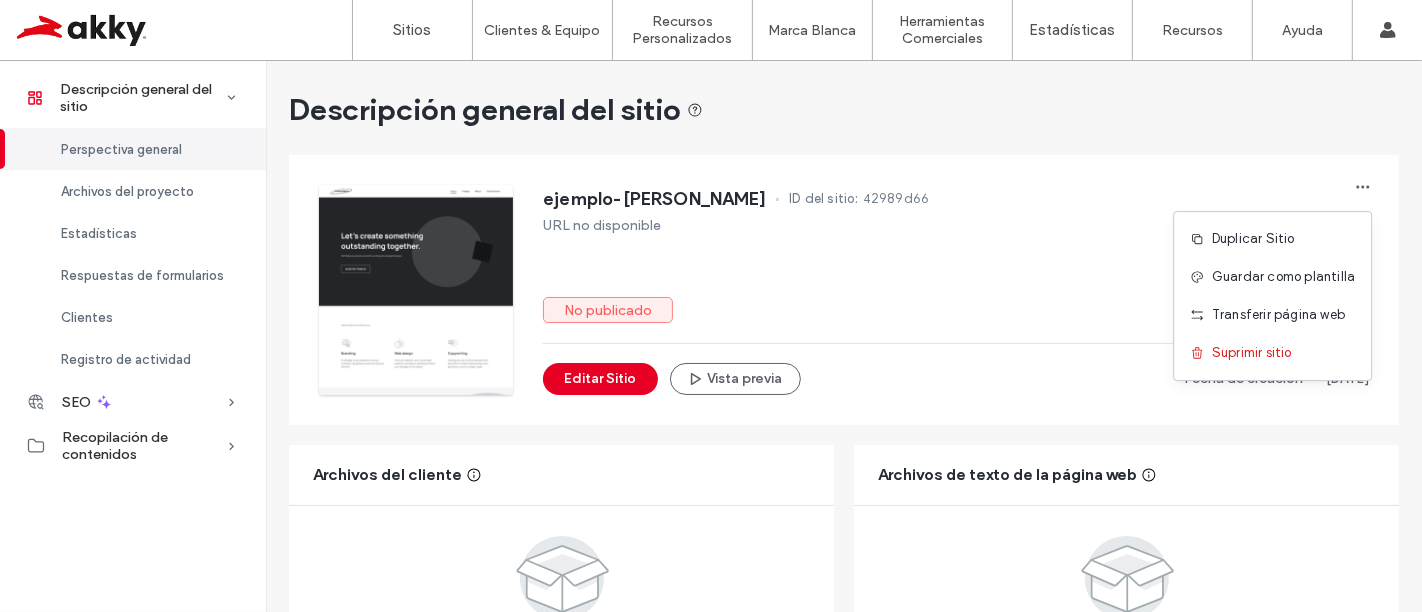 click on "ejemplo-norbert ID del sitio: 42989d66 URL no disponible No publicado Editar Sitio Vista previa Fecha de creación 10 Jul, 2025" at bounding box center [859, 275] 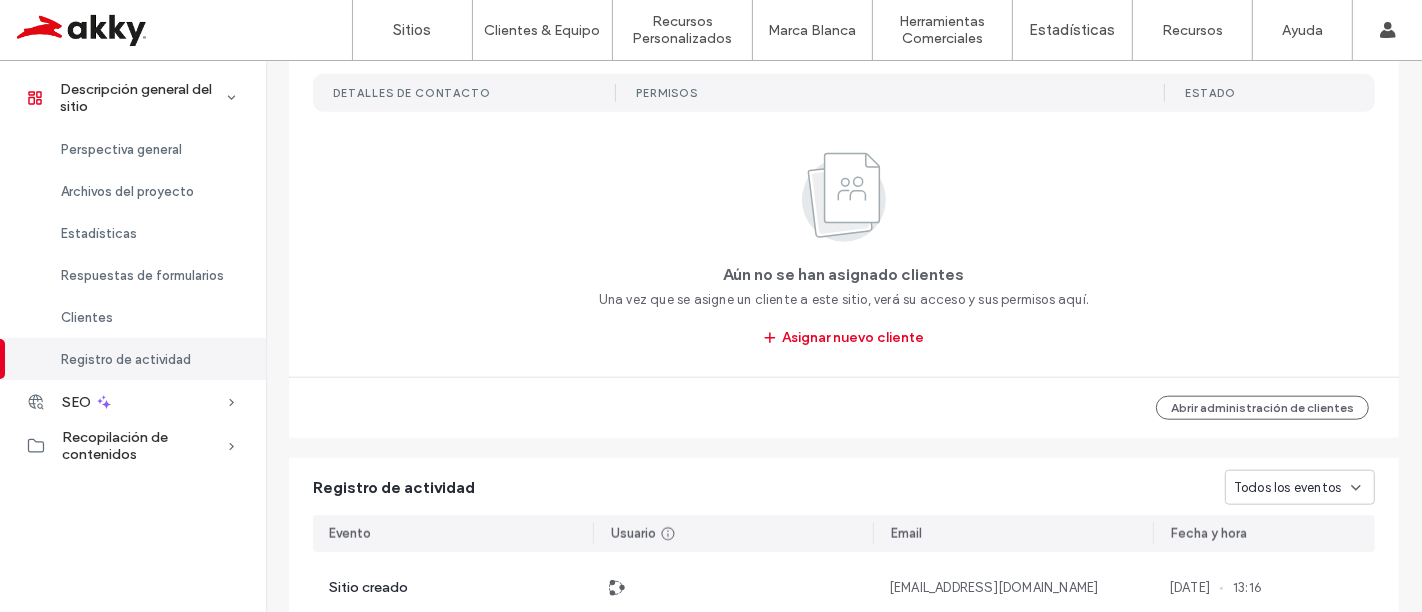 scroll, scrollTop: 2130, scrollLeft: 0, axis: vertical 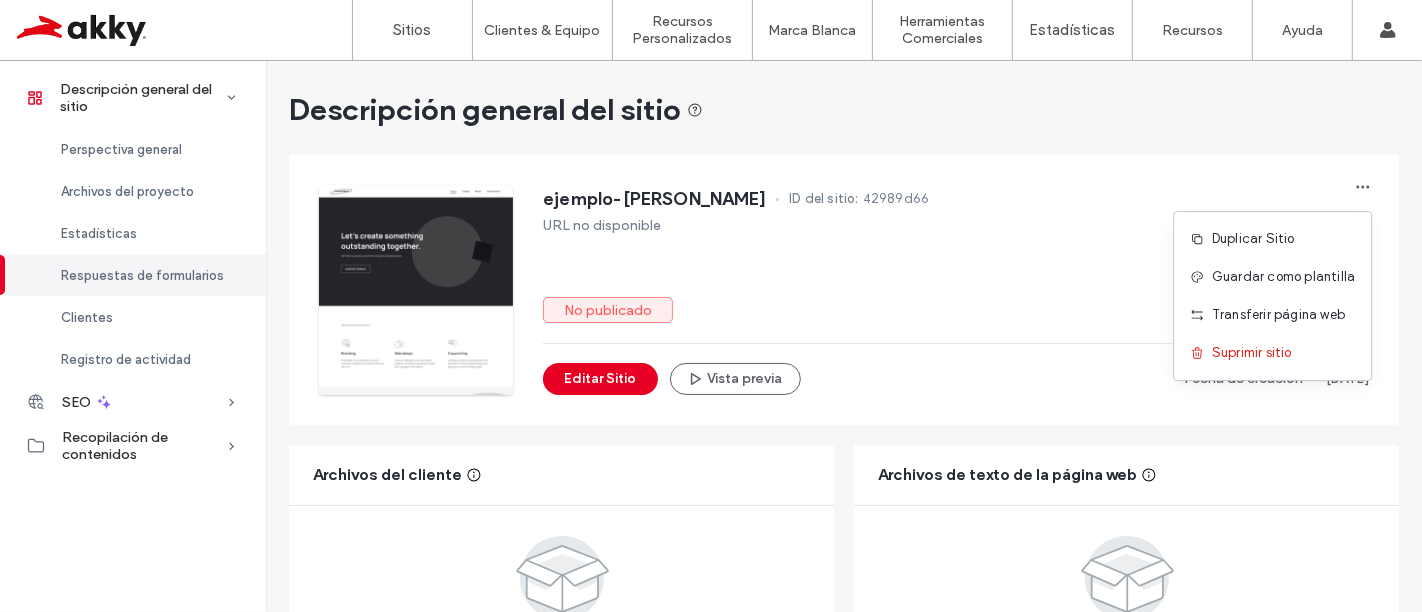 click on "Descripción general del sitio" at bounding box center [844, 110] 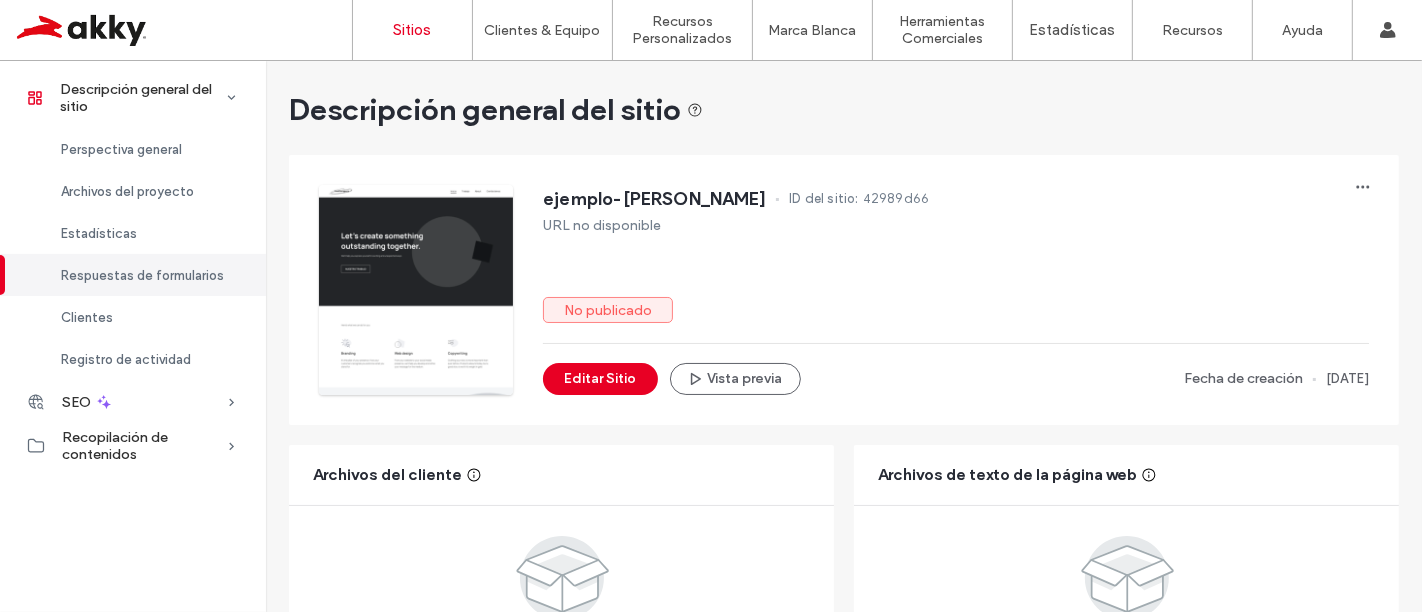 click on "Sitios" at bounding box center [413, 30] 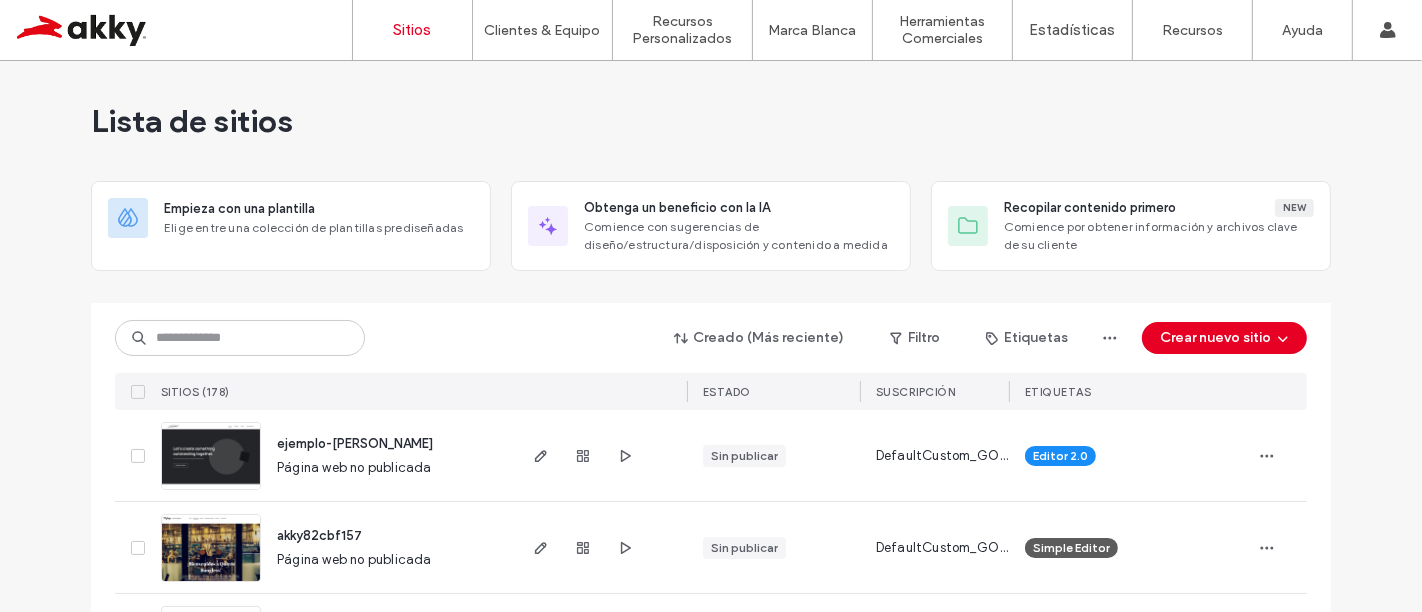 scroll, scrollTop: 222, scrollLeft: 0, axis: vertical 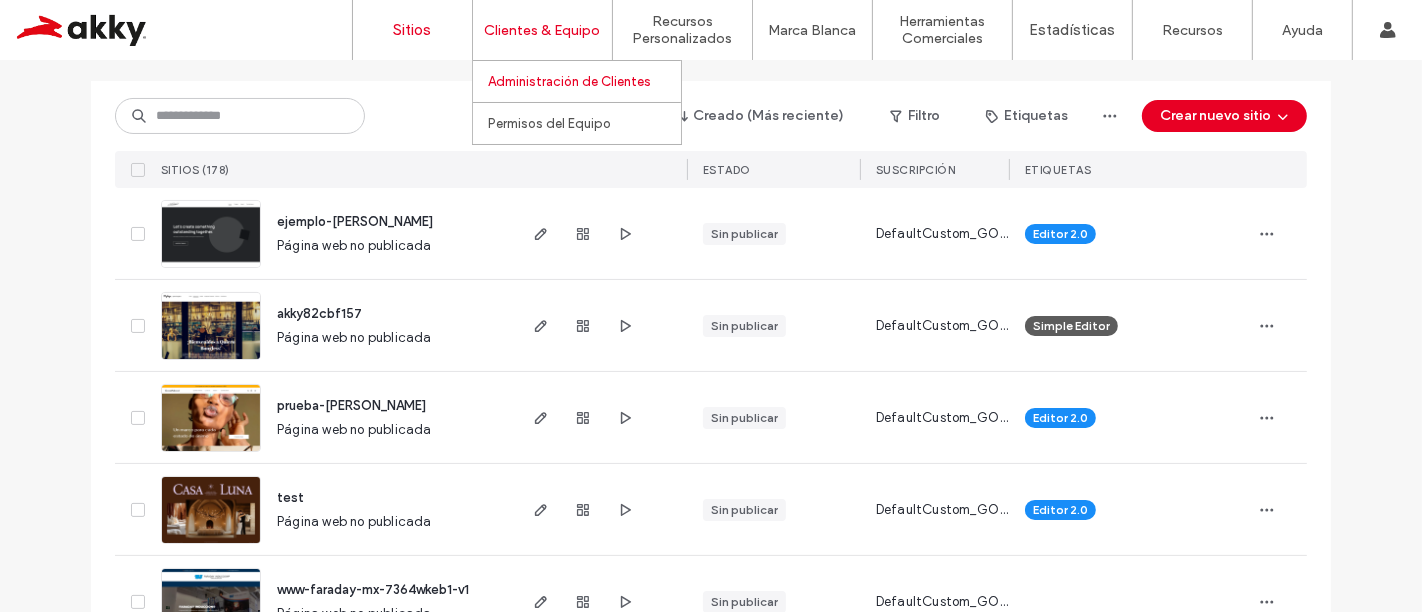 click on "Administración de Clientes" at bounding box center (584, 81) 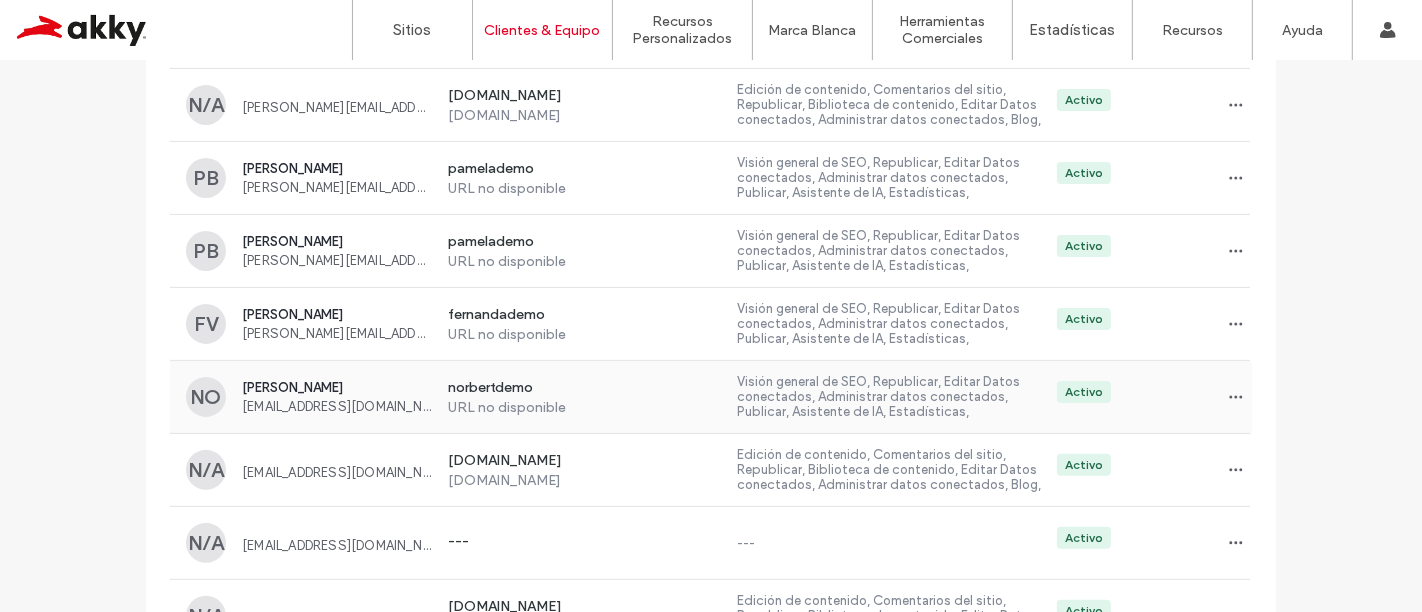 scroll, scrollTop: 333, scrollLeft: 0, axis: vertical 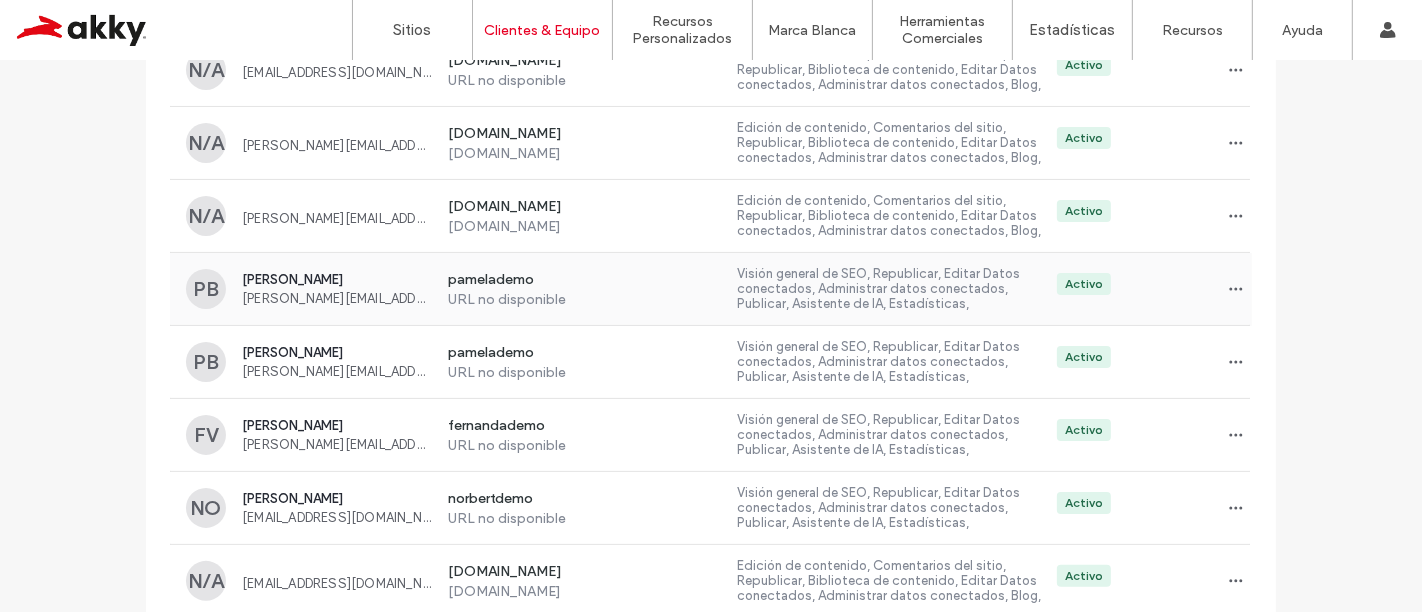 click on "Pamela Blanquet" at bounding box center [337, 279] 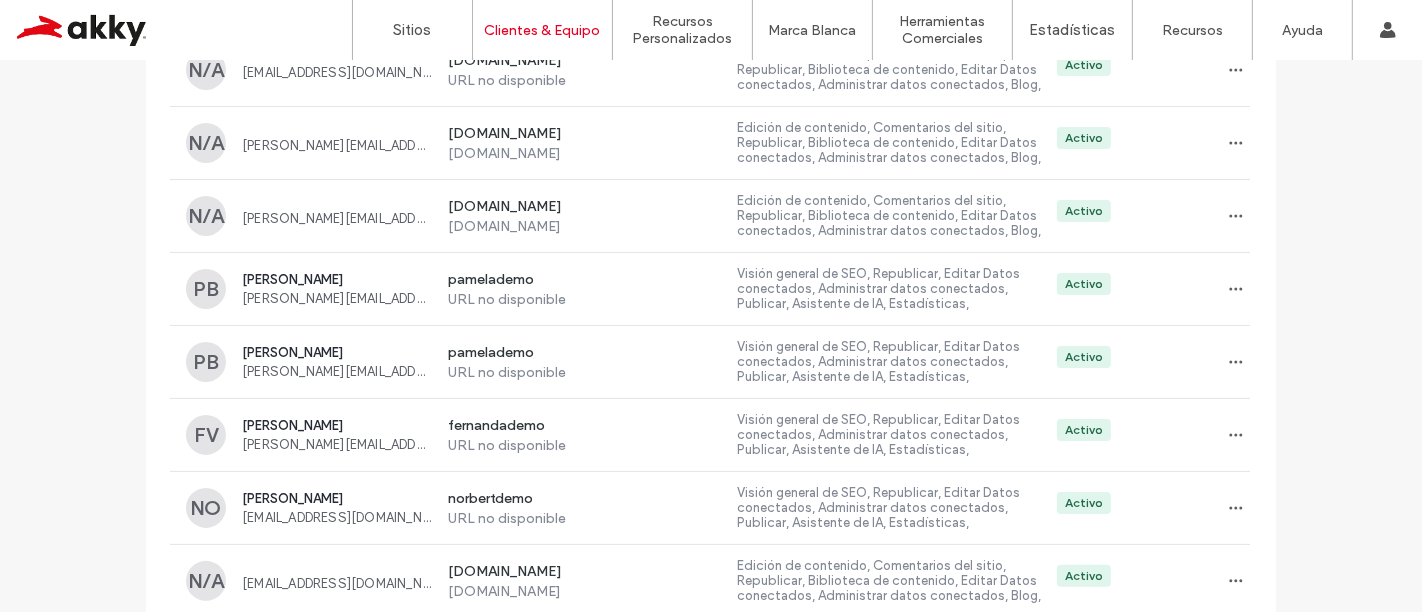 scroll, scrollTop: 0, scrollLeft: 0, axis: both 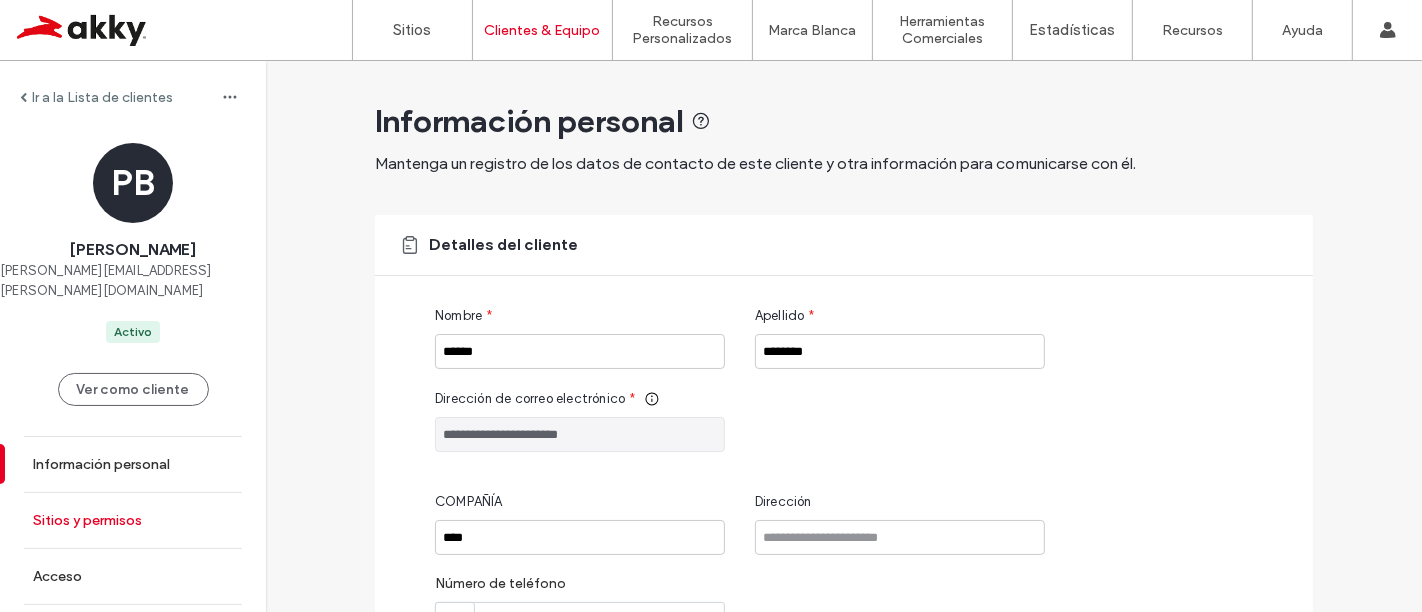 click on "Sitios y permisos" at bounding box center (87, 520) 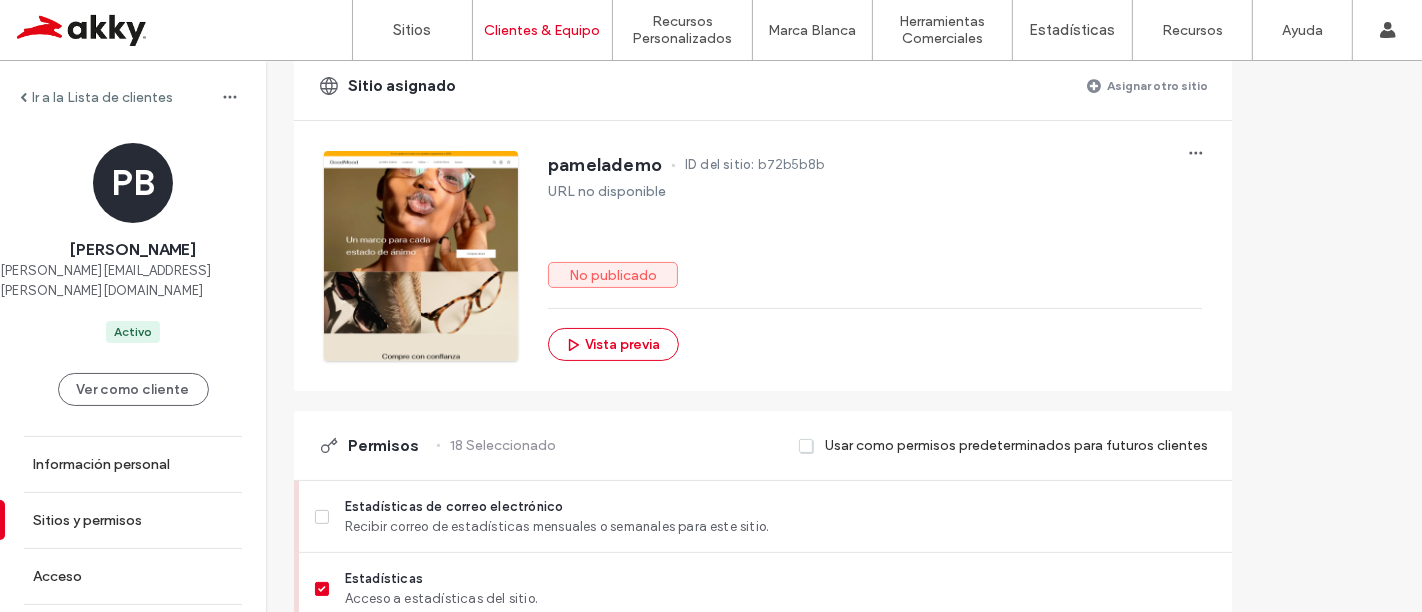 scroll, scrollTop: 0, scrollLeft: 0, axis: both 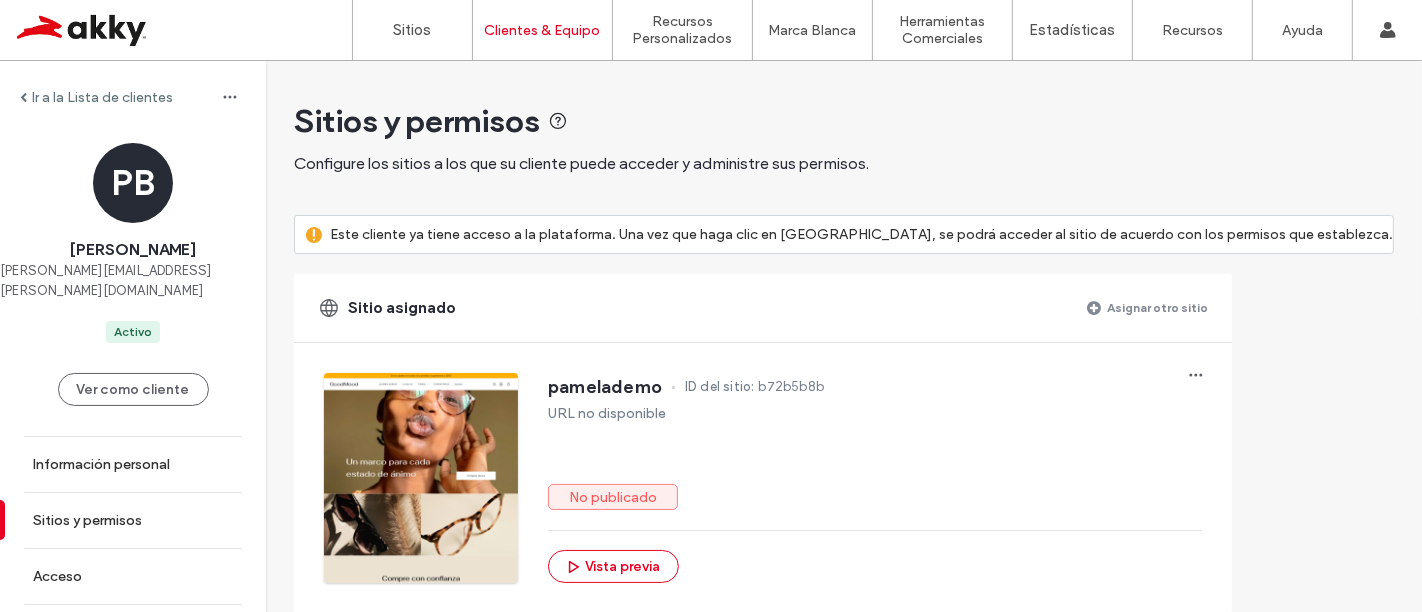 click on "Asignar otro sitio" at bounding box center (1157, 307) 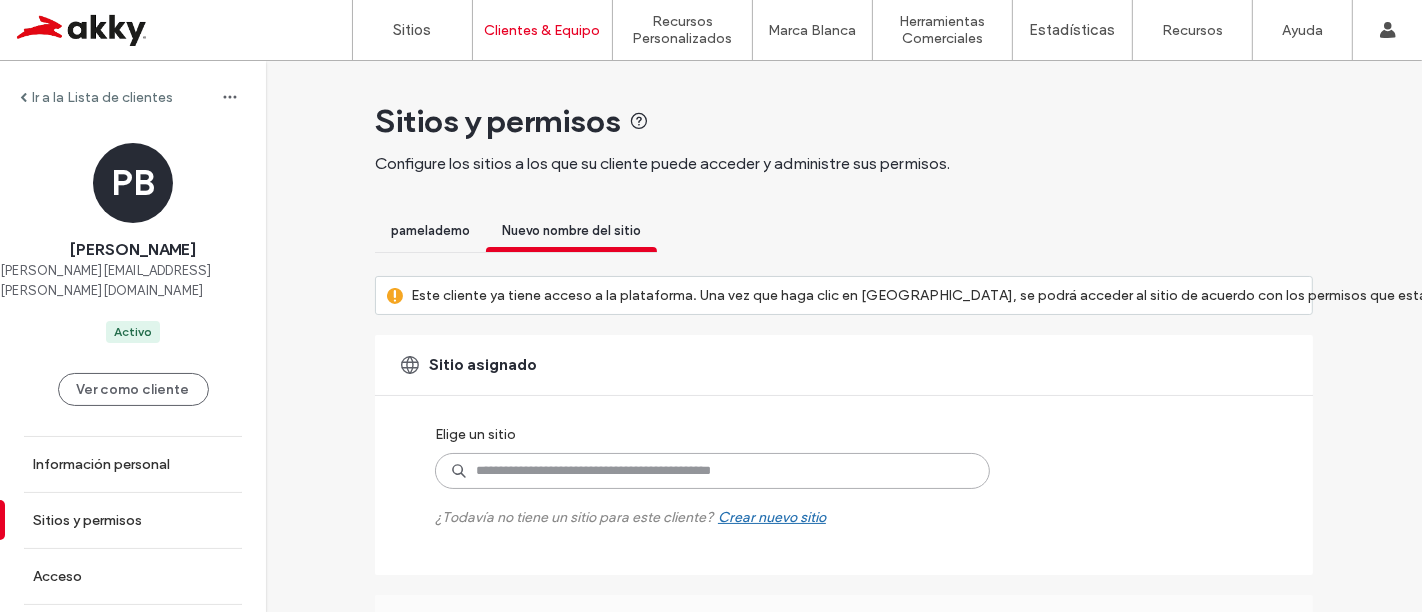 drag, startPoint x: 509, startPoint y: 469, endPoint x: 545, endPoint y: 455, distance: 38.626415 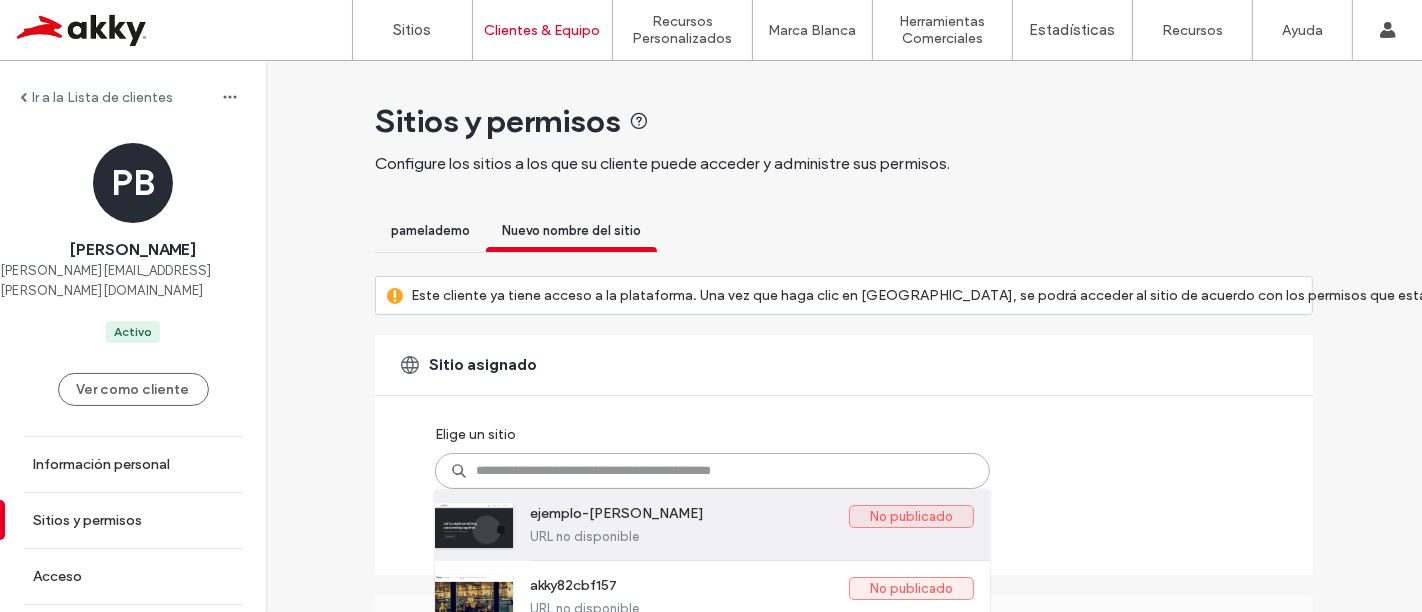 click on "ejemplo-[PERSON_NAME]" at bounding box center (689, 517) 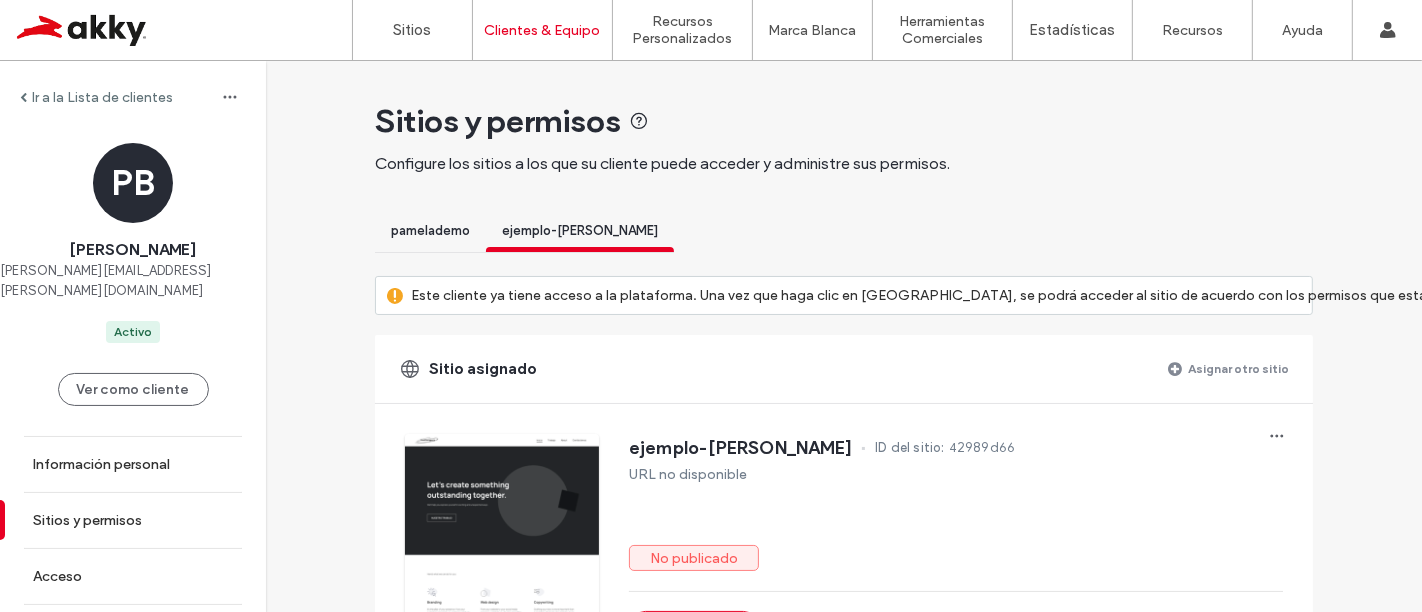 scroll, scrollTop: 555, scrollLeft: 0, axis: vertical 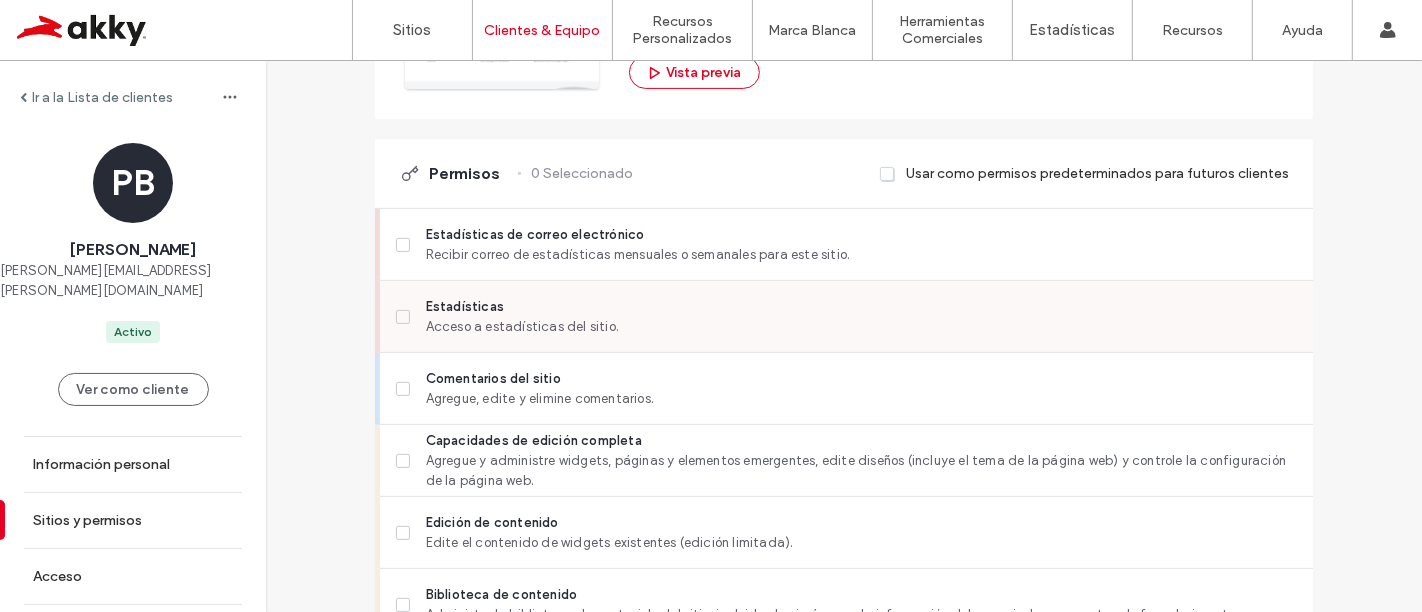 click on "Estadísticas Acceso a estadísticas del sitio." at bounding box center [846, 317] 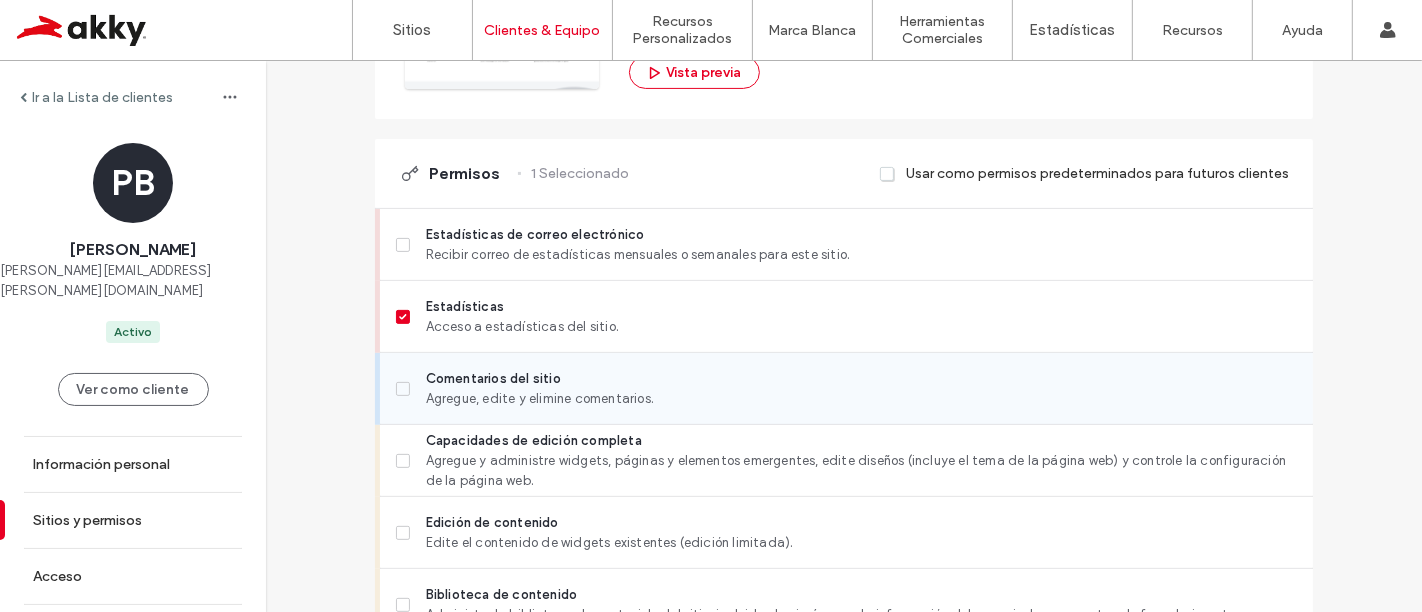 click on "Comentarios del sitio" at bounding box center [861, 379] 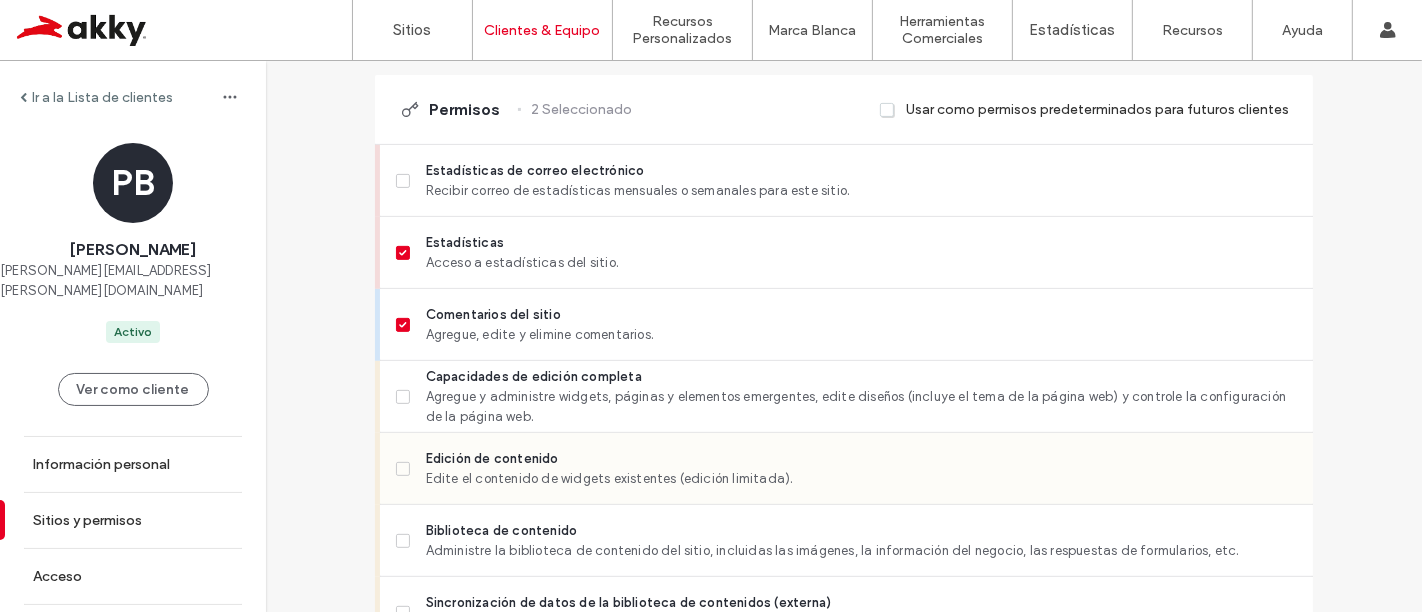 scroll, scrollTop: 666, scrollLeft: 0, axis: vertical 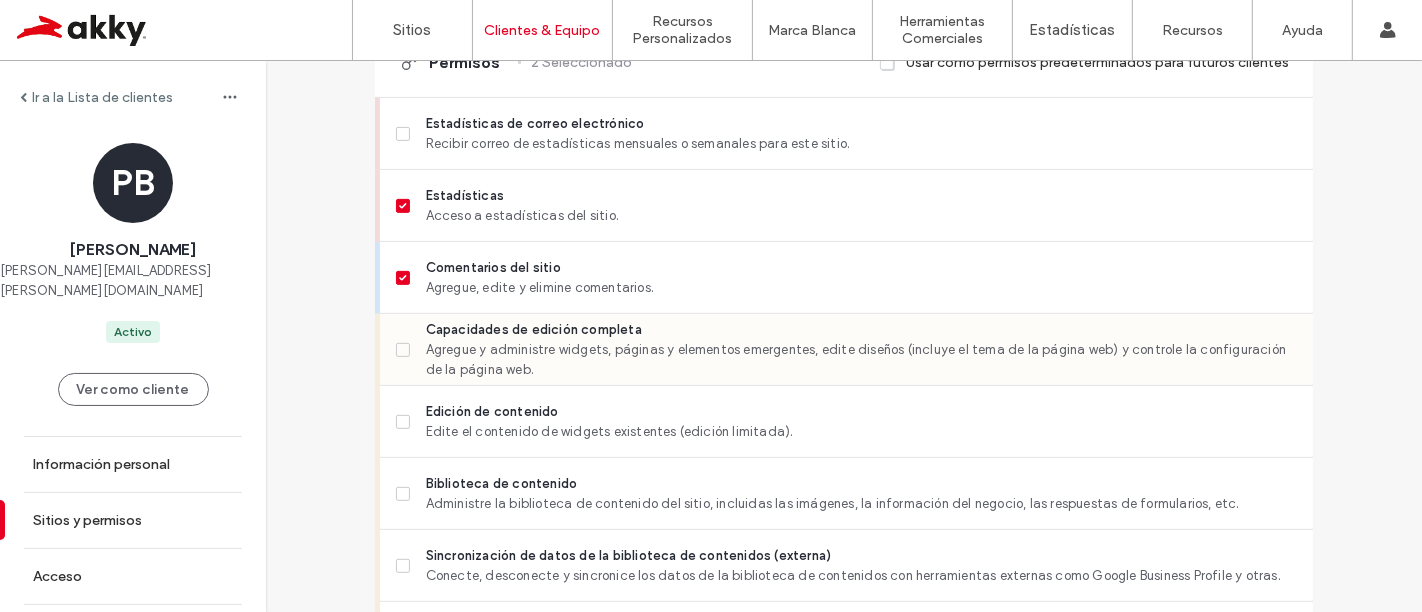 click on "Agregue y administre widgets, páginas y elementos emergentes, edite diseños (incluye el tema de la página web) y controle la configuración de la página web." at bounding box center [861, 360] 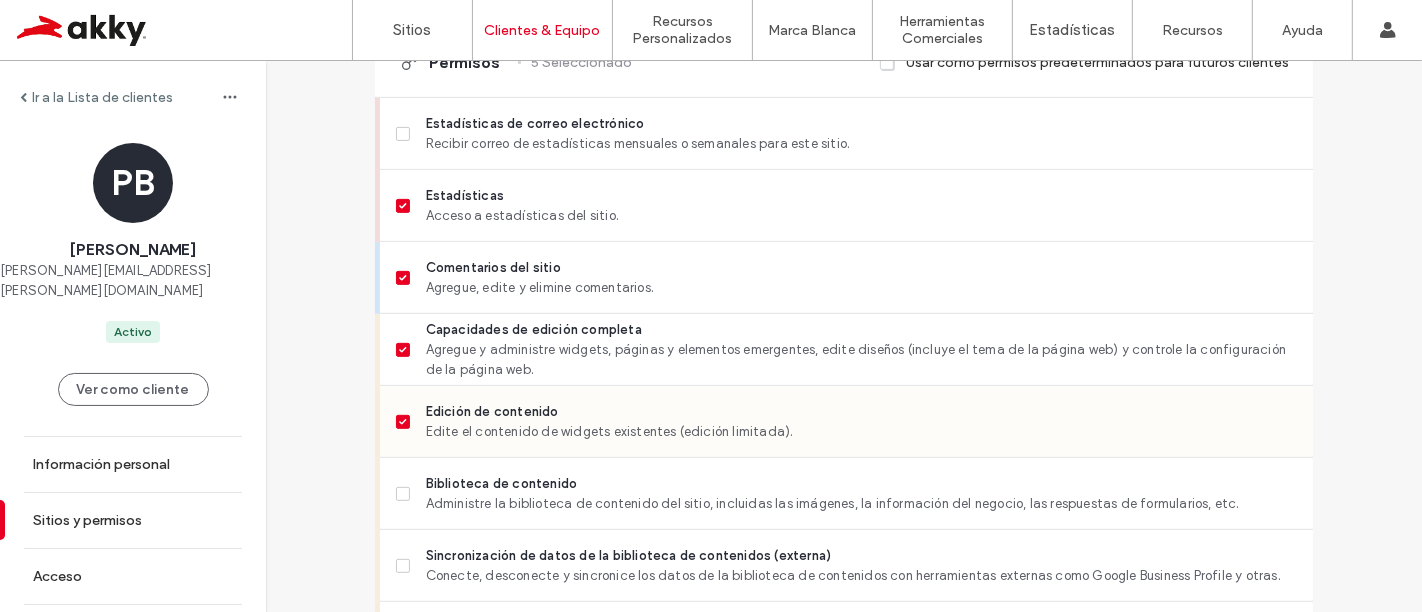 click on "Edite el contenido de widgets existentes (edición limitada)." at bounding box center (861, 432) 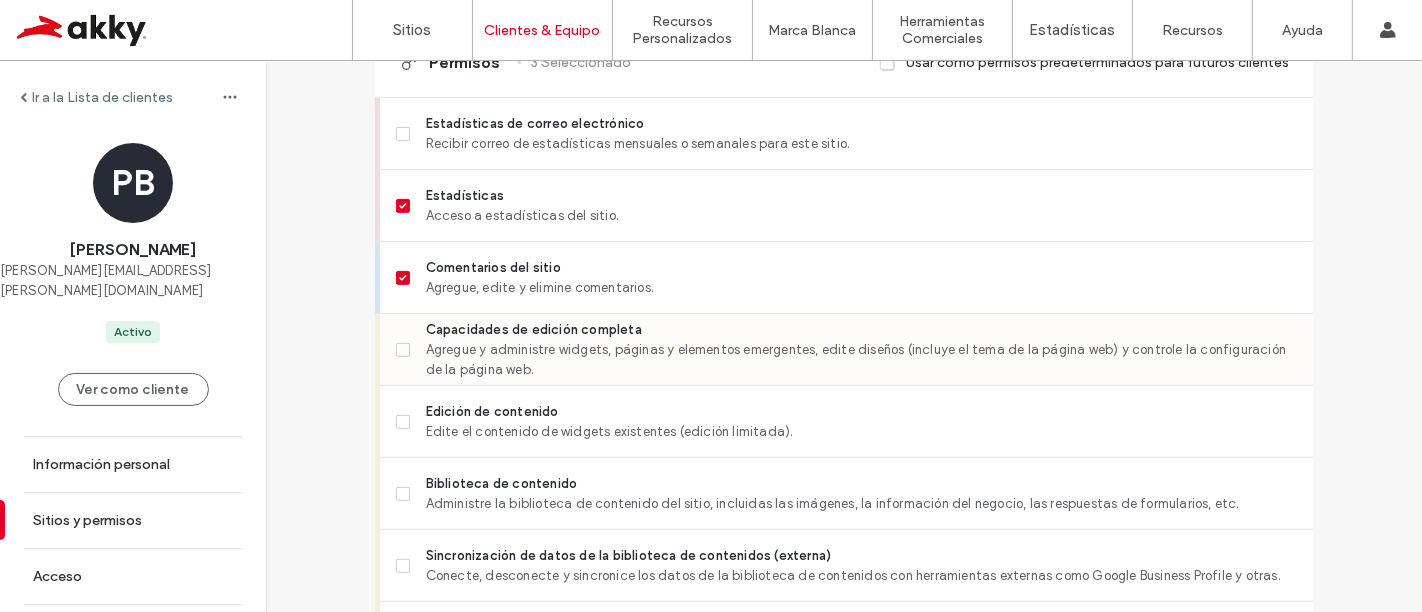 click on "Agregue y administre widgets, páginas y elementos emergentes, edite diseños (incluye el tema de la página web) y controle la configuración de la página web." at bounding box center (861, 360) 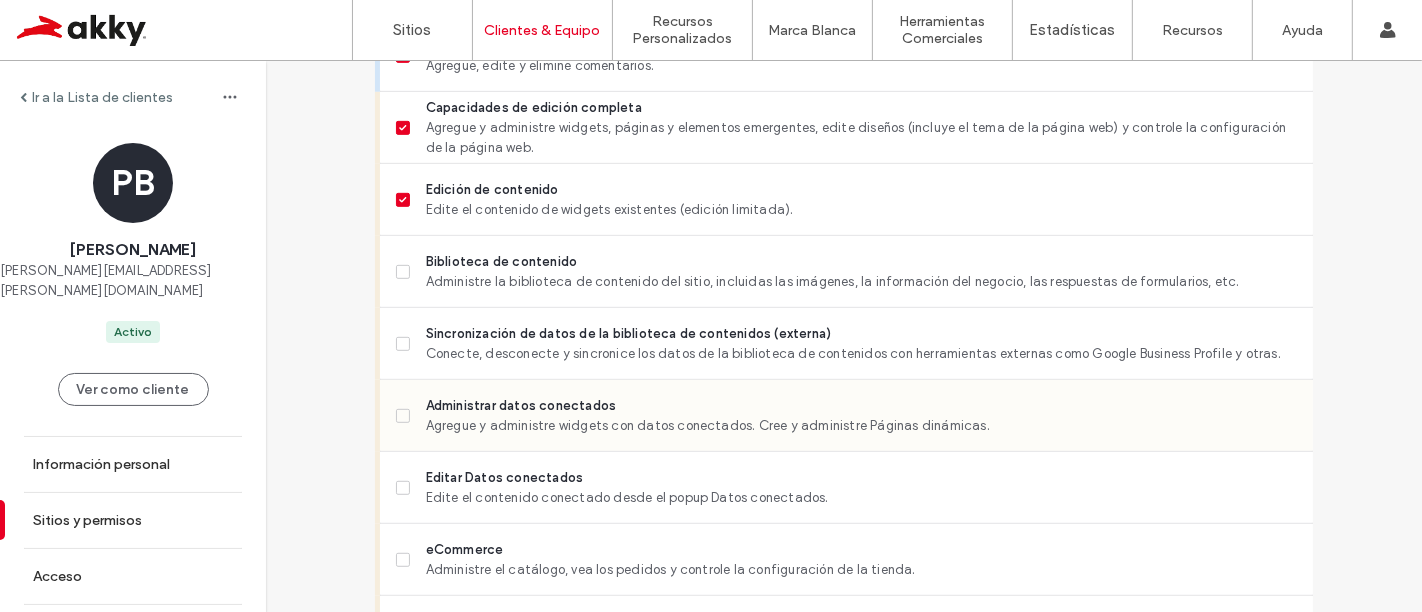 scroll, scrollTop: 1000, scrollLeft: 0, axis: vertical 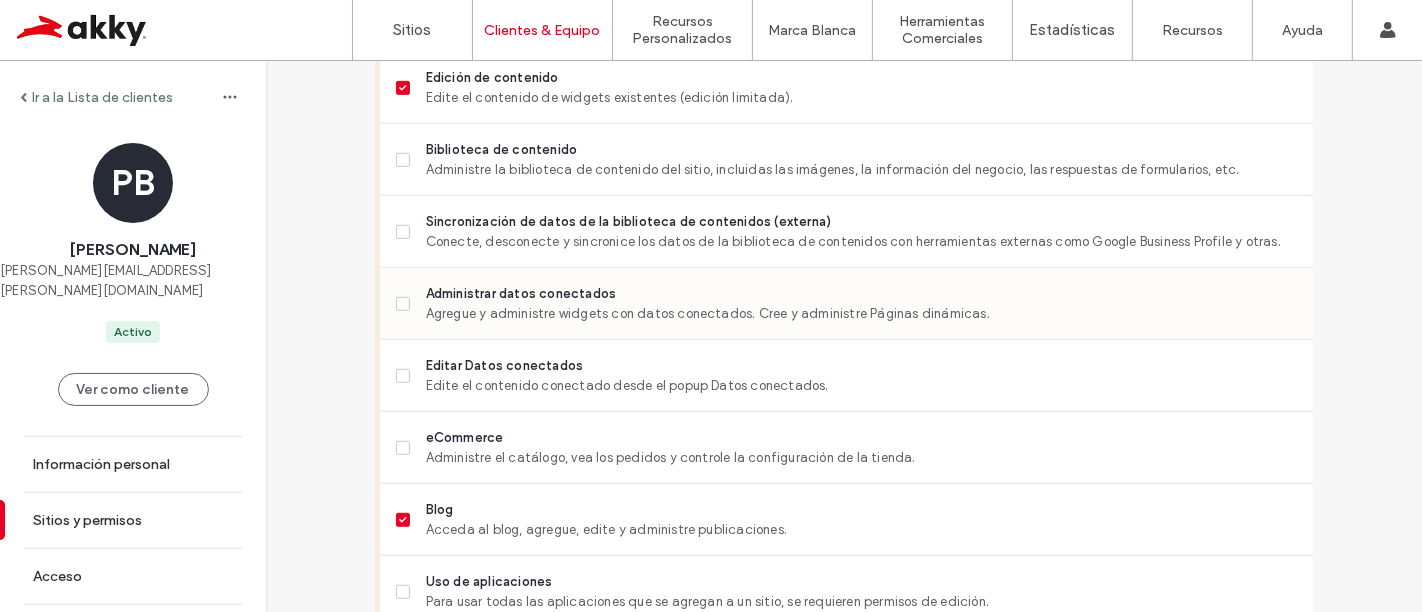 click on "Agregue y administre widgets con datos conectados. Cree y administre Páginas dinámicas." at bounding box center (861, 314) 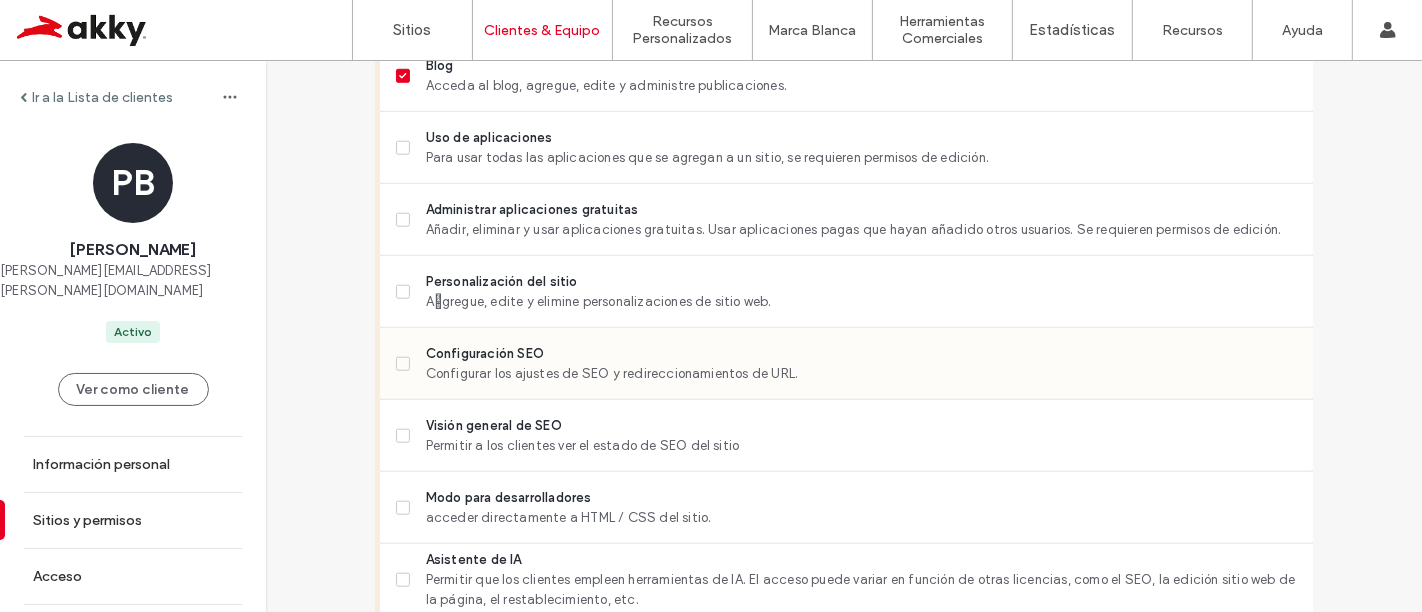 scroll, scrollTop: 1555, scrollLeft: 0, axis: vertical 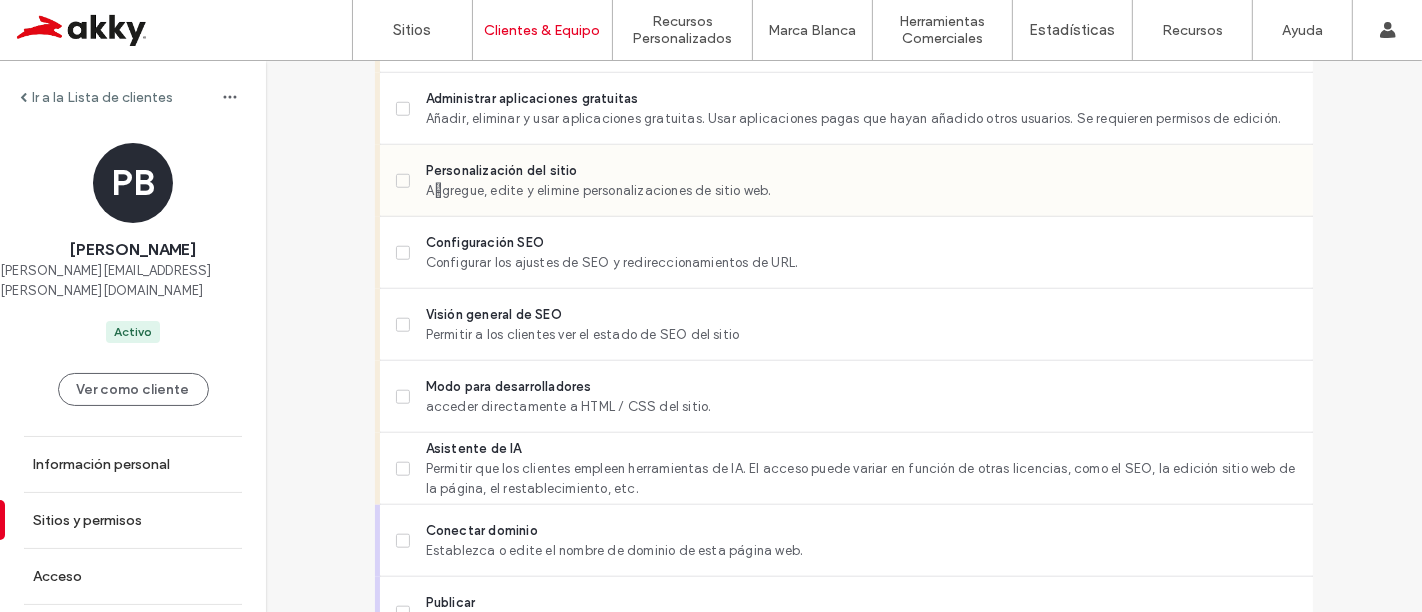 click on "Aֳgregue, edite y elimine personalizaciones de sitio web." at bounding box center [861, 191] 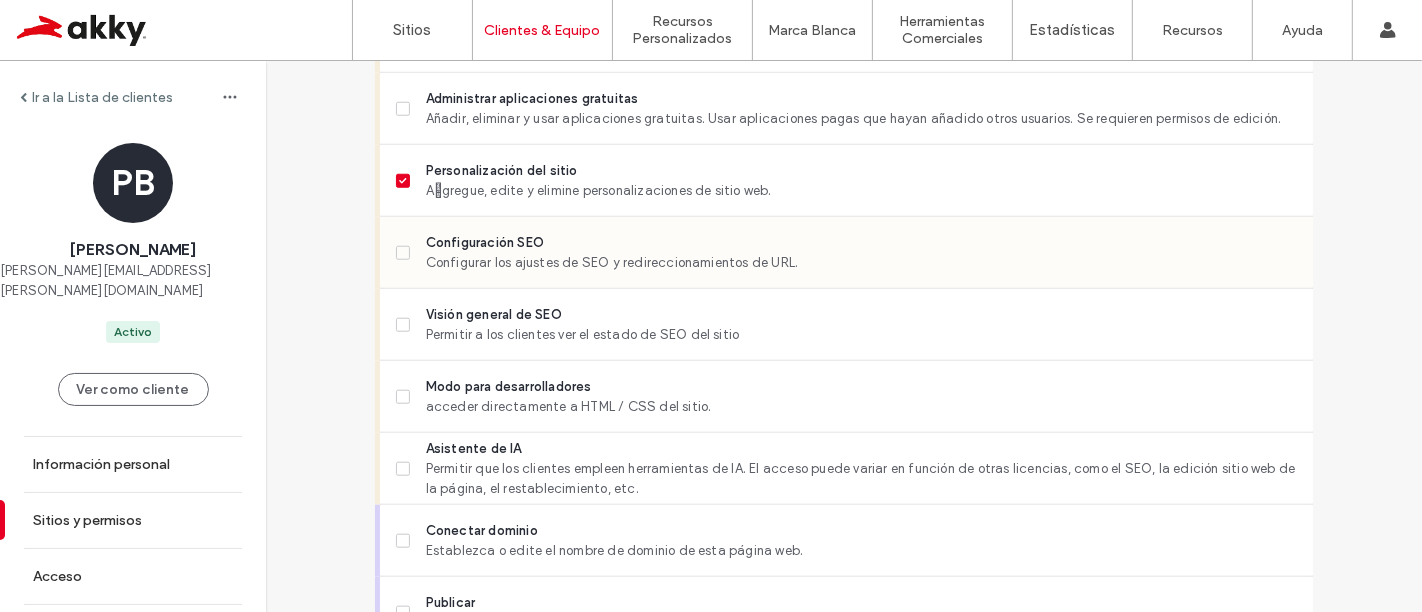 click on "Configuración SEO" at bounding box center (861, 243) 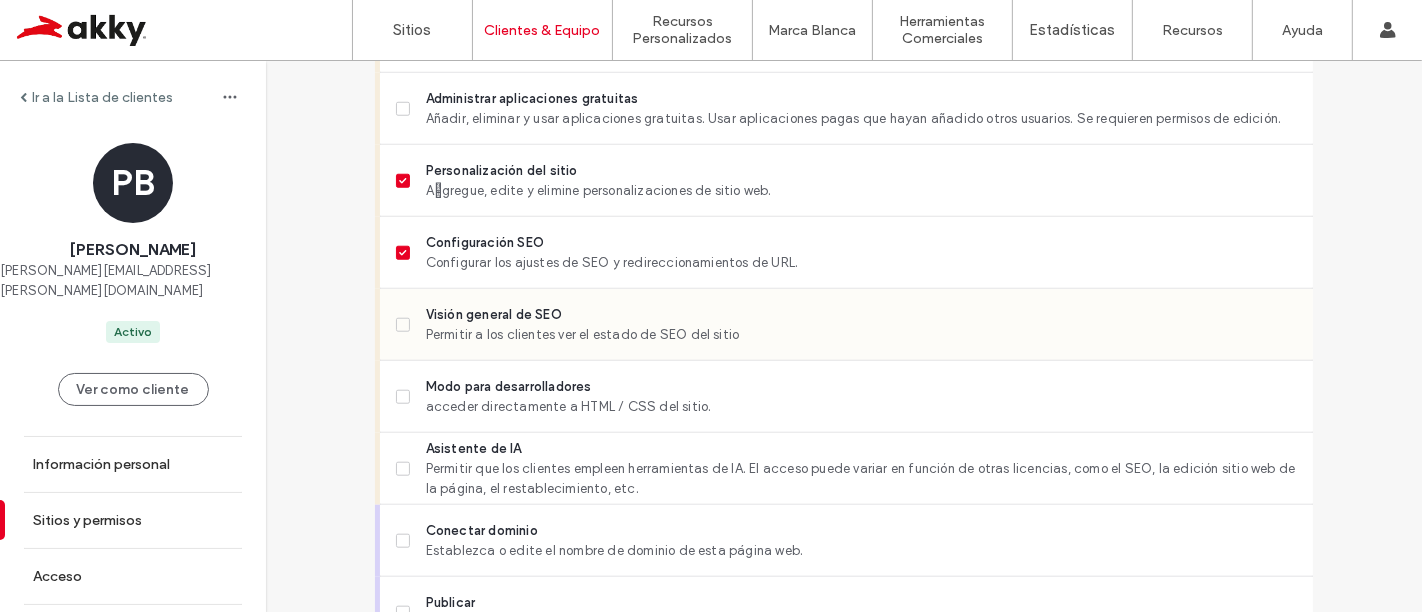 click on "Visión general de SEO" at bounding box center [861, 315] 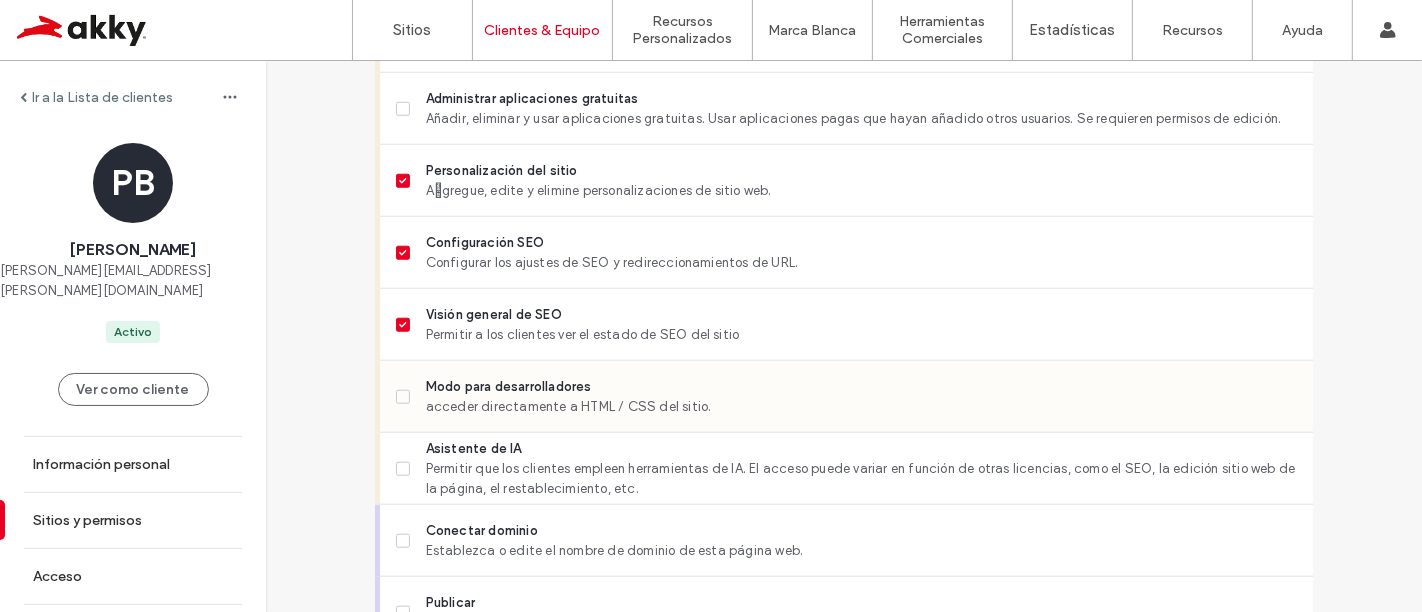 click on "Modo para desarrolladores" at bounding box center (861, 387) 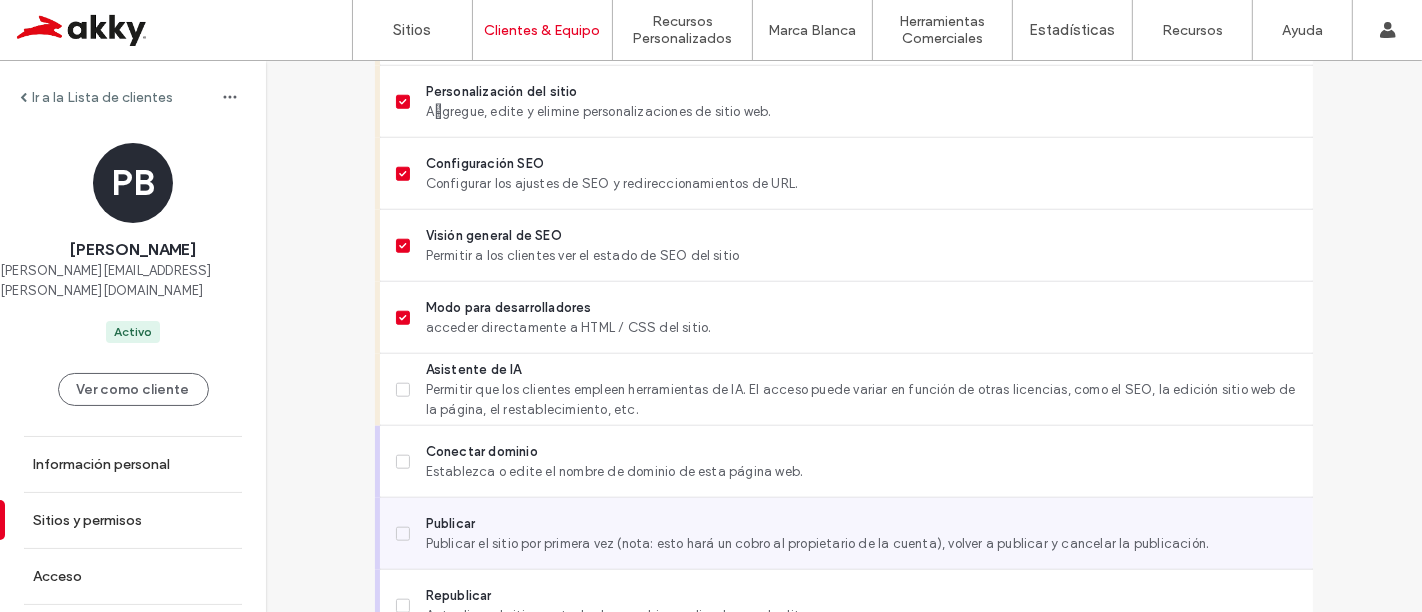 scroll, scrollTop: 1777, scrollLeft: 0, axis: vertical 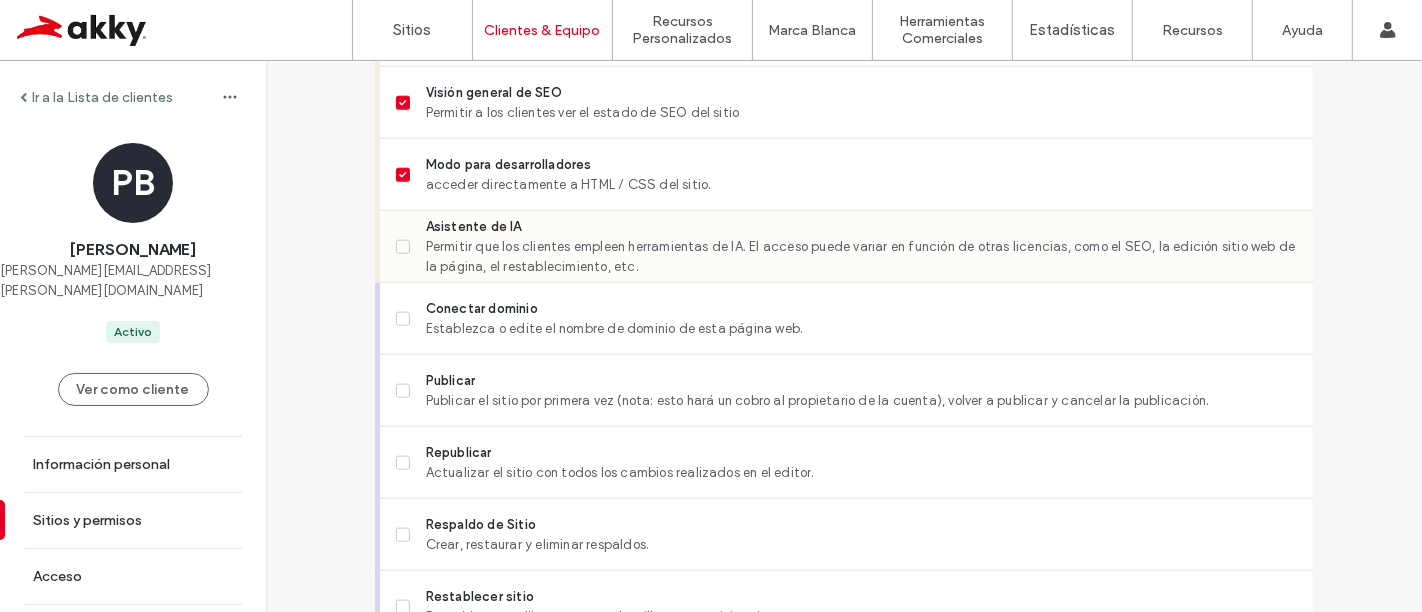 click on "Permitir que los clientes empleen herramientas de IA. El acceso puede variar en función de otras licencias, como el SEO, la edición sitio web de la página, el restablecimiento, etc." at bounding box center (861, 257) 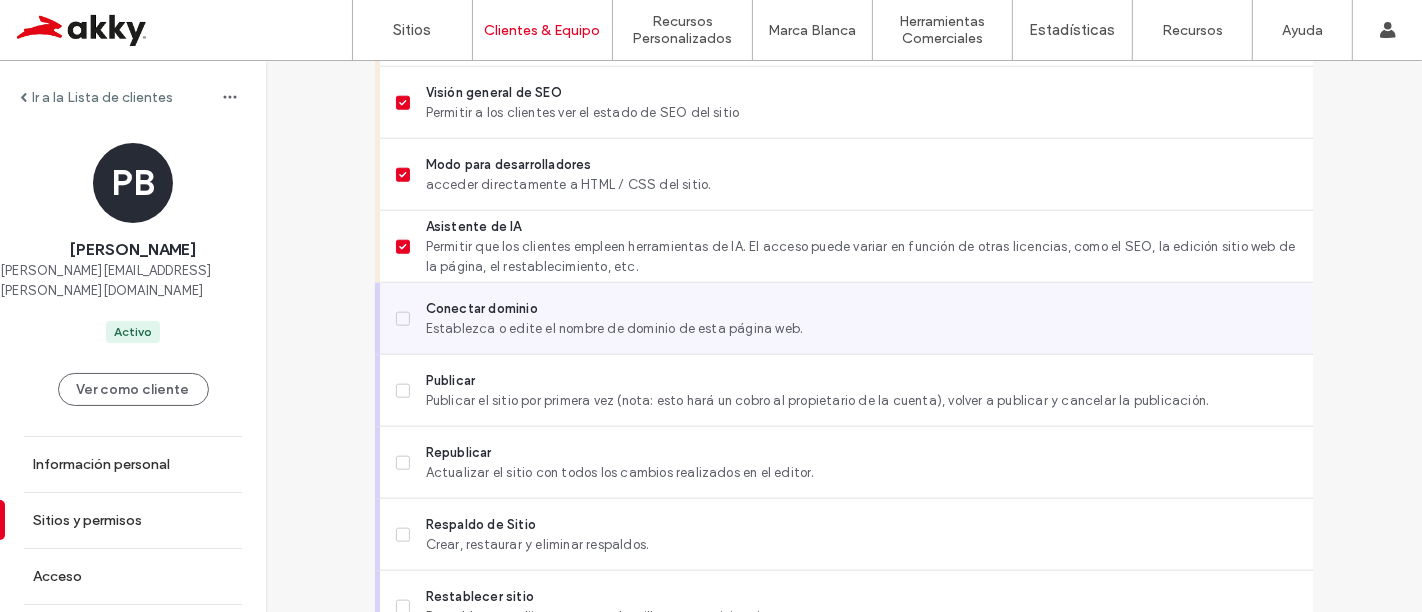 click on "Establezca o edite el nombre de dominio de esta página web." at bounding box center (861, 329) 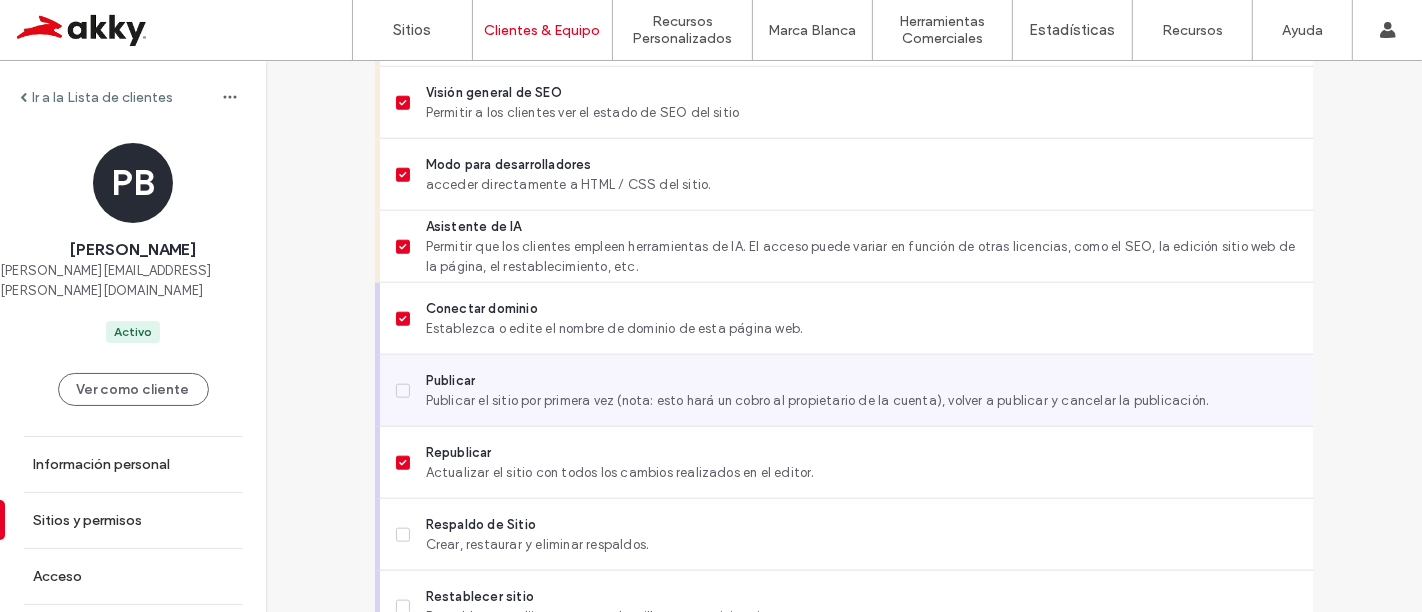 click on "Publicar el sitio por primera vez (nota: esto hará un cobro al propietario de la cuenta), volver a publicar y cancelar la publicación." at bounding box center (861, 401) 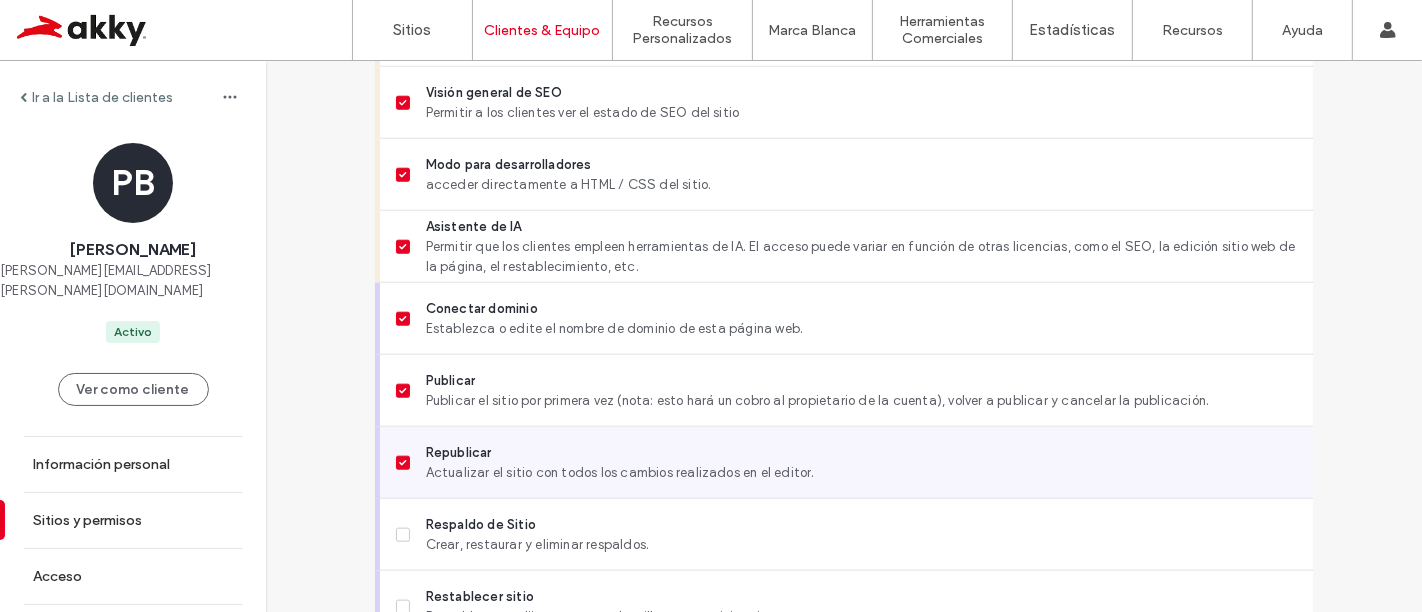 scroll, scrollTop: 1878, scrollLeft: 0, axis: vertical 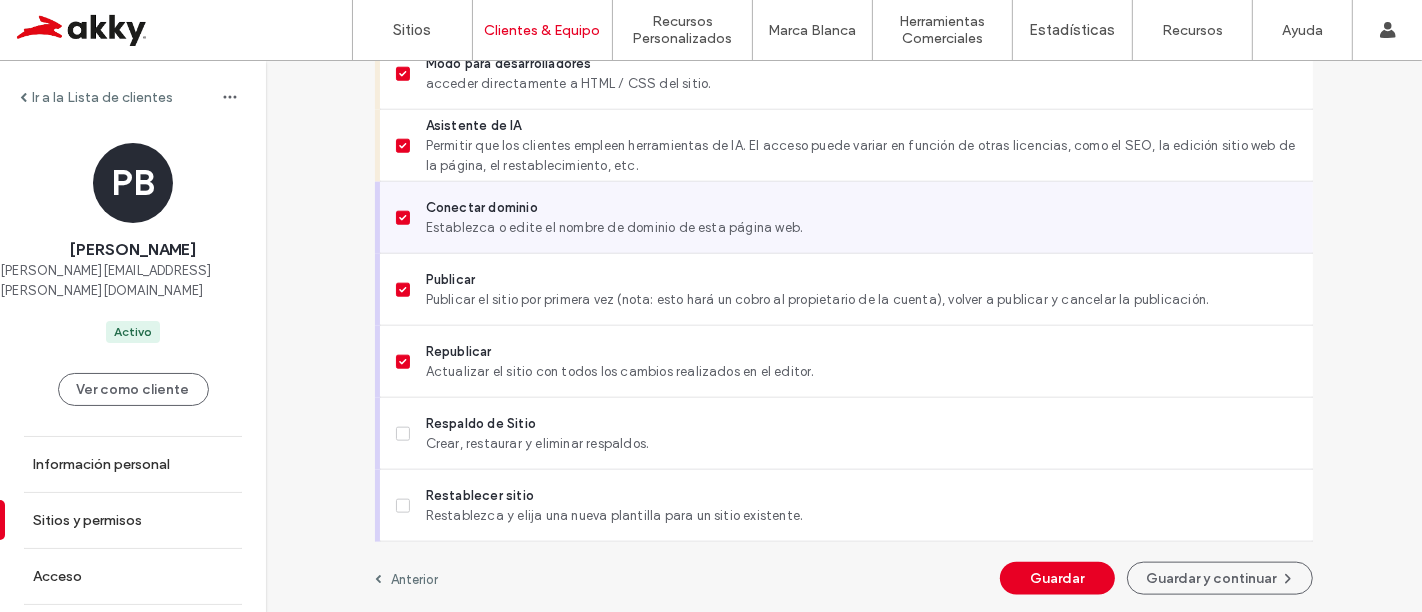 click on "Establezca o edite el nombre de dominio de esta página web." at bounding box center (861, 228) 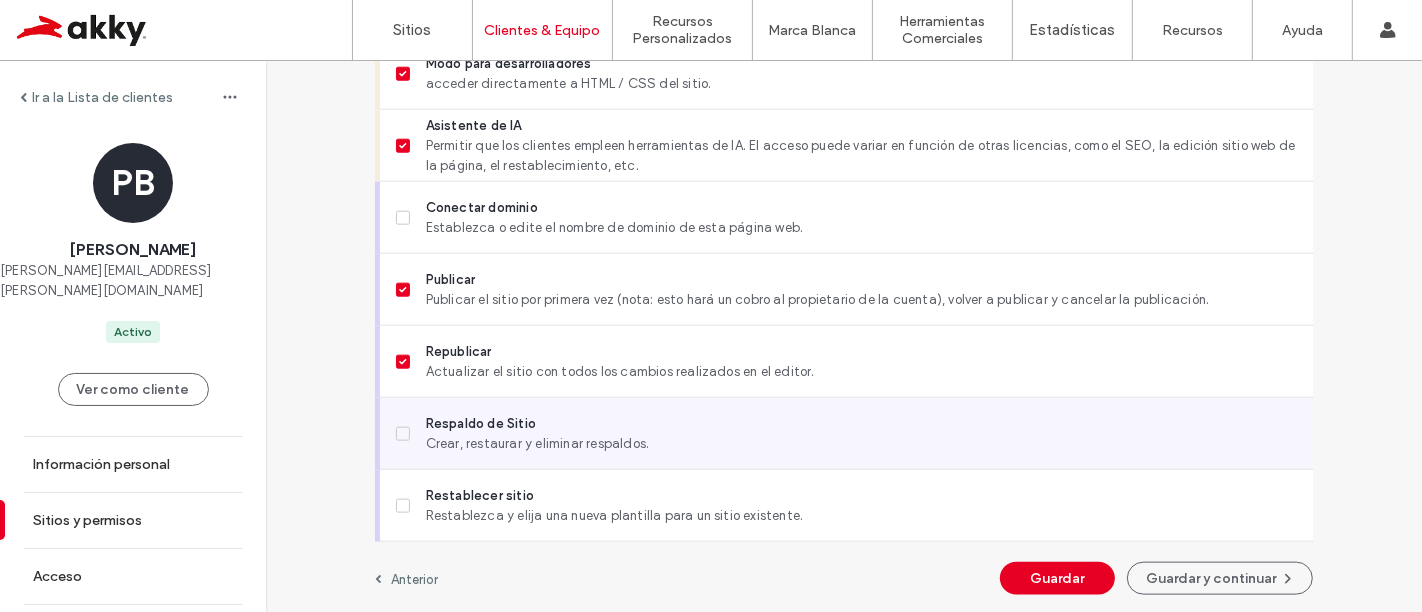 click on "Crear, restaurar y eliminar respaldos." at bounding box center [861, 444] 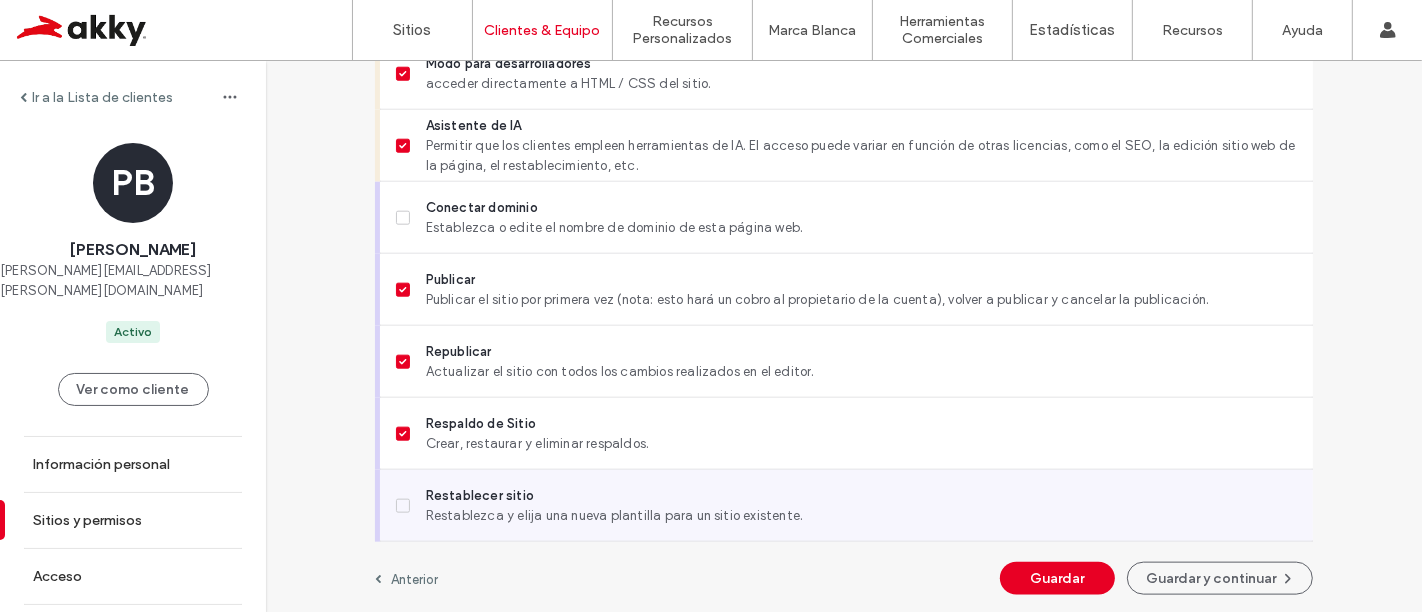click on "Restablecer sitio" at bounding box center (861, 496) 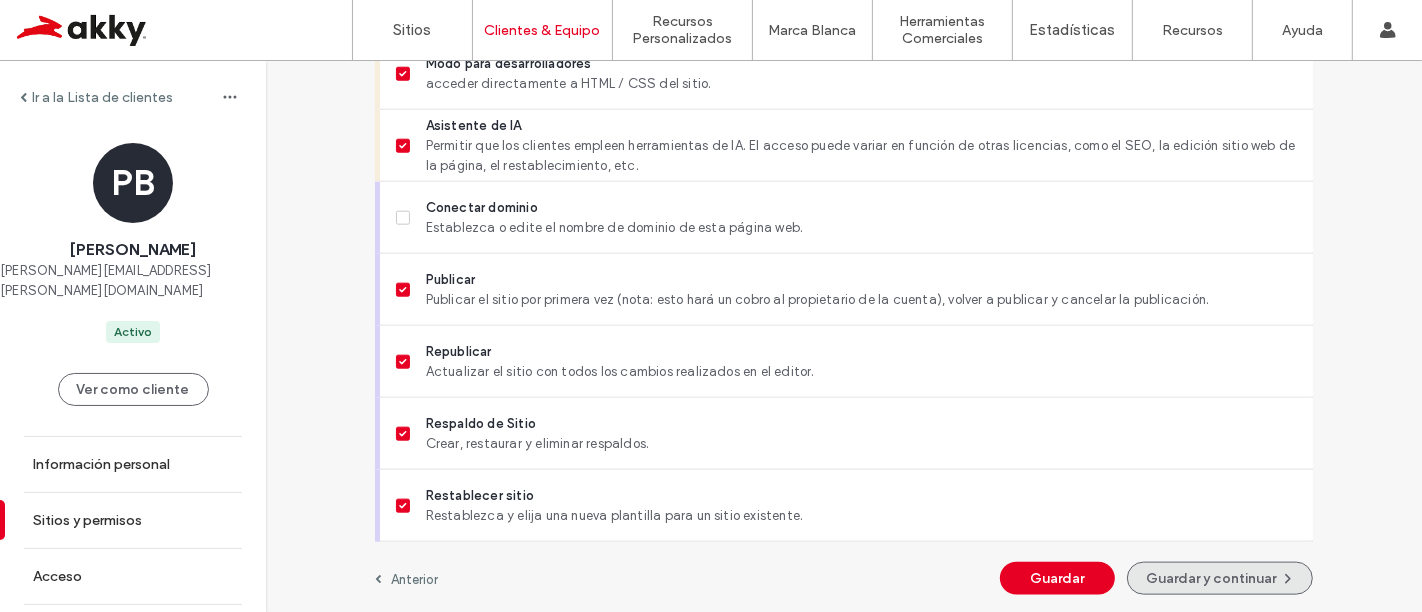 click on "Guardar y continuar" at bounding box center (1220, 578) 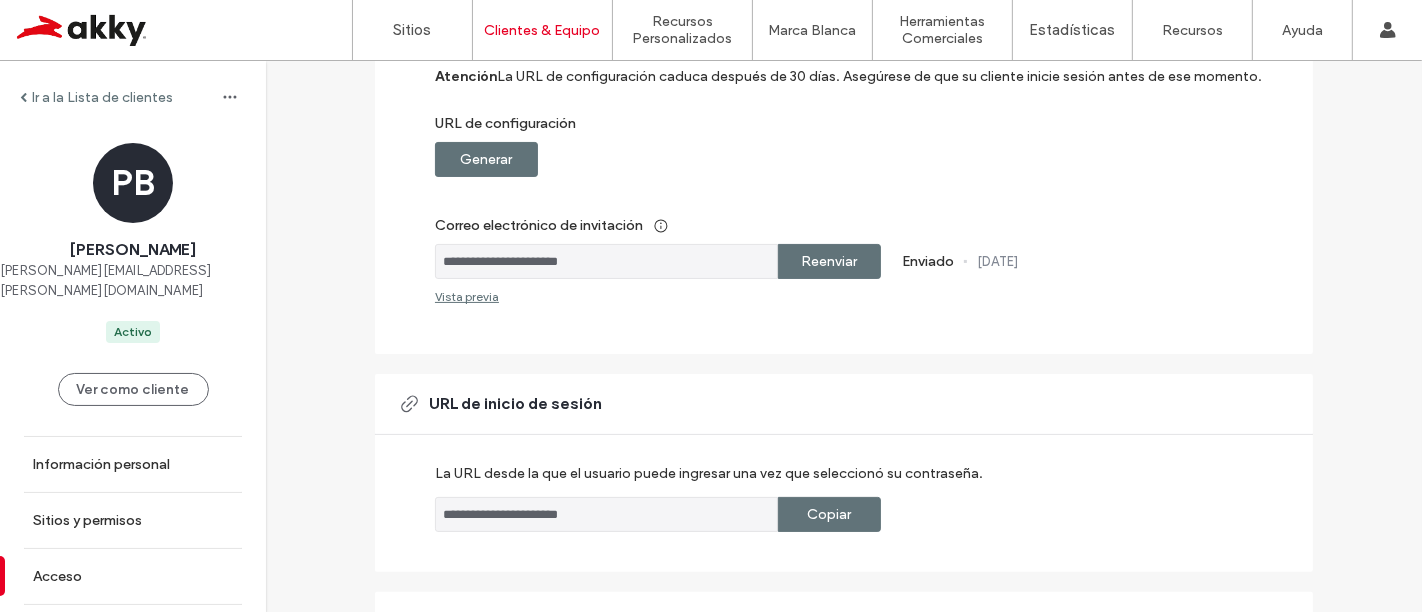 scroll, scrollTop: 548, scrollLeft: 0, axis: vertical 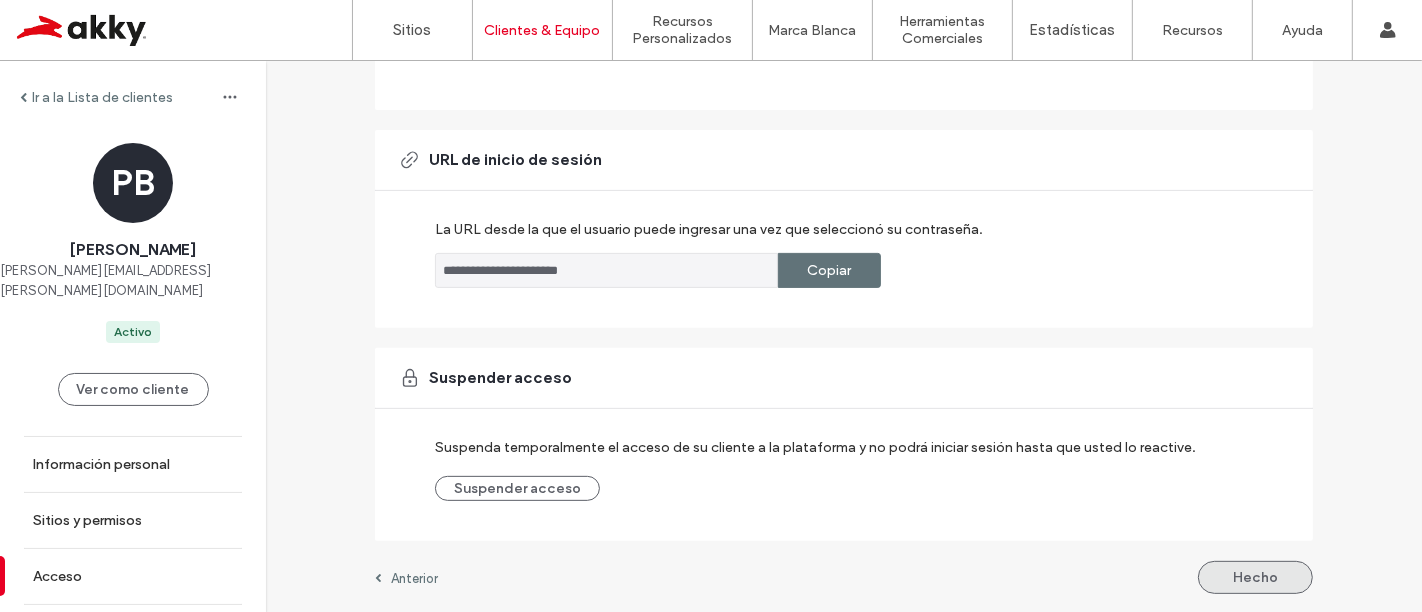 click on "Hecho" at bounding box center [1255, 577] 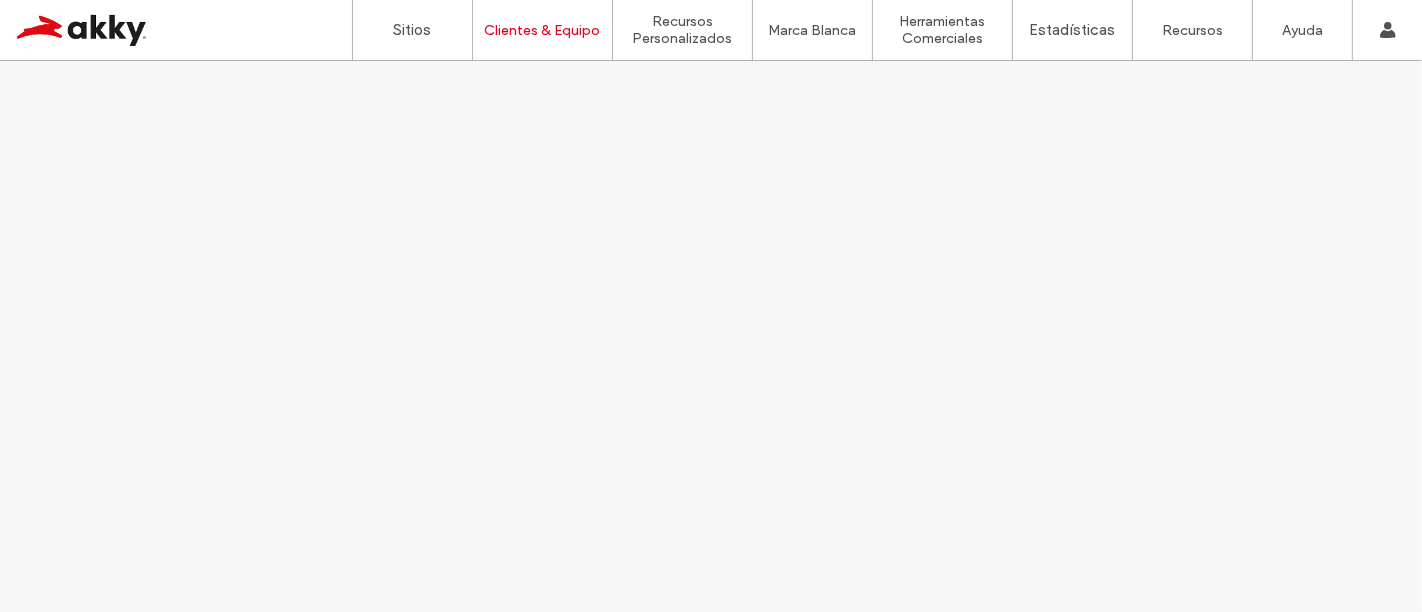 scroll, scrollTop: 0, scrollLeft: 0, axis: both 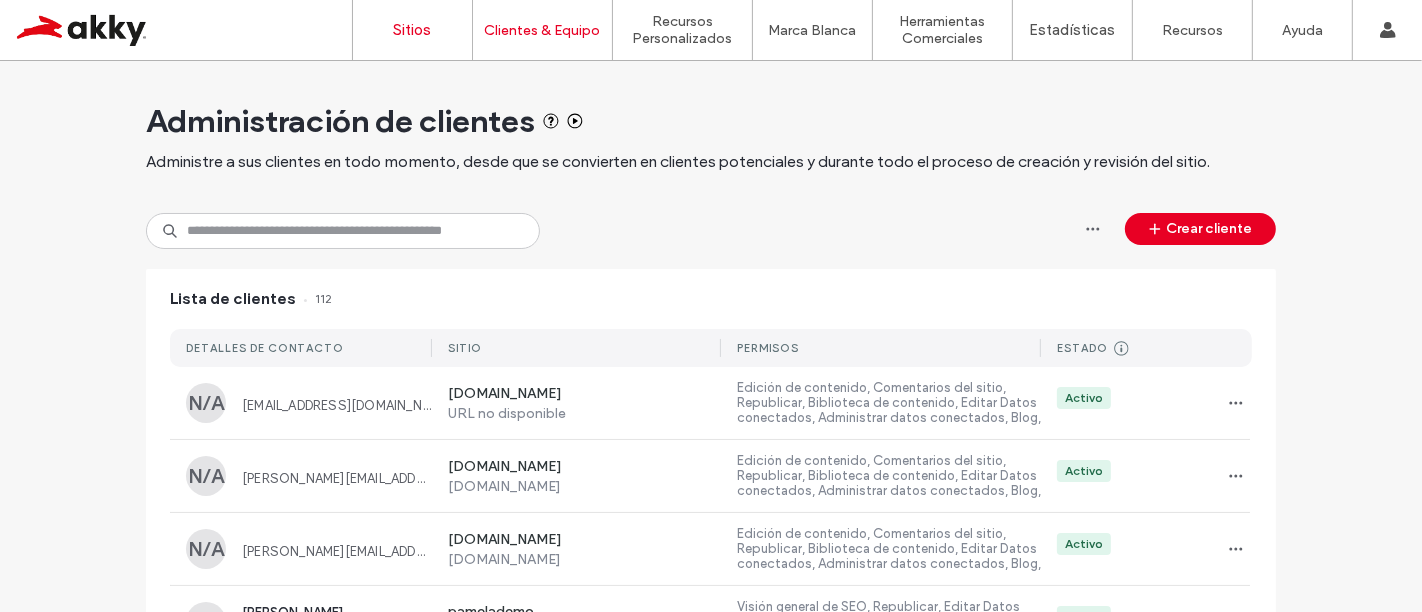 click on "Sitios" at bounding box center (413, 30) 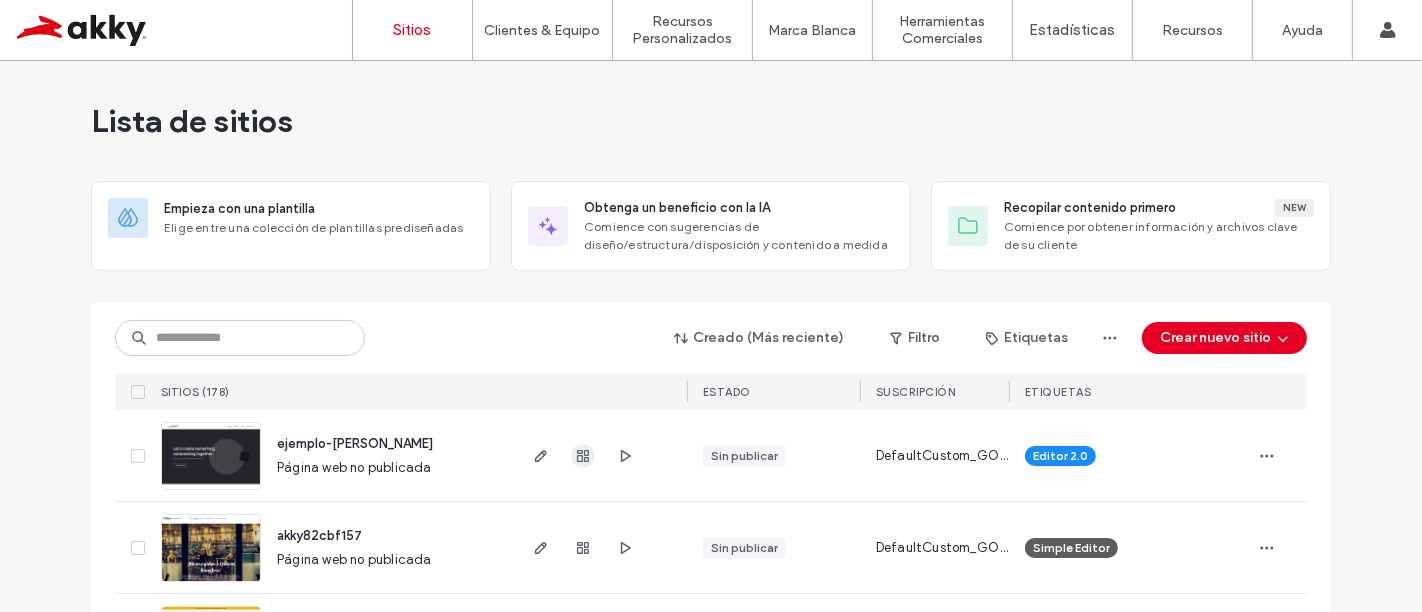 click 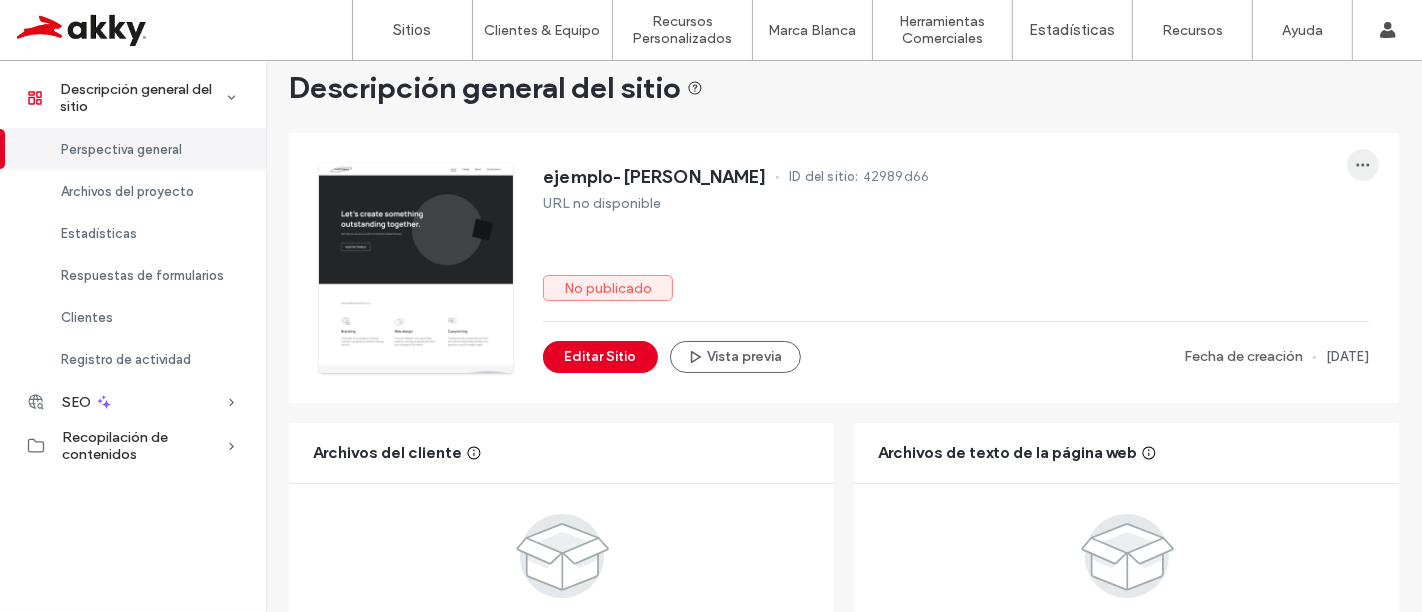 scroll, scrollTop: 0, scrollLeft: 0, axis: both 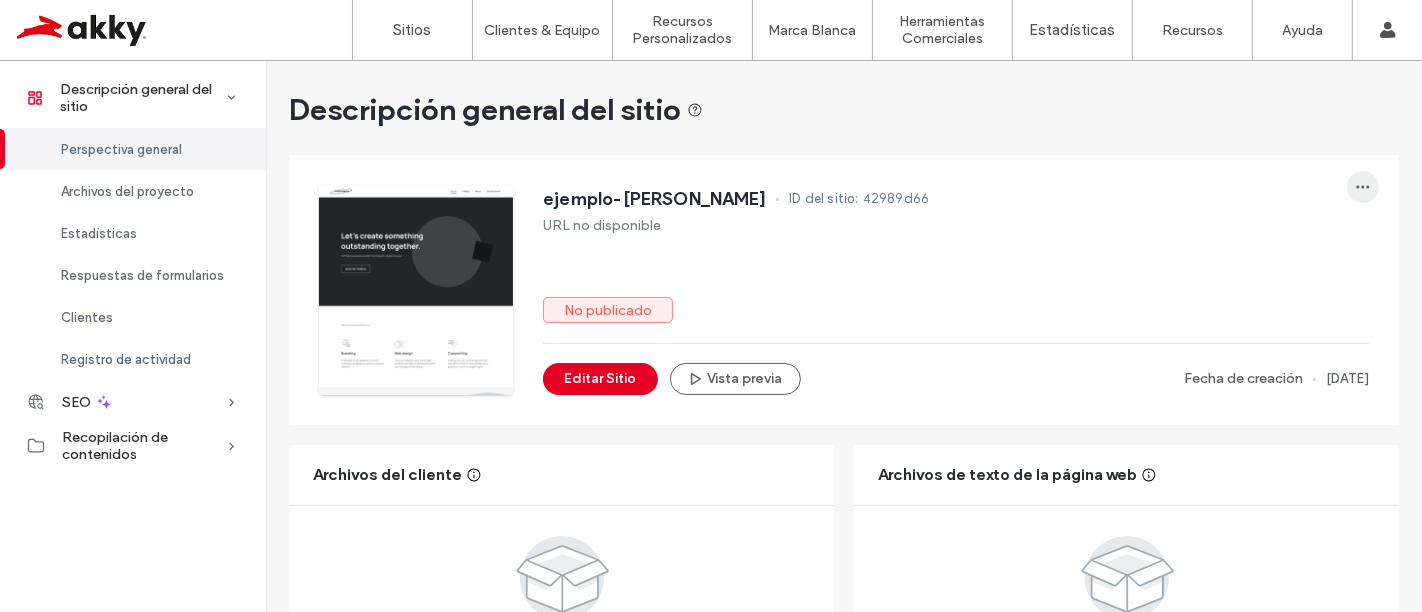click at bounding box center [1363, 187] 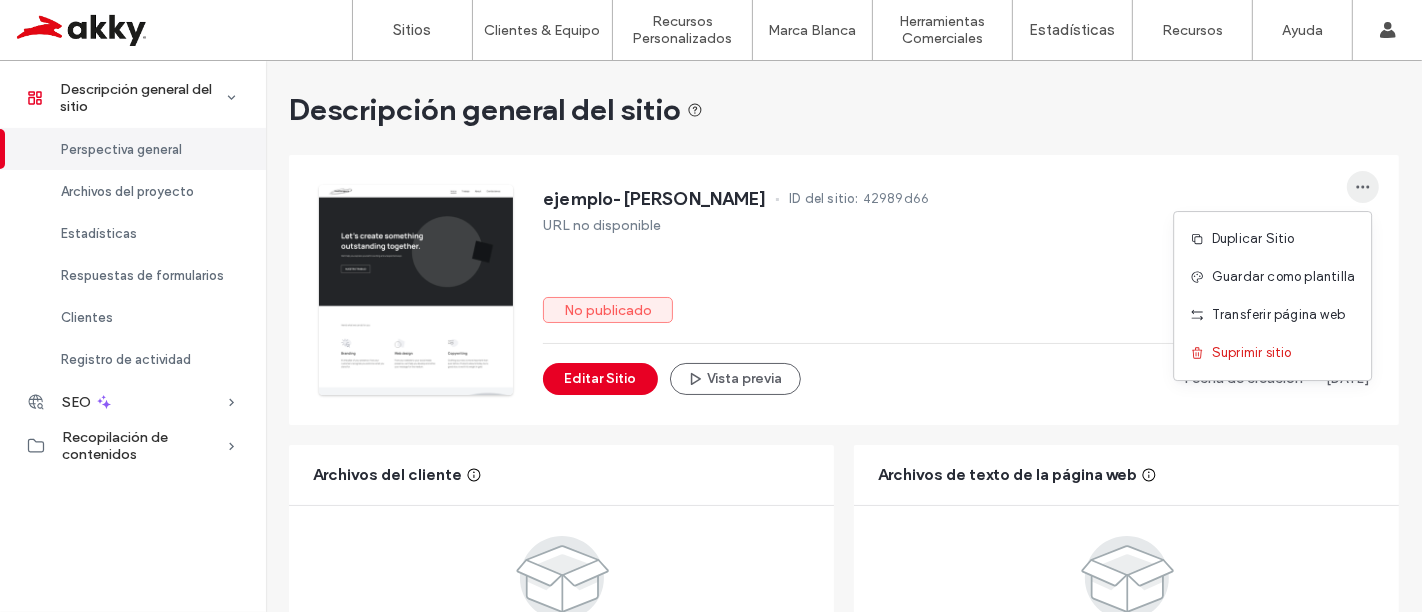 click 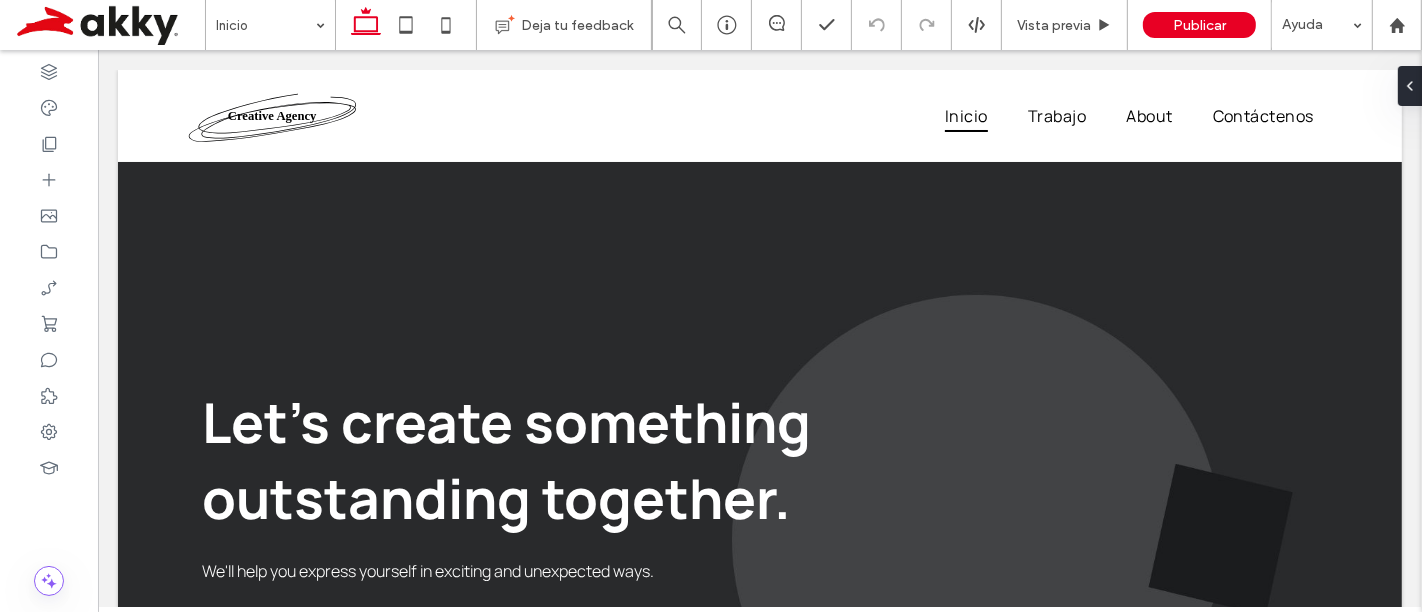 scroll, scrollTop: 0, scrollLeft: 0, axis: both 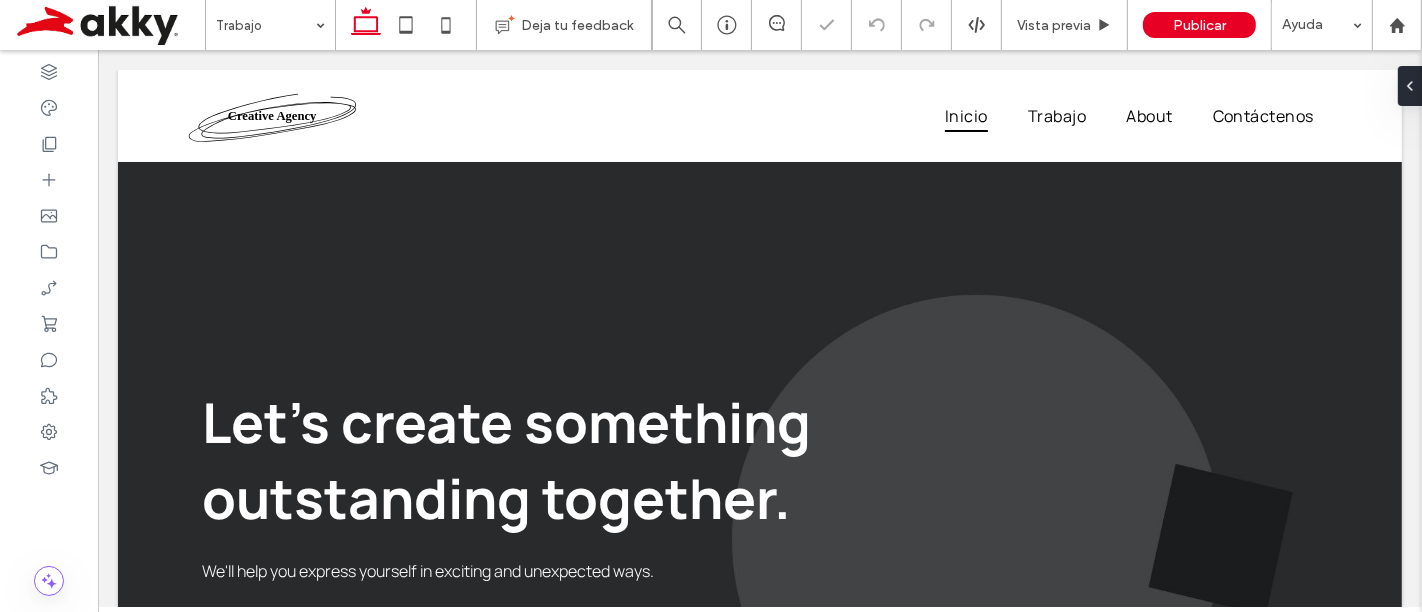 click on "Trabajo" at bounding box center [270, 25] 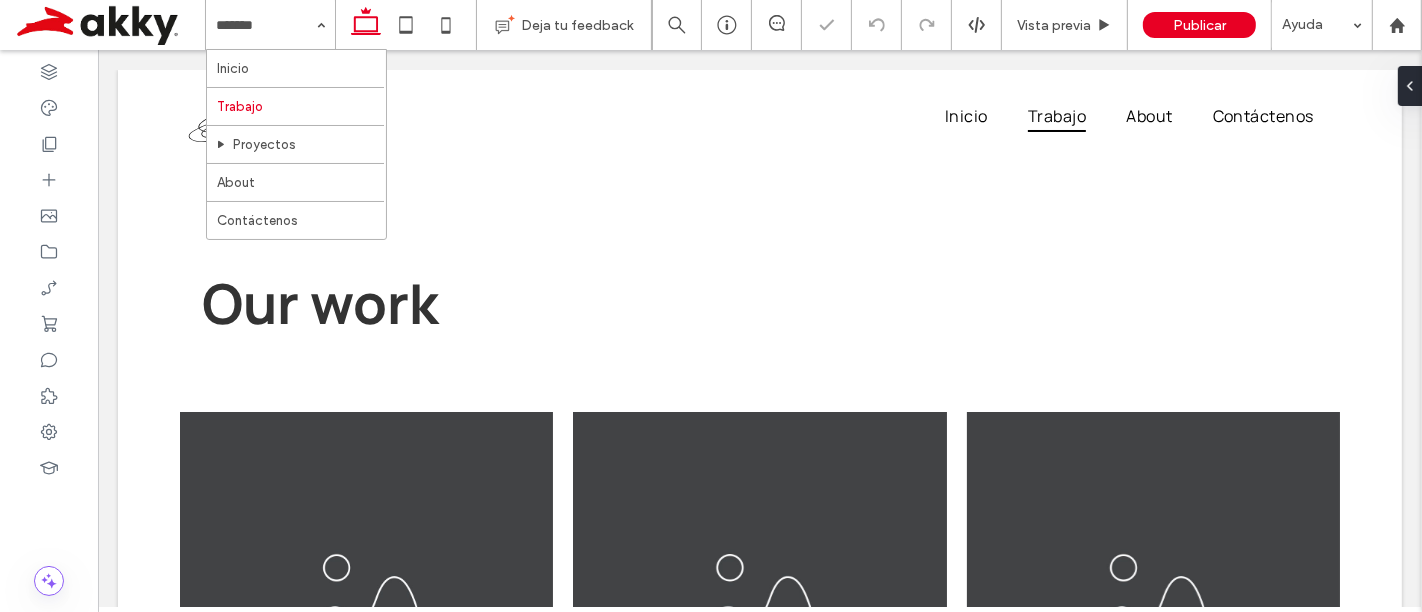 scroll, scrollTop: 0, scrollLeft: 0, axis: both 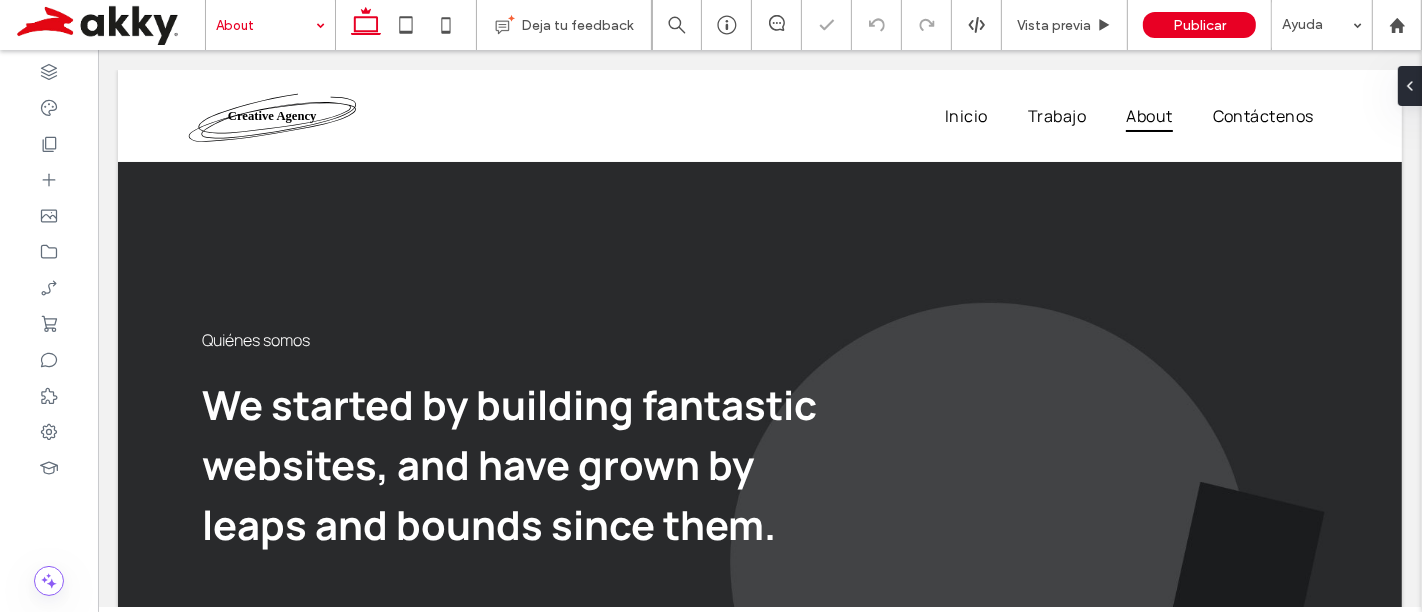 click on "About" at bounding box center [270, 25] 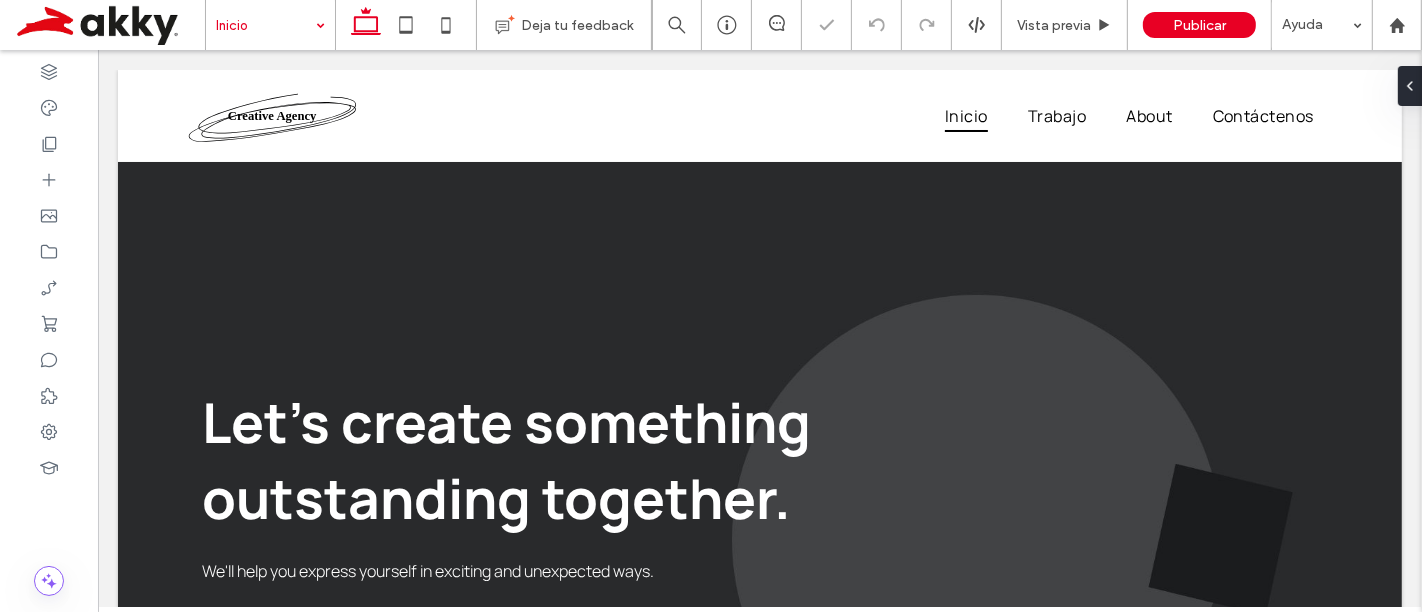 scroll, scrollTop: 0, scrollLeft: 0, axis: both 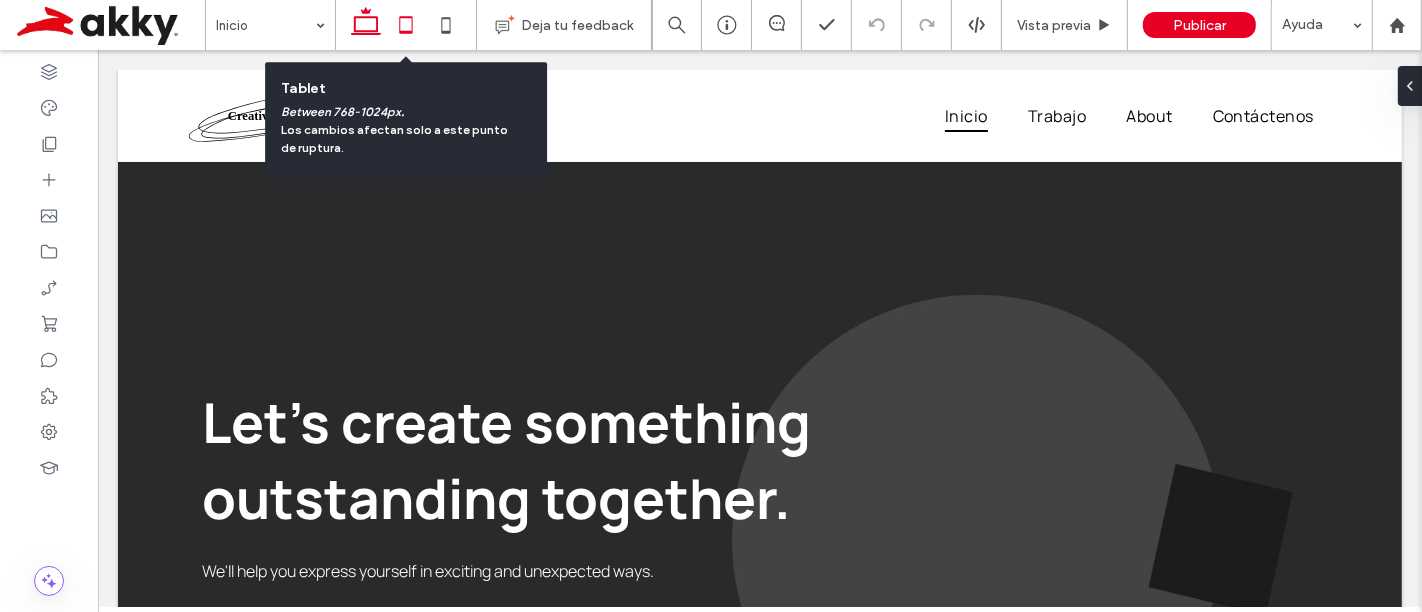 click 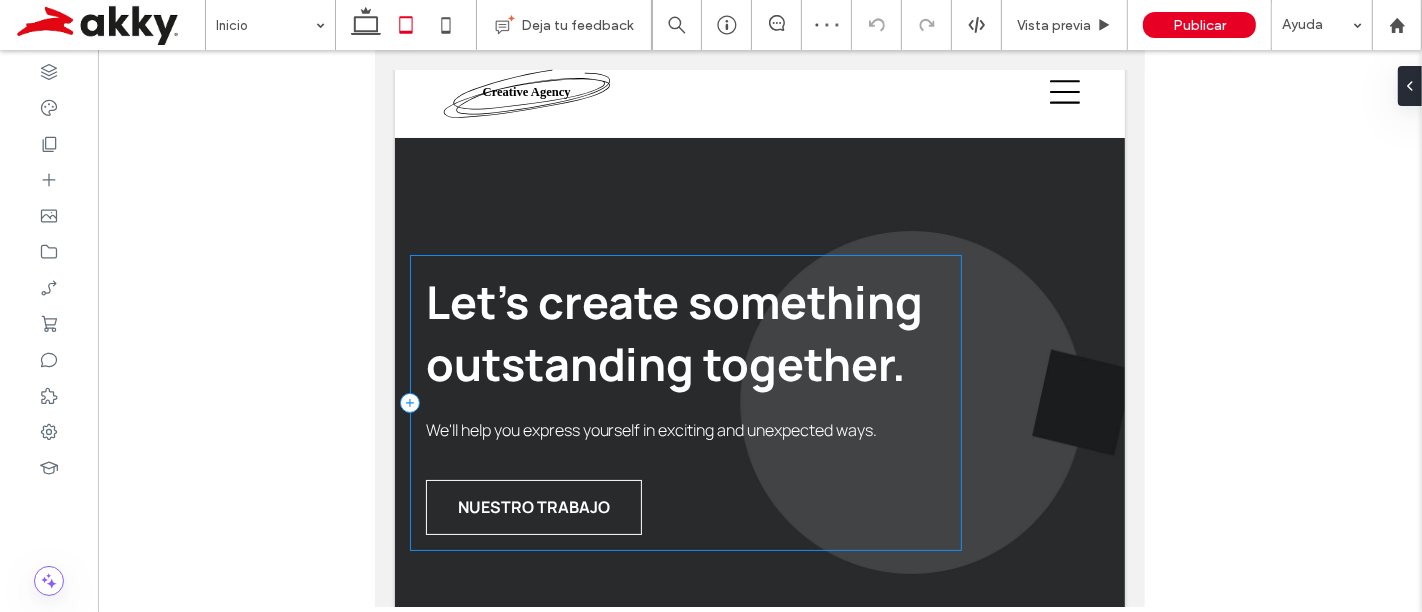 scroll, scrollTop: 0, scrollLeft: 0, axis: both 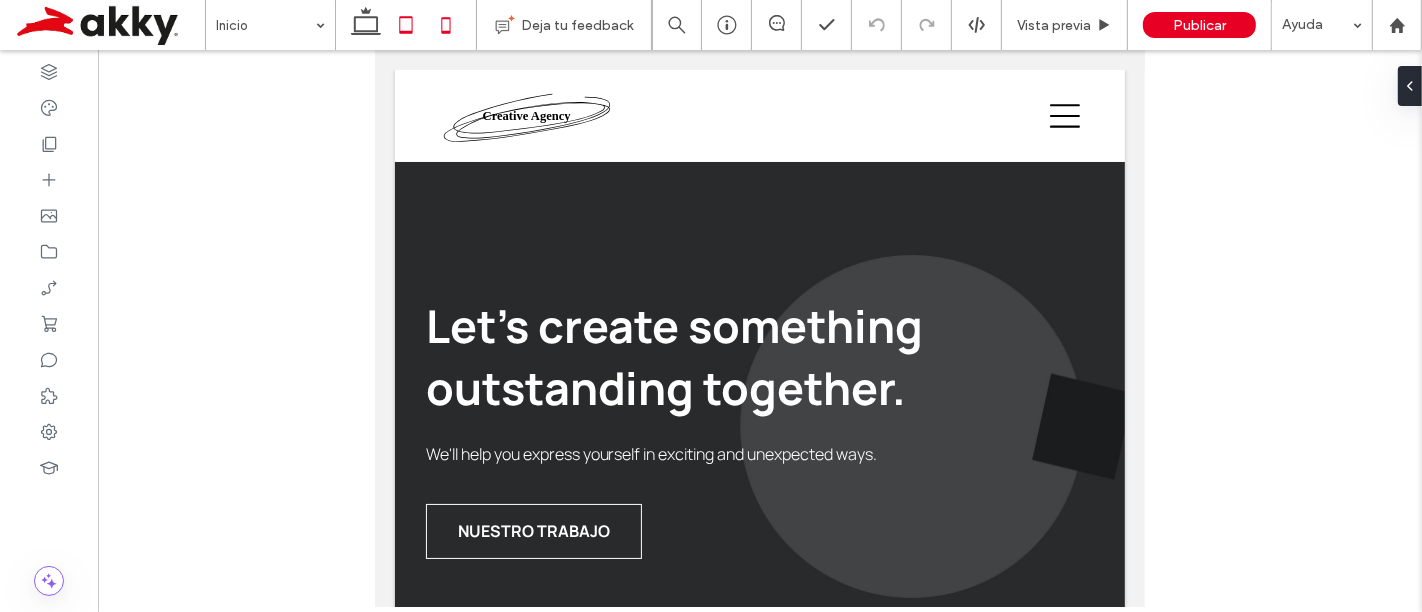 click 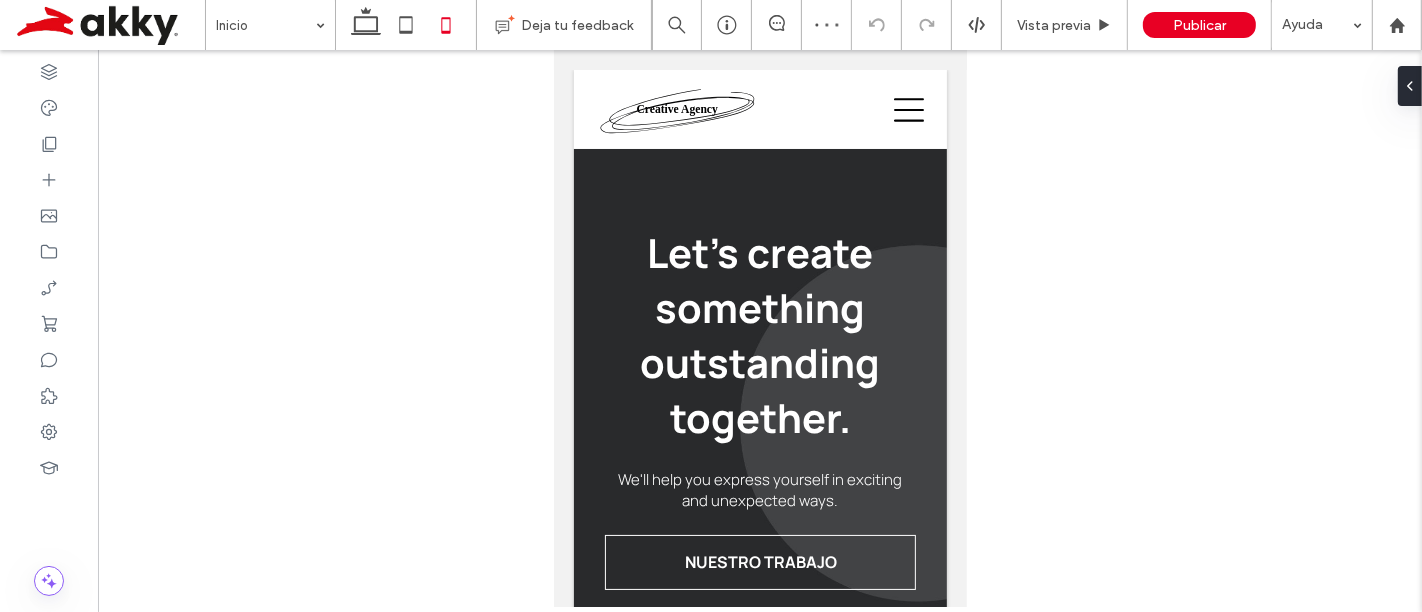 scroll, scrollTop: 0, scrollLeft: 0, axis: both 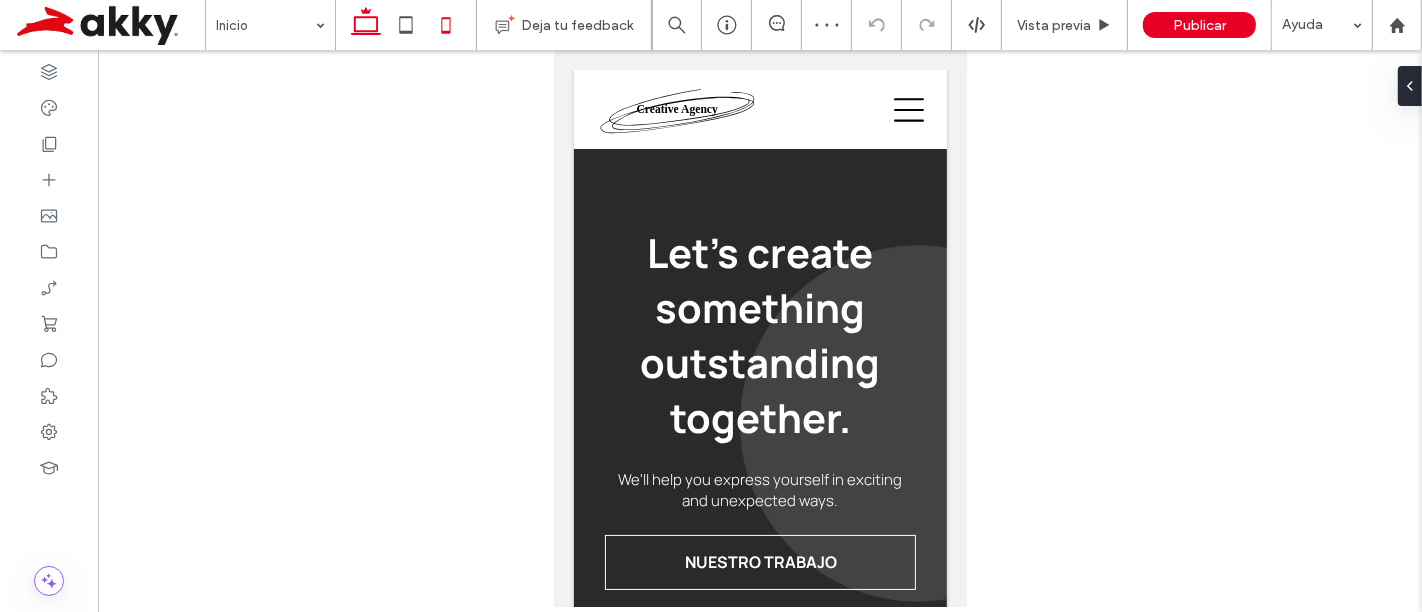click 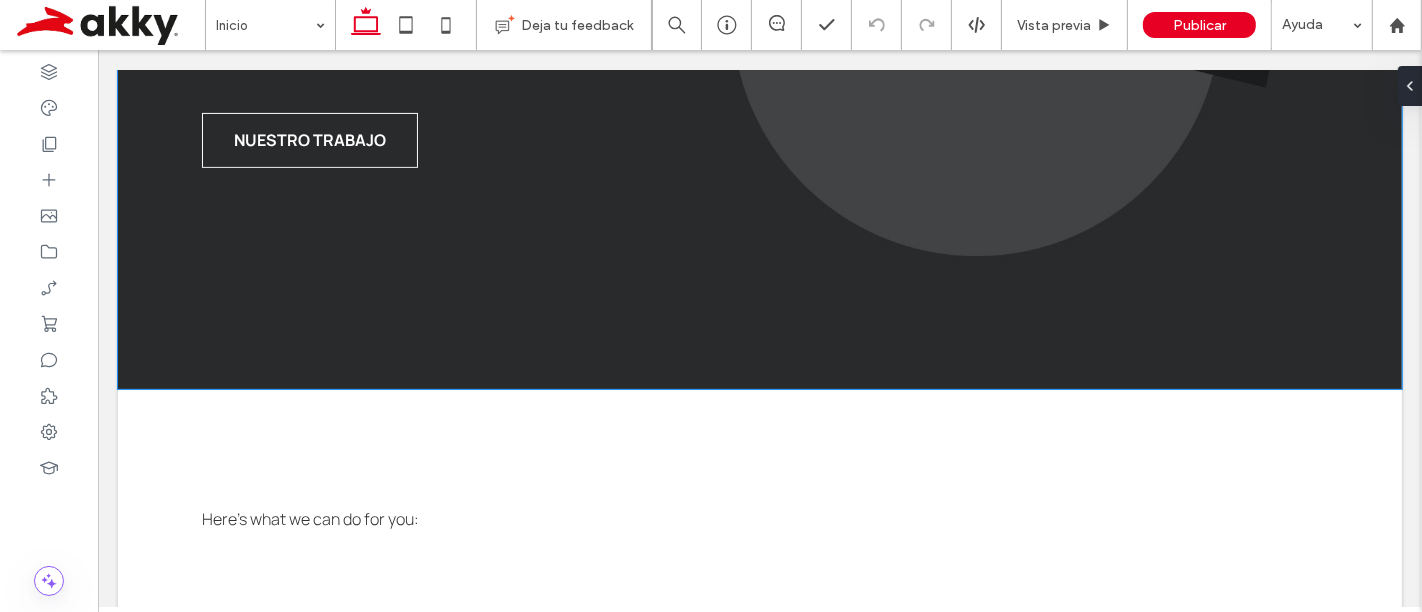 scroll, scrollTop: 0, scrollLeft: 0, axis: both 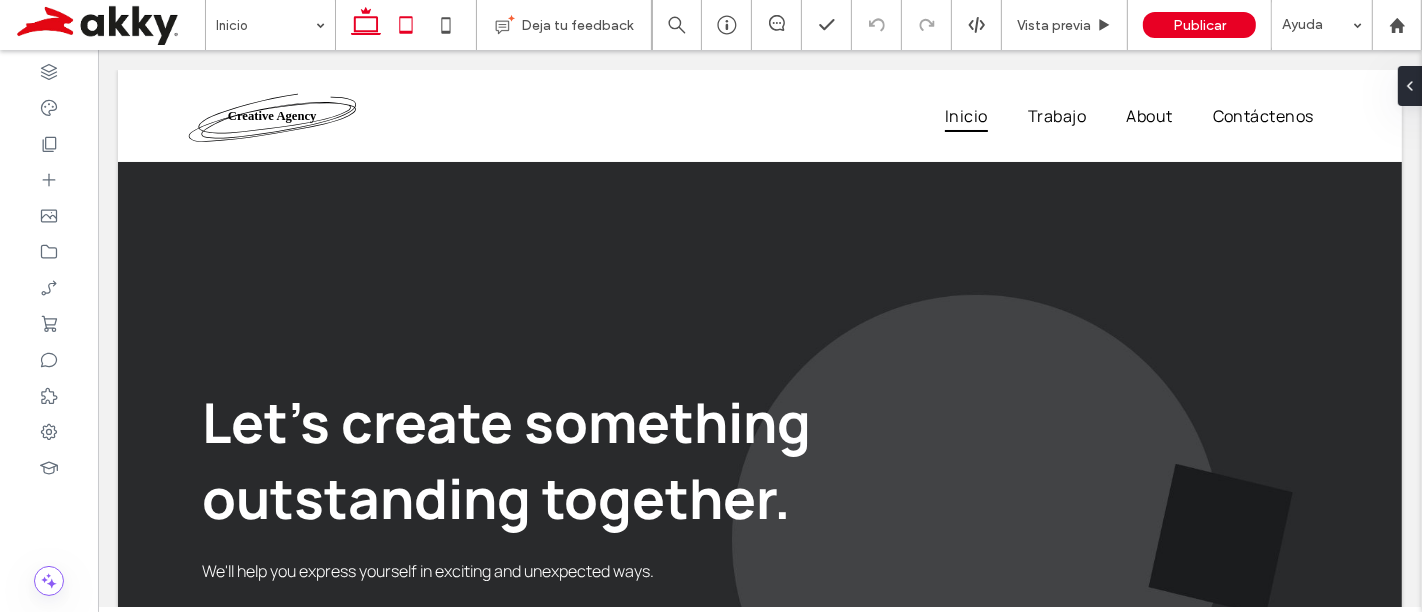 click 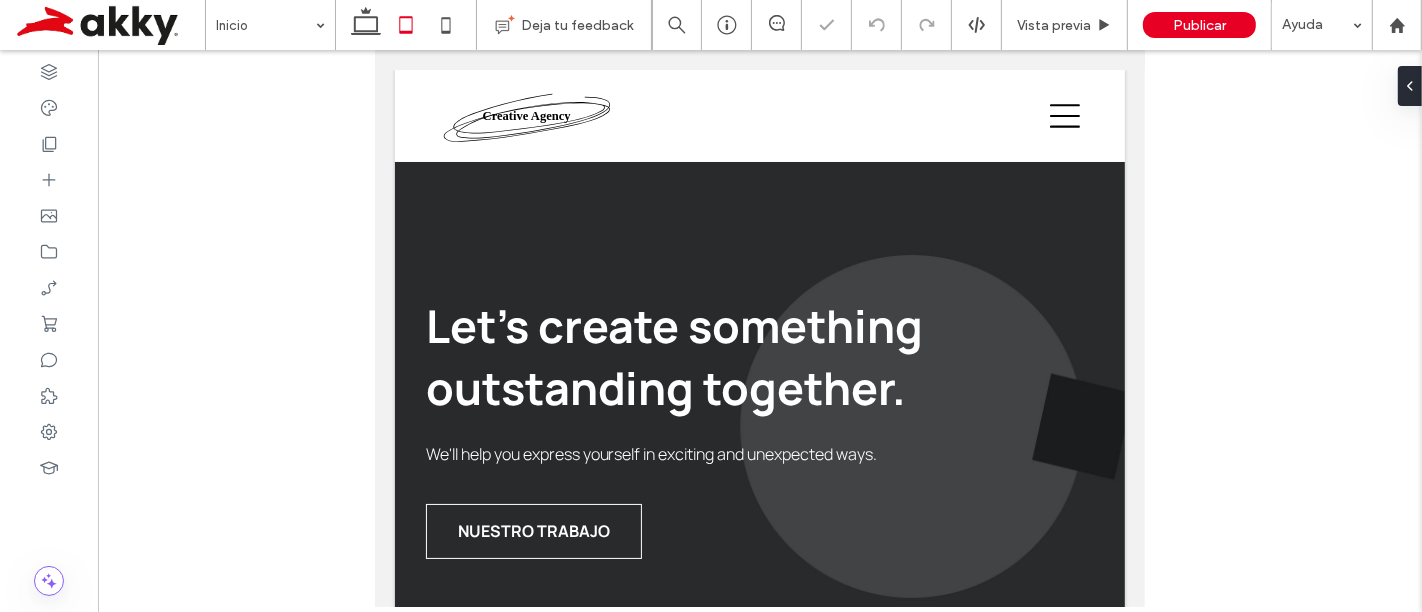 scroll, scrollTop: 91, scrollLeft: 0, axis: vertical 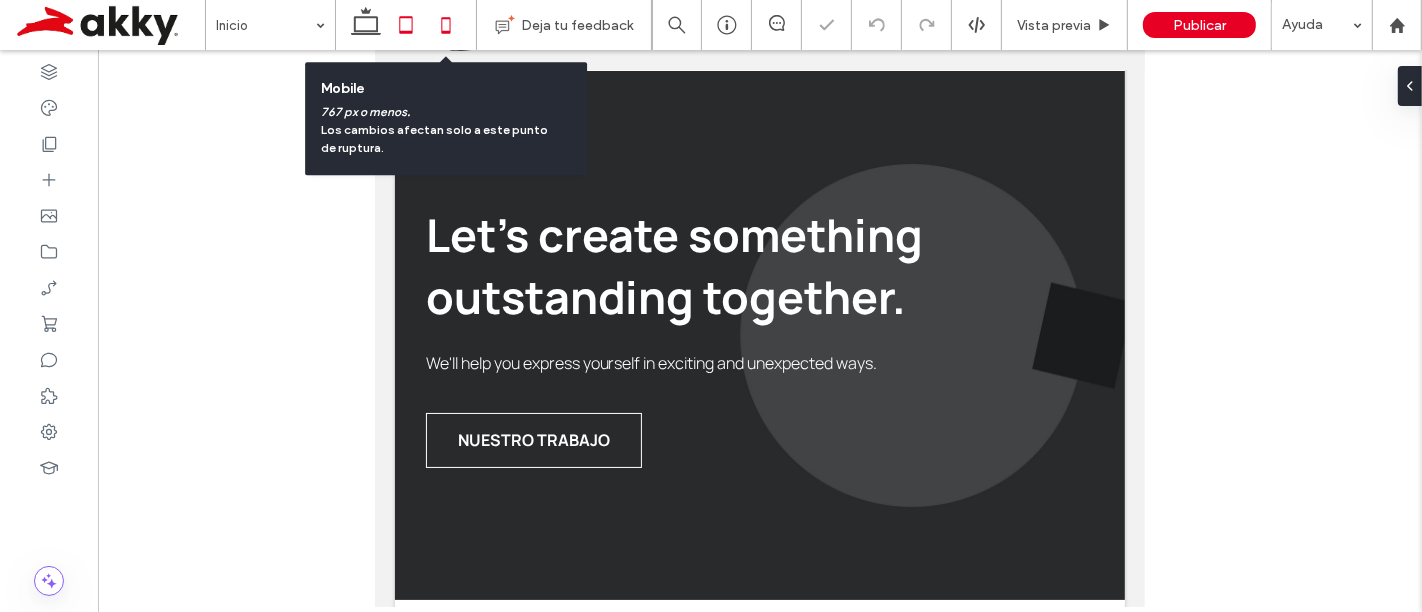 click 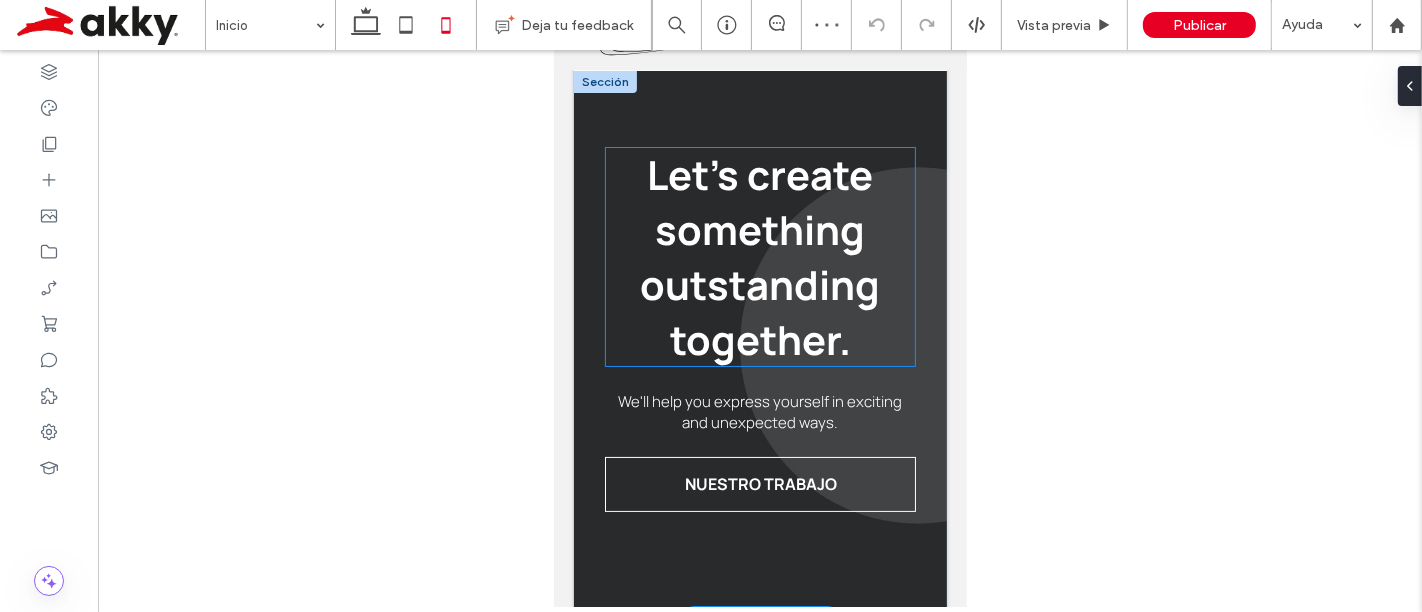 scroll, scrollTop: 300, scrollLeft: 0, axis: vertical 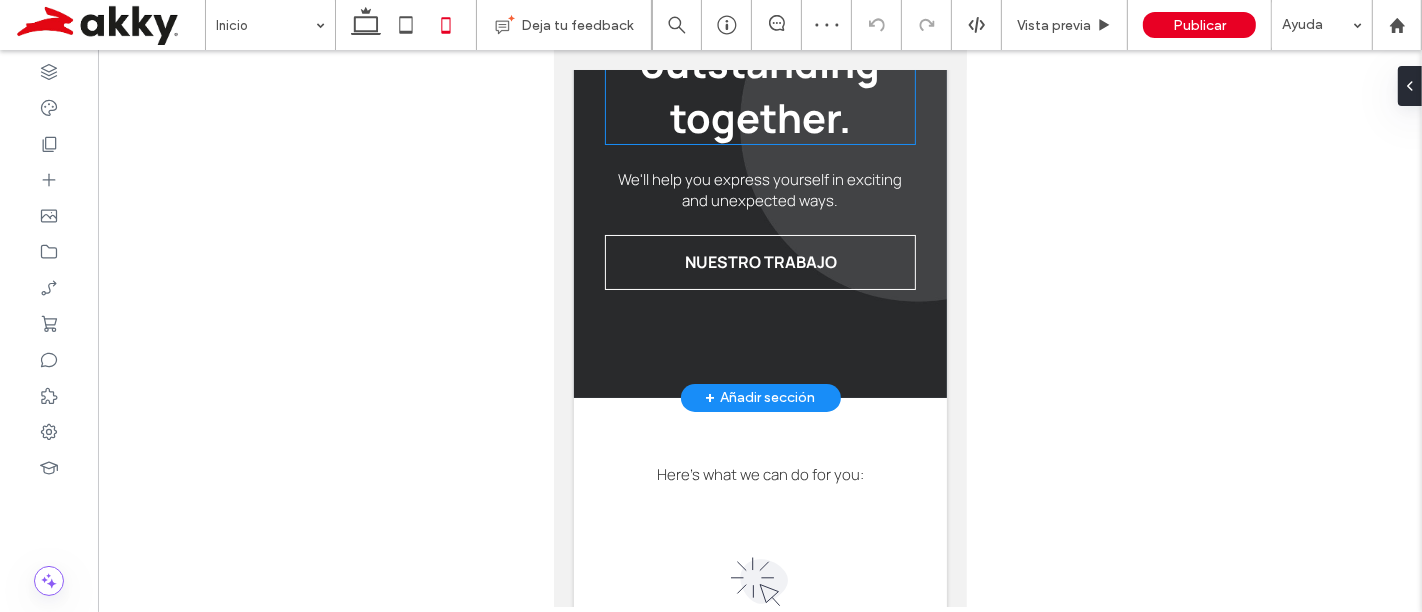 click on "Let's create something outstanding together." at bounding box center [760, 35] 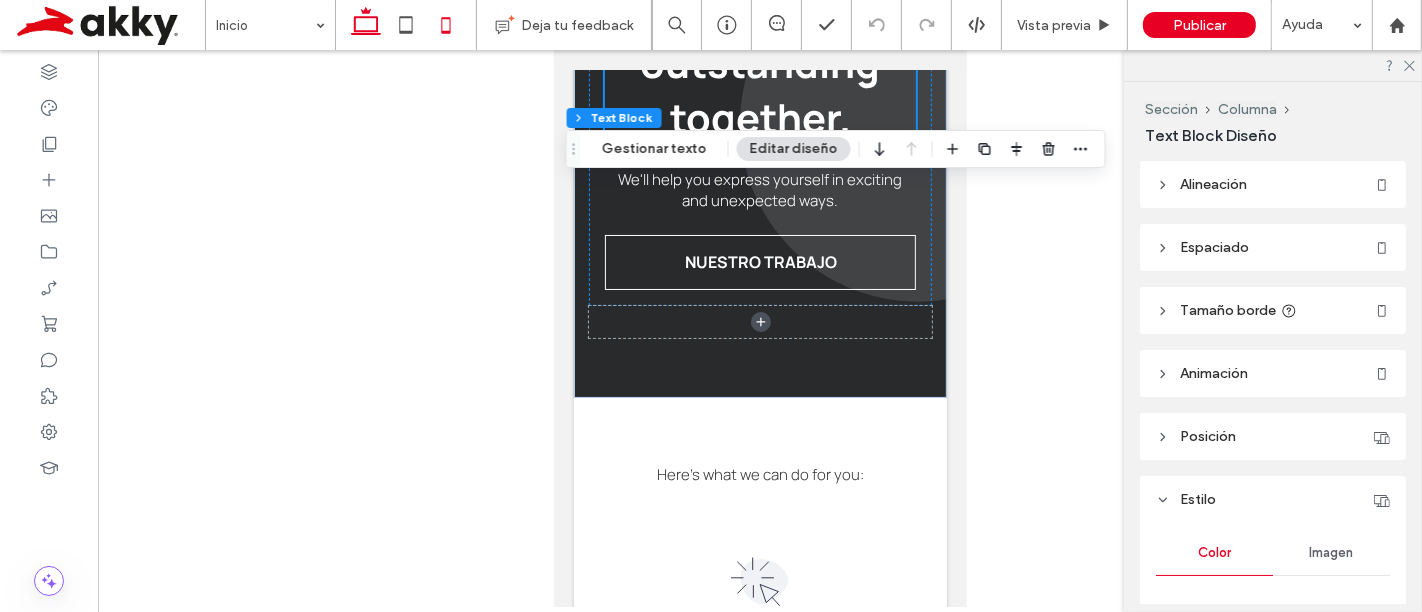 click 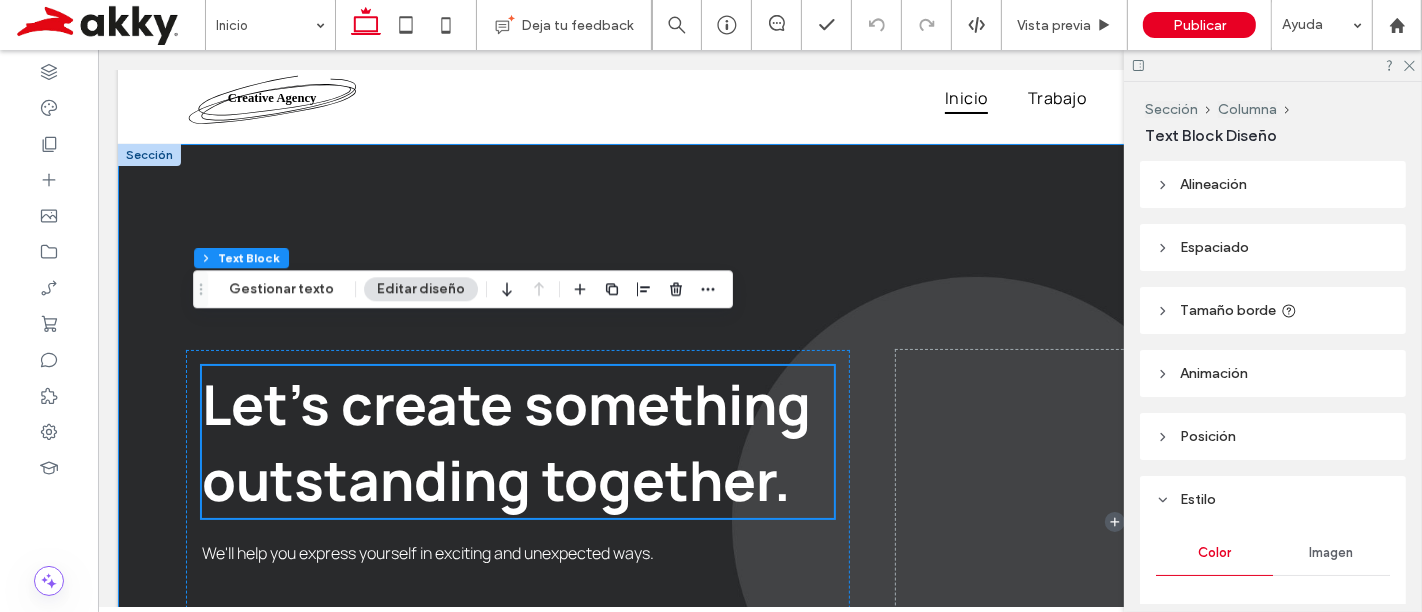 scroll, scrollTop: 0, scrollLeft: 0, axis: both 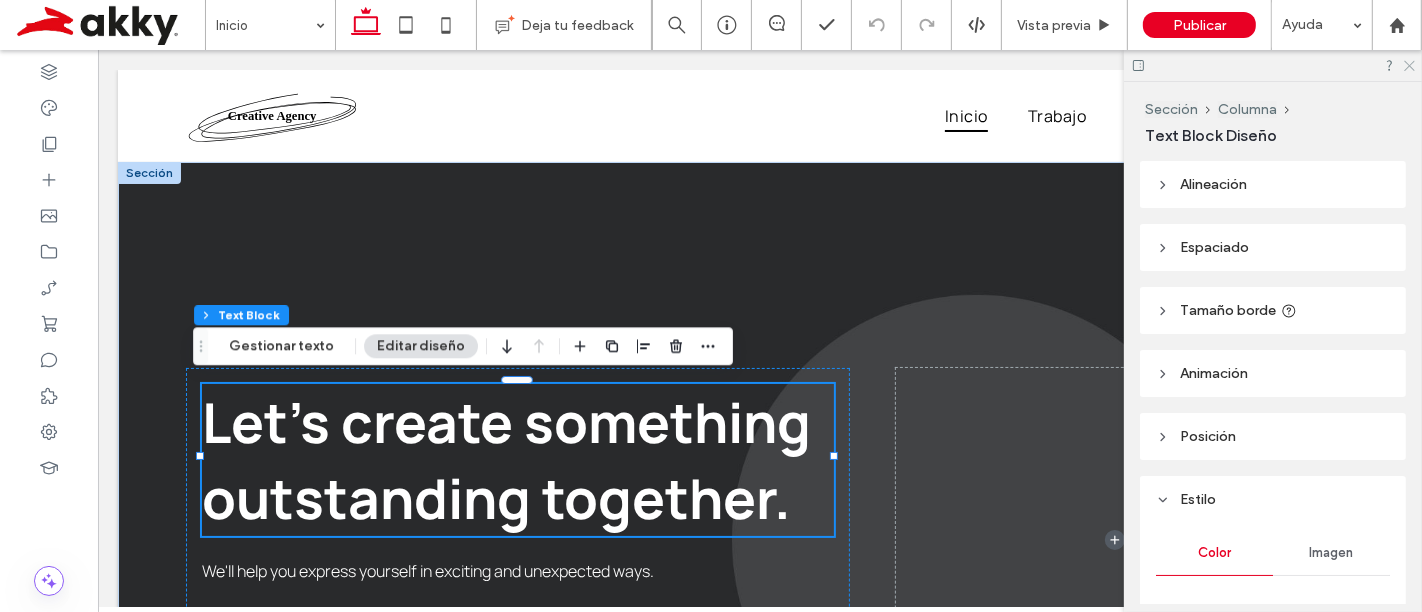 click 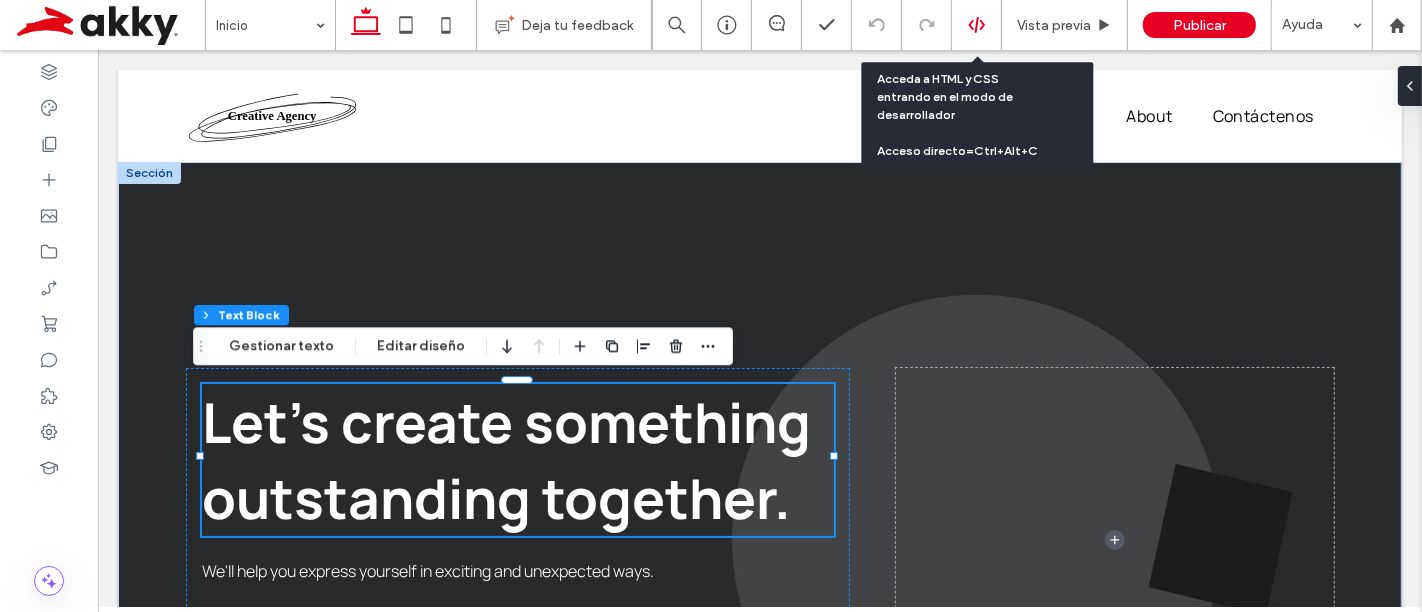click 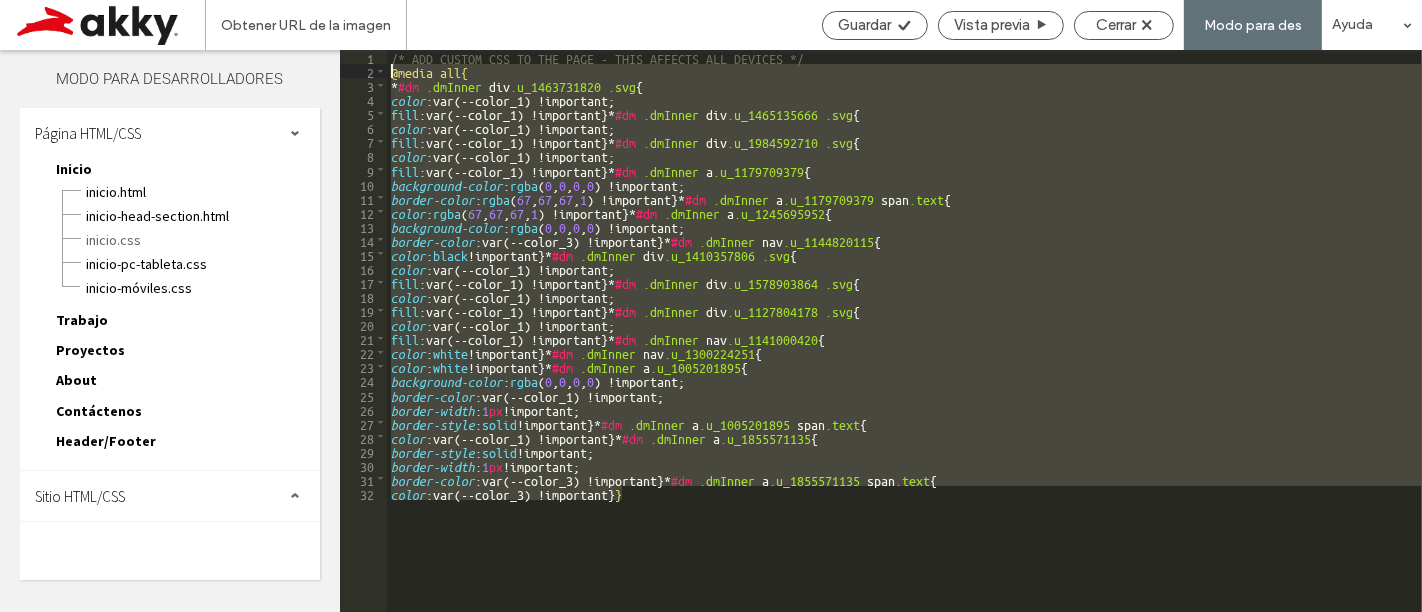drag, startPoint x: 634, startPoint y: 499, endPoint x: 394, endPoint y: 67, distance: 494.19025 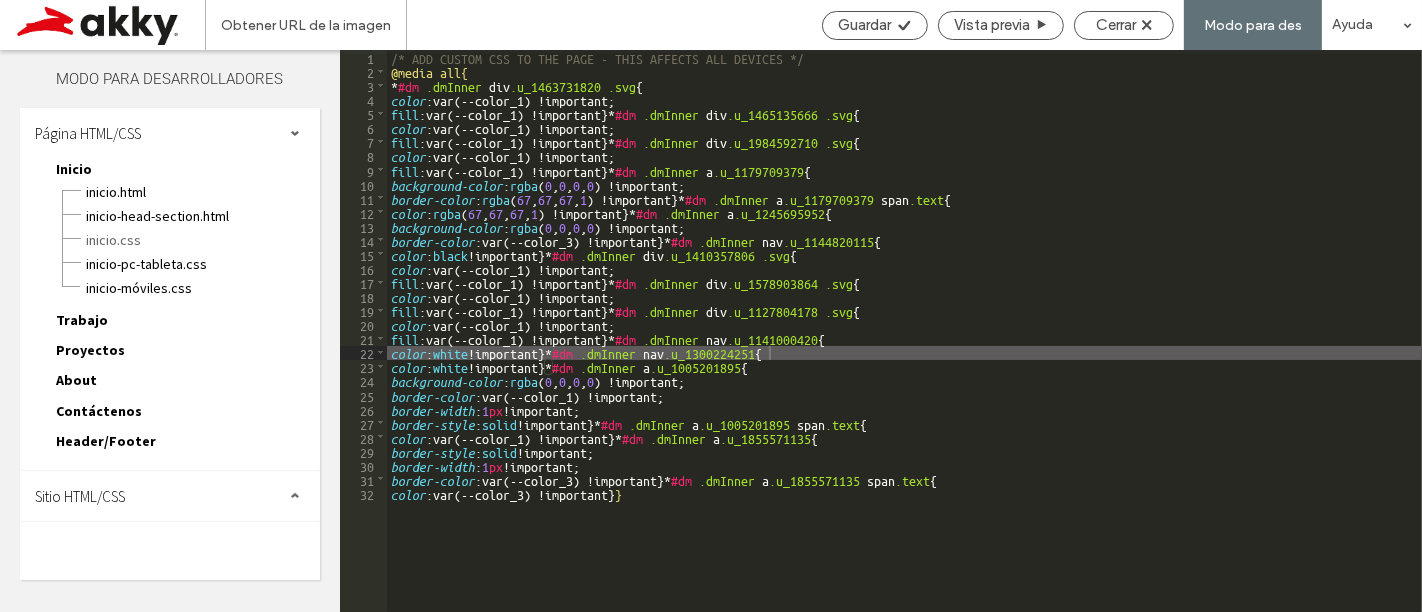 click at bounding box center (295, 133) 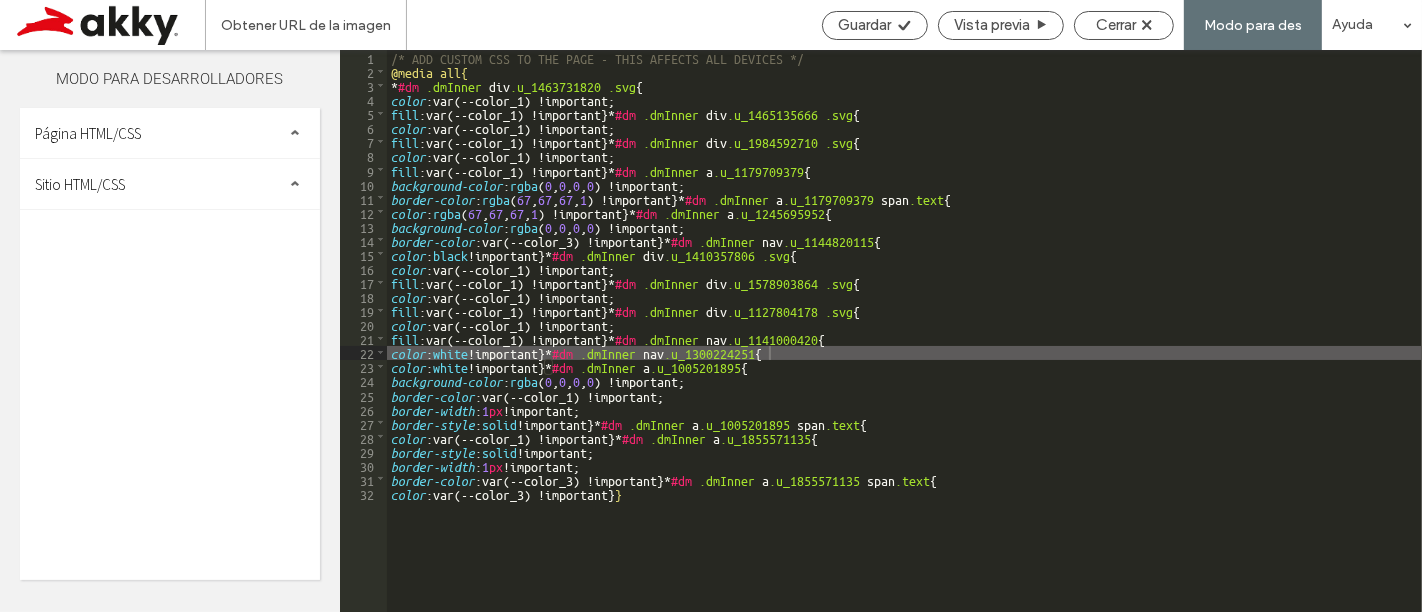 click on "Sitio HTML/CSS" at bounding box center (170, 184) 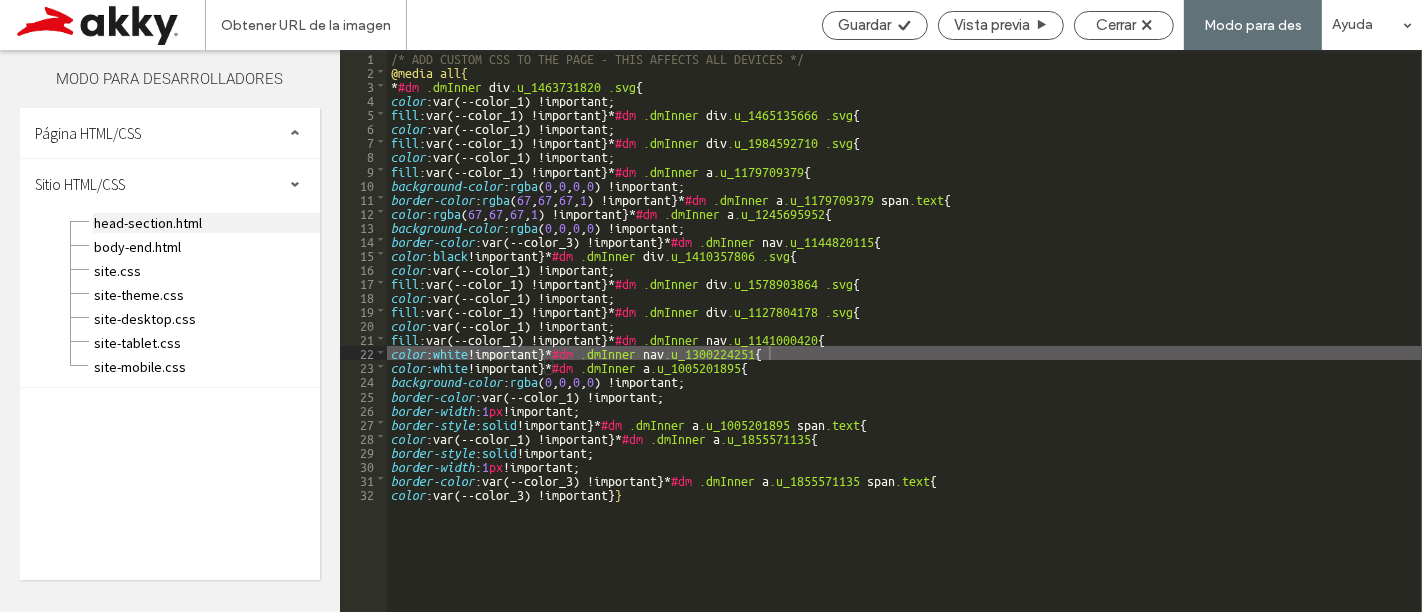 click on "head-section.html" at bounding box center (206, 223) 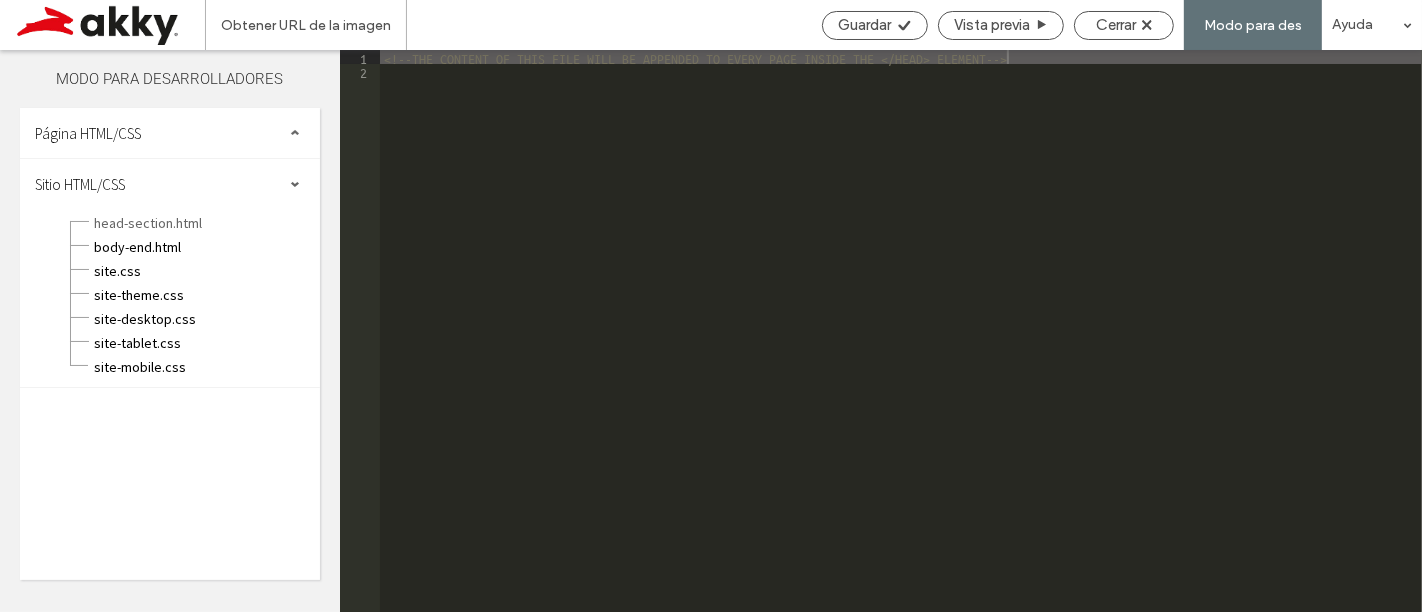 click on "site-desktop.css" at bounding box center (206, 317) 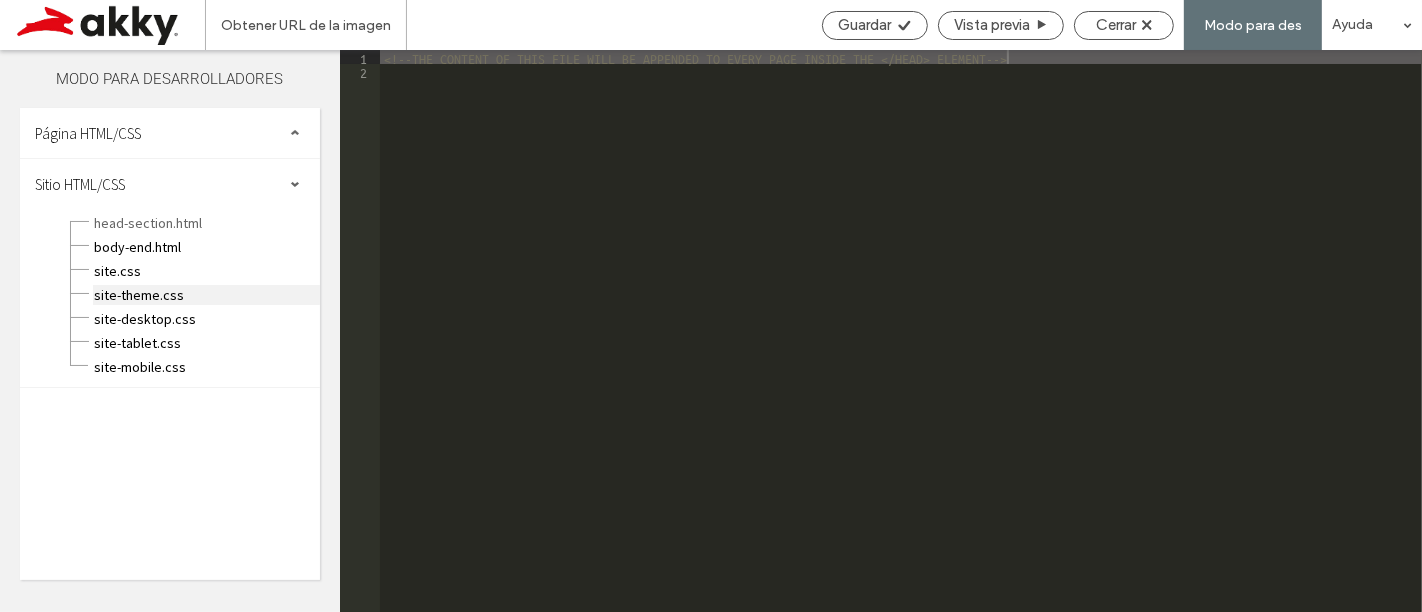click on "site-theme.css" at bounding box center (206, 295) 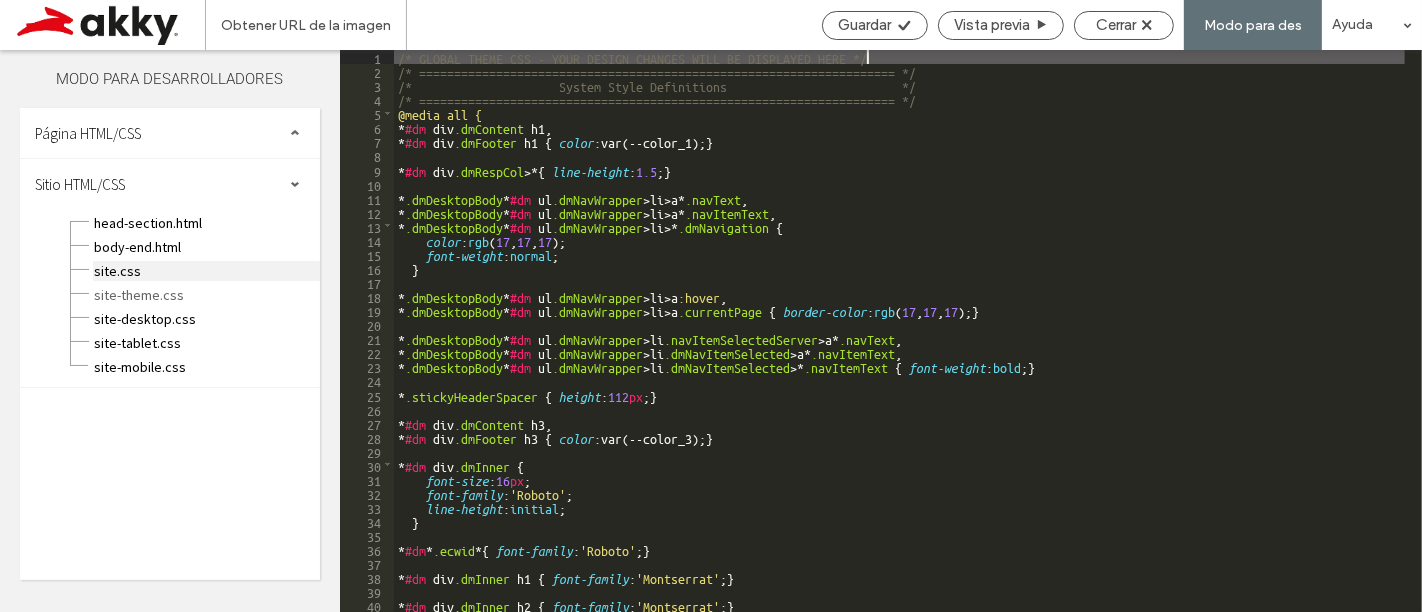 click on "site.css" at bounding box center [206, 271] 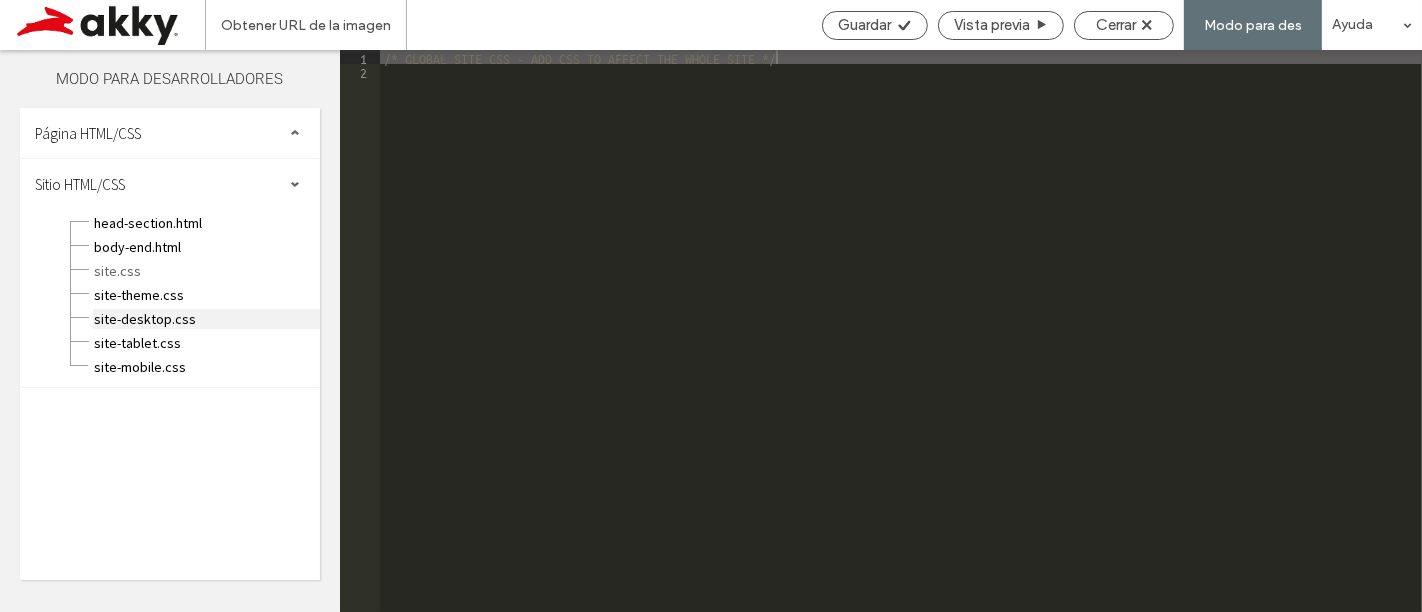click on "site-desktop.css" at bounding box center (206, 319) 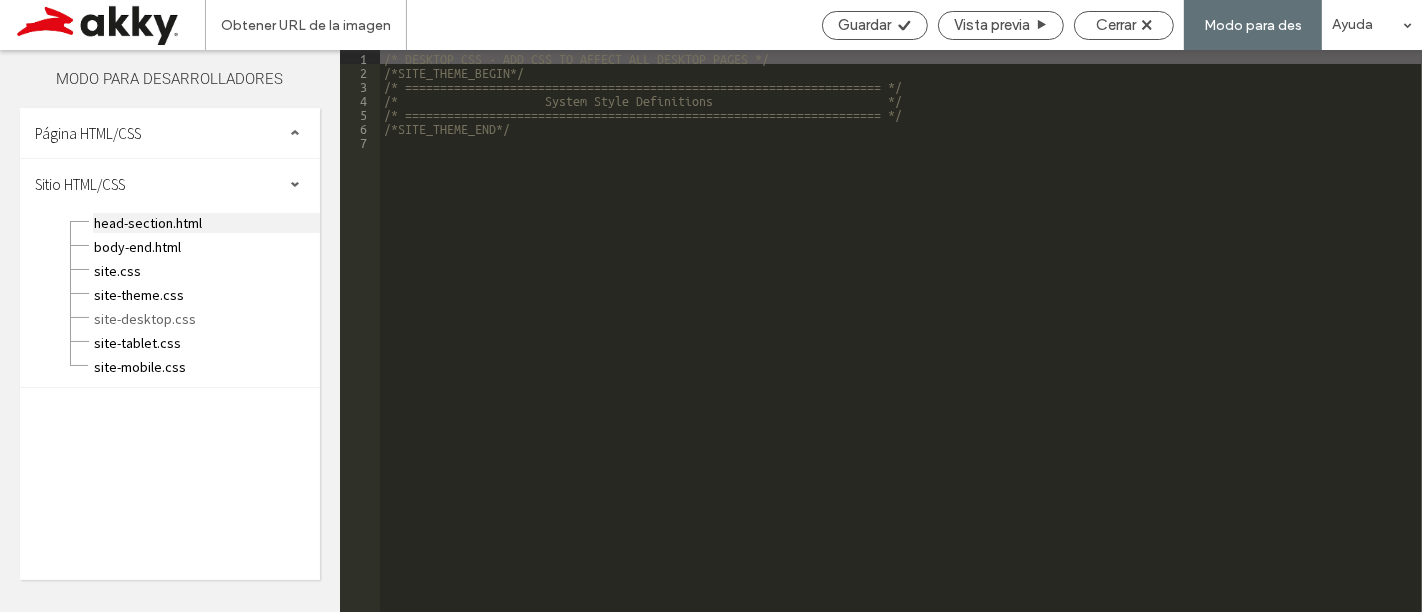 click on "head-section.html" at bounding box center (206, 223) 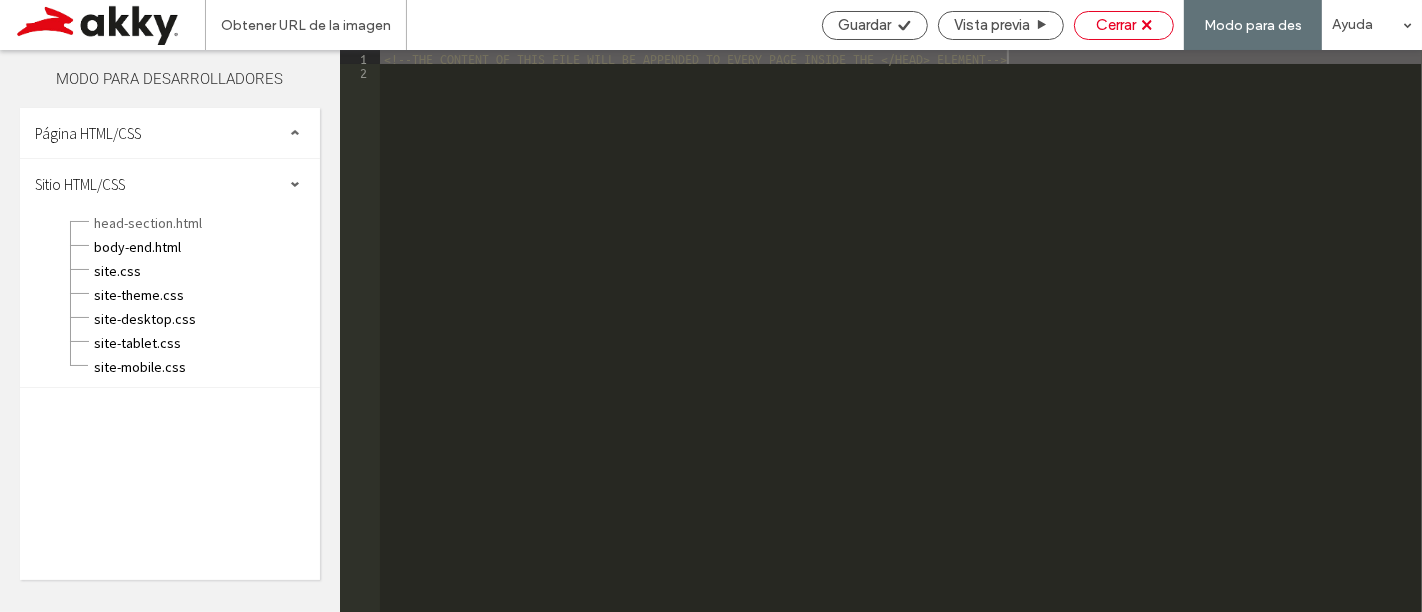 click 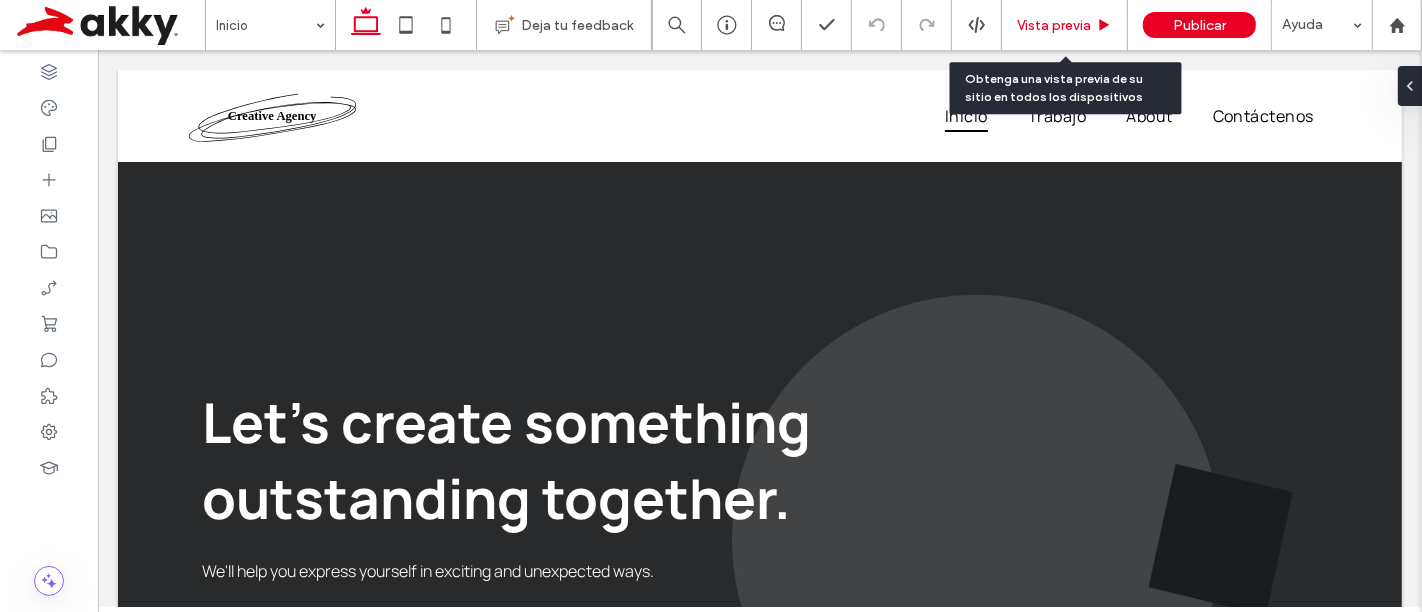 click on "Vista previa" at bounding box center (1054, 25) 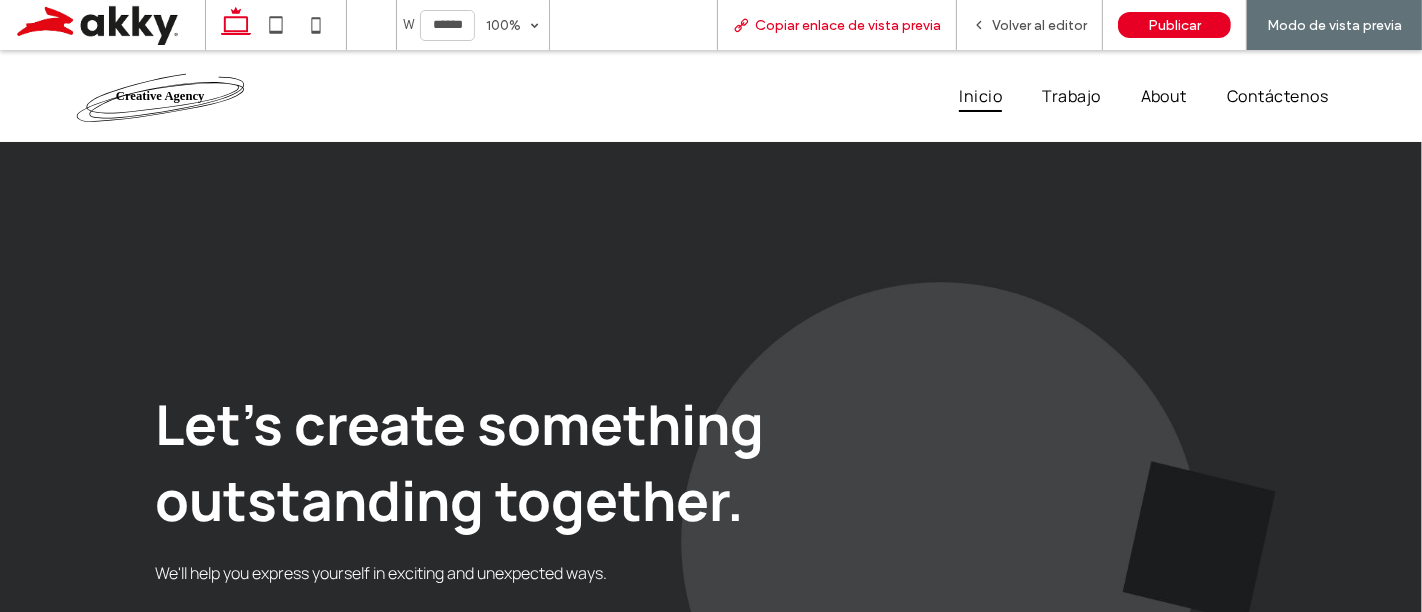 click on "Copiar enlace de vista previa" at bounding box center [848, 25] 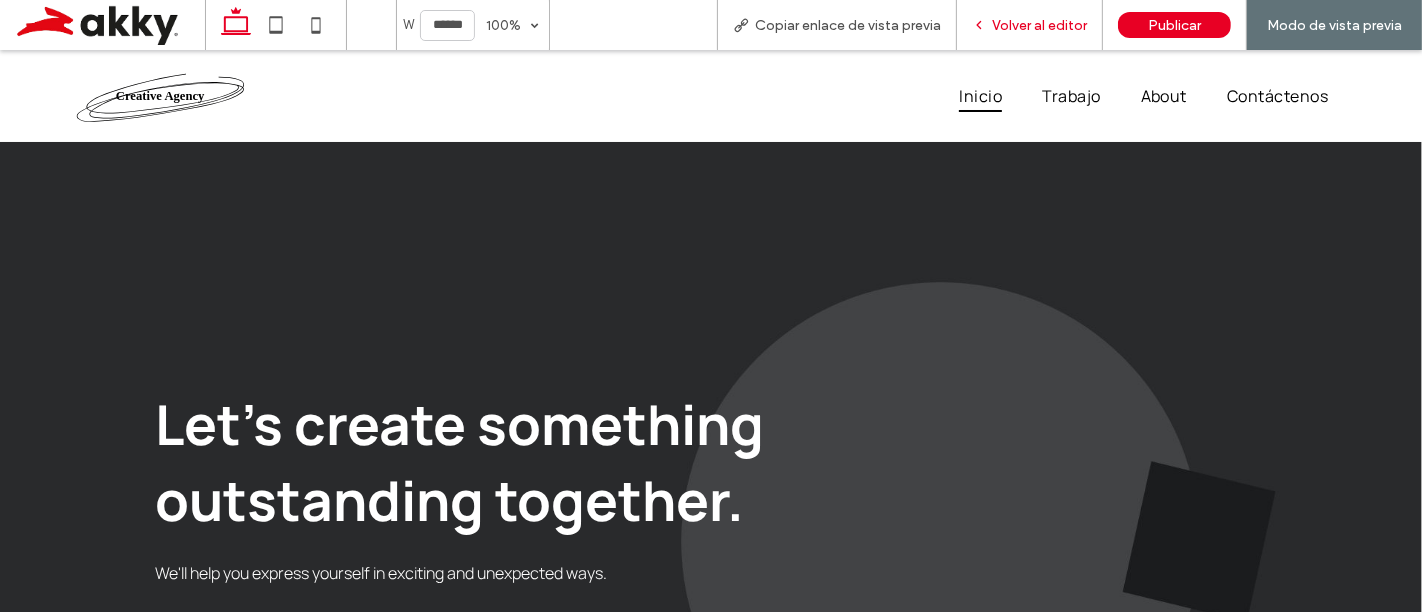 click on "Volver al editor" at bounding box center [1039, 25] 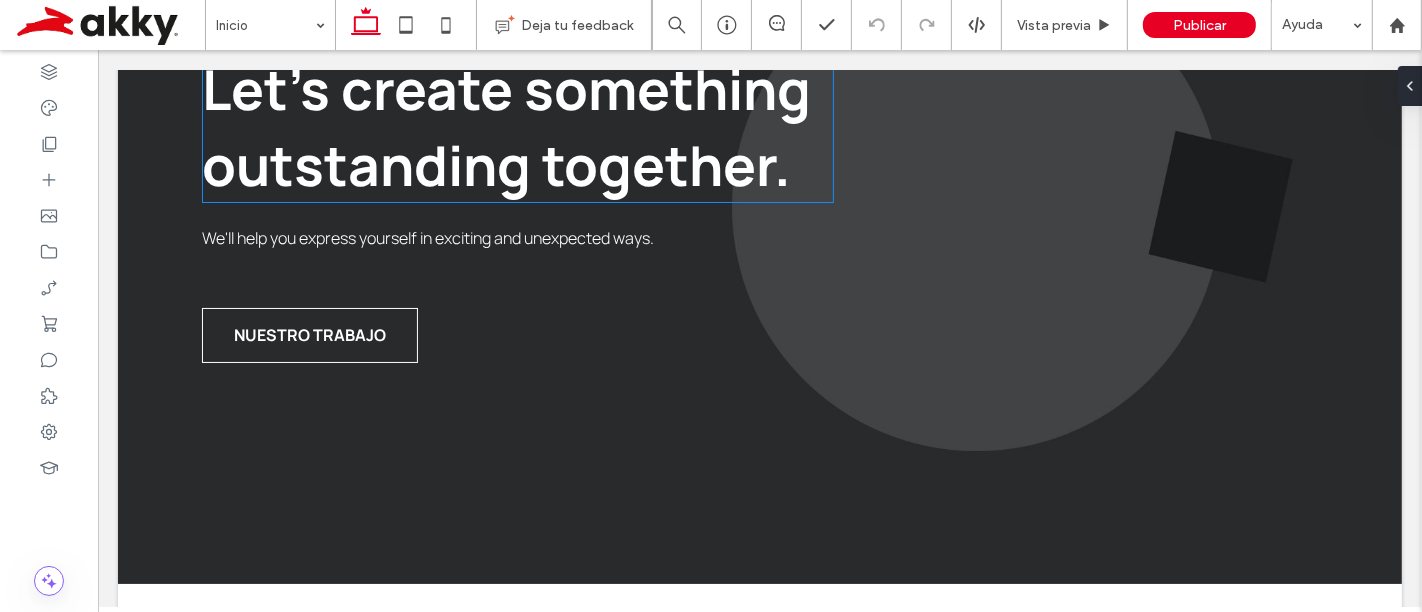 scroll, scrollTop: 0, scrollLeft: 0, axis: both 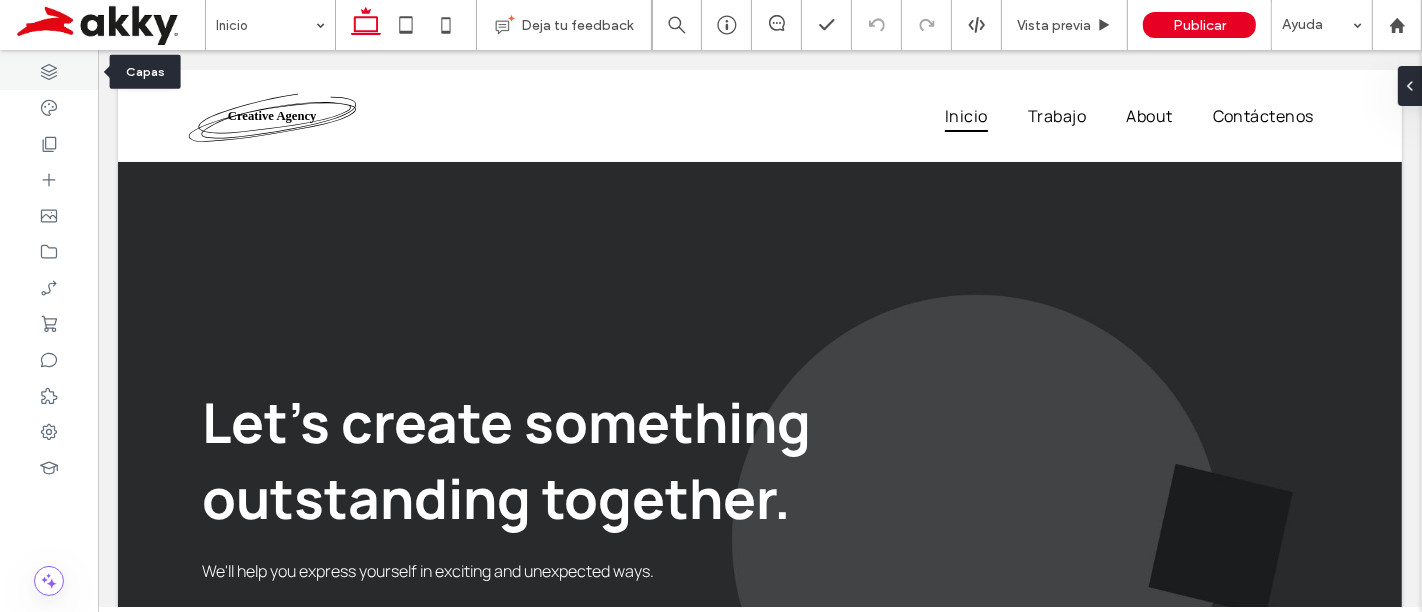 click 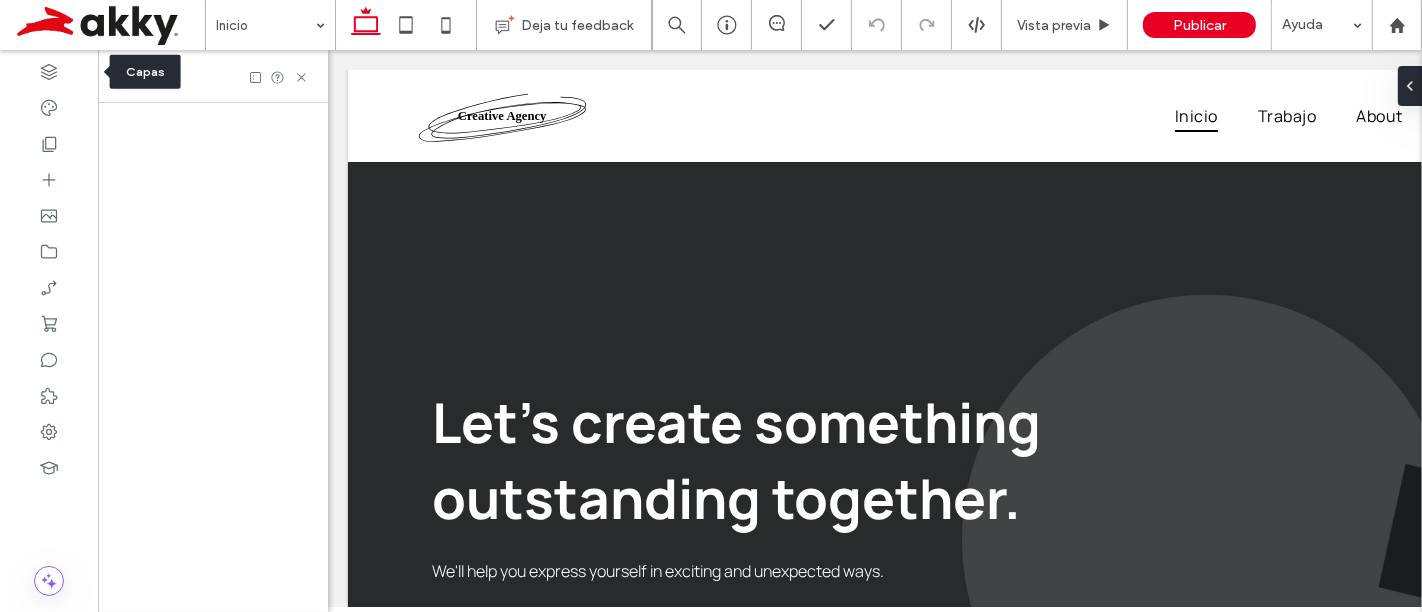 scroll, scrollTop: 0, scrollLeft: 229, axis: horizontal 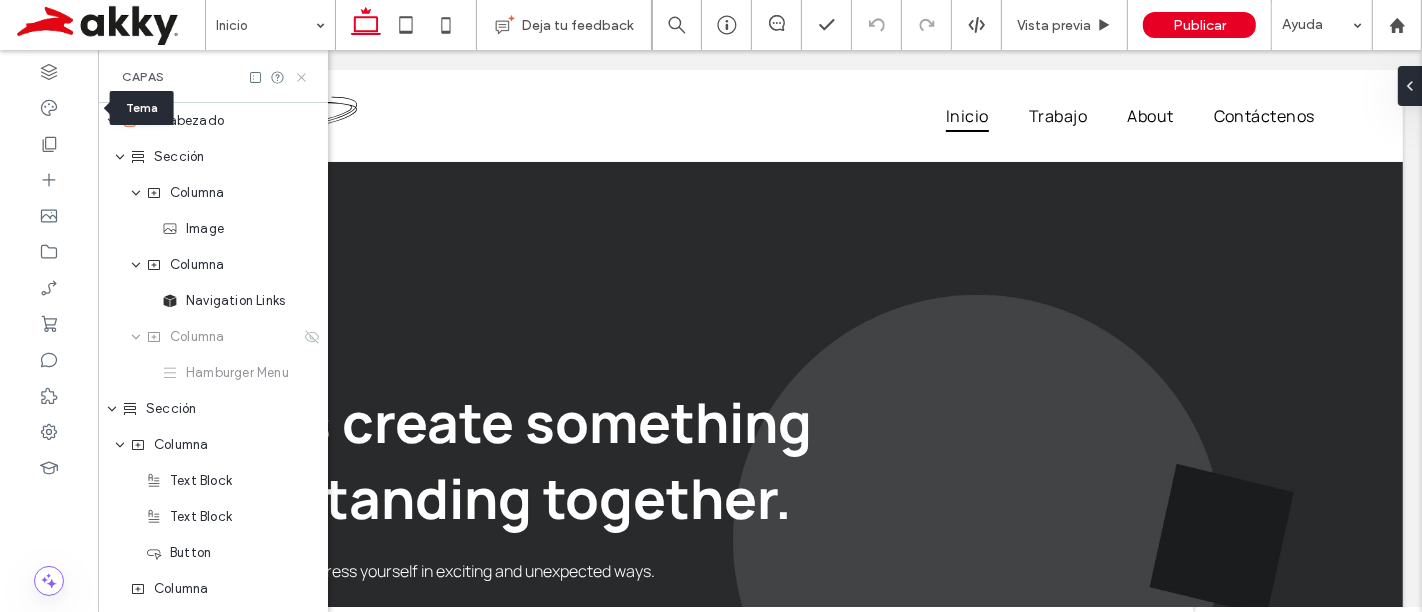 click 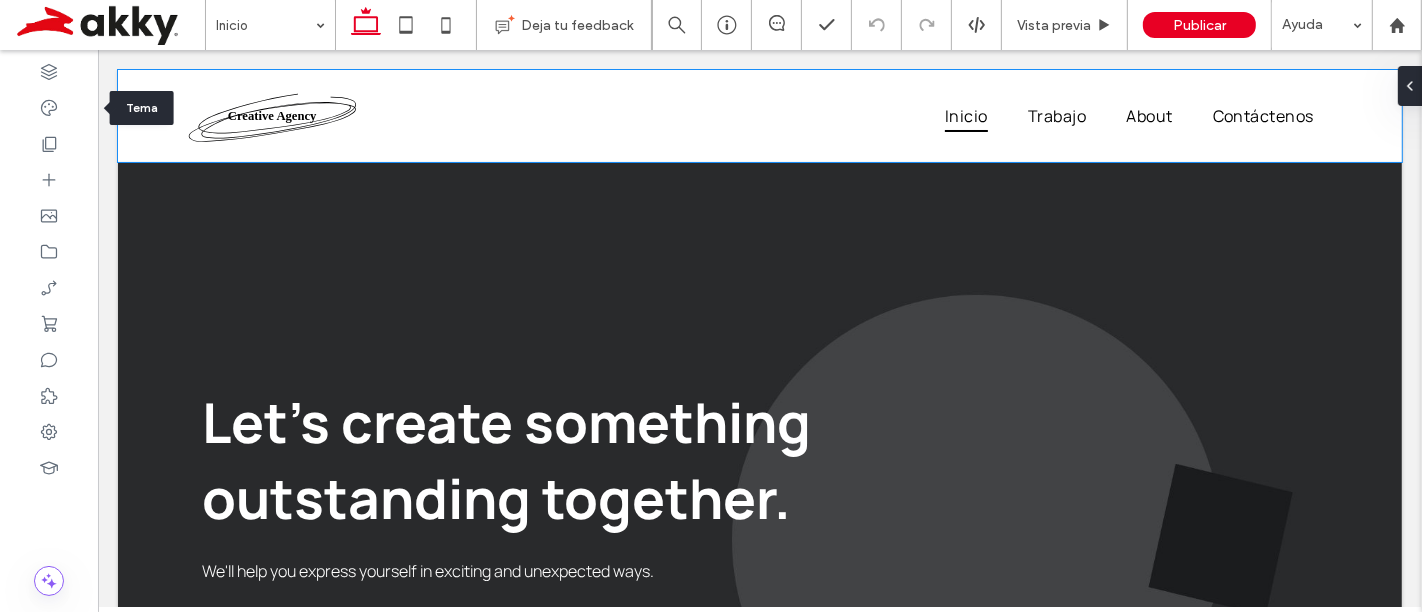 scroll, scrollTop: 0, scrollLeft: 0, axis: both 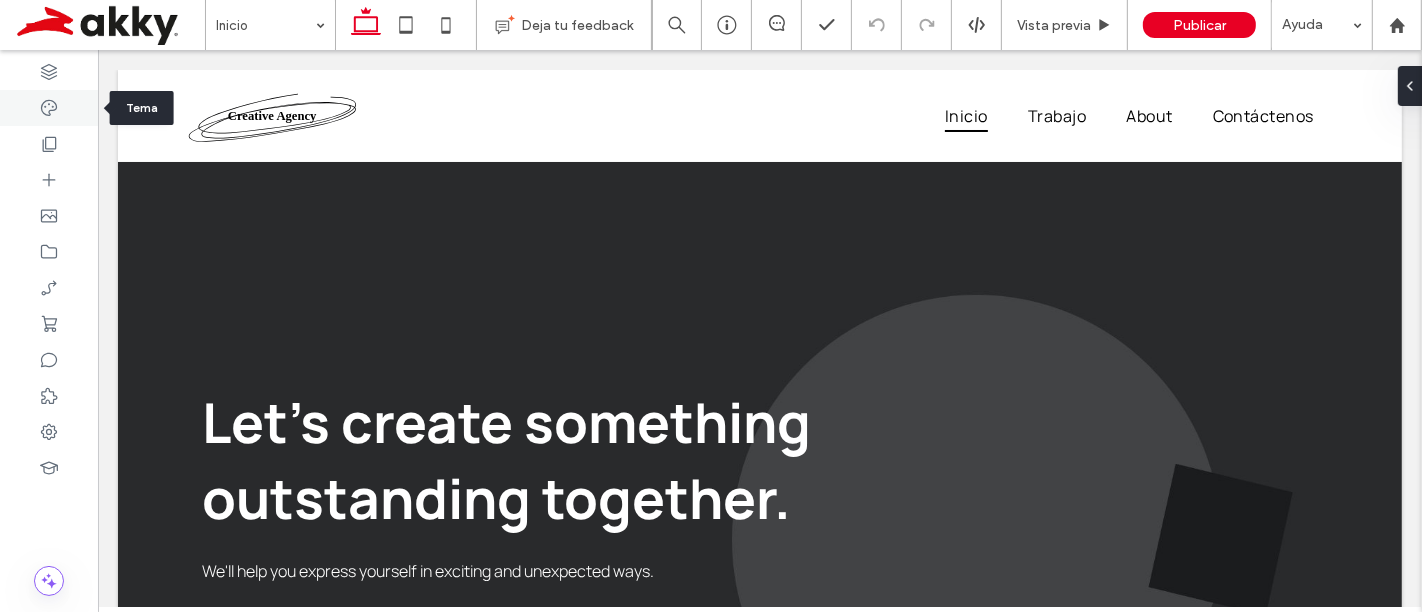 click 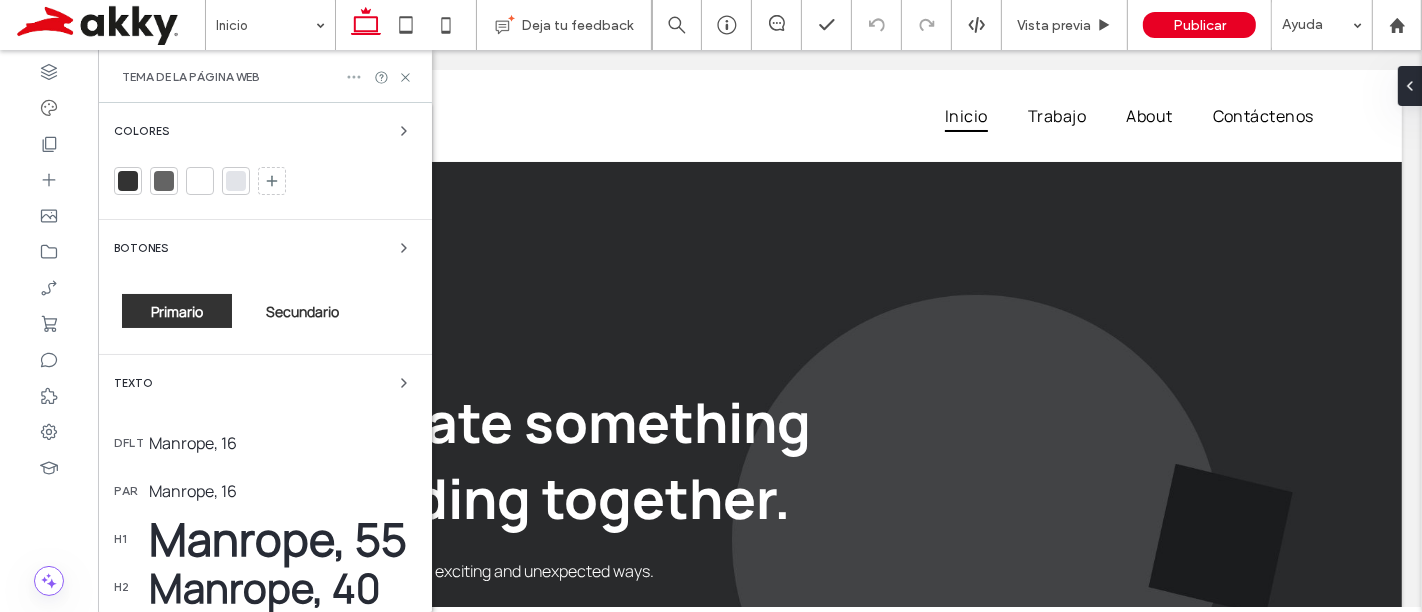 click 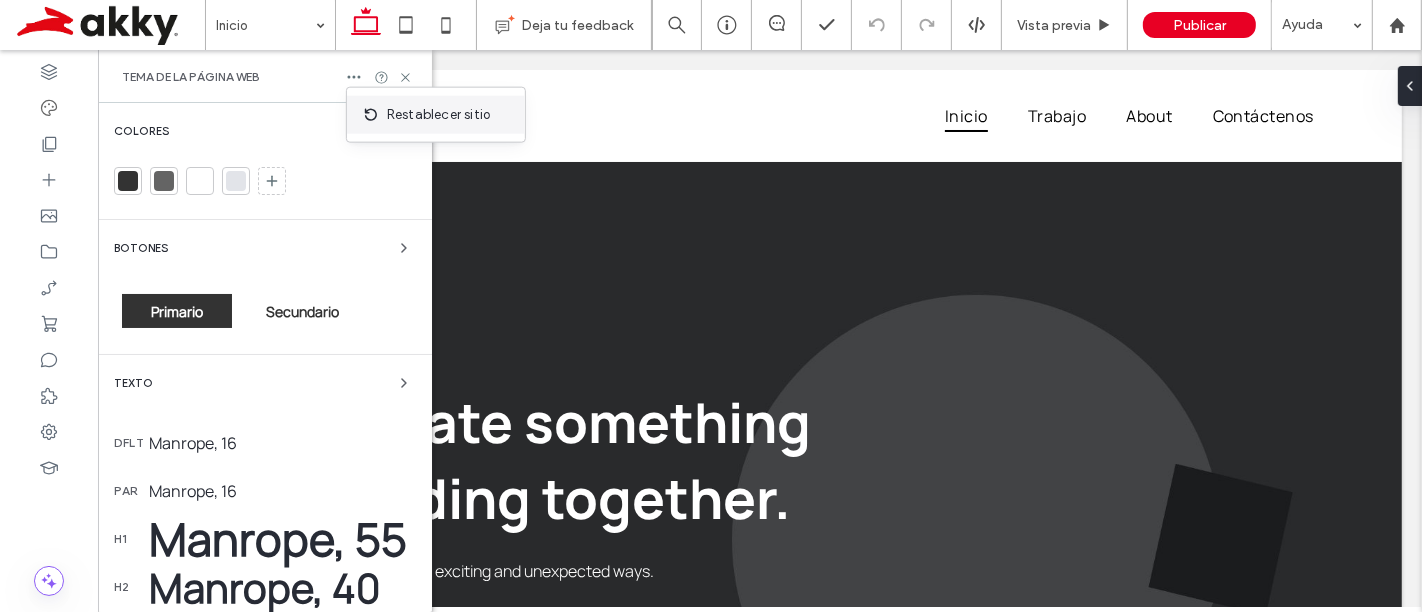 click on "Restablecer sitio" at bounding box center (438, 115) 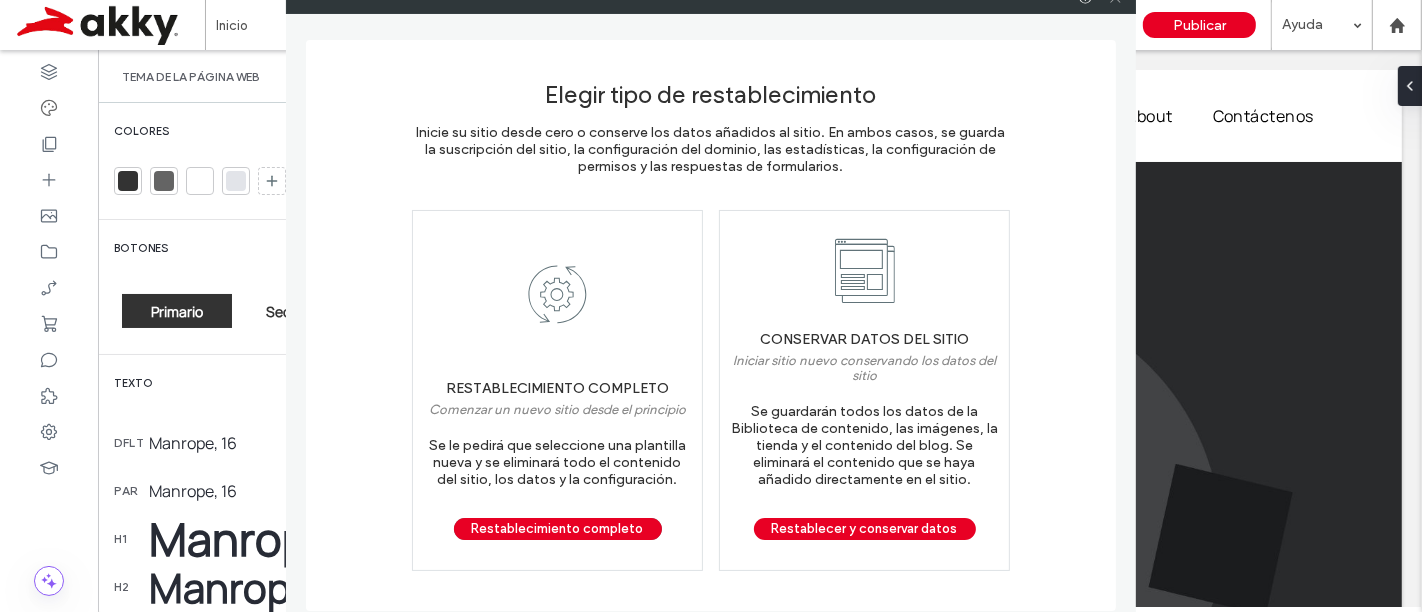 click at bounding box center [1115, -2] 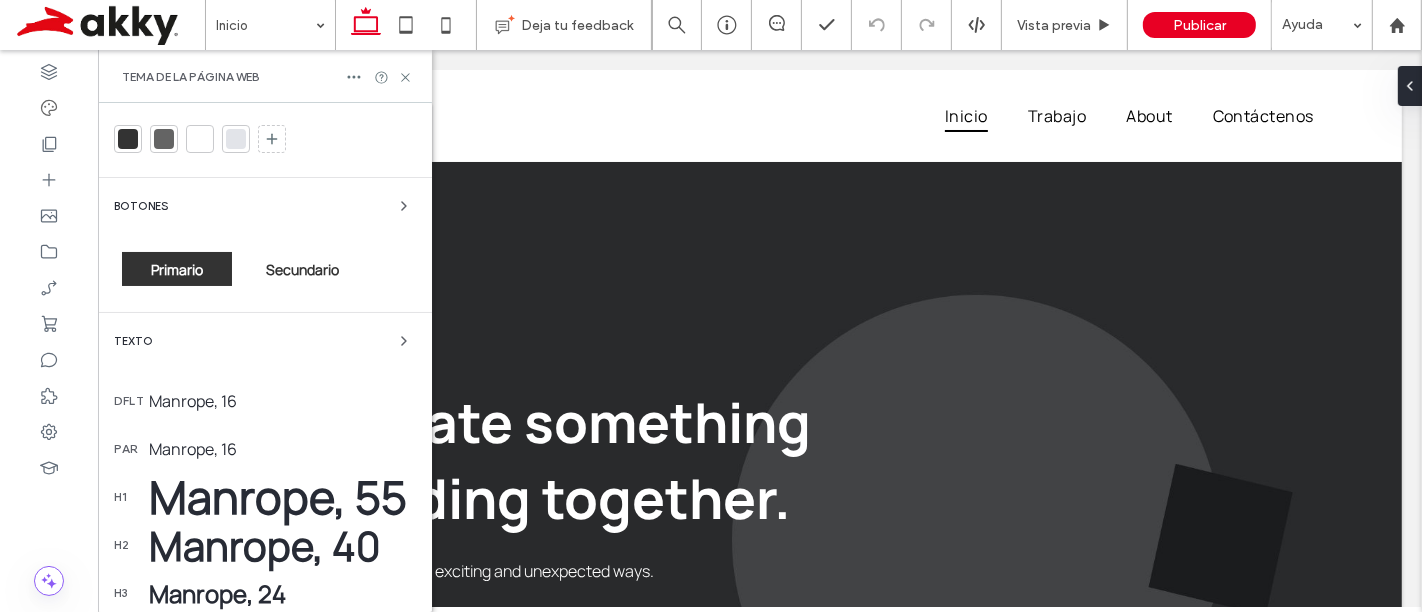 scroll, scrollTop: 0, scrollLeft: 0, axis: both 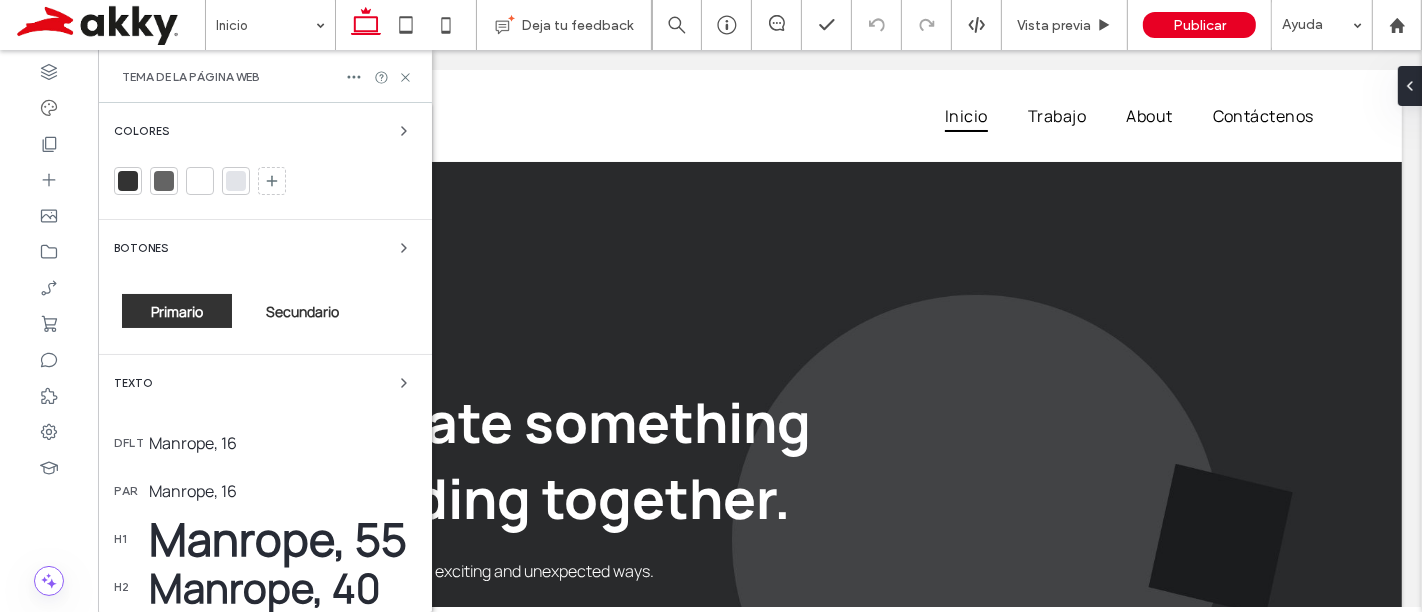 click at bounding box center [236, 181] 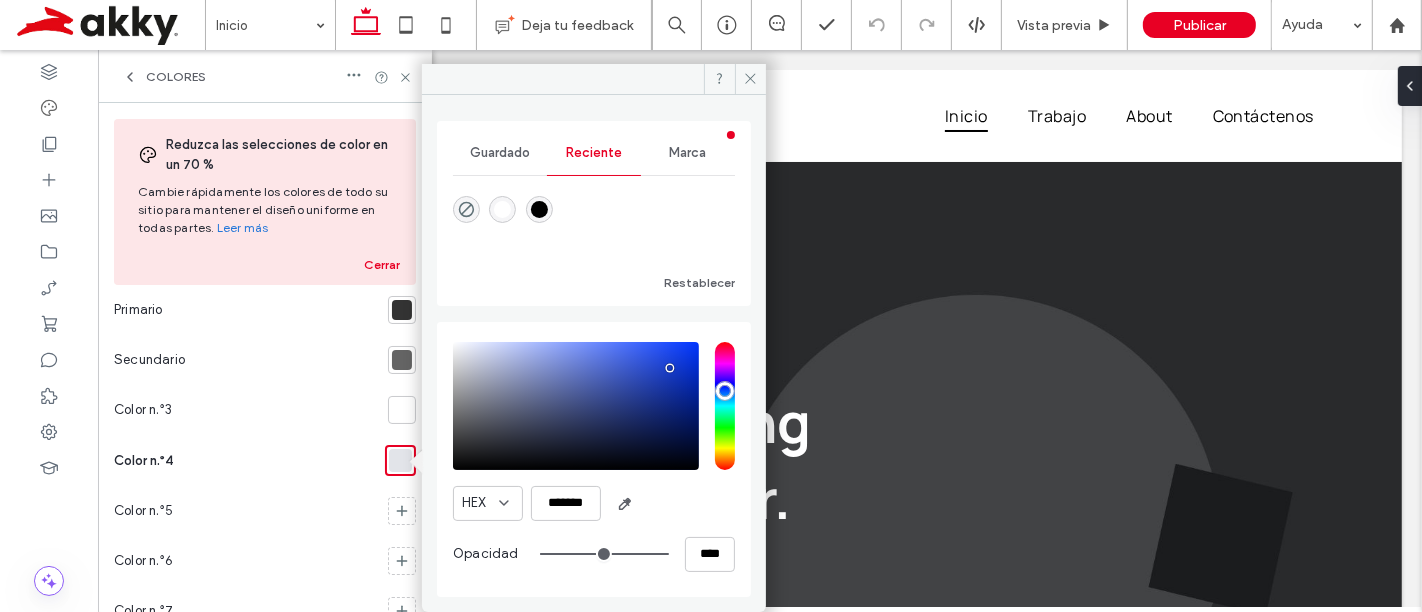 type on "*******" 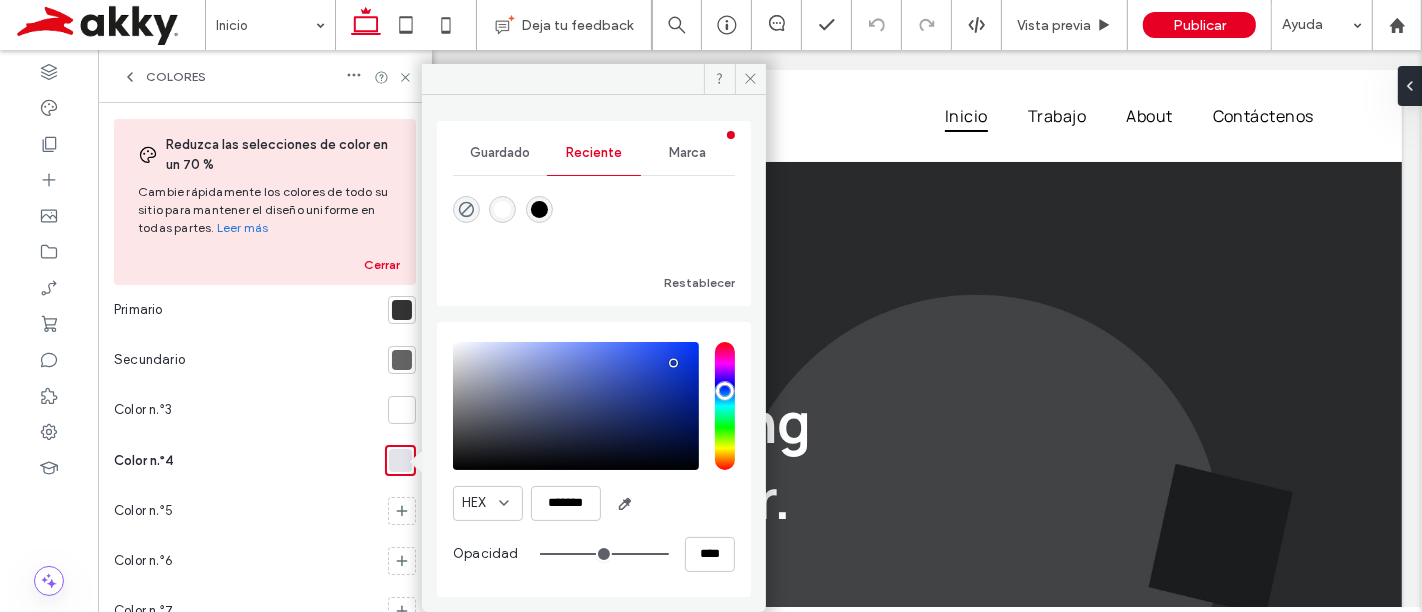 drag, startPoint x: 460, startPoint y: 355, endPoint x: 674, endPoint y: 362, distance: 214.11446 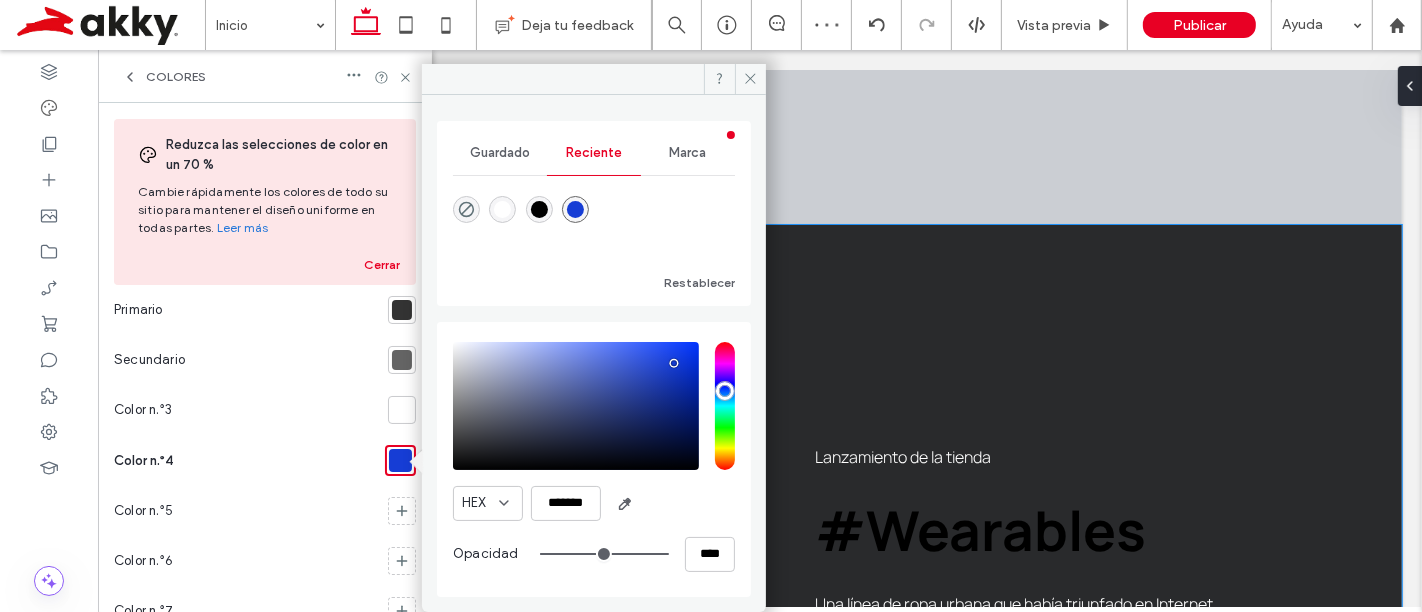 scroll, scrollTop: 2000, scrollLeft: 0, axis: vertical 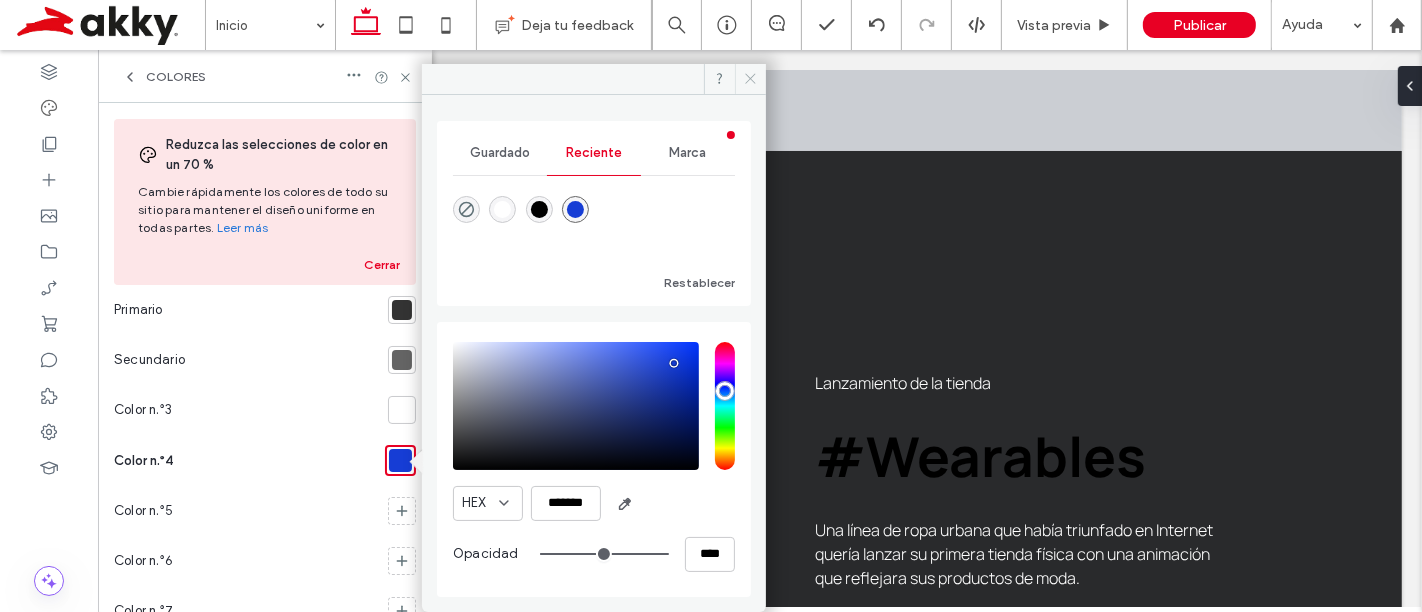 click 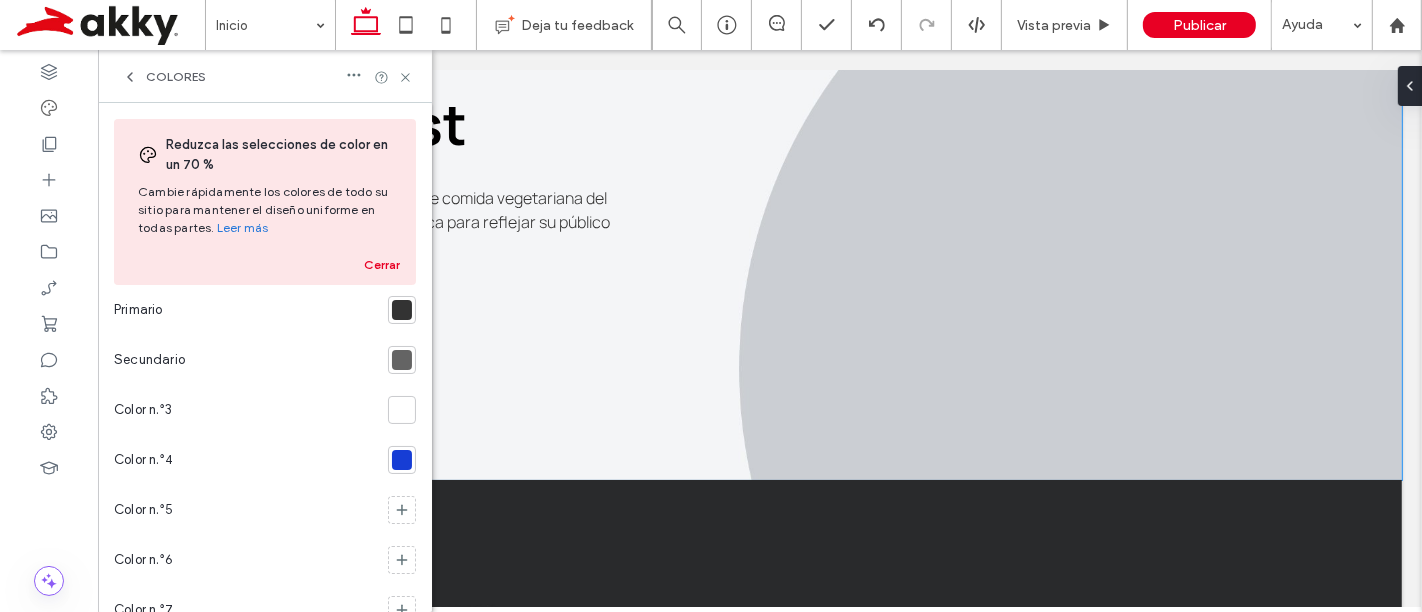 scroll, scrollTop: 1666, scrollLeft: 0, axis: vertical 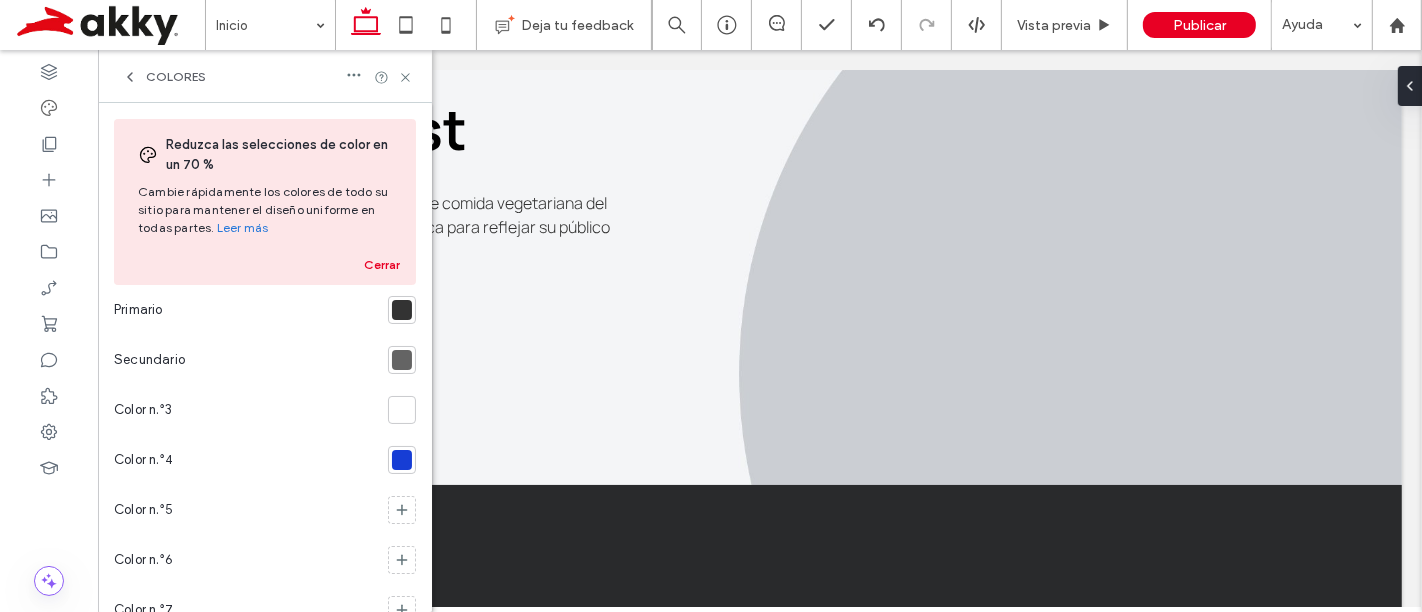 click at bounding box center (402, 460) 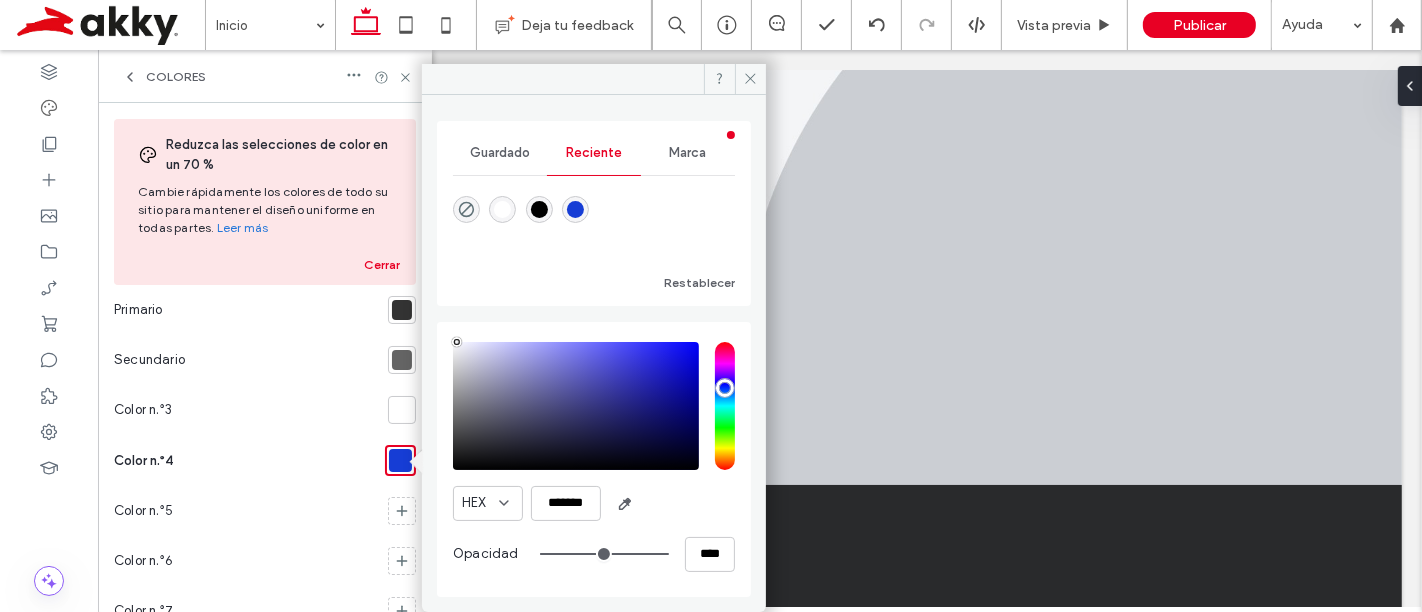 type on "*******" 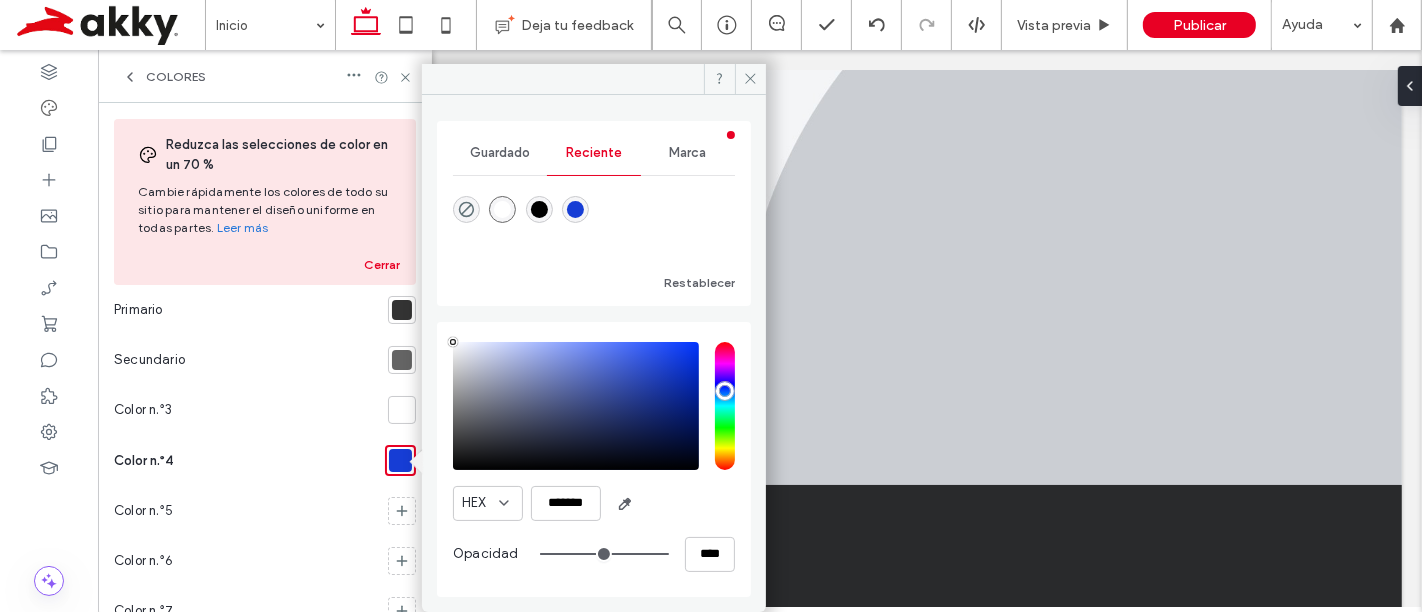 drag, startPoint x: 672, startPoint y: 362, endPoint x: 435, endPoint y: 339, distance: 238.11342 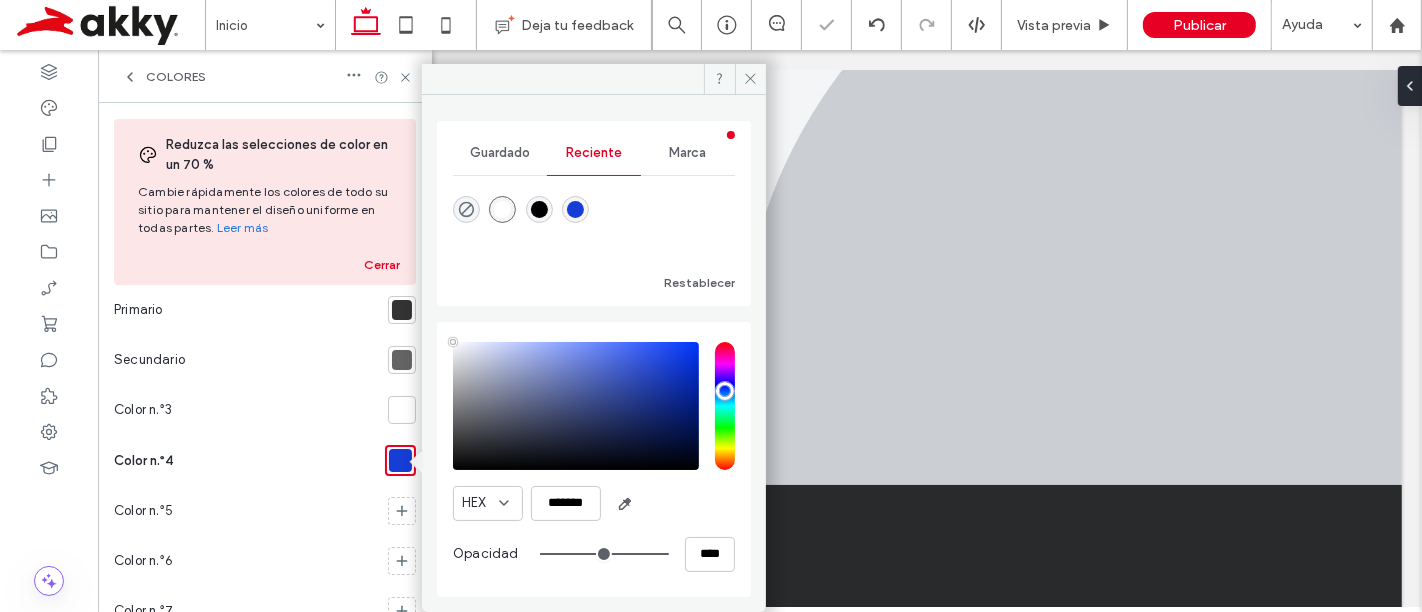 click on "HEX ******* Opacidad ****" at bounding box center [594, 459] 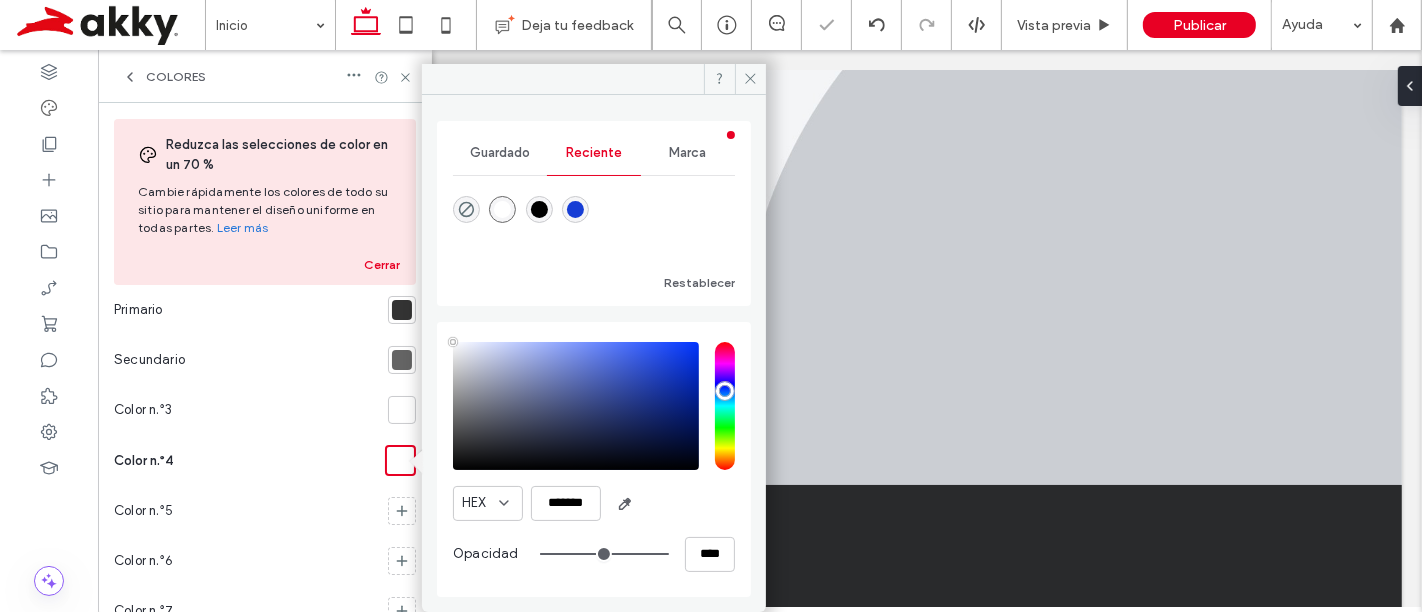 click at bounding box center [402, 360] 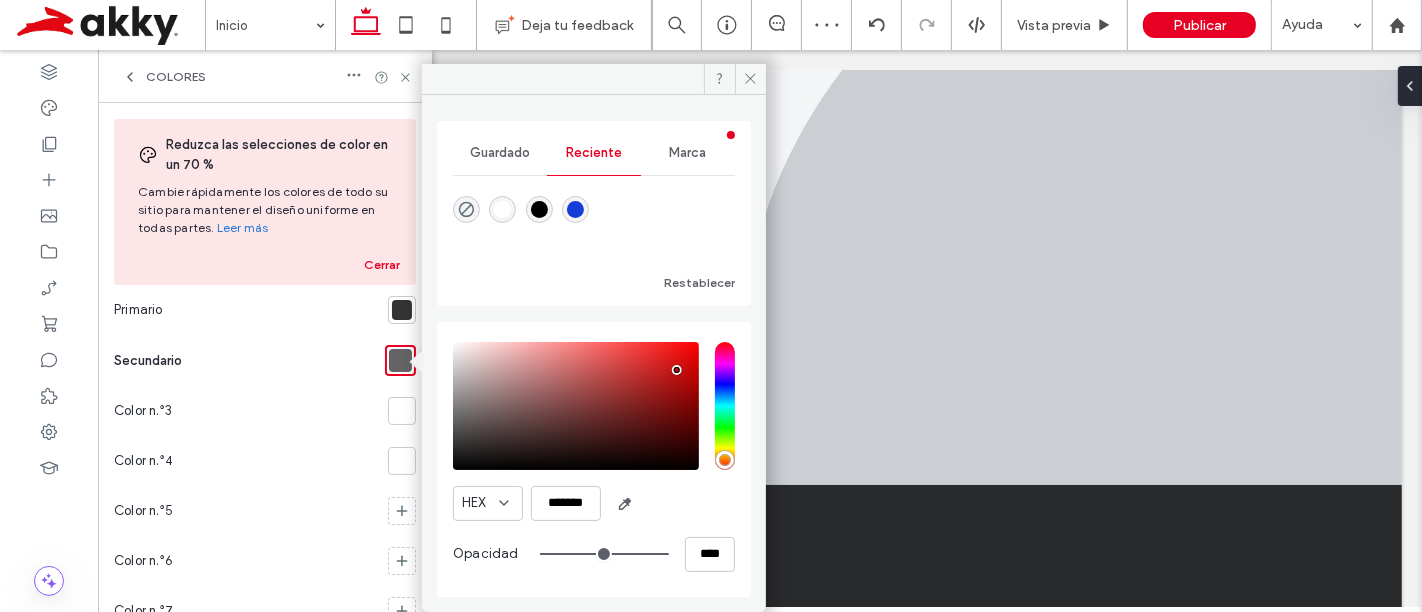type on "*******" 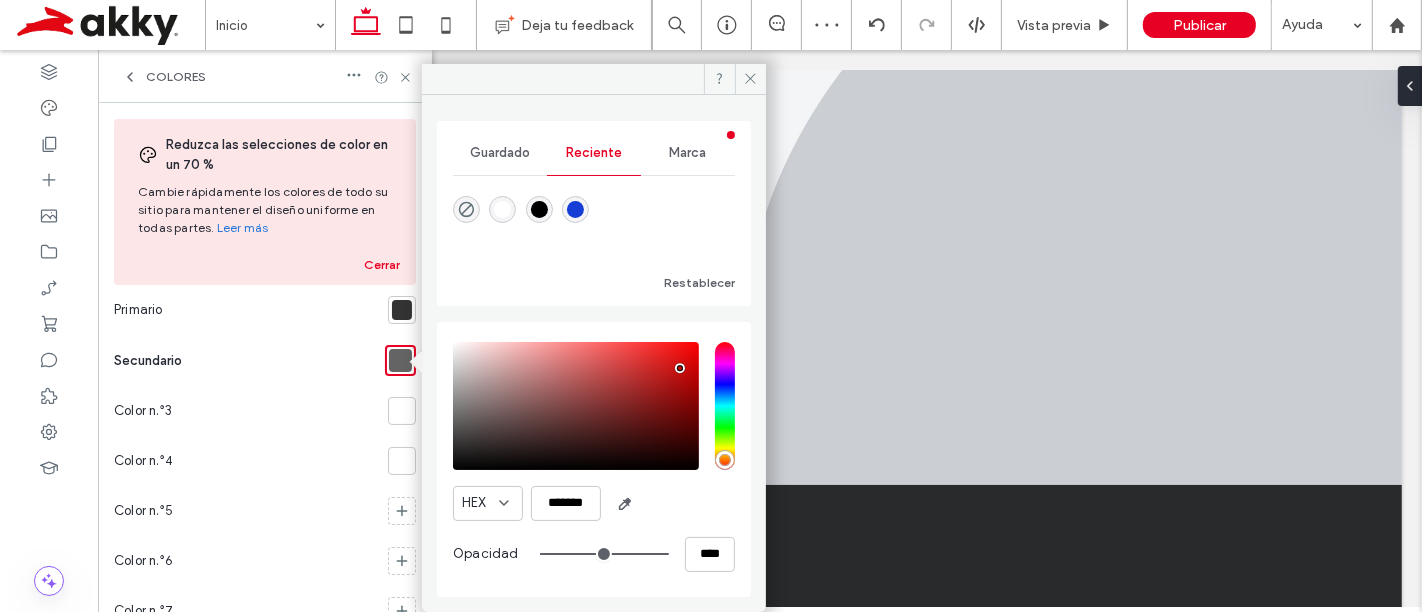 drag, startPoint x: 453, startPoint y: 418, endPoint x: 680, endPoint y: 367, distance: 232.65855 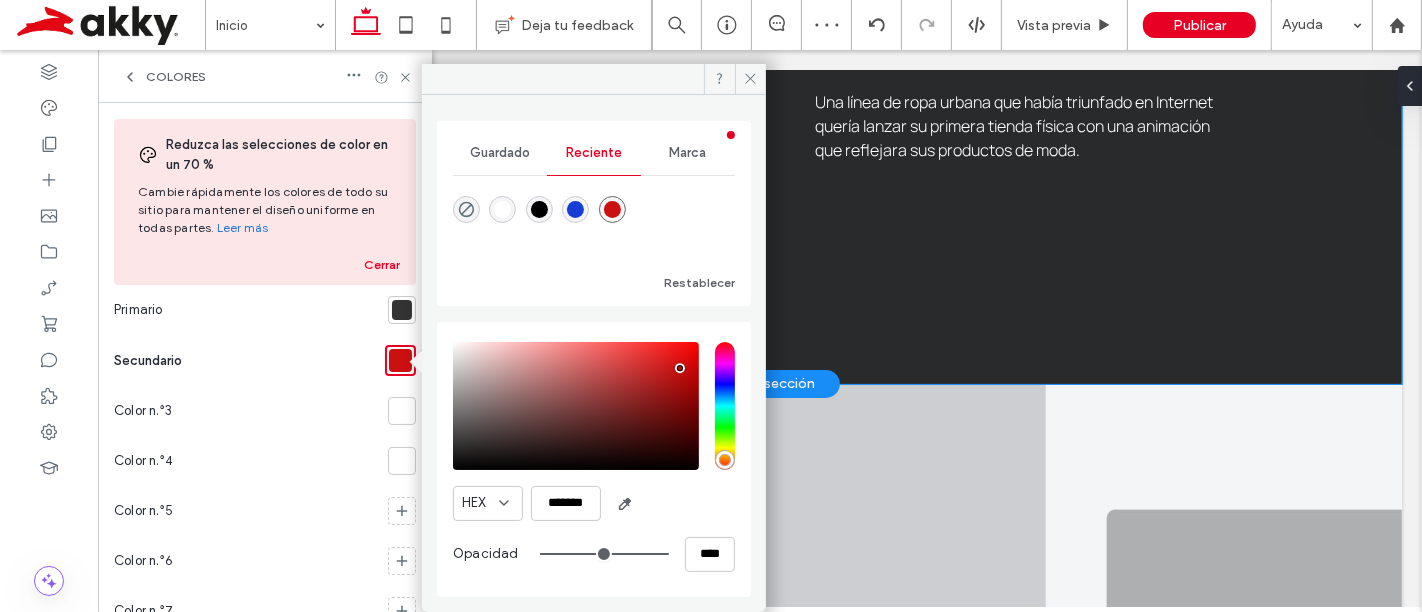 scroll, scrollTop: 2444, scrollLeft: 0, axis: vertical 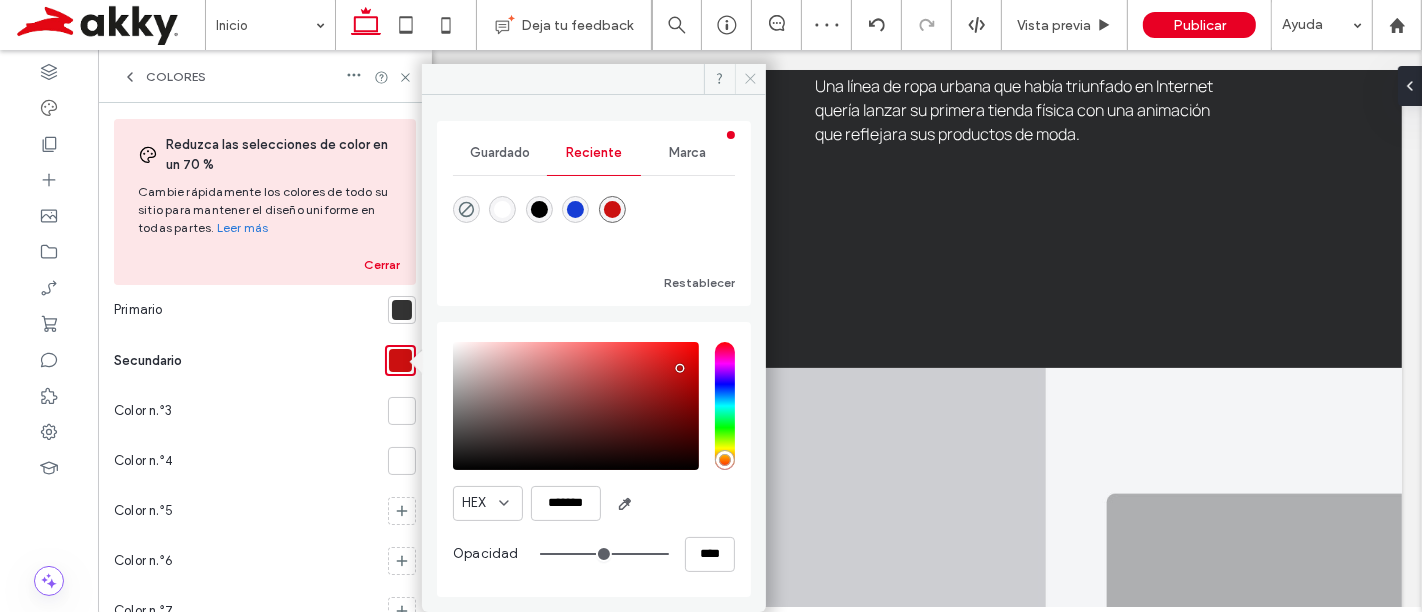 click 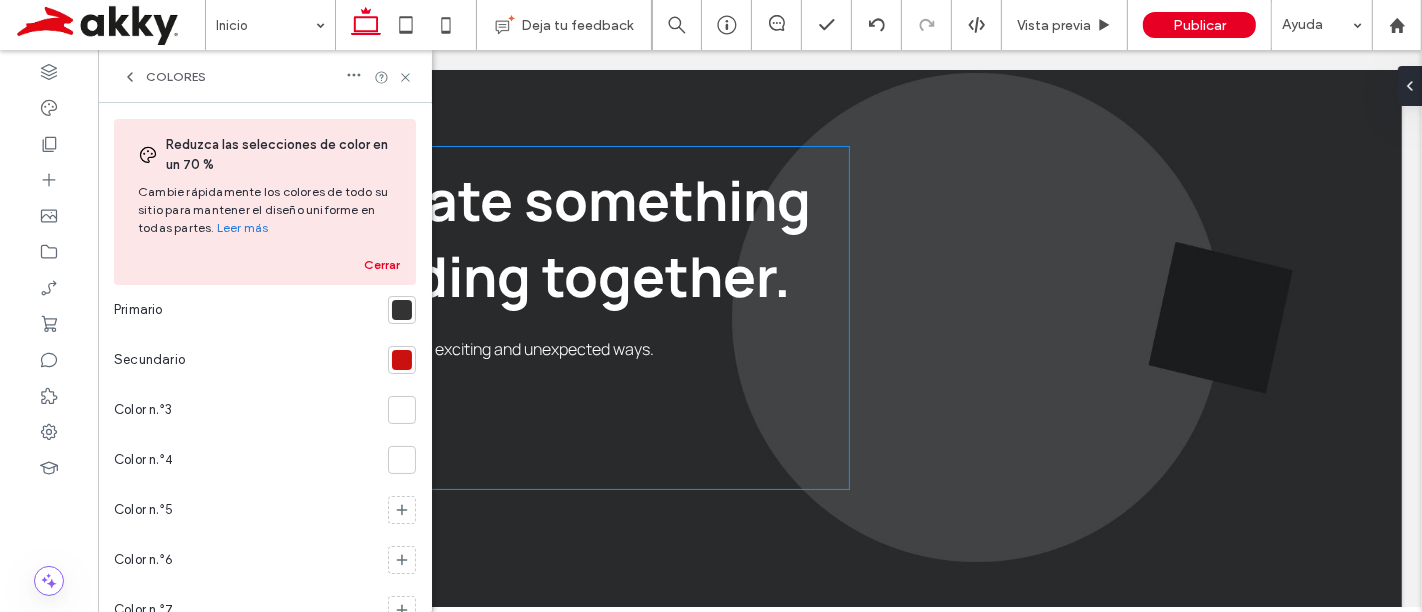 scroll, scrollTop: 0, scrollLeft: 0, axis: both 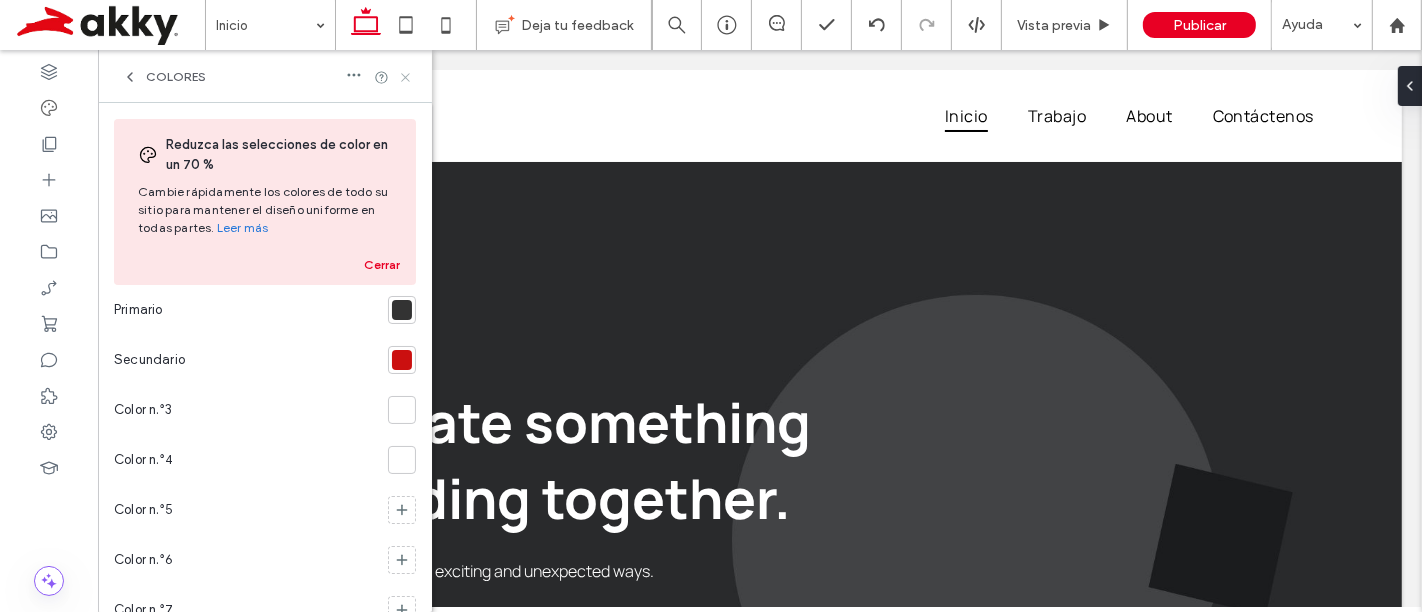 click 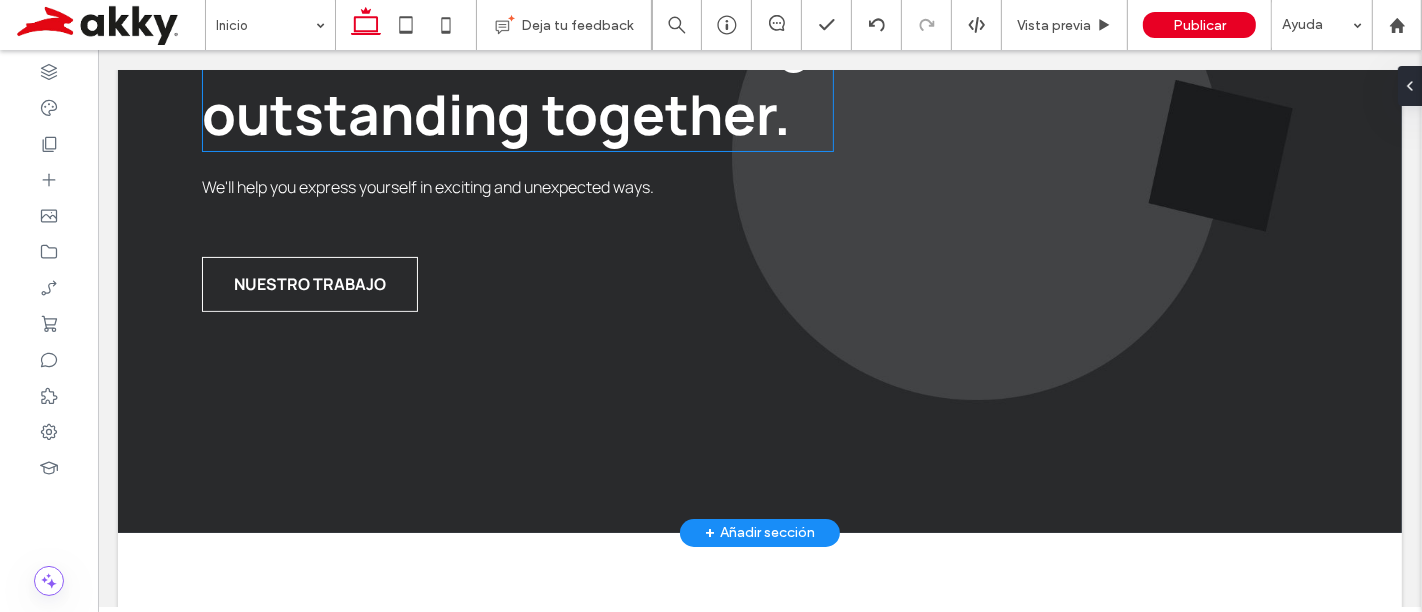 scroll, scrollTop: 0, scrollLeft: 0, axis: both 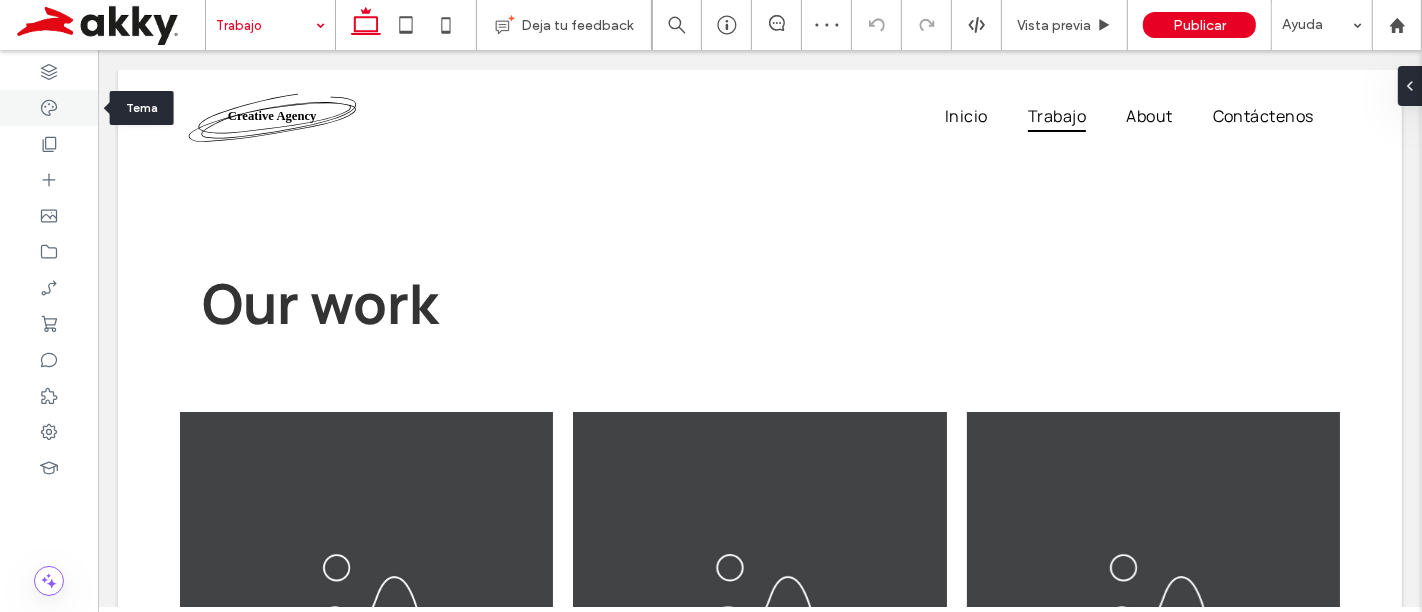 click 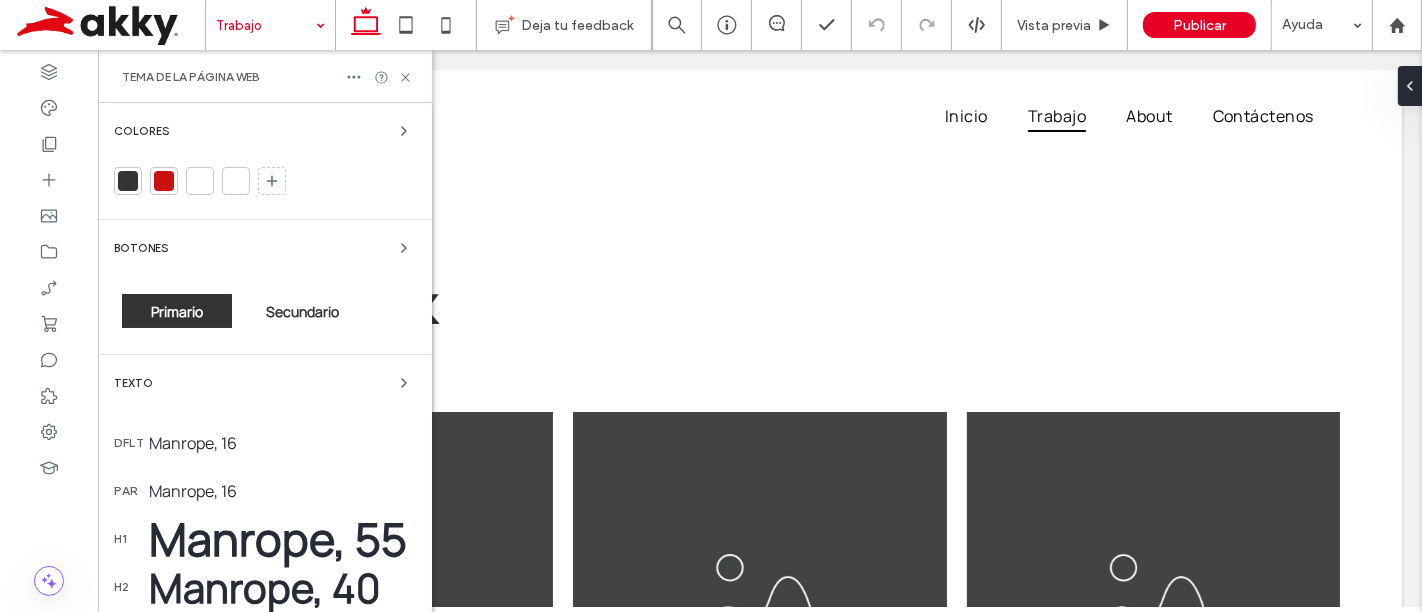 click at bounding box center [164, 181] 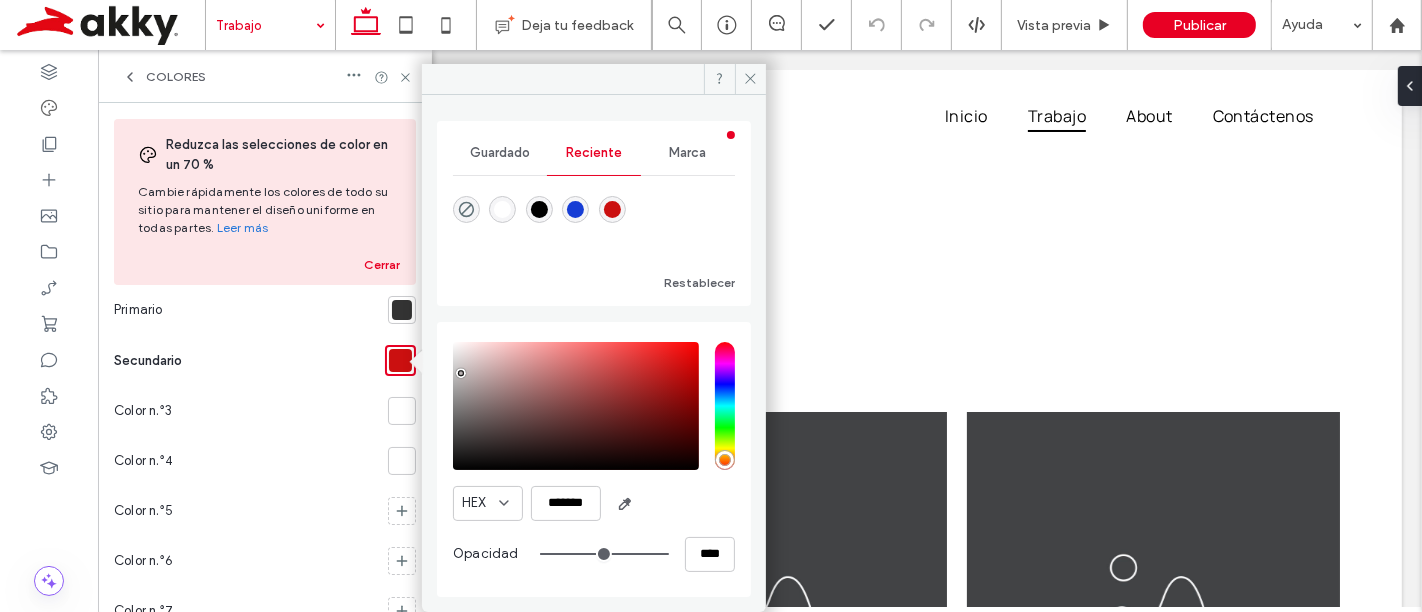 type on "*******" 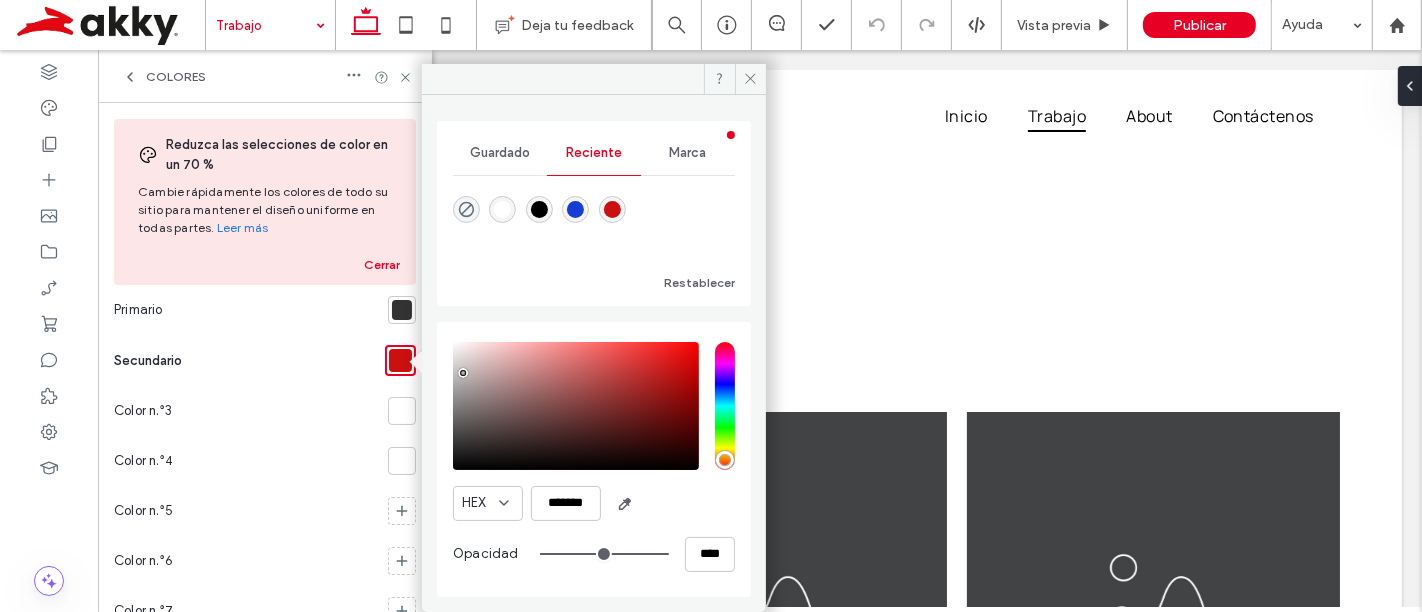 drag, startPoint x: 680, startPoint y: 365, endPoint x: 463, endPoint y: 372, distance: 217.11287 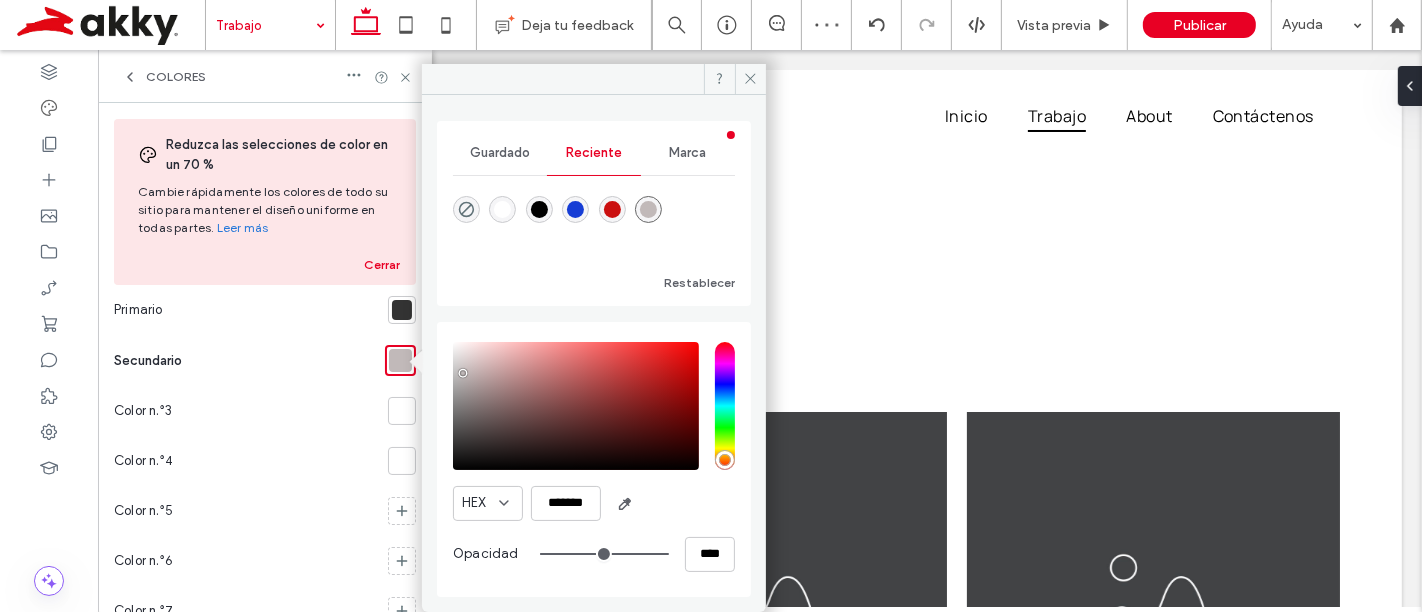 click at bounding box center [648, 209] 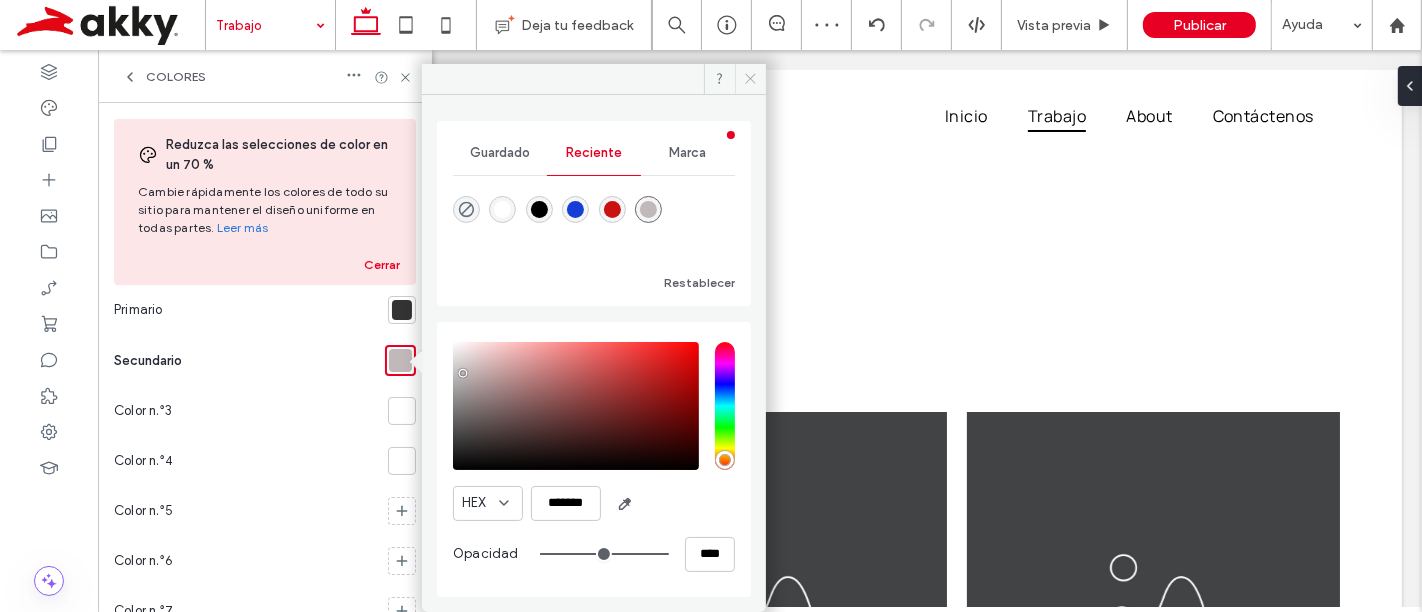 click at bounding box center [750, 79] 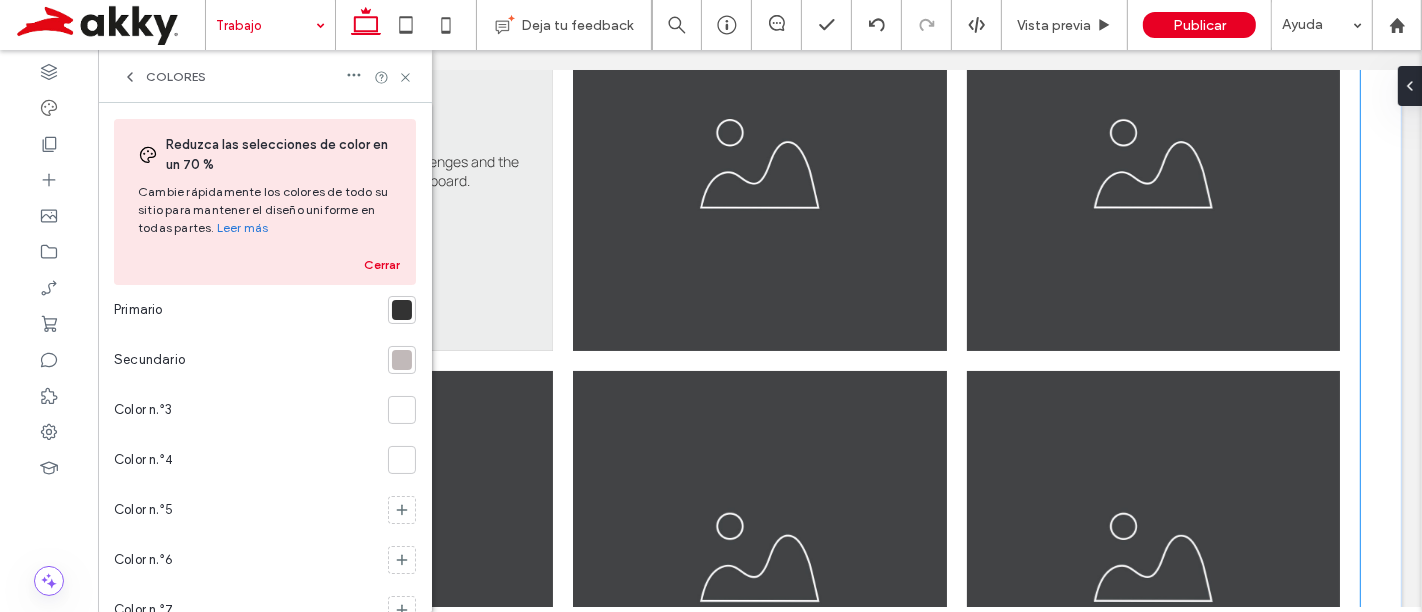 scroll, scrollTop: 397, scrollLeft: 0, axis: vertical 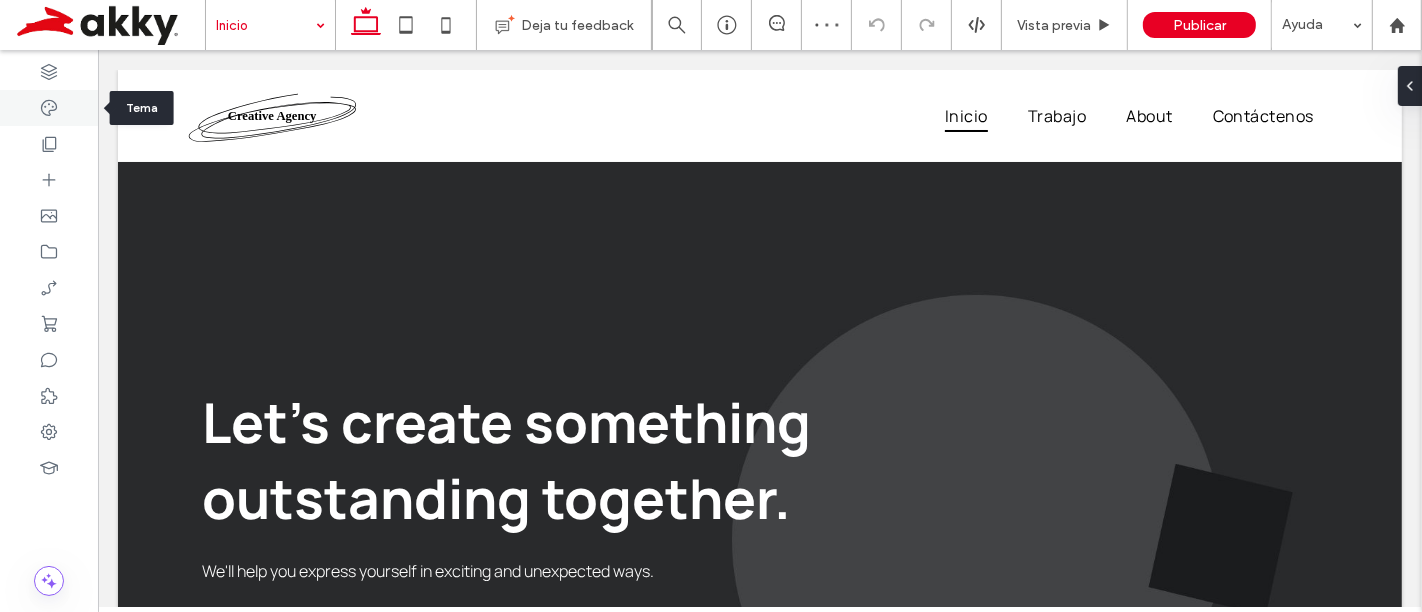 click at bounding box center [49, 108] 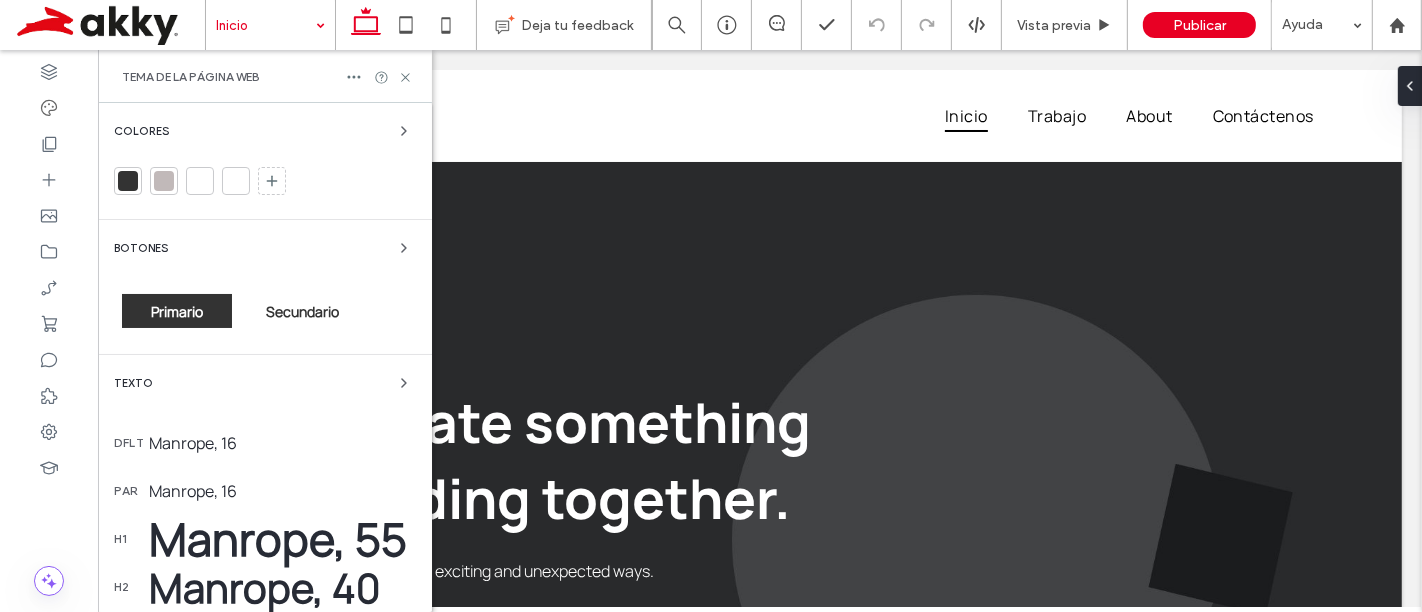 click at bounding box center (128, 181) 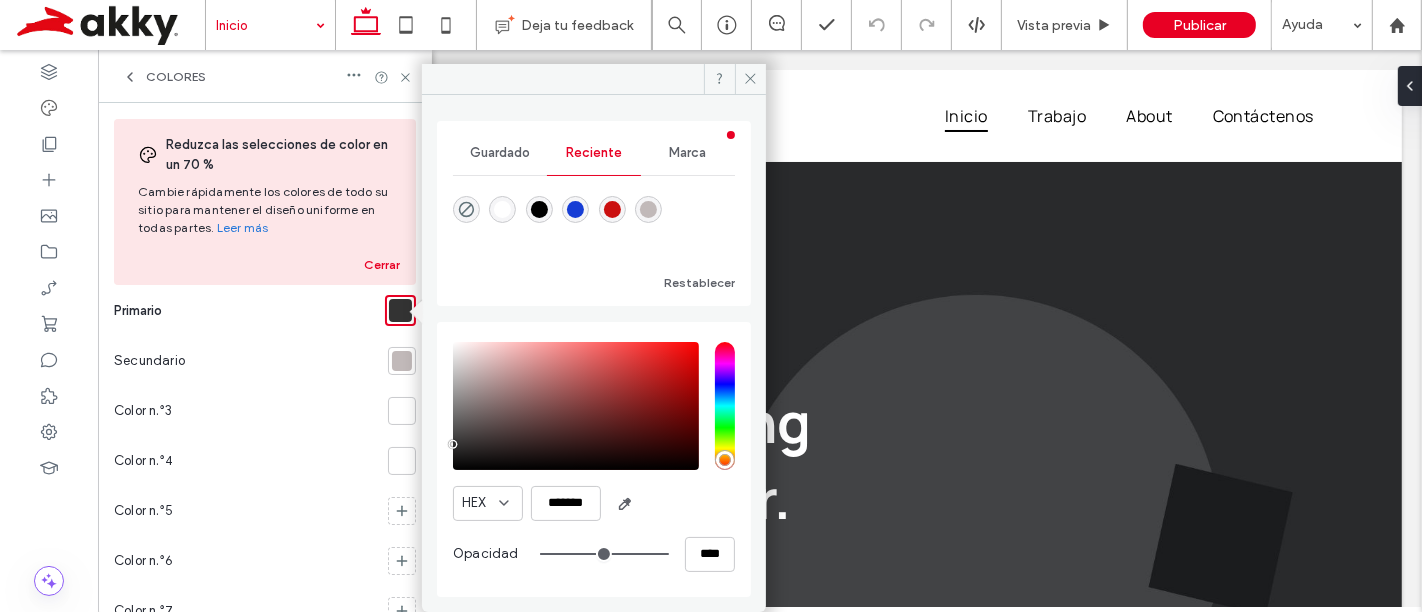 click at bounding box center [575, 209] 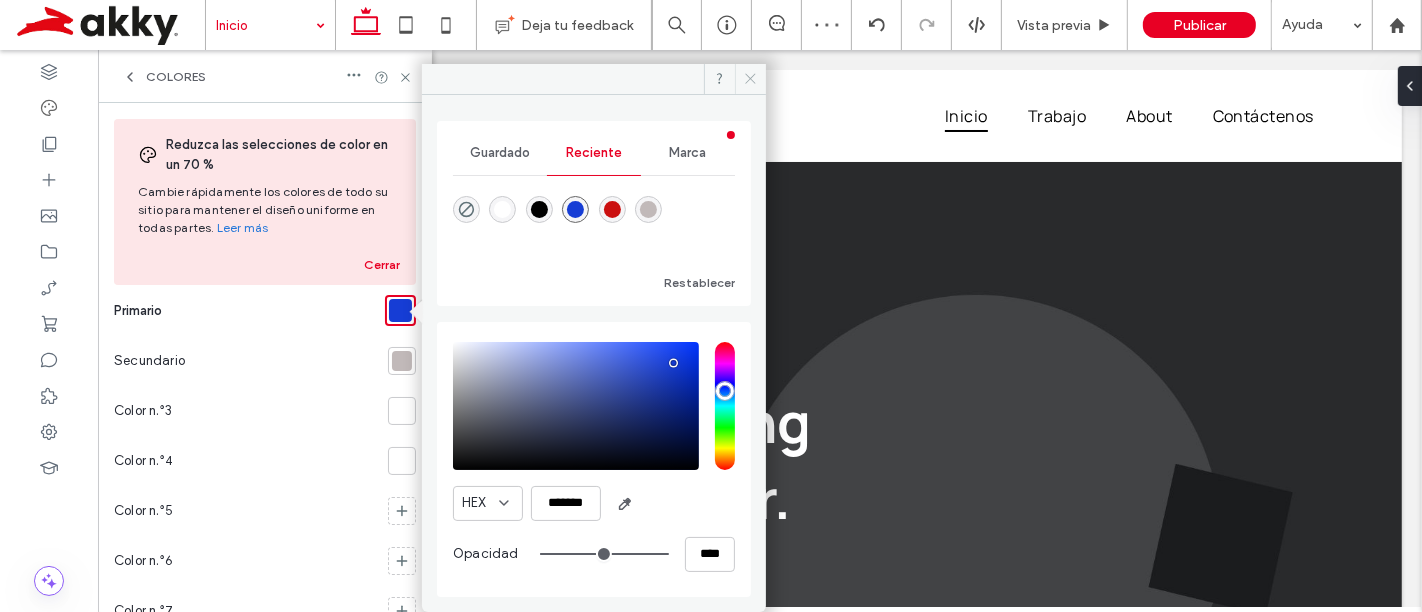 drag, startPoint x: 752, startPoint y: 69, endPoint x: 755, endPoint y: 180, distance: 111.040535 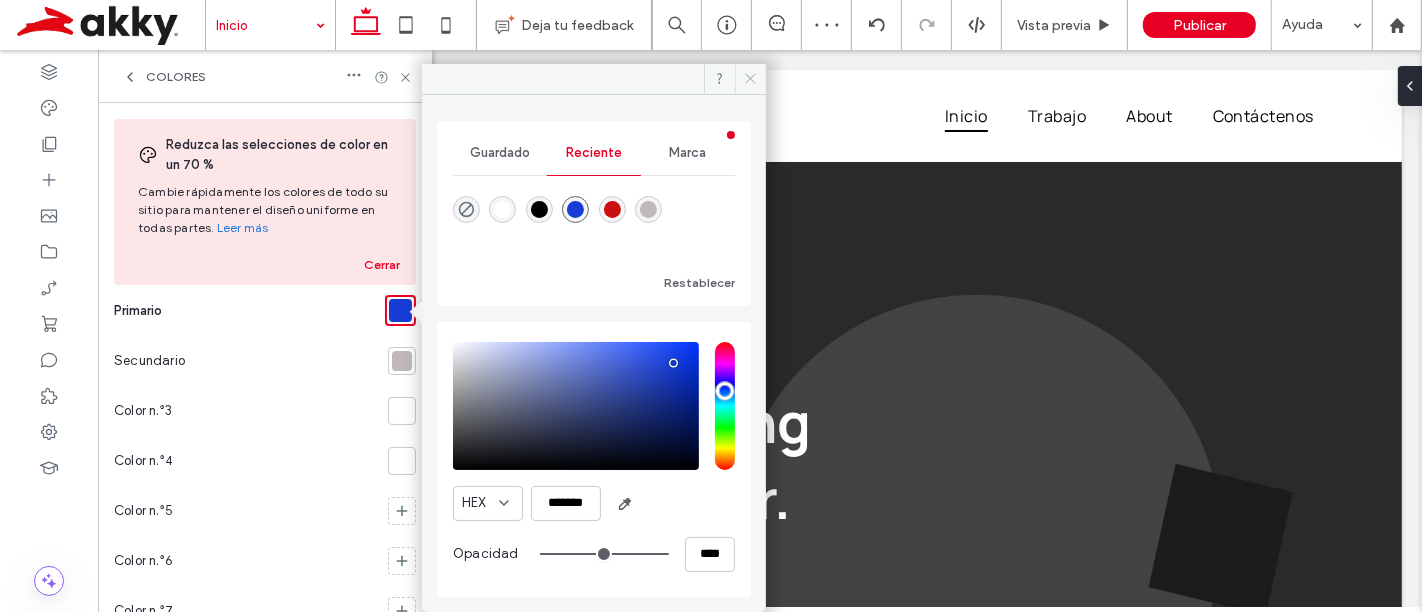 click at bounding box center (750, 79) 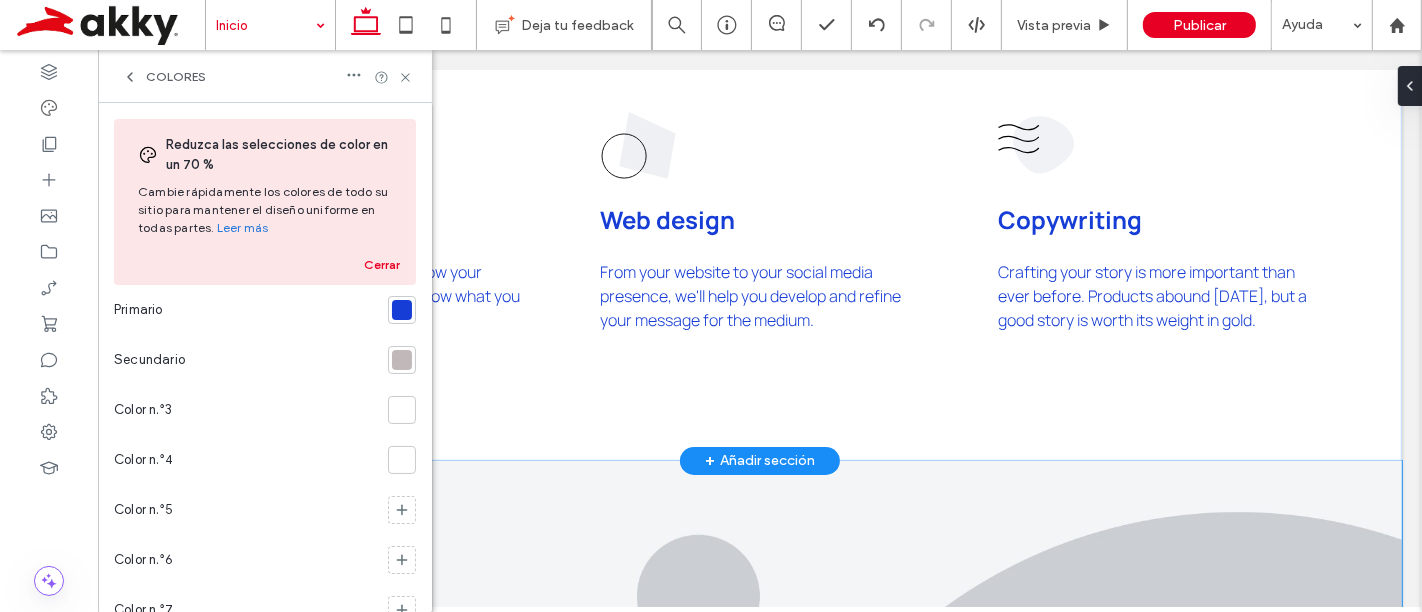 scroll, scrollTop: 1000, scrollLeft: 0, axis: vertical 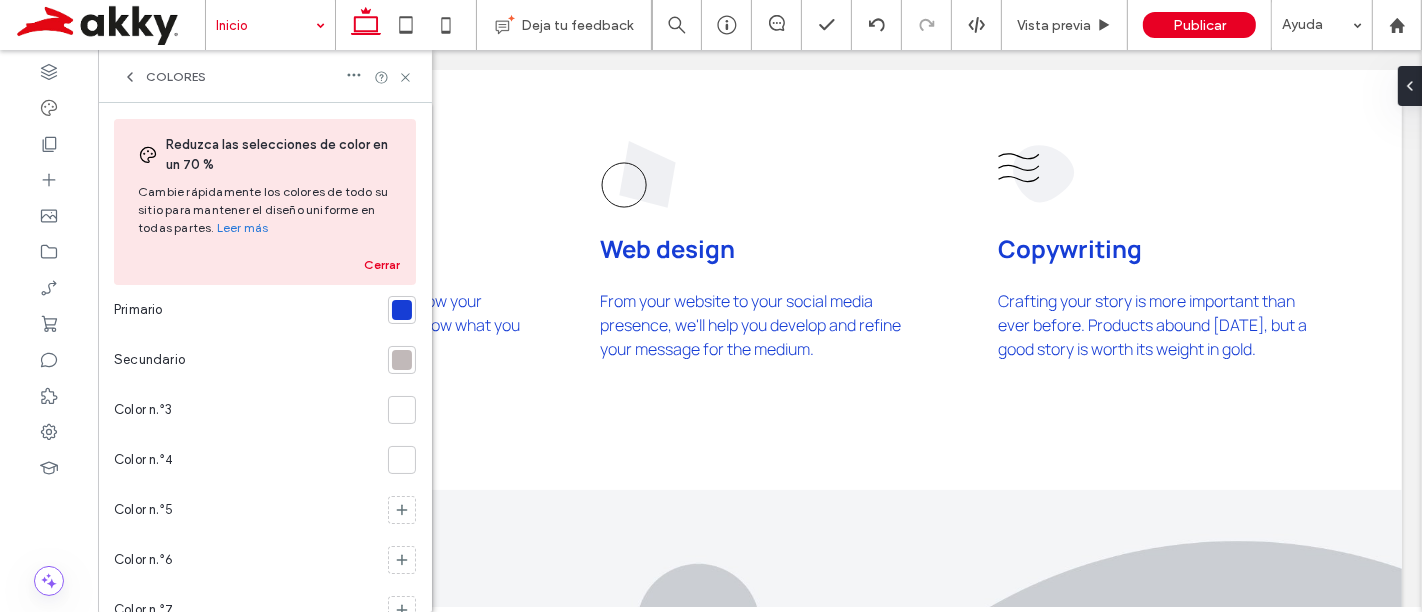 click at bounding box center [402, 310] 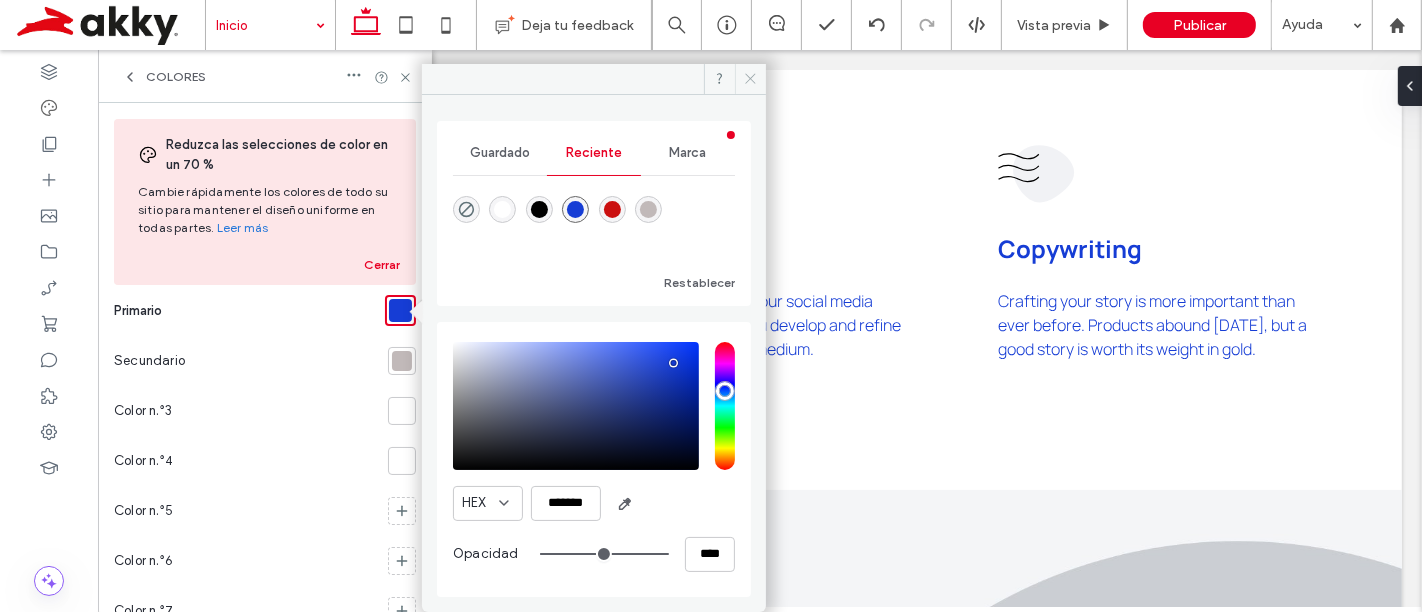 click 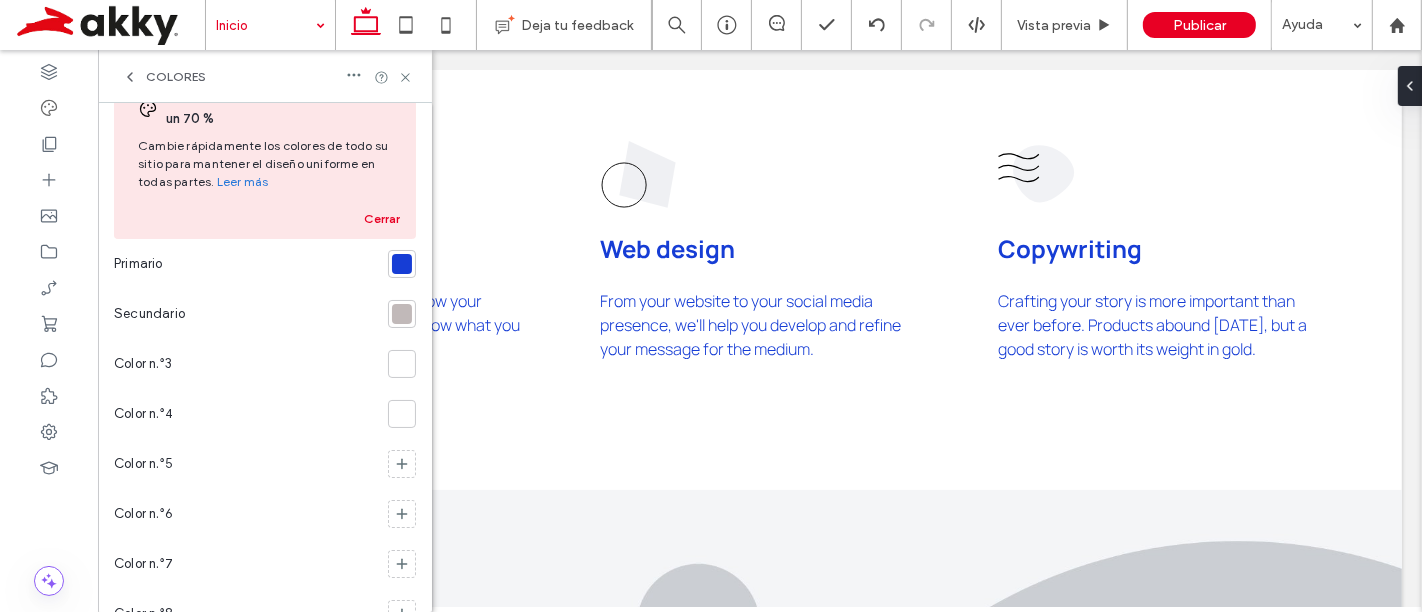 scroll, scrollTop: 0, scrollLeft: 0, axis: both 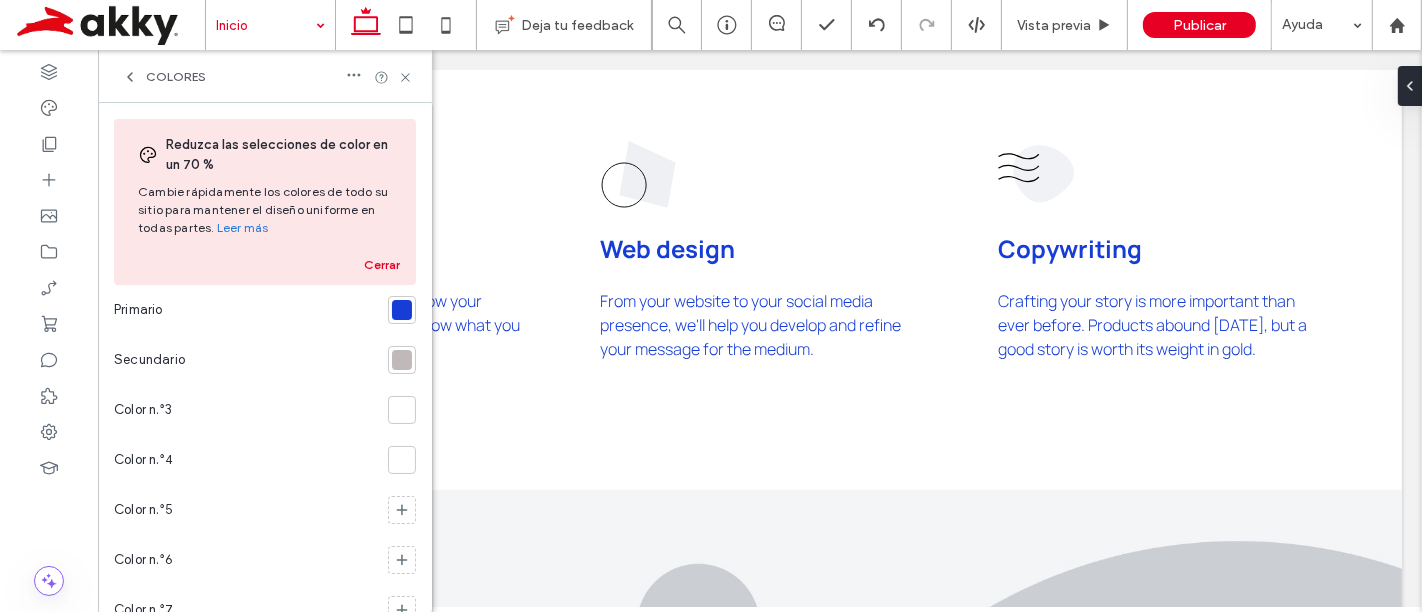 drag, startPoint x: 144, startPoint y: 70, endPoint x: 260, endPoint y: 201, distance: 174.97714 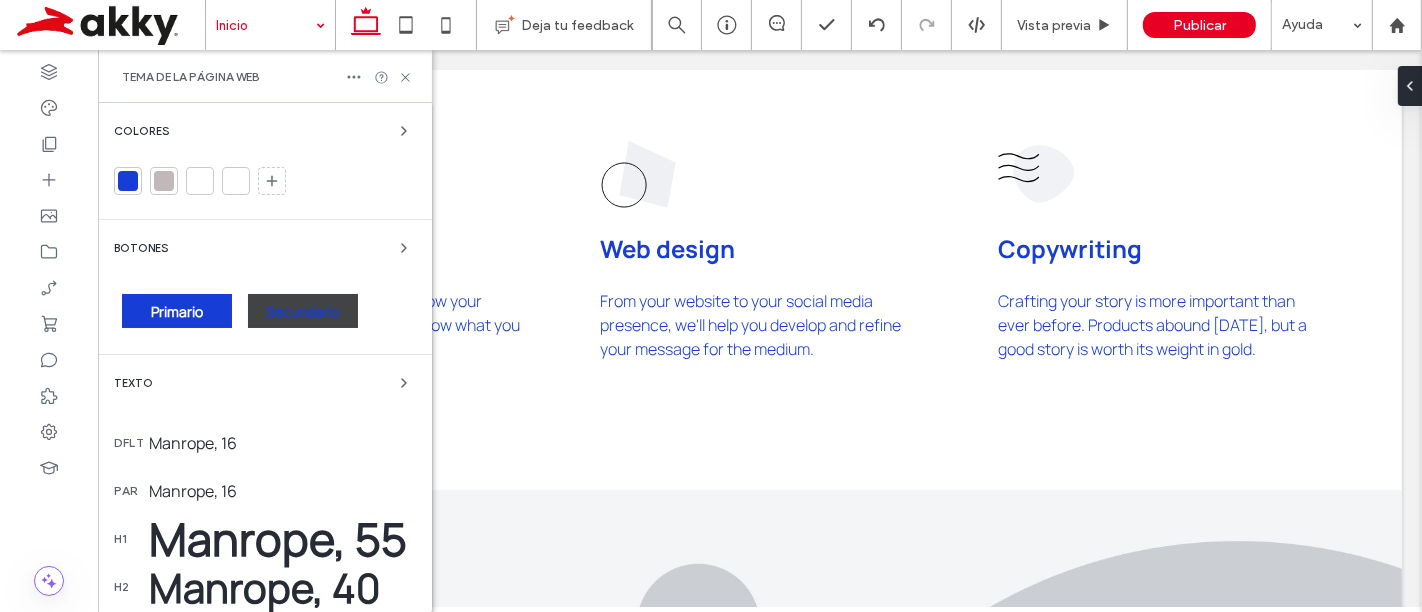 scroll, scrollTop: 111, scrollLeft: 0, axis: vertical 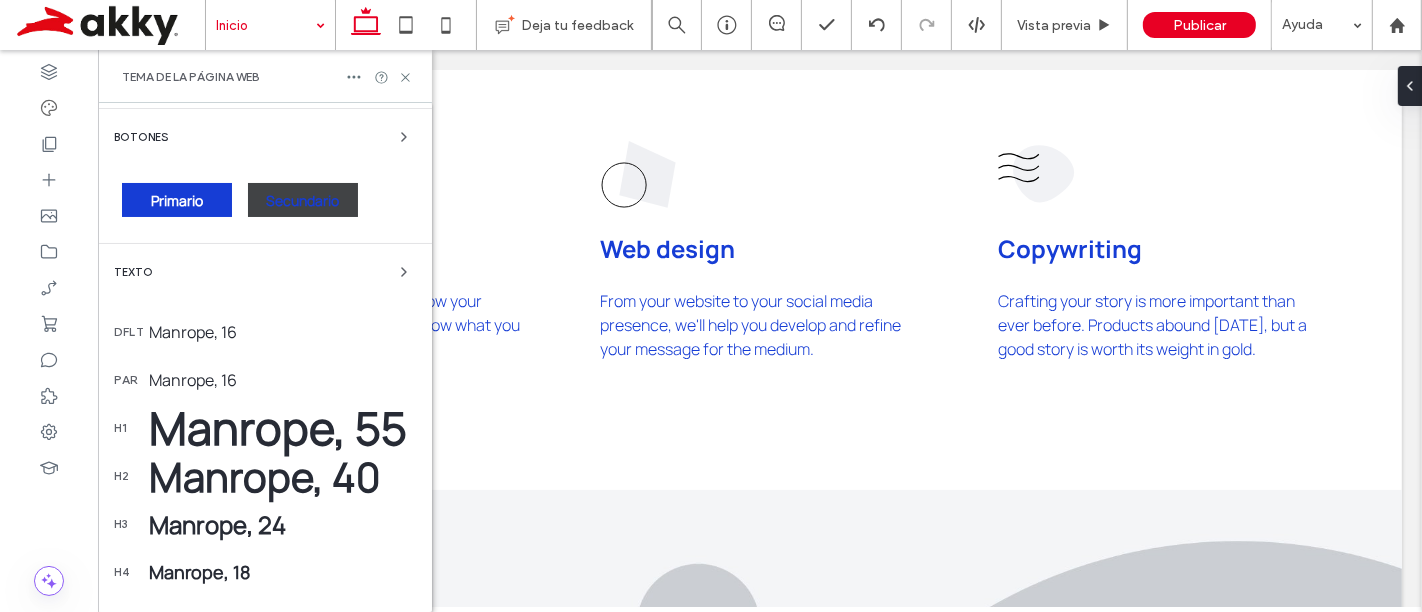 click on "Secundario" at bounding box center [303, 200] 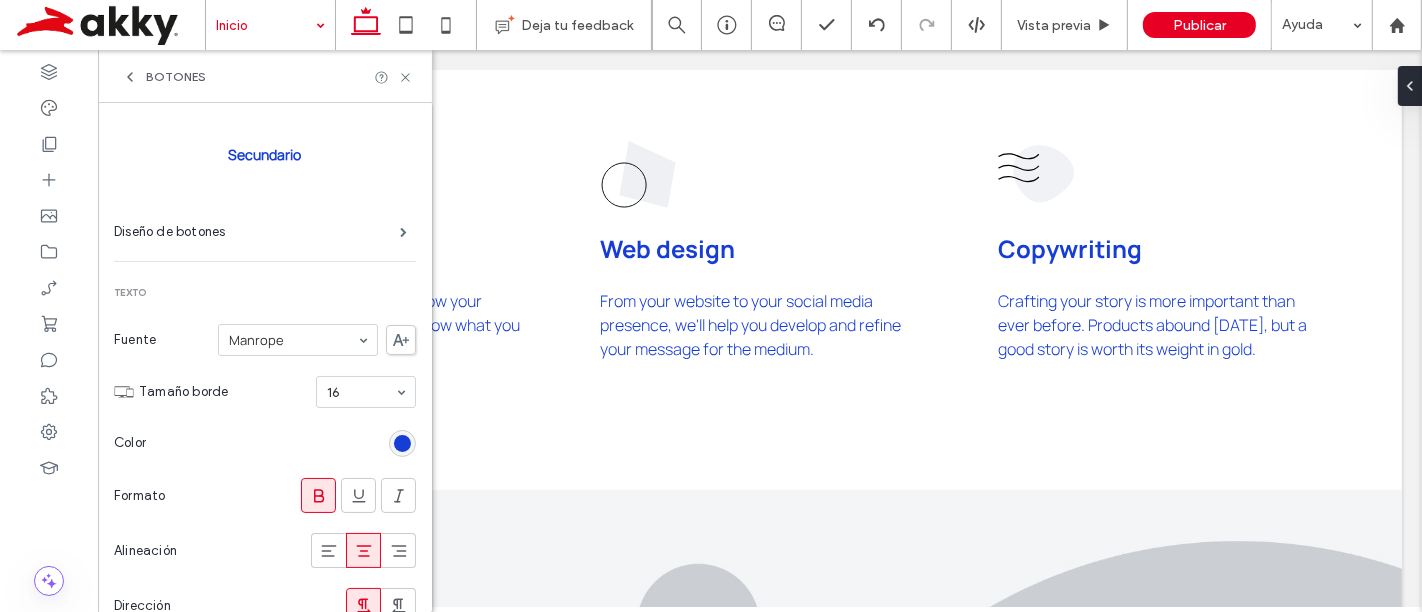 scroll, scrollTop: 0, scrollLeft: 0, axis: both 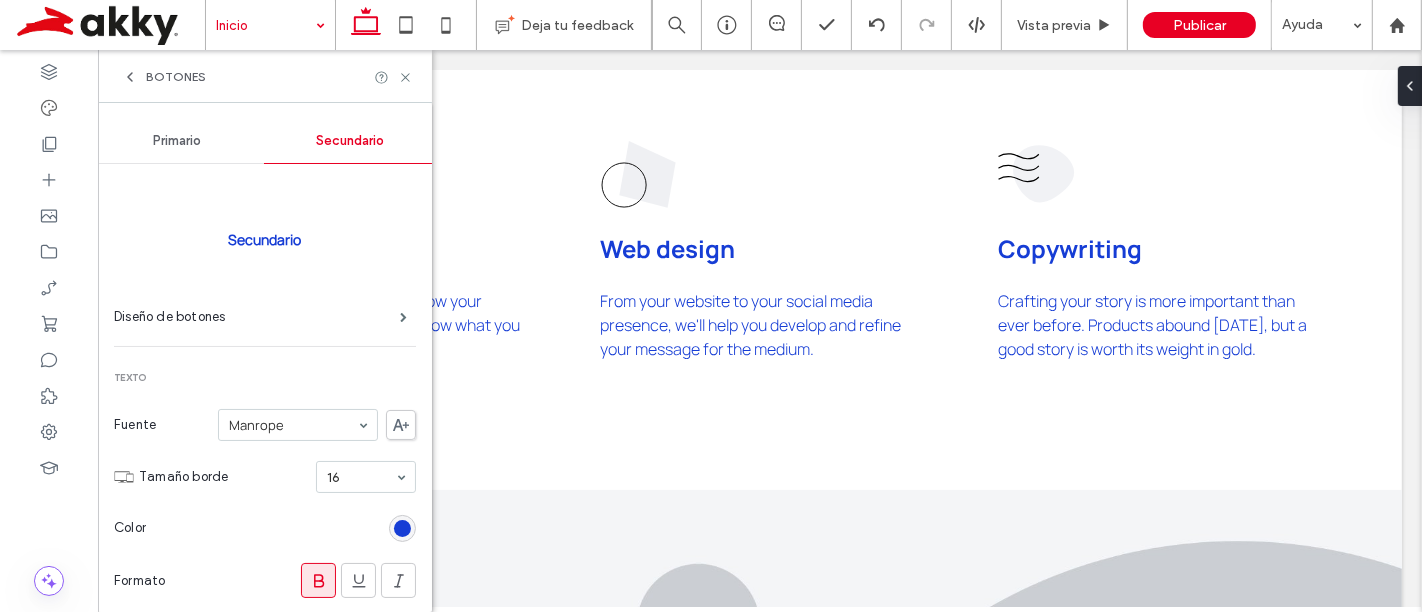 click on "Primario" at bounding box center [177, 141] 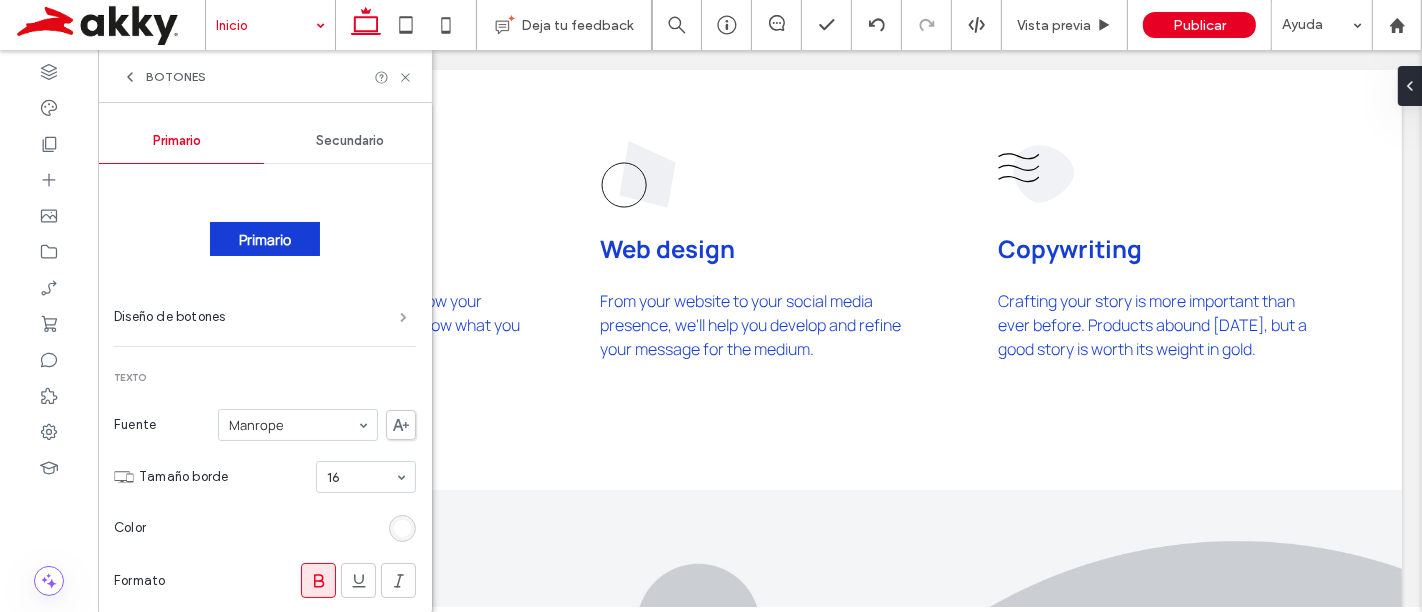 click at bounding box center (403, 317) 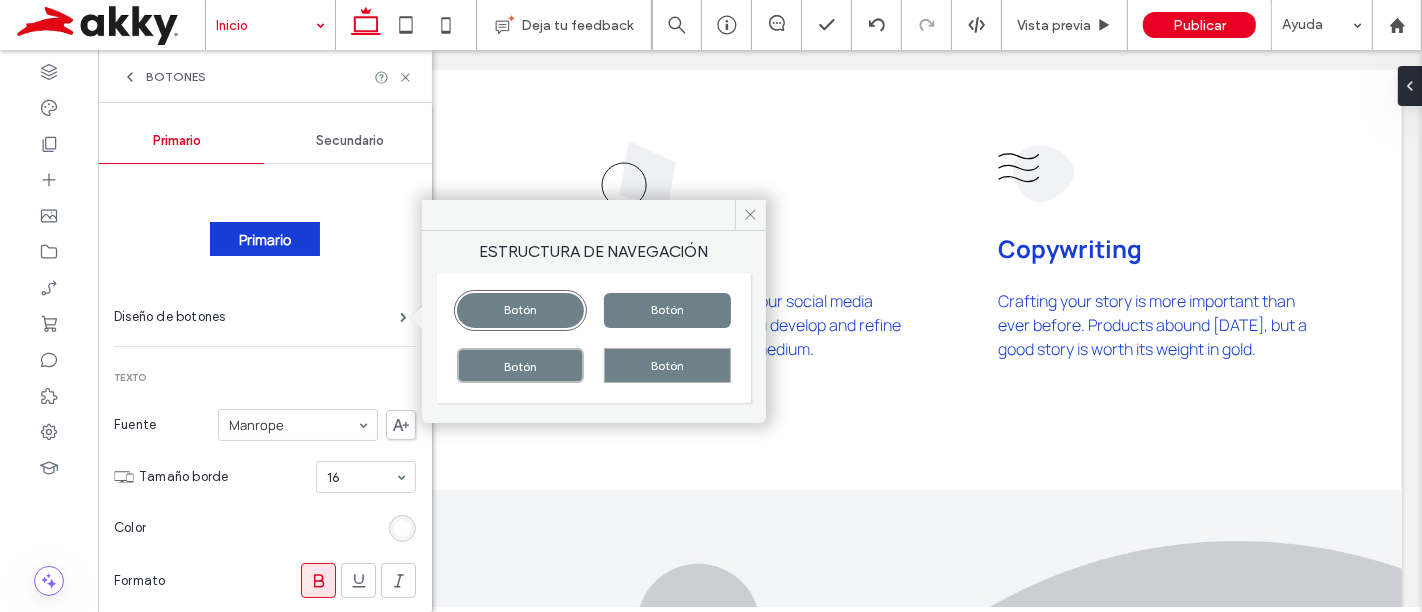 click on "Botón" at bounding box center [520, 365] 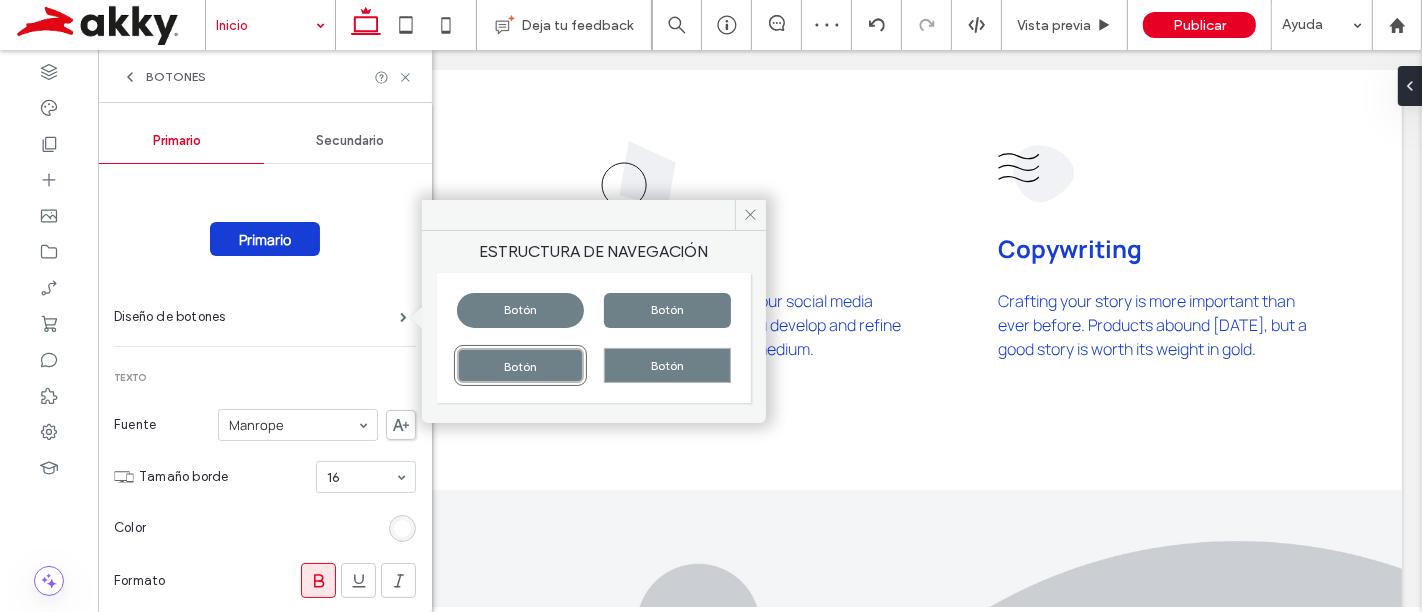 click on "Botón" at bounding box center (520, 365) 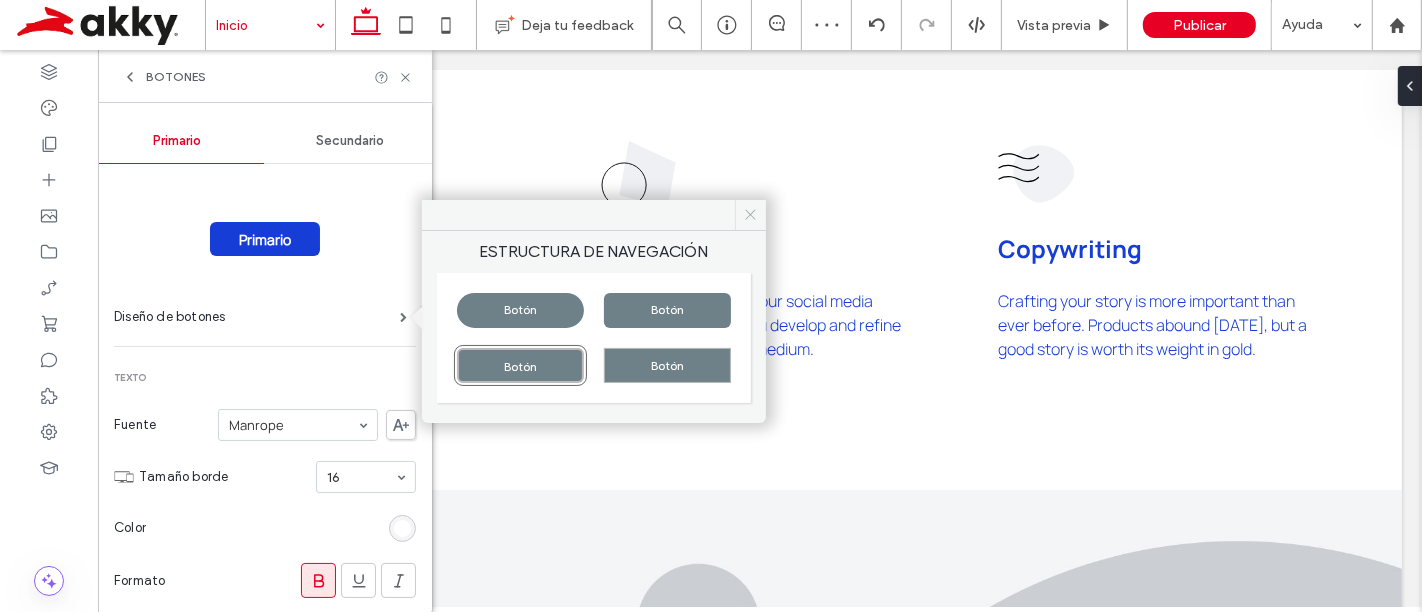 drag, startPoint x: 751, startPoint y: 211, endPoint x: 742, endPoint y: 218, distance: 11.401754 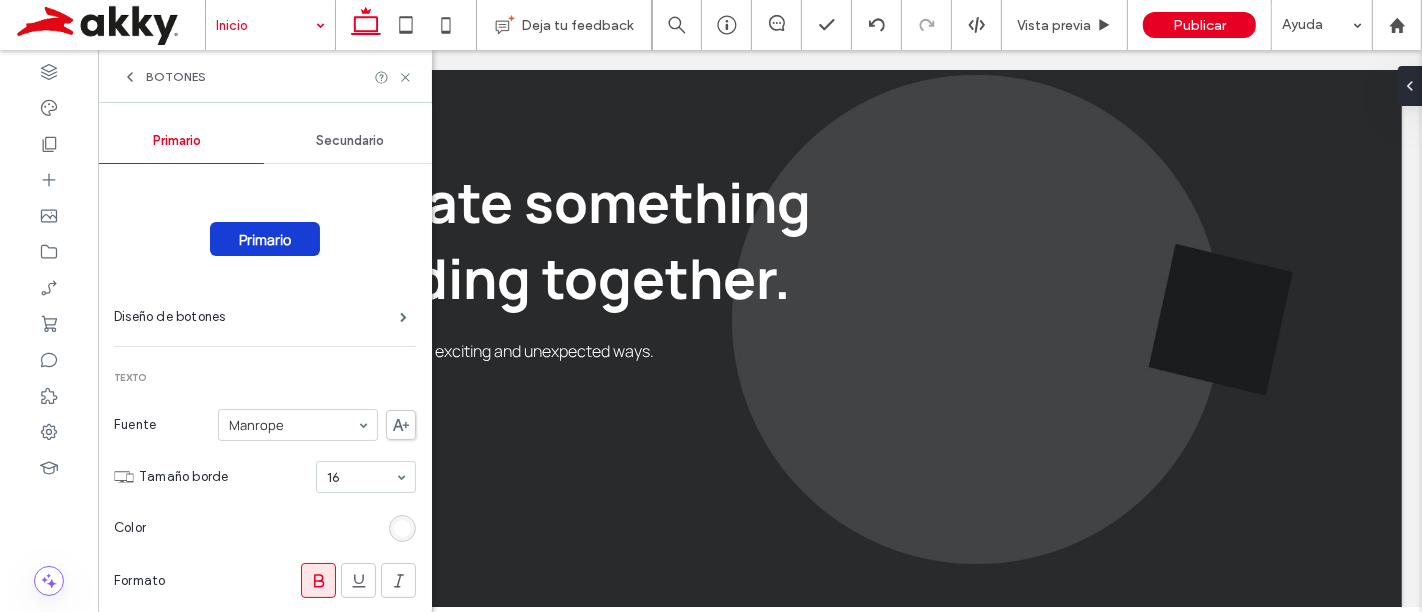 scroll, scrollTop: 0, scrollLeft: 0, axis: both 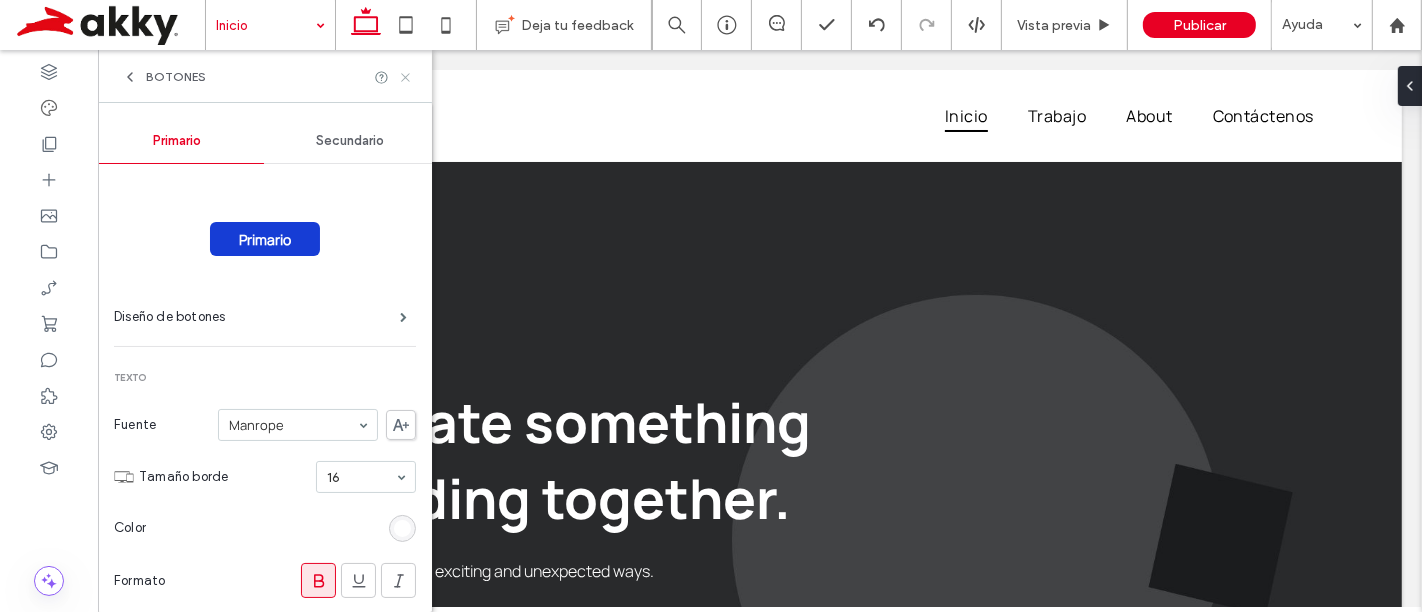 drag, startPoint x: 406, startPoint y: 77, endPoint x: 364, endPoint y: 208, distance: 137.56816 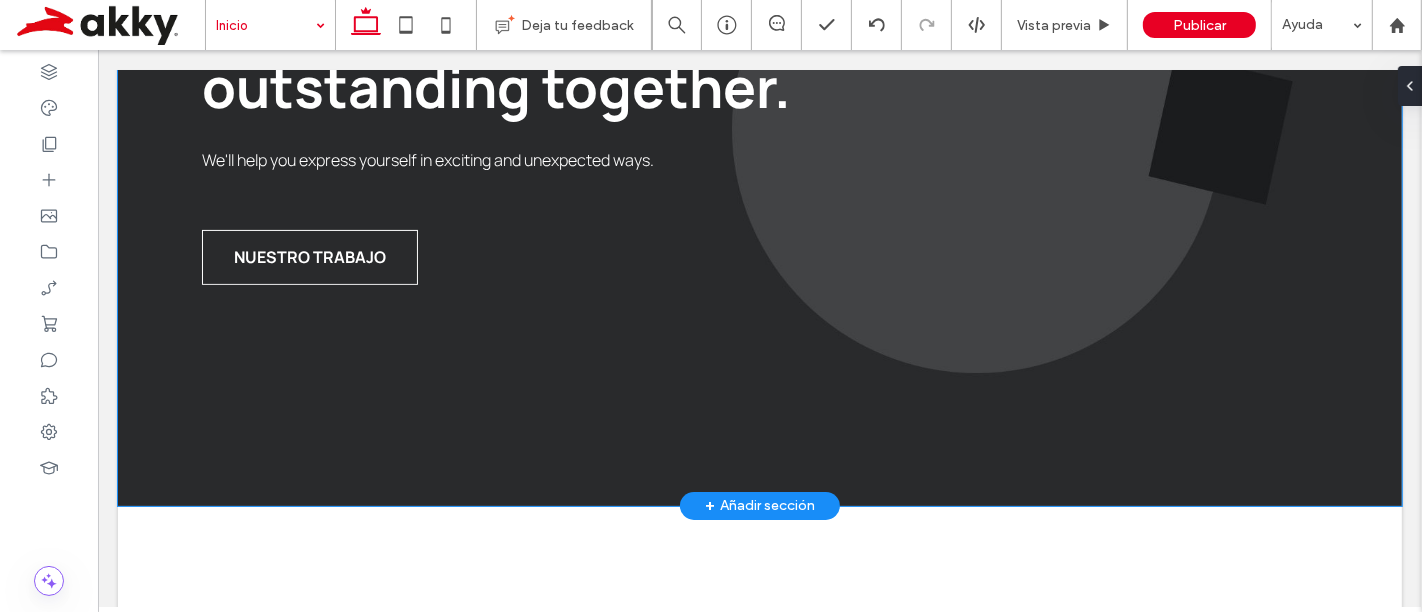 scroll, scrollTop: 444, scrollLeft: 0, axis: vertical 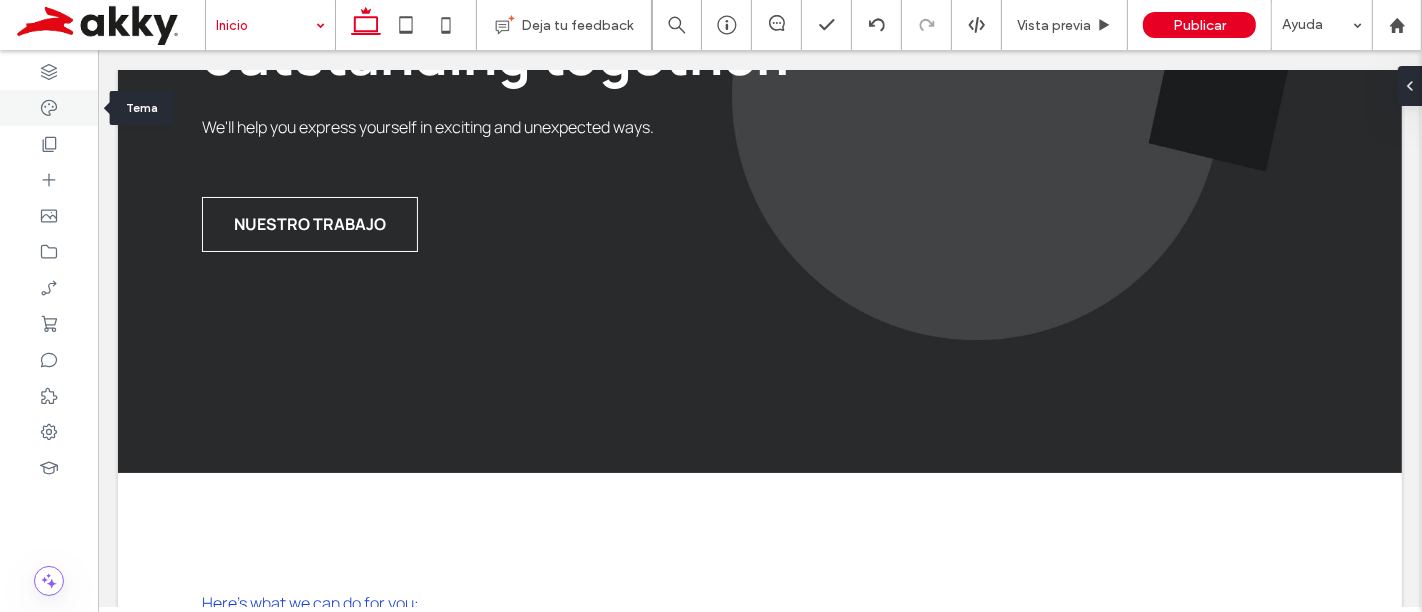 click 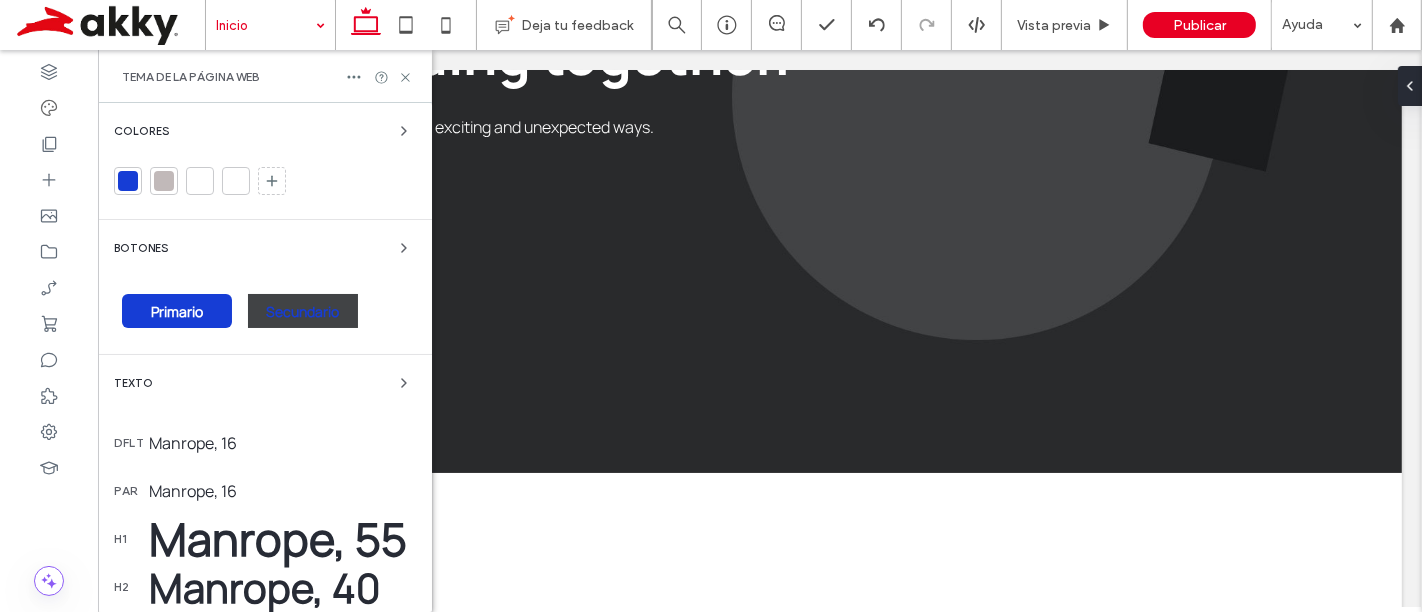 click on "Secundario" at bounding box center [303, 311] 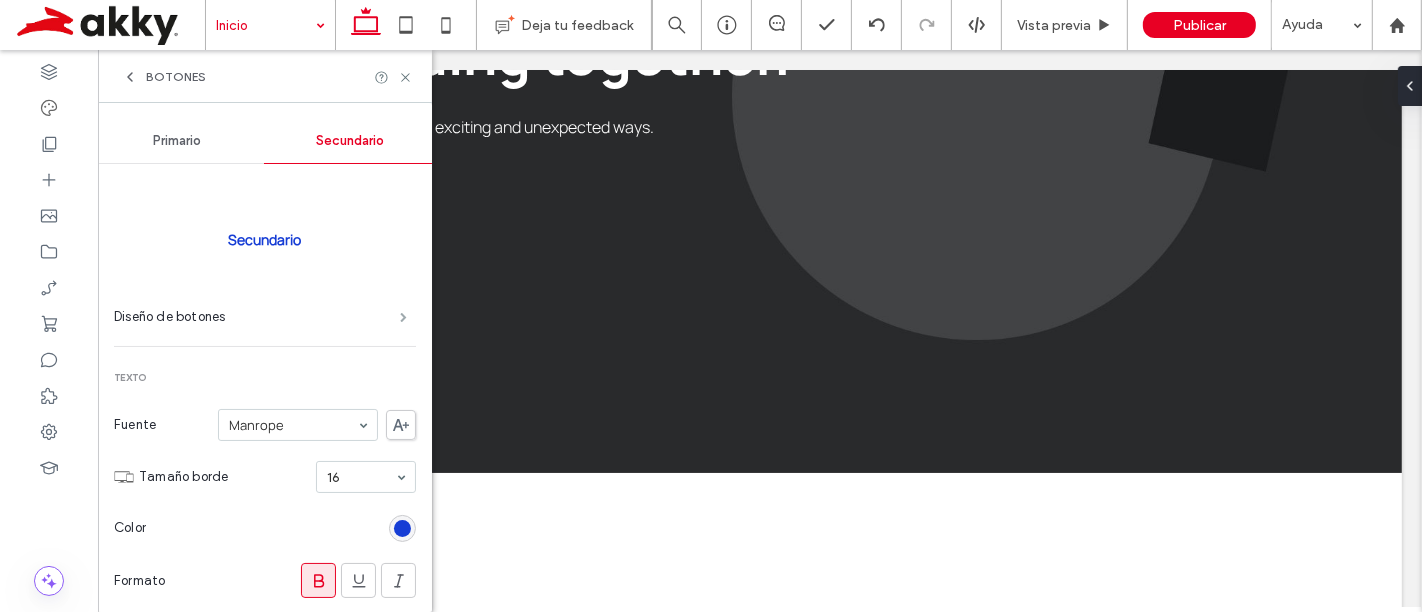 click at bounding box center (403, 317) 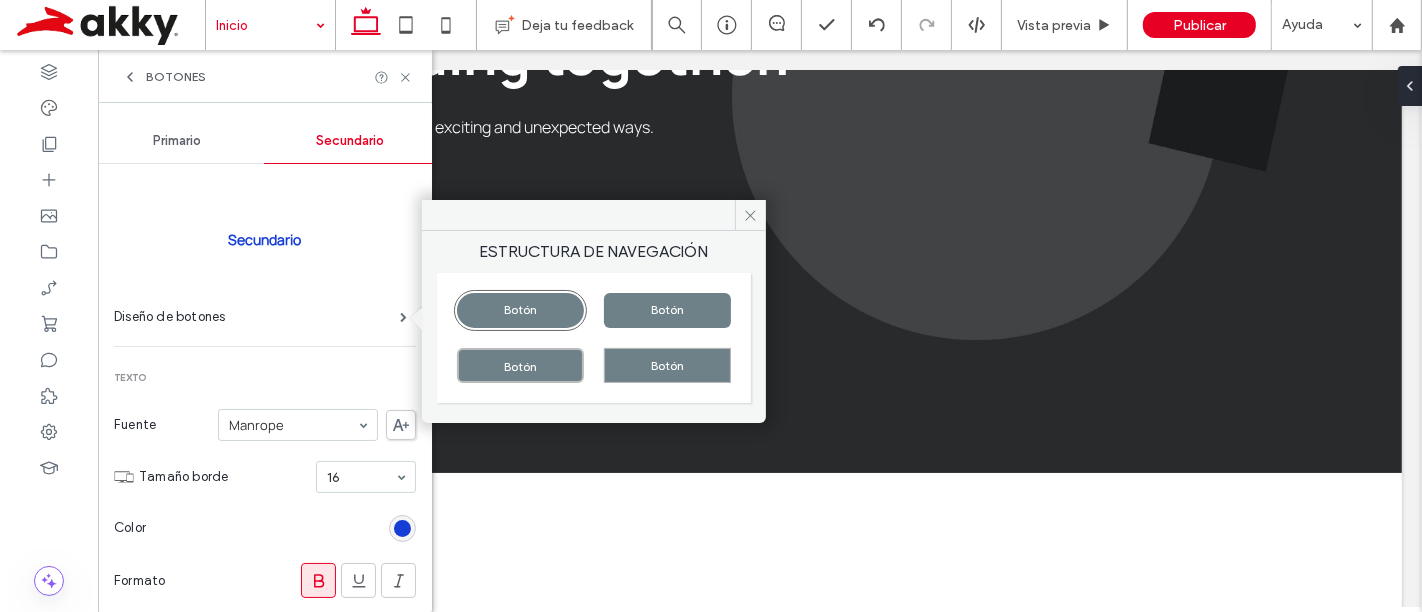 click on "Botón" at bounding box center [520, 365] 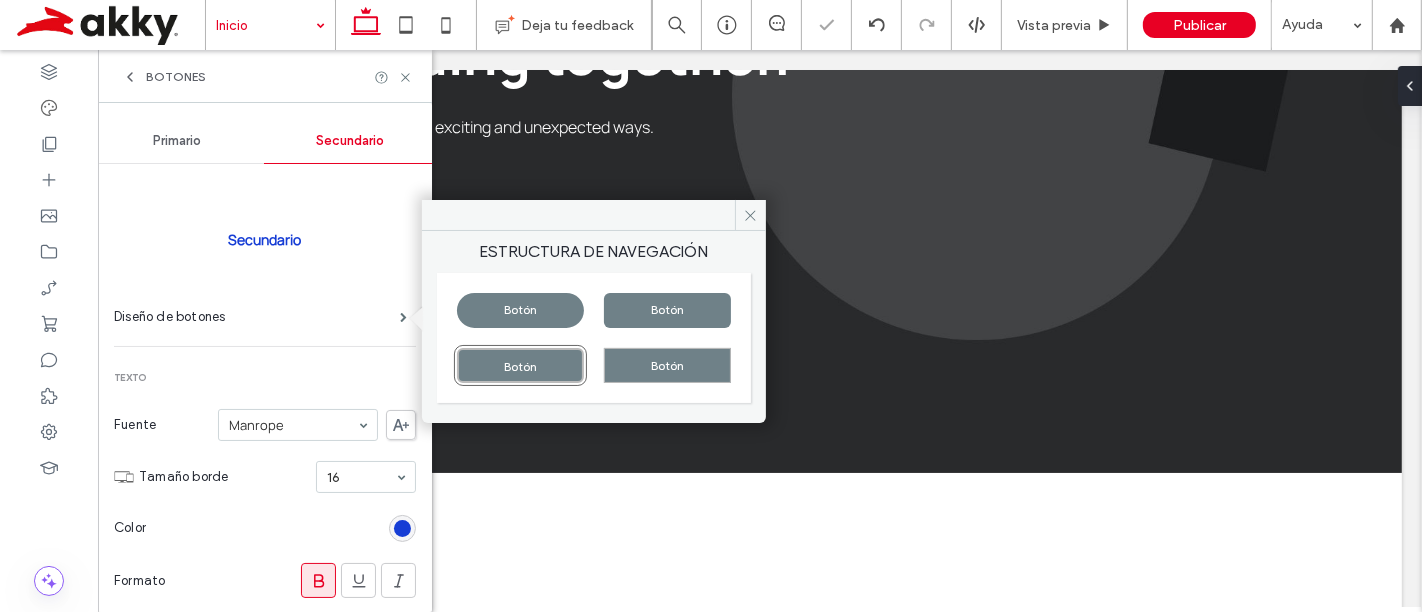 type on "*" 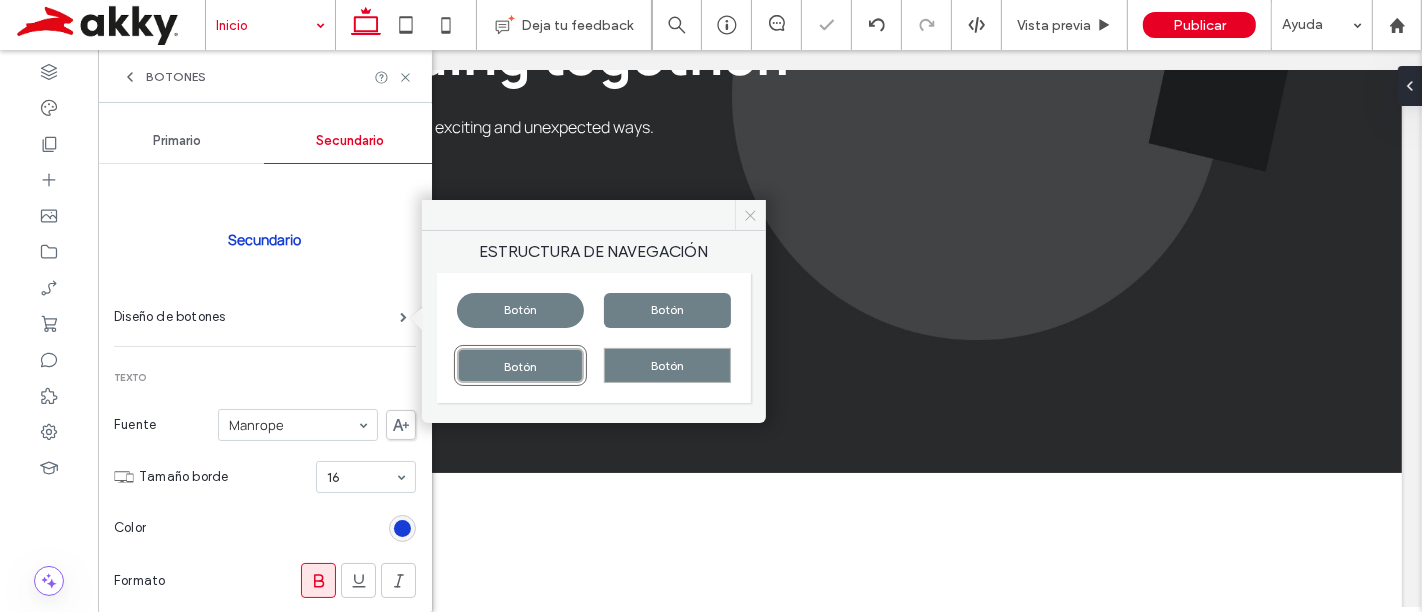 click 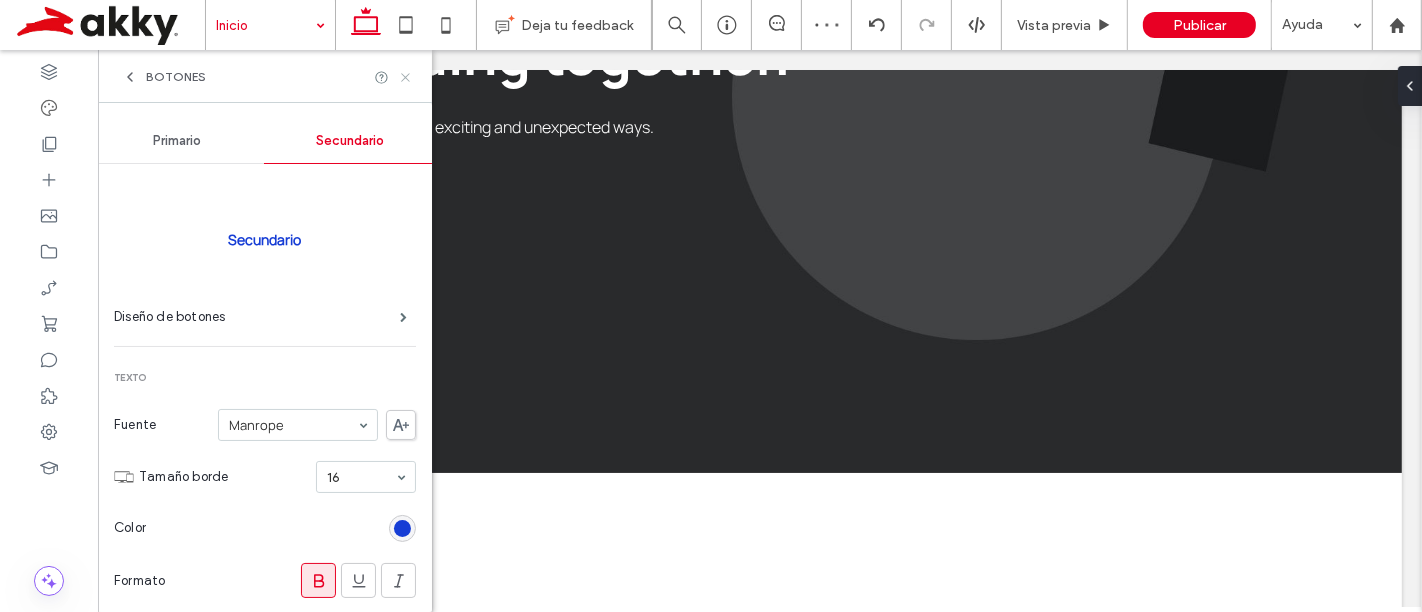 click 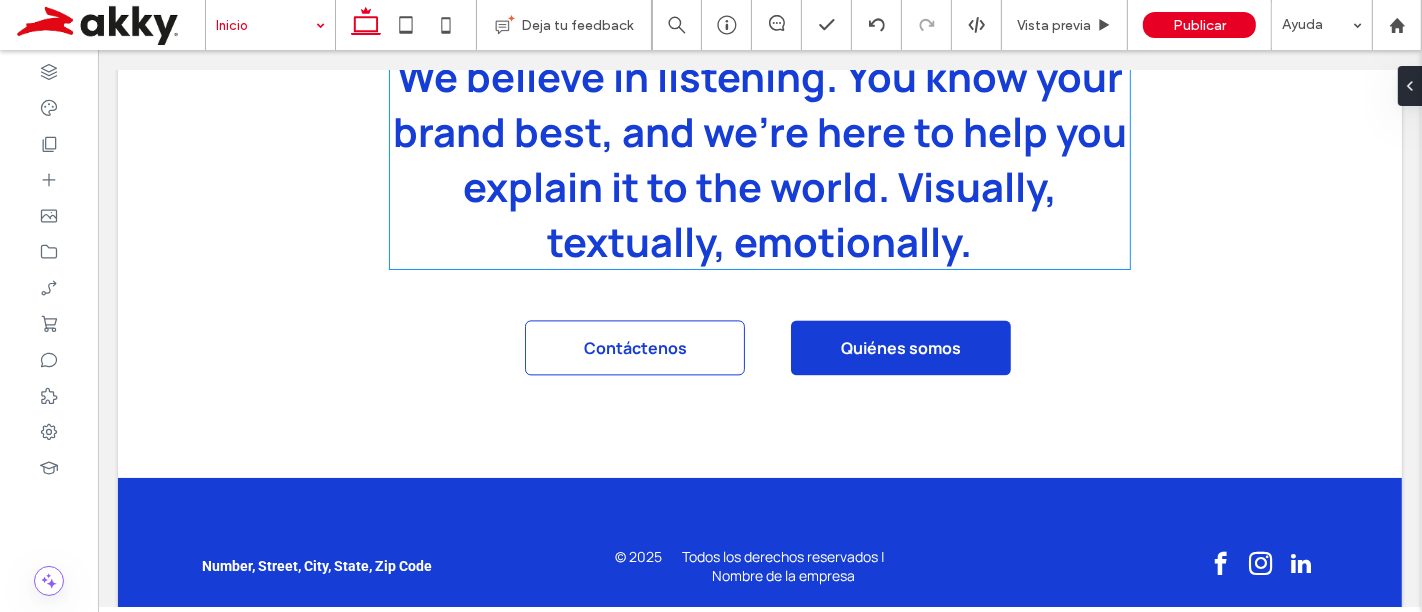 scroll, scrollTop: 3606, scrollLeft: 0, axis: vertical 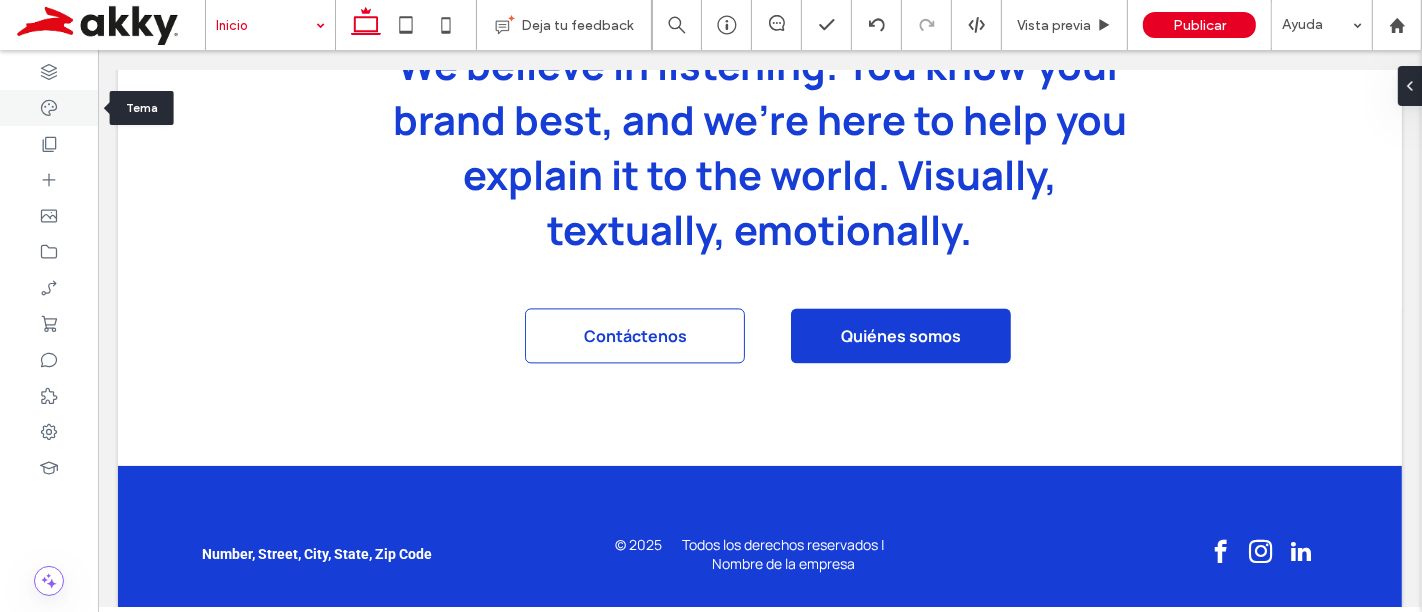 click 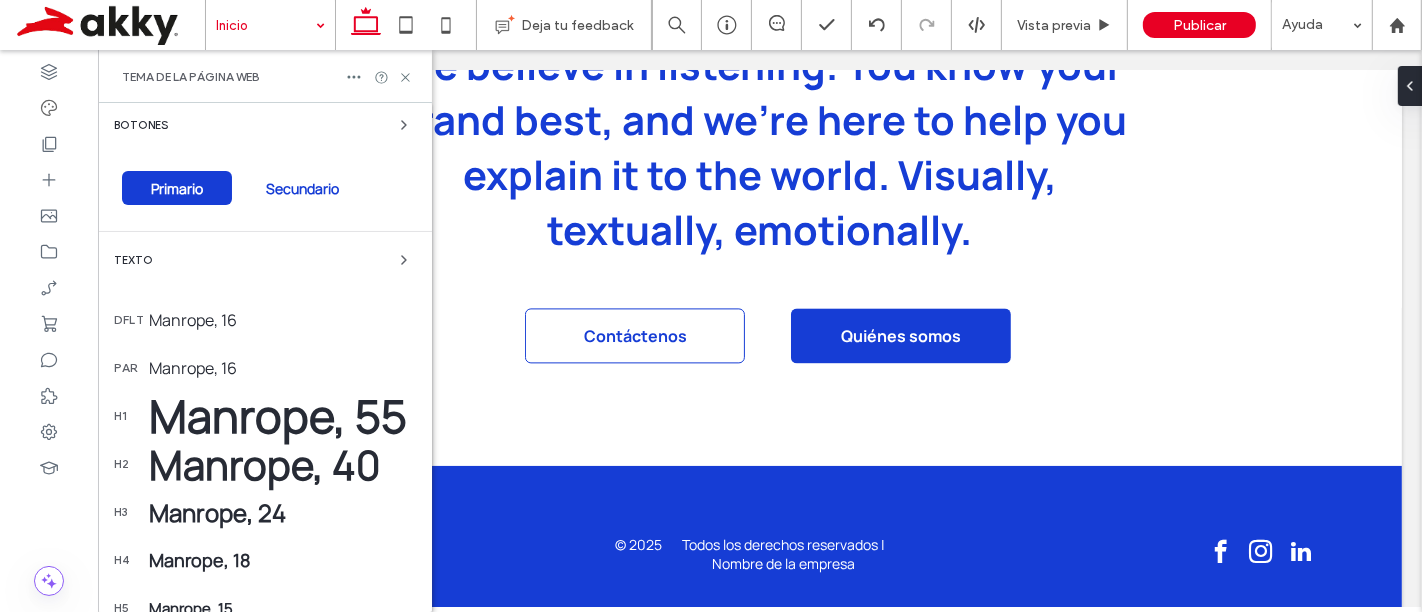 scroll, scrollTop: 154, scrollLeft: 0, axis: vertical 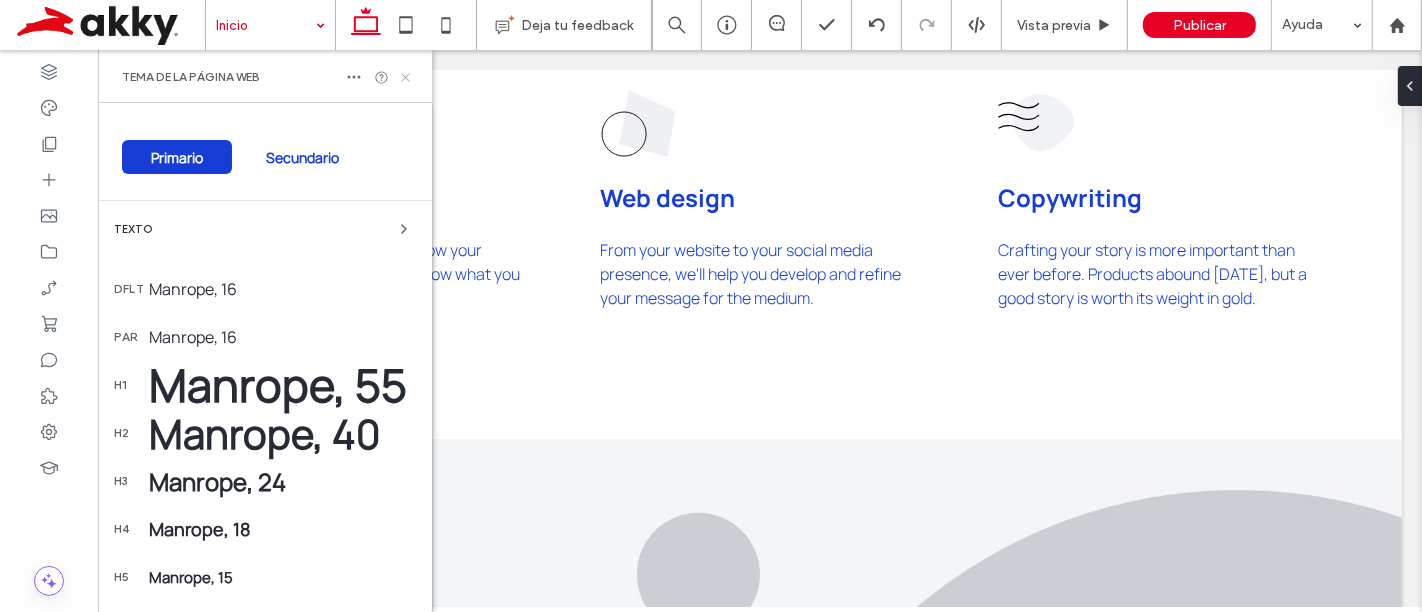 click 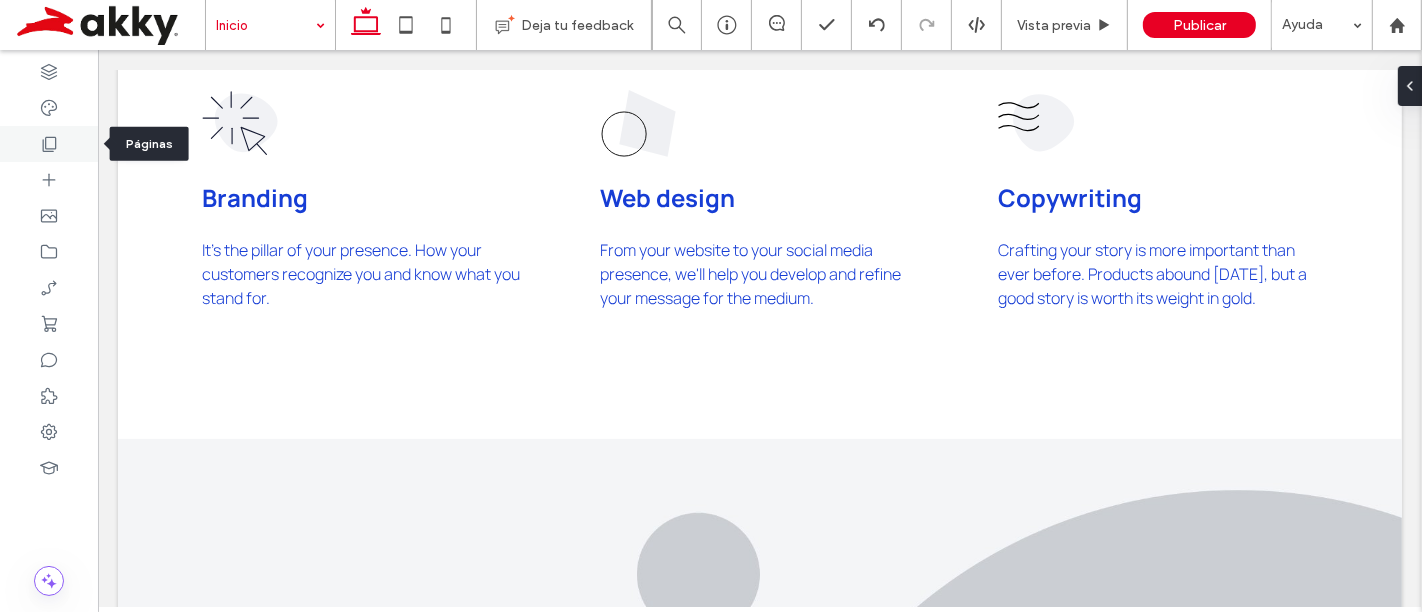 click 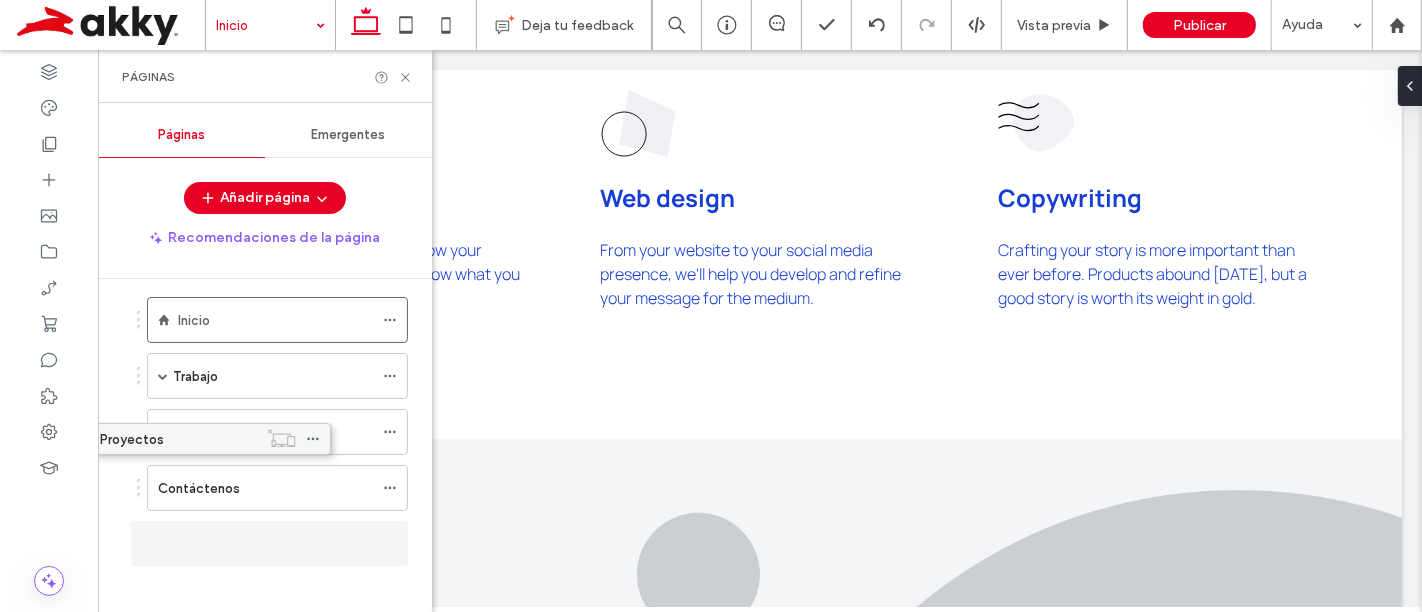 scroll, scrollTop: 0, scrollLeft: 0, axis: both 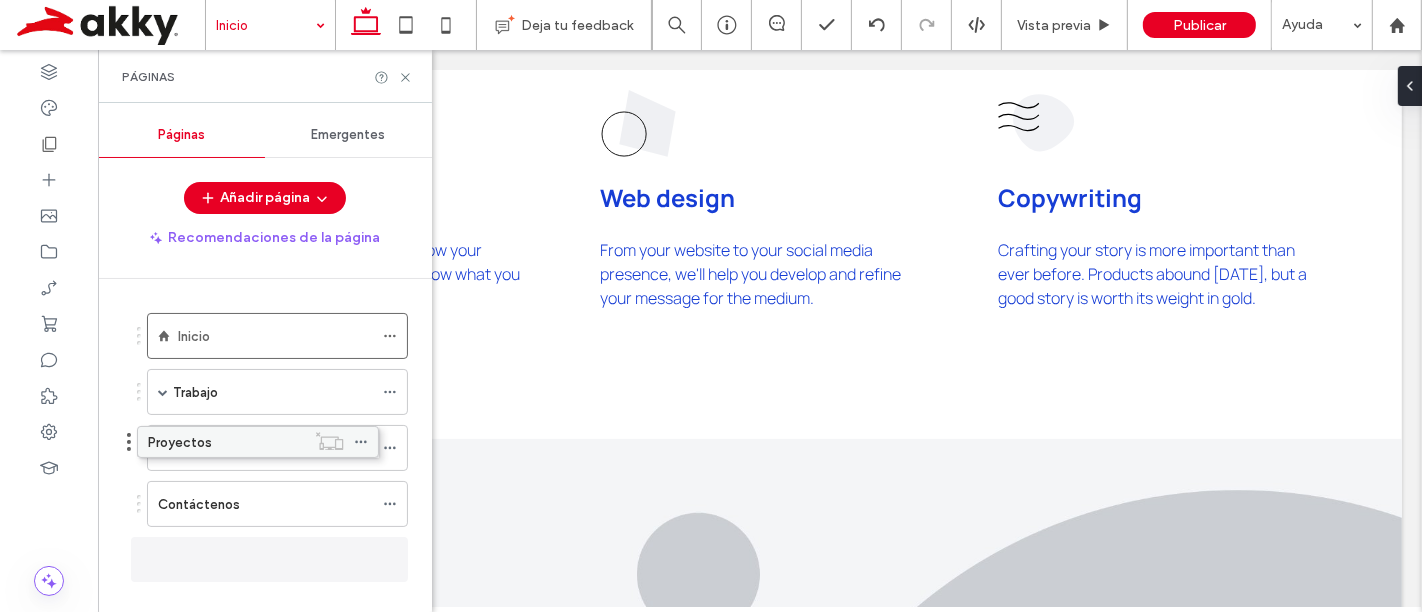 drag, startPoint x: 257, startPoint y: 424, endPoint x: 228, endPoint y: 443, distance: 34.669872 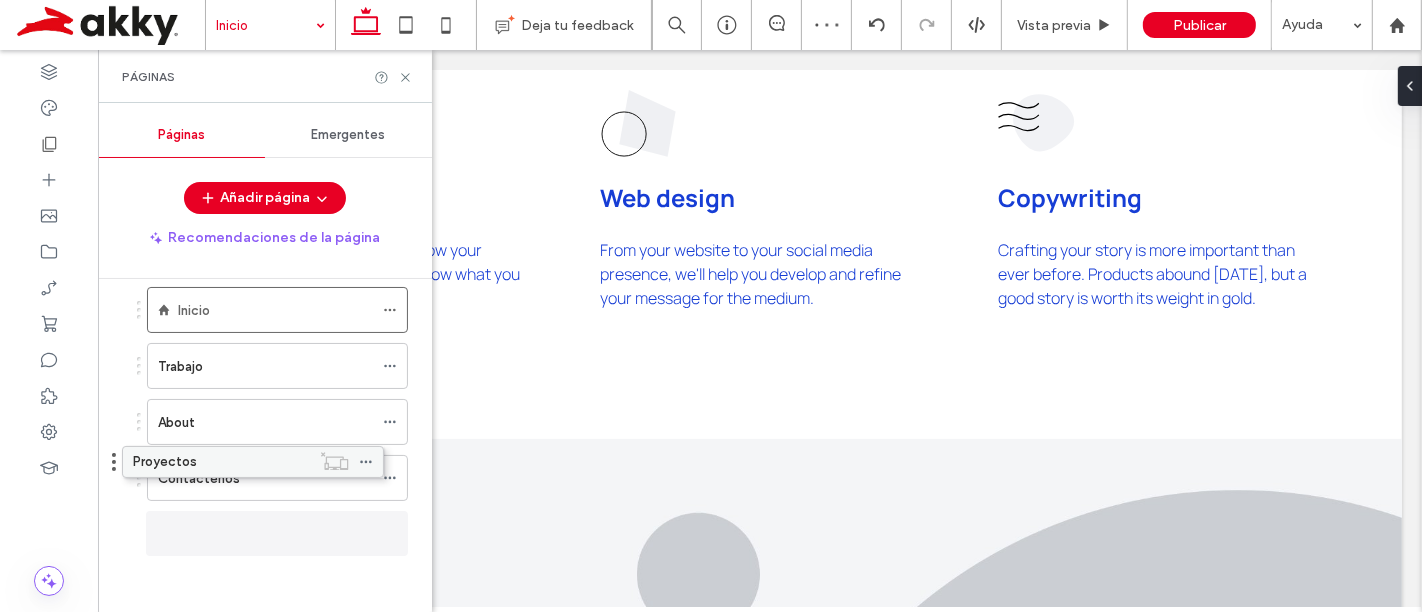 scroll, scrollTop: 0, scrollLeft: 0, axis: both 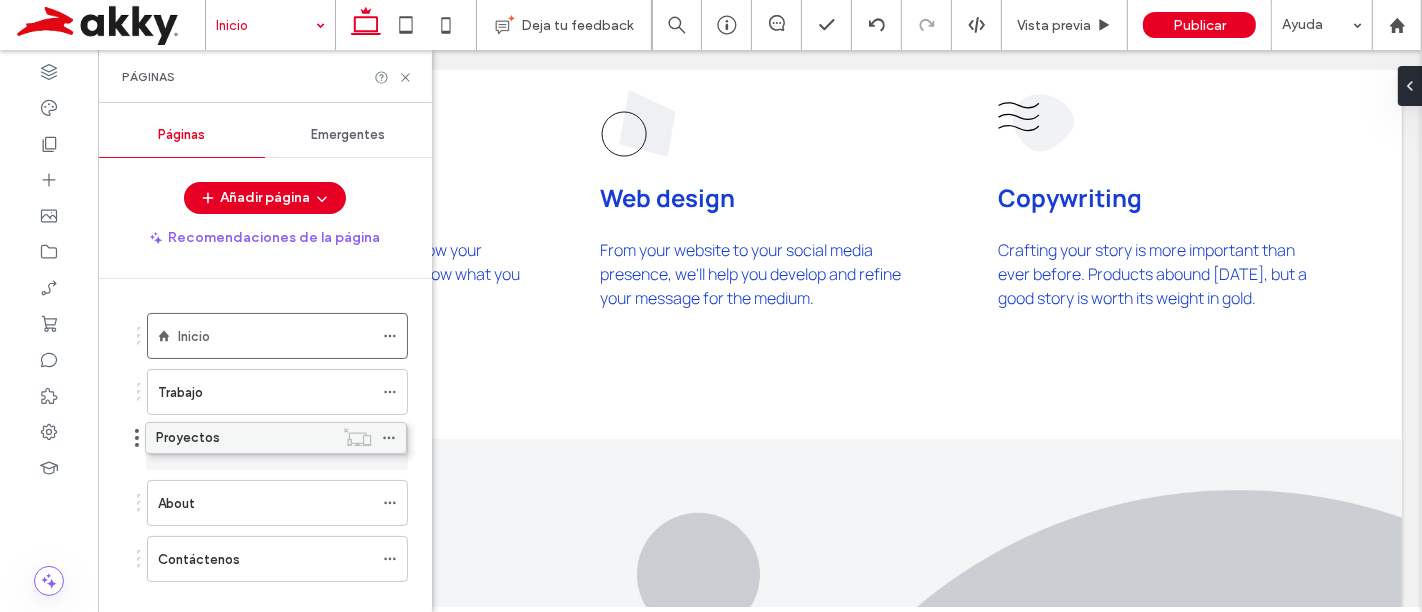 drag, startPoint x: 230, startPoint y: 527, endPoint x: 228, endPoint y: 441, distance: 86.023254 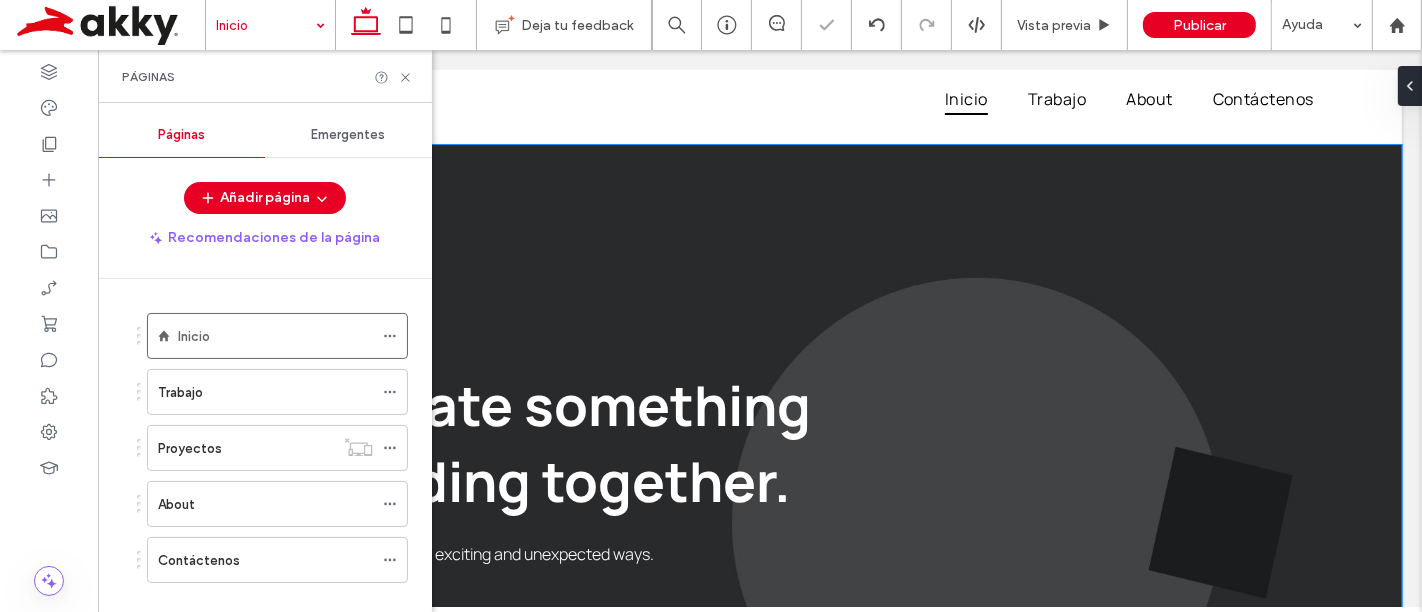 scroll, scrollTop: 0, scrollLeft: 0, axis: both 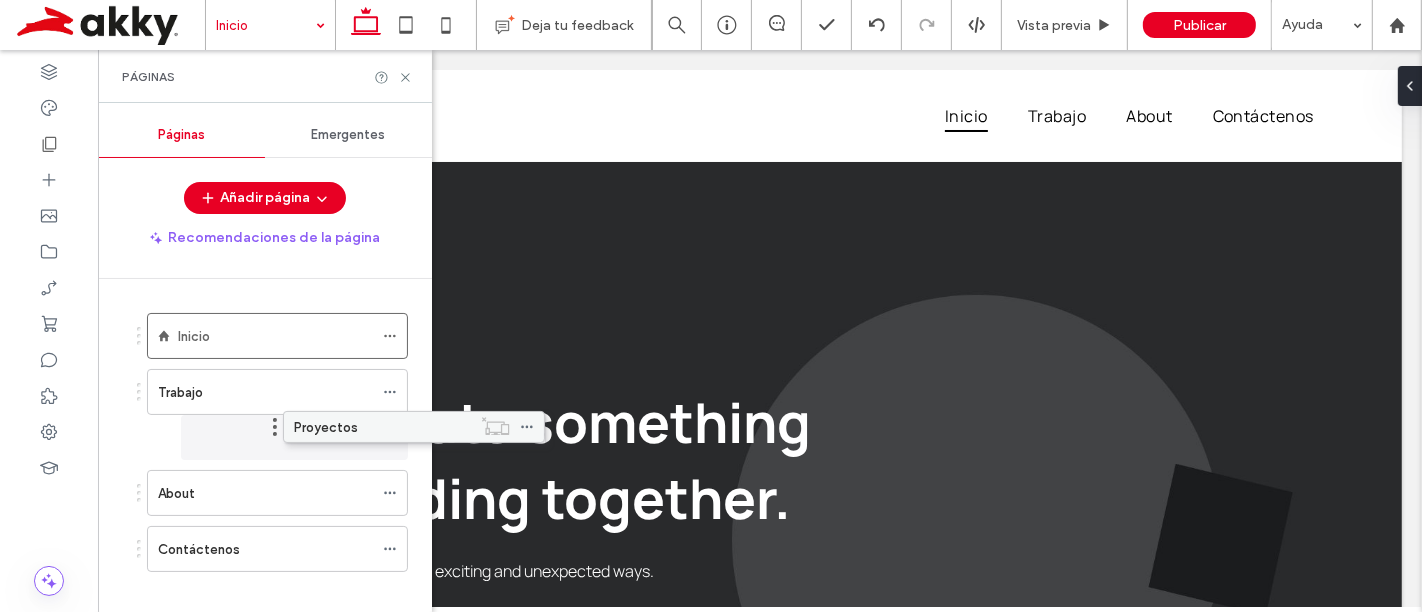 drag, startPoint x: 209, startPoint y: 445, endPoint x: 345, endPoint y: 433, distance: 136.52838 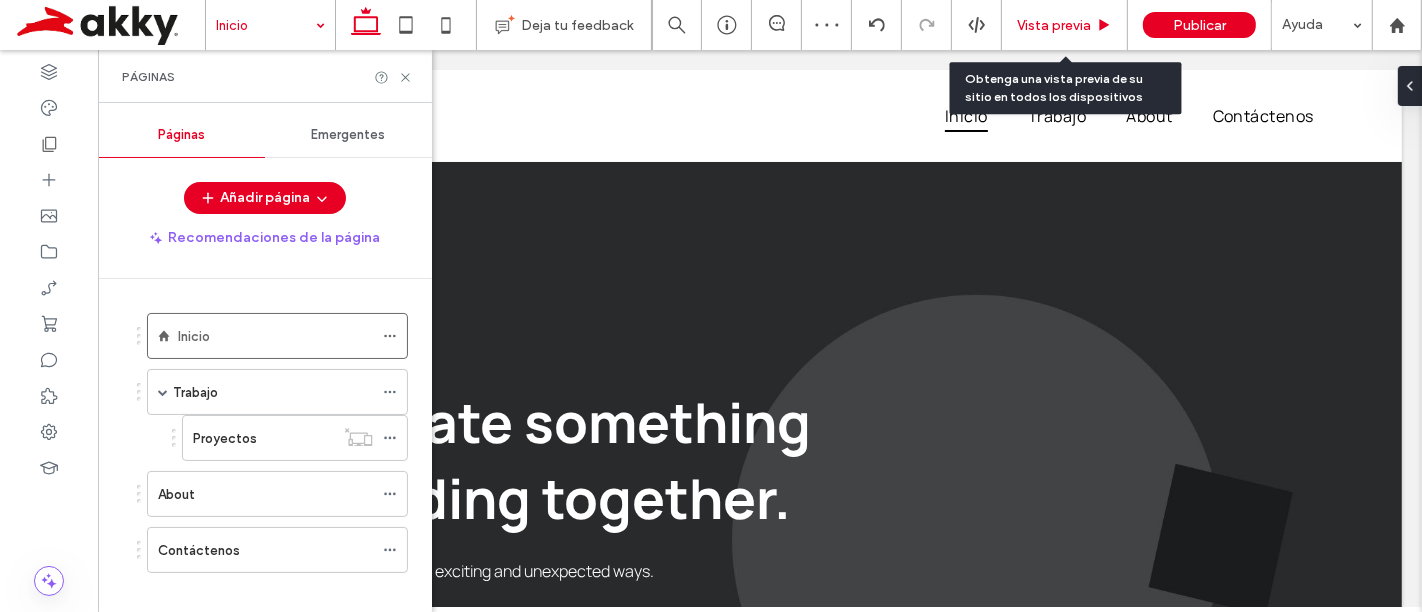 click on "Vista previa" at bounding box center (1065, 25) 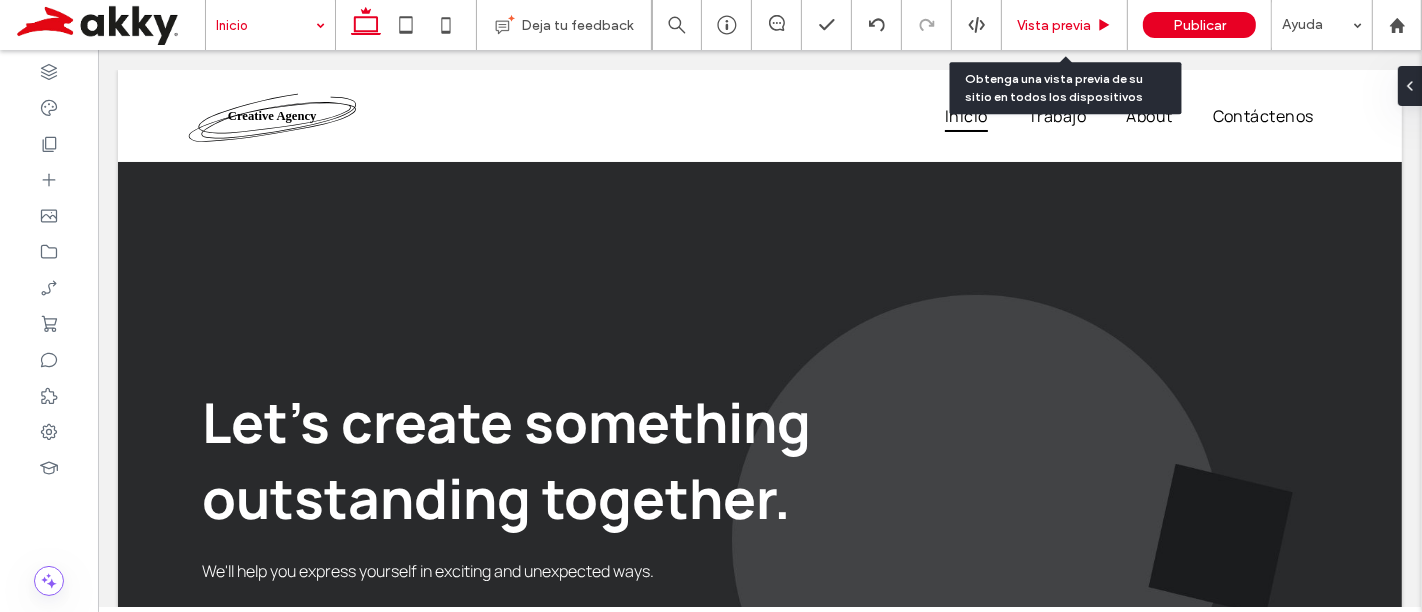 click on "Vista previa" at bounding box center [1054, 25] 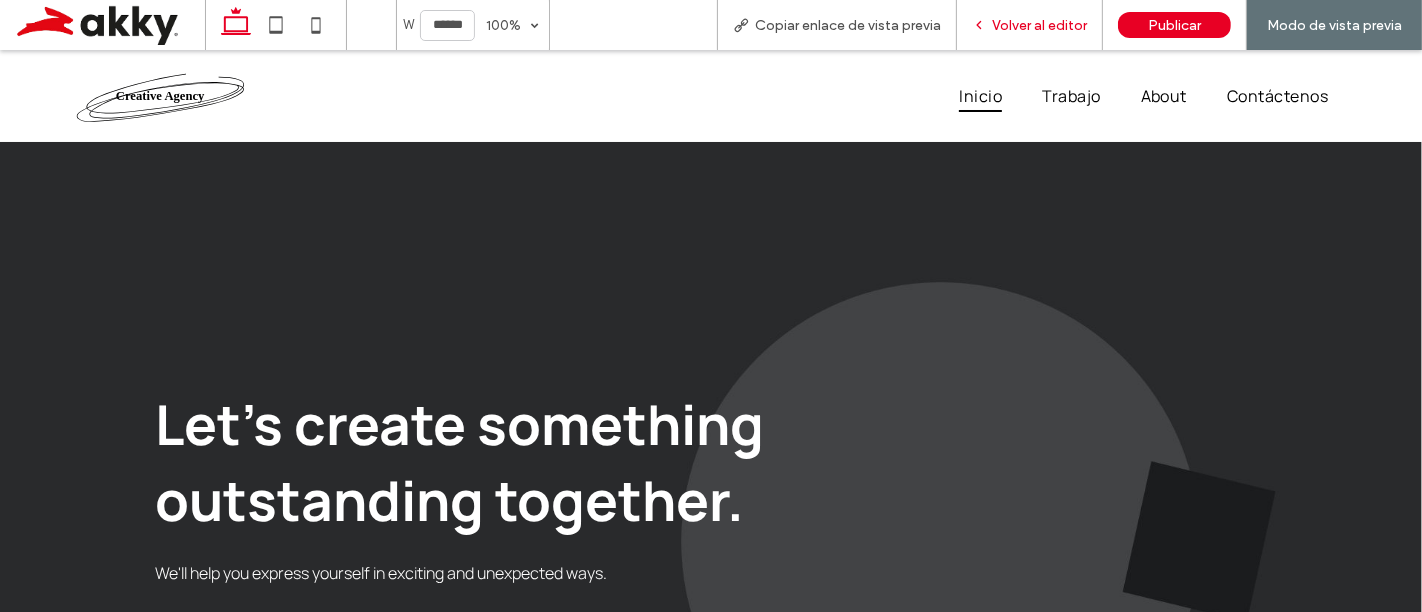 click on "Volver al editor" at bounding box center [1039, 25] 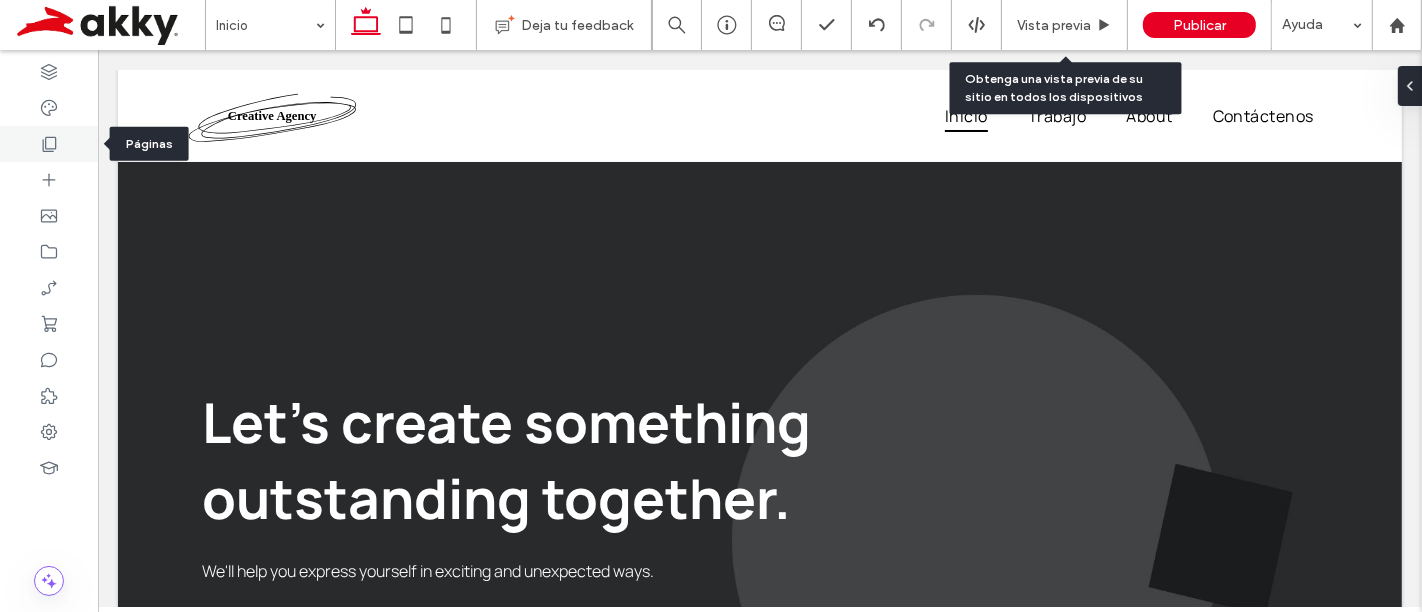 click 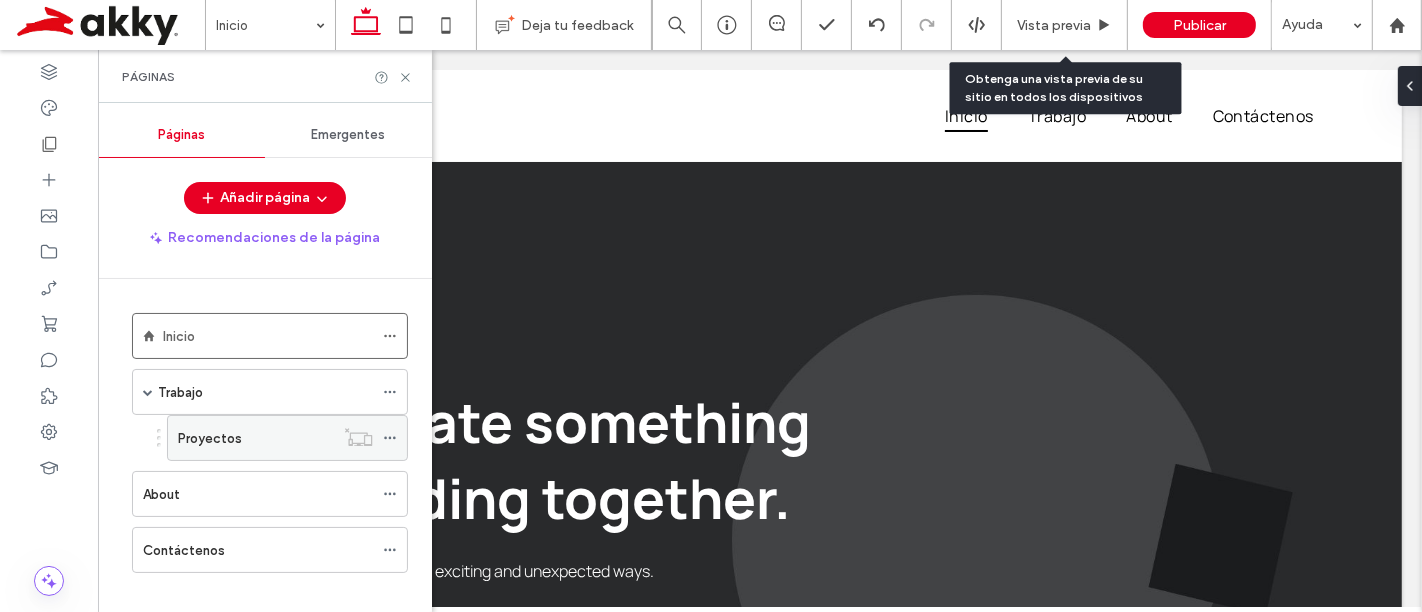 click on "Proyectos" at bounding box center [256, 438] 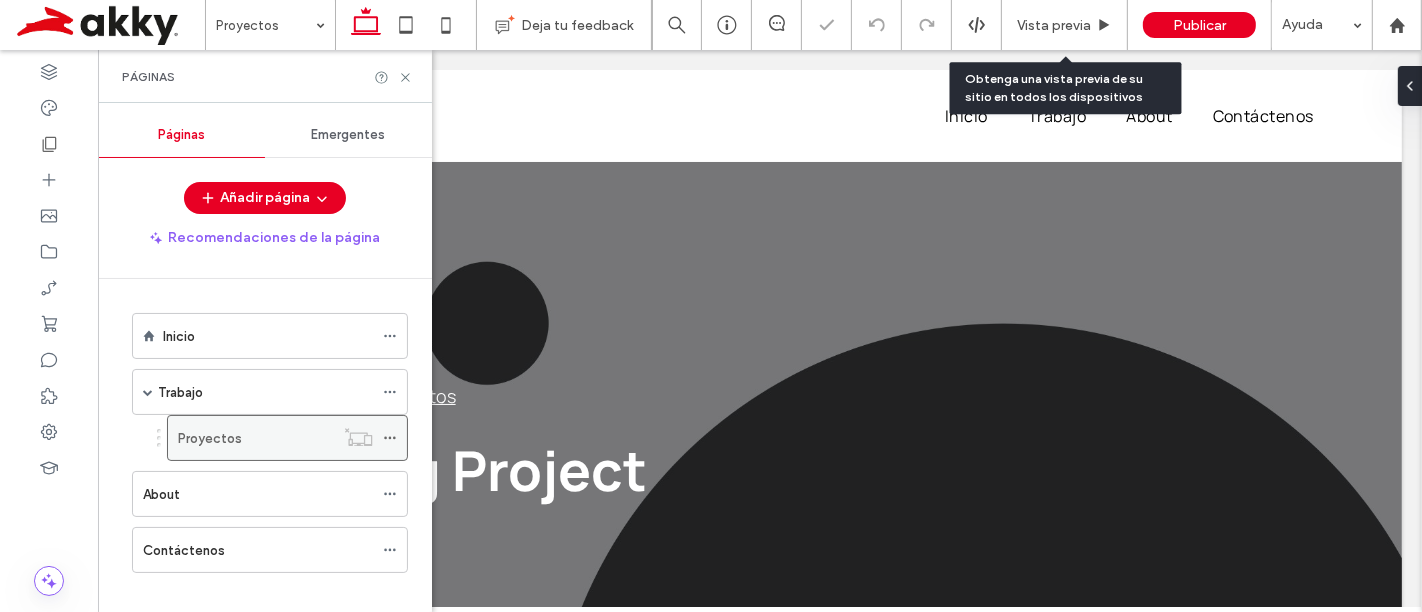 scroll, scrollTop: 0, scrollLeft: 0, axis: both 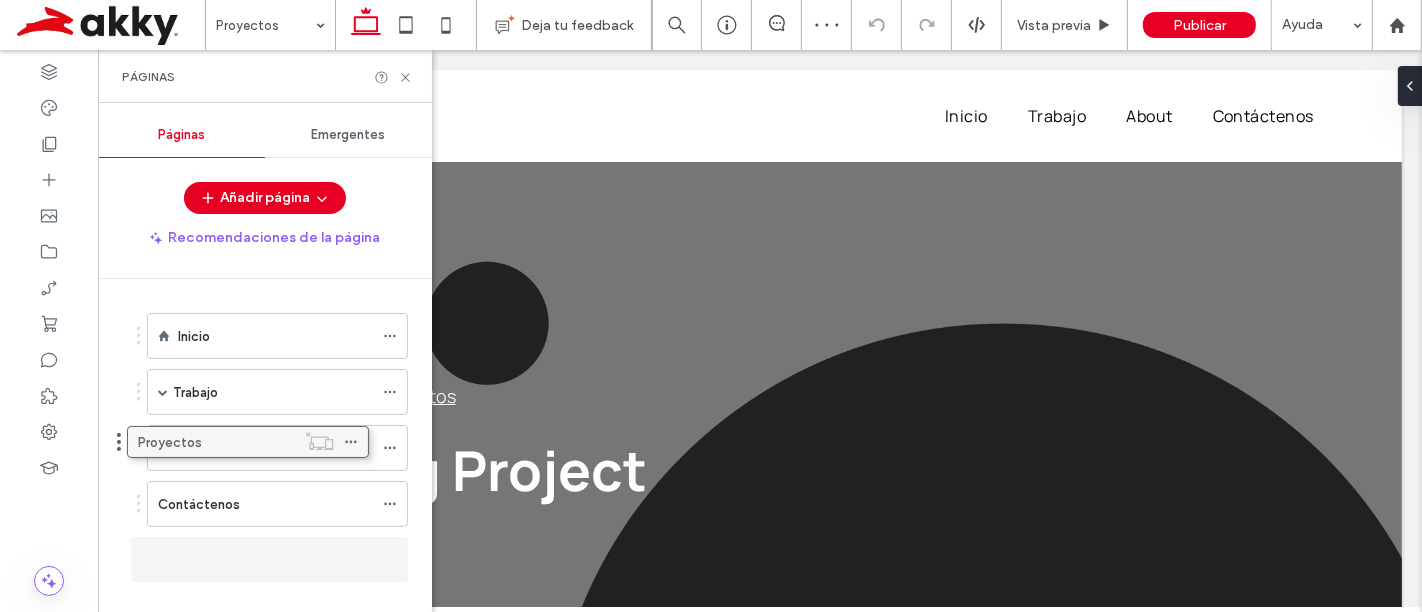 drag, startPoint x: 257, startPoint y: 435, endPoint x: 223, endPoint y: 438, distance: 34.132095 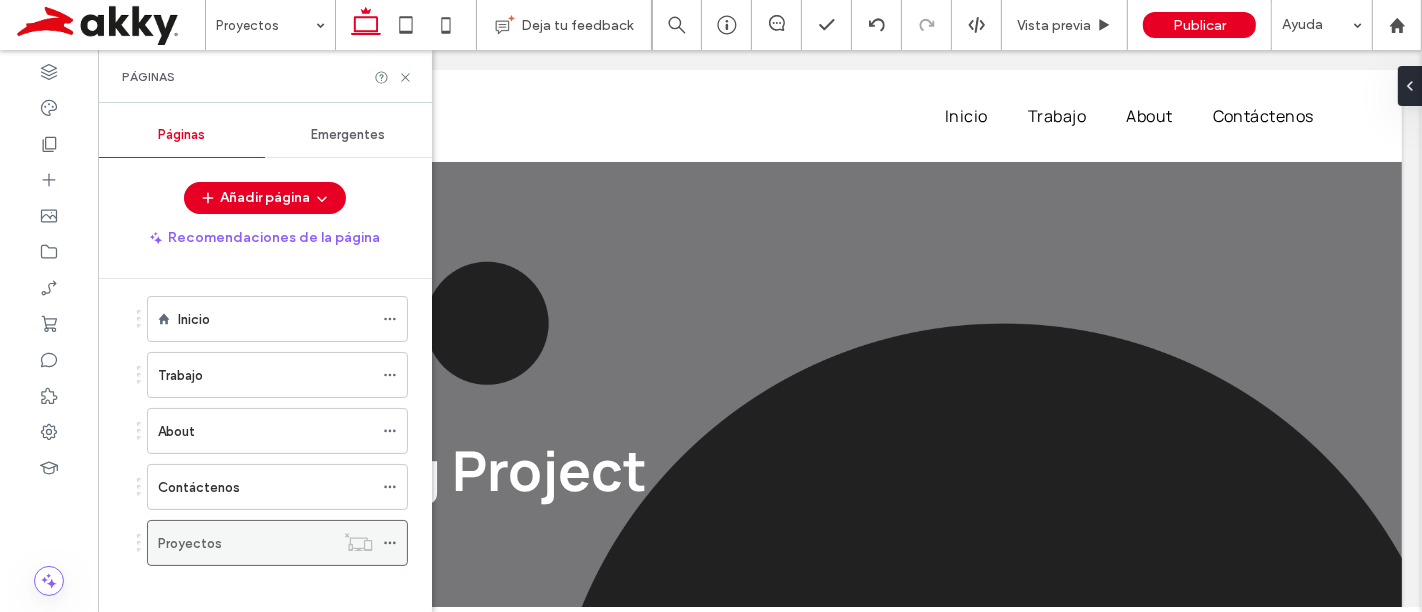 scroll, scrollTop: 26, scrollLeft: 0, axis: vertical 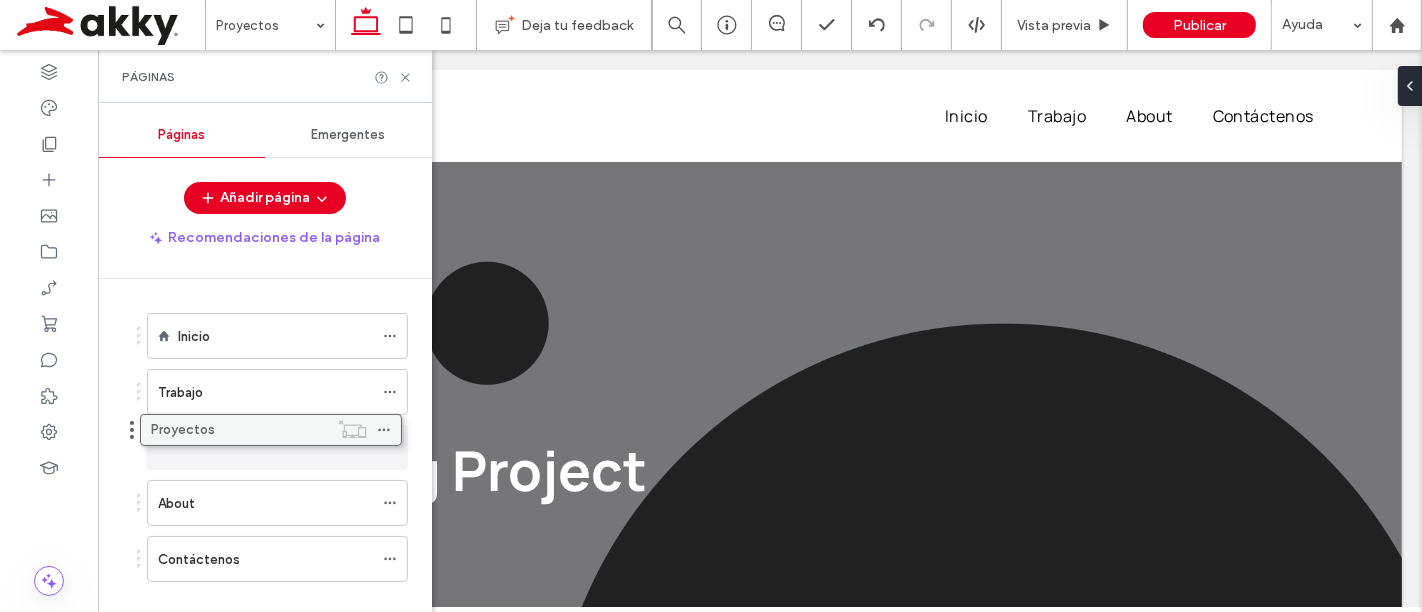 drag, startPoint x: 226, startPoint y: 532, endPoint x: 220, endPoint y: 438, distance: 94.19129 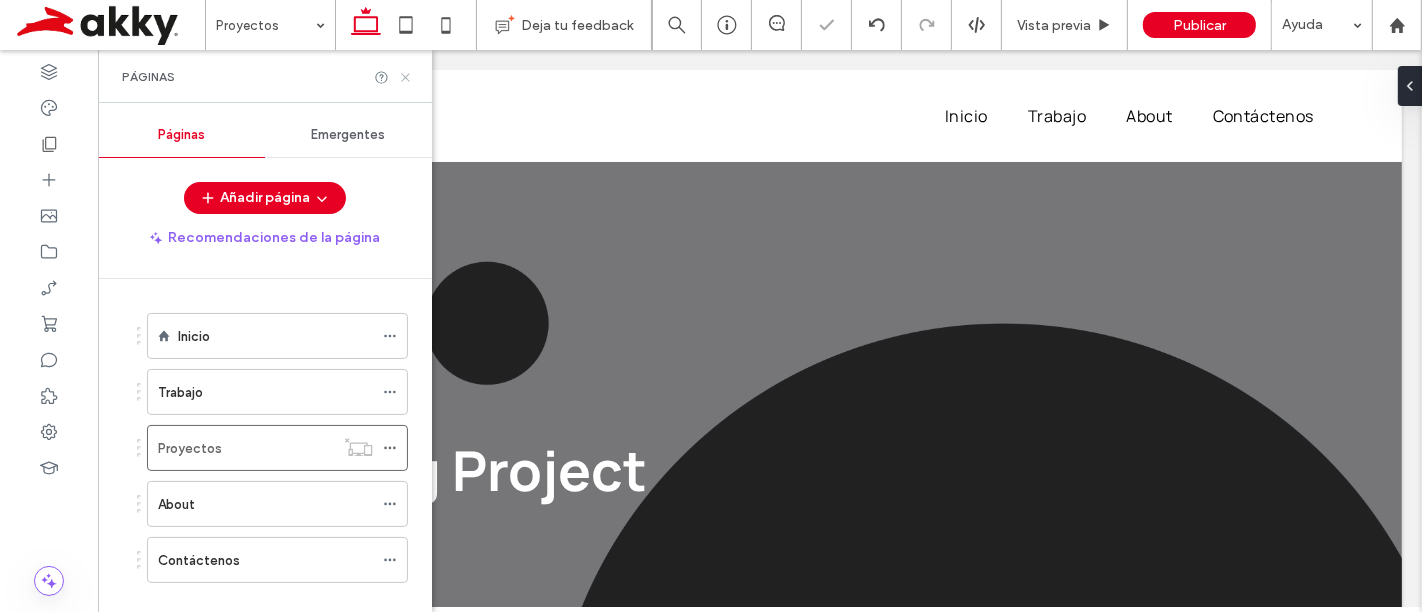 click 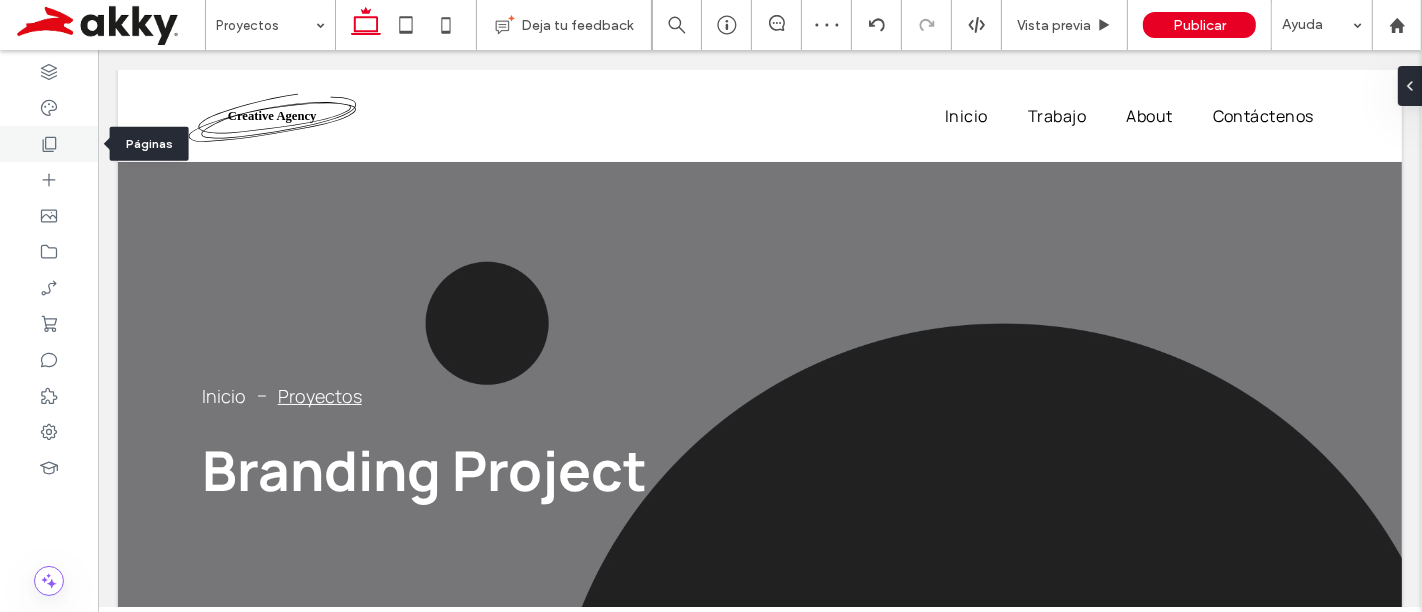 click at bounding box center [49, 144] 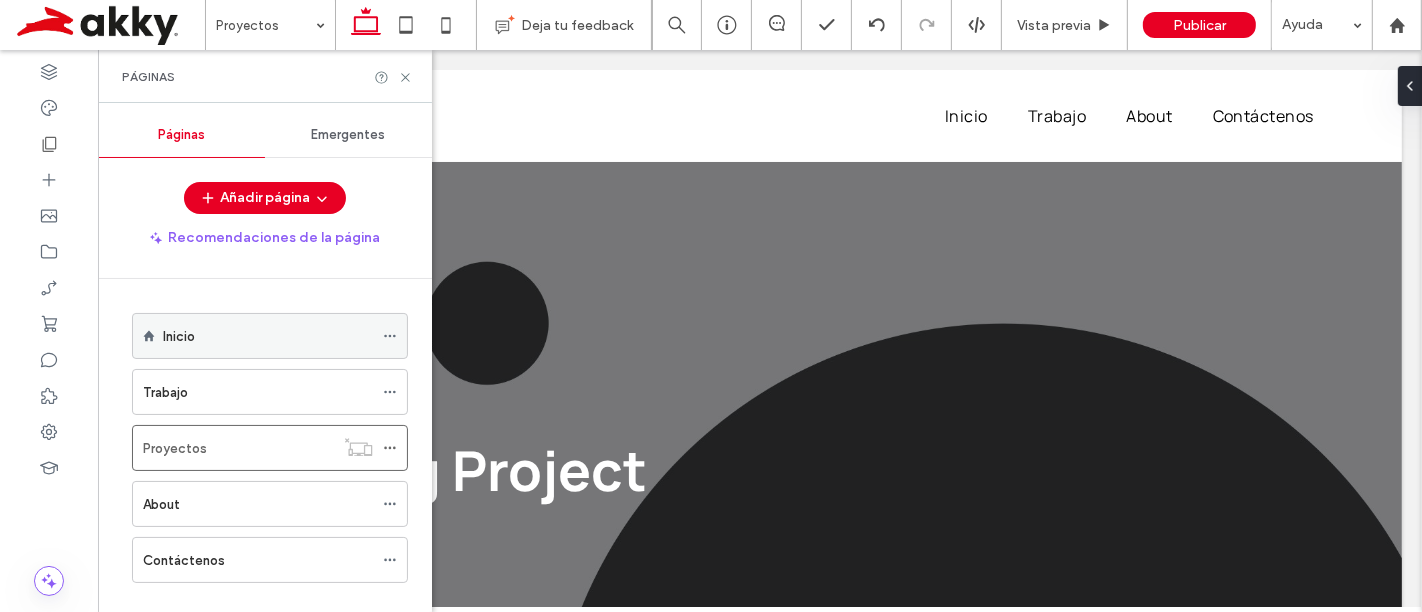 click 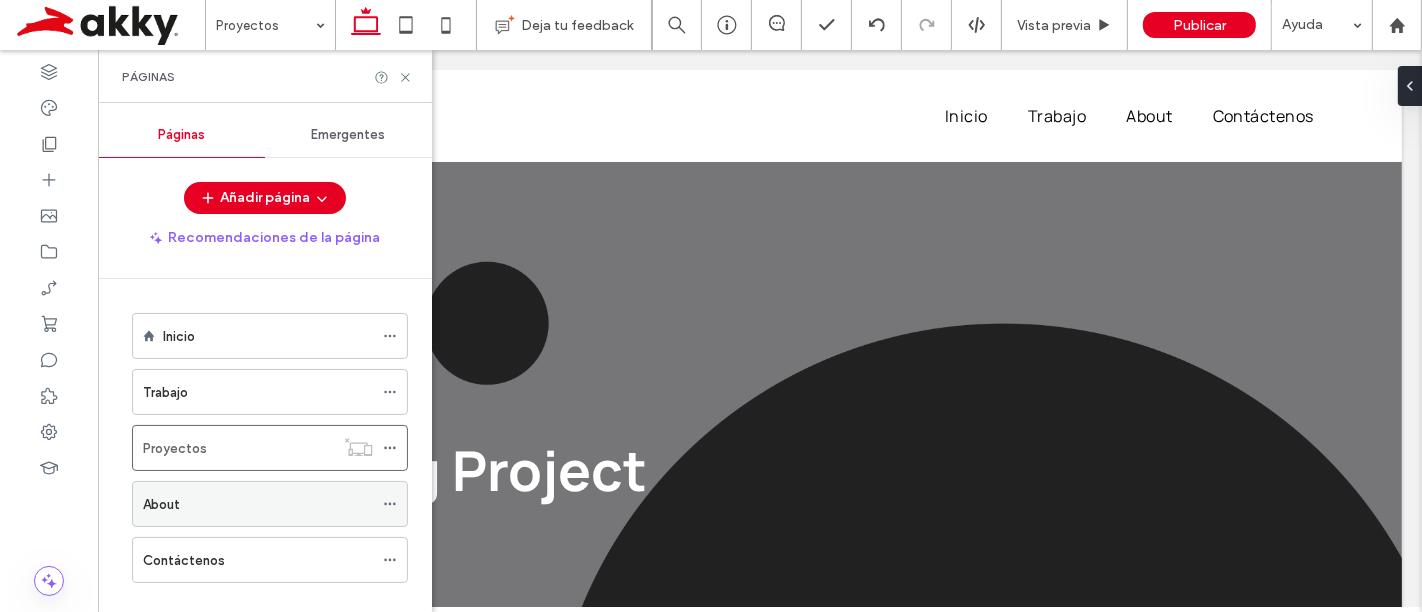 click 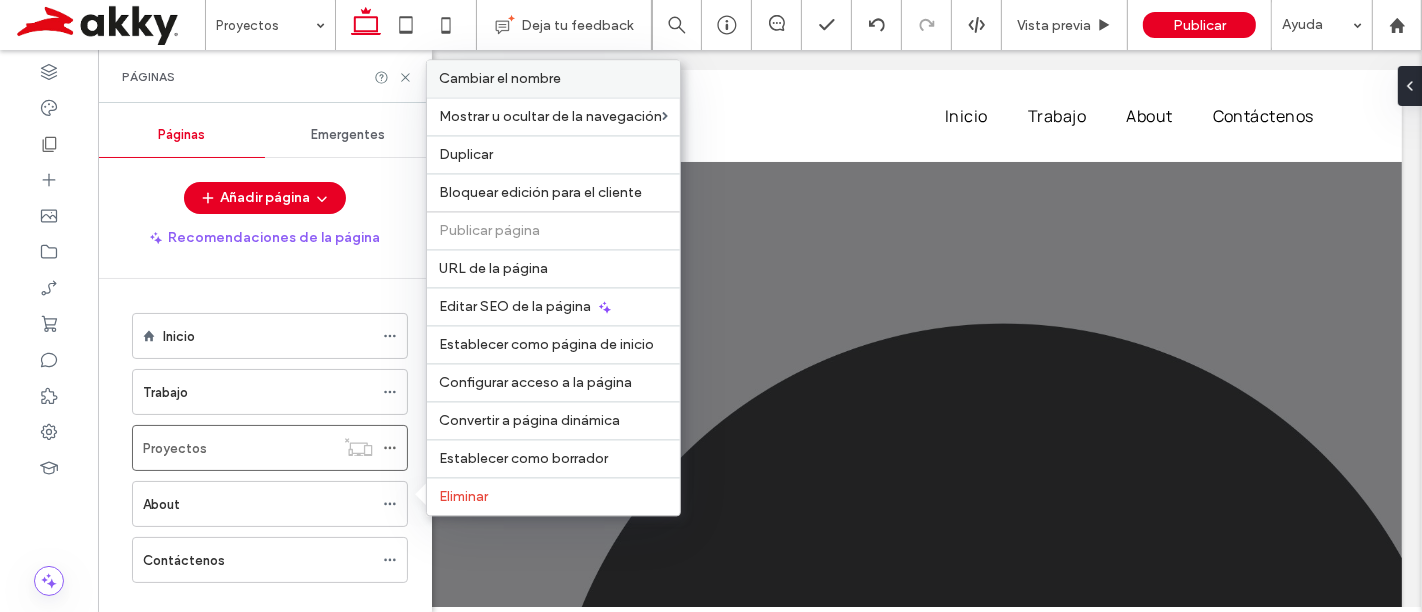 click on "Cambiar el nombre" at bounding box center [553, 78] 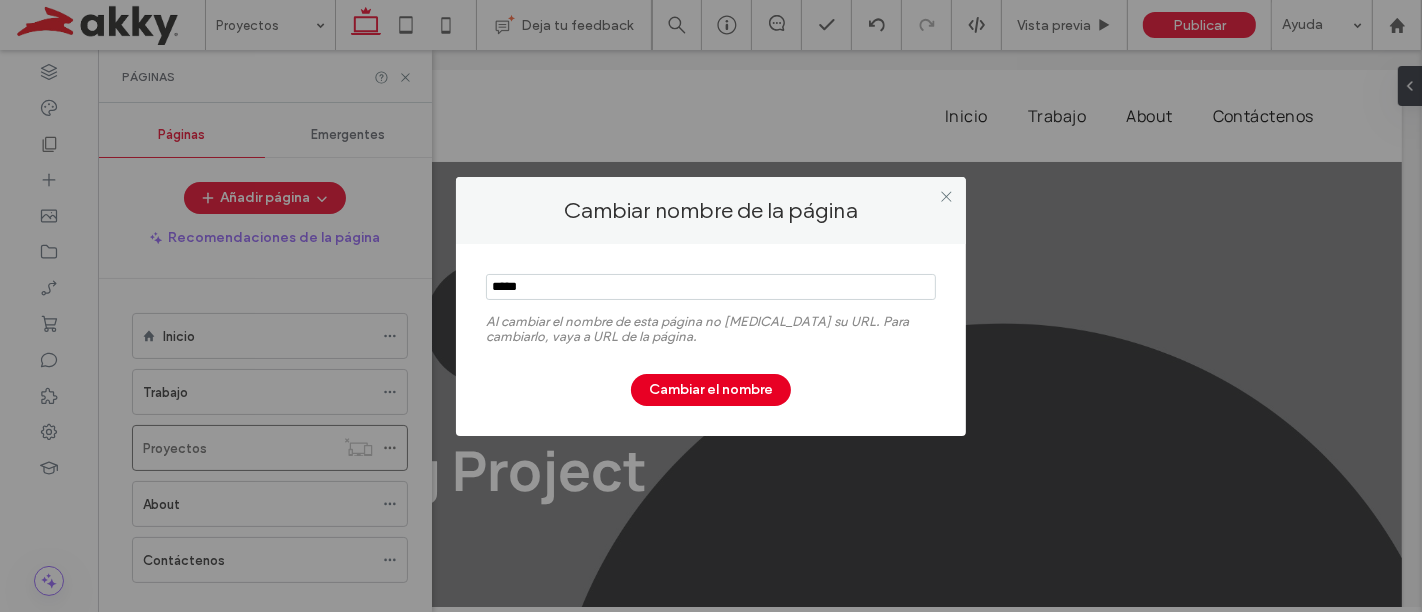 drag, startPoint x: 574, startPoint y: 284, endPoint x: 285, endPoint y: 296, distance: 289.24902 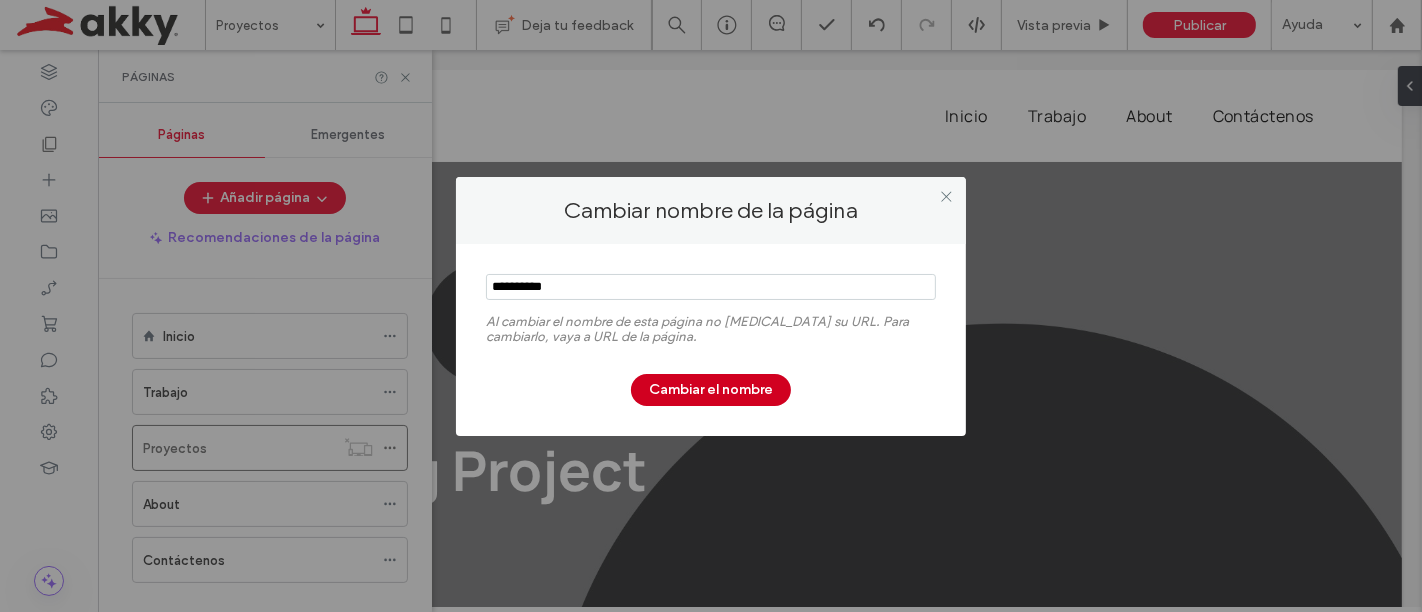 type on "**********" 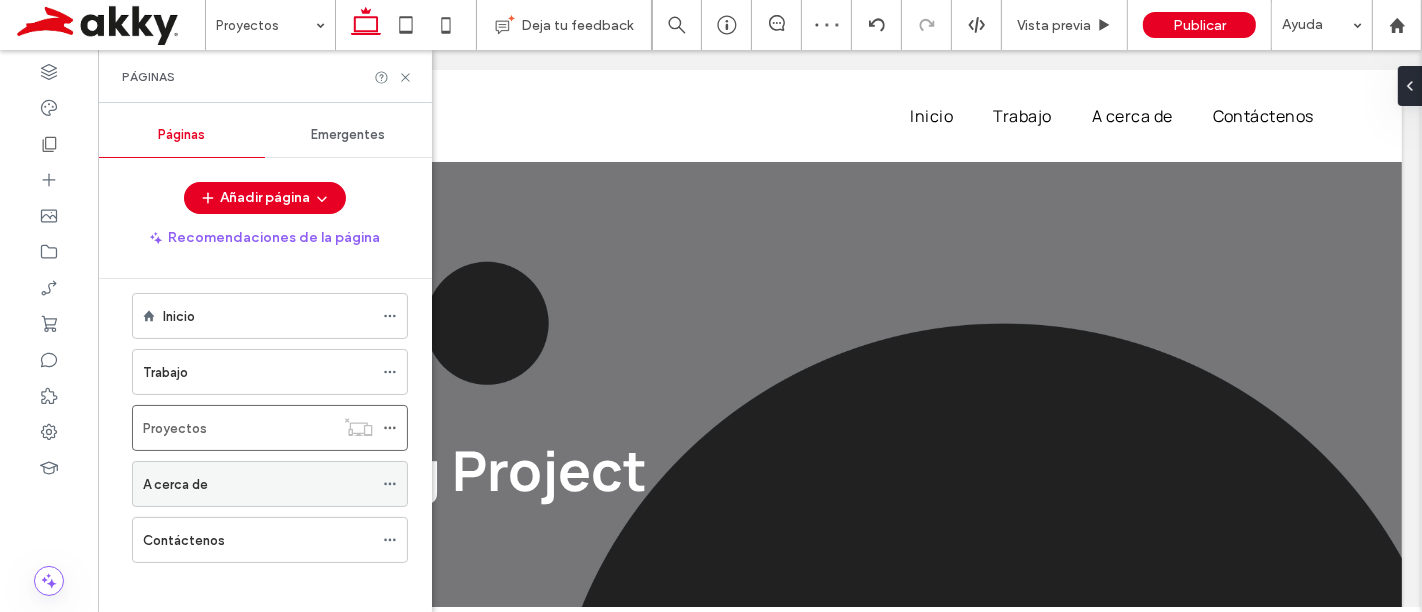 scroll, scrollTop: 26, scrollLeft: 0, axis: vertical 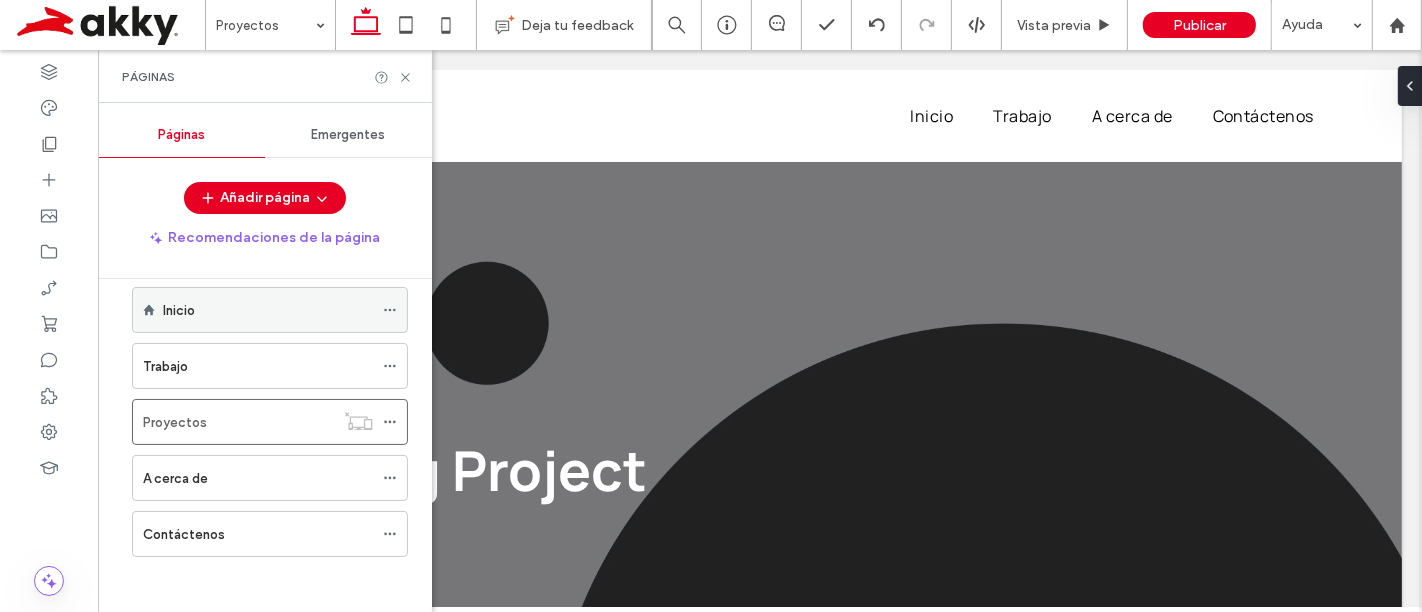 click 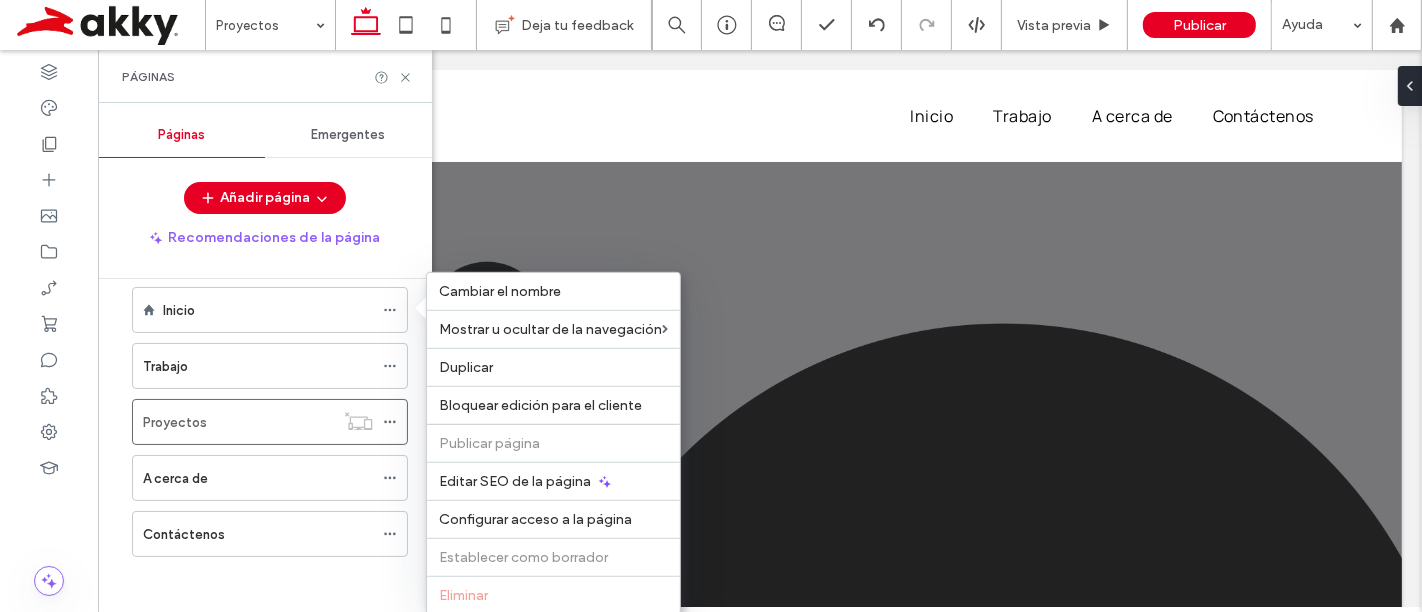 click on "Inicio Trabajo Proyectos A cerca de Contáctenos" at bounding box center [257, 429] 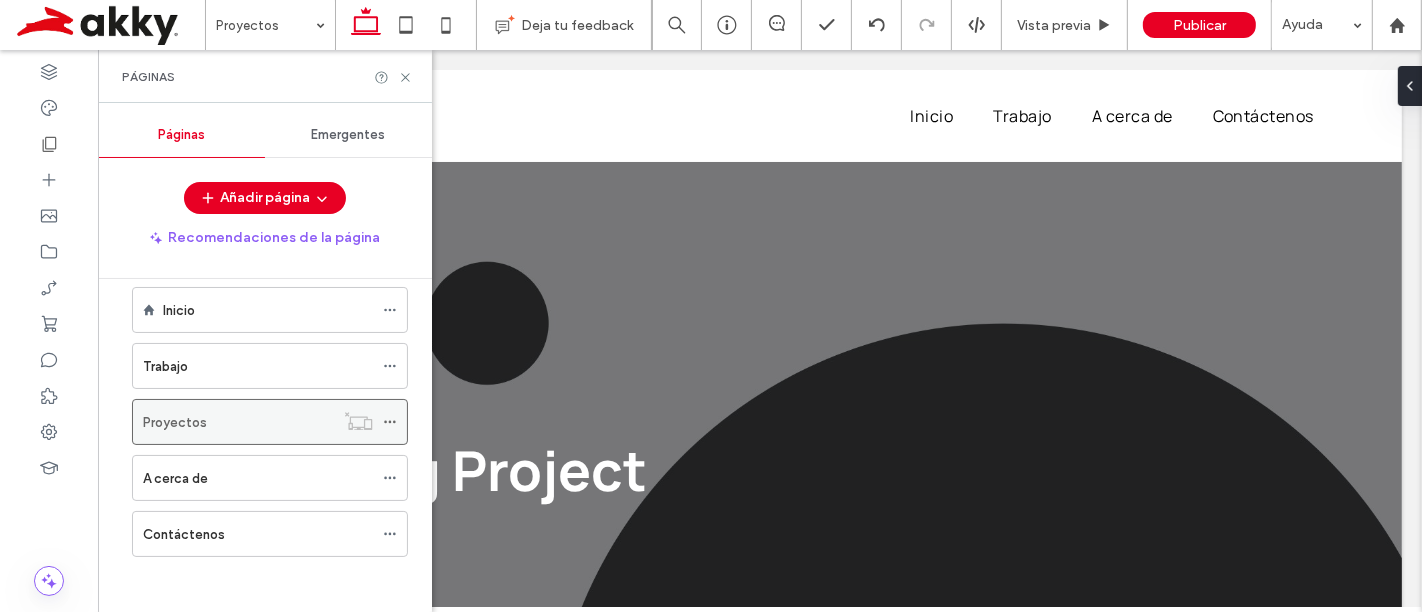 click 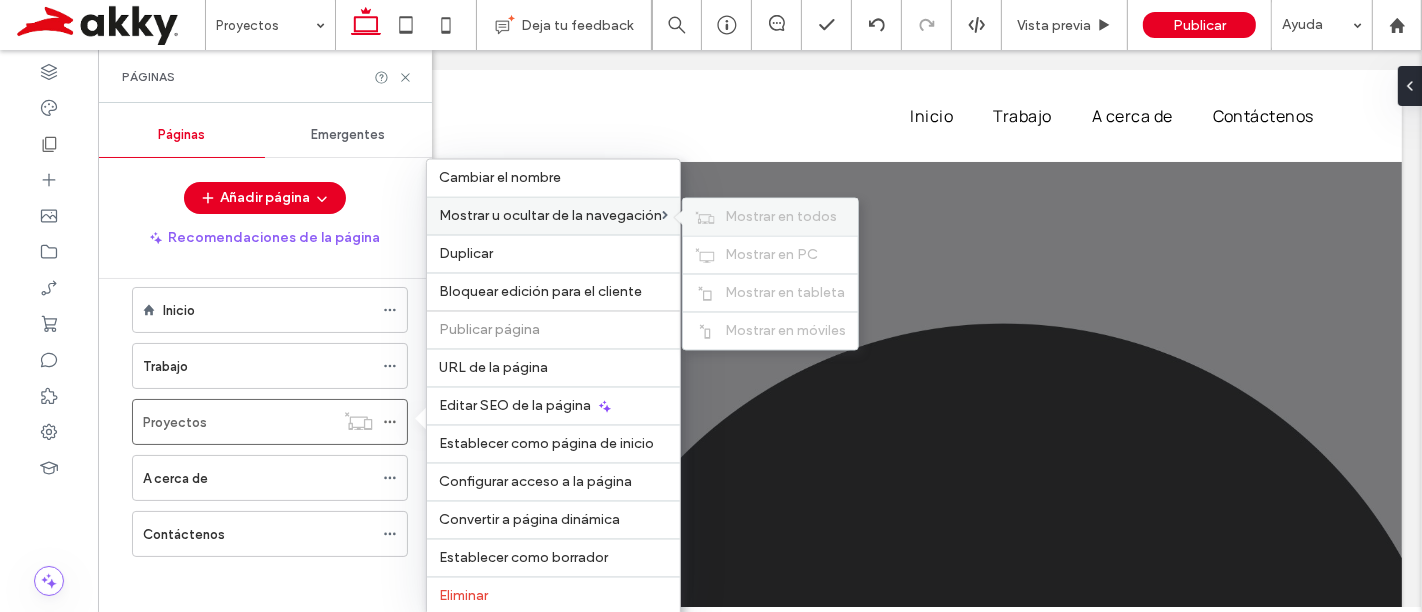 click on "Mostrar en todos" at bounding box center (781, 217) 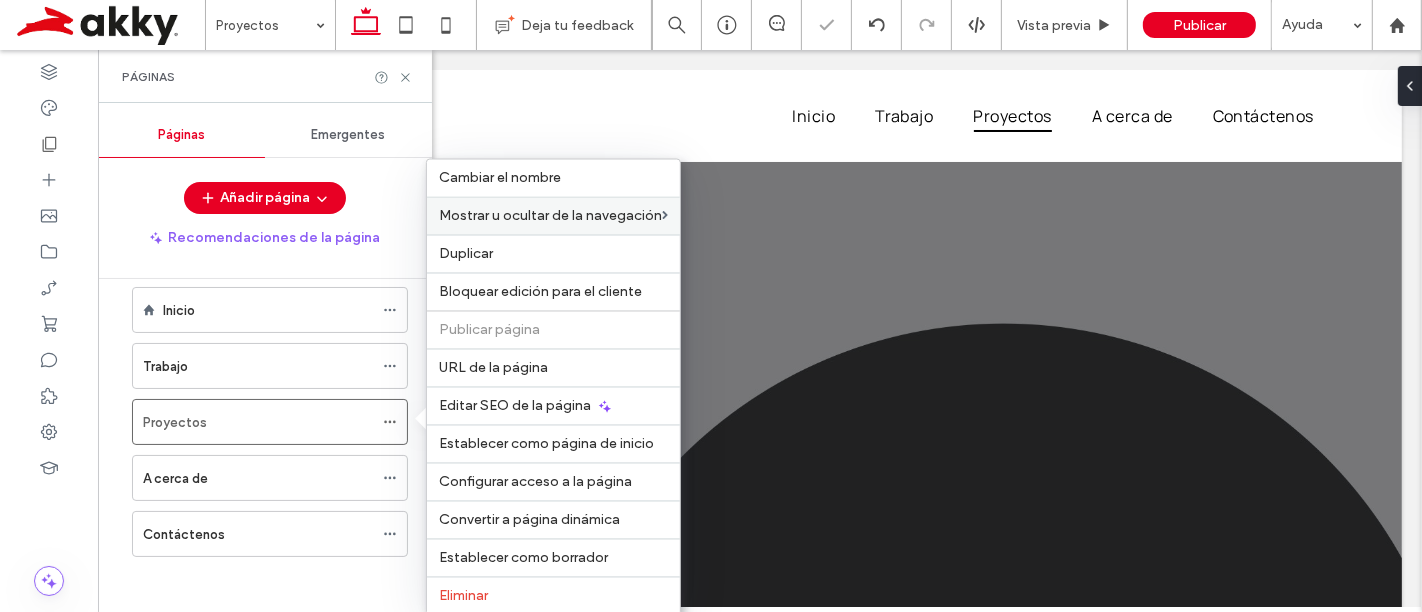 click on "Inicio Trabajo Proyectos A cerca de Contáctenos" at bounding box center (257, 429) 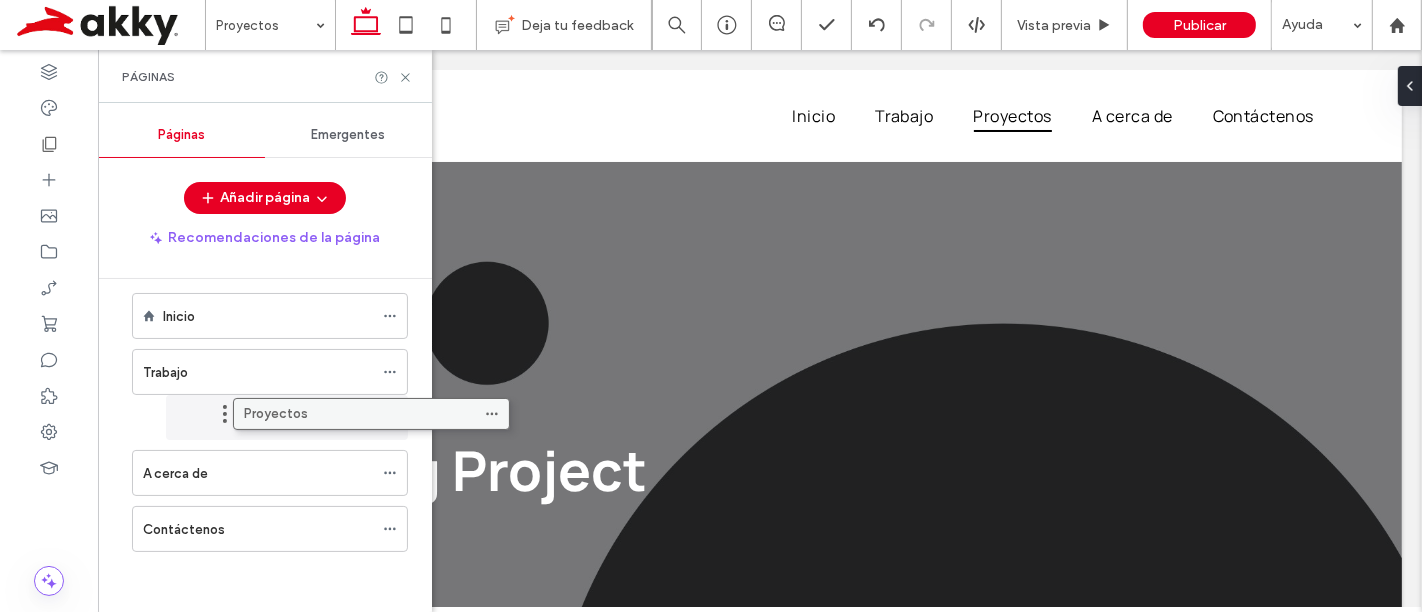 scroll, scrollTop: 0, scrollLeft: 0, axis: both 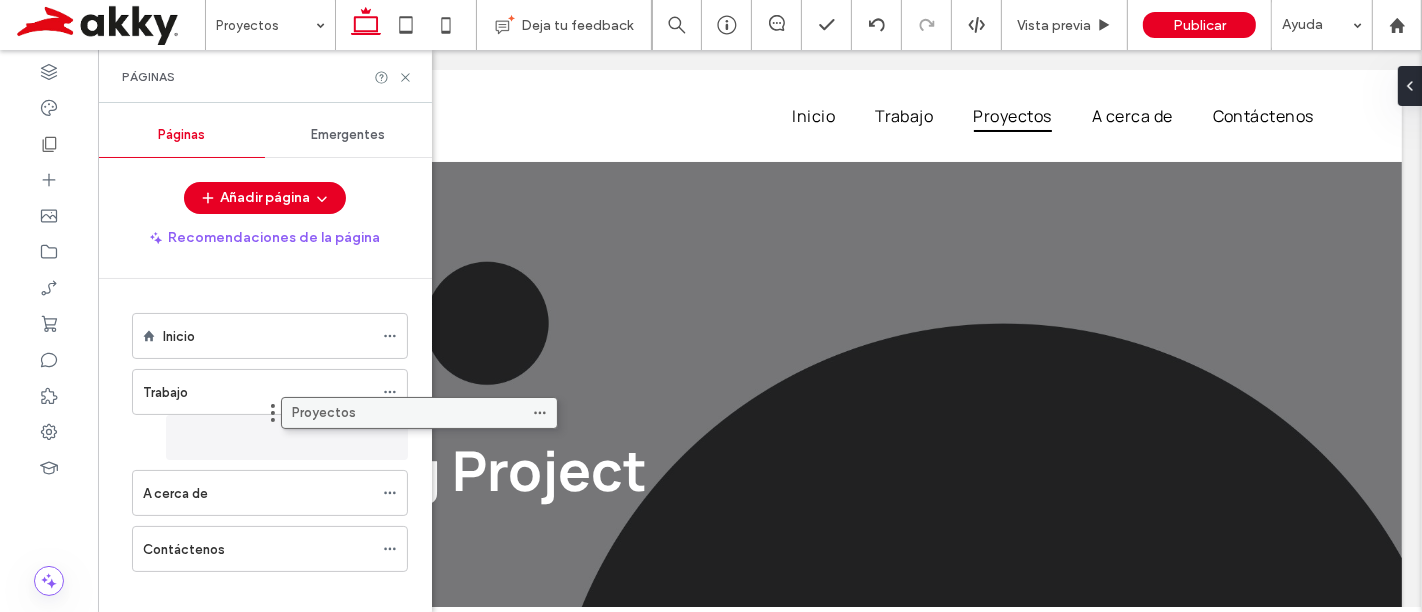 drag, startPoint x: 239, startPoint y: 410, endPoint x: 388, endPoint y: 410, distance: 149 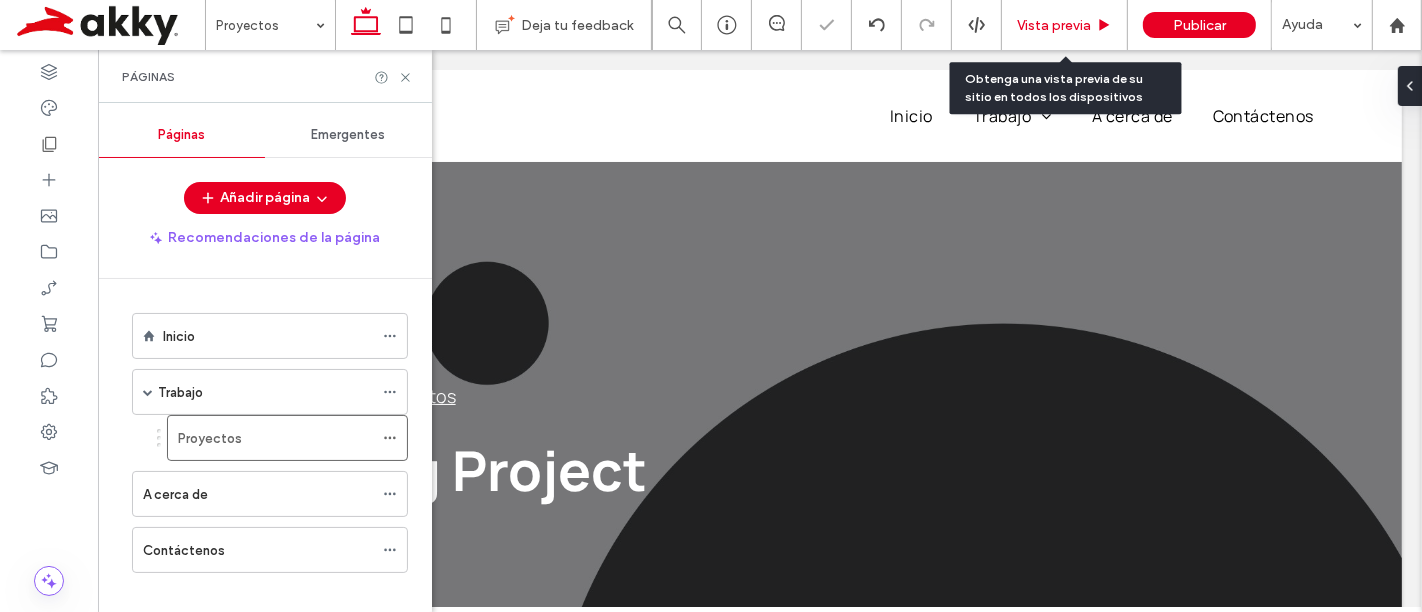 click on "Vista previa" at bounding box center [1065, 25] 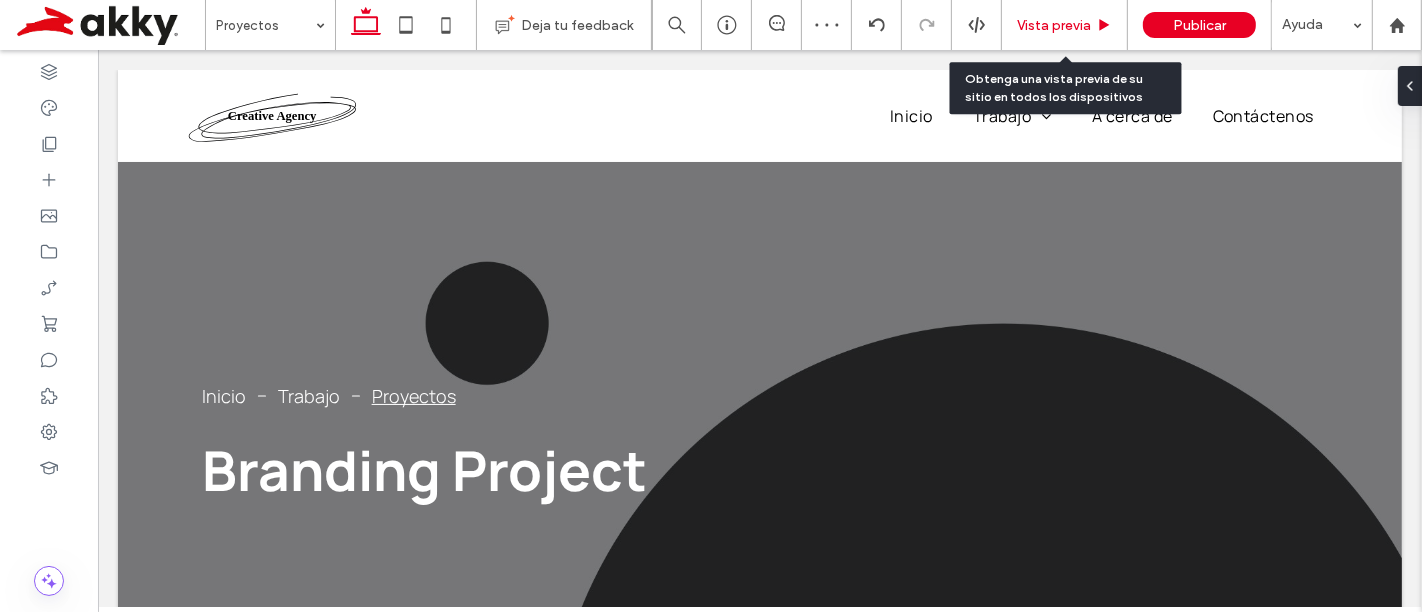 click on "Vista previa" at bounding box center [1054, 25] 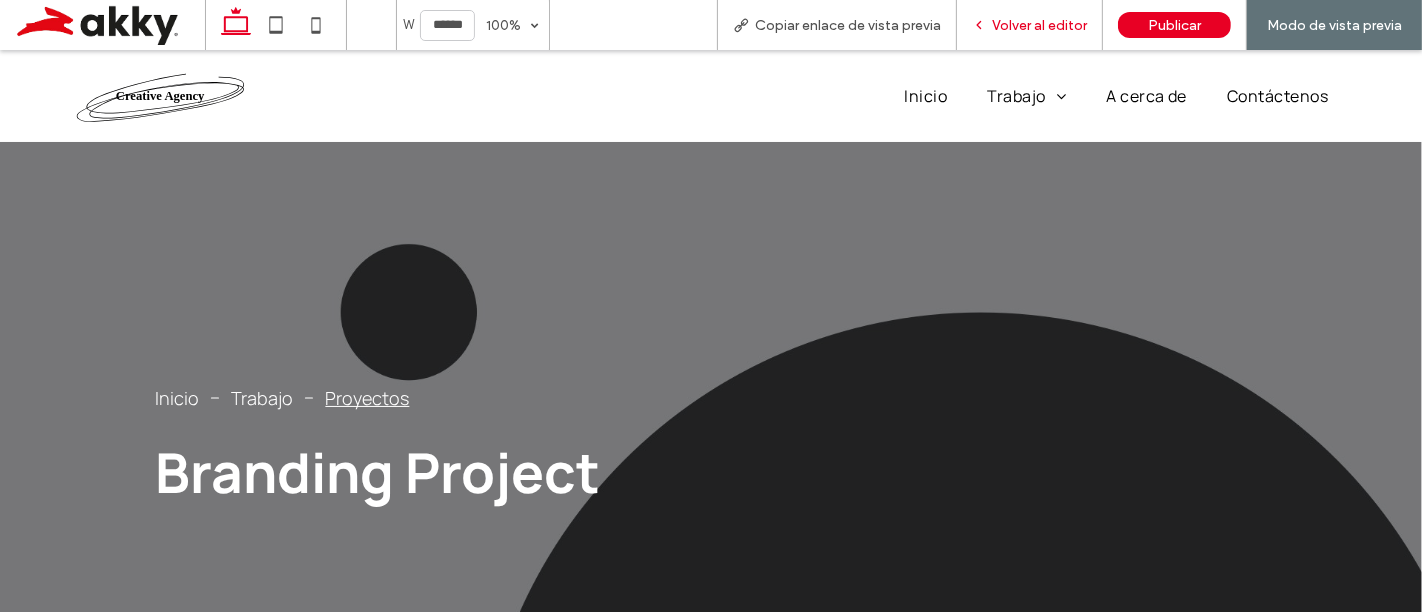 click on "Volver al editor" at bounding box center (1039, 25) 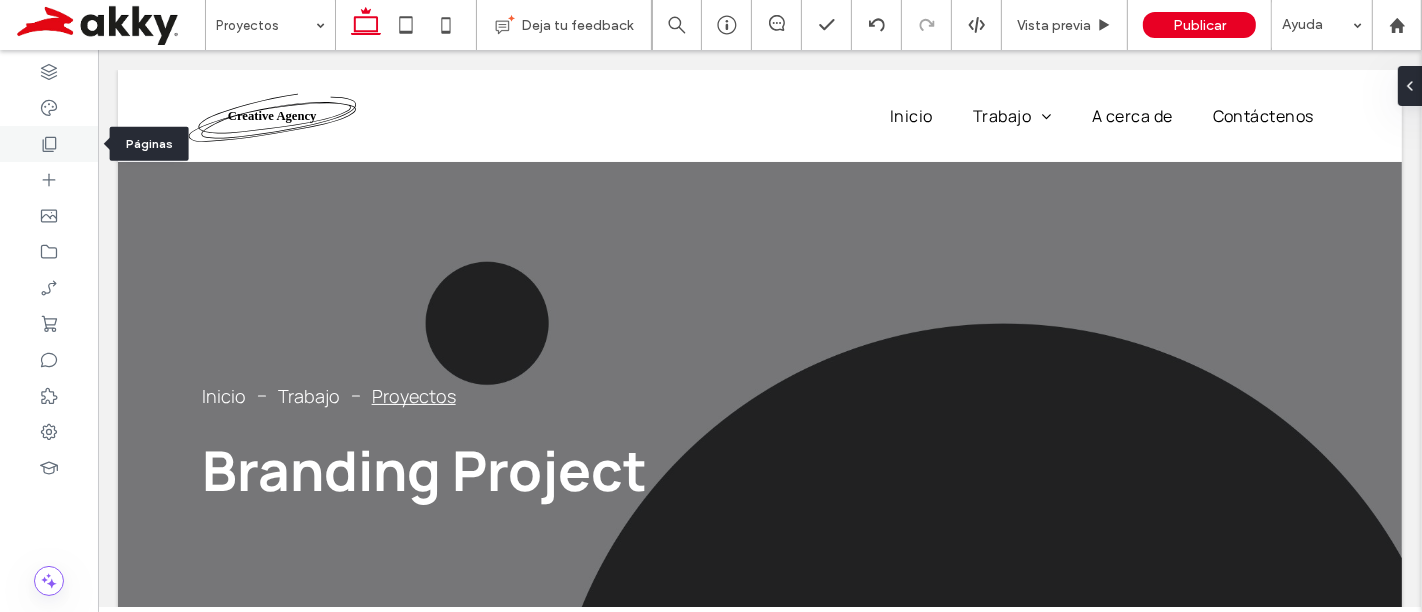 click 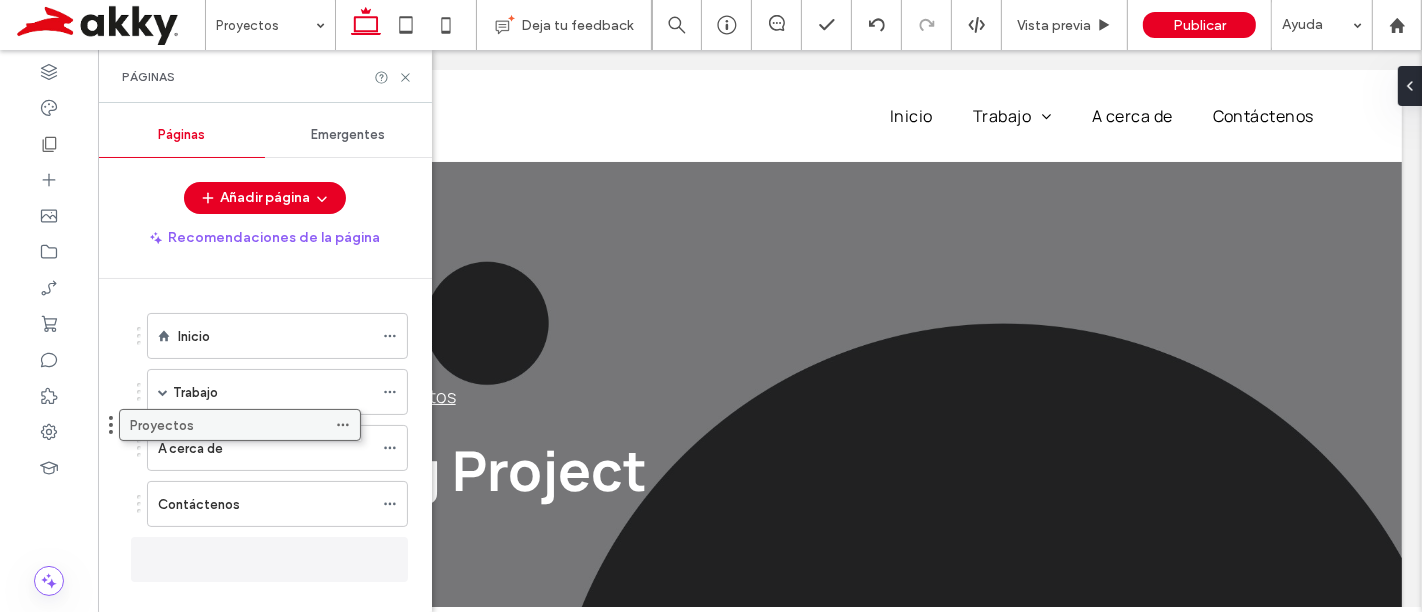 drag, startPoint x: 236, startPoint y: 444, endPoint x: 188, endPoint y: 429, distance: 50.289165 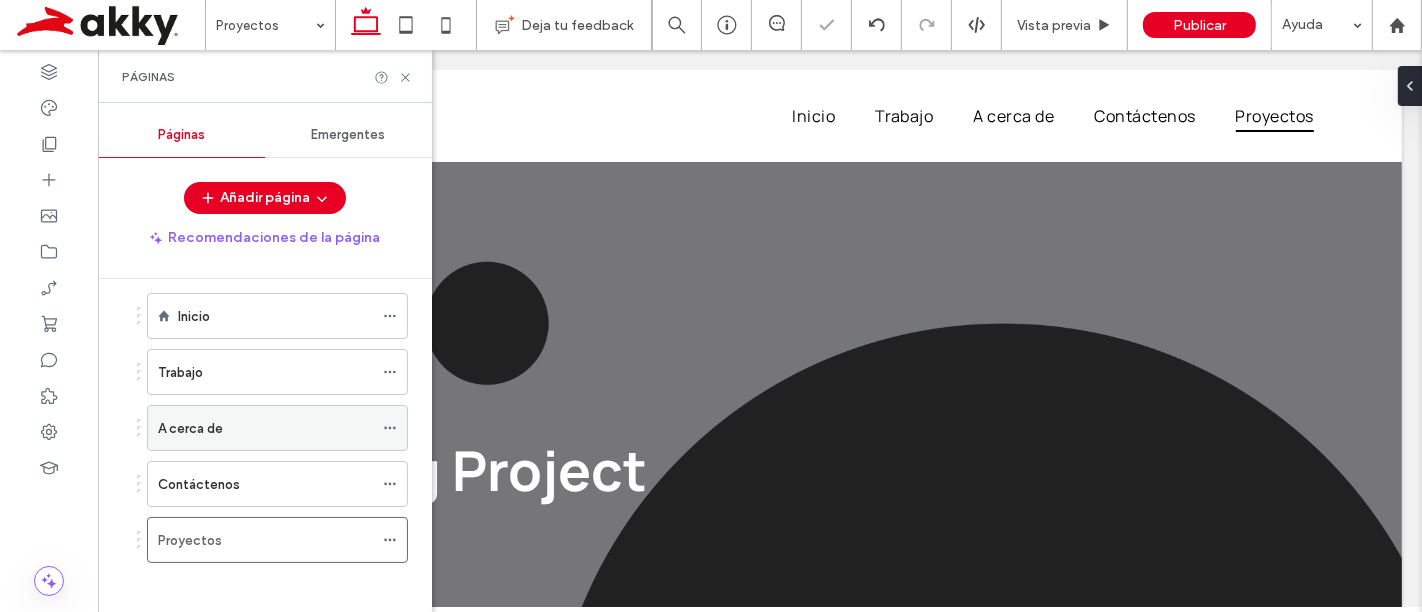 scroll, scrollTop: 26, scrollLeft: 0, axis: vertical 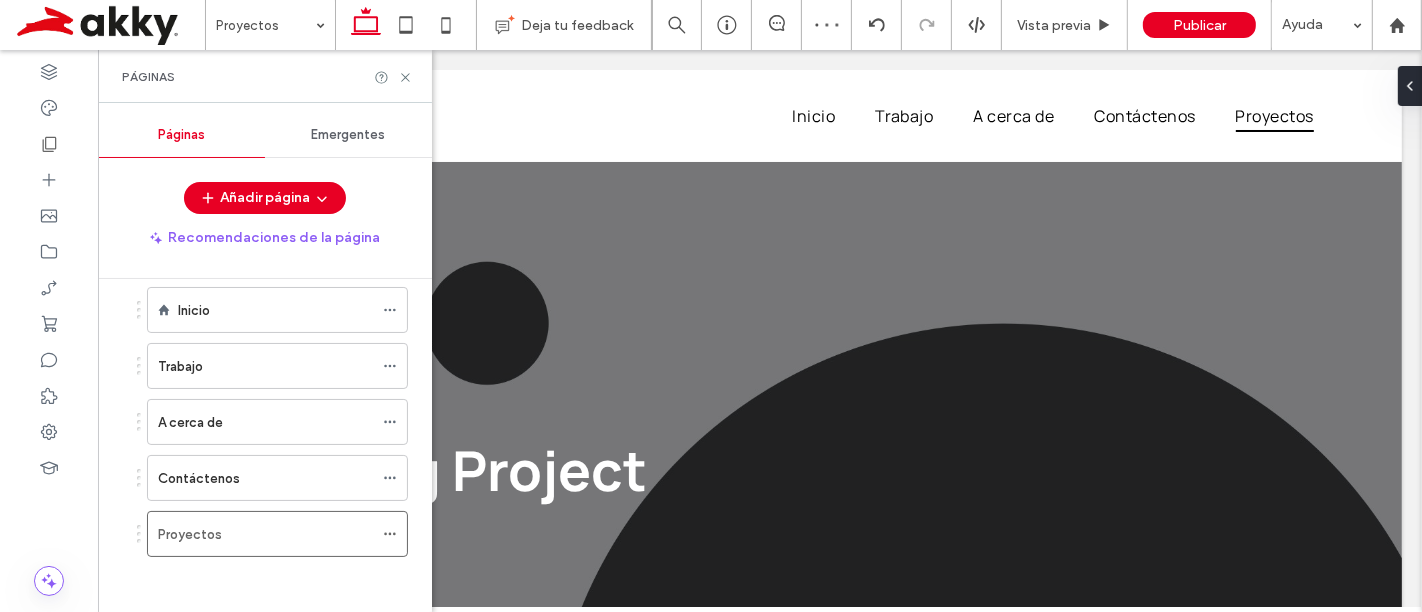 click on "Emergentes" at bounding box center (349, 135) 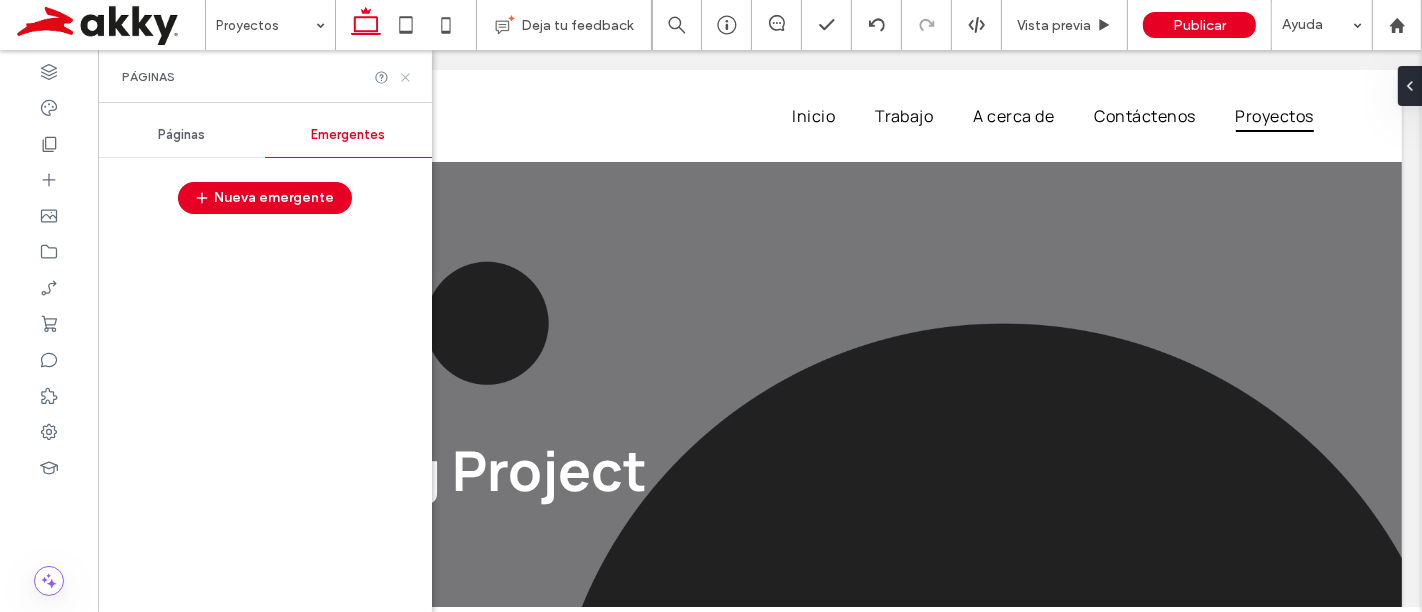 click 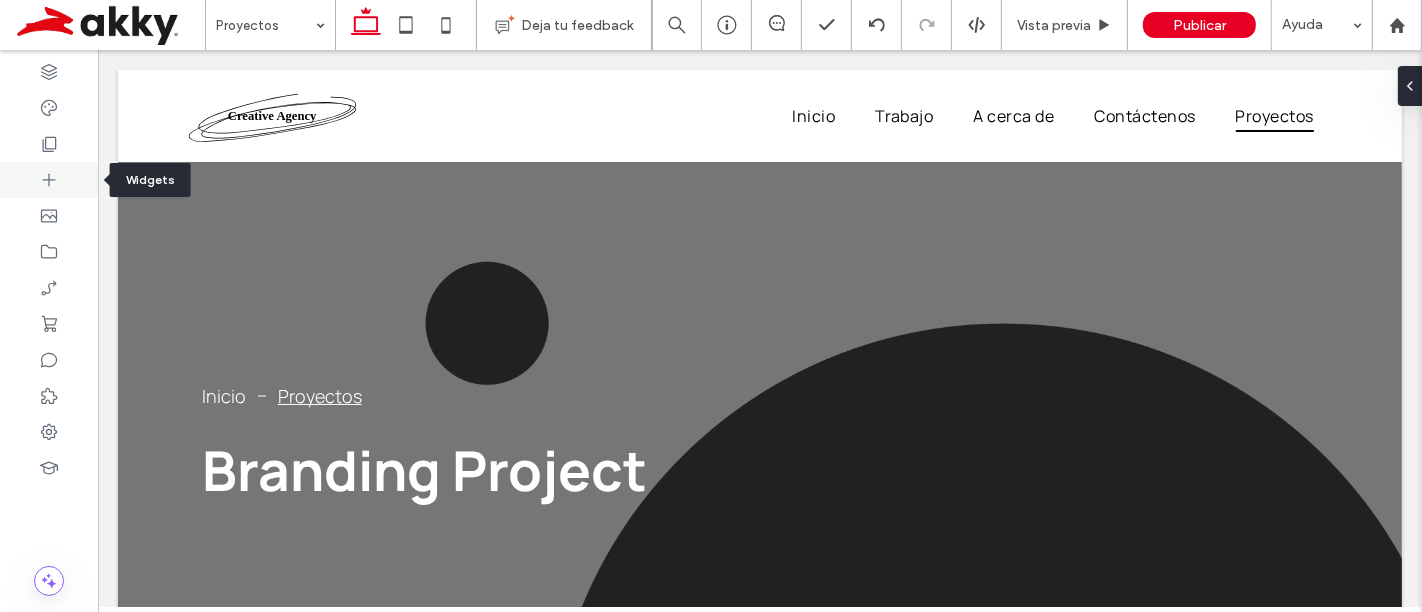 click 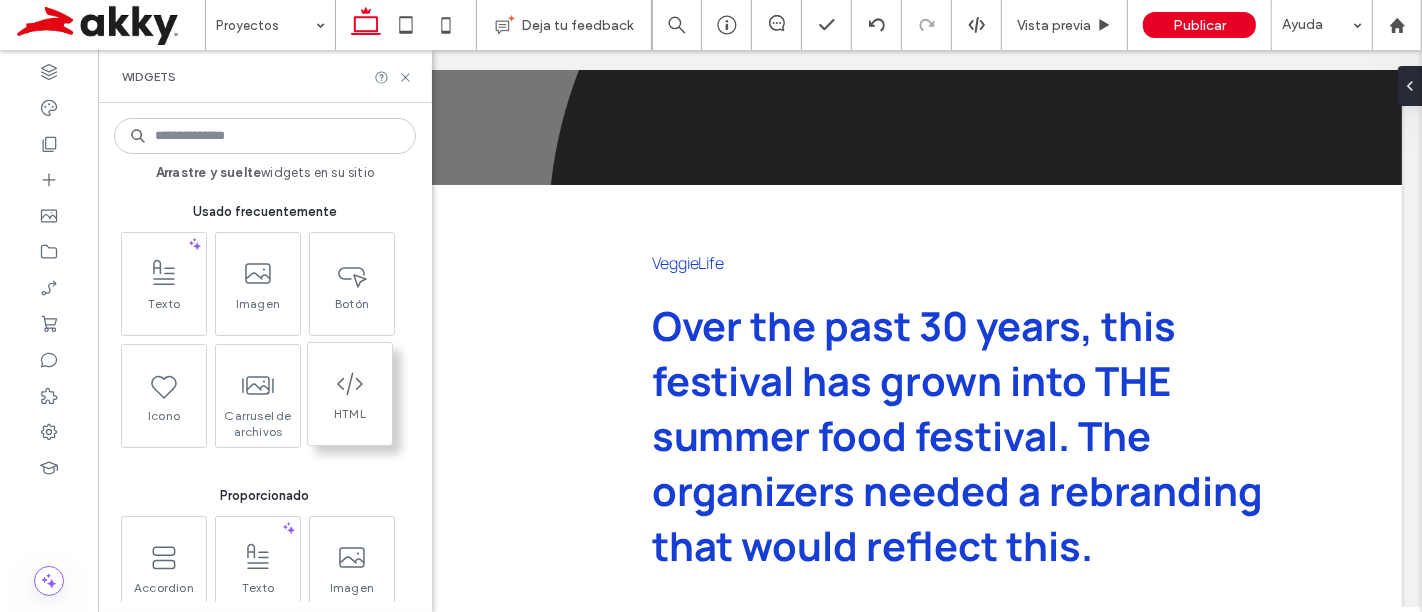 scroll, scrollTop: 555, scrollLeft: 0, axis: vertical 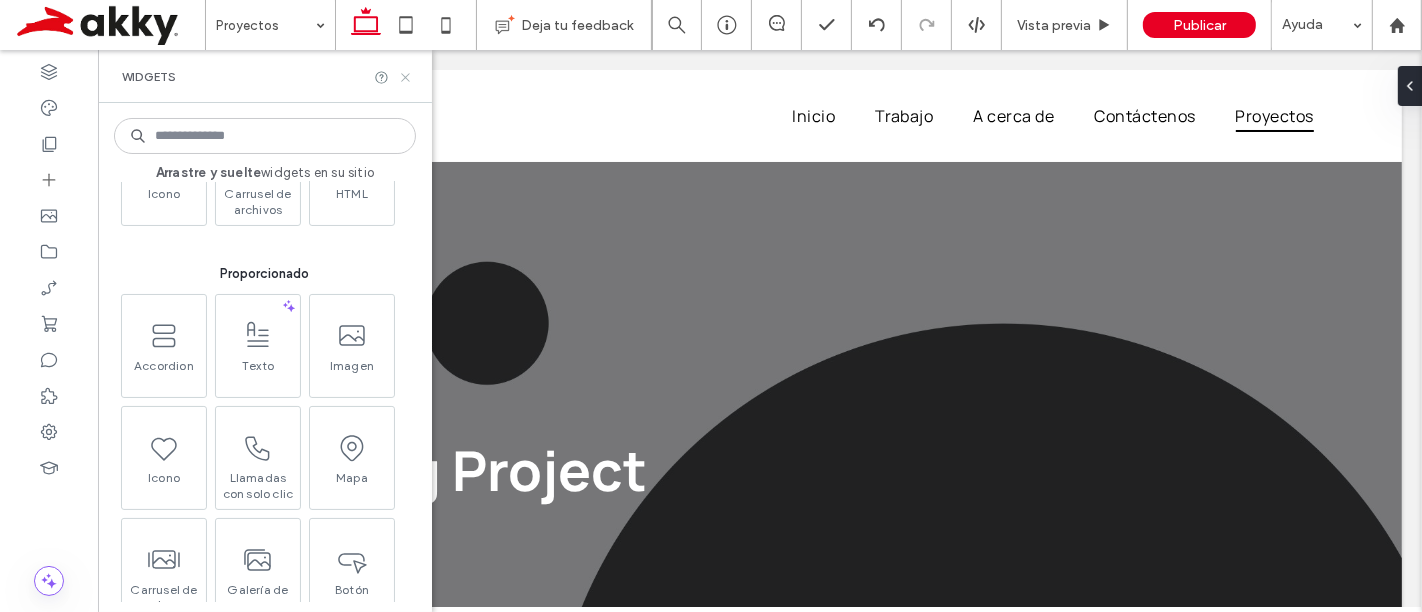 click 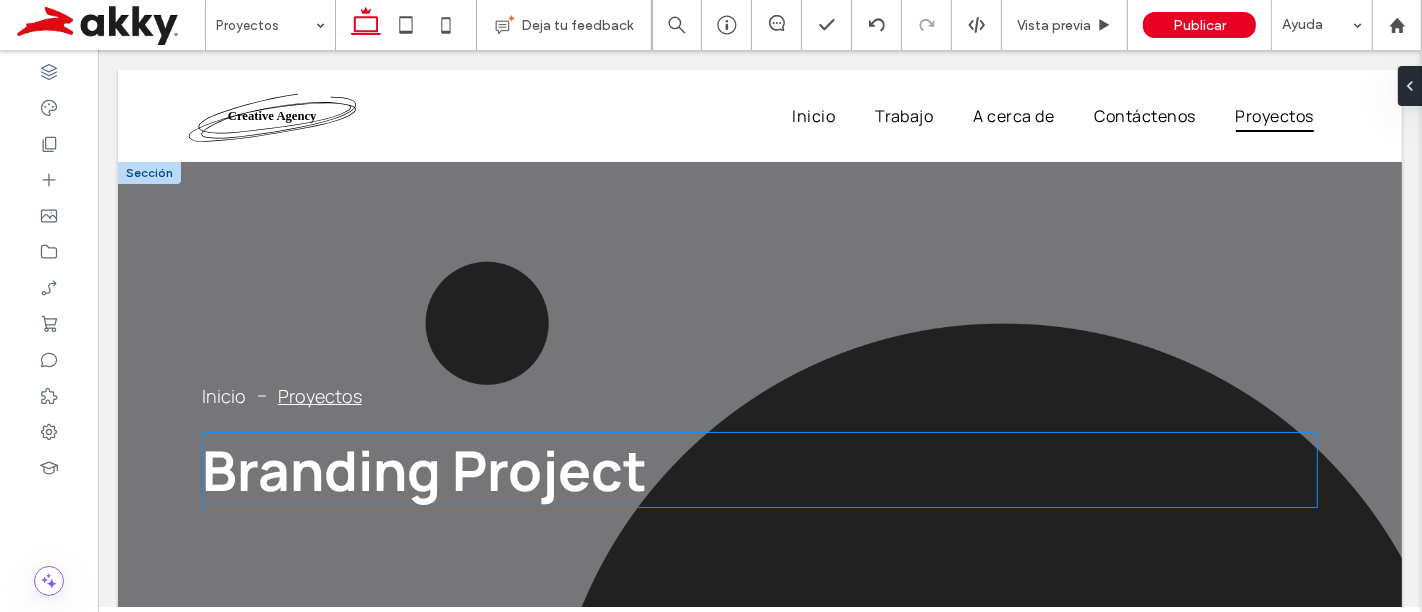 click on "Branding Project" at bounding box center (423, 470) 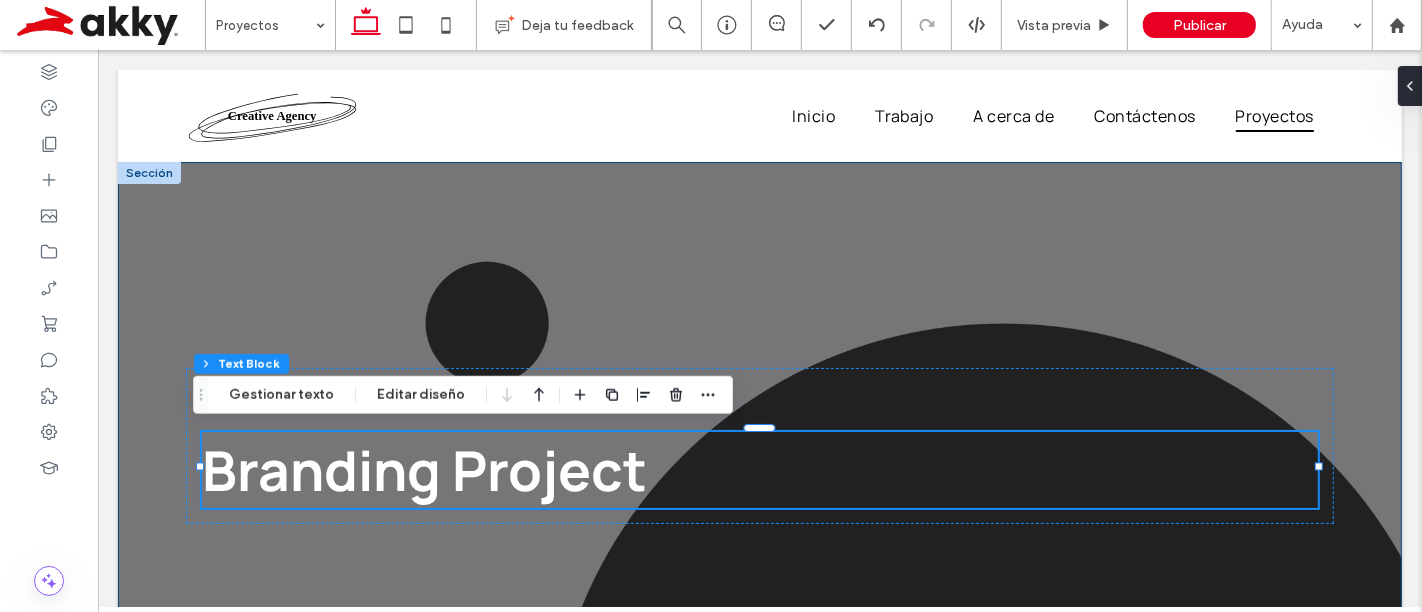 click on "Branding Project
Inicio Proyectos" at bounding box center [759, 445] 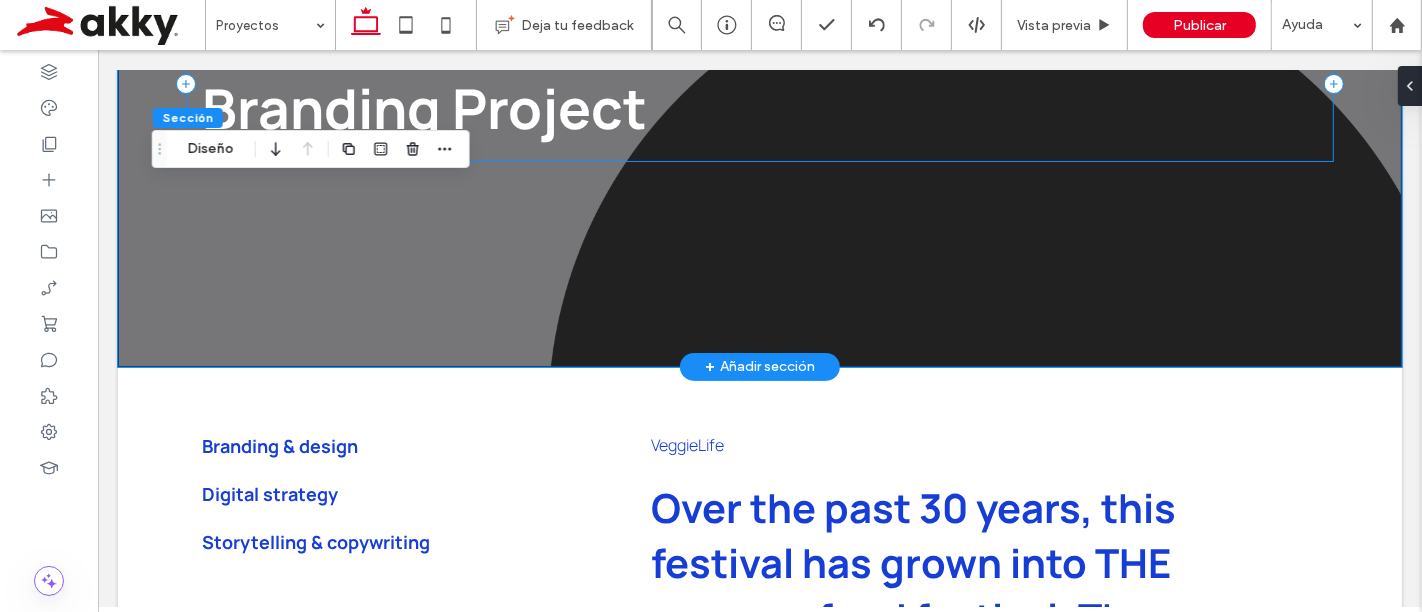 scroll, scrollTop: 555, scrollLeft: 0, axis: vertical 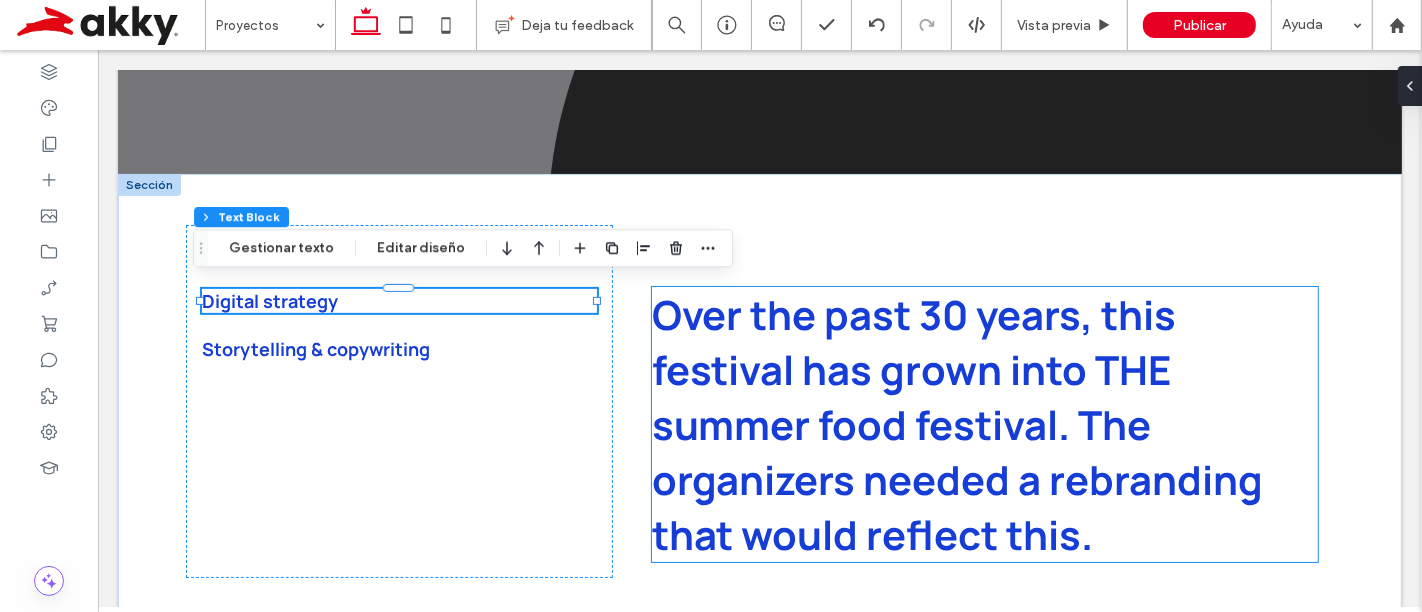 click on "Over the past 30 years, this festival has grown into THE summer food festival. The organizers needed a rebranding that would reflect this." at bounding box center [957, 424] 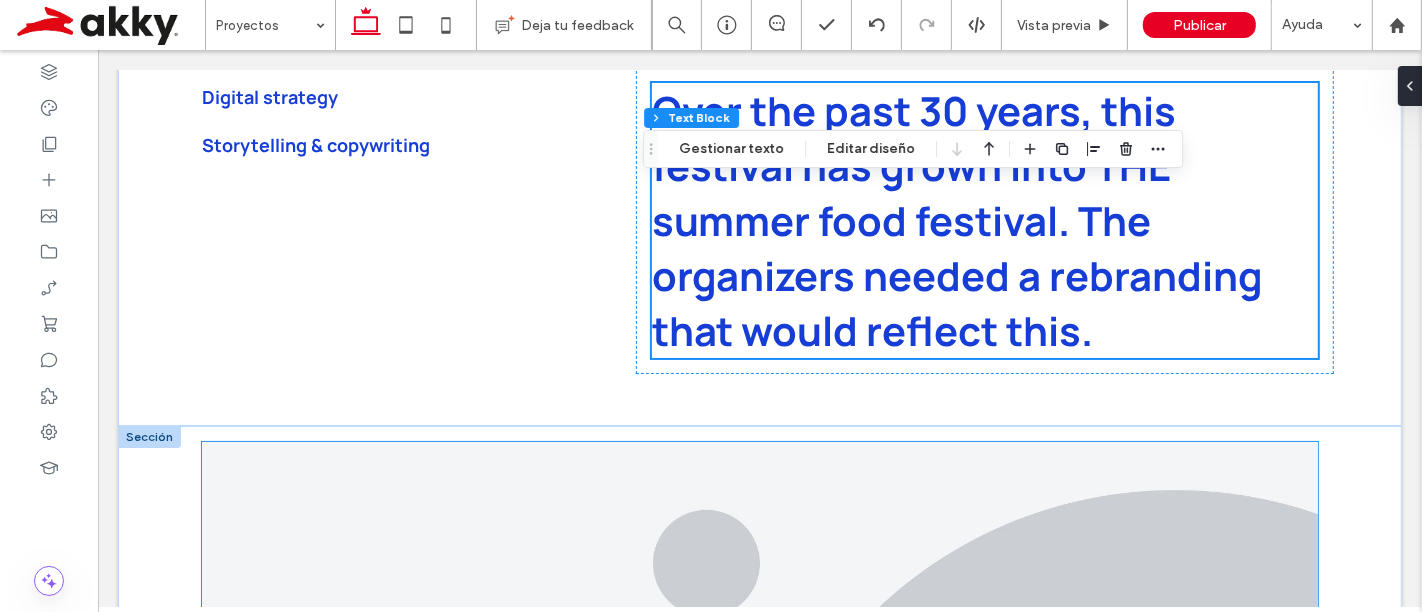 scroll, scrollTop: 1000, scrollLeft: 0, axis: vertical 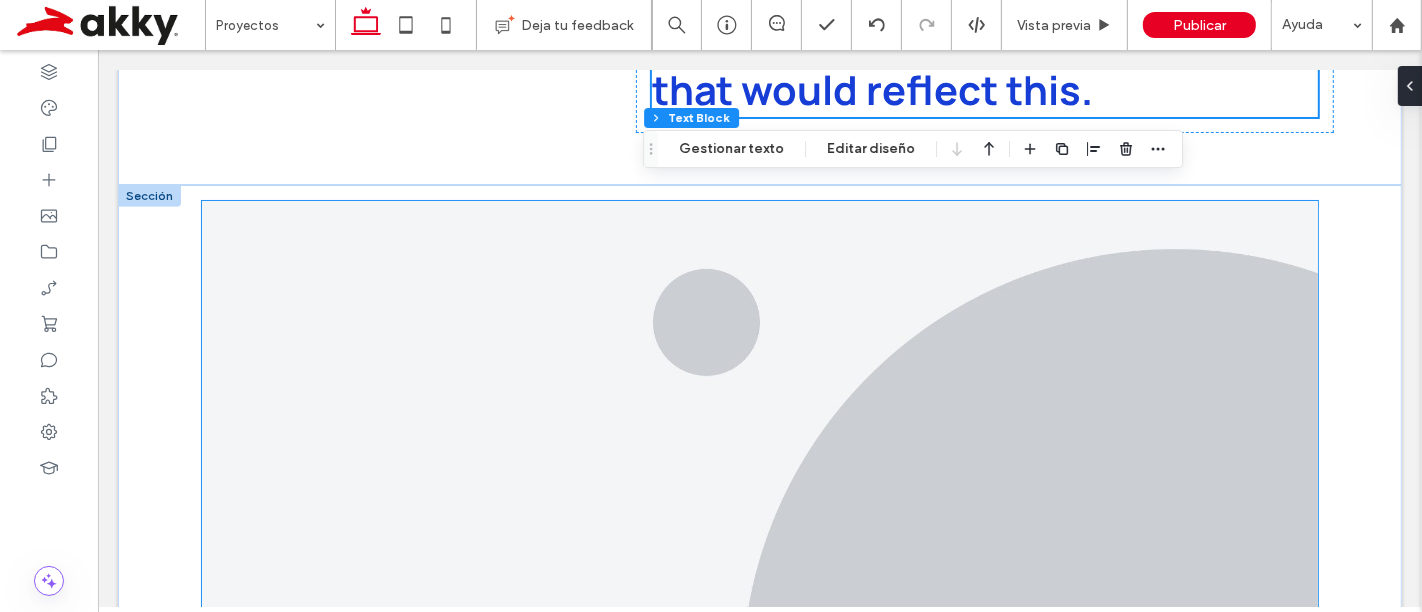 click at bounding box center (759, 492) 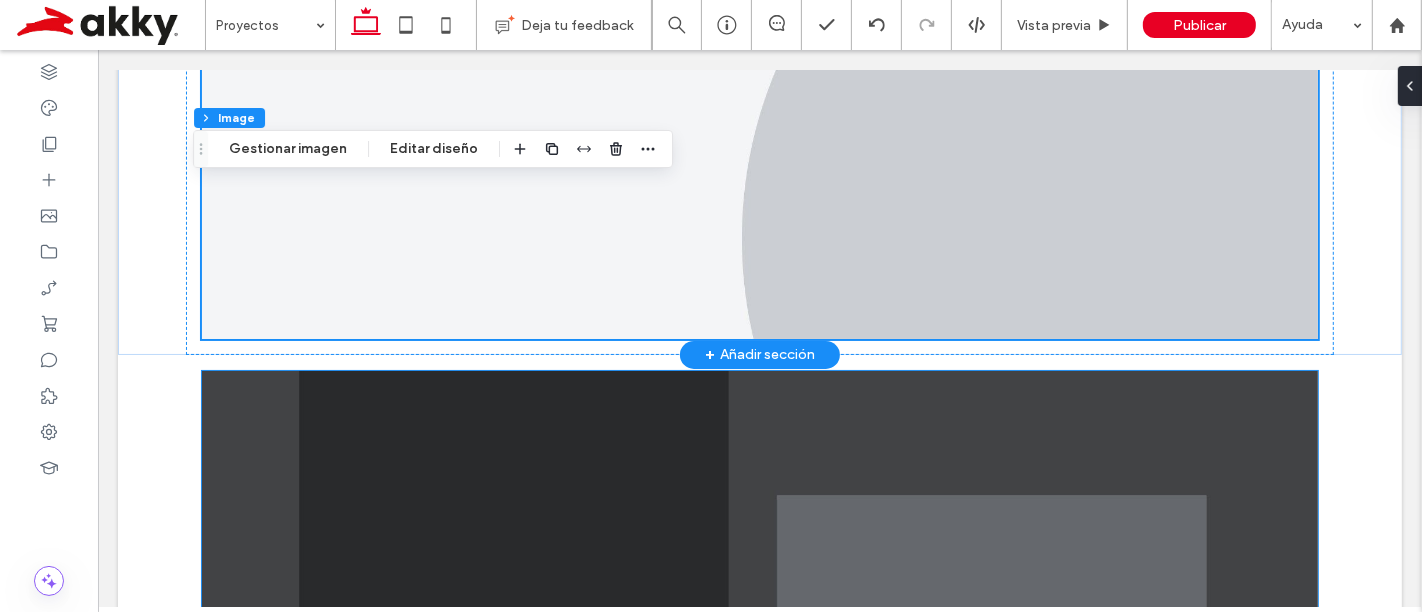 scroll, scrollTop: 1777, scrollLeft: 0, axis: vertical 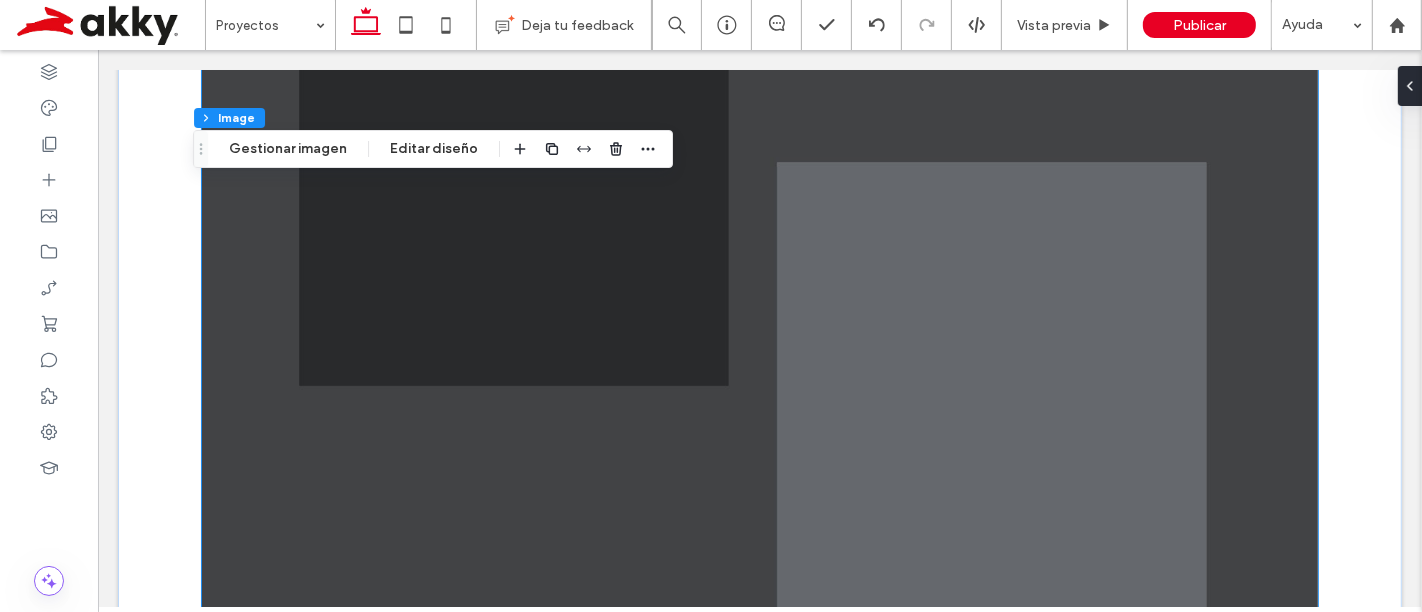 click at bounding box center (759, 329) 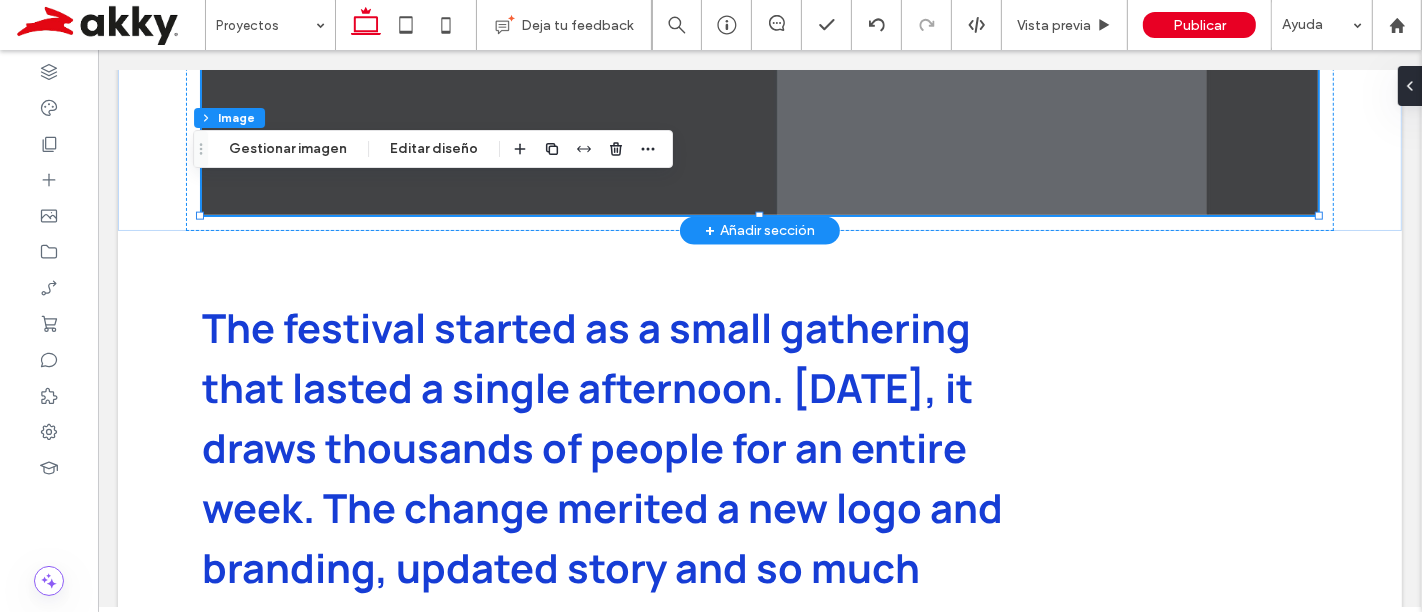 scroll, scrollTop: 2333, scrollLeft: 0, axis: vertical 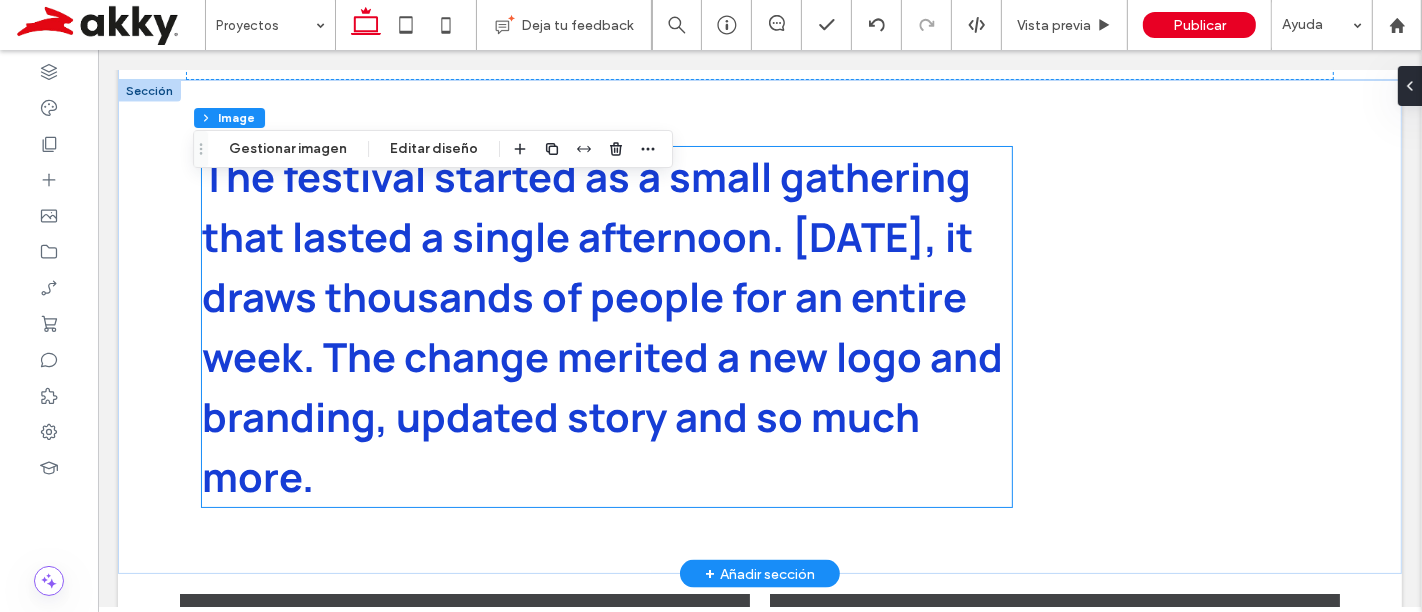 click on "The festival started as a small gathering that lasted a single afternoon. Today, it draws thousands of people for an entire week. The change merited a new logo and branding, updated story and so much more." at bounding box center [601, 326] 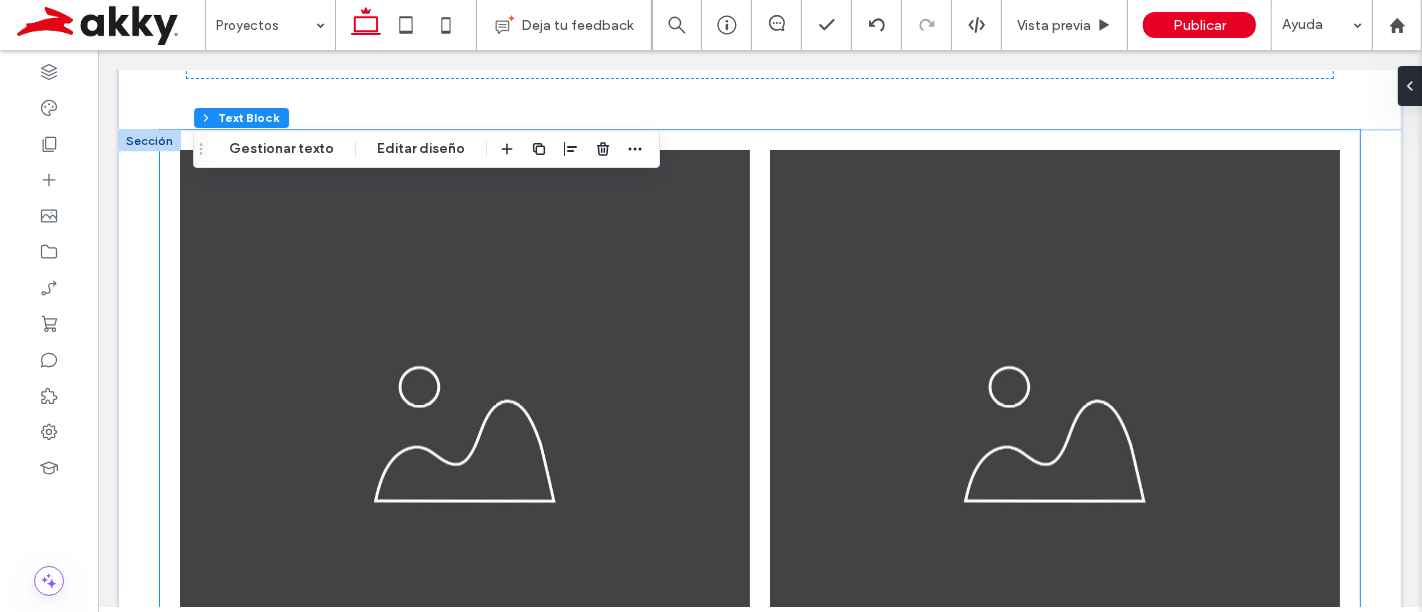 click at bounding box center (1054, 435) 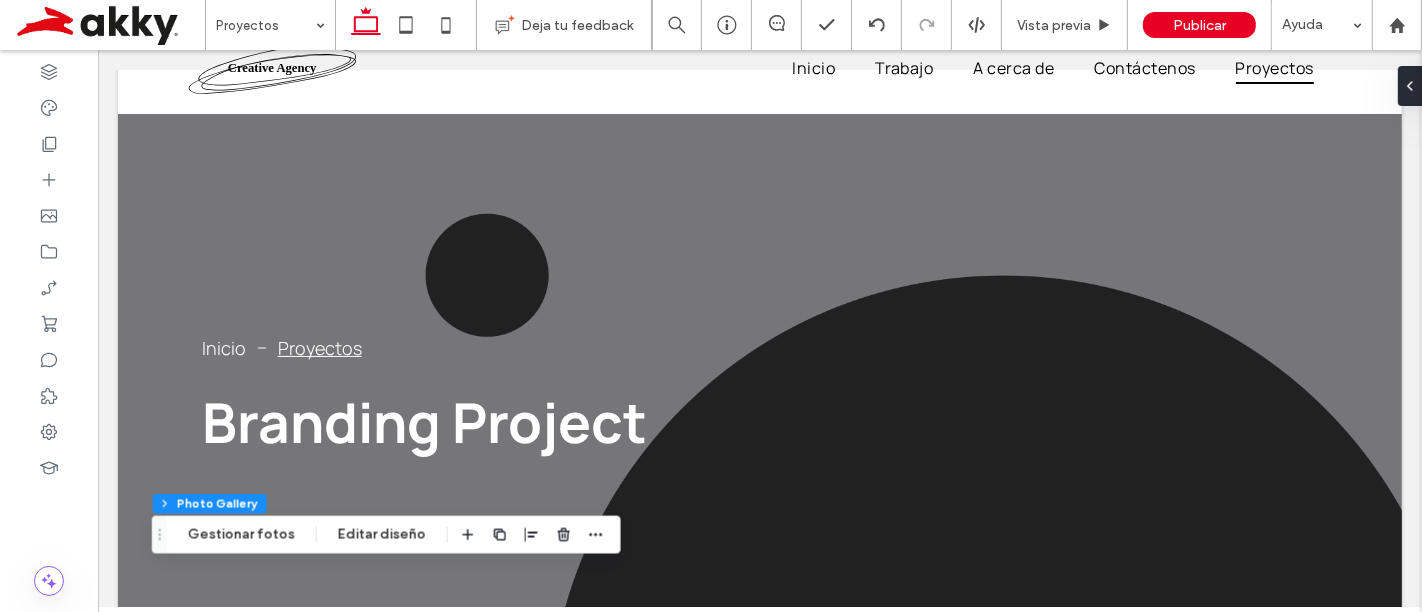 scroll, scrollTop: 0, scrollLeft: 0, axis: both 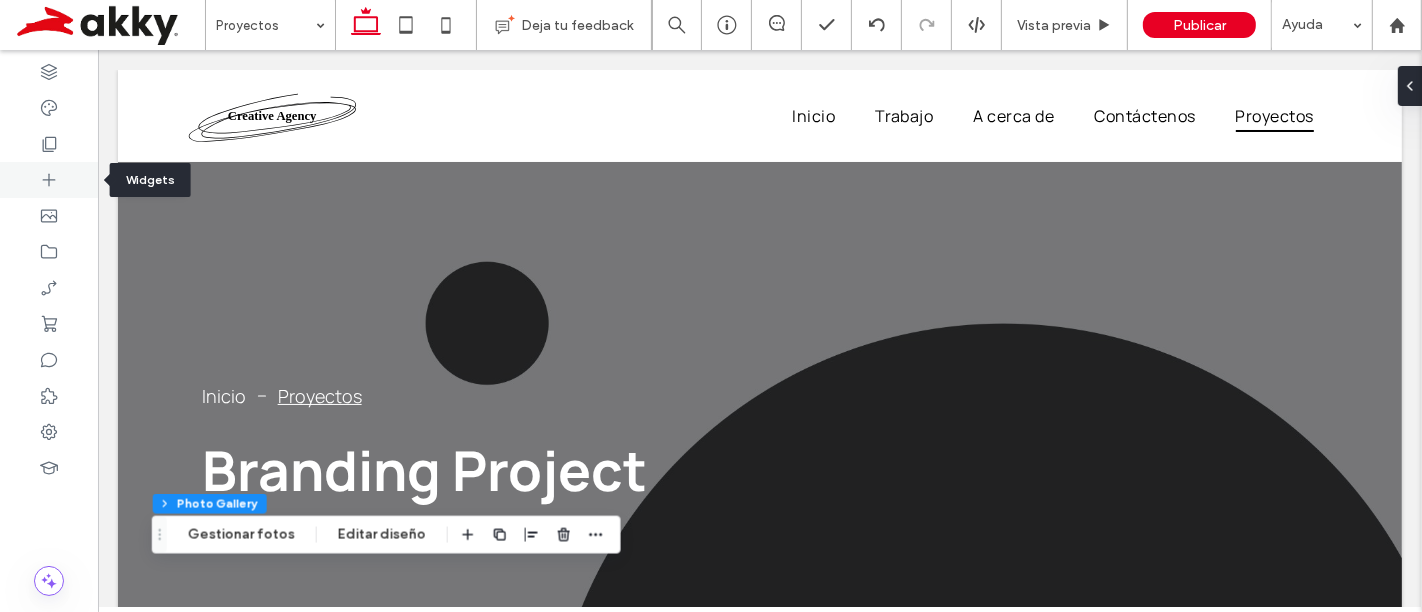 click 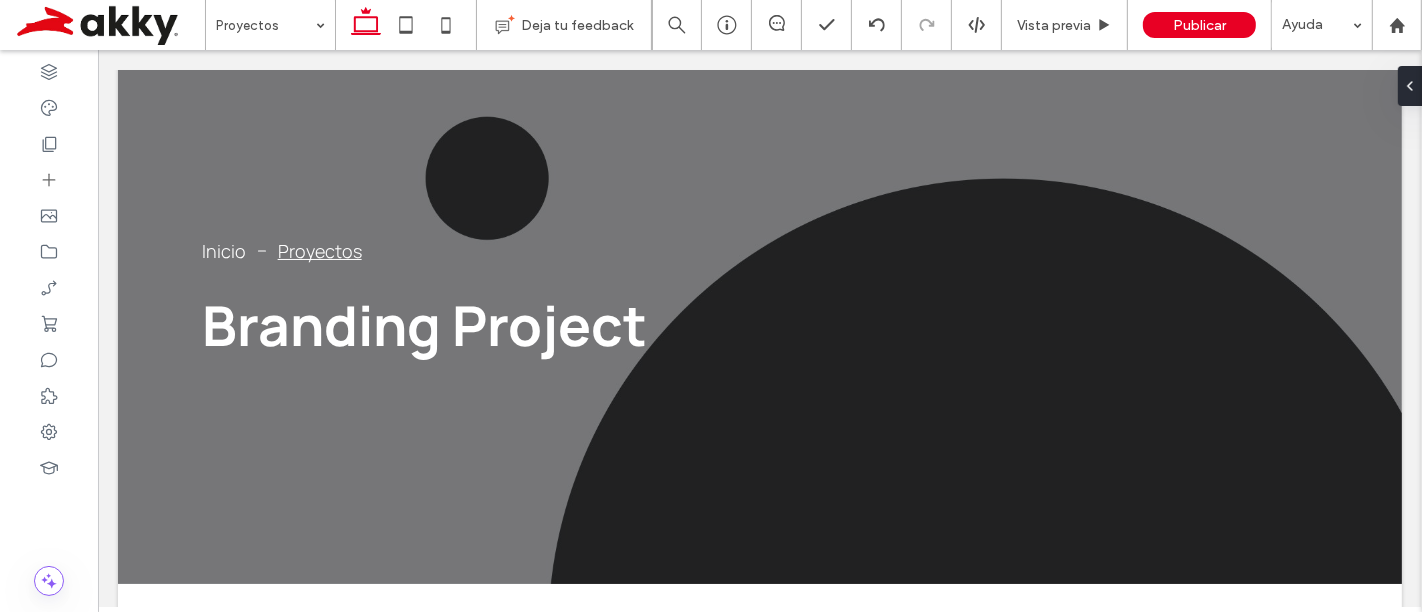 scroll, scrollTop: 124, scrollLeft: 0, axis: vertical 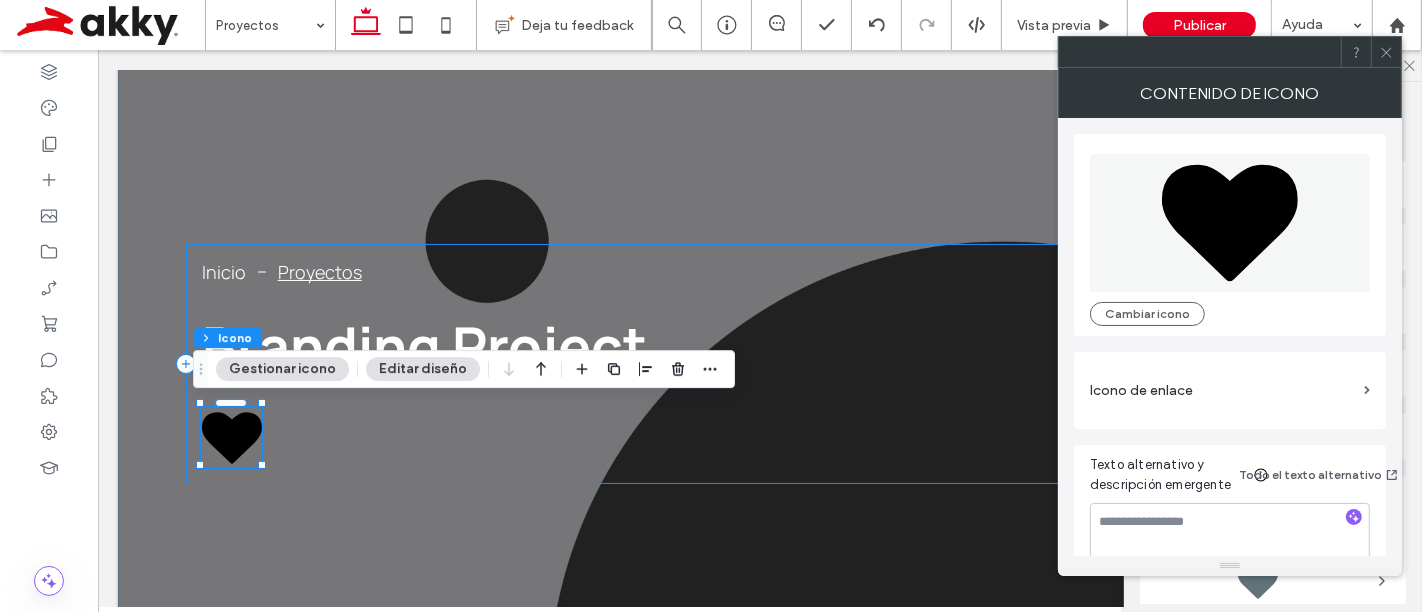 click on "Branding Project
Inicio Proyectos" at bounding box center [759, 364] 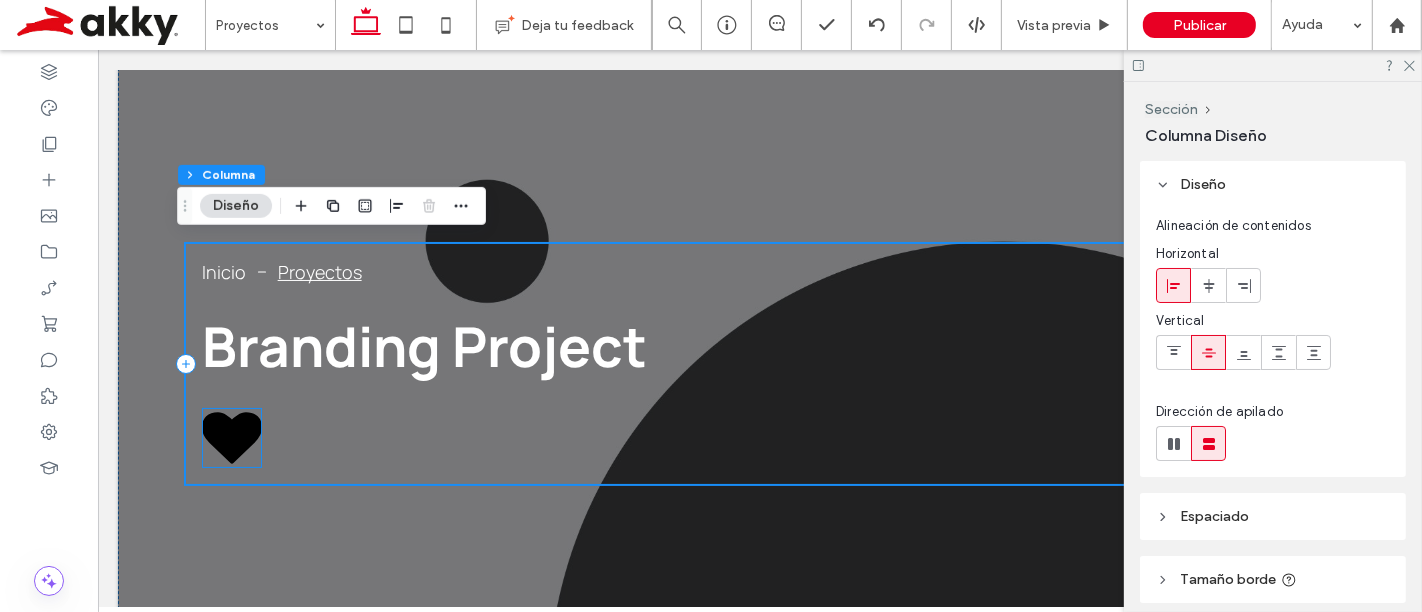 click 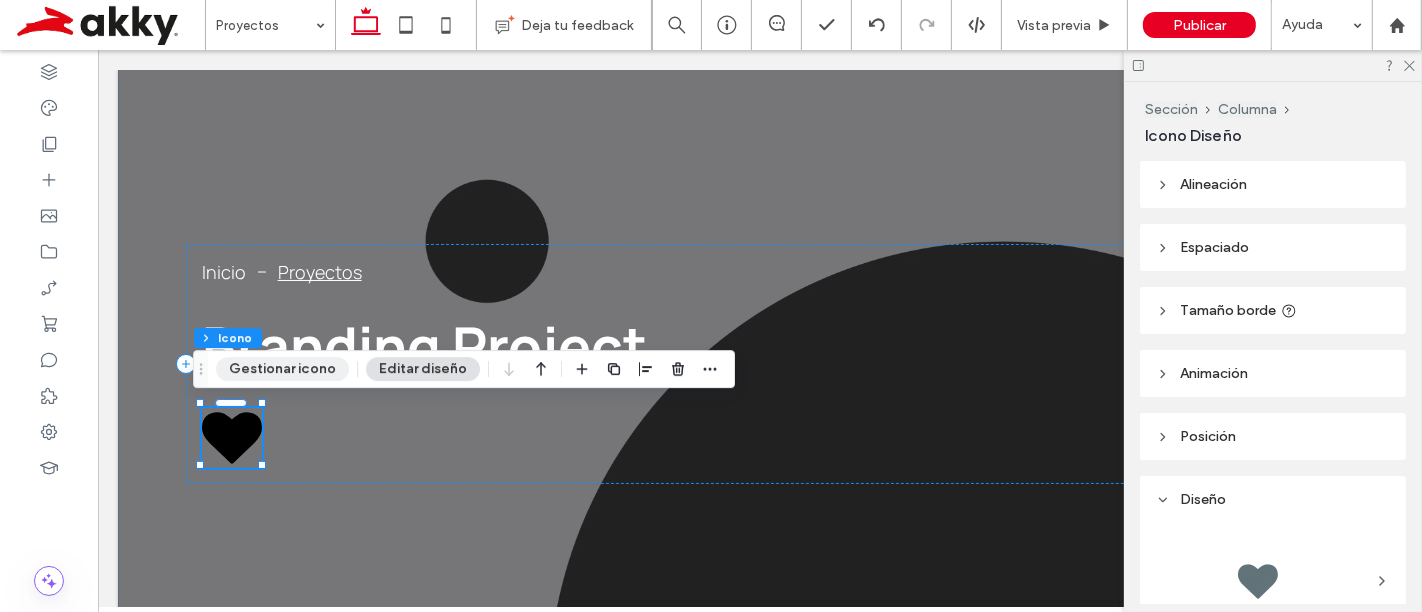 click on "Gestionar icono" at bounding box center [282, 369] 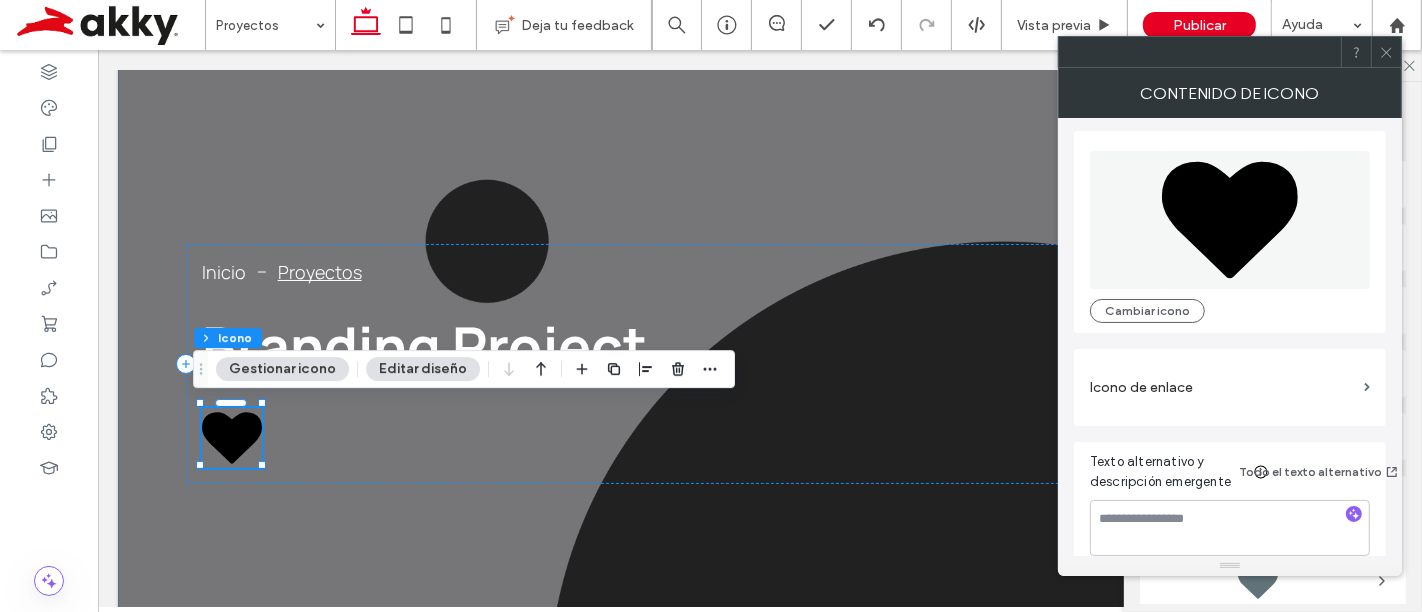scroll, scrollTop: 0, scrollLeft: 0, axis: both 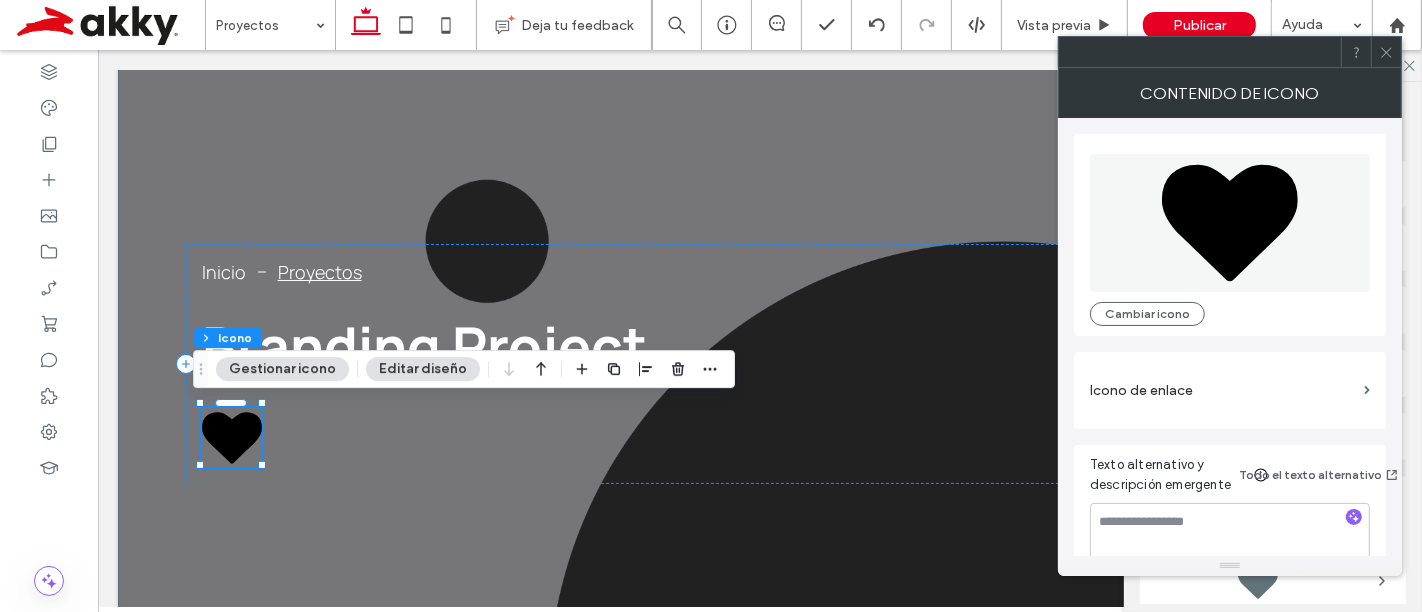 drag, startPoint x: 1165, startPoint y: 307, endPoint x: 1191, endPoint y: 298, distance: 27.513634 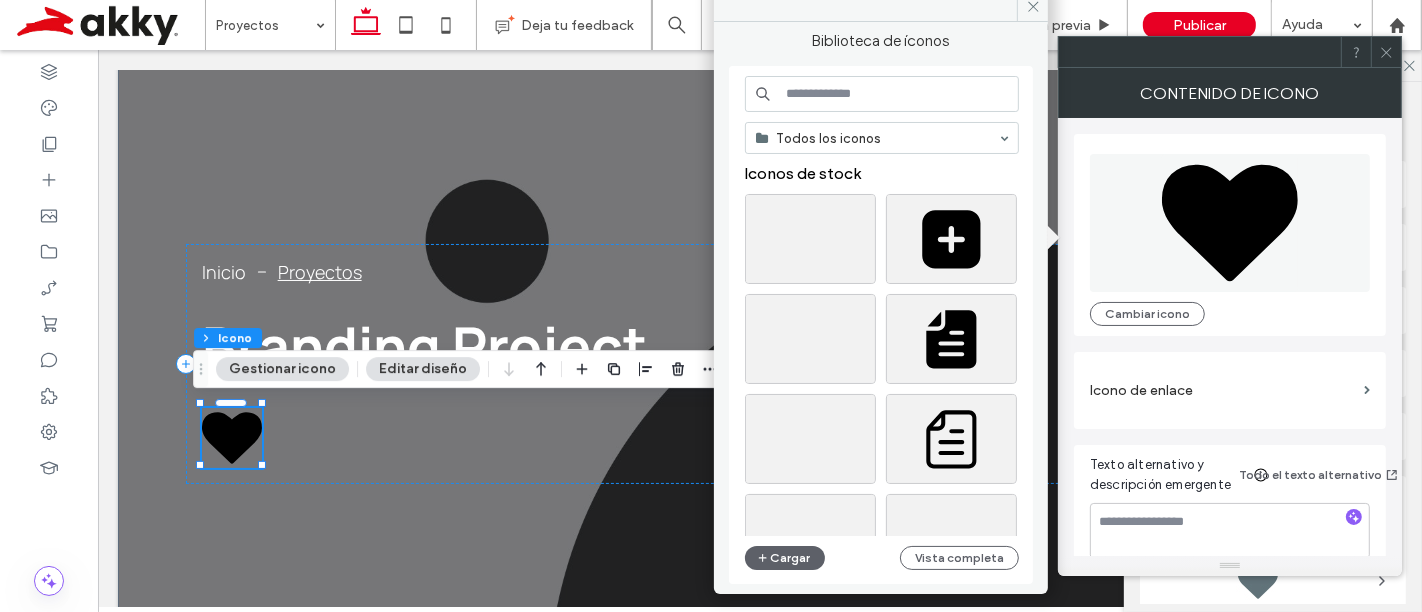 click at bounding box center [882, 94] 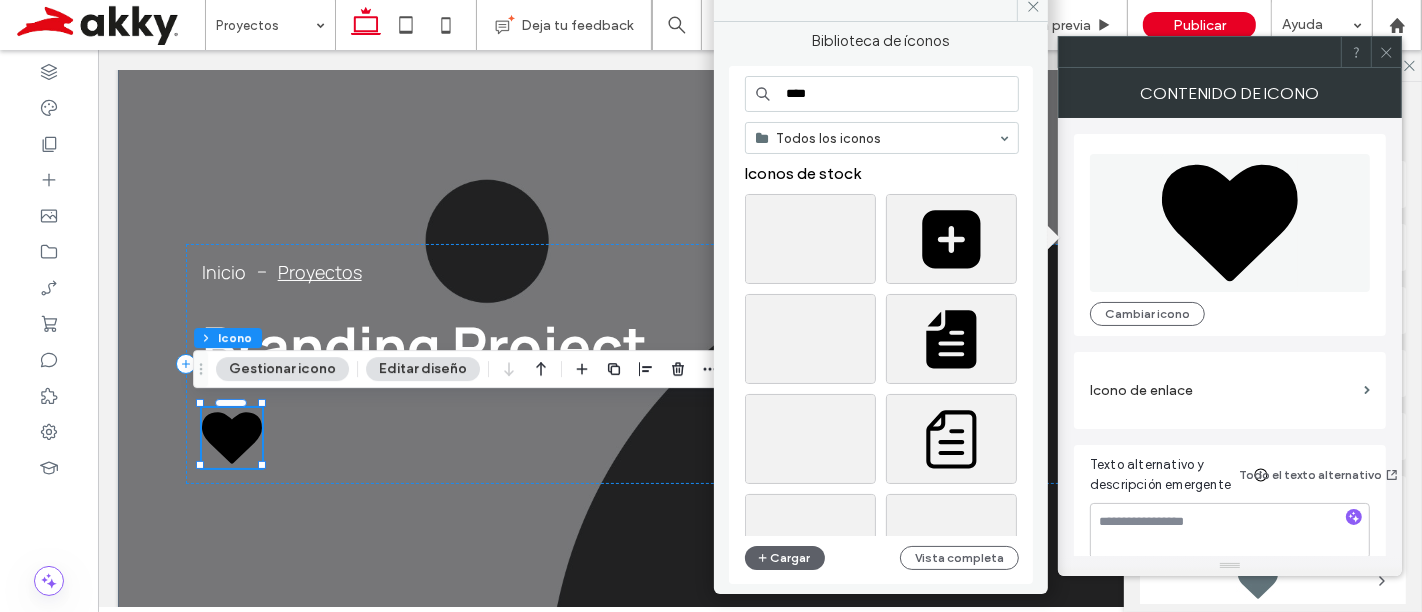 type on "*****" 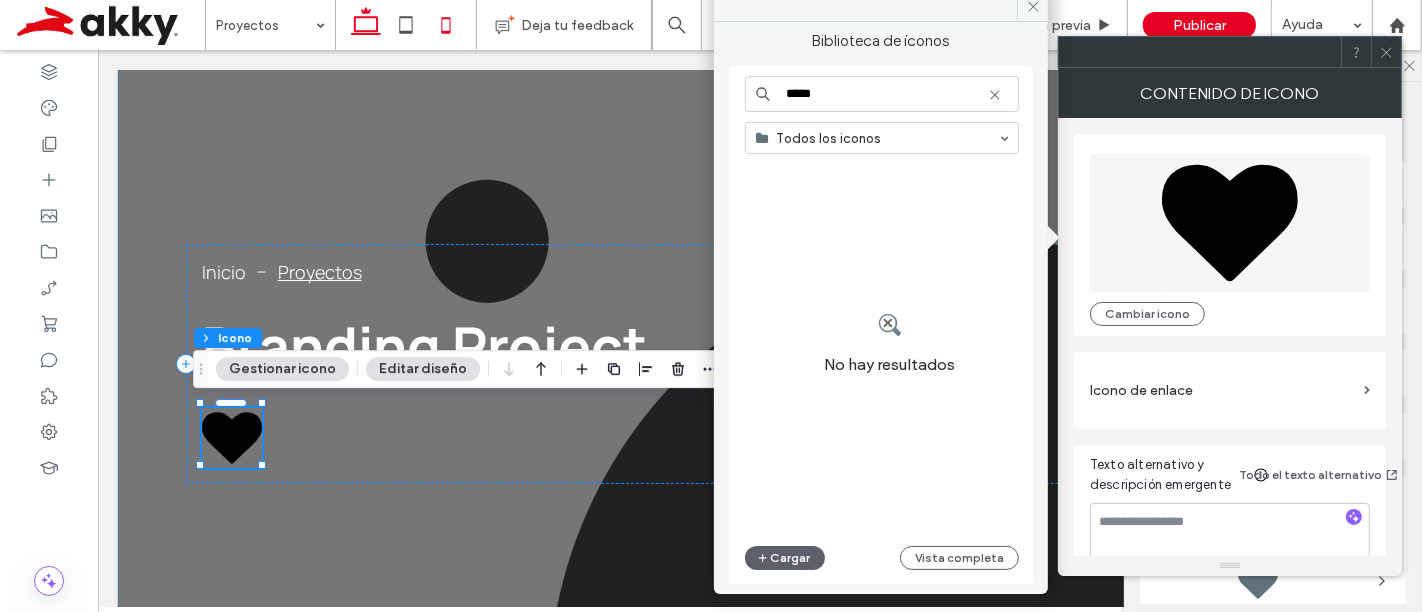 drag, startPoint x: 858, startPoint y: 98, endPoint x: 430, endPoint y: 21, distance: 434.87125 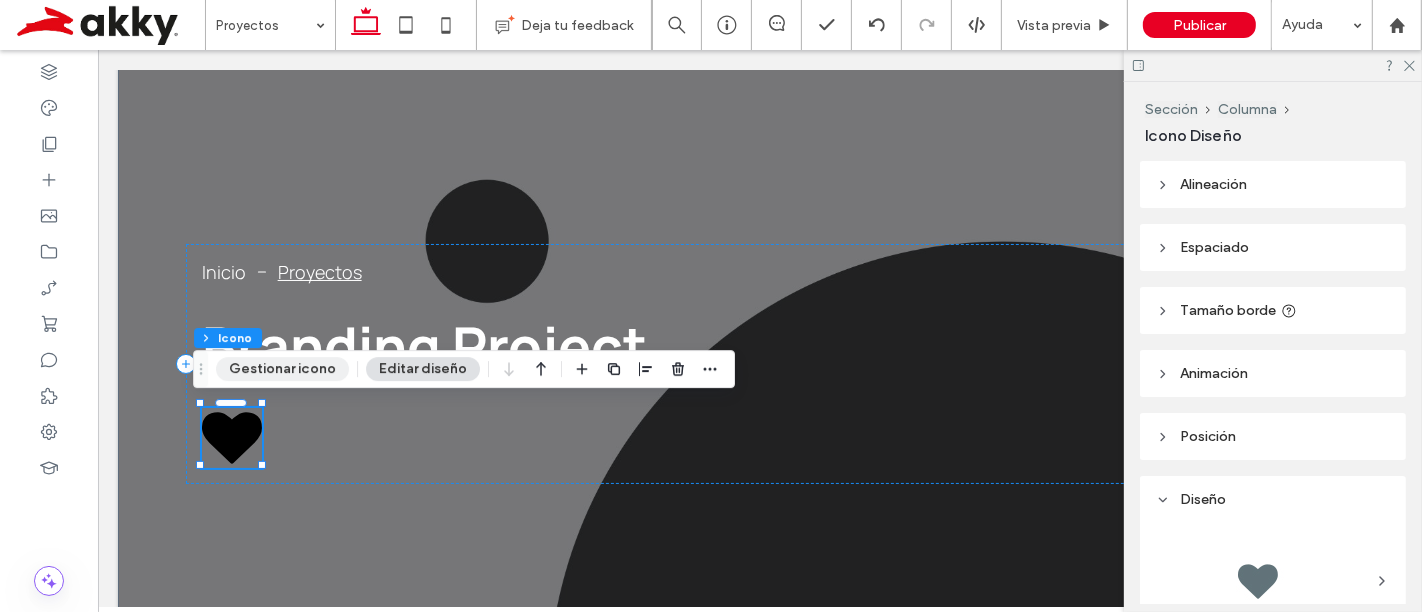 click on "Gestionar icono" at bounding box center [282, 369] 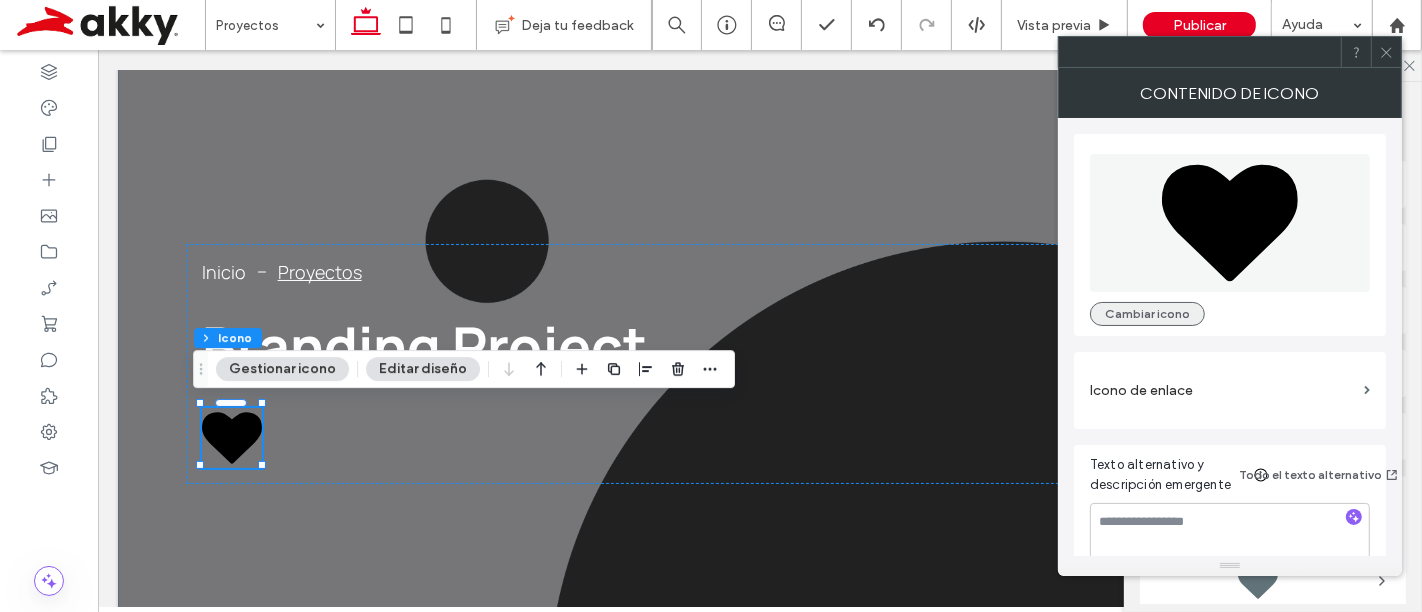 click on "Cambiar icono" at bounding box center (1147, 314) 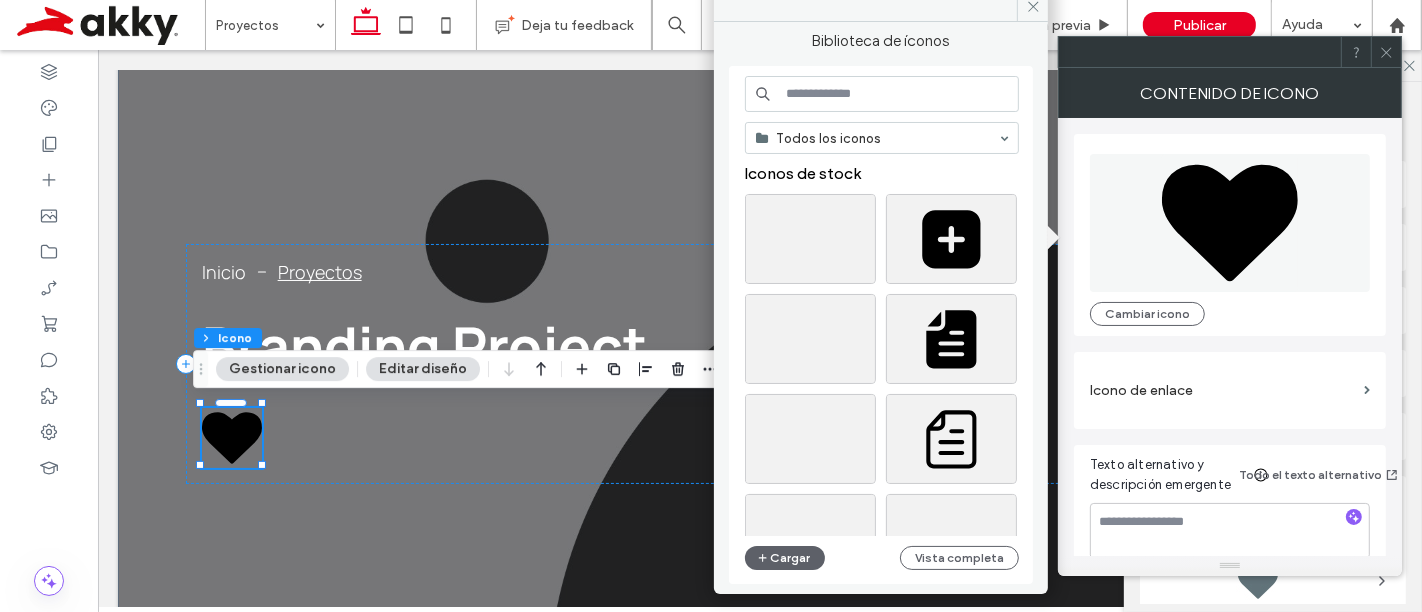 click at bounding box center [882, 94] 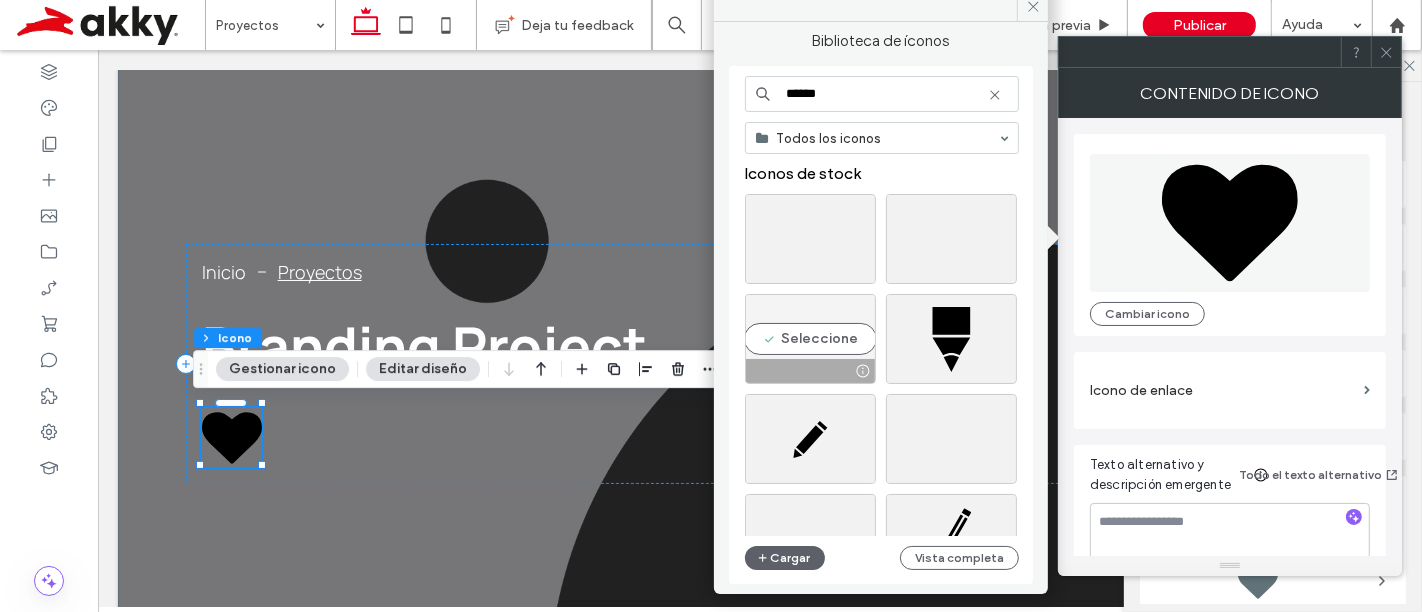 type on "******" 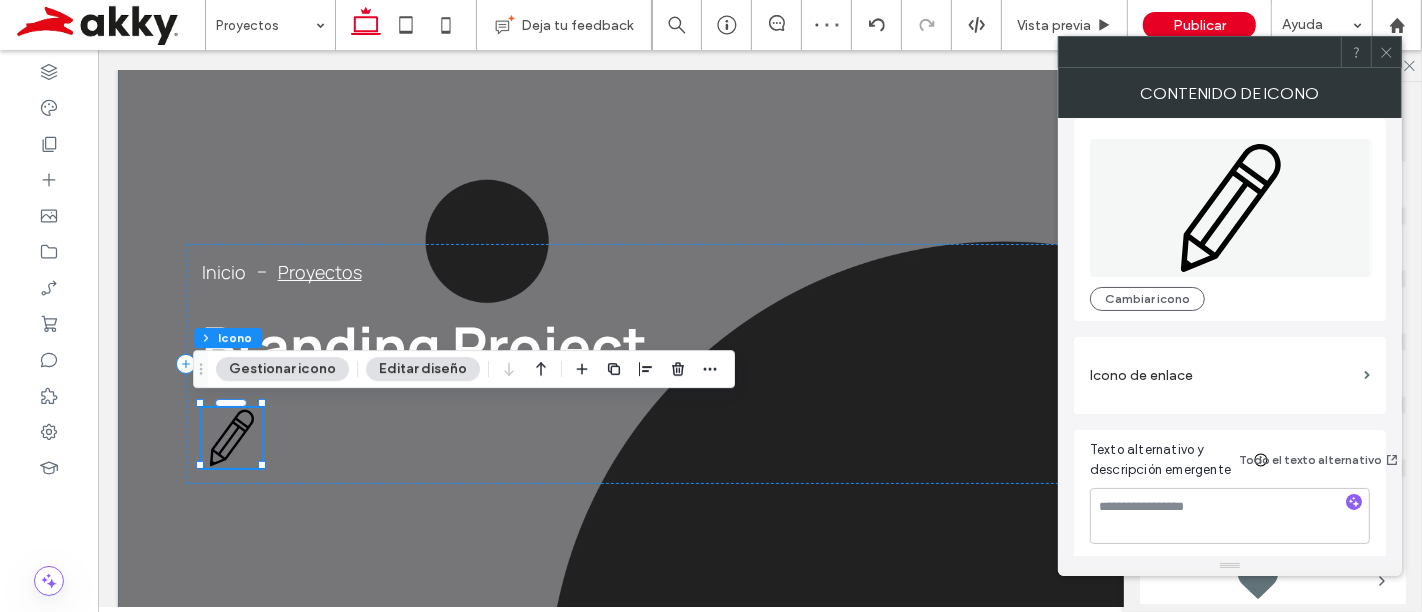 scroll, scrollTop: 19, scrollLeft: 0, axis: vertical 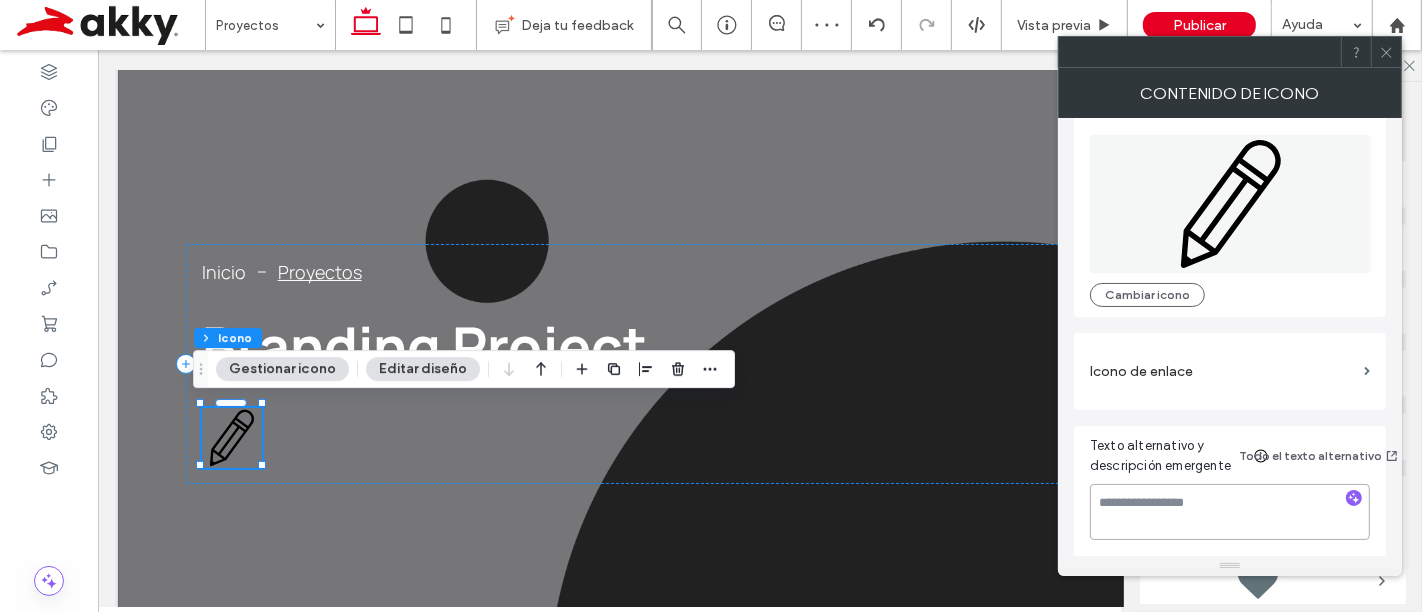 click at bounding box center (1230, 512) 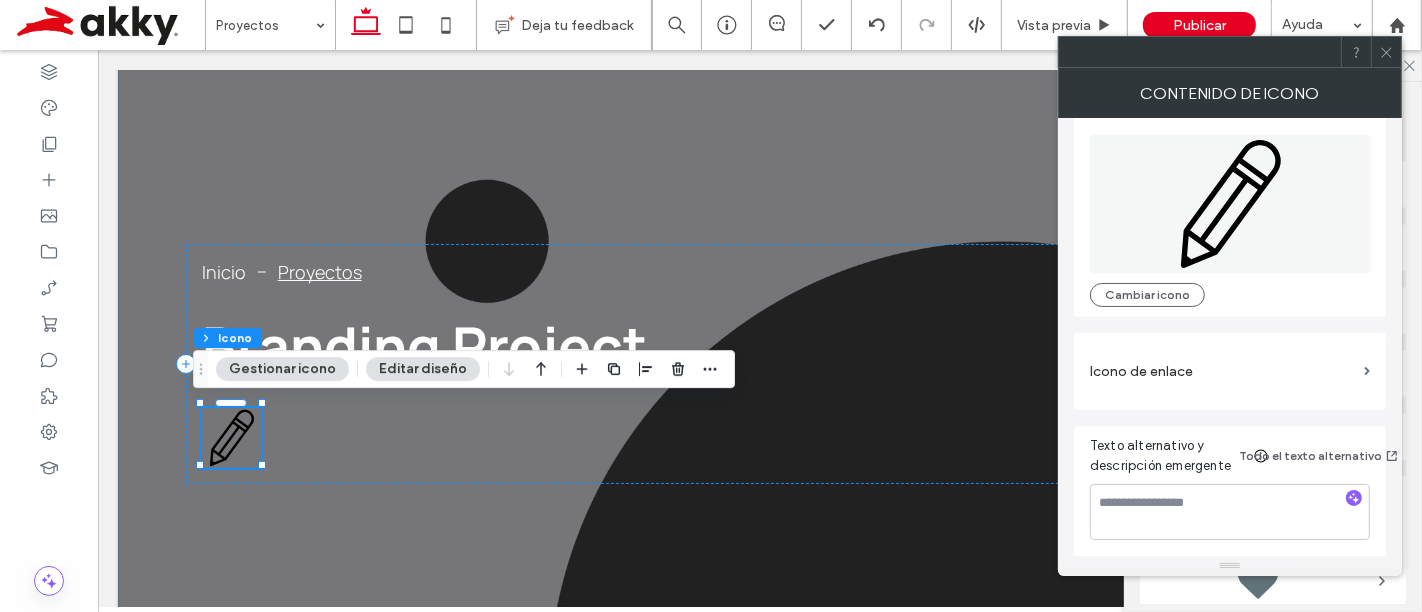 click on "Icono de enlace" at bounding box center [1223, 371] 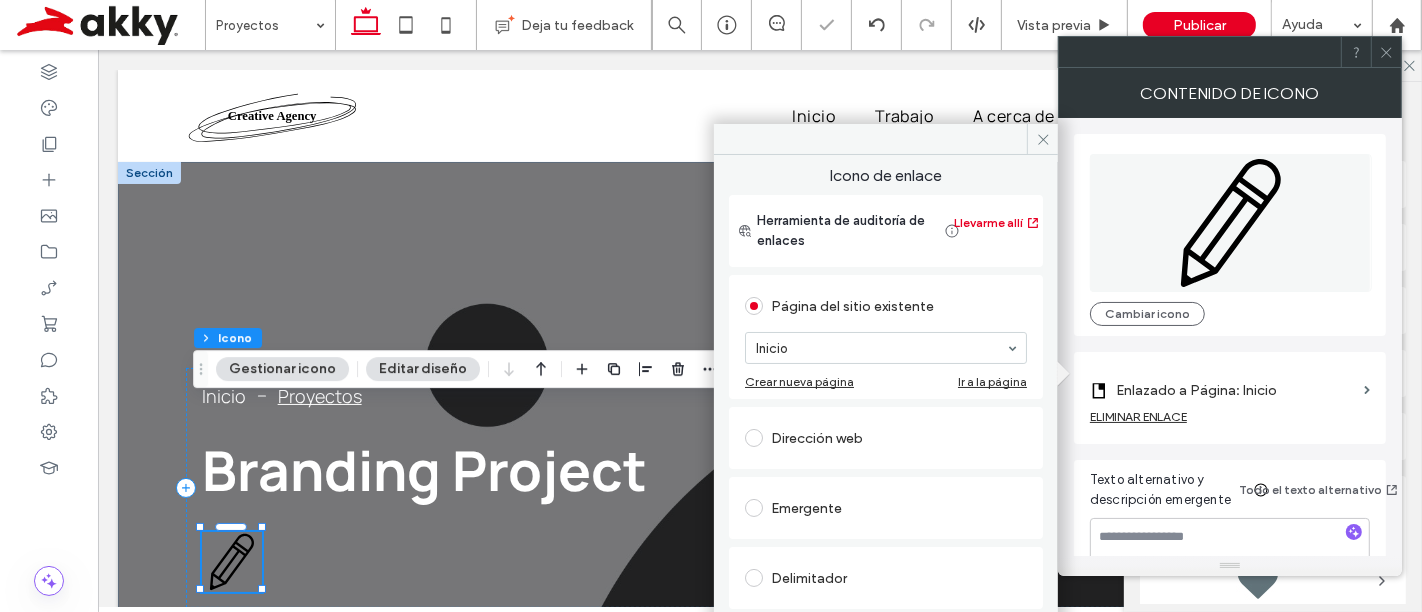scroll, scrollTop: 124, scrollLeft: 0, axis: vertical 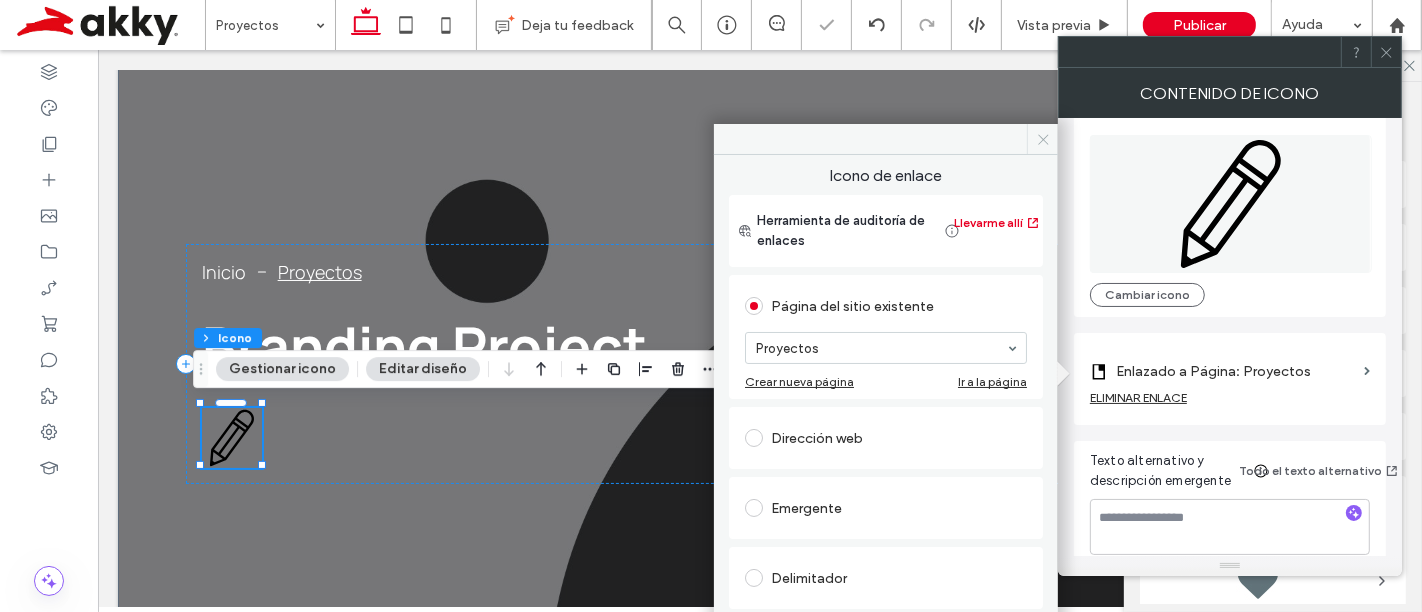 drag, startPoint x: 1037, startPoint y: 137, endPoint x: 939, endPoint y: 87, distance: 110.01818 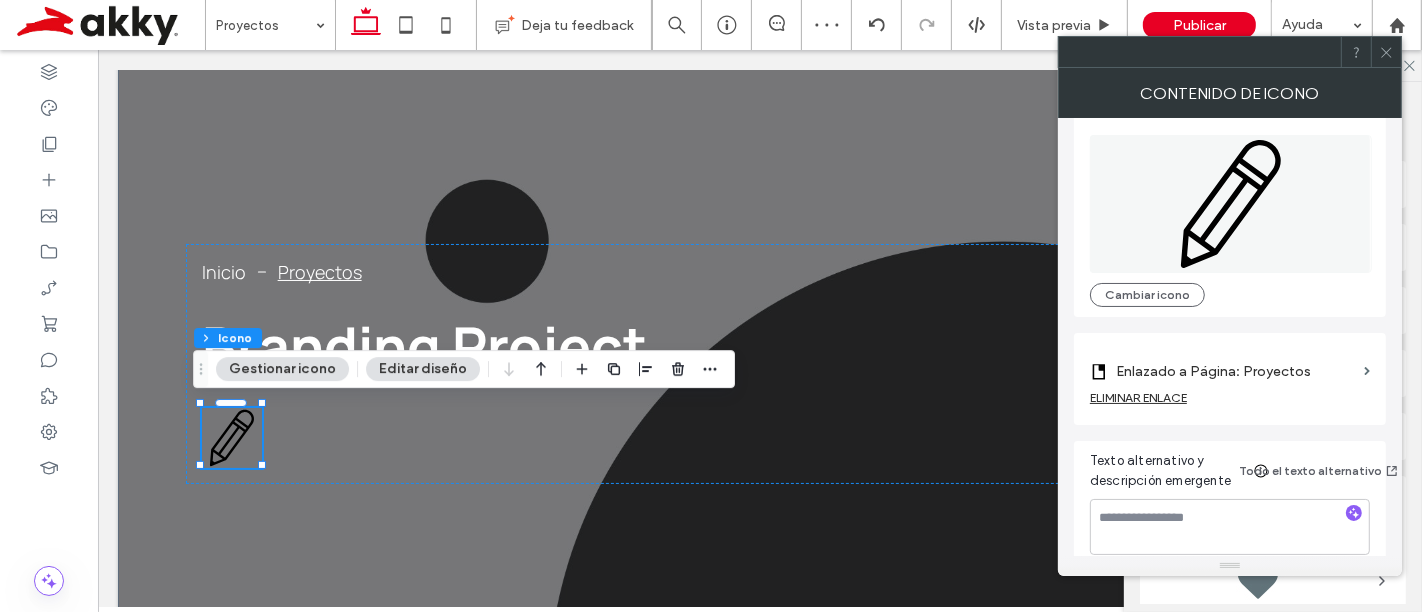 drag, startPoint x: 1395, startPoint y: 62, endPoint x: 1376, endPoint y: 72, distance: 21.470911 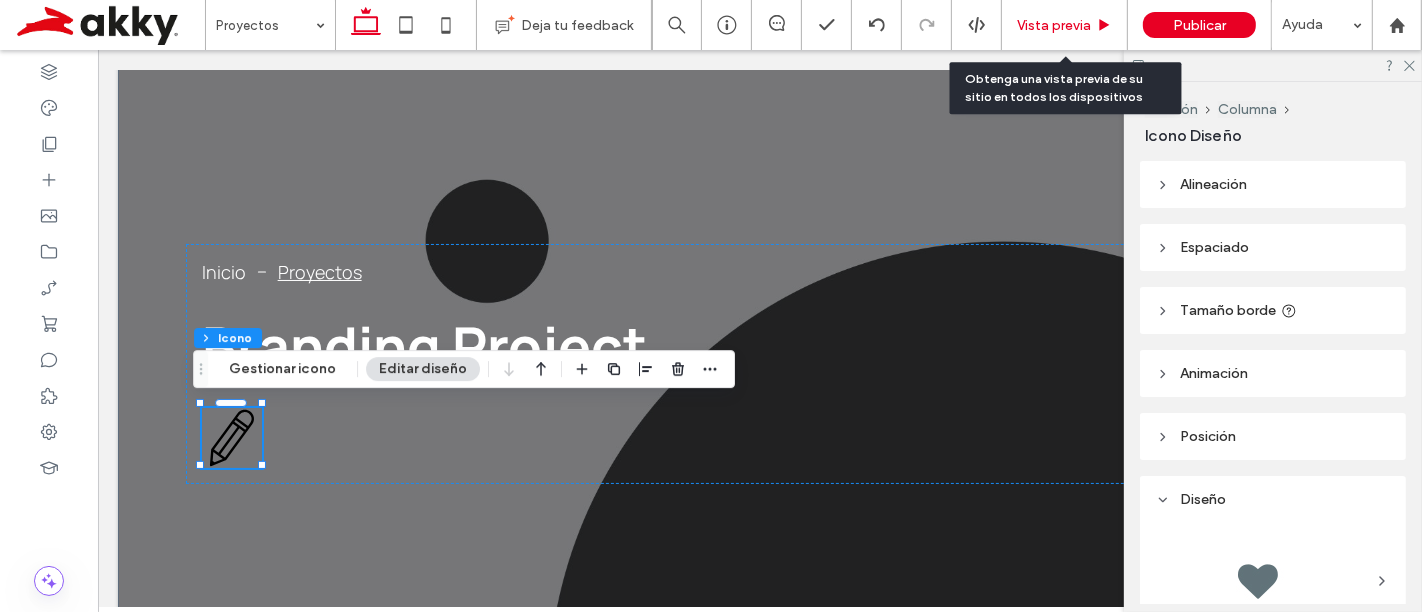 click on "Vista previa" at bounding box center [1054, 25] 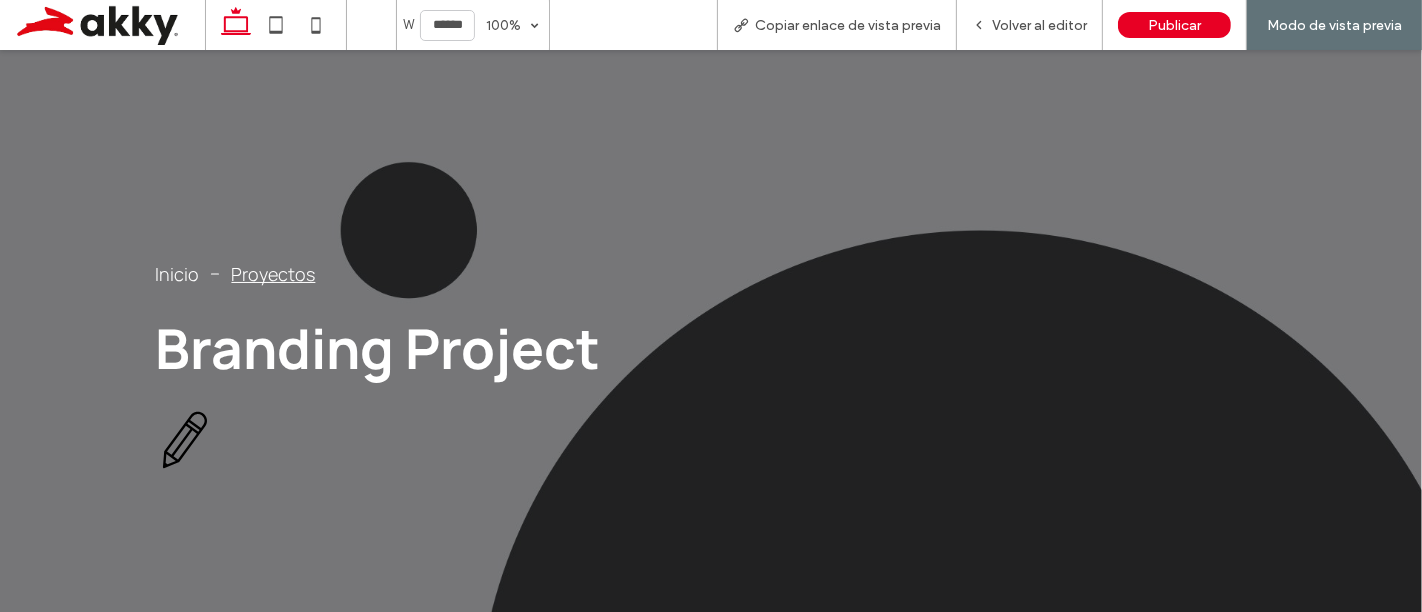 click 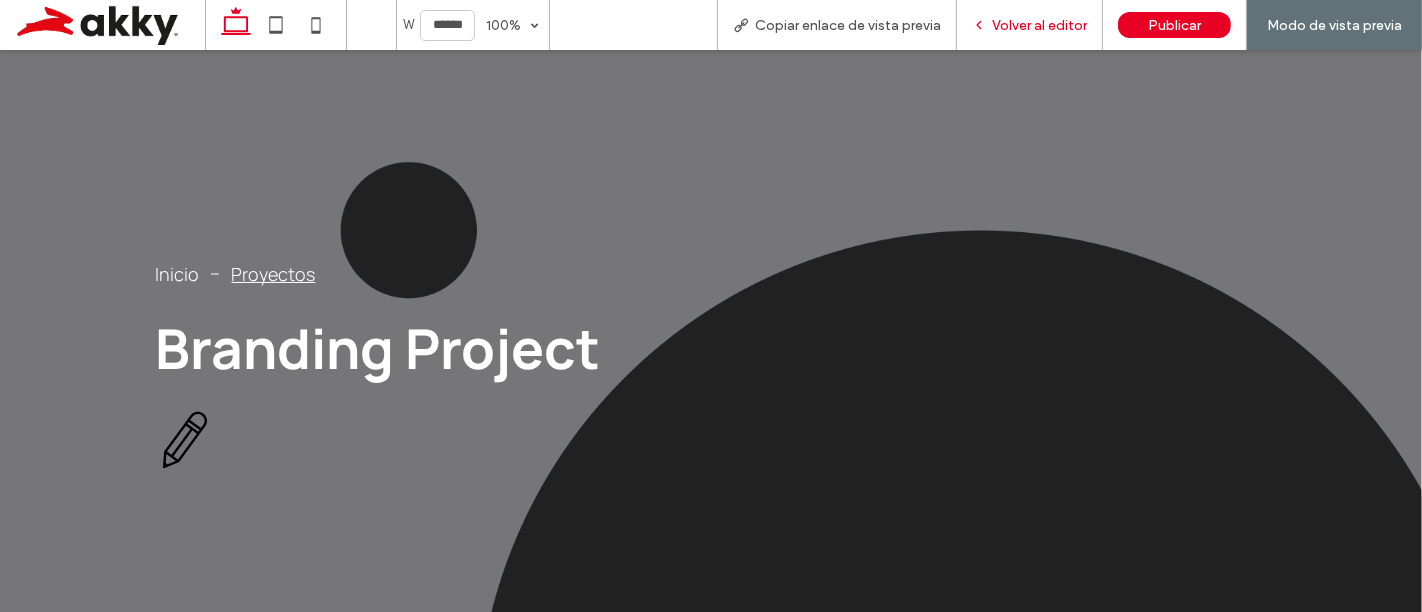 click on "Volver al editor" at bounding box center [1039, 25] 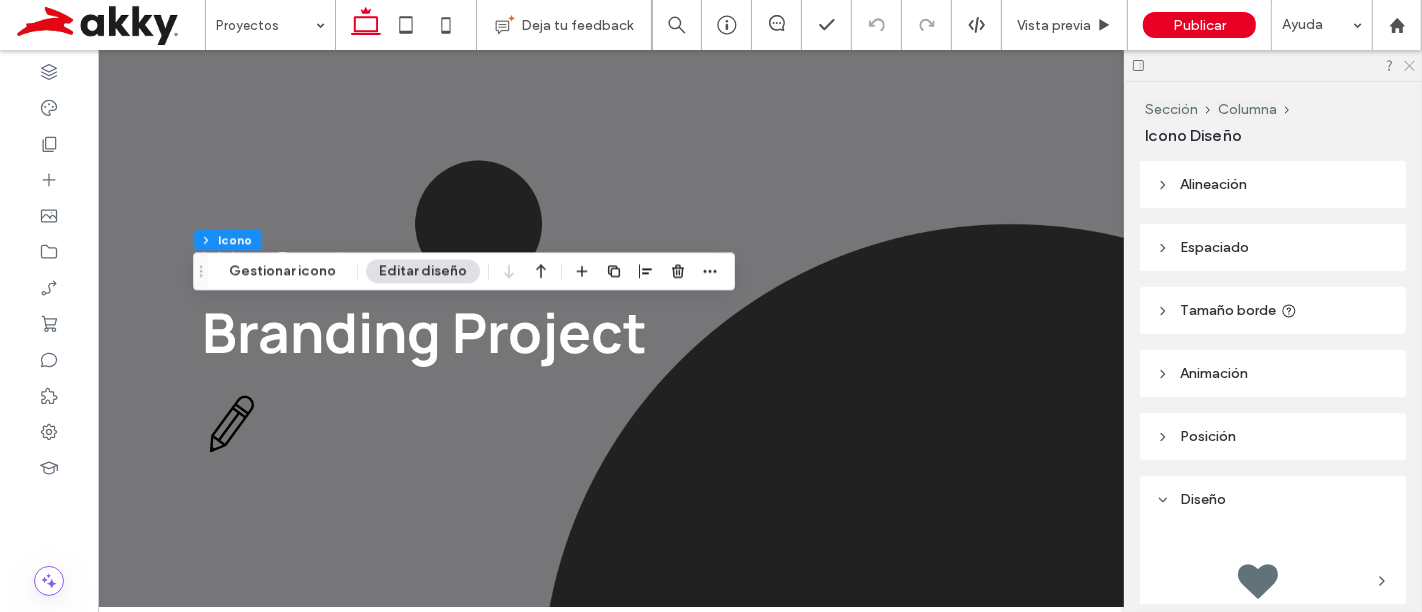 click 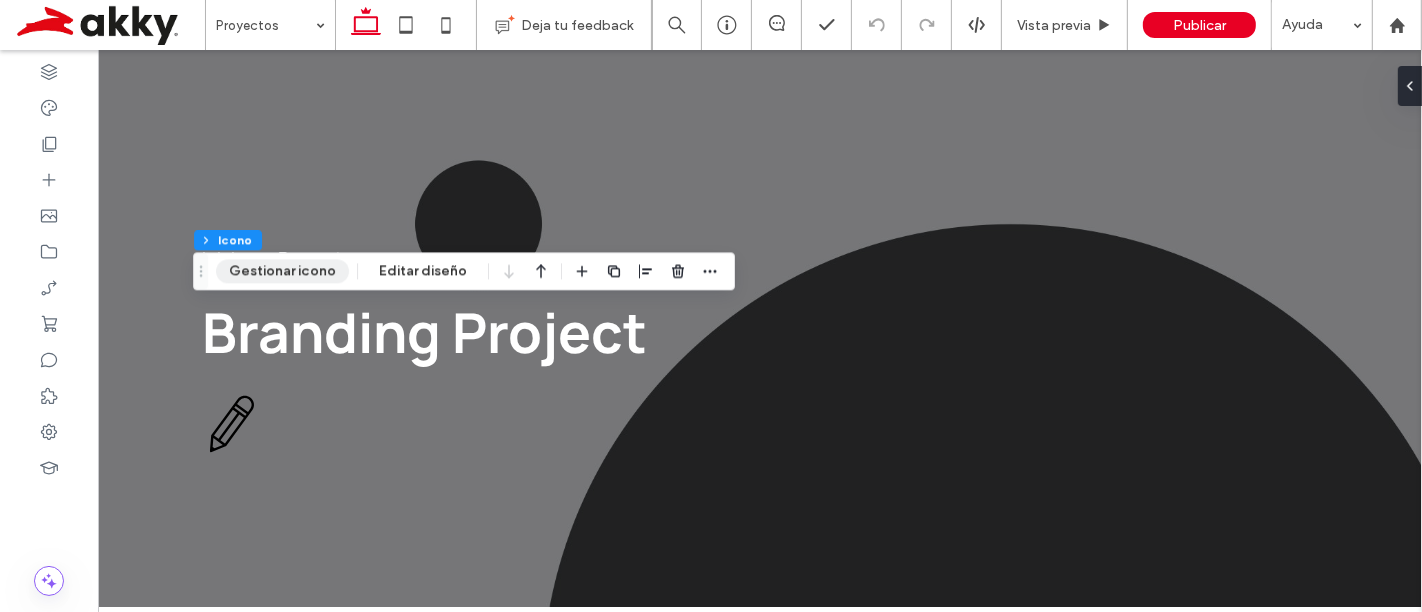 click on "Gestionar icono" at bounding box center (282, 271) 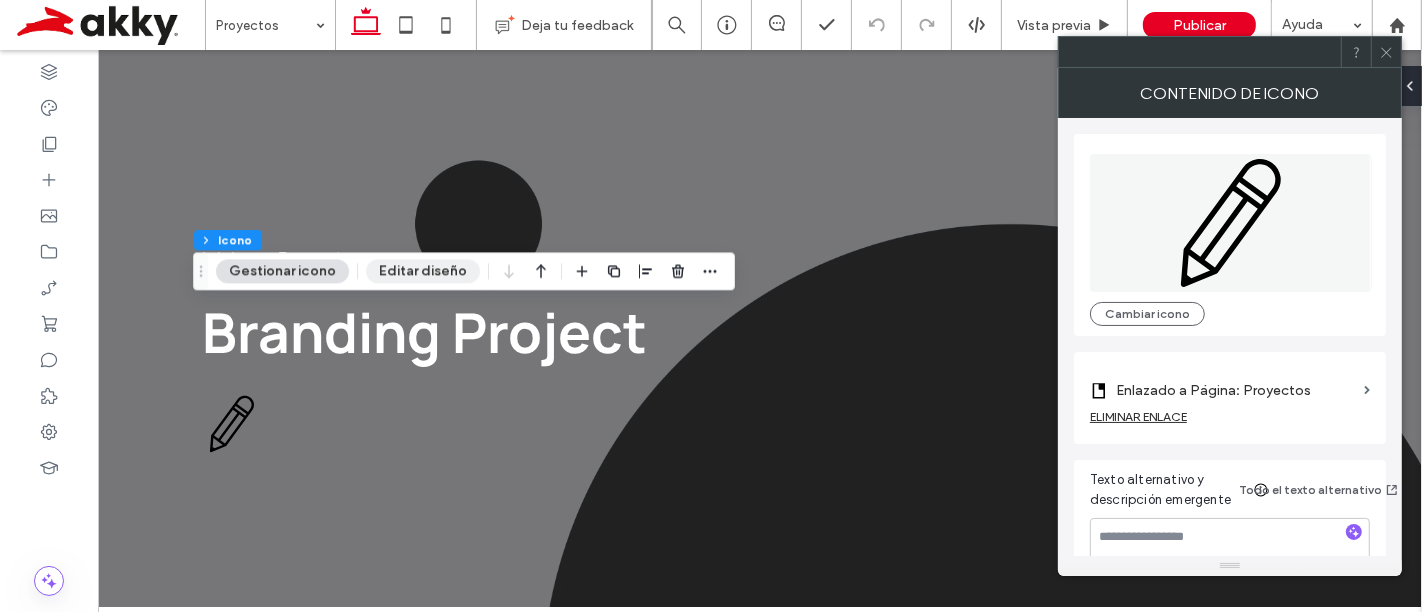 click on "Editar diseño" at bounding box center (423, 271) 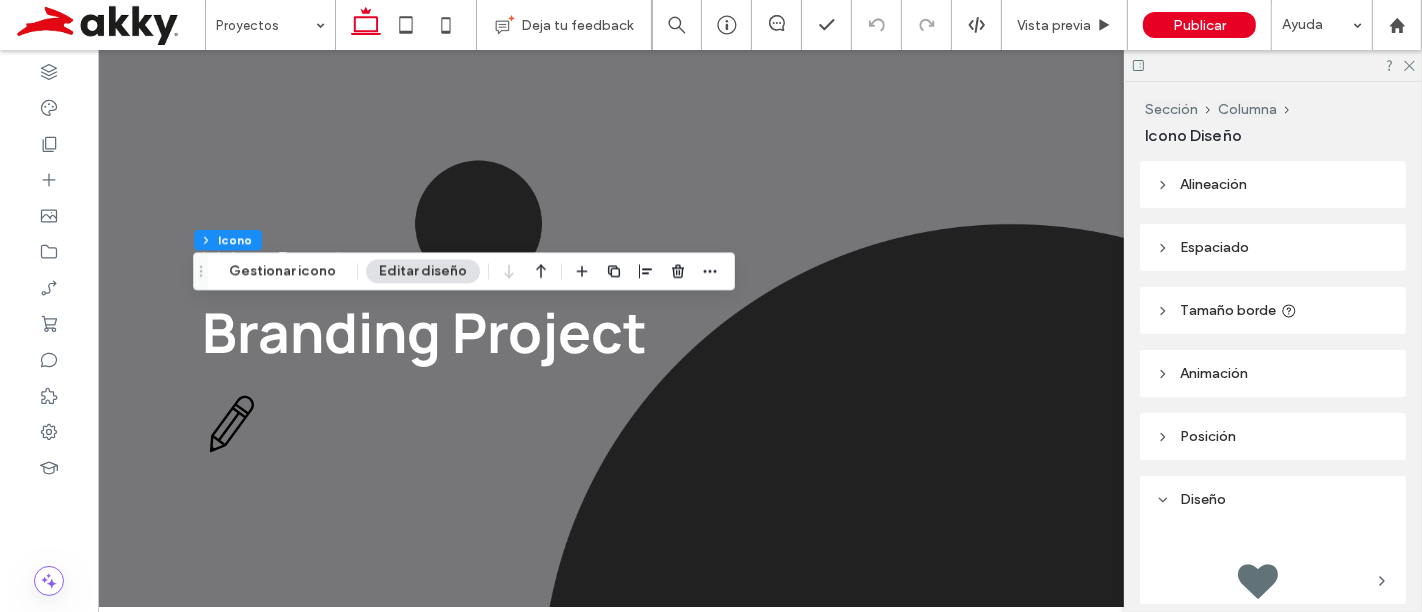 click on "Alineación" at bounding box center (1213, 184) 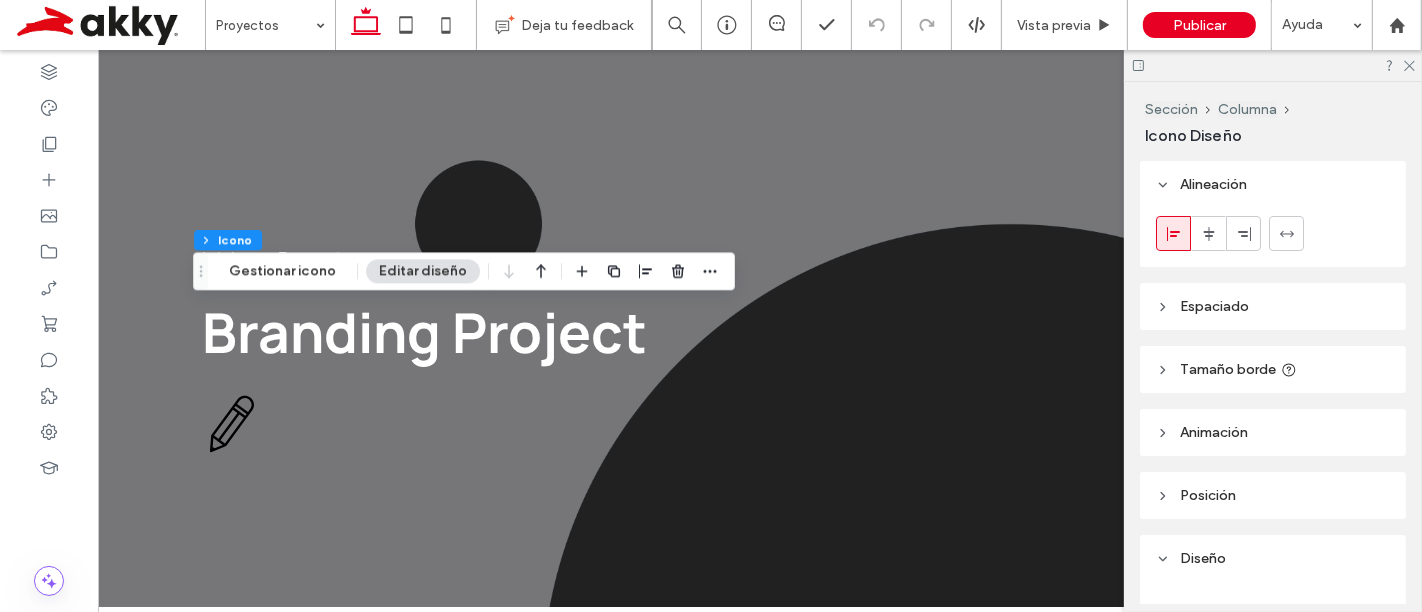 click 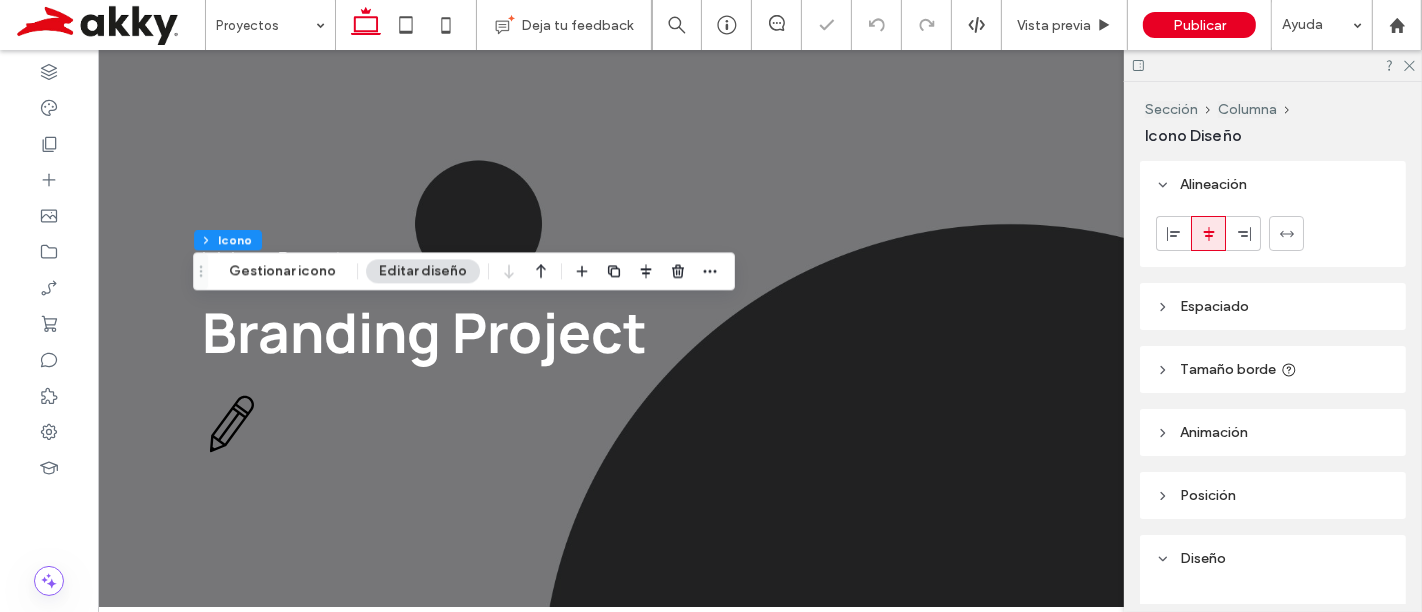 click 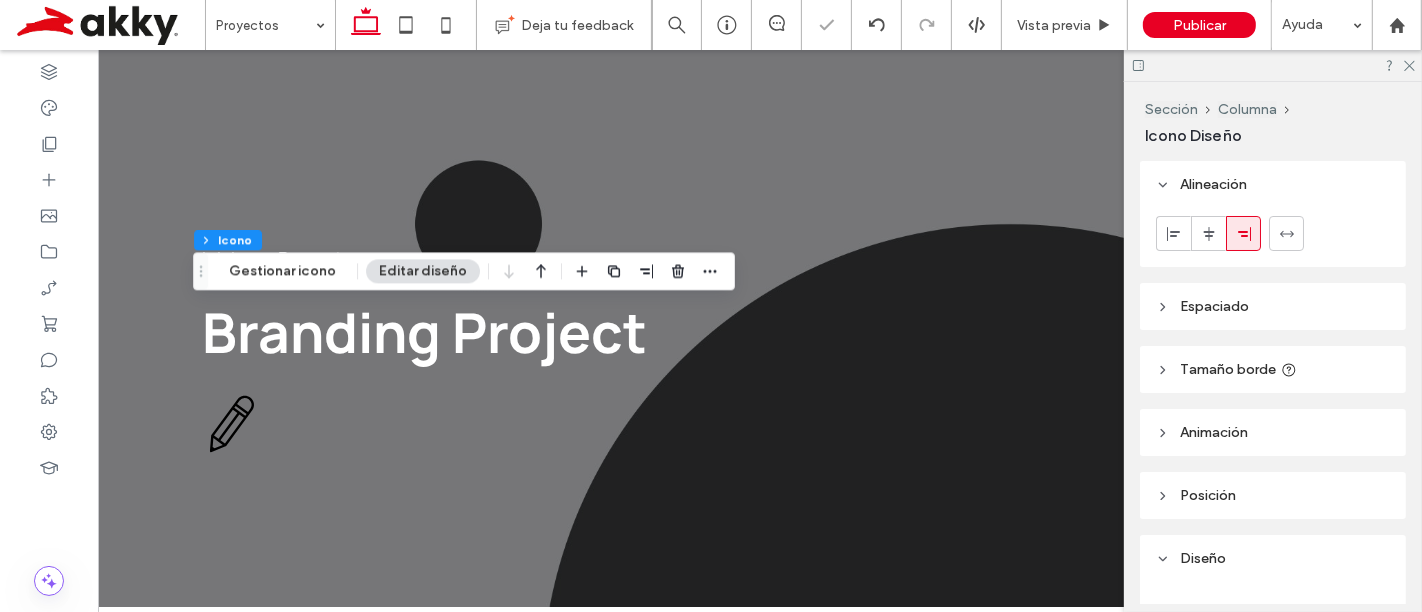 click 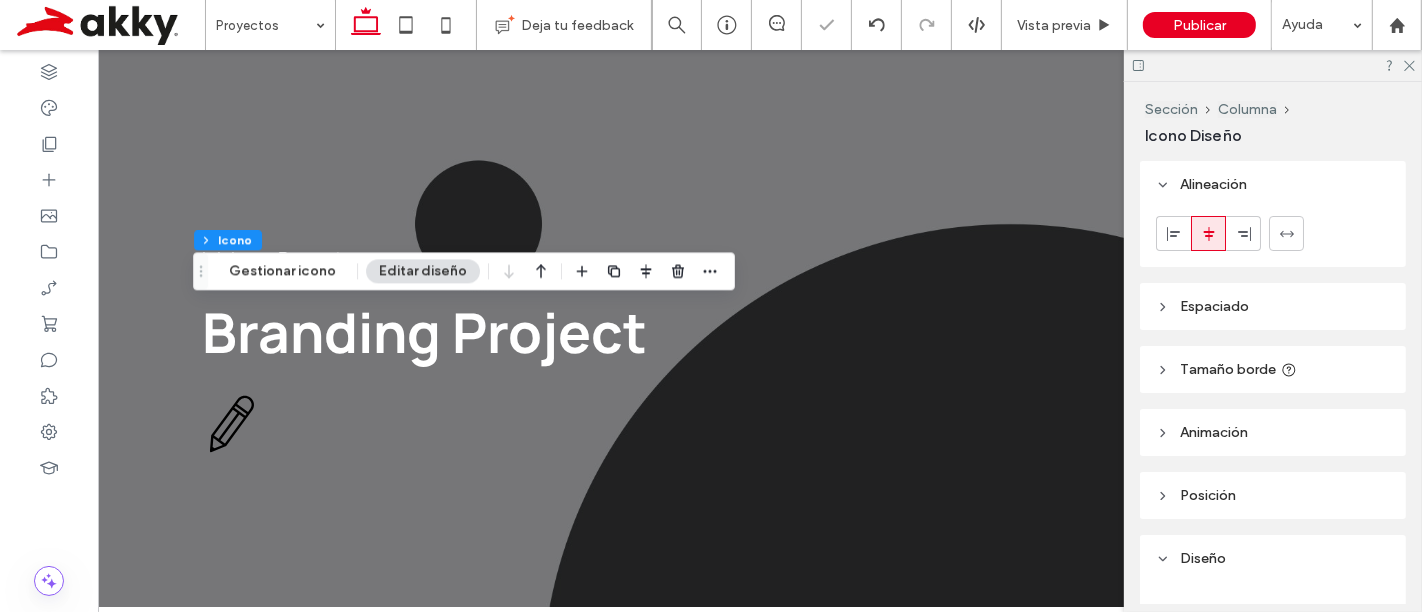 click at bounding box center [1173, 233] 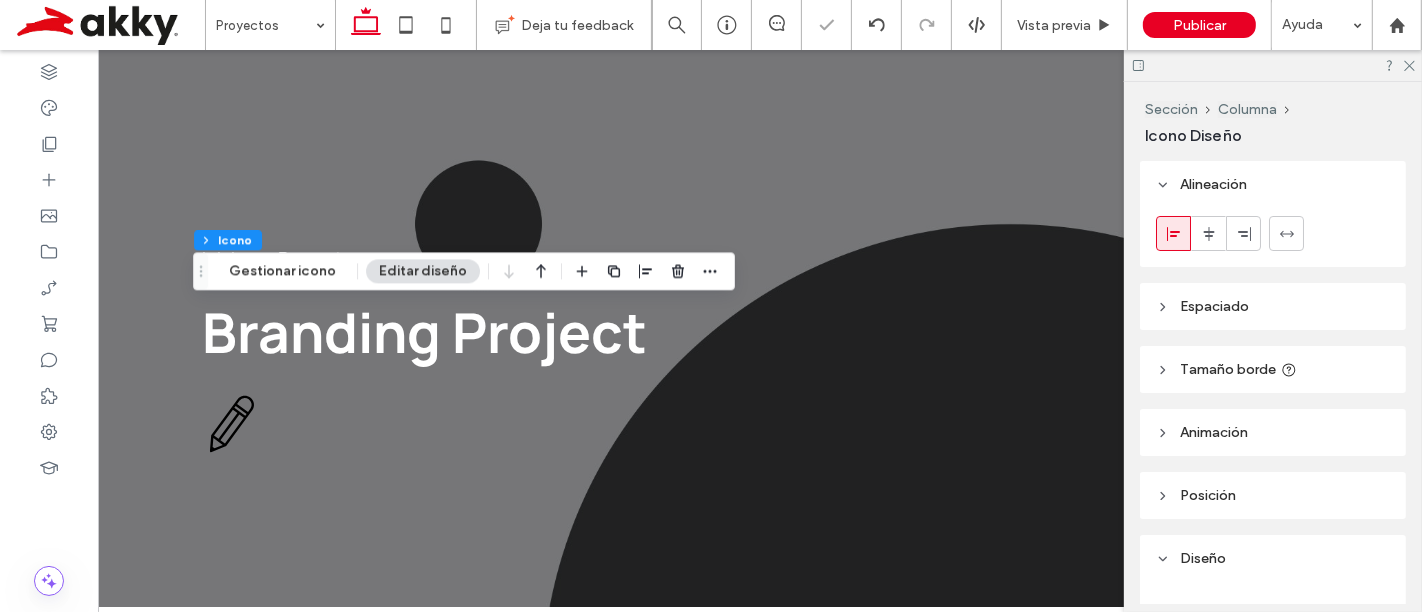 click on "Espaciado" at bounding box center (1214, 306) 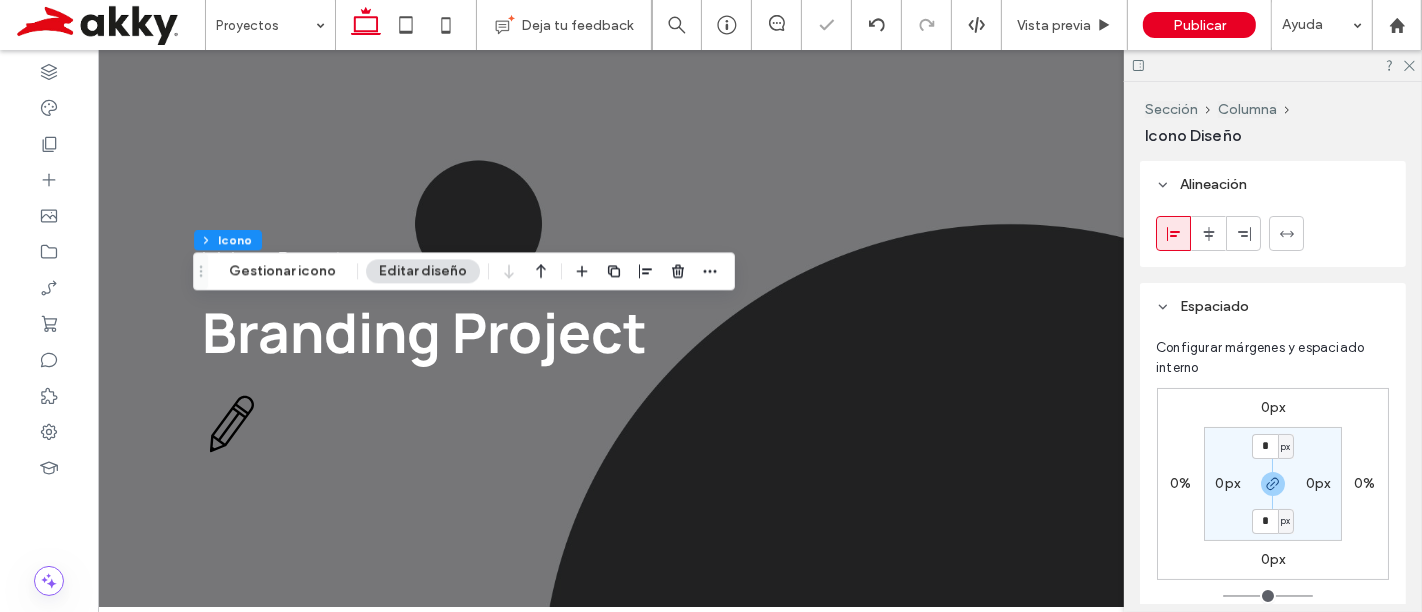 scroll, scrollTop: 111, scrollLeft: 0, axis: vertical 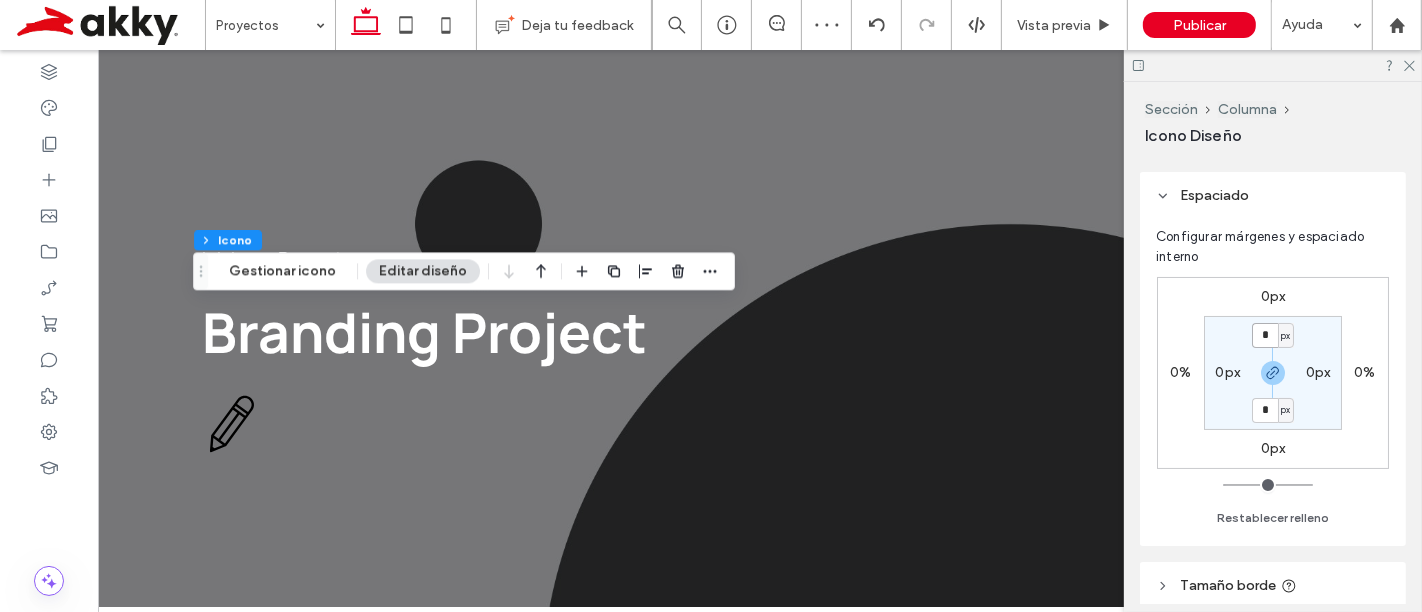 click on "*" at bounding box center [1265, 335] 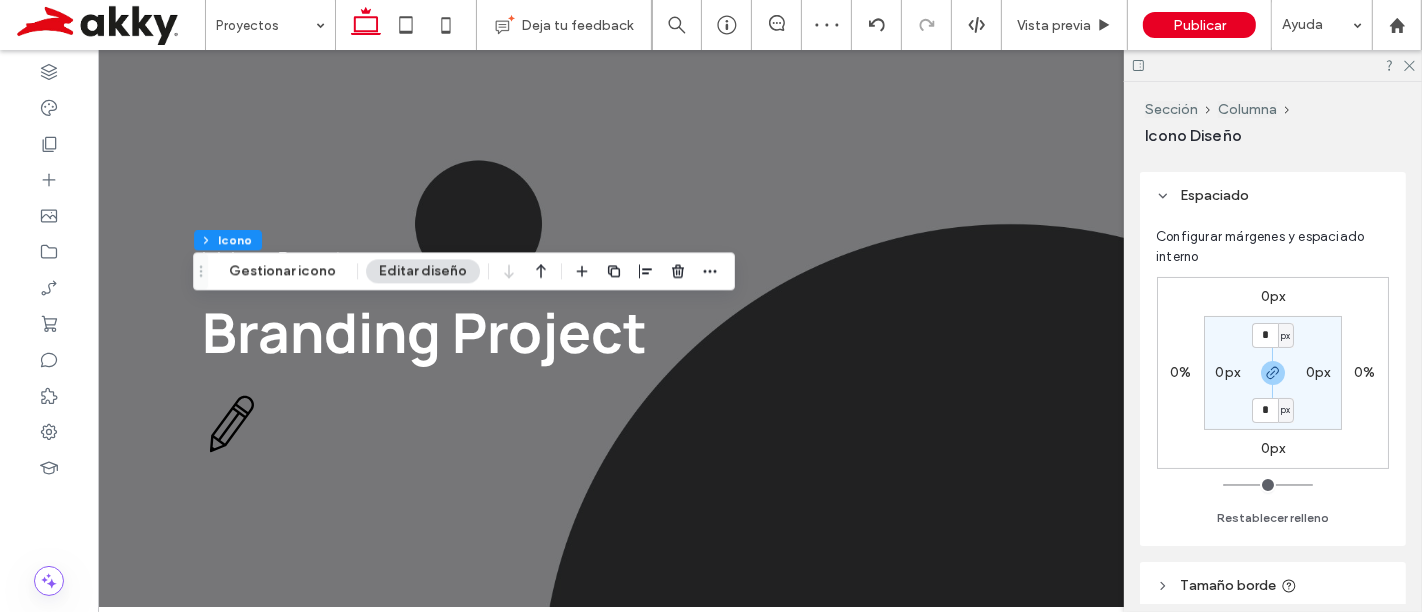 type on "*" 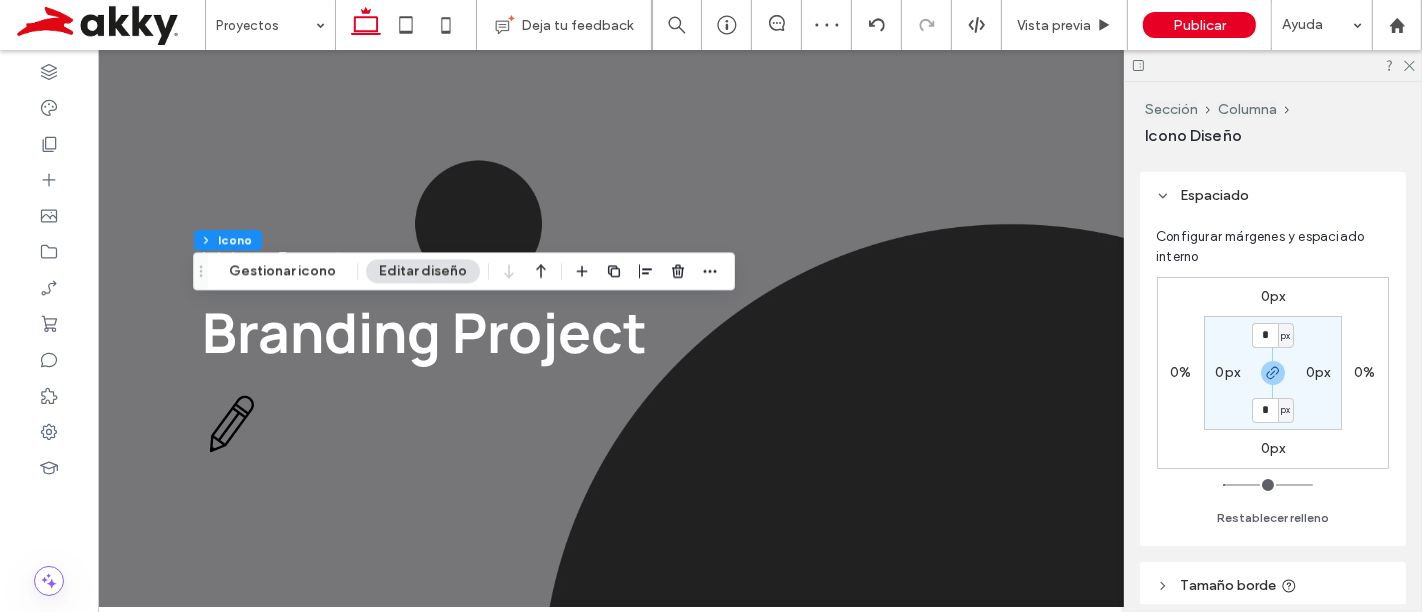 type on "**" 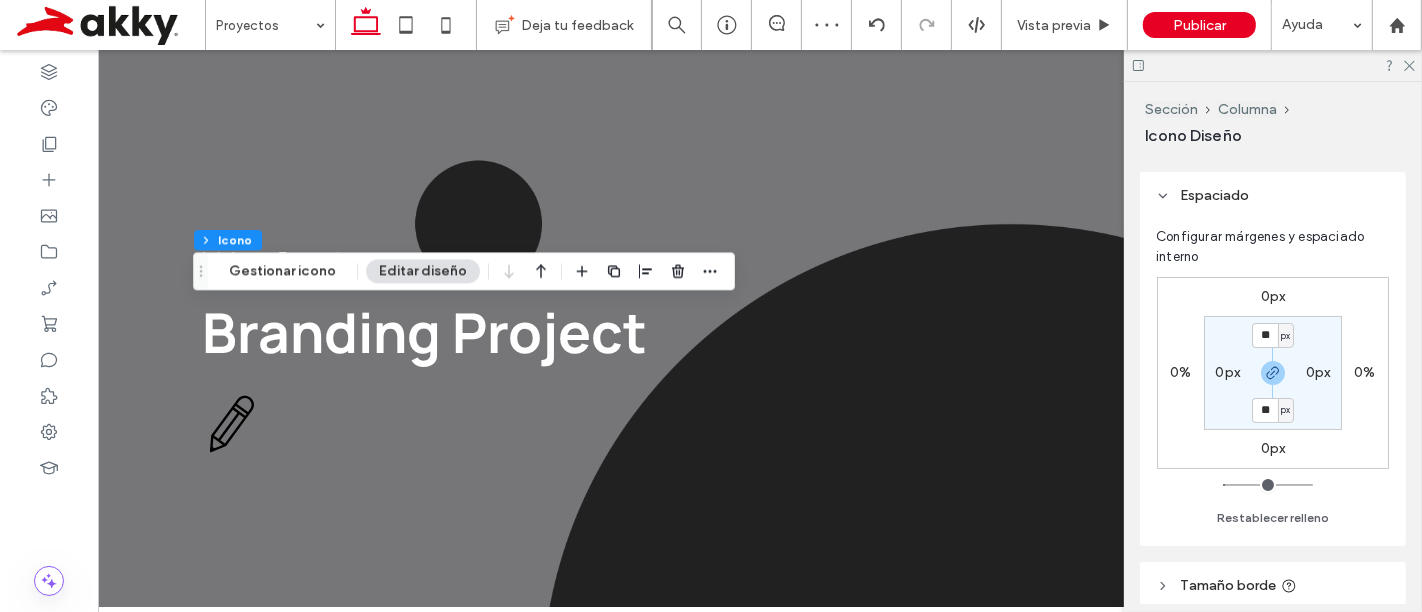 type on "**" 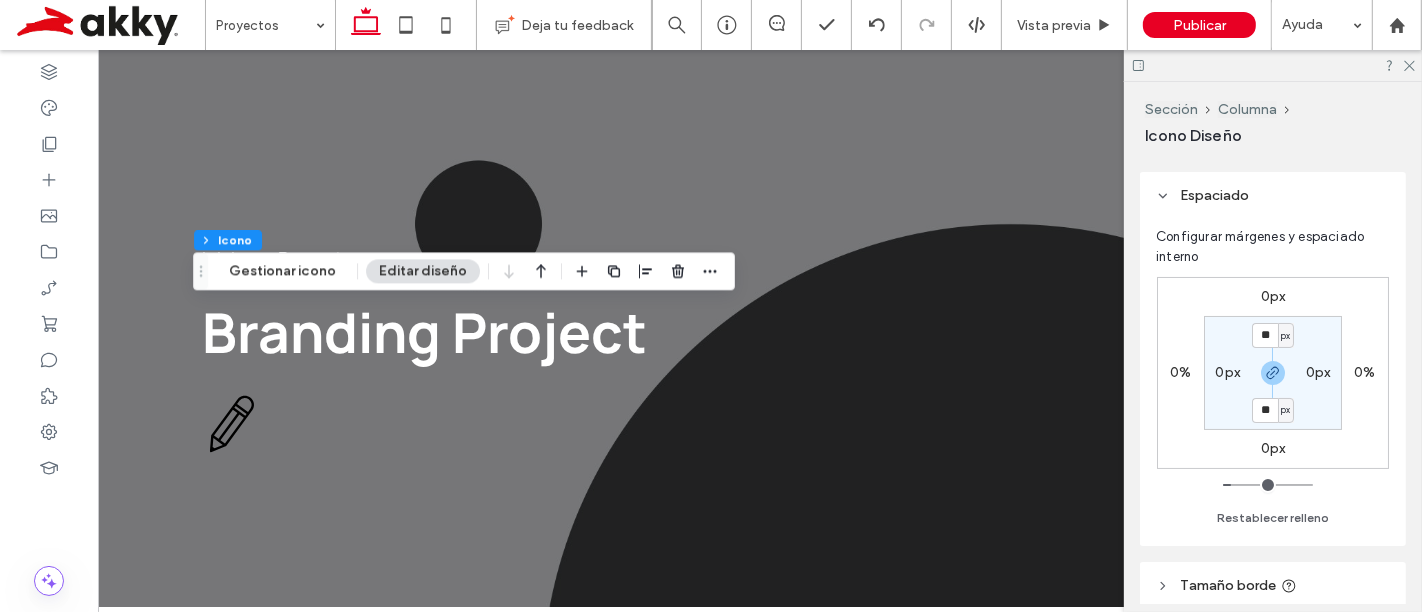 type on "**" 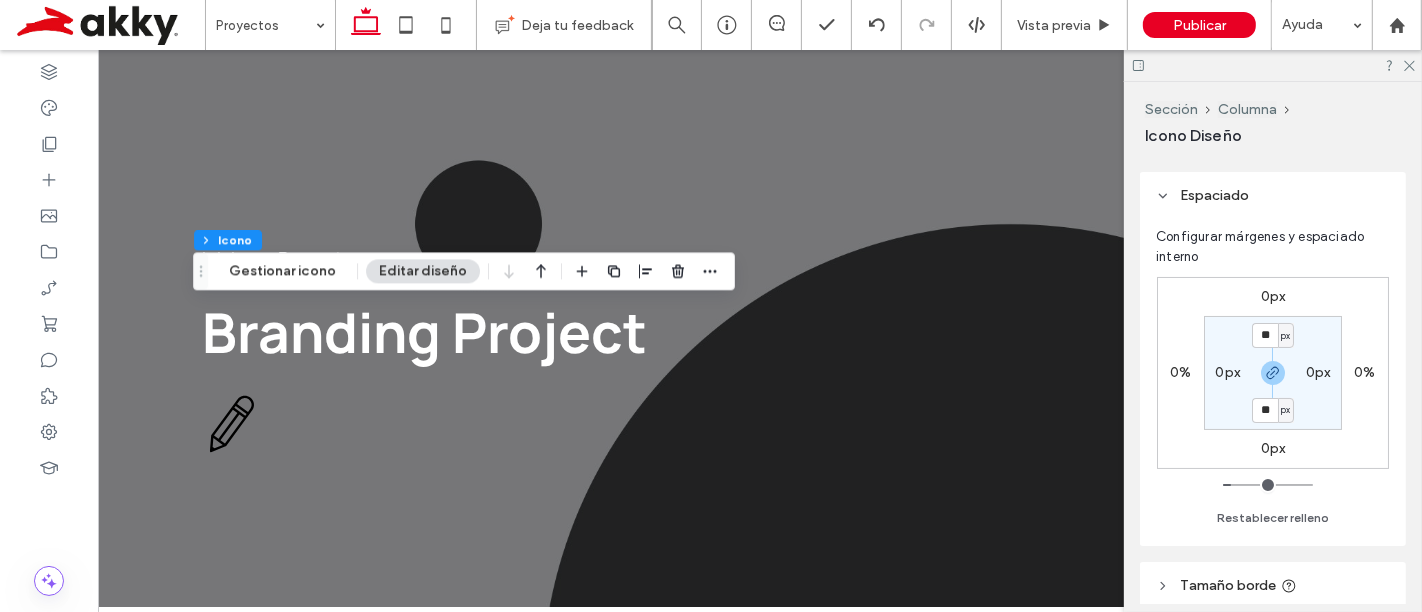 type on "**" 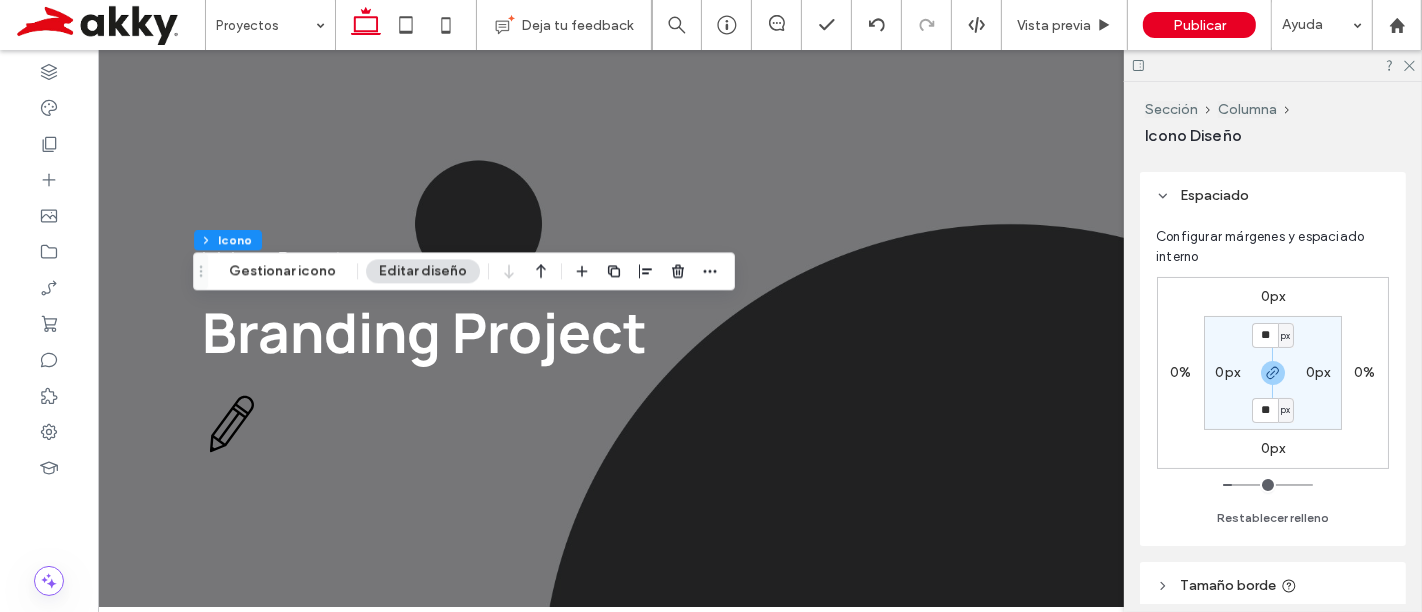 click at bounding box center [1268, 485] 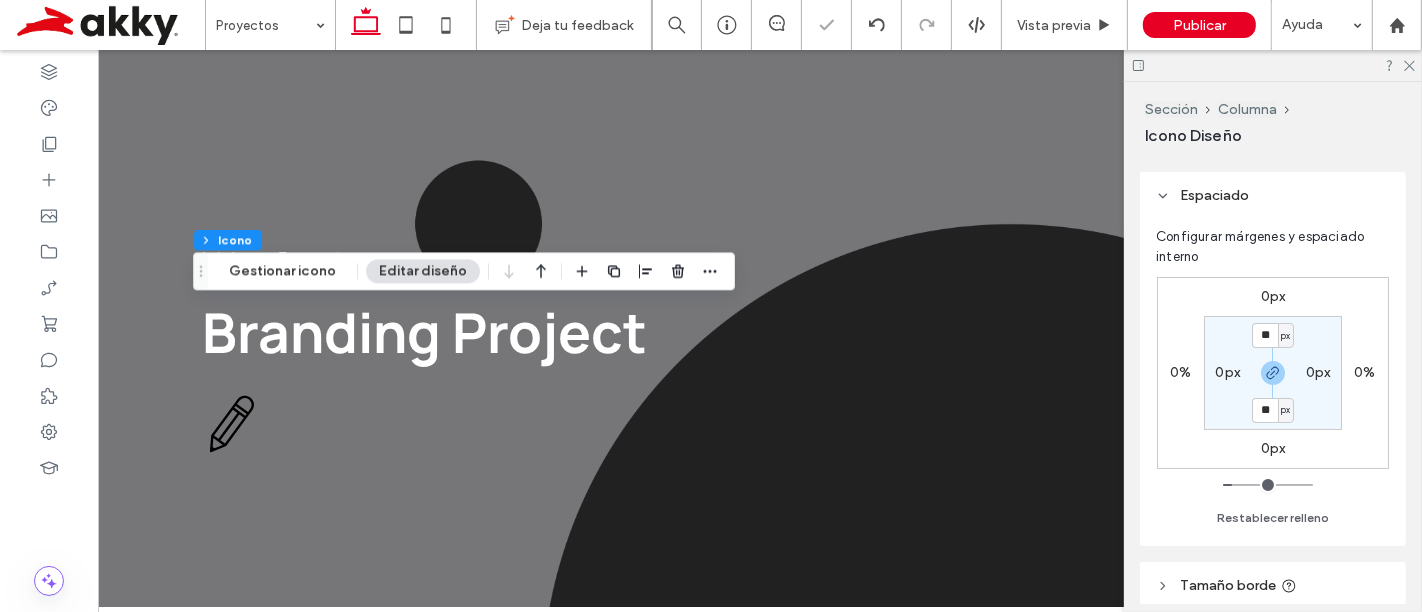 type on "**" 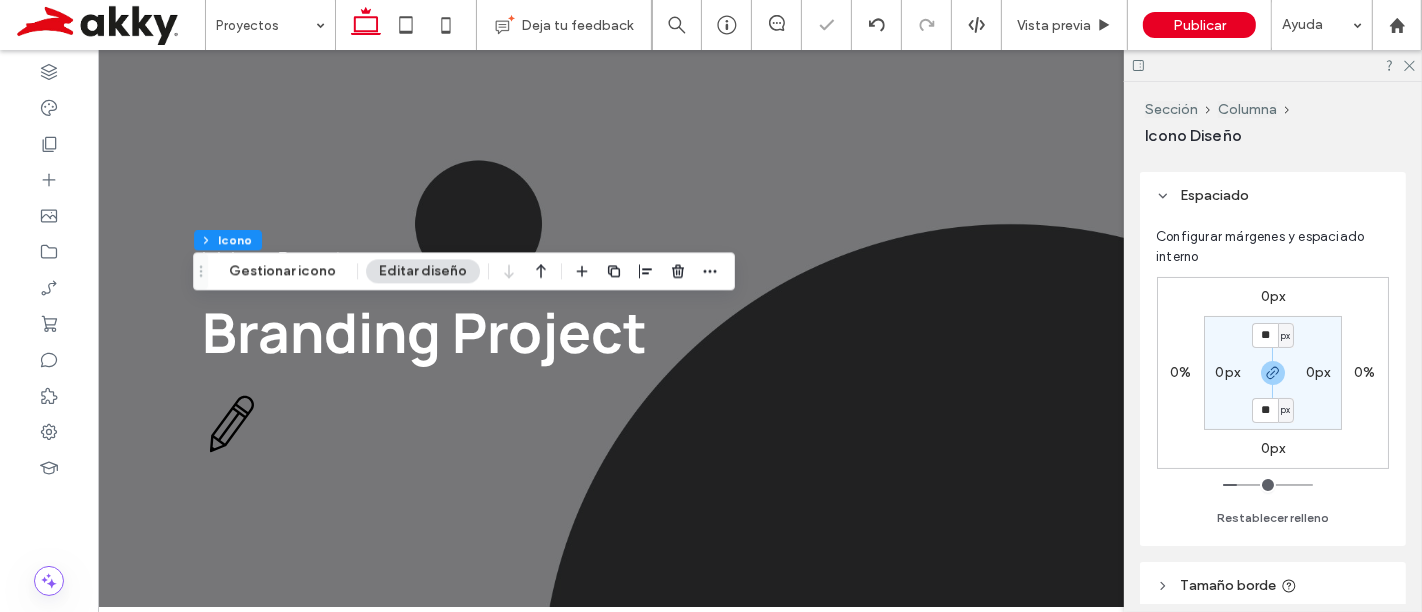 type on "**" 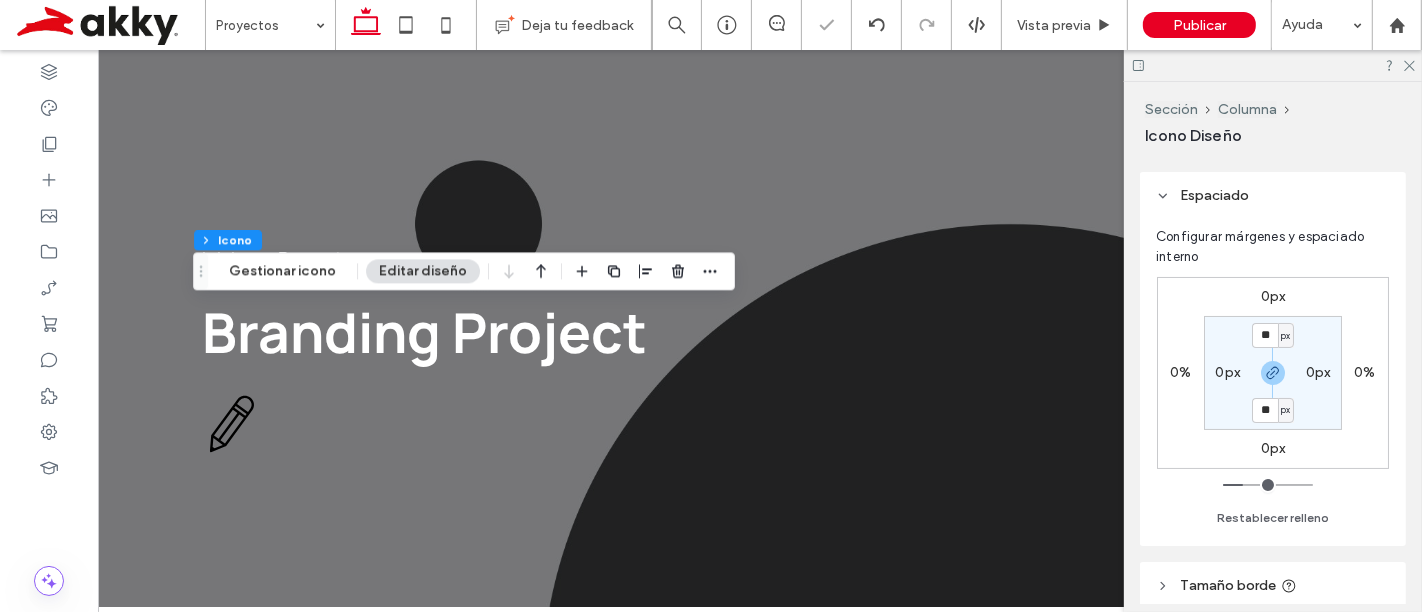 click at bounding box center (1268, 485) 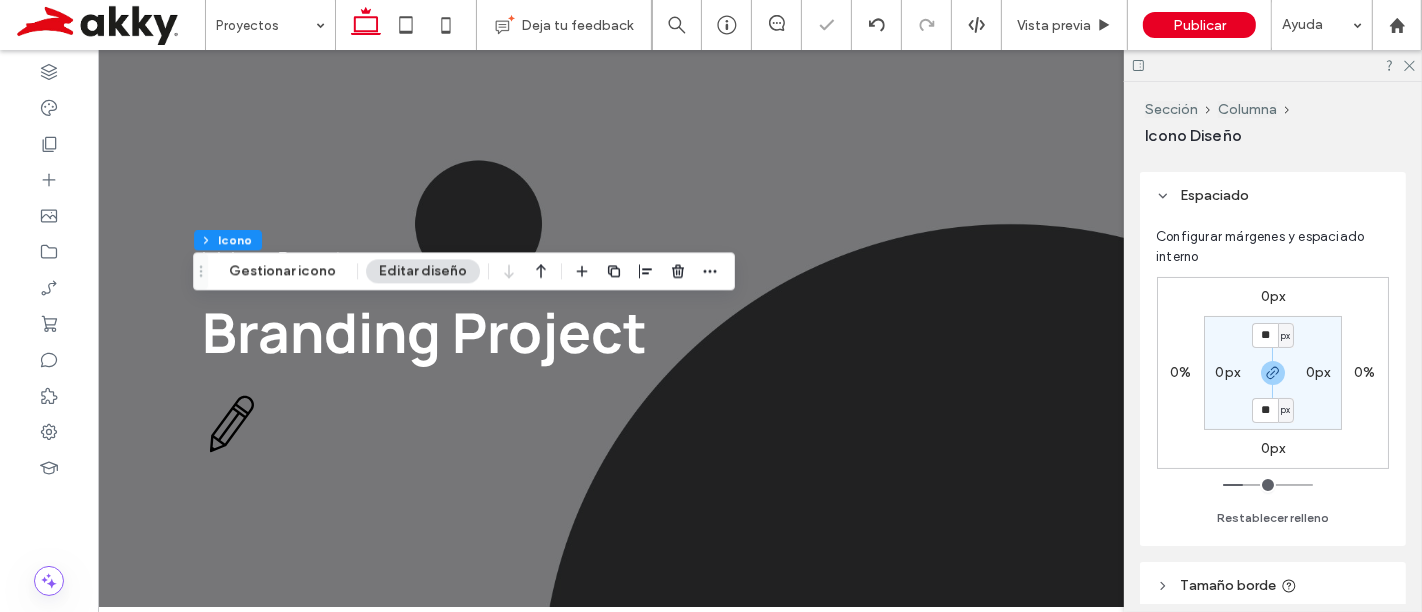 type on "**" 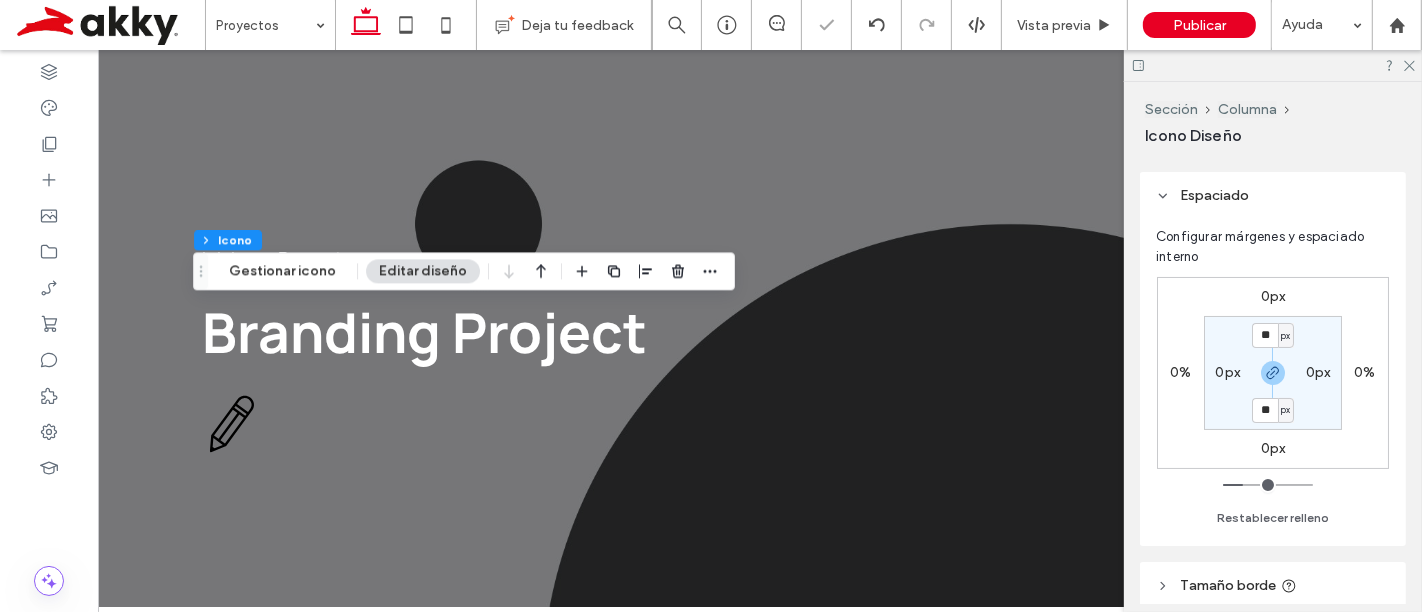 type on "**" 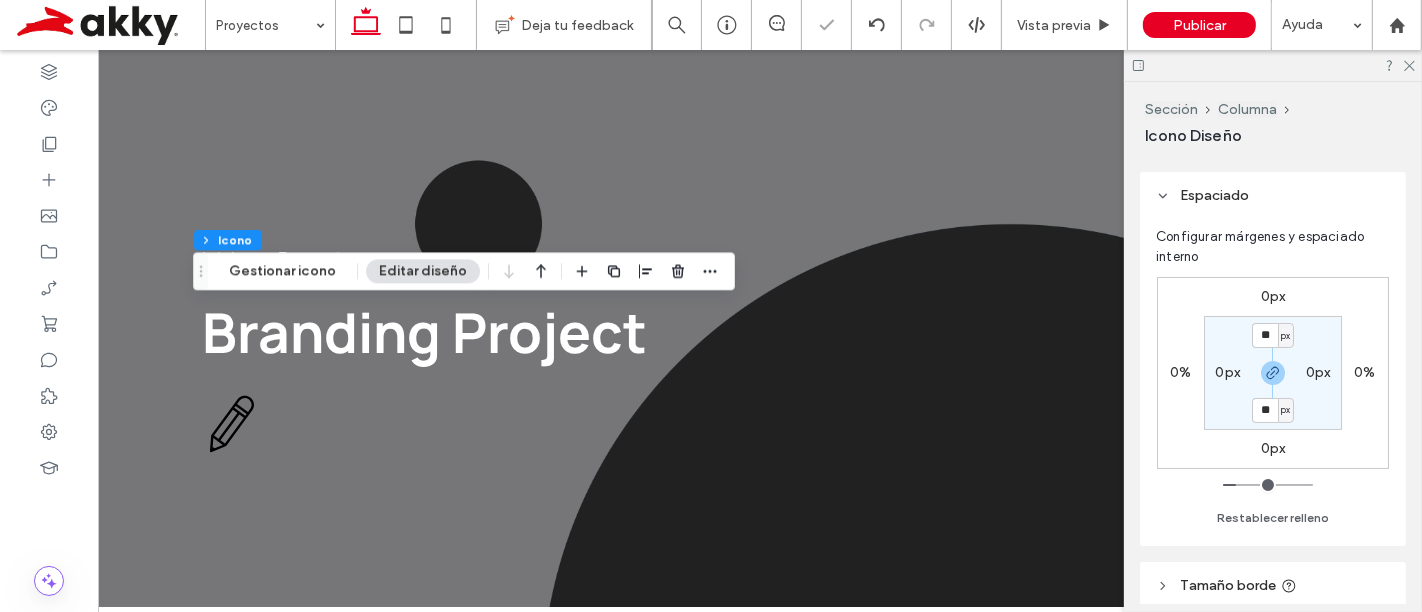 type on "**" 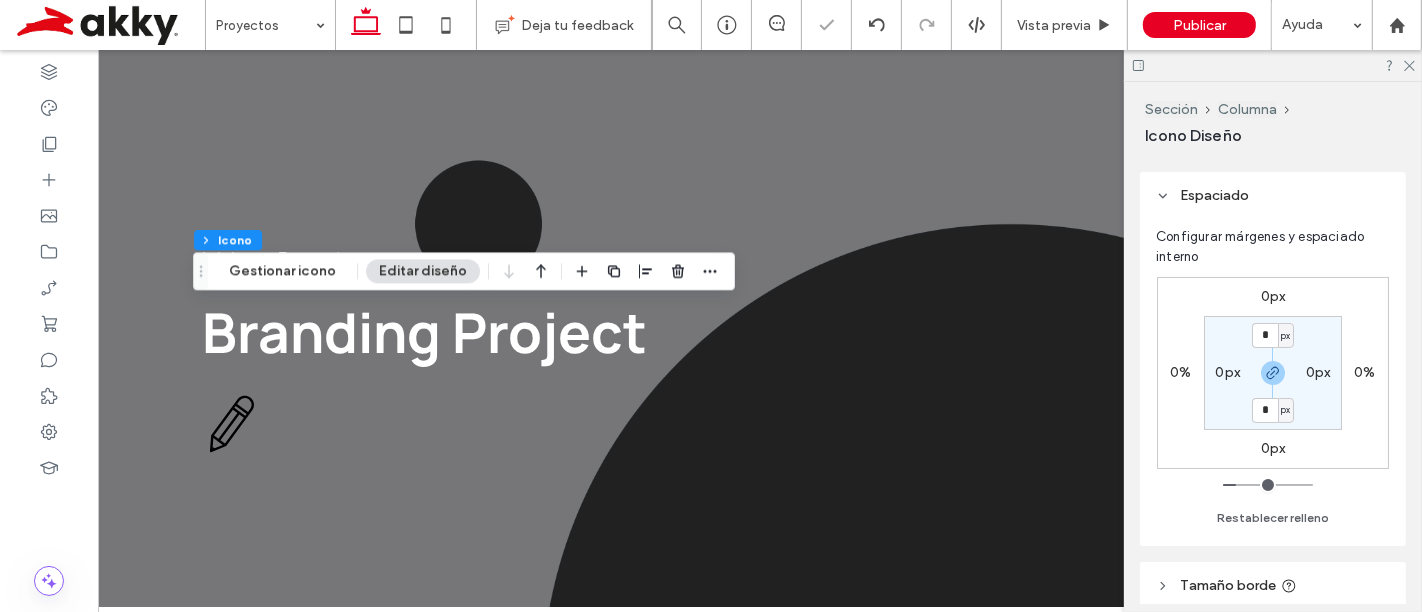 type on "*" 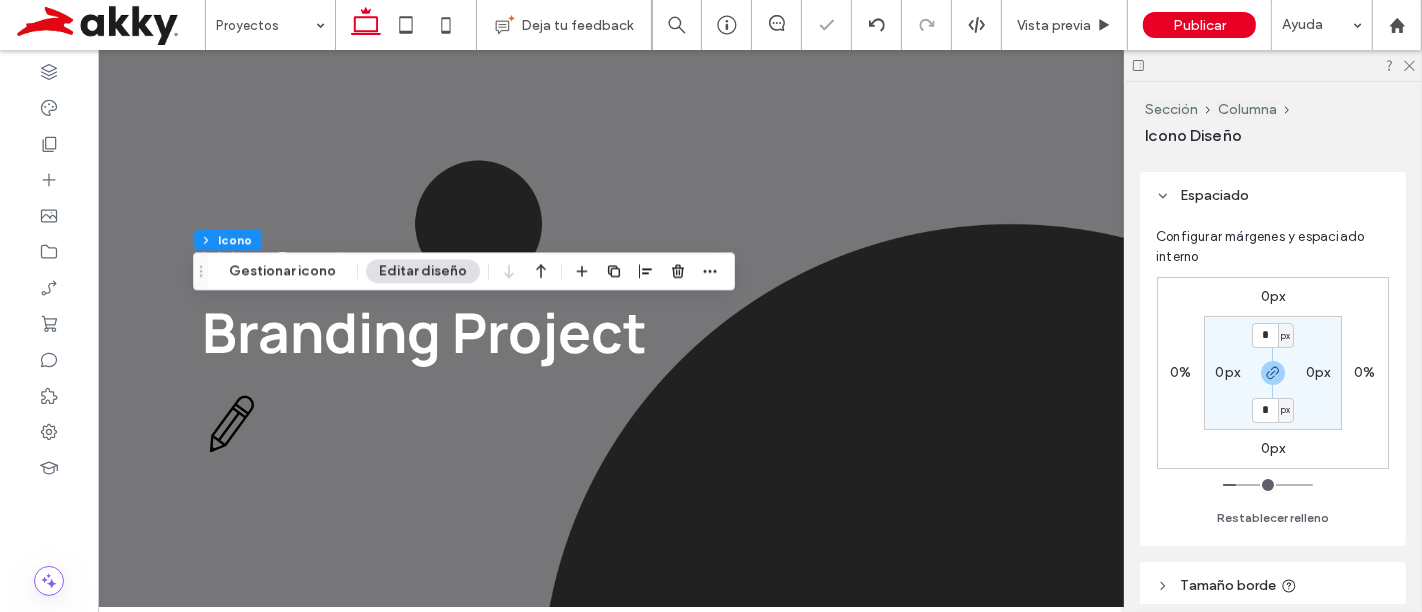 type on "*" 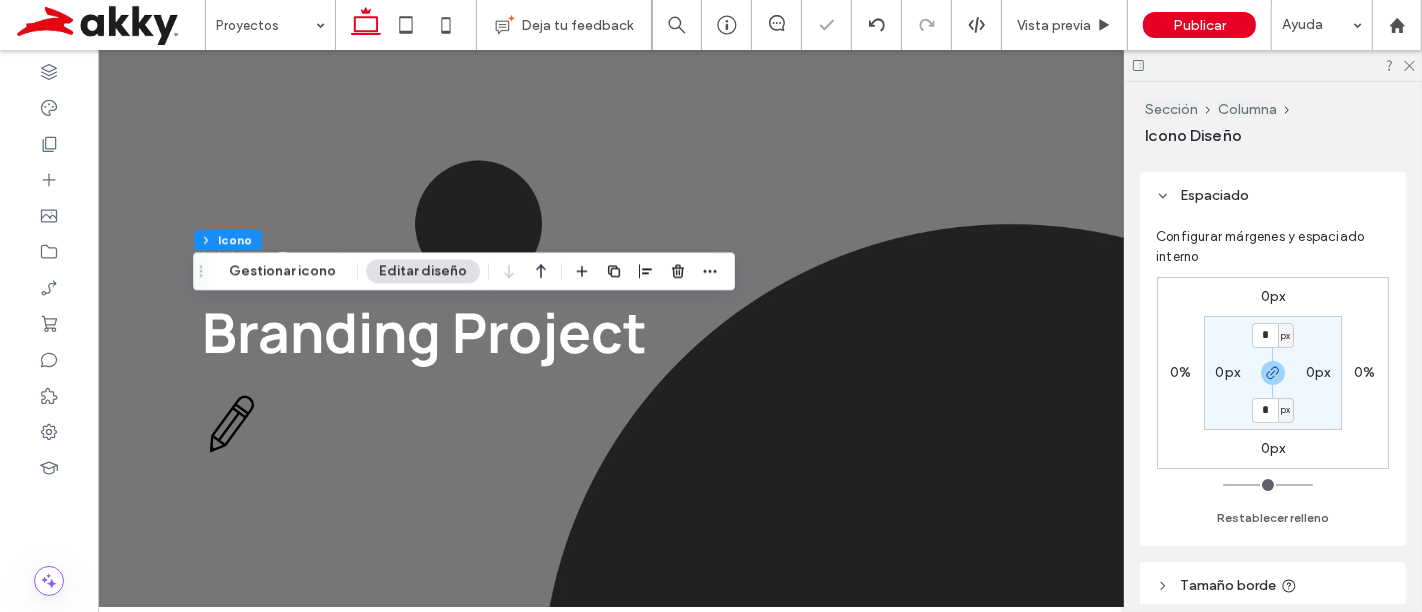 drag, startPoint x: 1242, startPoint y: 487, endPoint x: 1205, endPoint y: 469, distance: 41.14608 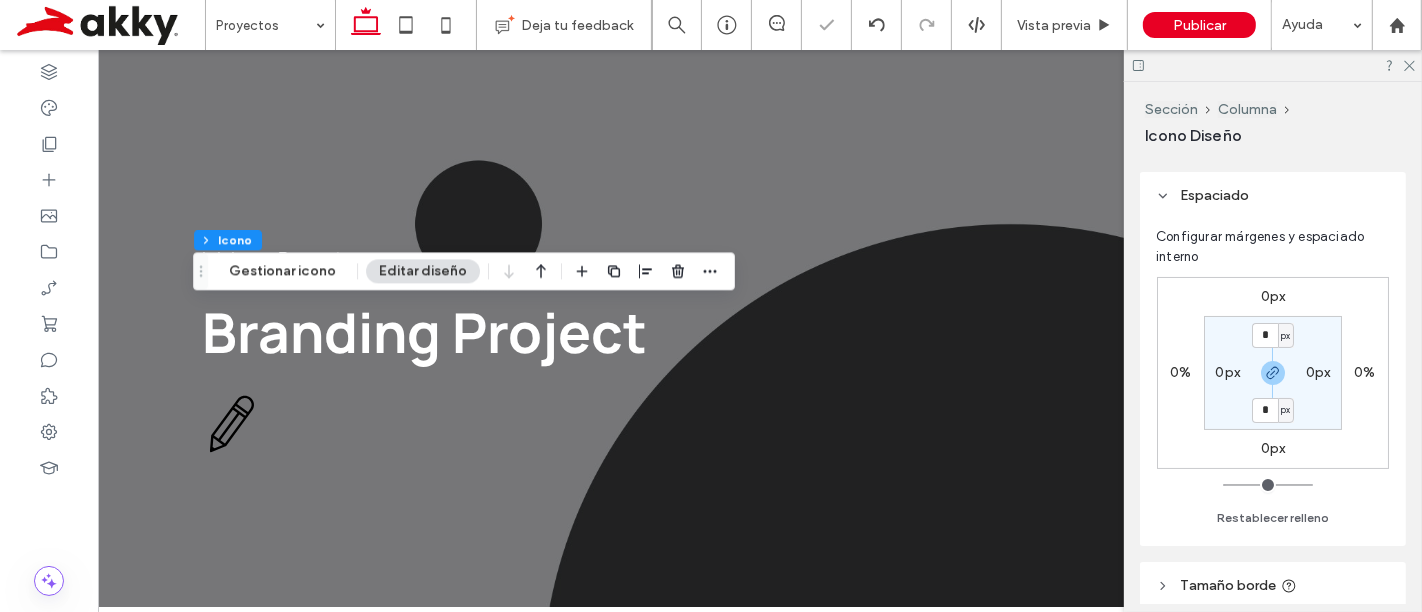 click at bounding box center (1268, 485) 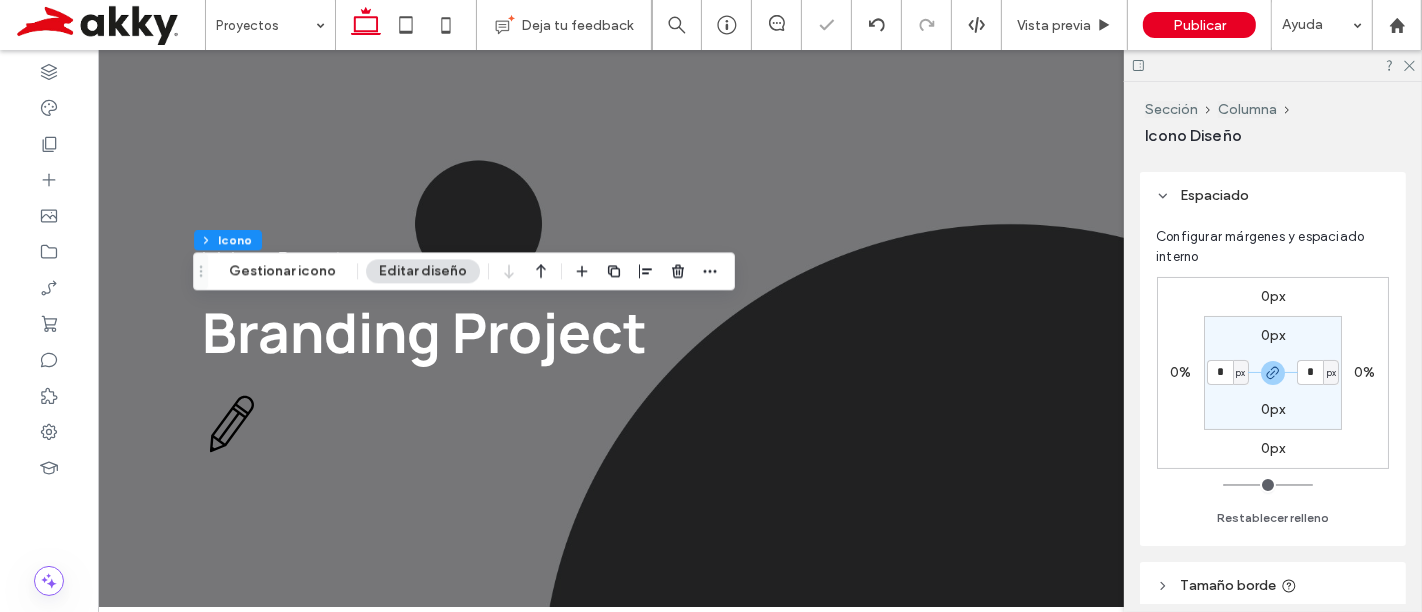 type on "*" 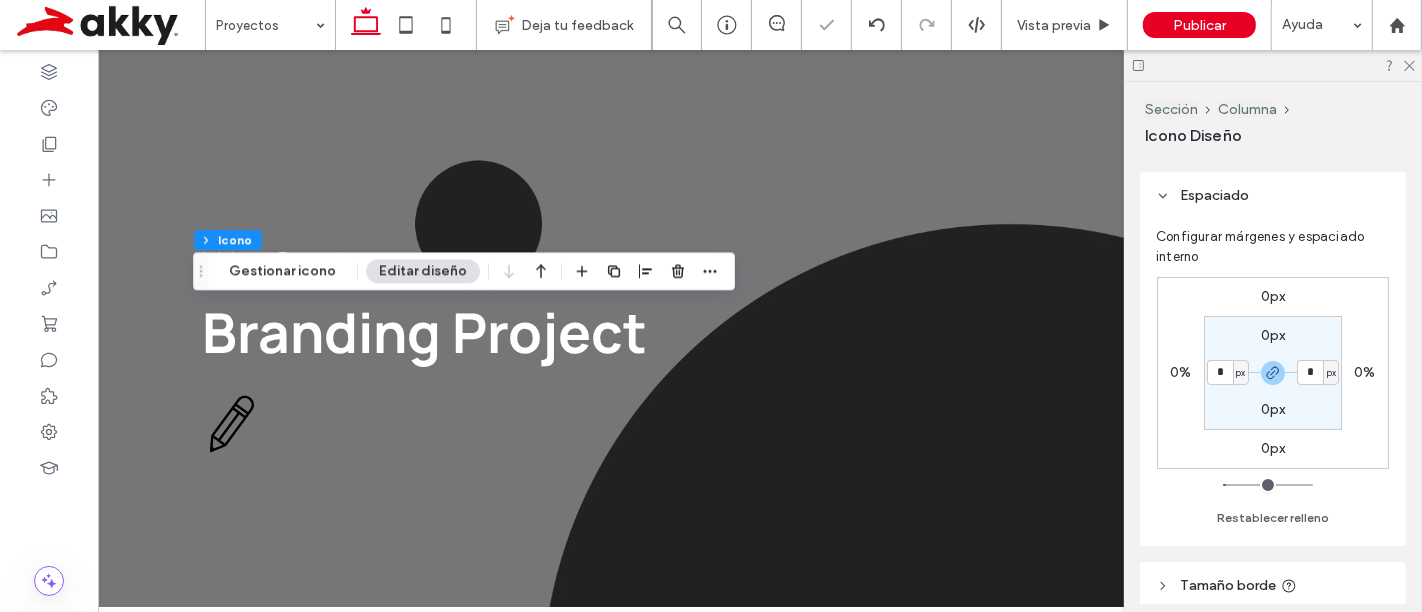 type on "**" 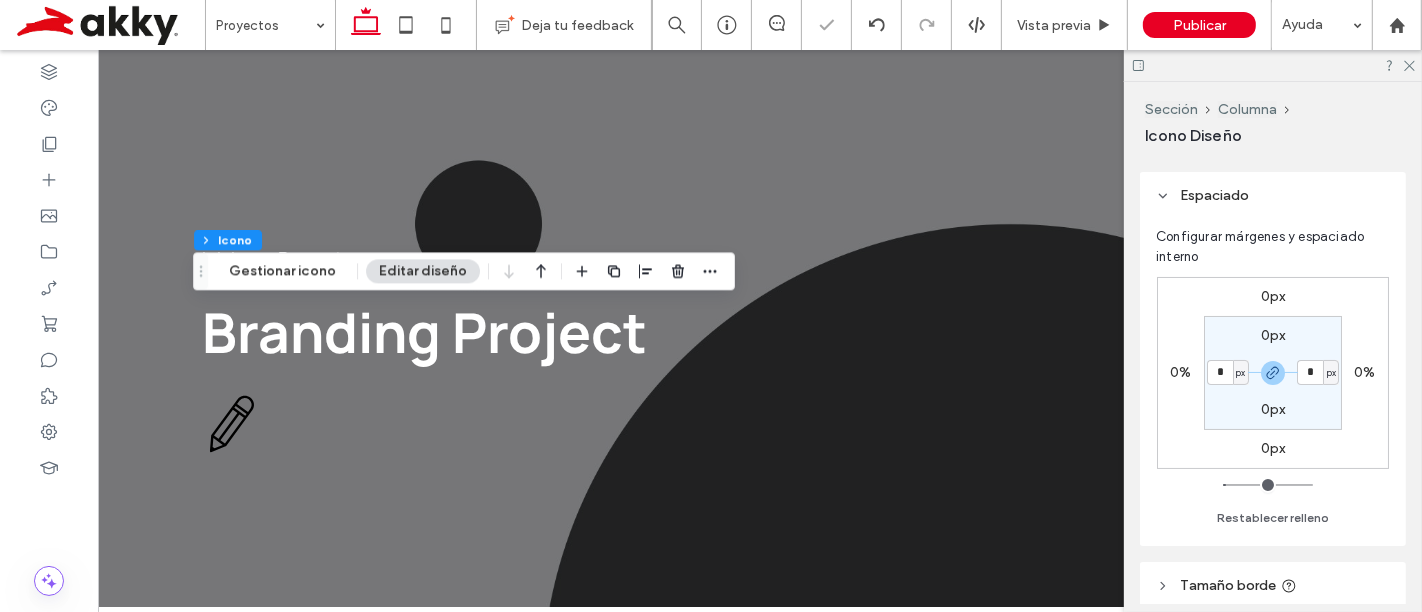 type on "**" 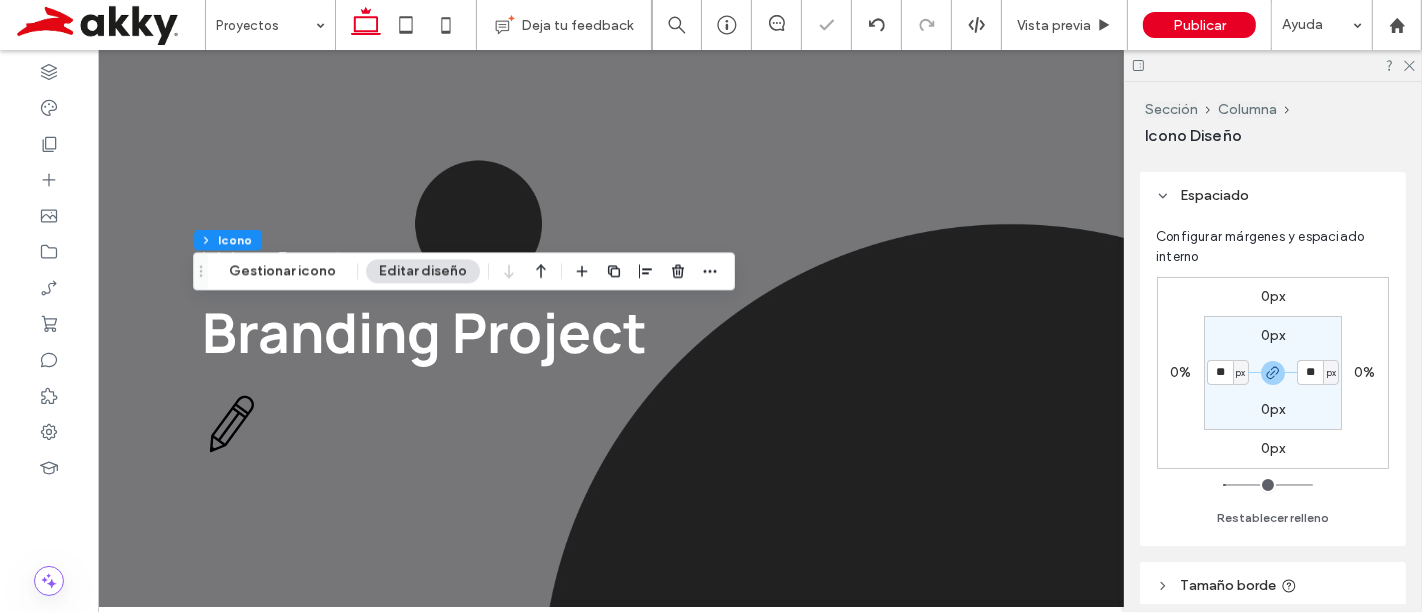 type on "**" 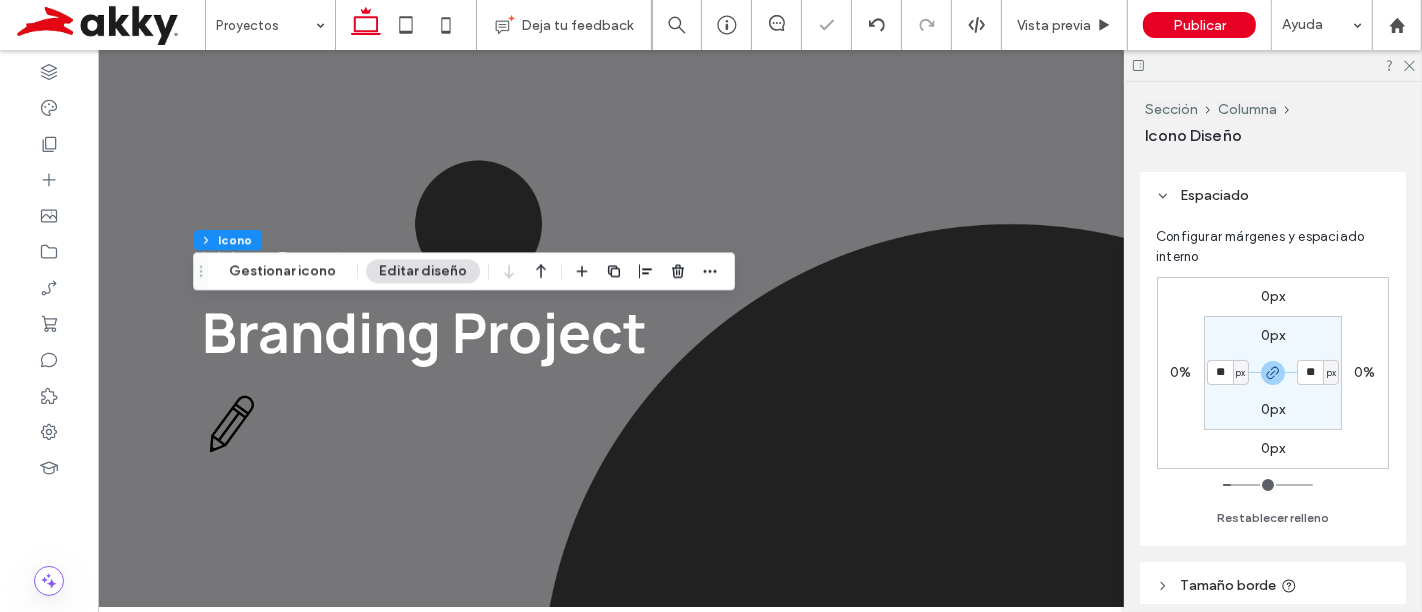 click at bounding box center (1268, 485) 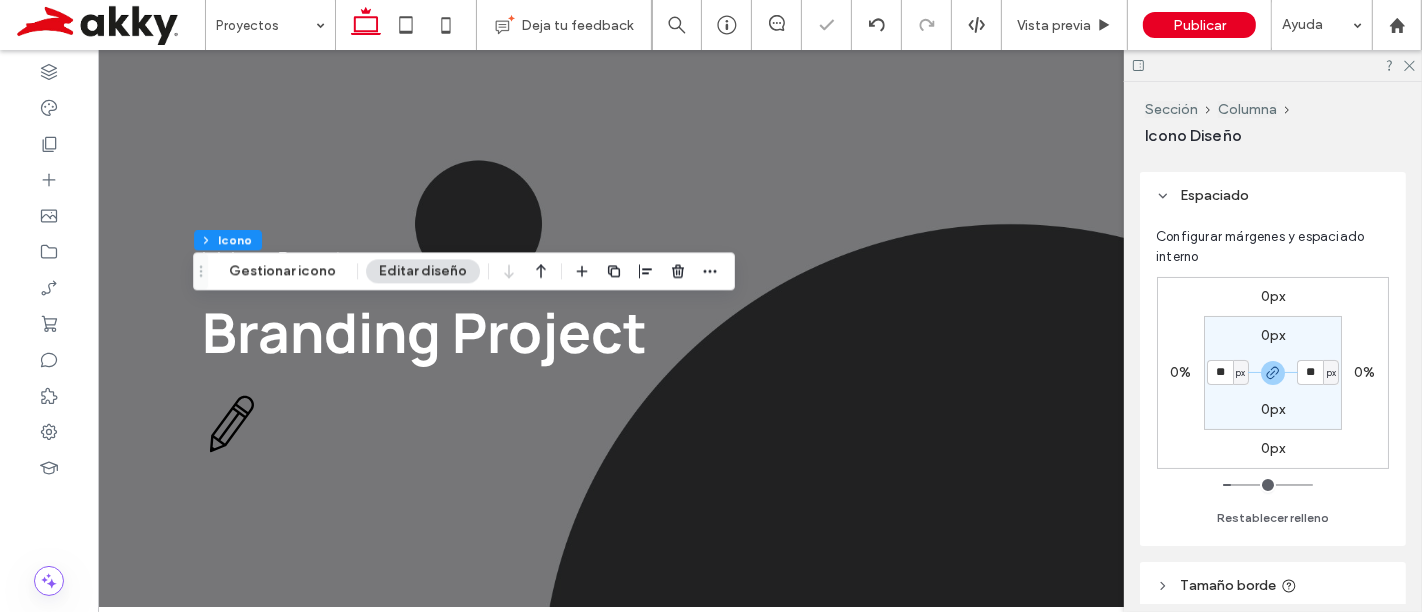 type on "**" 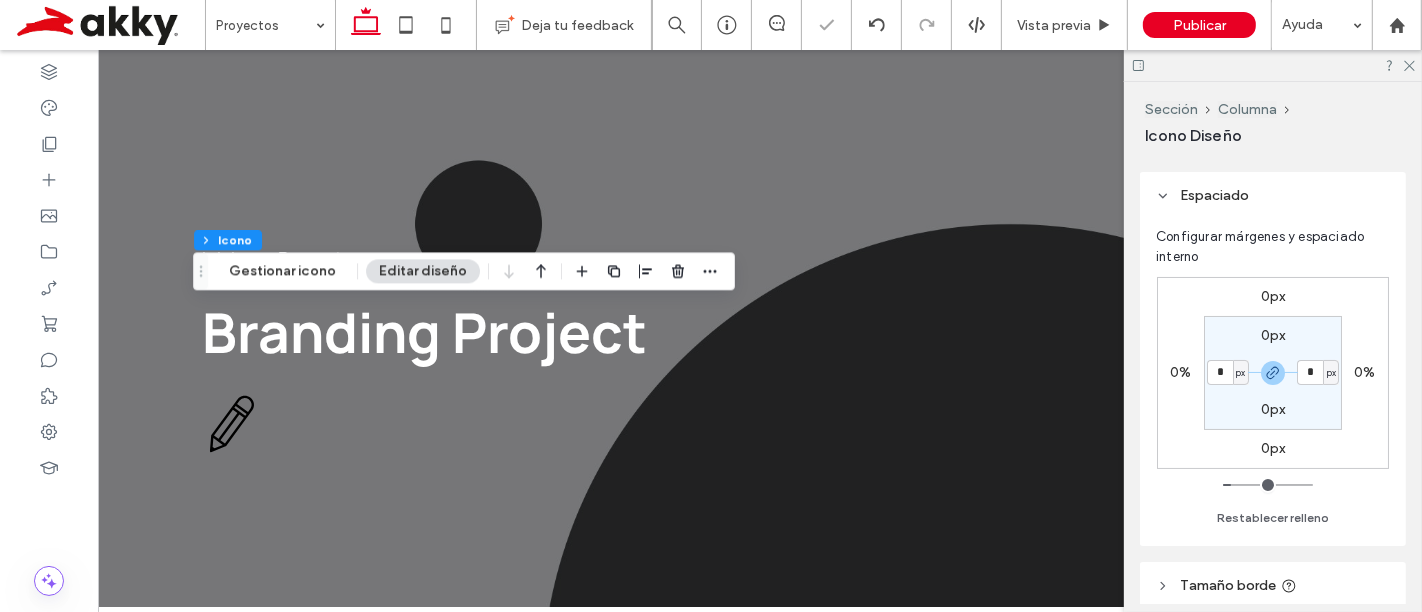 type on "*" 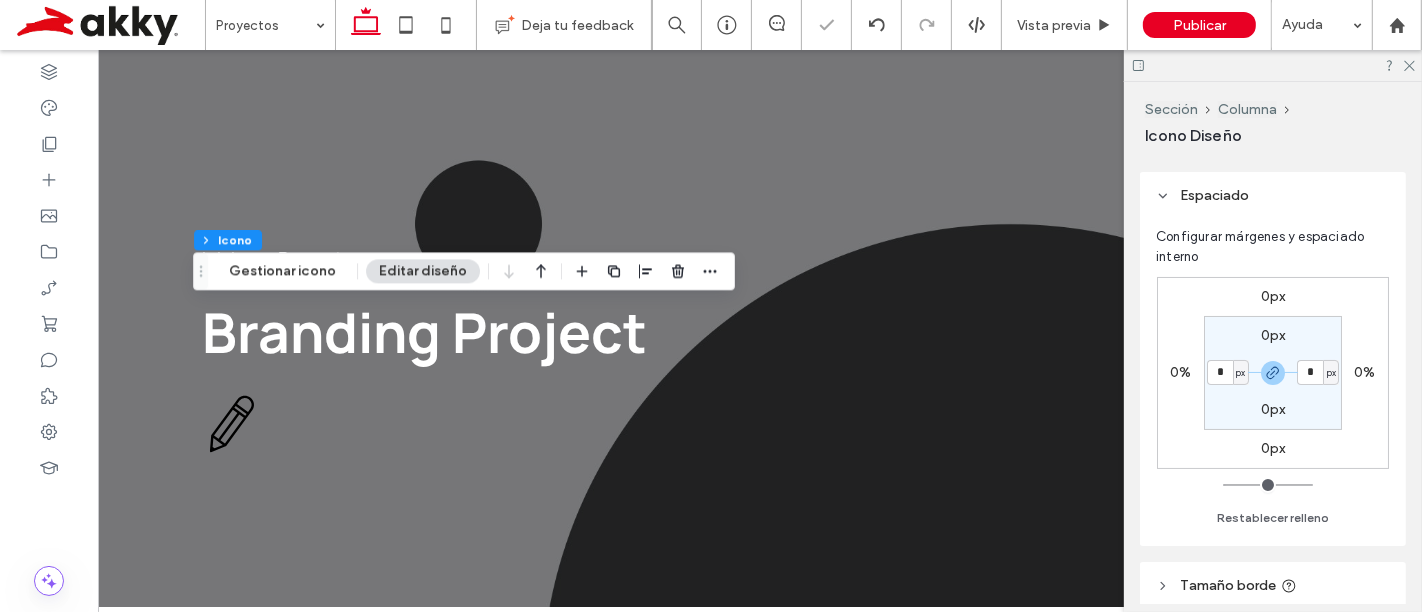 click at bounding box center [1268, 485] 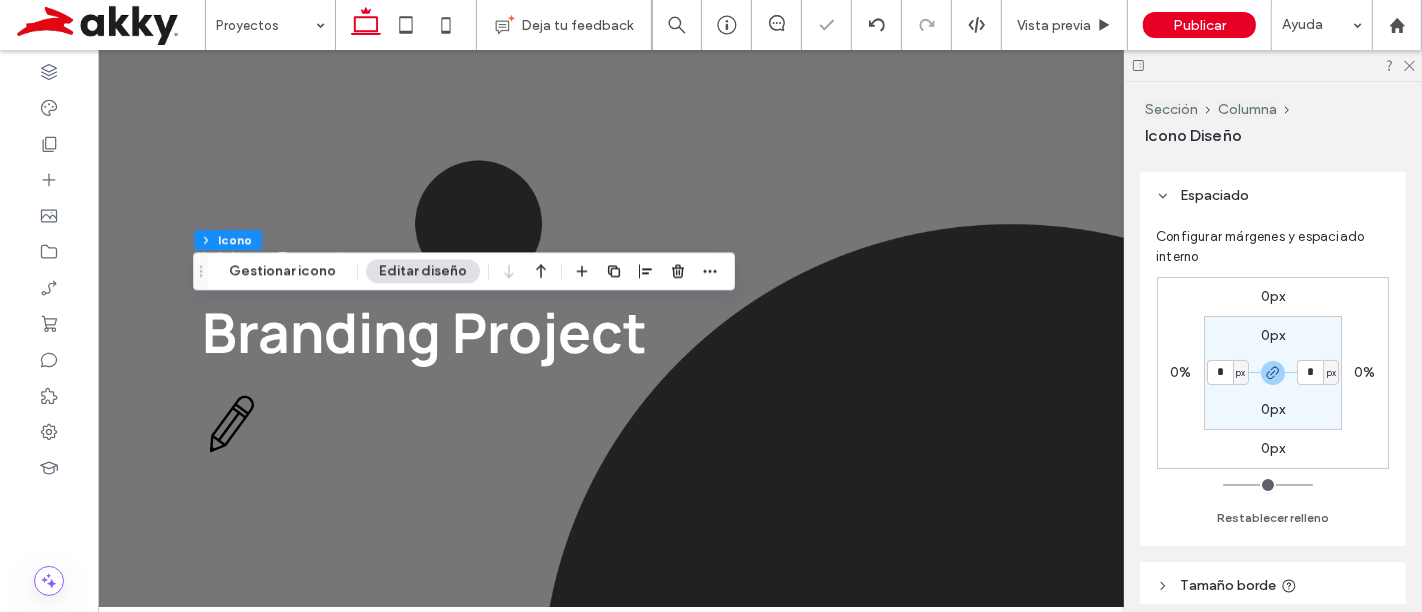 click on "0%" at bounding box center (1180, 372) 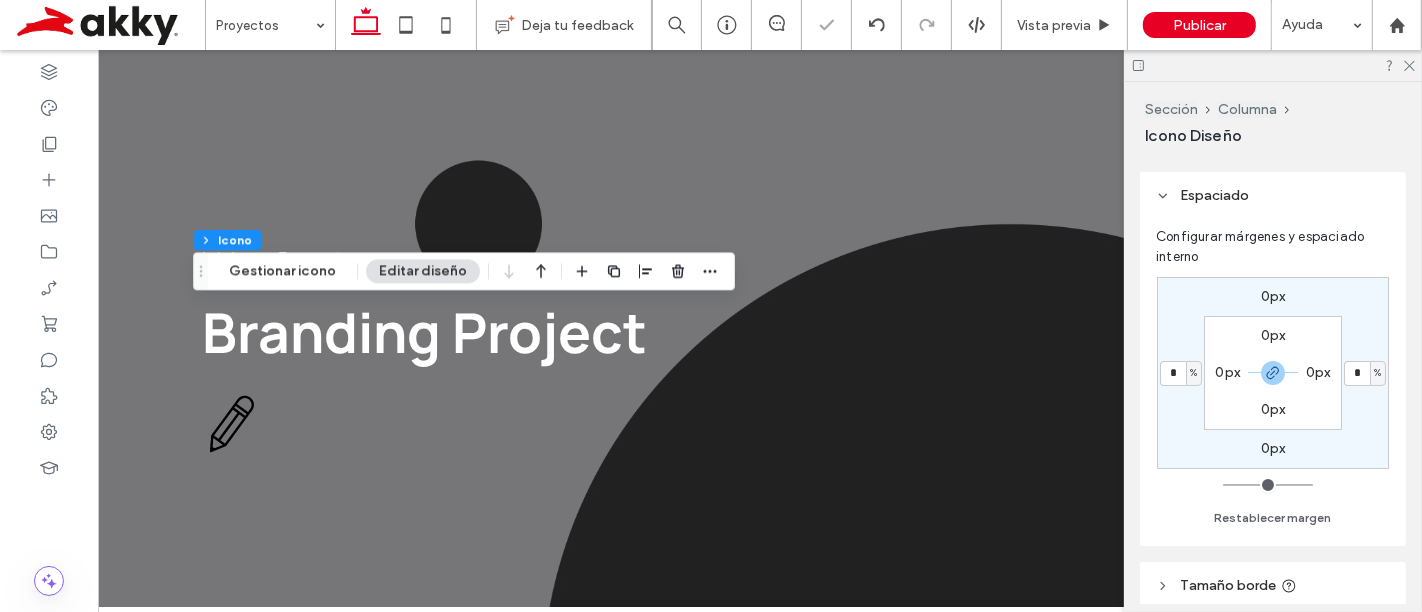 type on "*" 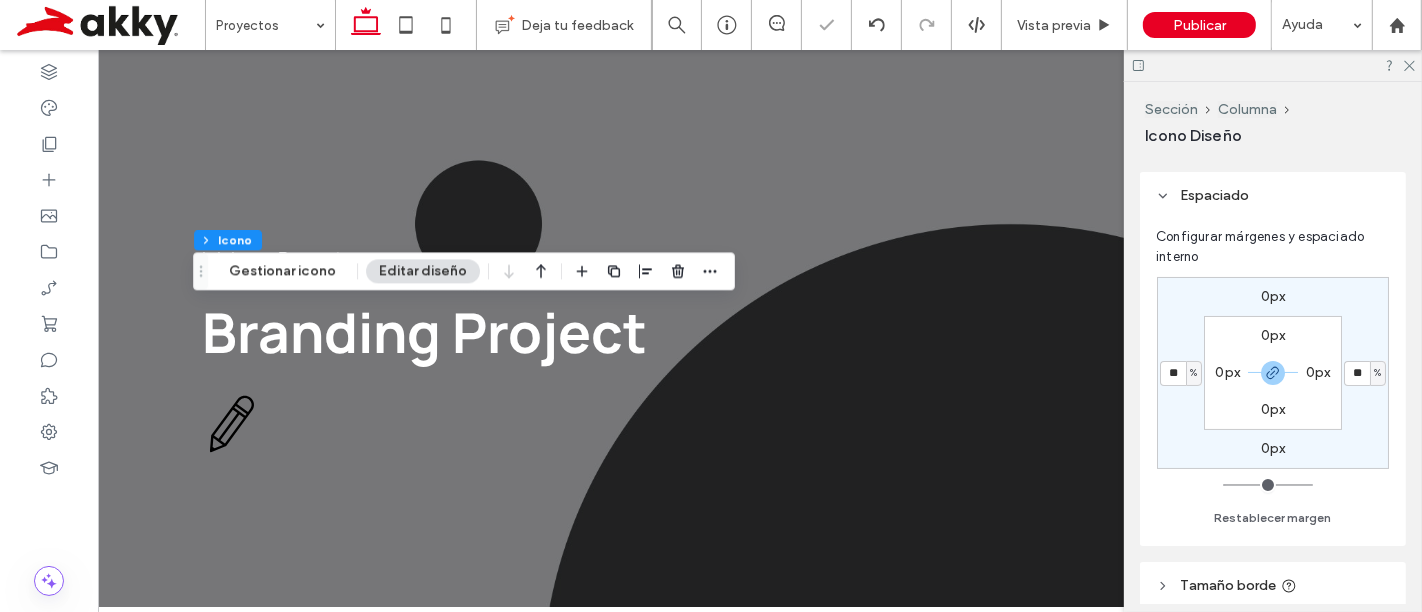 type on "**" 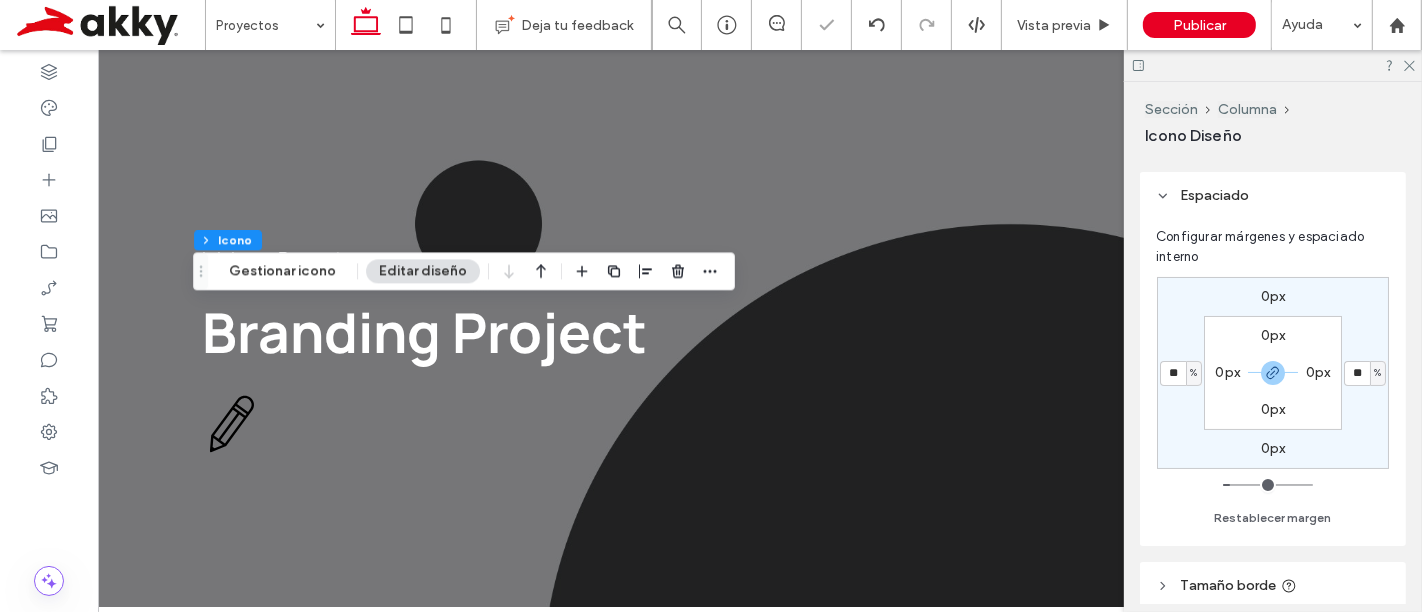 type on "**" 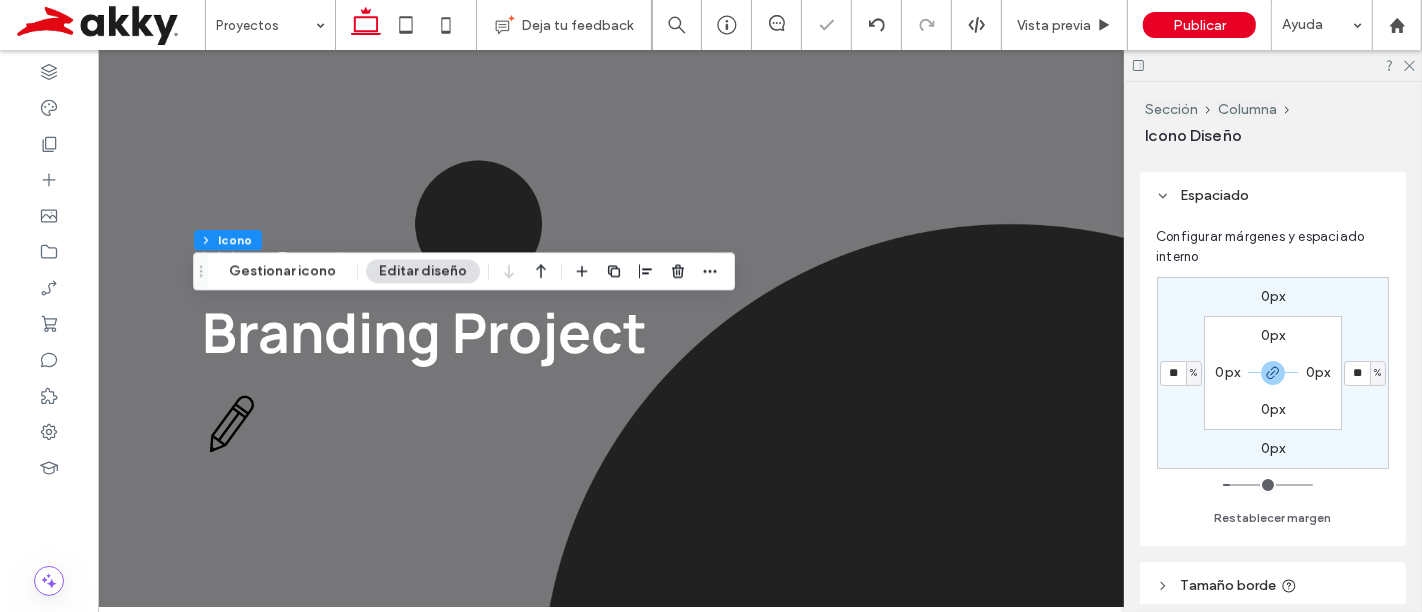 type on "**" 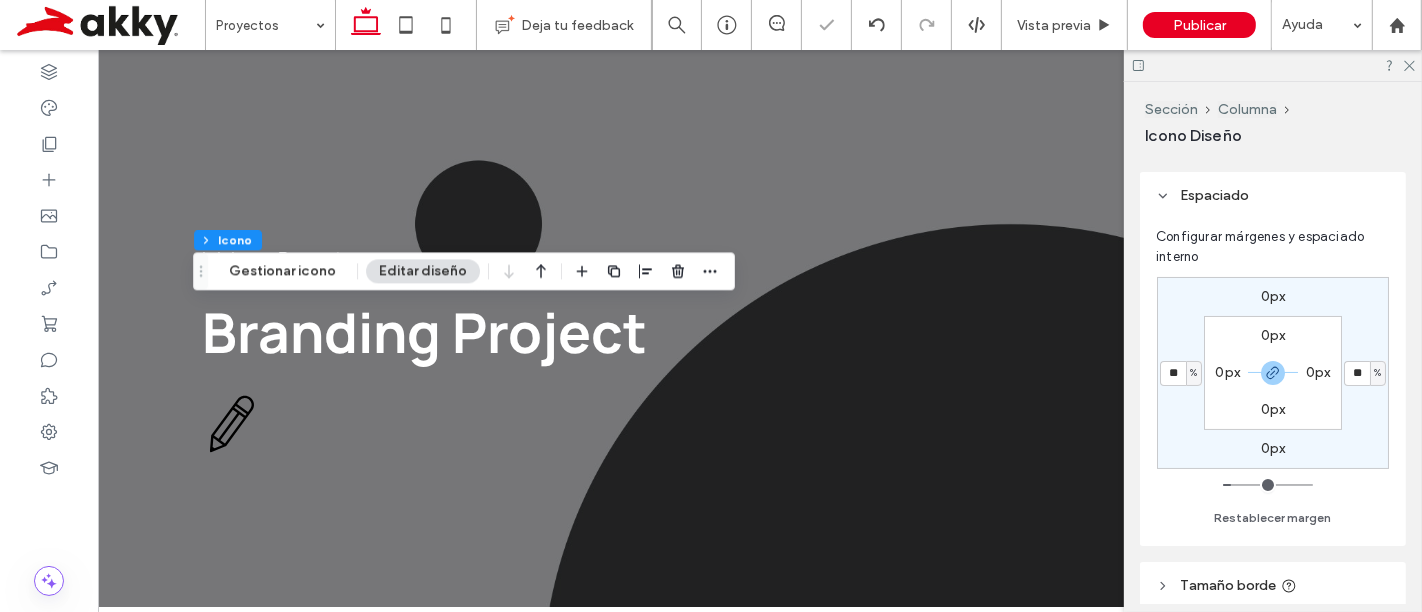 click at bounding box center (1268, 485) 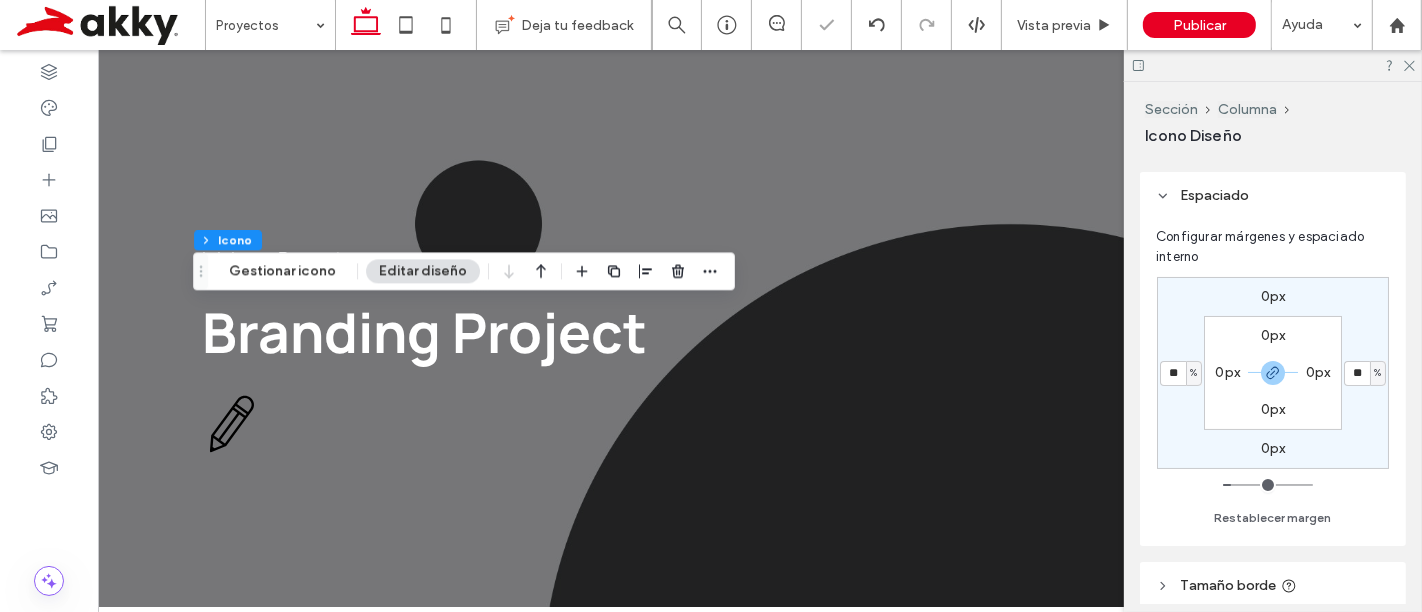 type on "**" 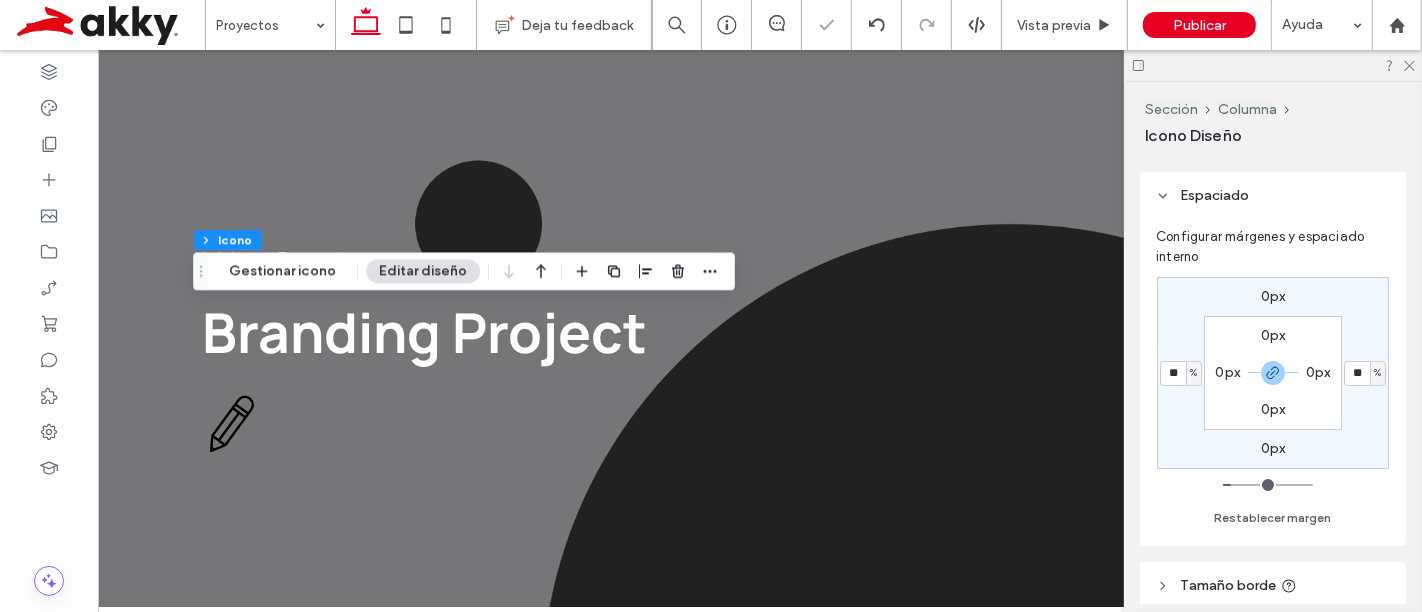 type on "**" 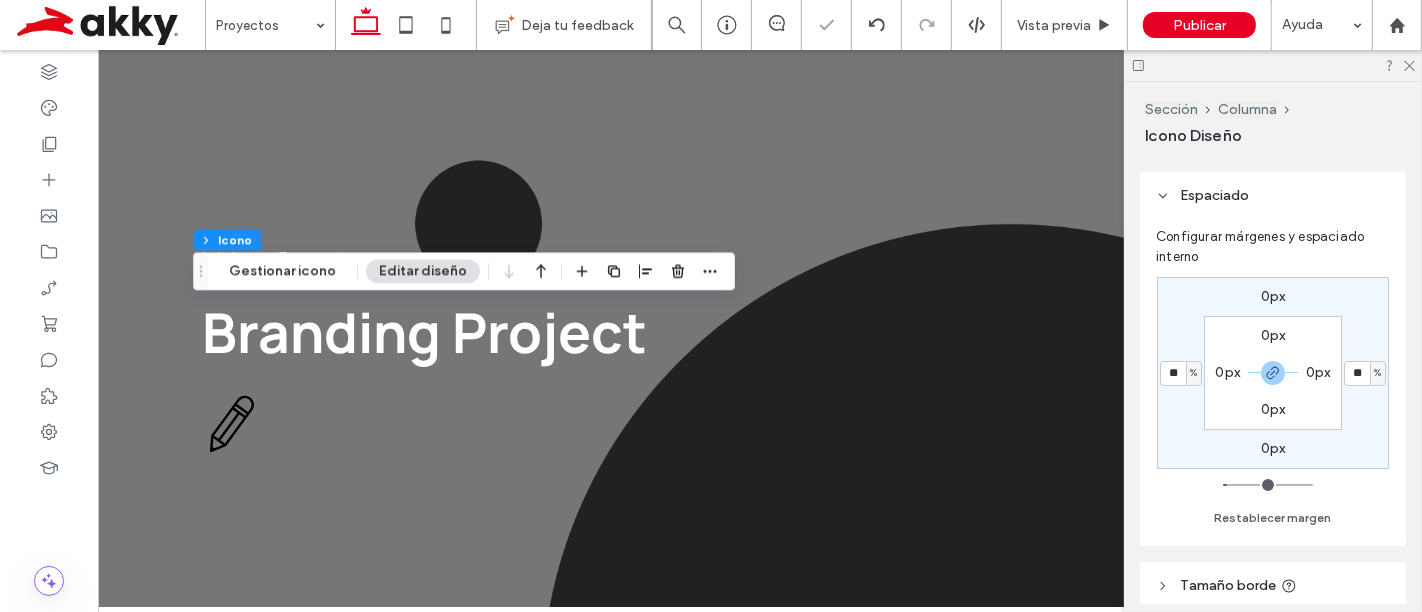 click at bounding box center [1268, 485] 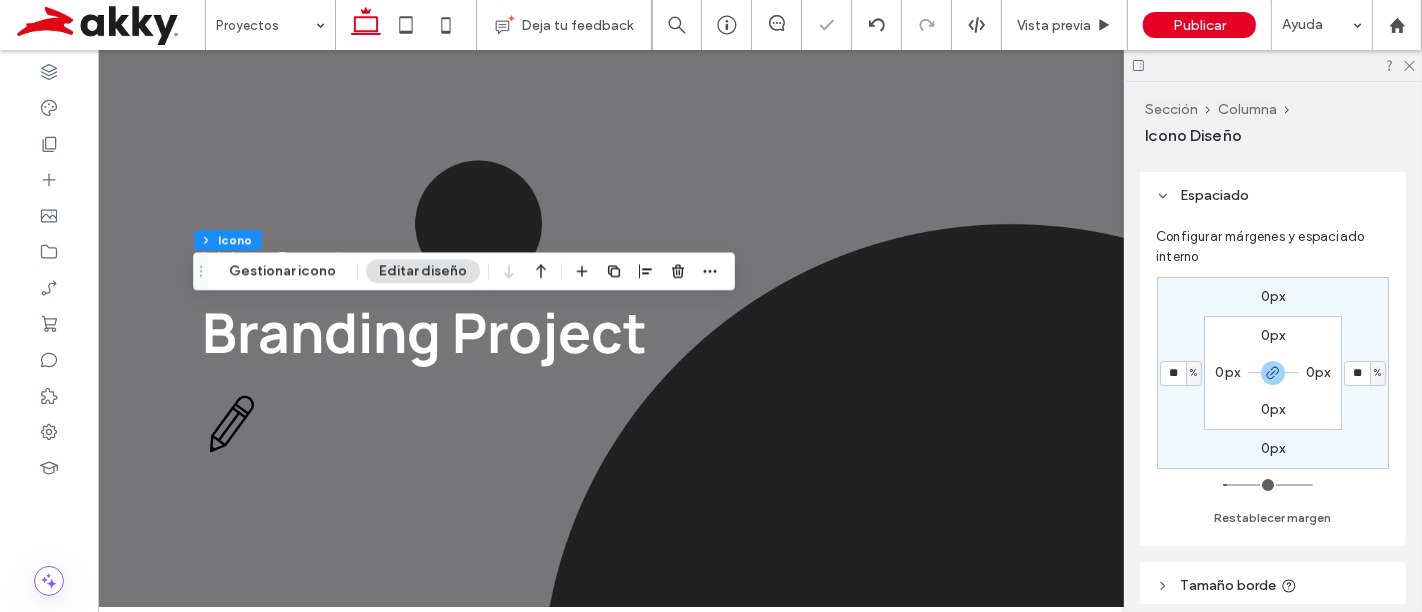 type on "**" 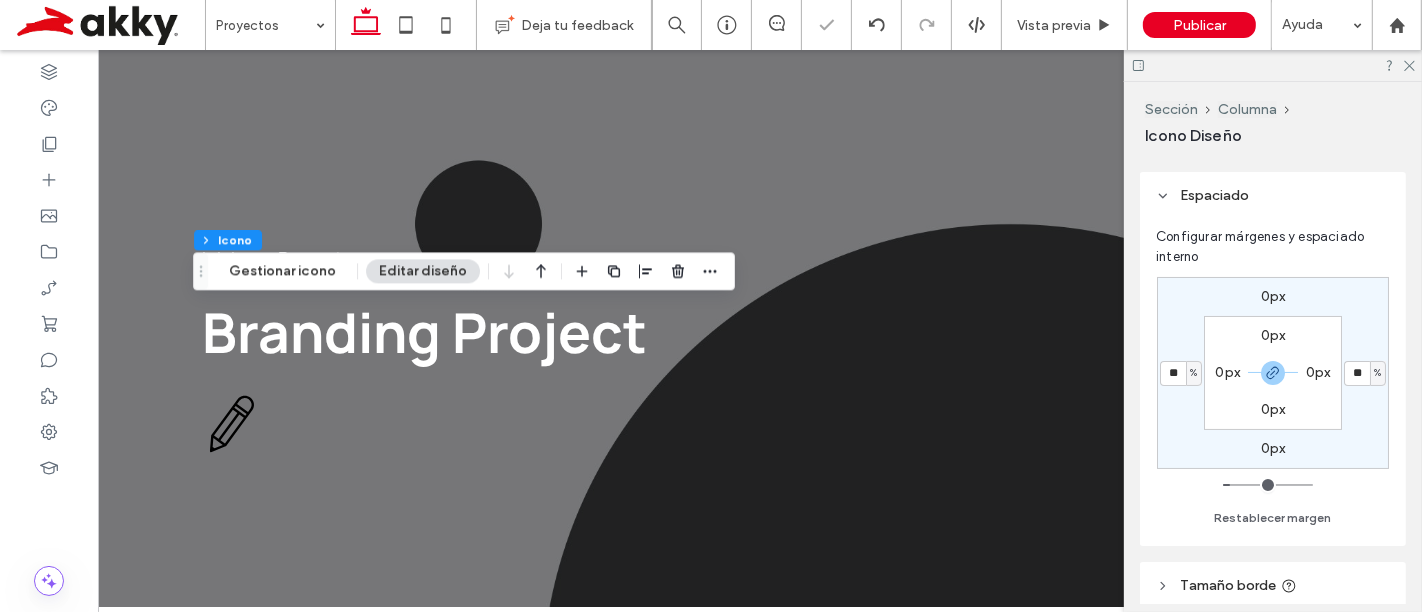 type on "**" 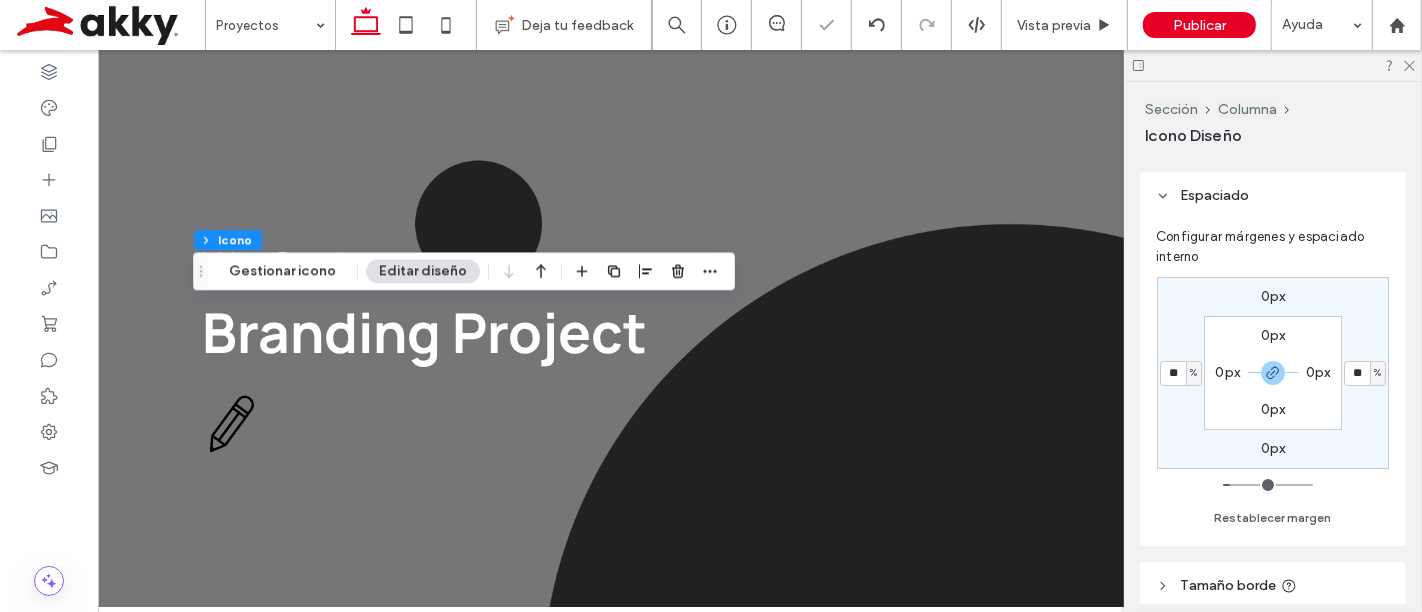 type on "**" 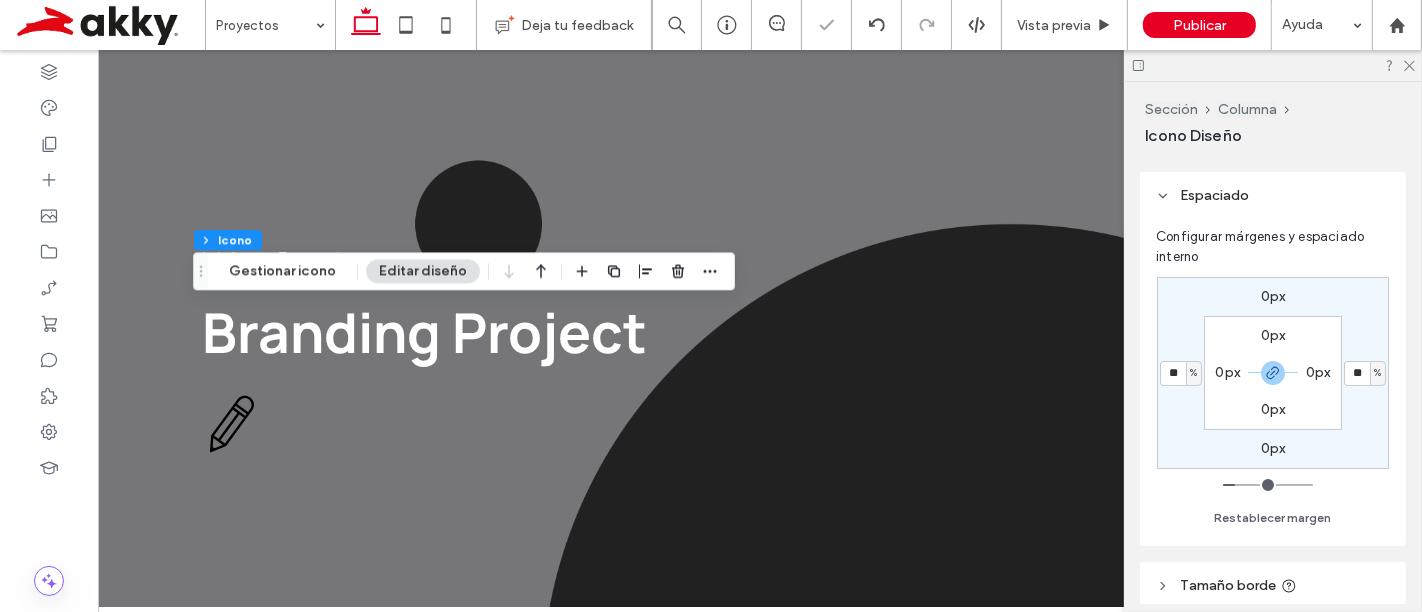 type on "**" 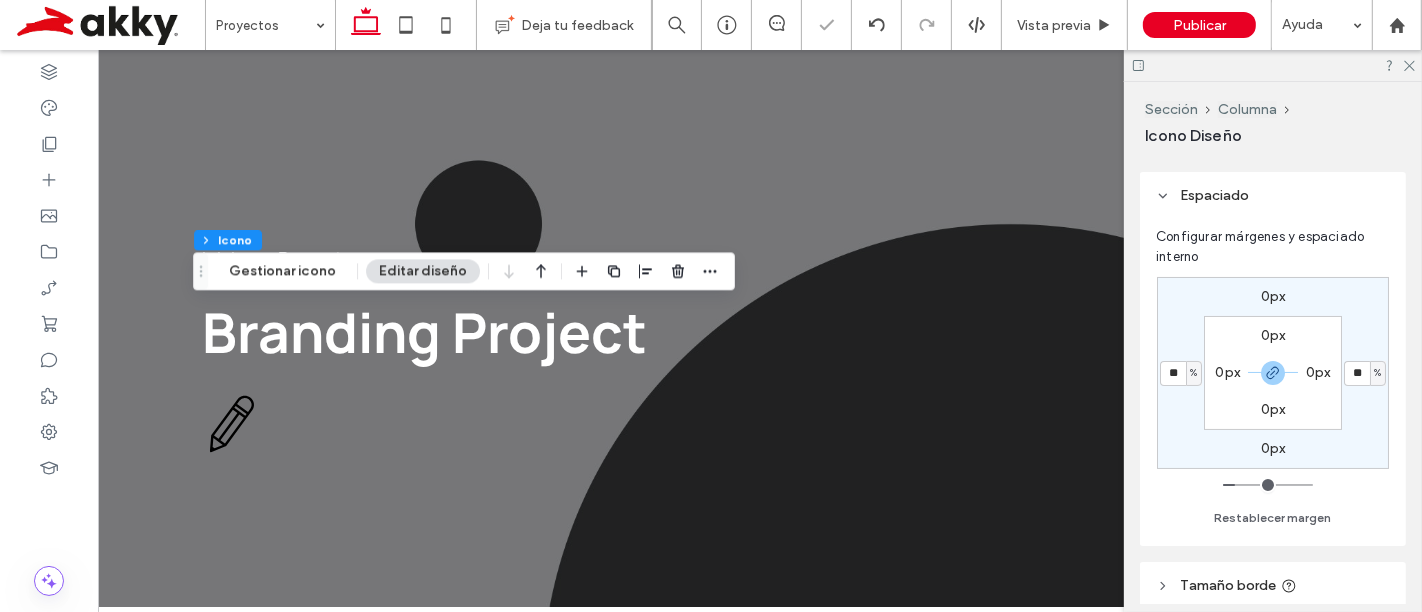type on "**" 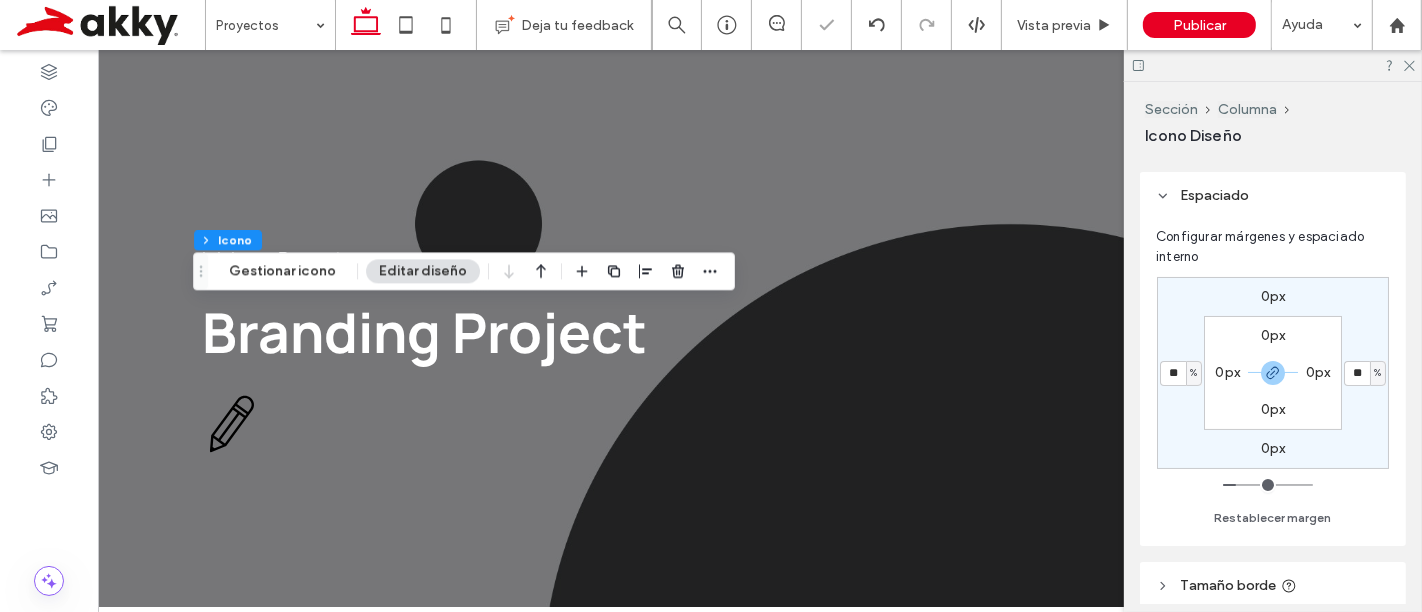 click at bounding box center [1268, 485] 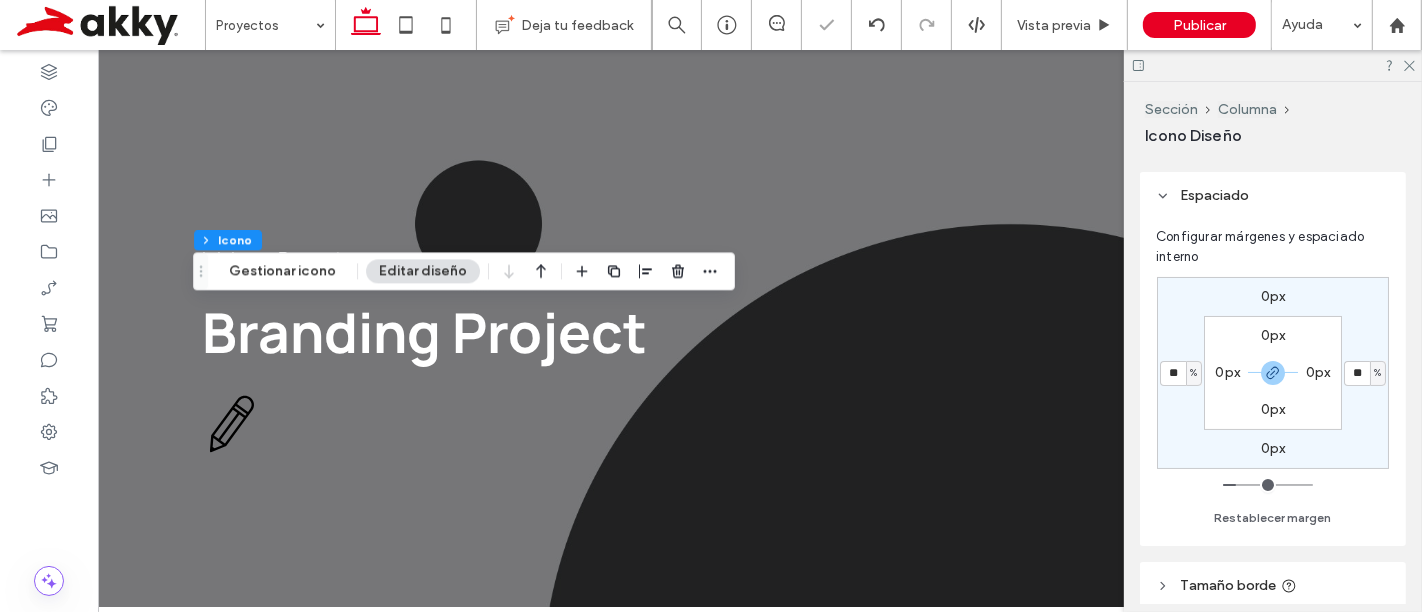 type on "**" 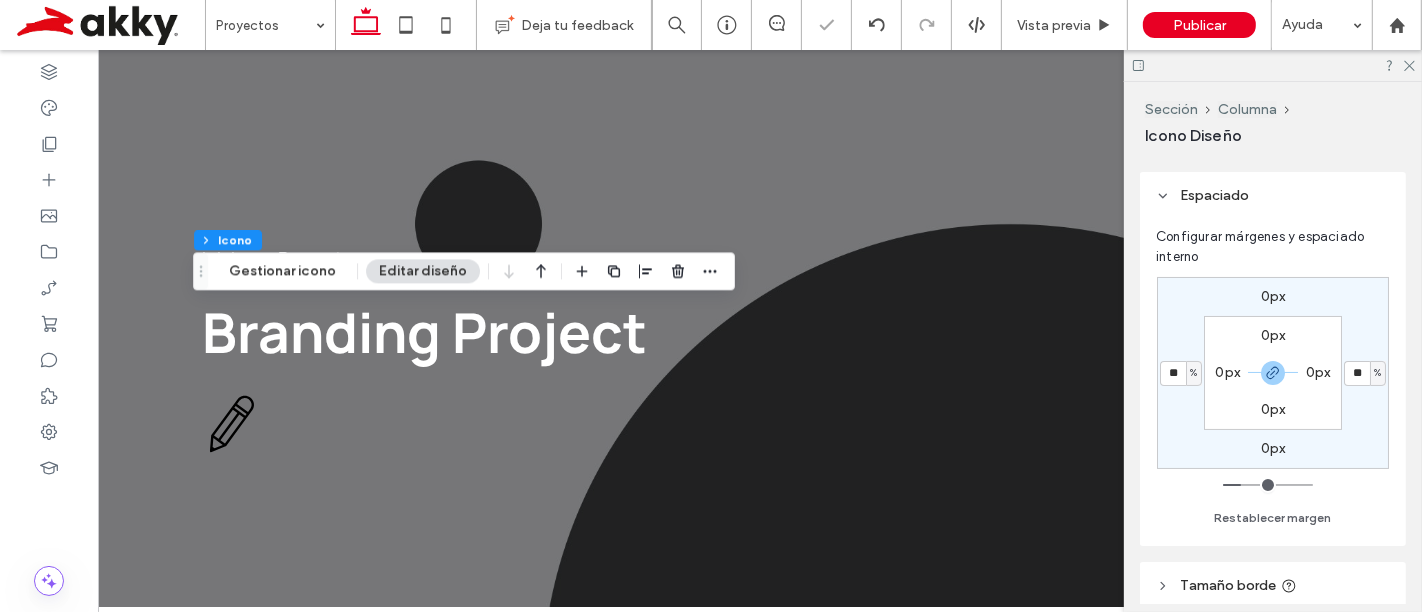 type on "**" 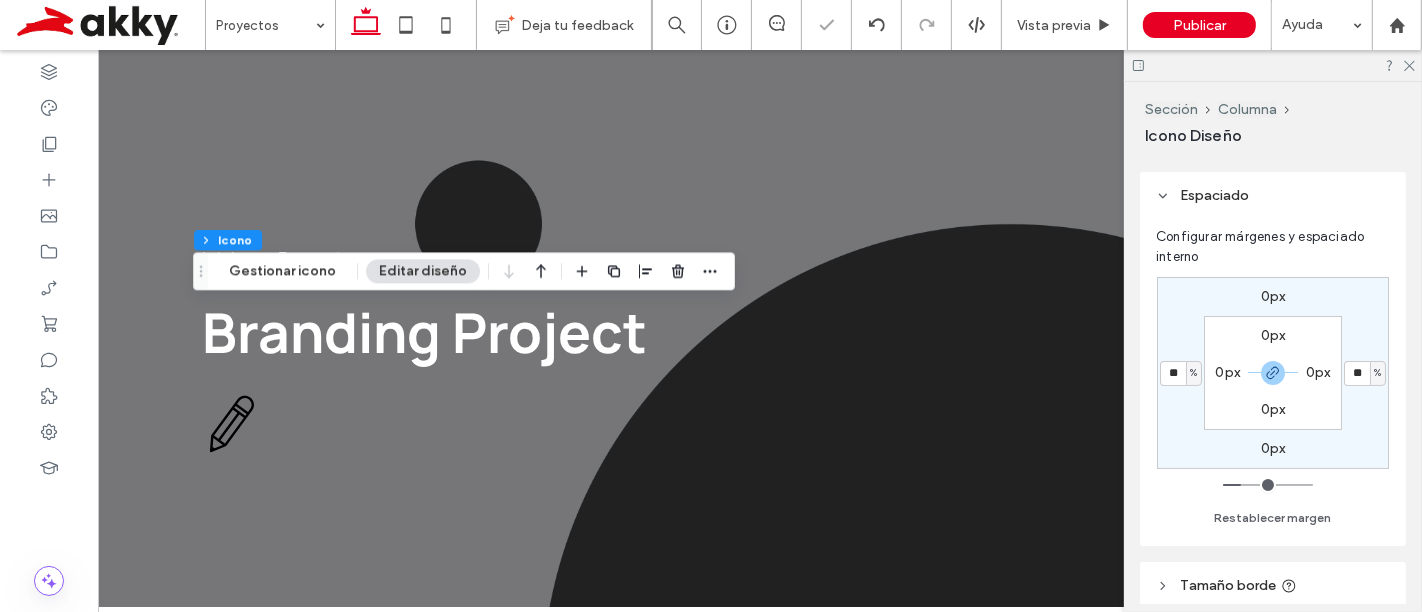 type on "**" 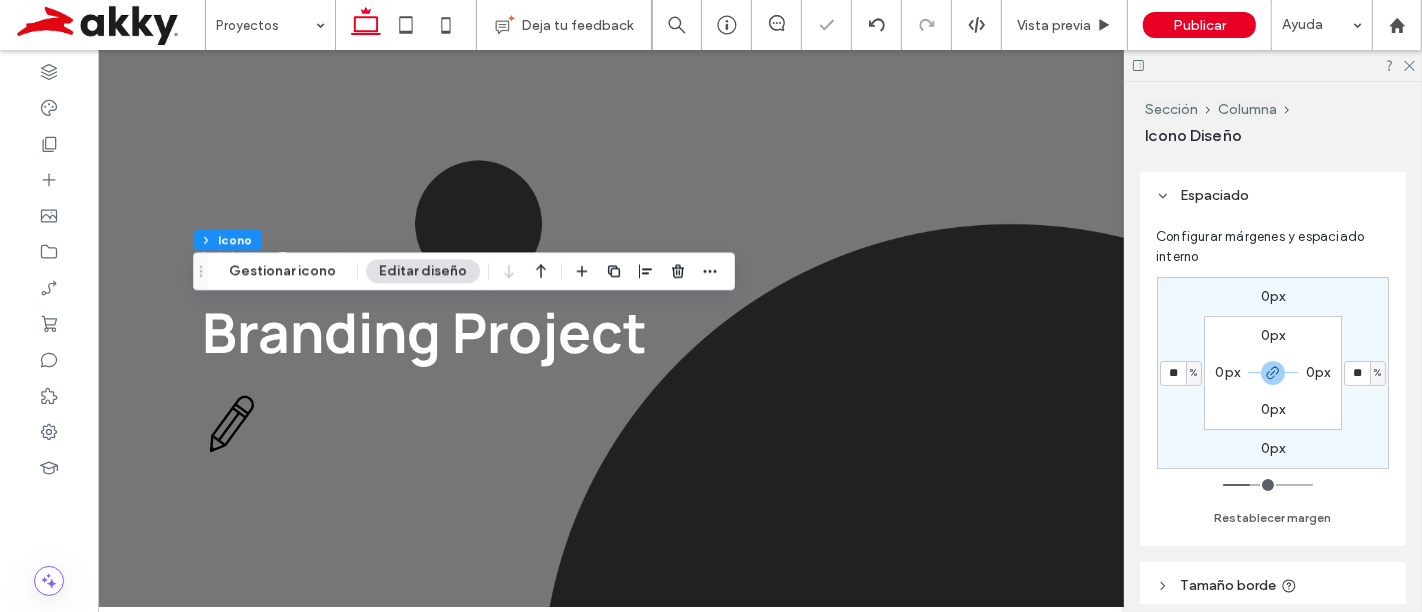 click at bounding box center (1268, 485) 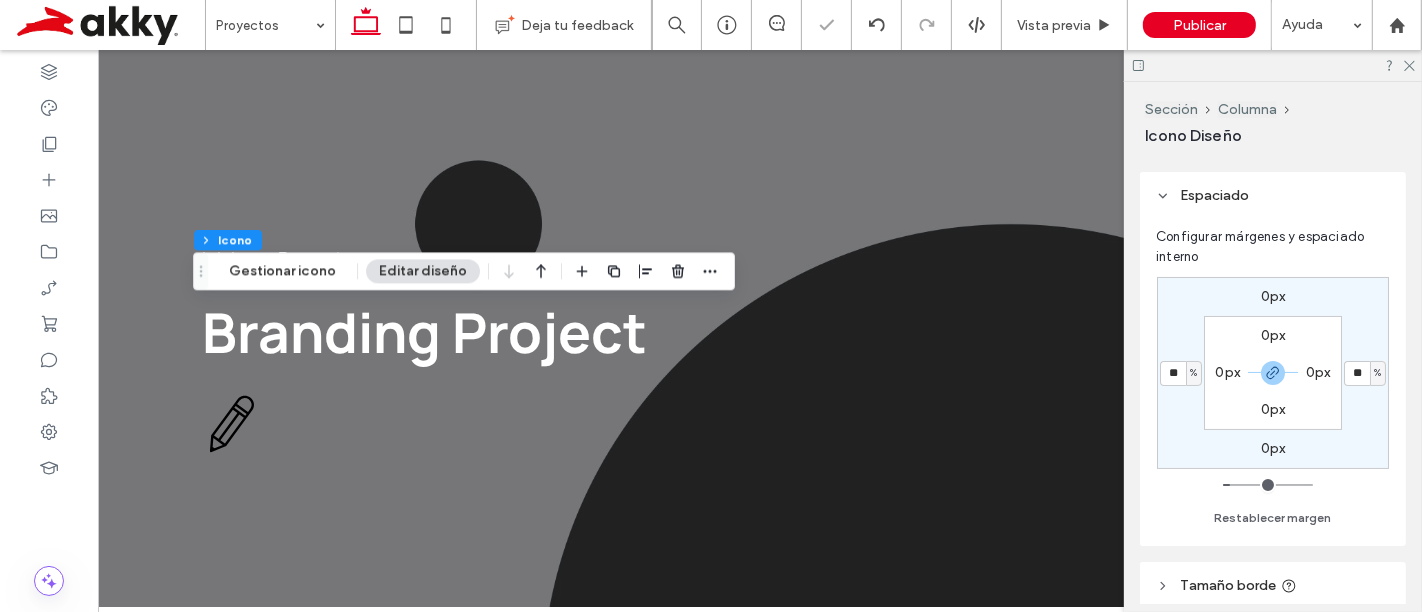 drag, startPoint x: 1248, startPoint y: 485, endPoint x: 1231, endPoint y: 485, distance: 17 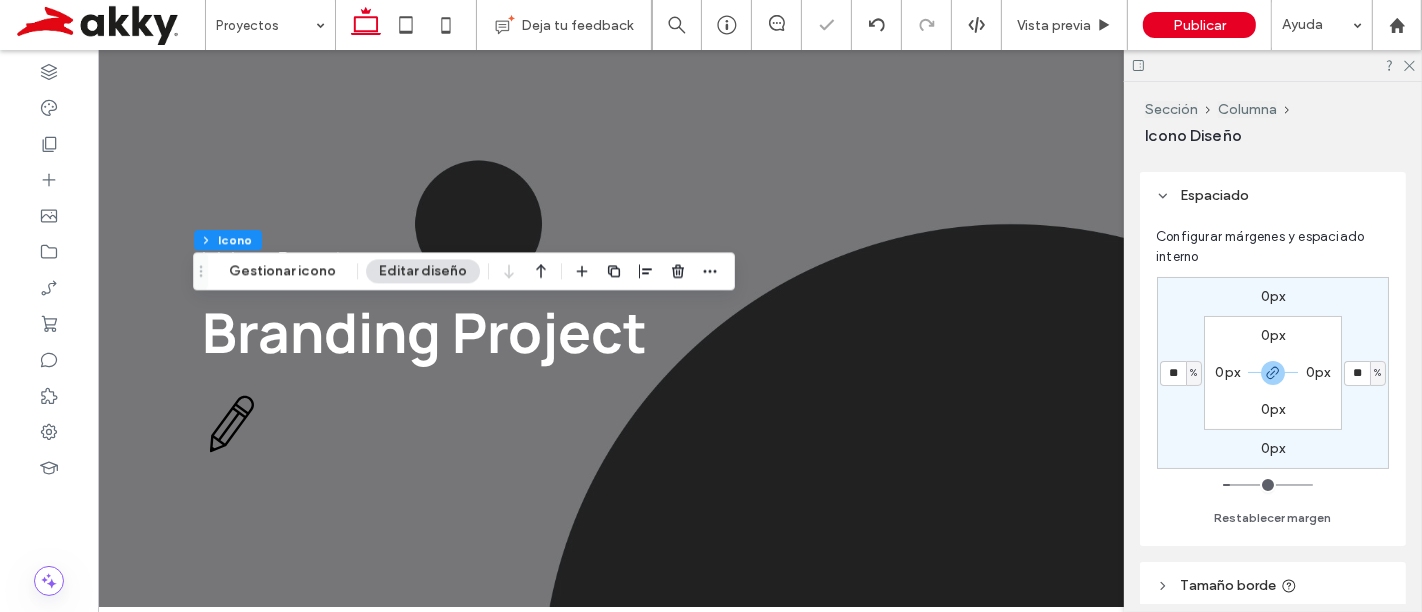 click at bounding box center [1268, 485] 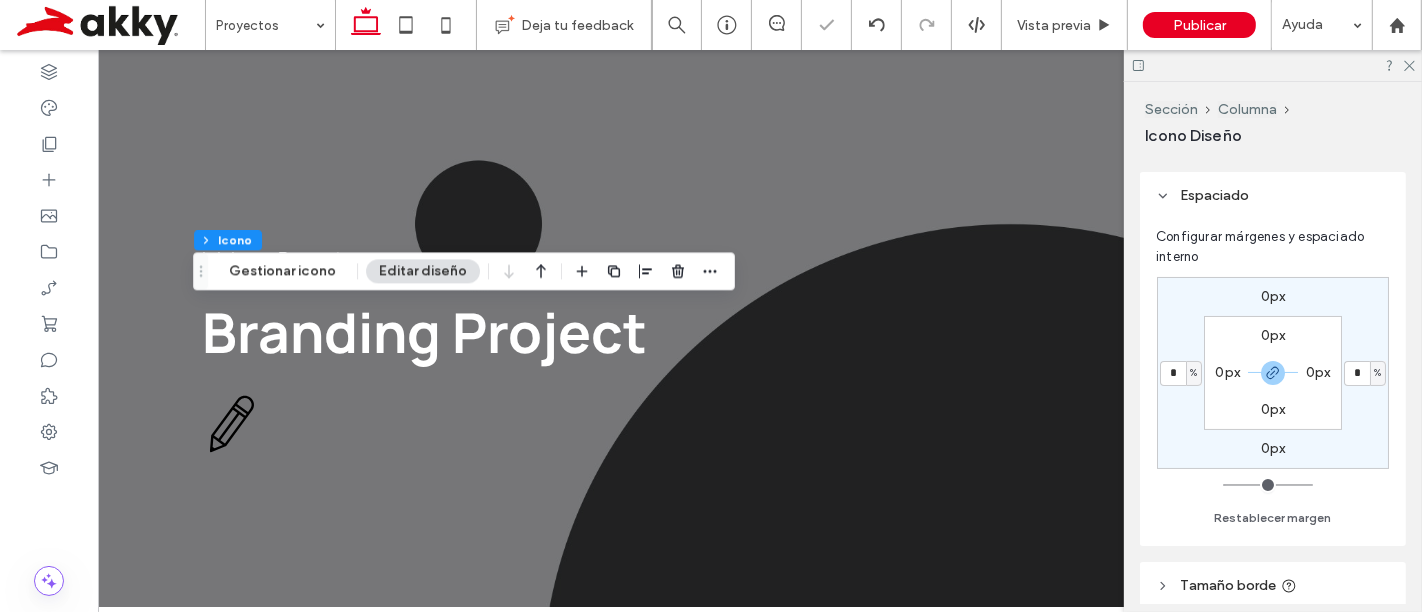 drag, startPoint x: 1231, startPoint y: 485, endPoint x: 1220, endPoint y: 485, distance: 11 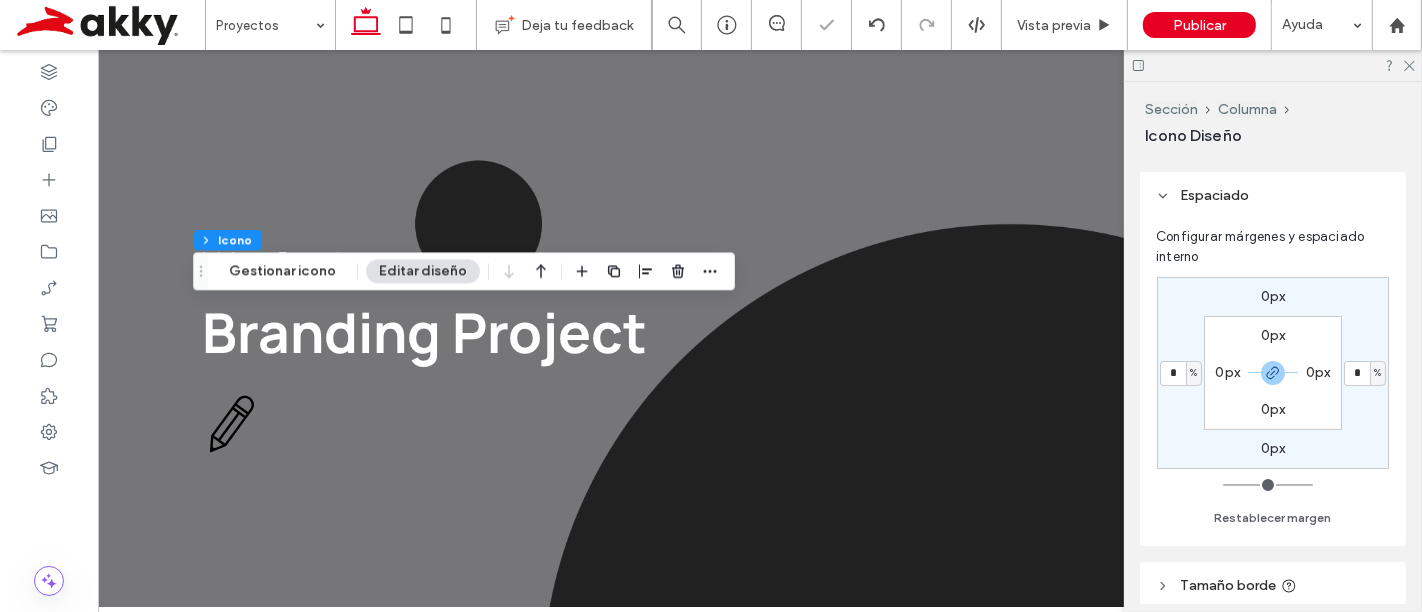 click at bounding box center (1268, 485) 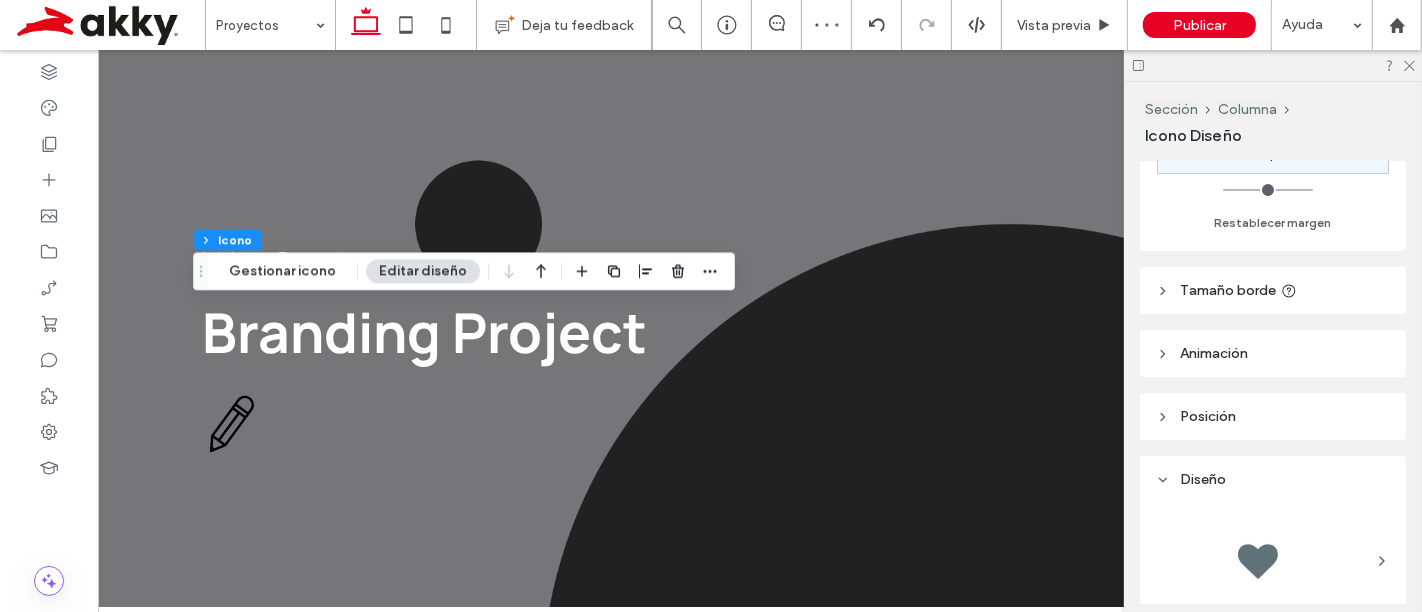 scroll, scrollTop: 444, scrollLeft: 0, axis: vertical 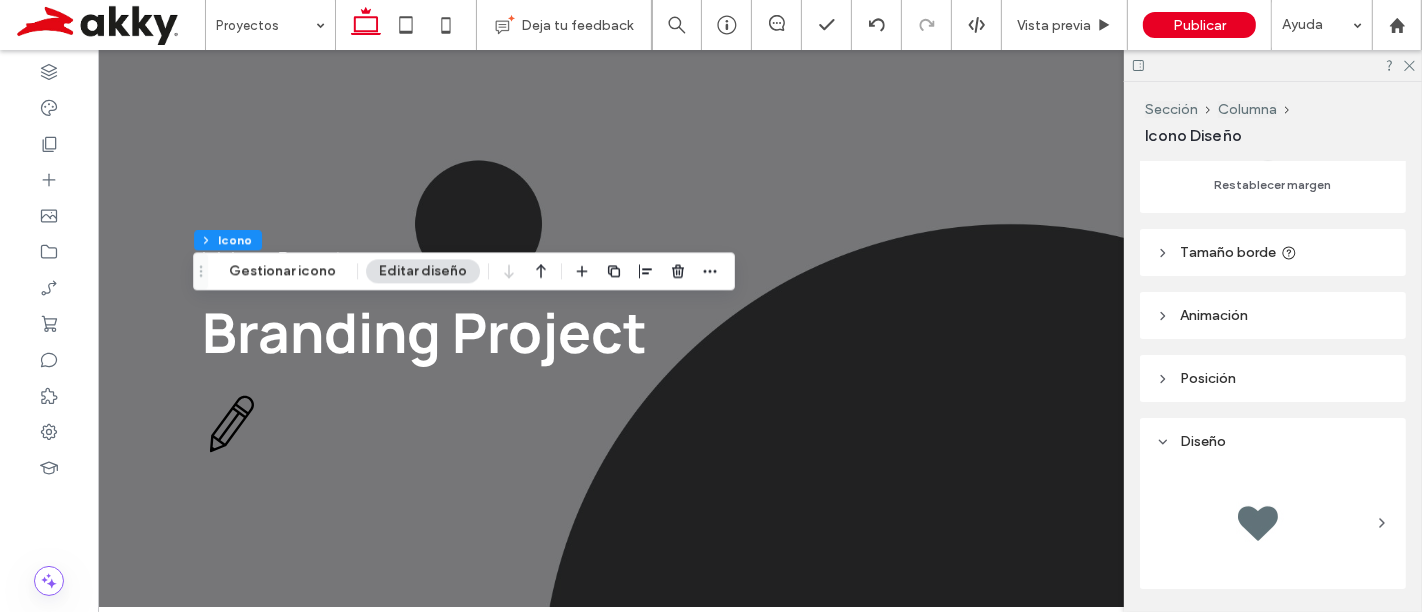 click on "Tamaño borde" at bounding box center (1228, 252) 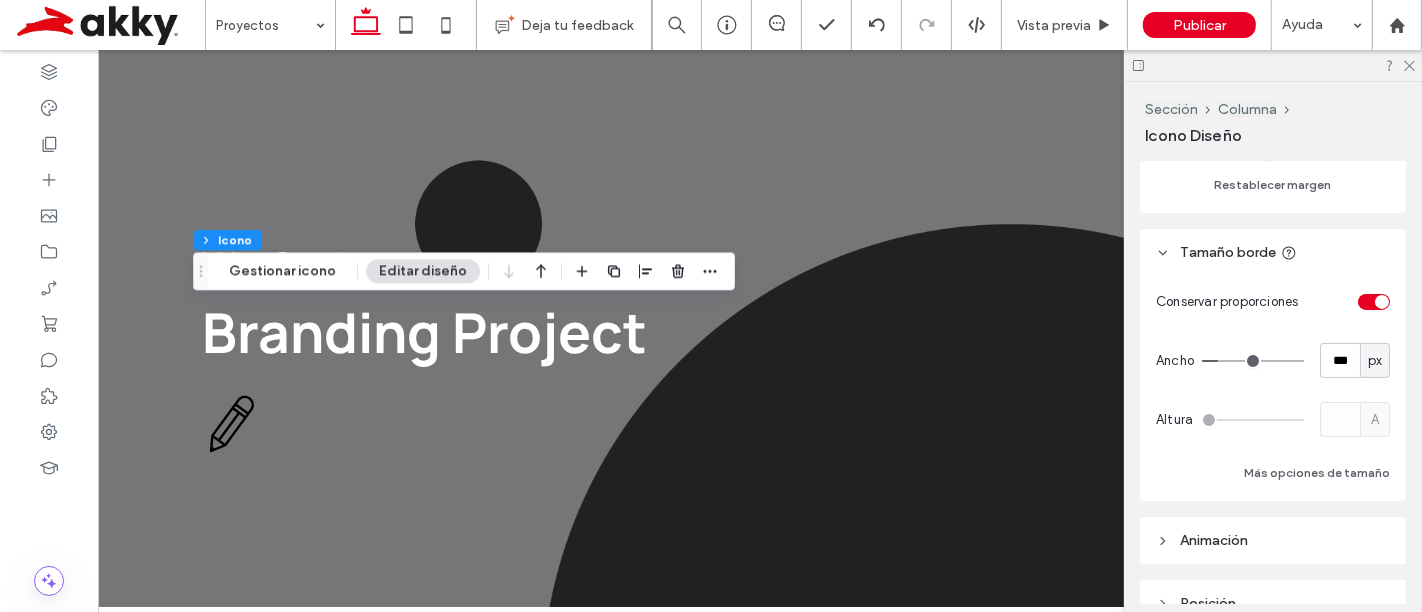click at bounding box center (1253, 361) 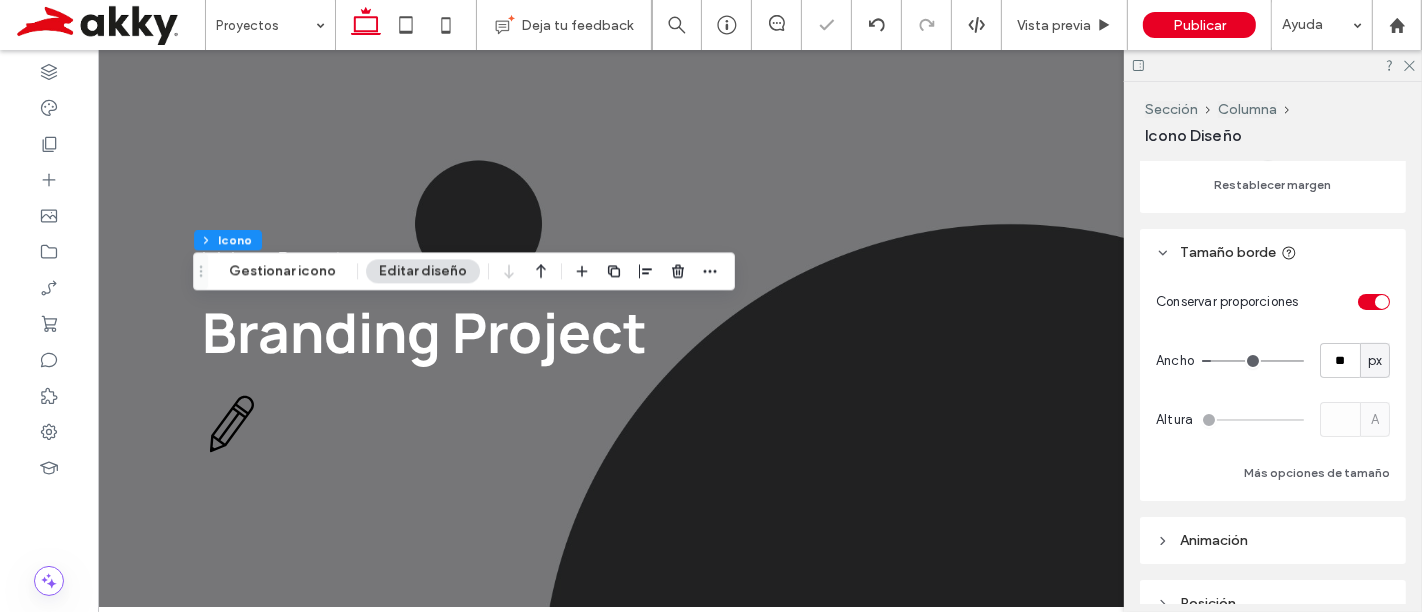 click at bounding box center [1253, 361] 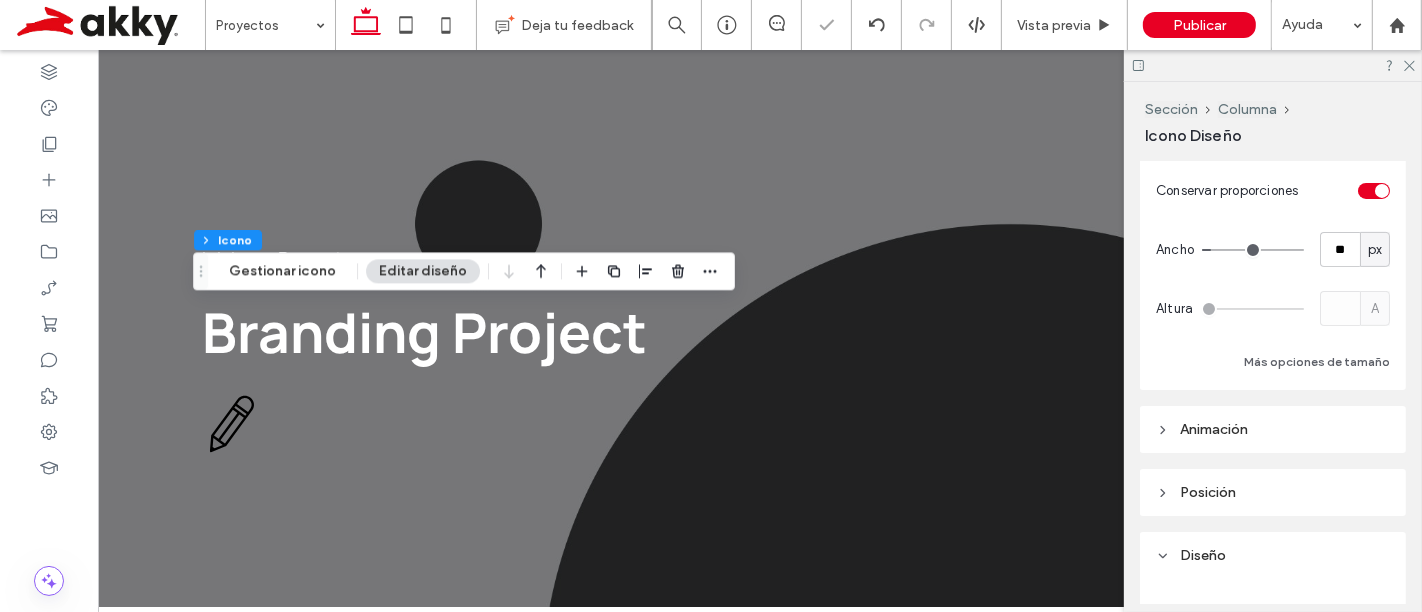 scroll, scrollTop: 666, scrollLeft: 0, axis: vertical 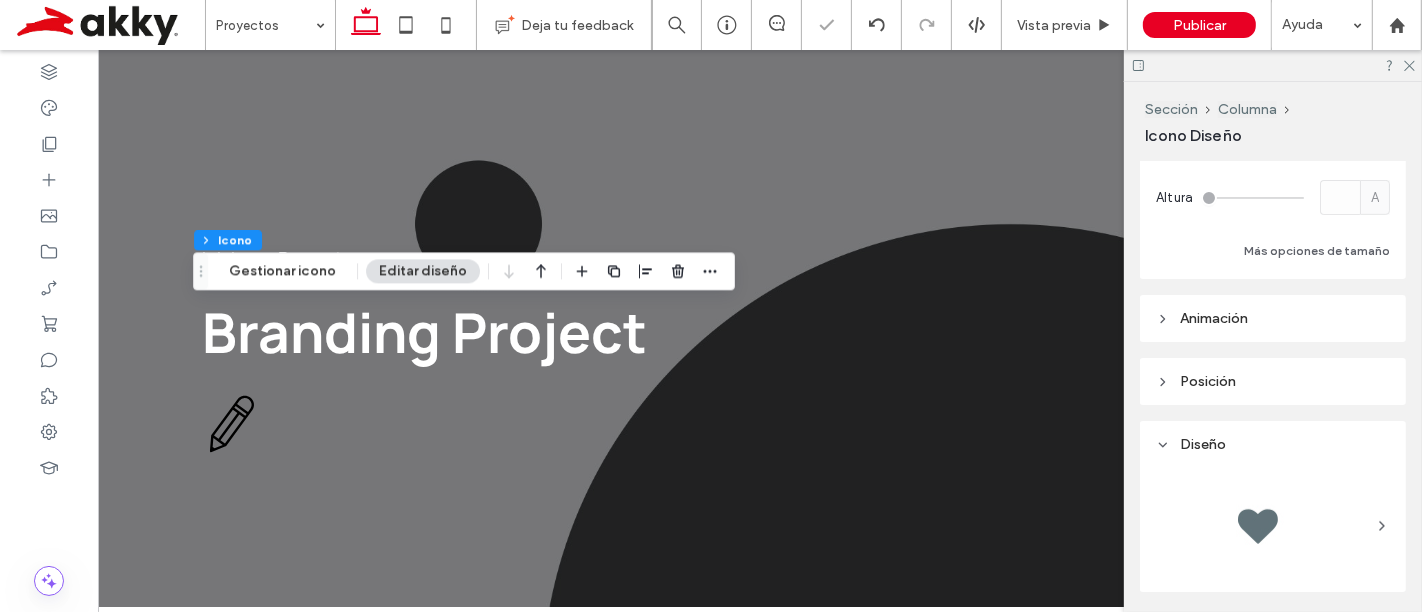 click on "Animación" at bounding box center [1214, 318] 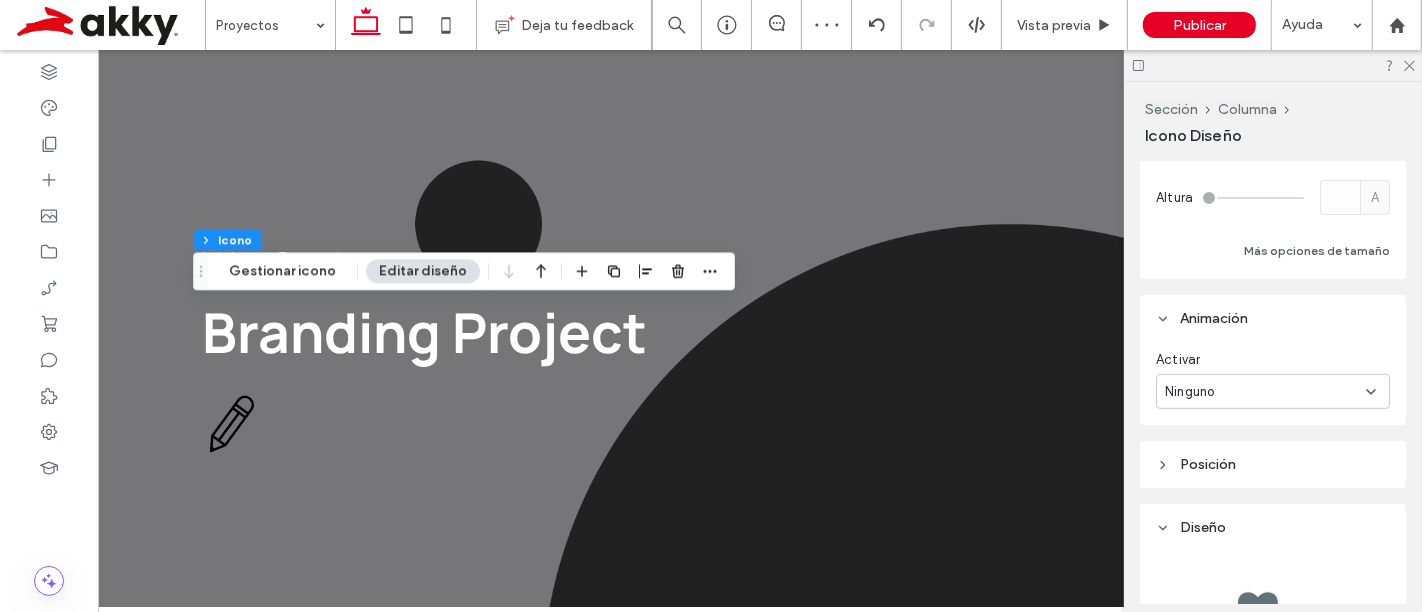 scroll, scrollTop: 777, scrollLeft: 0, axis: vertical 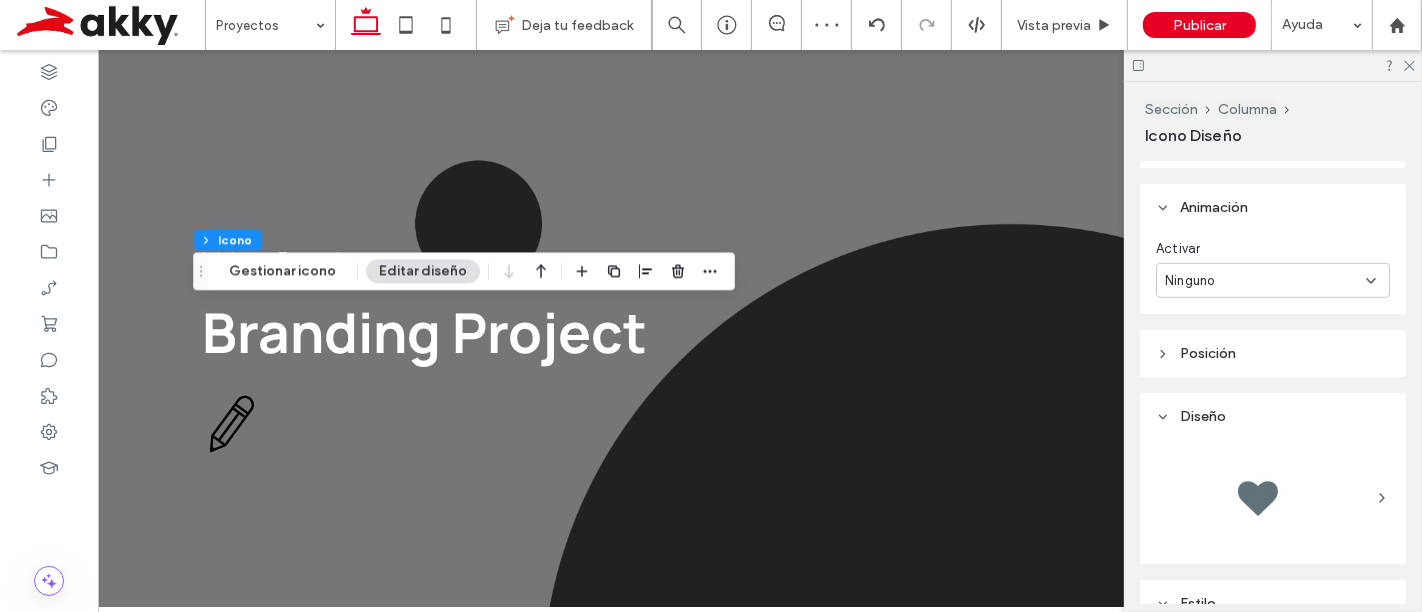 click on "Ninguno" at bounding box center [1273, 280] 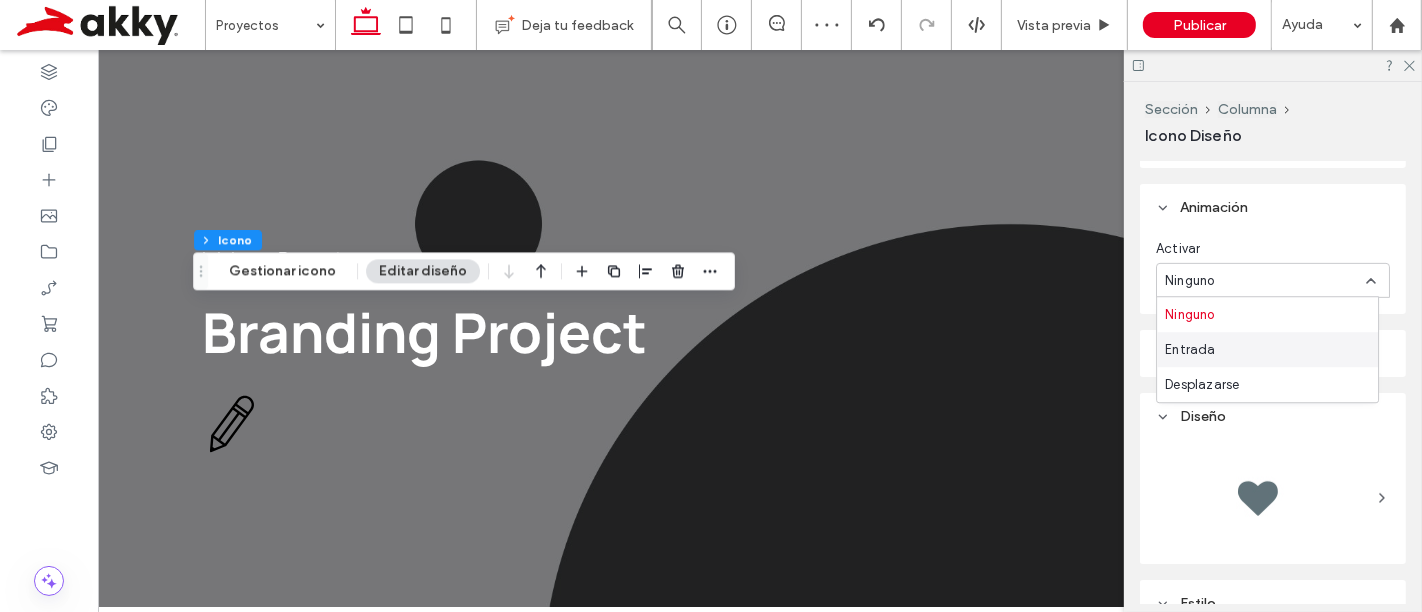 click on "Entrada" at bounding box center [1267, 349] 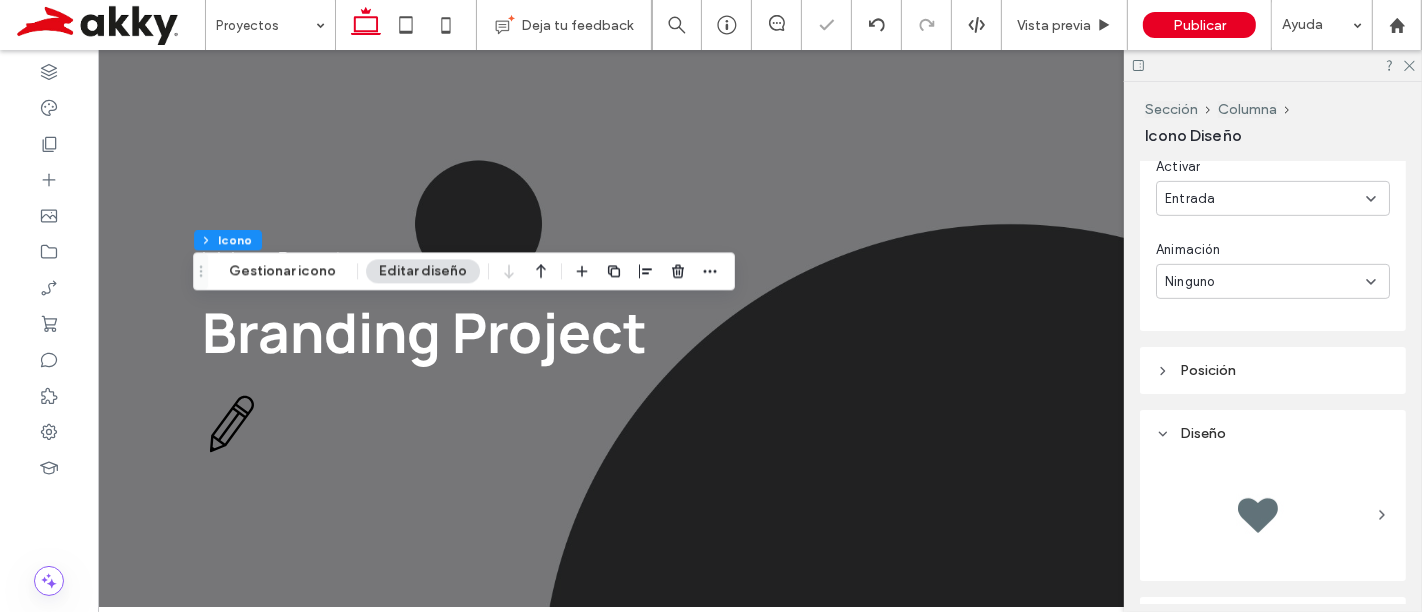 scroll, scrollTop: 888, scrollLeft: 0, axis: vertical 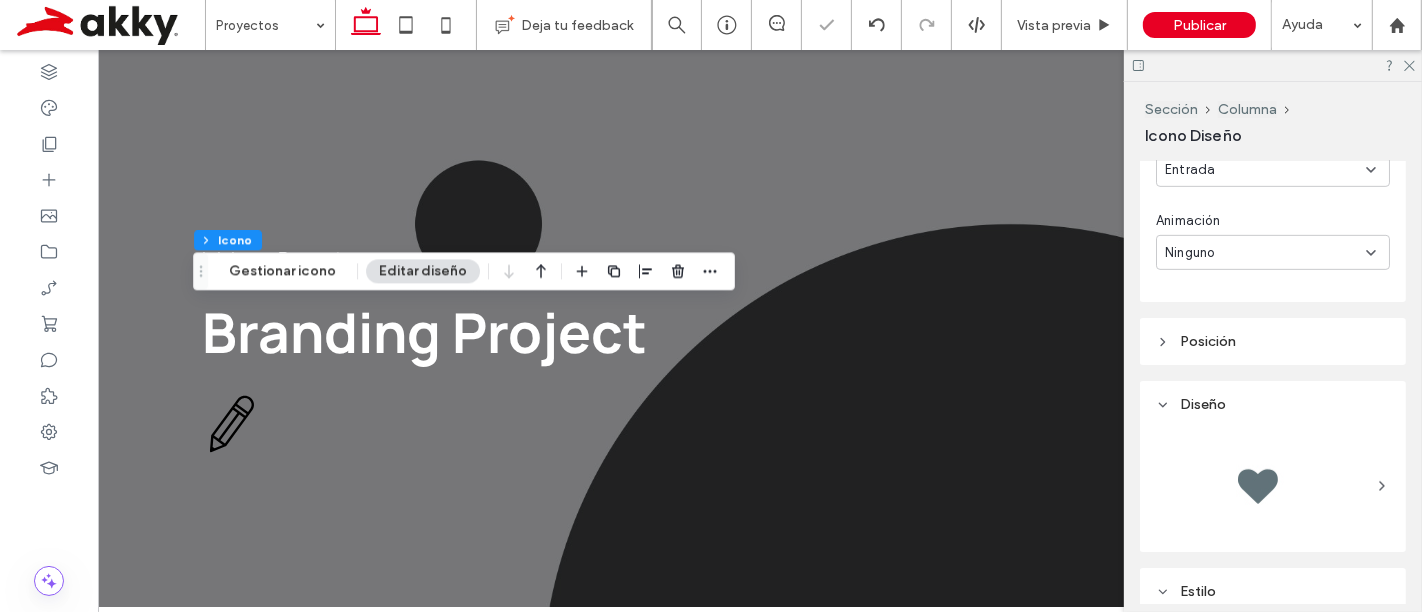 click on "Ninguno" at bounding box center (1265, 253) 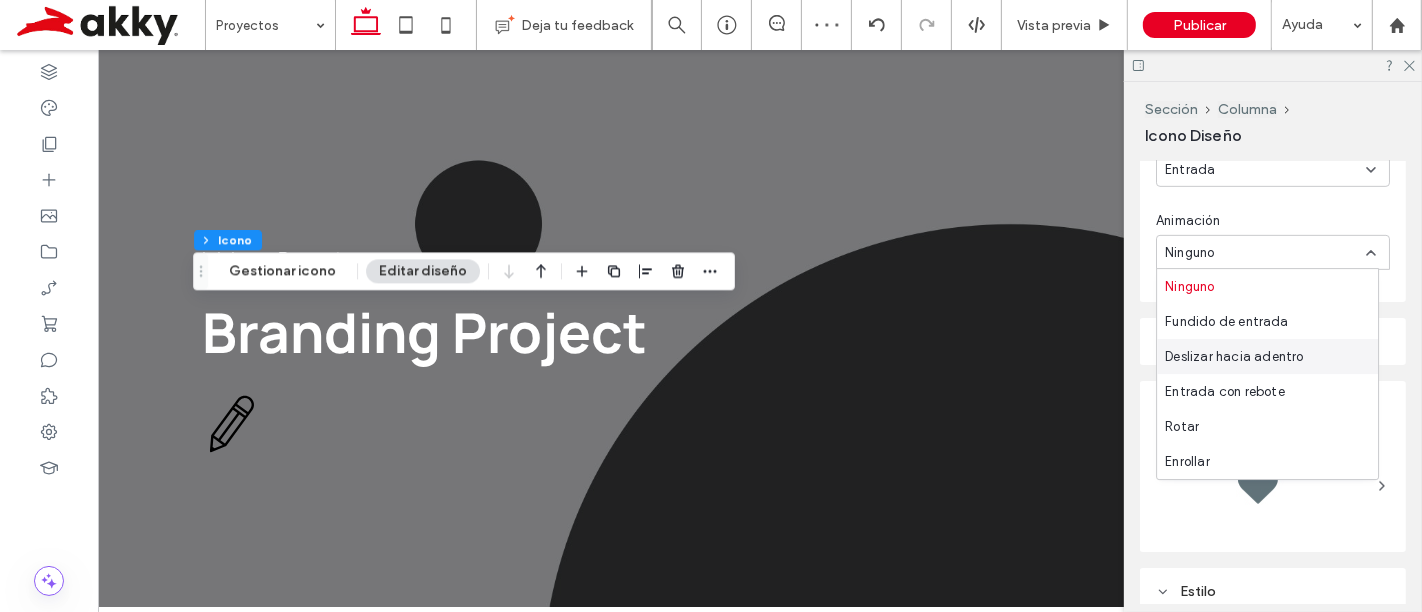 click on "Deslizar hacia adentro" at bounding box center [1234, 357] 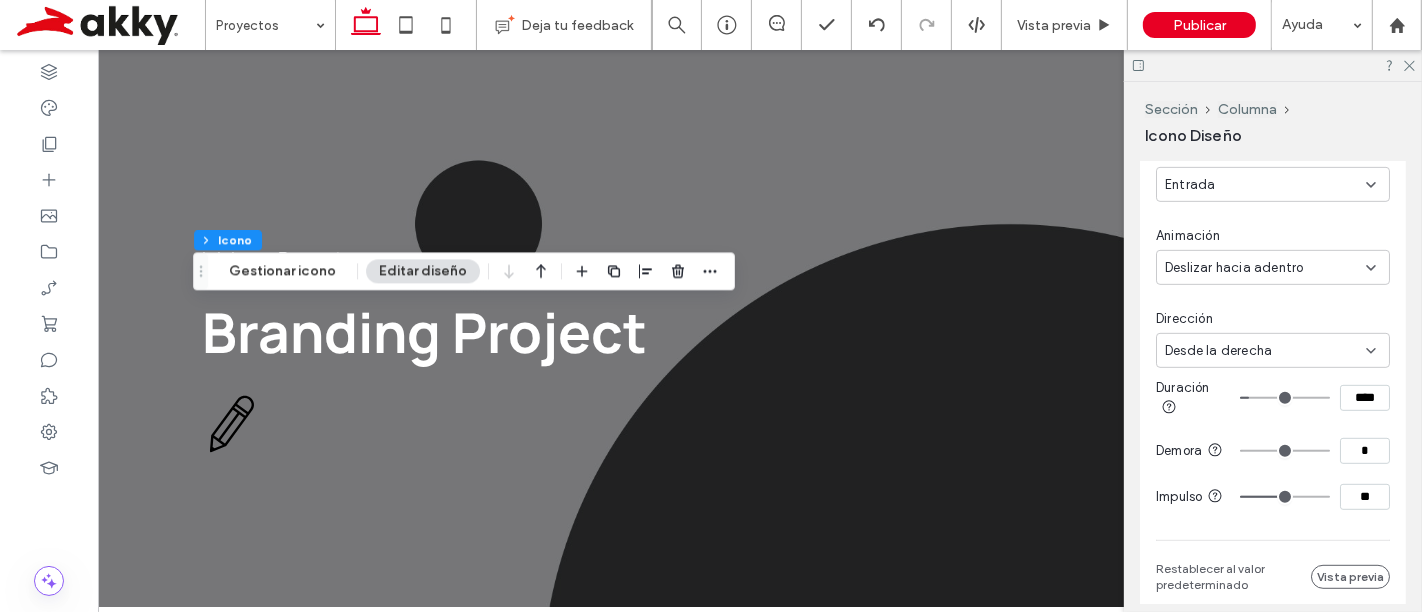 scroll, scrollTop: 777, scrollLeft: 0, axis: vertical 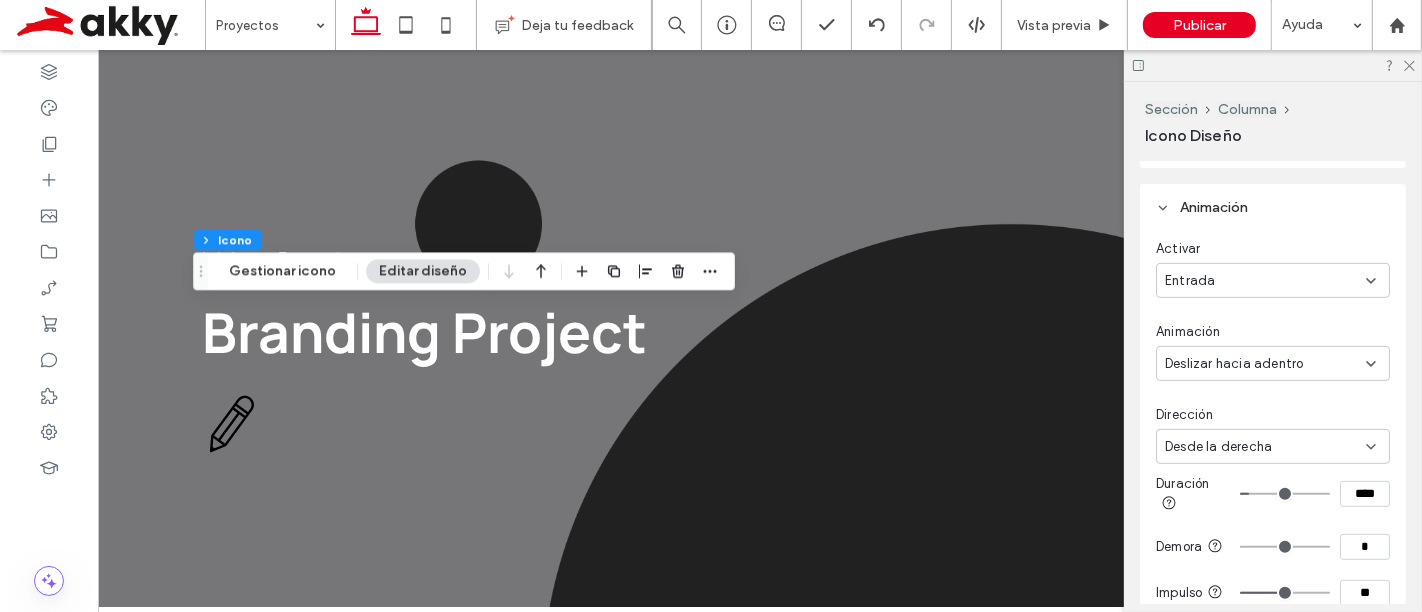 click 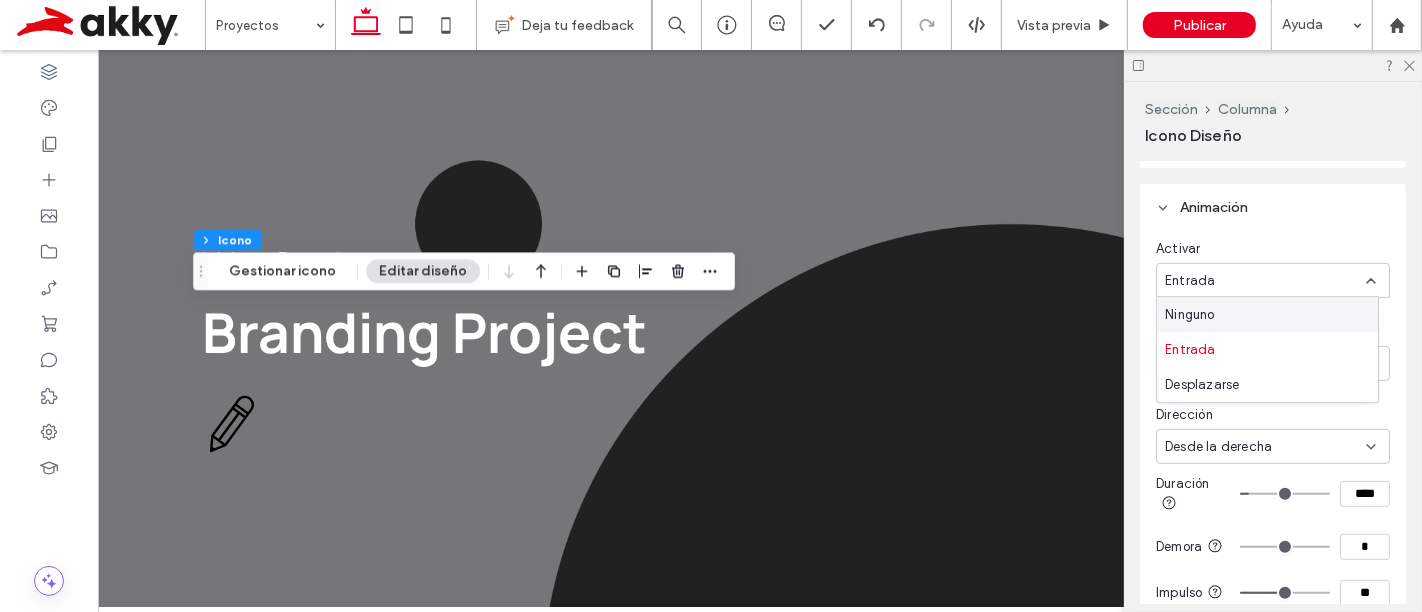 click on "Ninguno" at bounding box center (1267, 314) 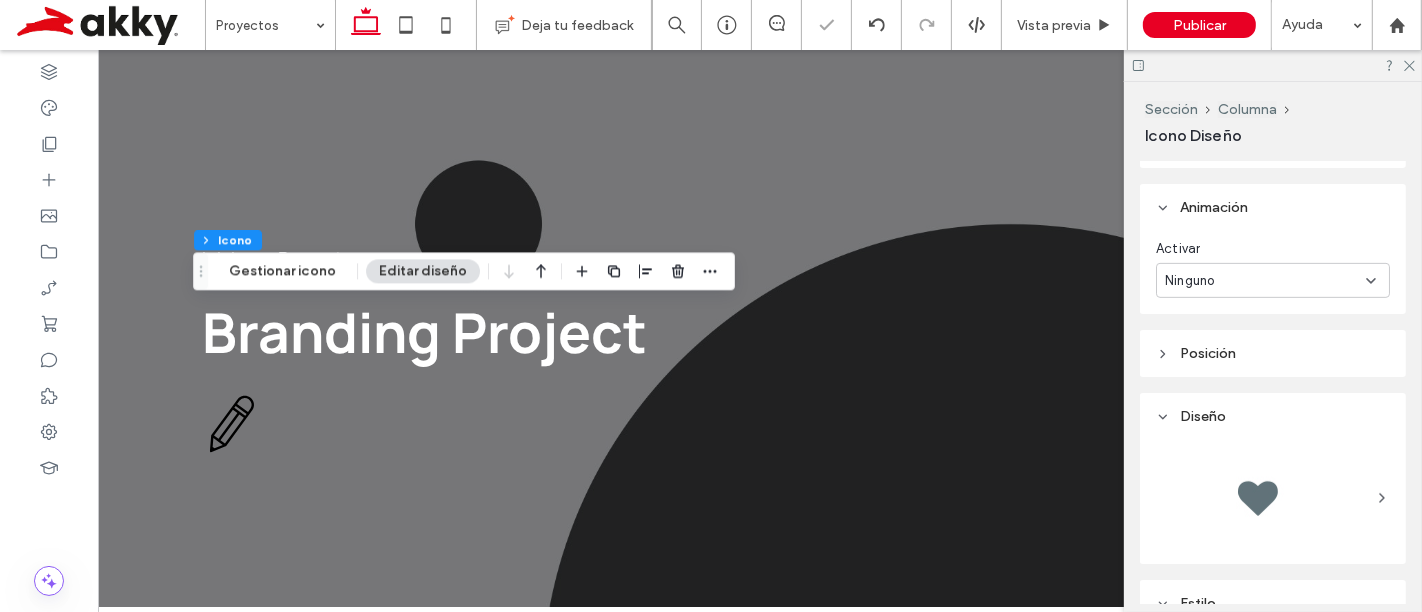 click on "Posición" at bounding box center [1208, 353] 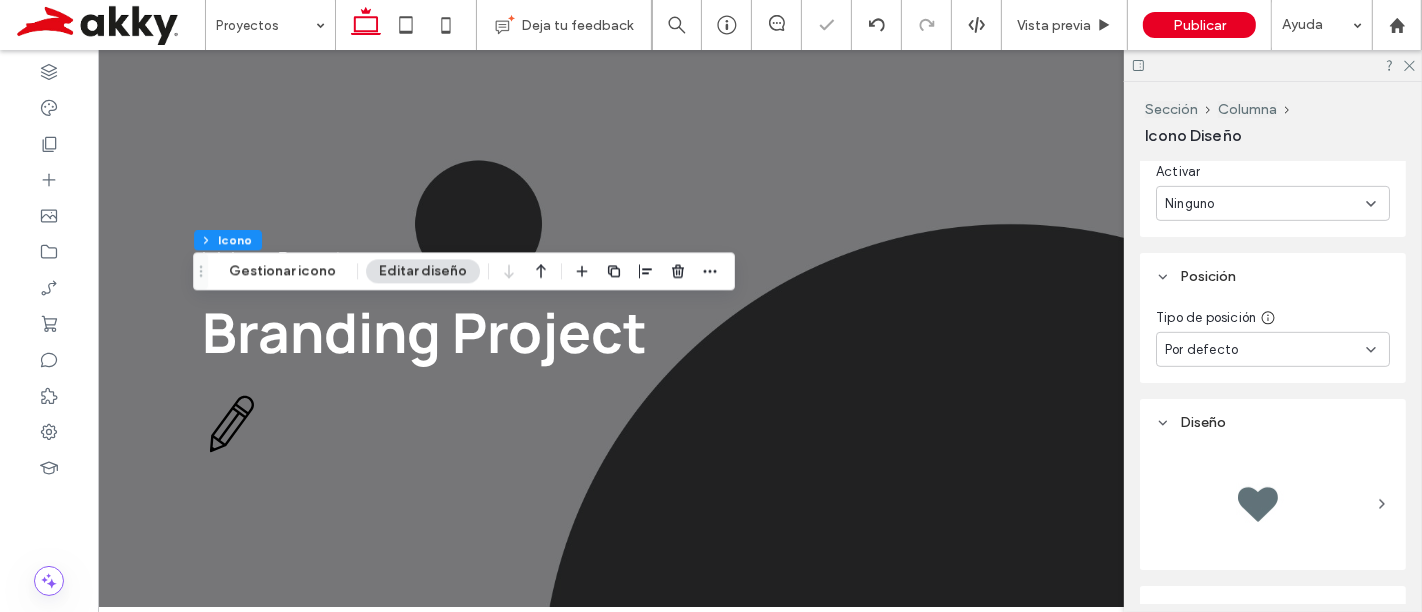 scroll, scrollTop: 888, scrollLeft: 0, axis: vertical 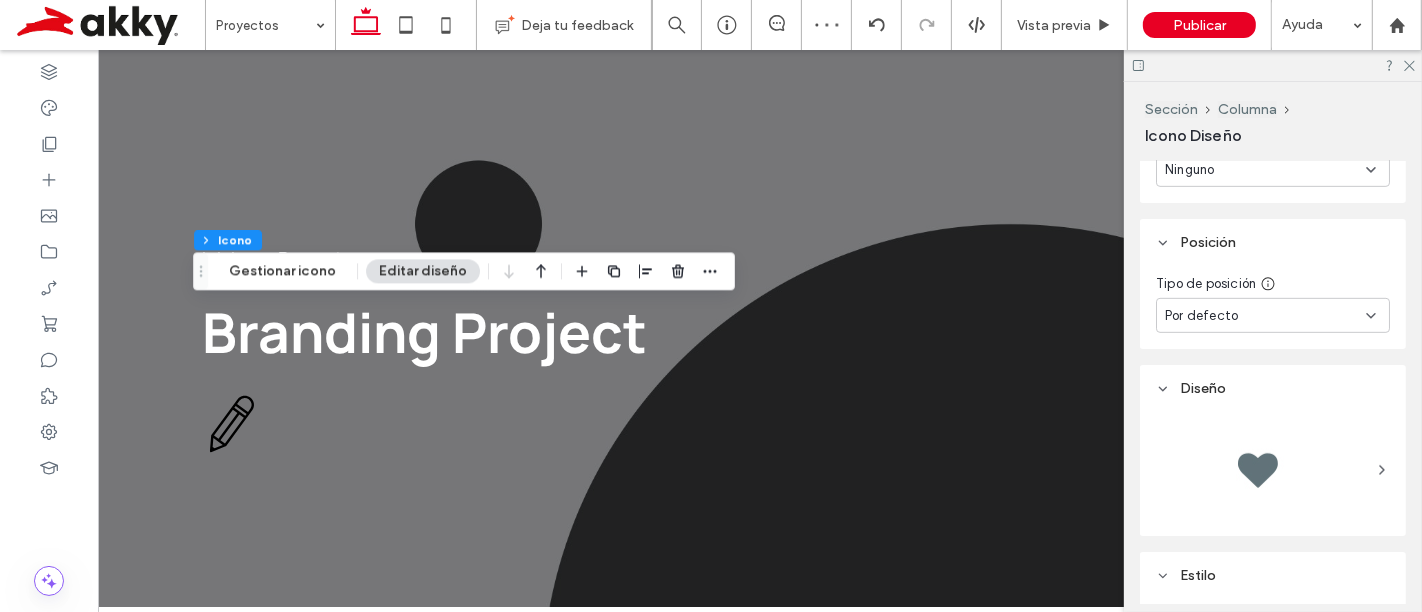 click on "Por defecto" at bounding box center [1265, 316] 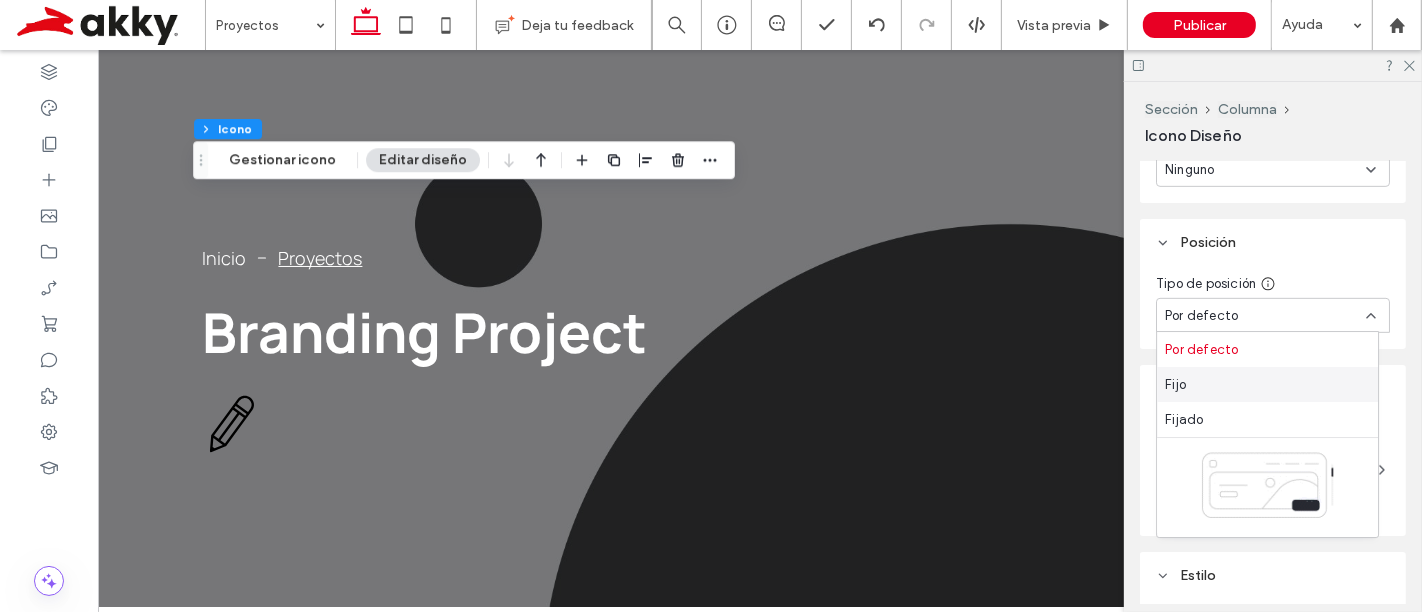 click on "Fijo" at bounding box center (1267, 384) 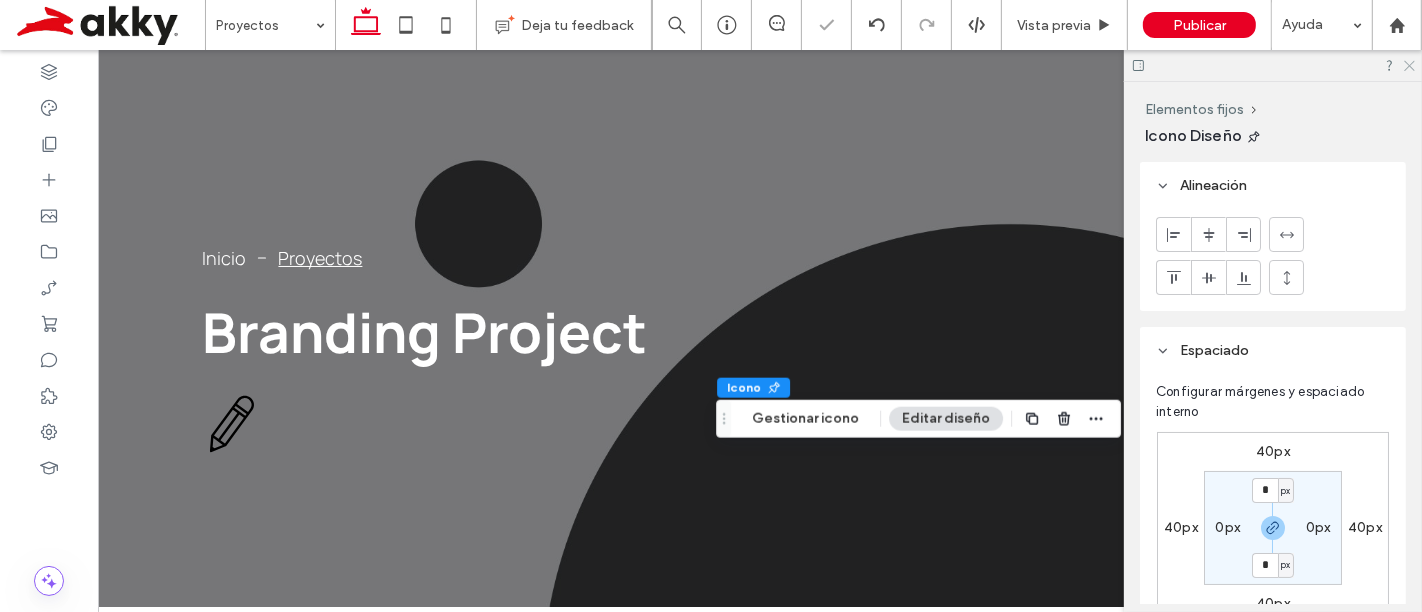 click 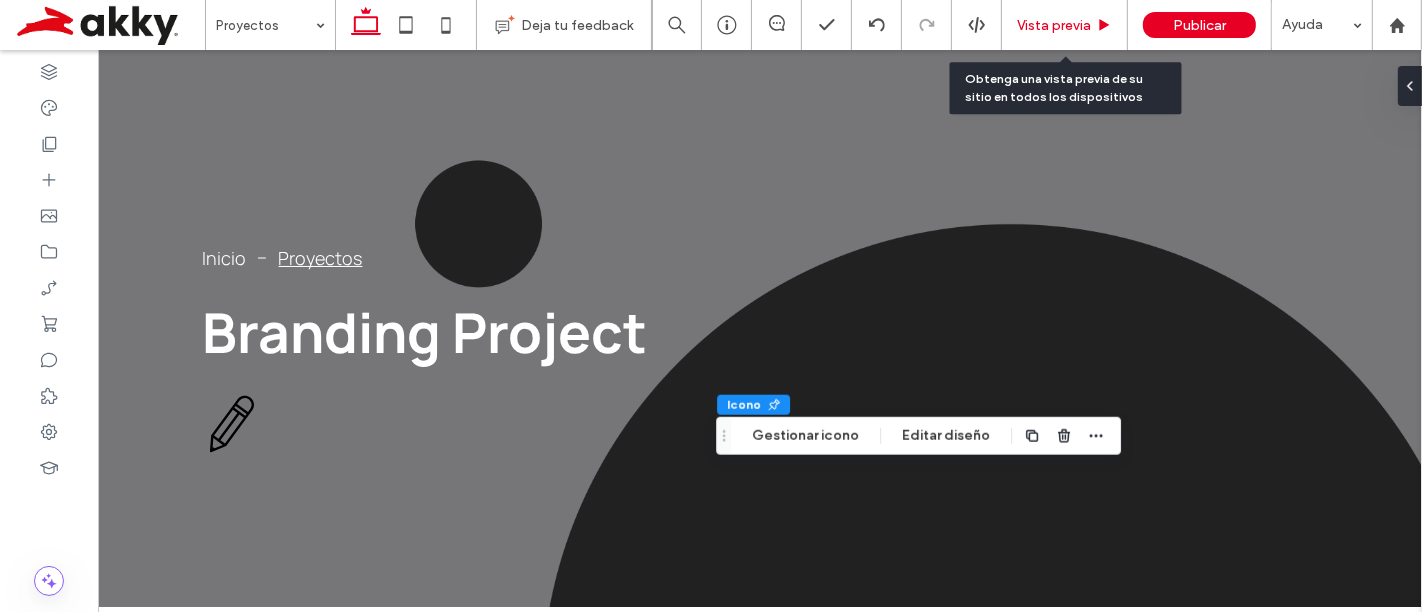 click on "Vista previa" at bounding box center [1064, 25] 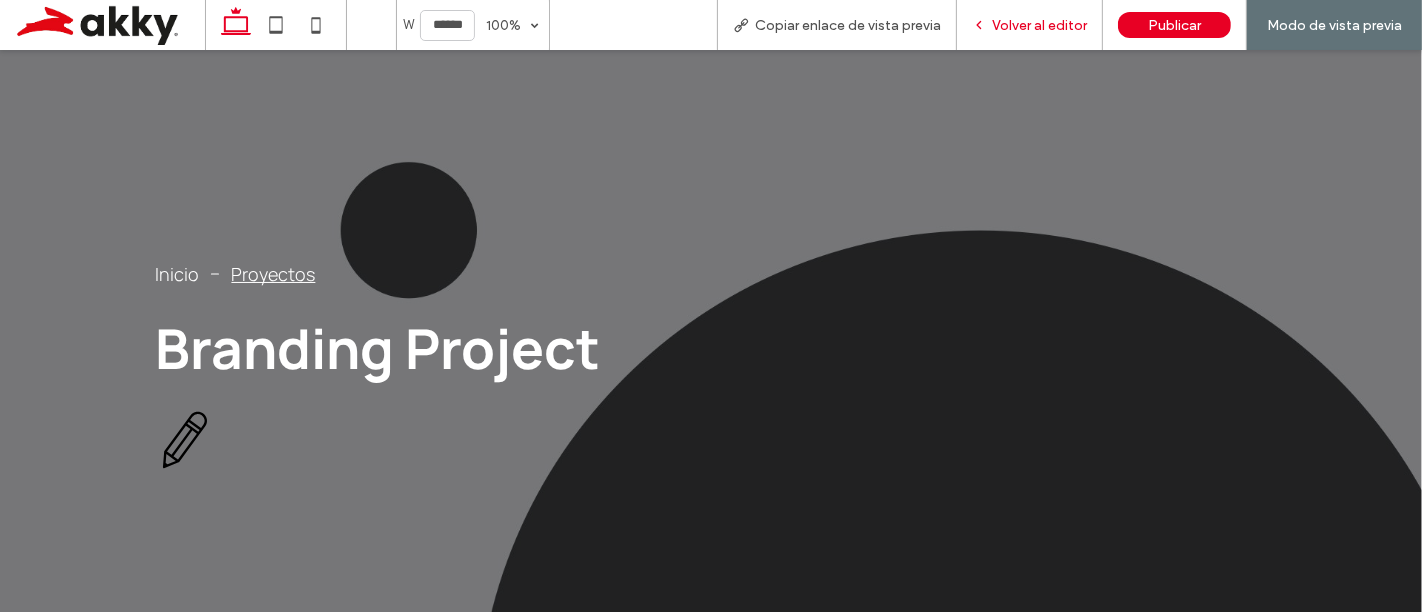click on "Volver al editor" at bounding box center [1039, 25] 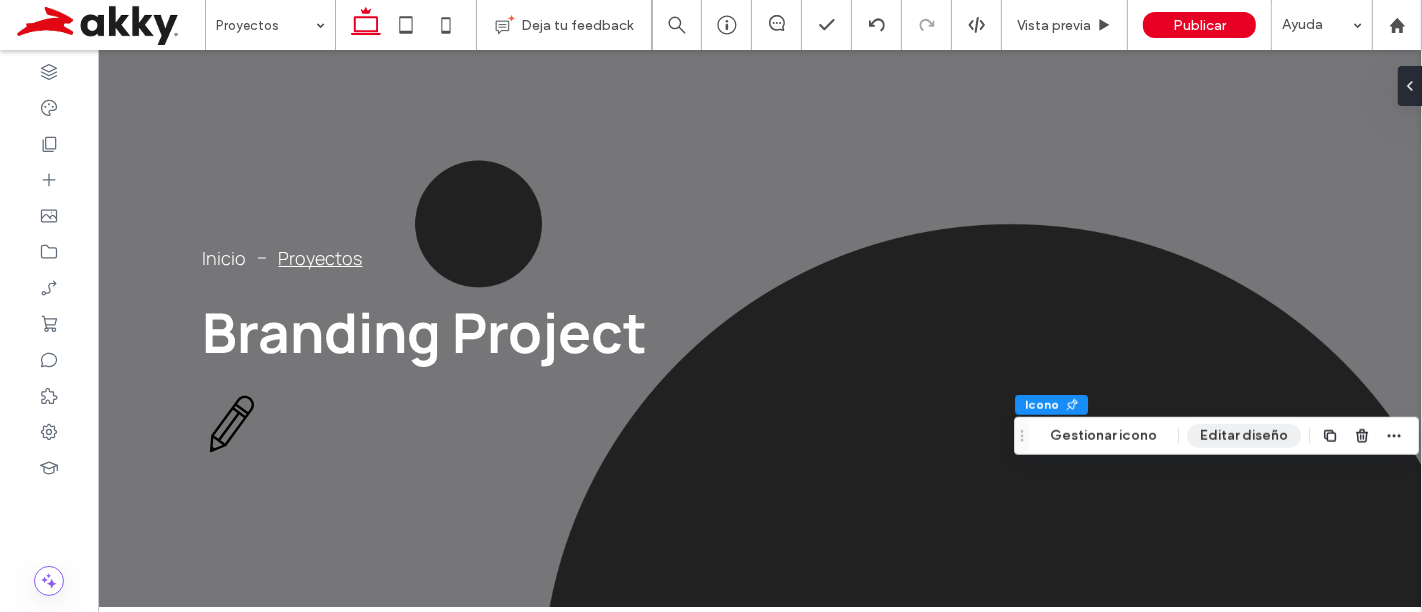 click on "Editar diseño" at bounding box center (1244, 436) 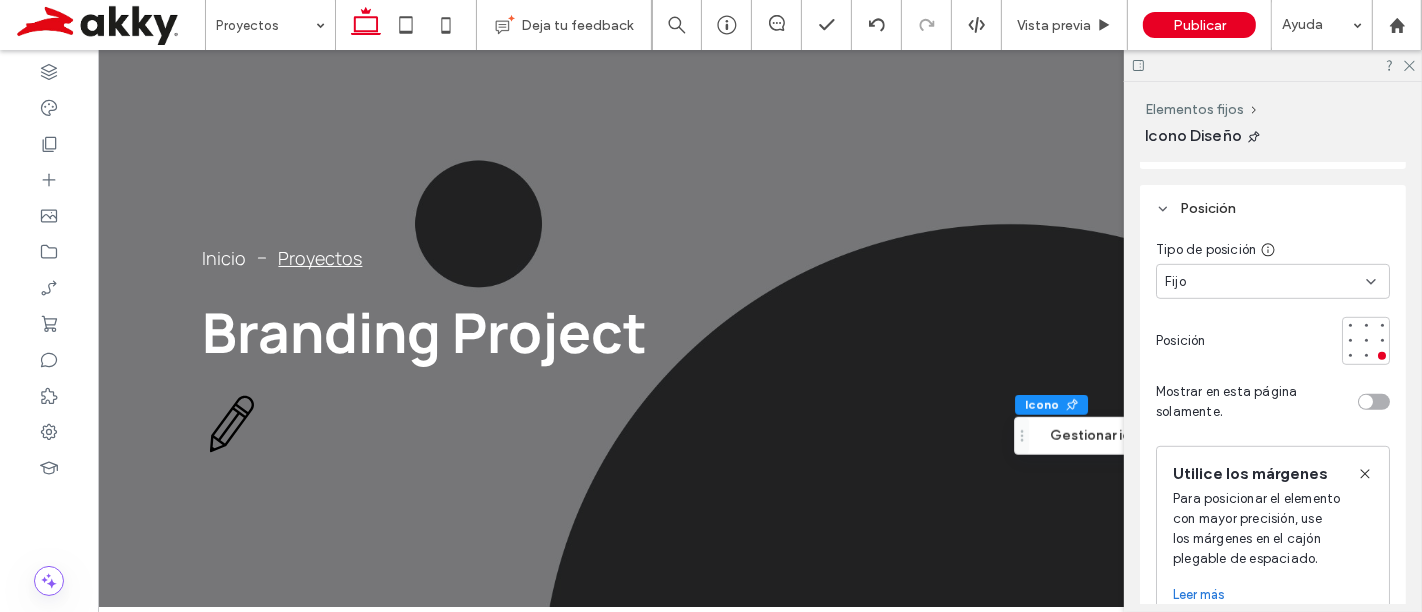 scroll, scrollTop: 1000, scrollLeft: 0, axis: vertical 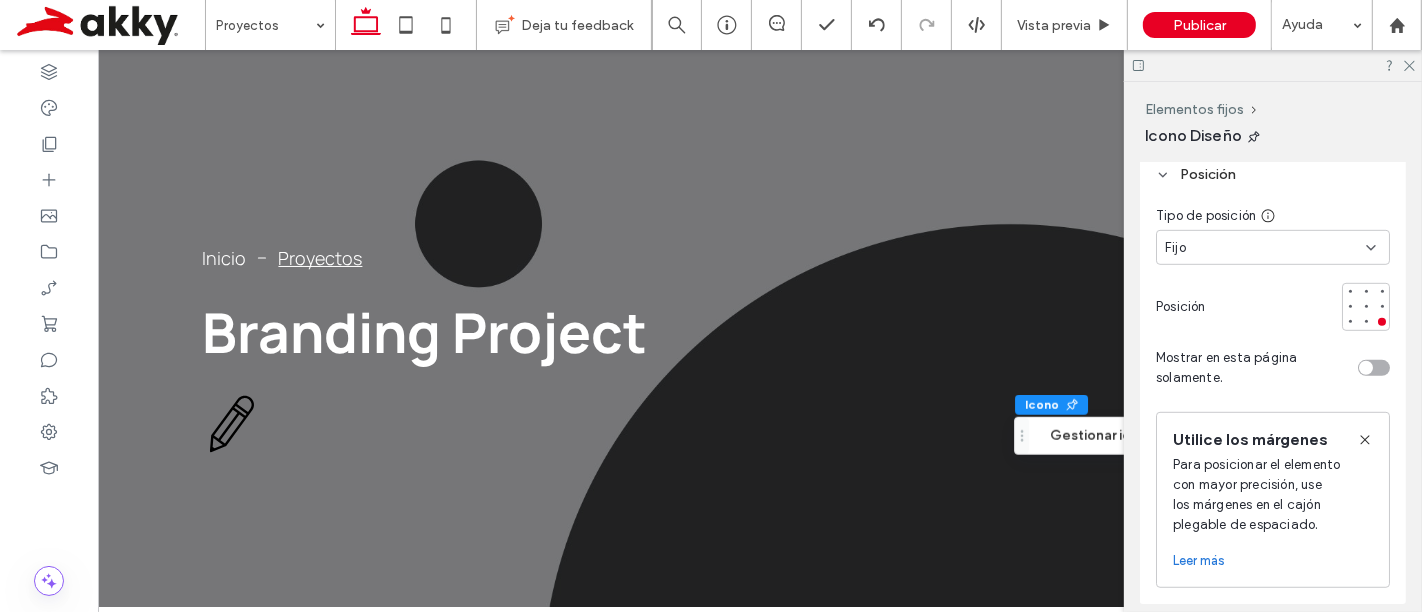 click on "Fijo" at bounding box center (1273, 247) 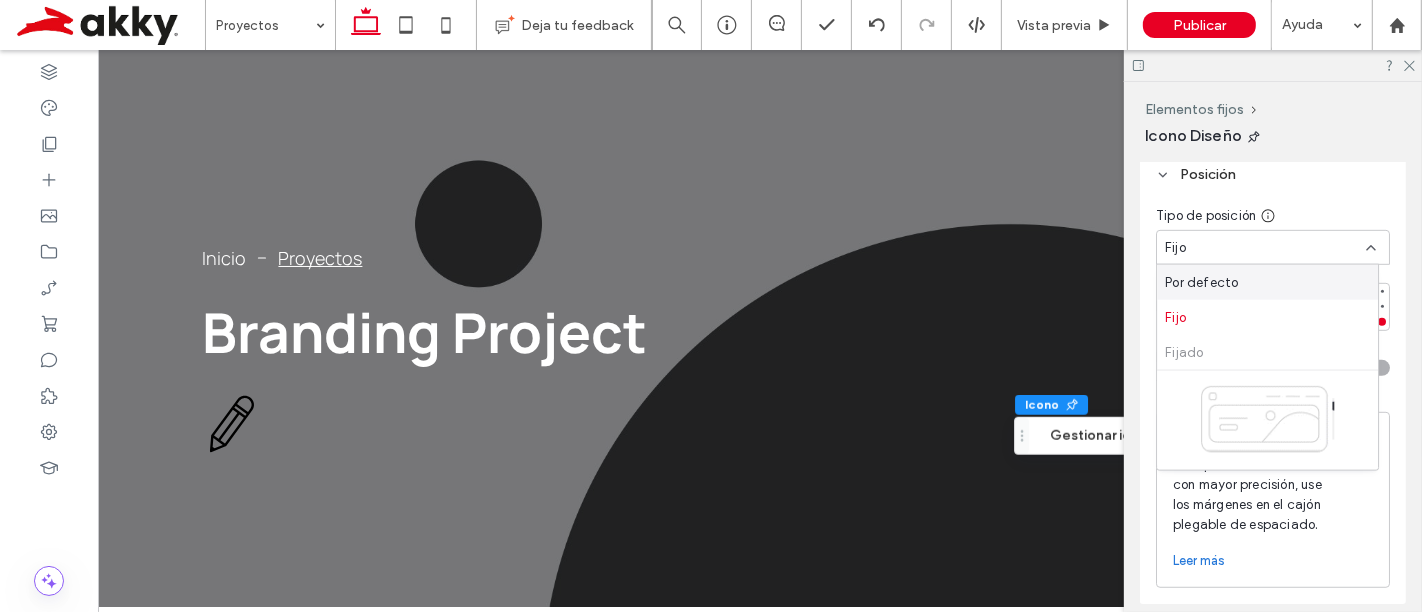 click on "Por defecto" at bounding box center (1201, 282) 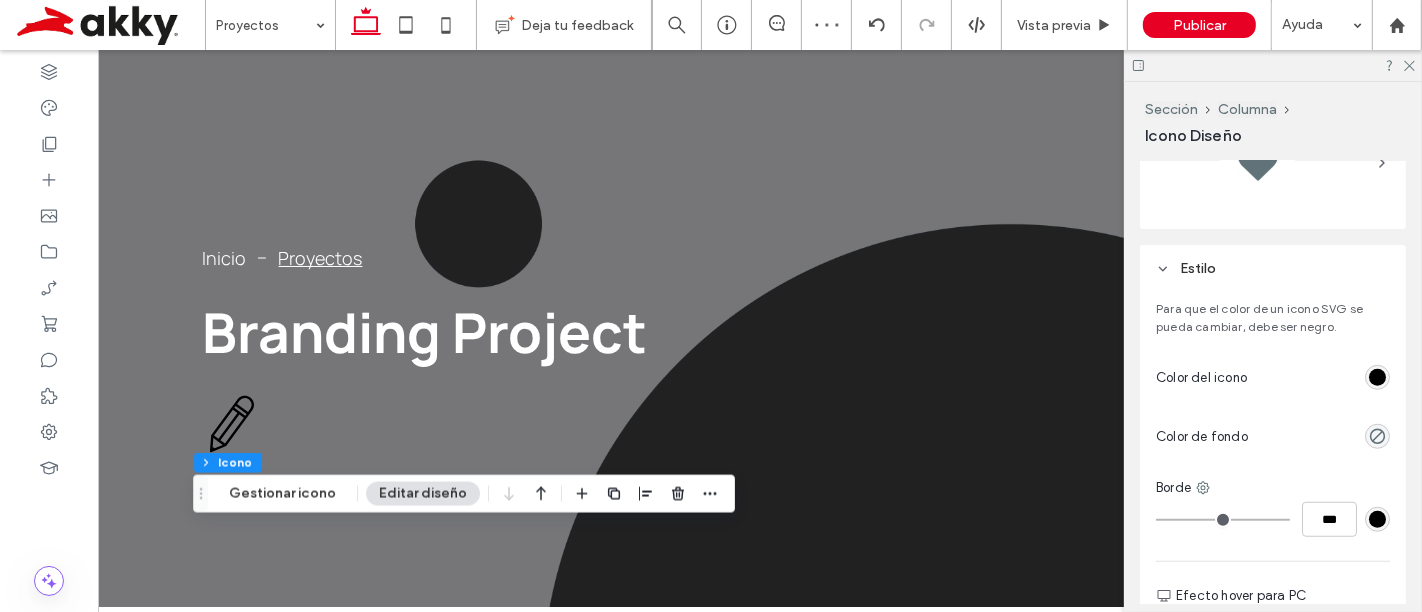 scroll, scrollTop: 1333, scrollLeft: 0, axis: vertical 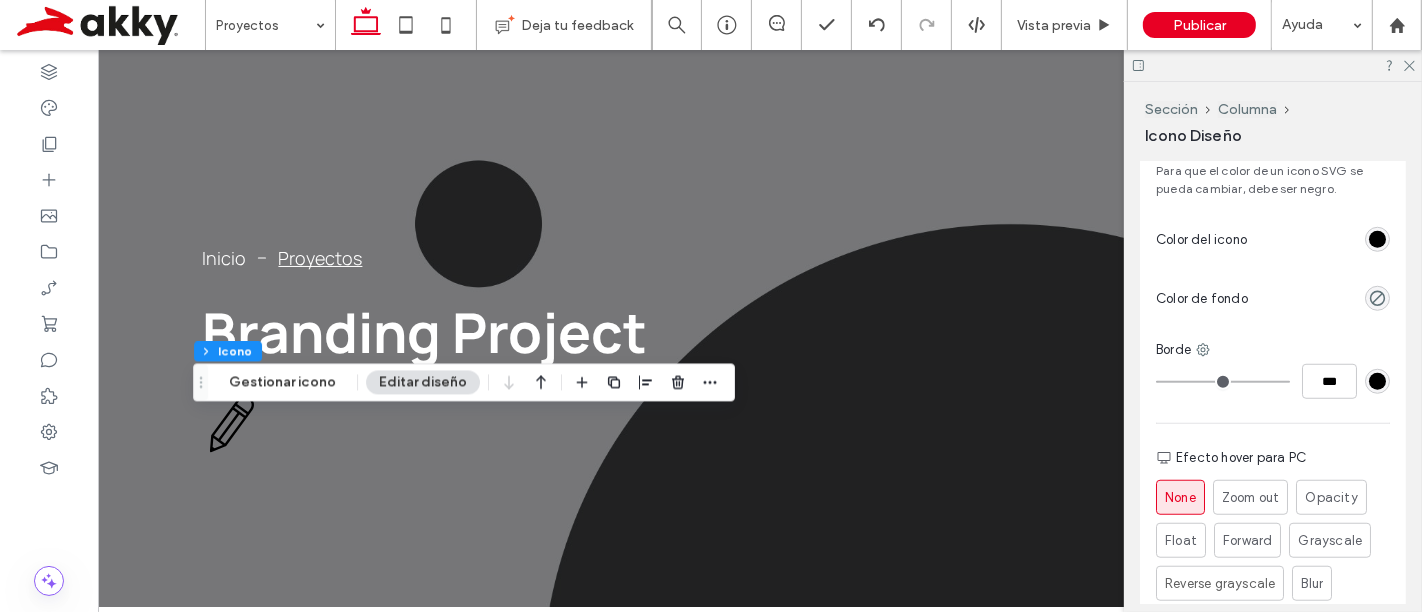click at bounding box center [1377, 239] 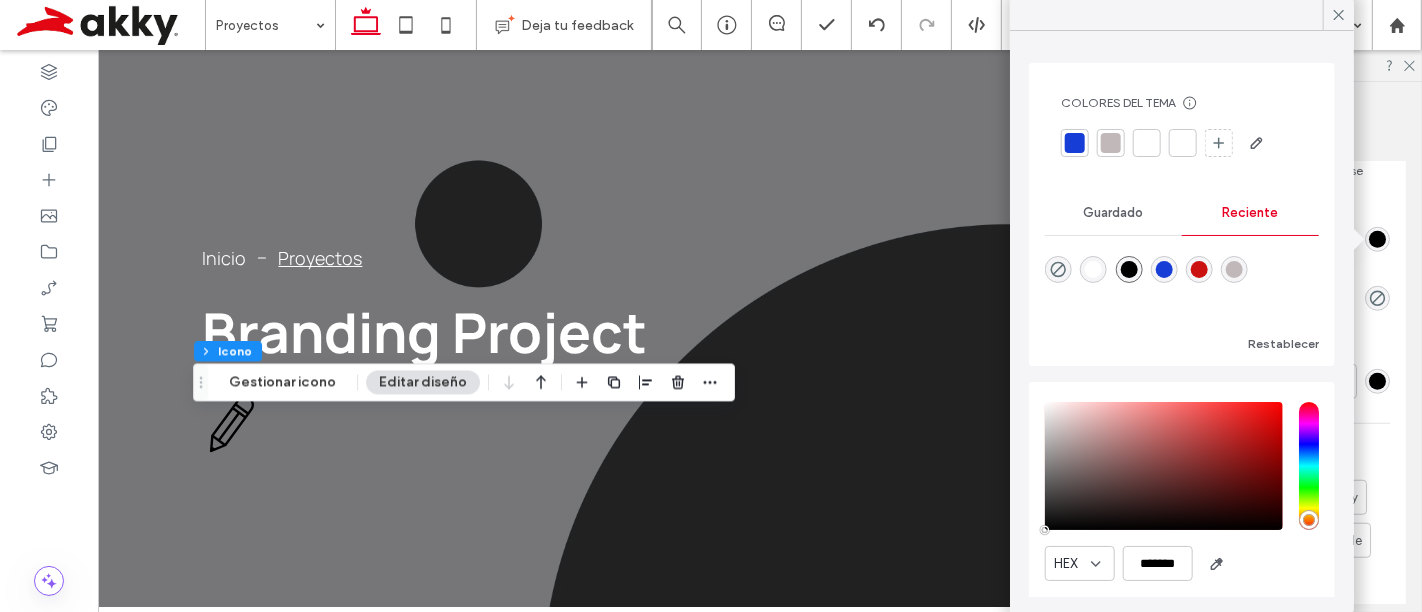 click at bounding box center (1164, 269) 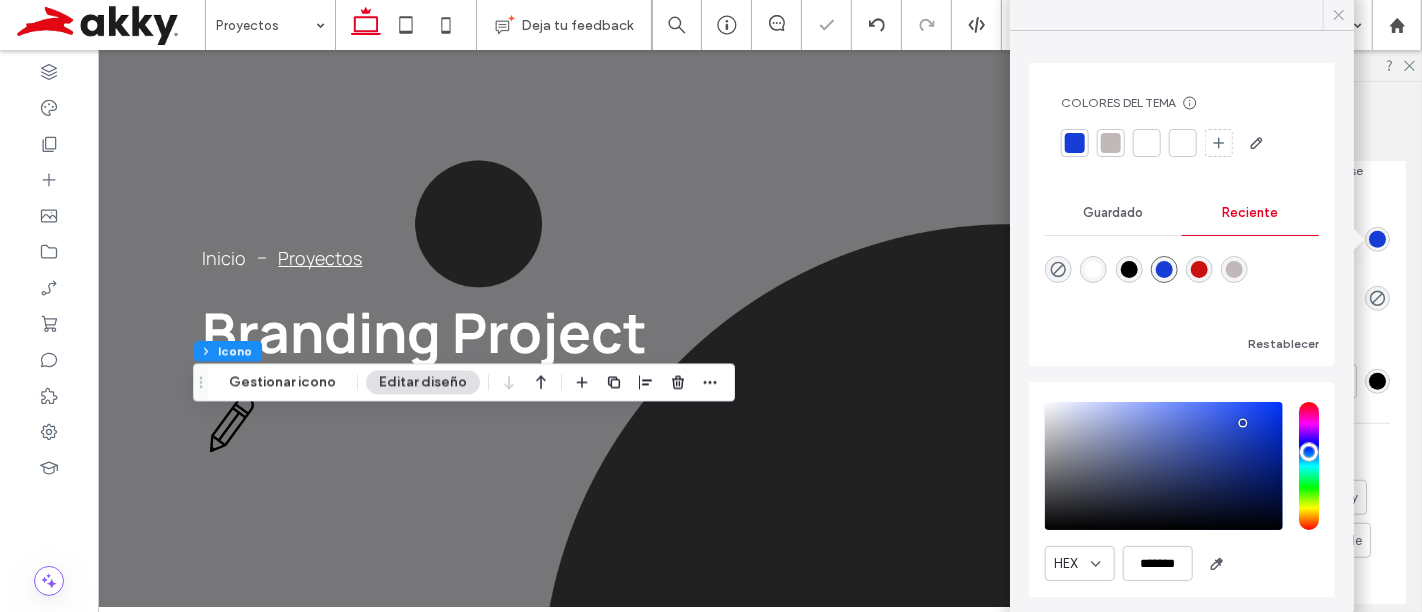 click 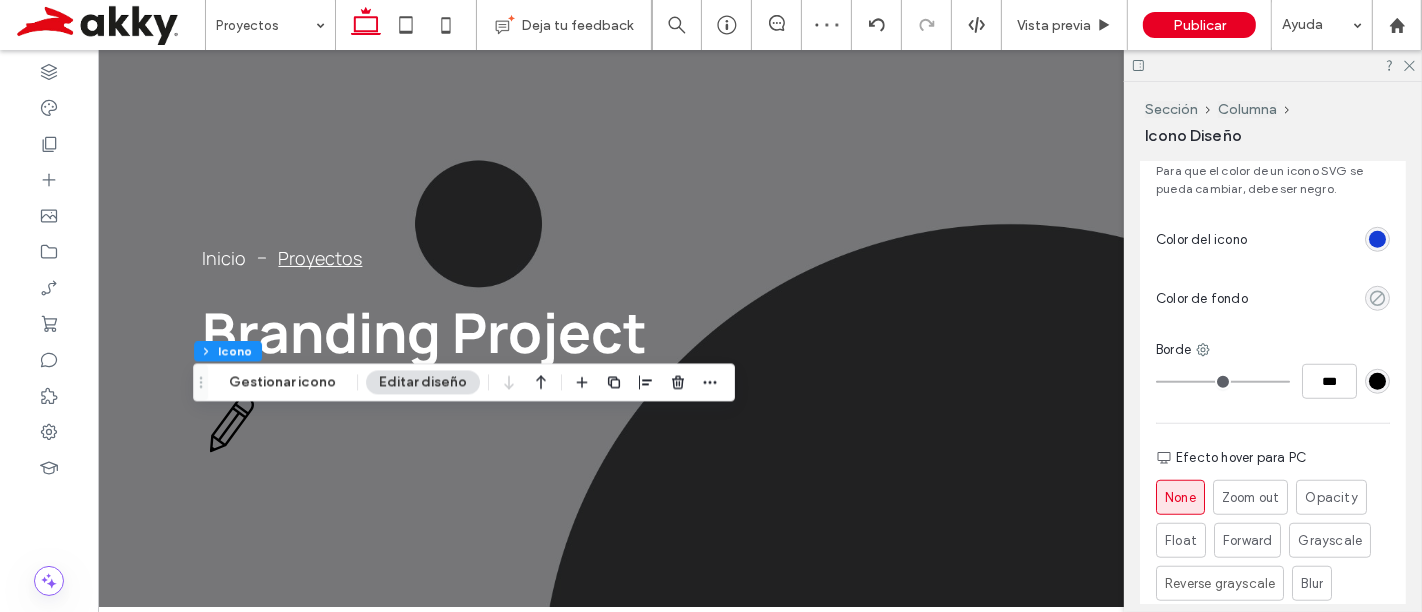 click 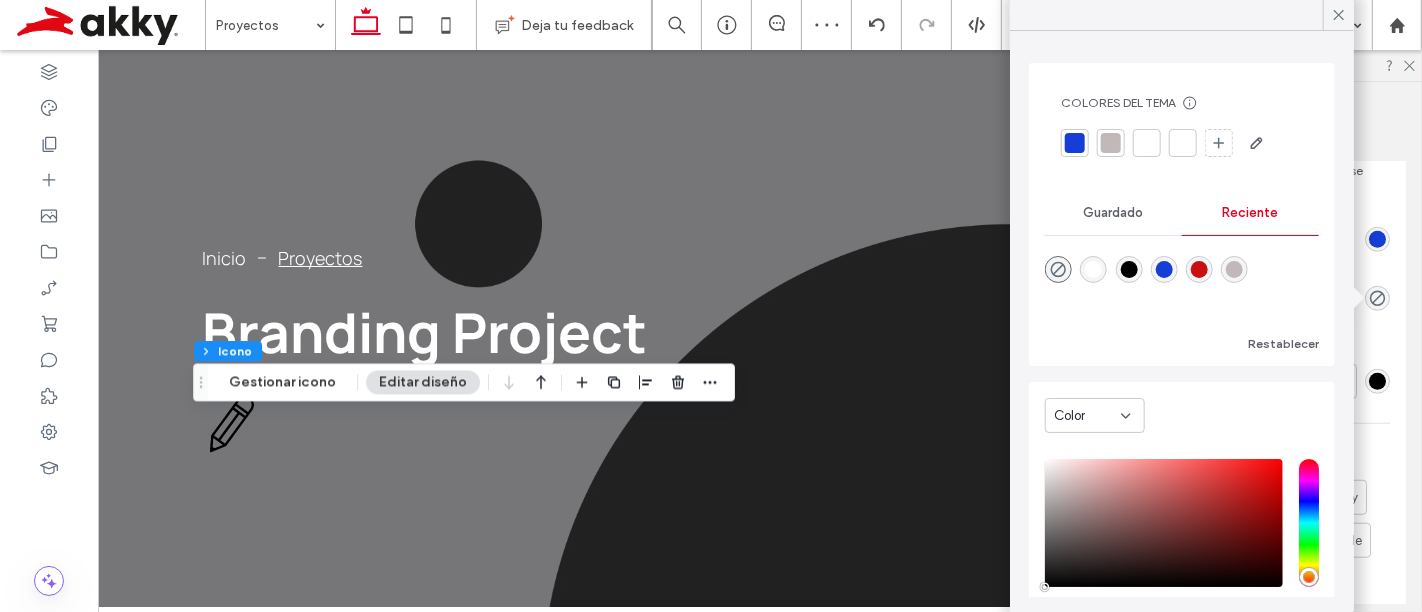 click at bounding box center (1128, 269) 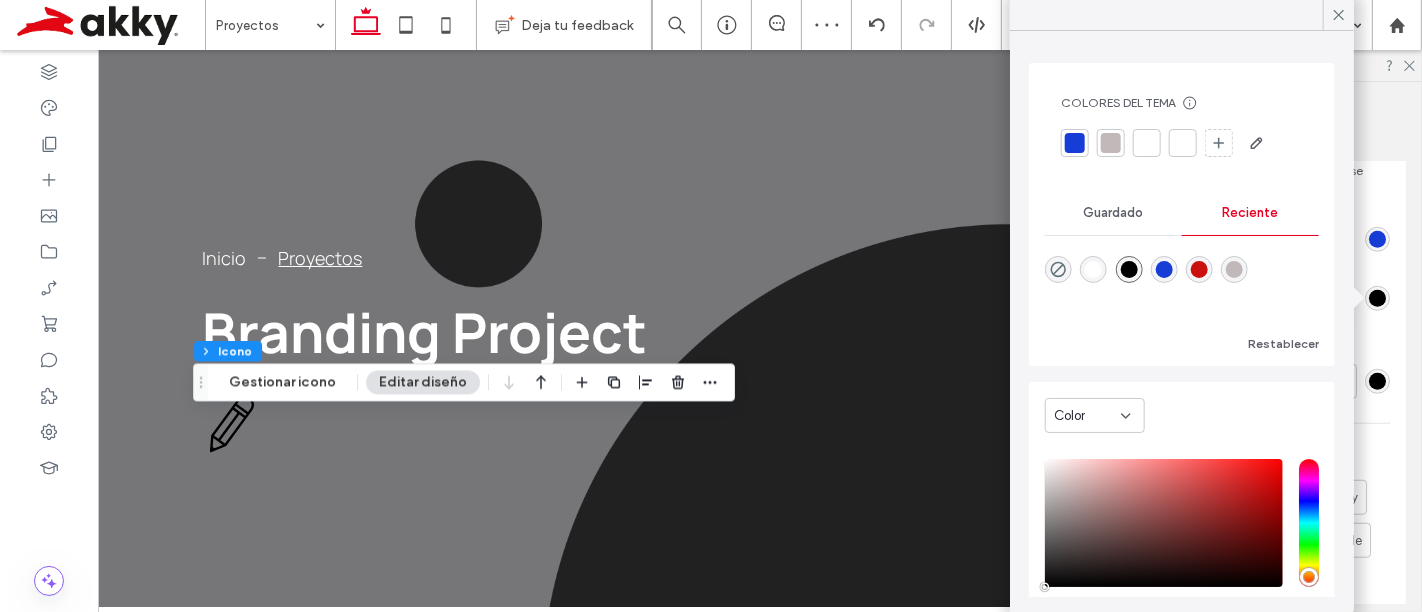 drag, startPoint x: 1342, startPoint y: 18, endPoint x: 1310, endPoint y: 274, distance: 257.99225 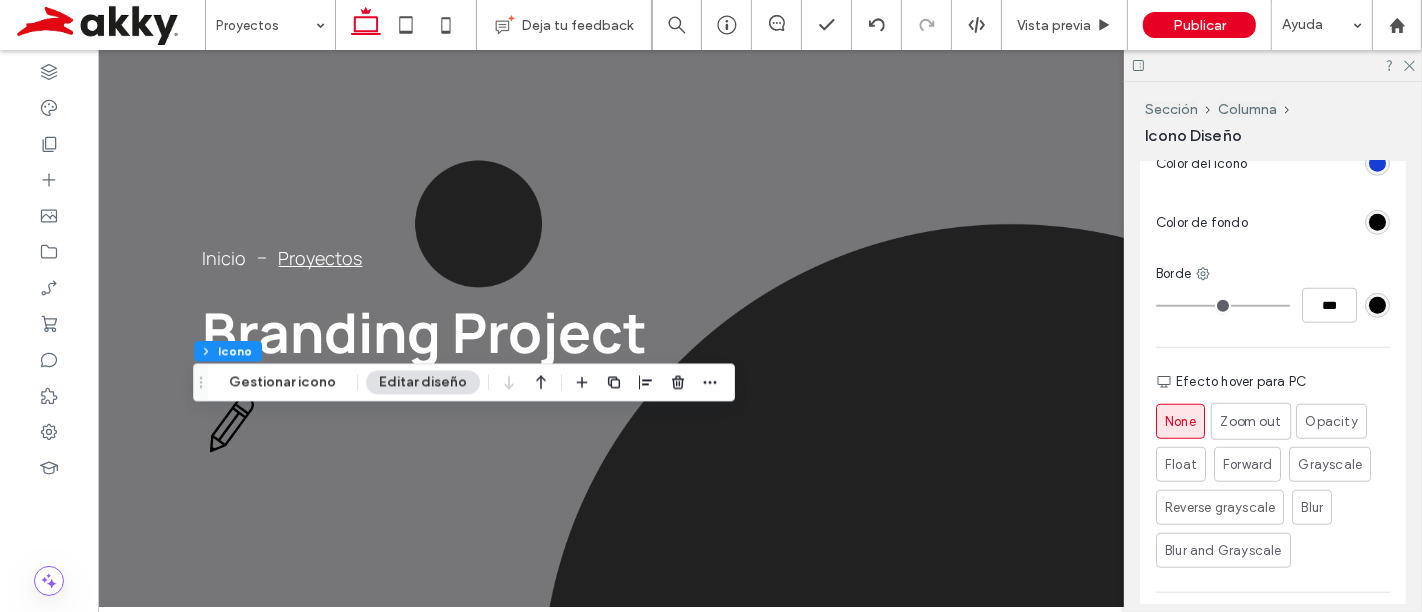 scroll, scrollTop: 1444, scrollLeft: 0, axis: vertical 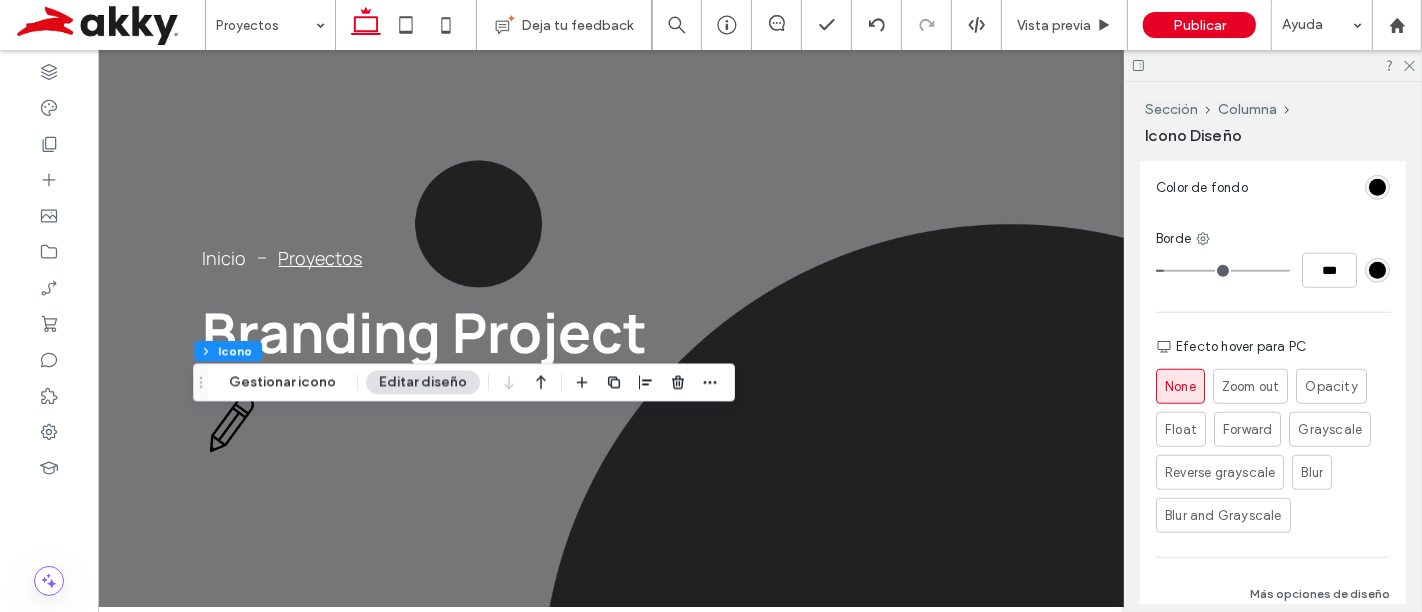 click at bounding box center [1223, 271] 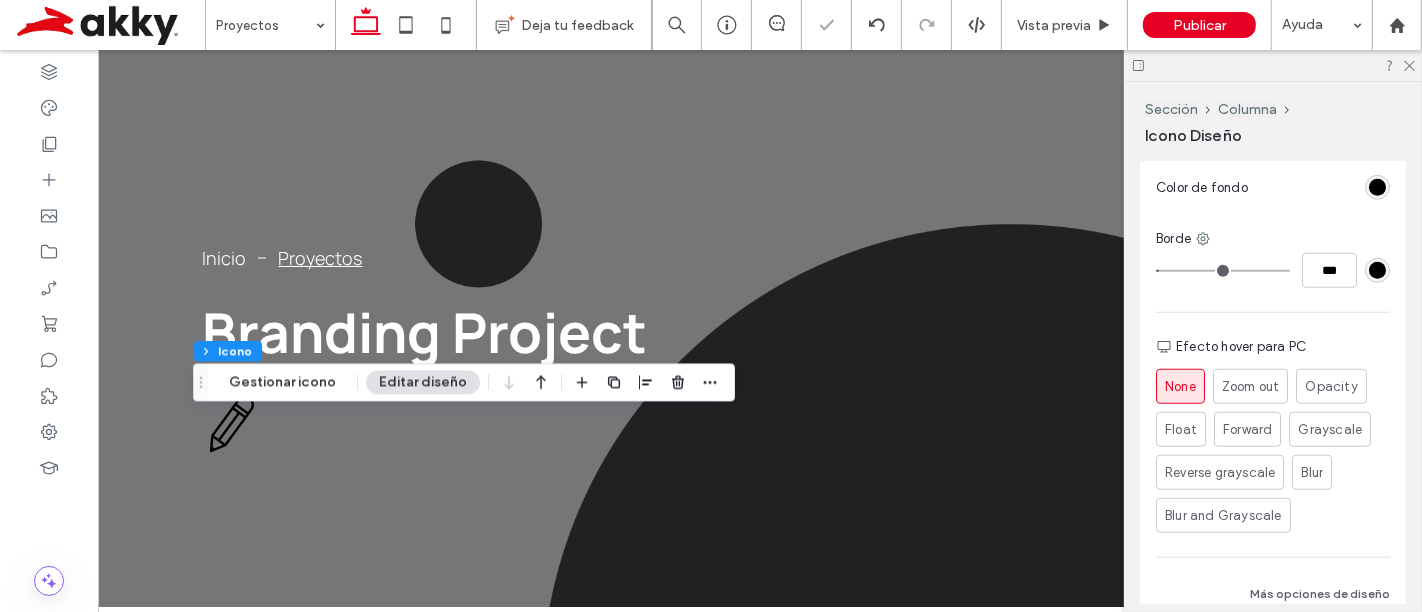 click at bounding box center [1223, 271] 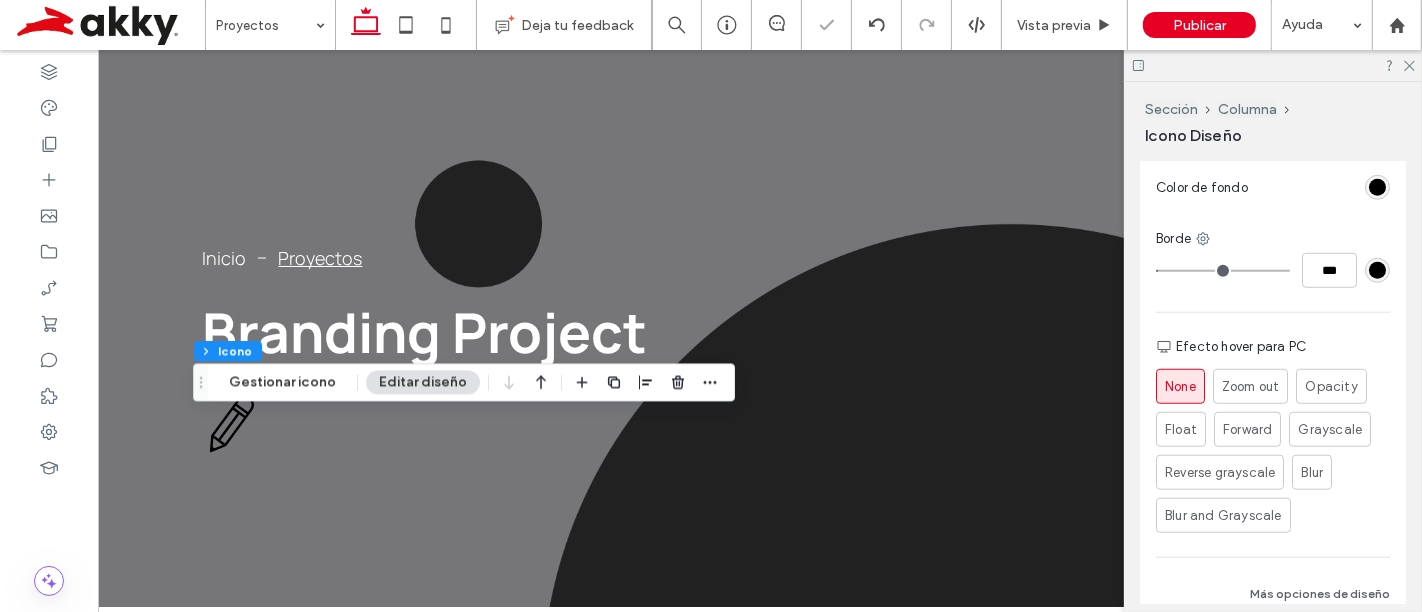 click at bounding box center (1377, 270) 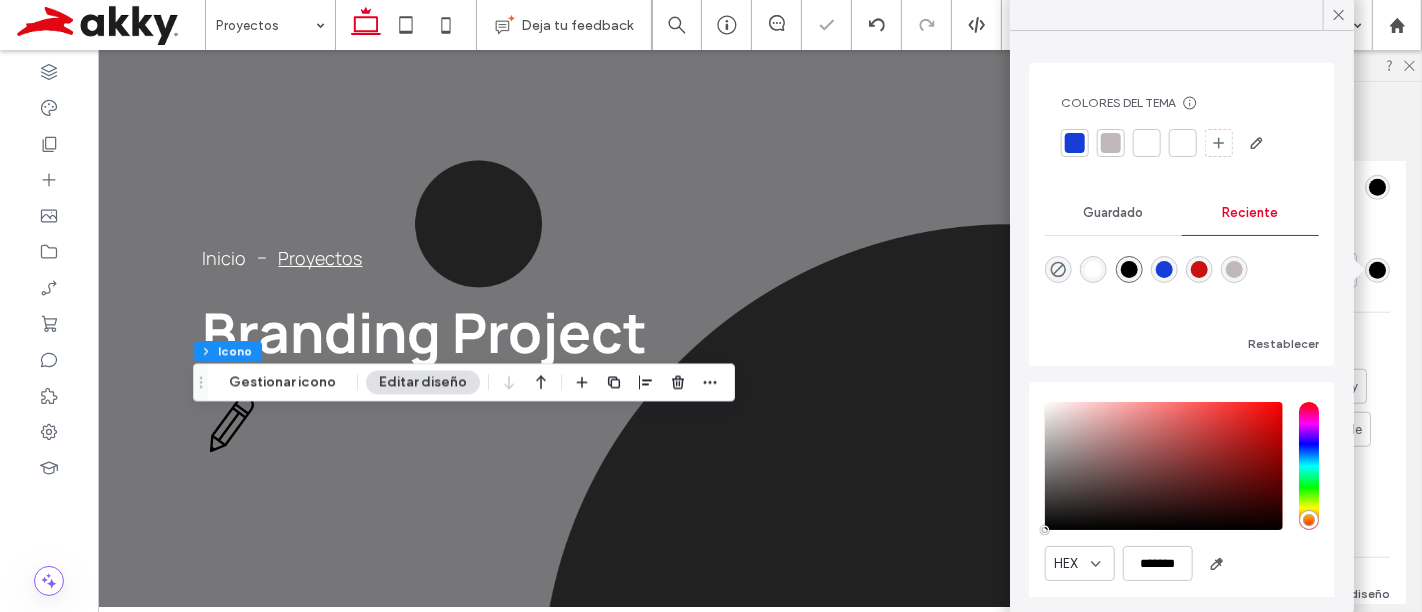 click at bounding box center (1164, 269) 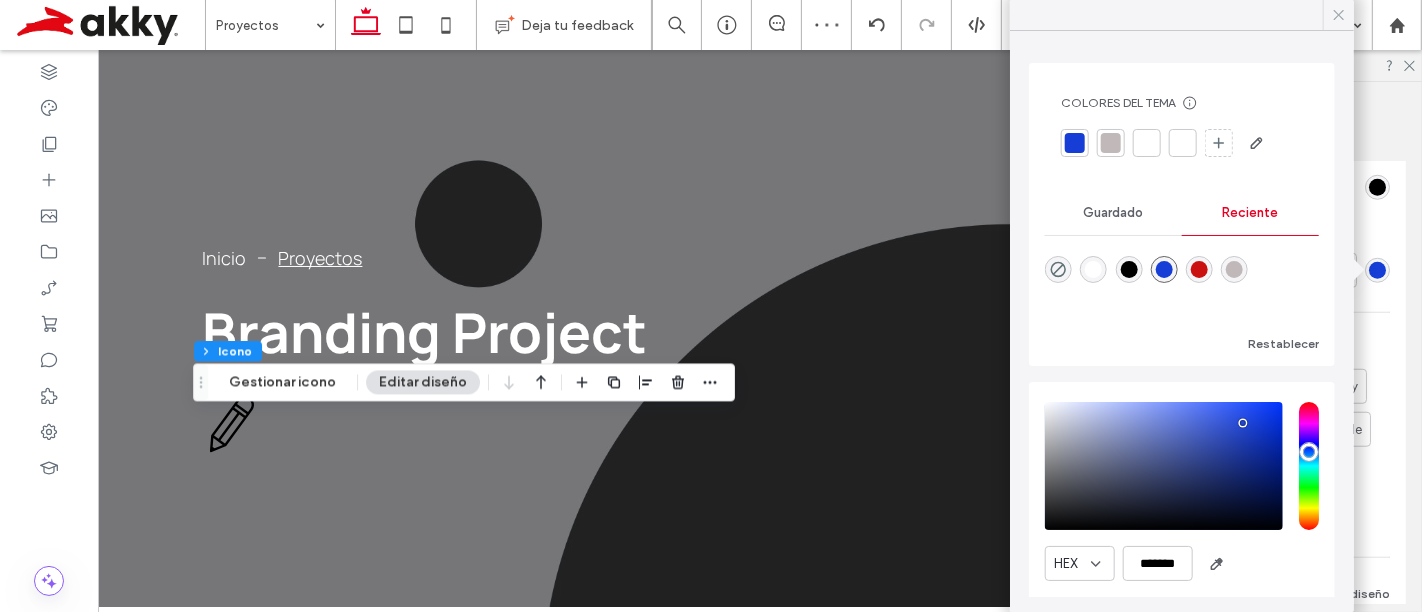 click 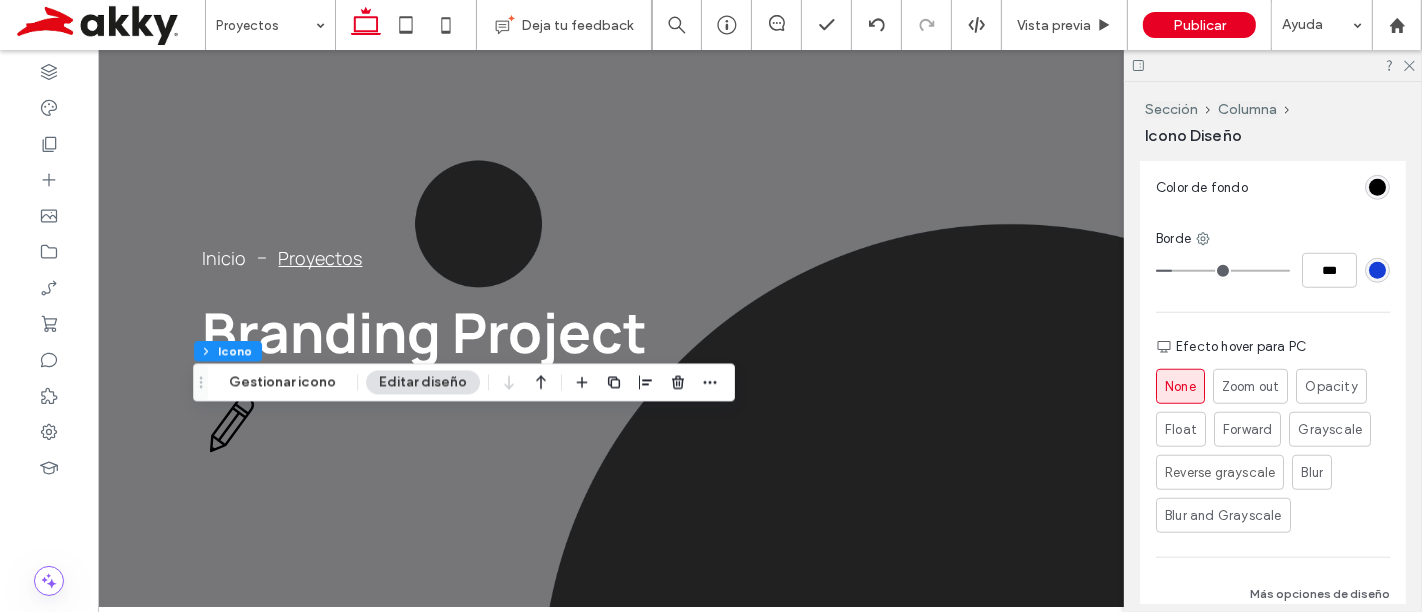 click at bounding box center [1223, 271] 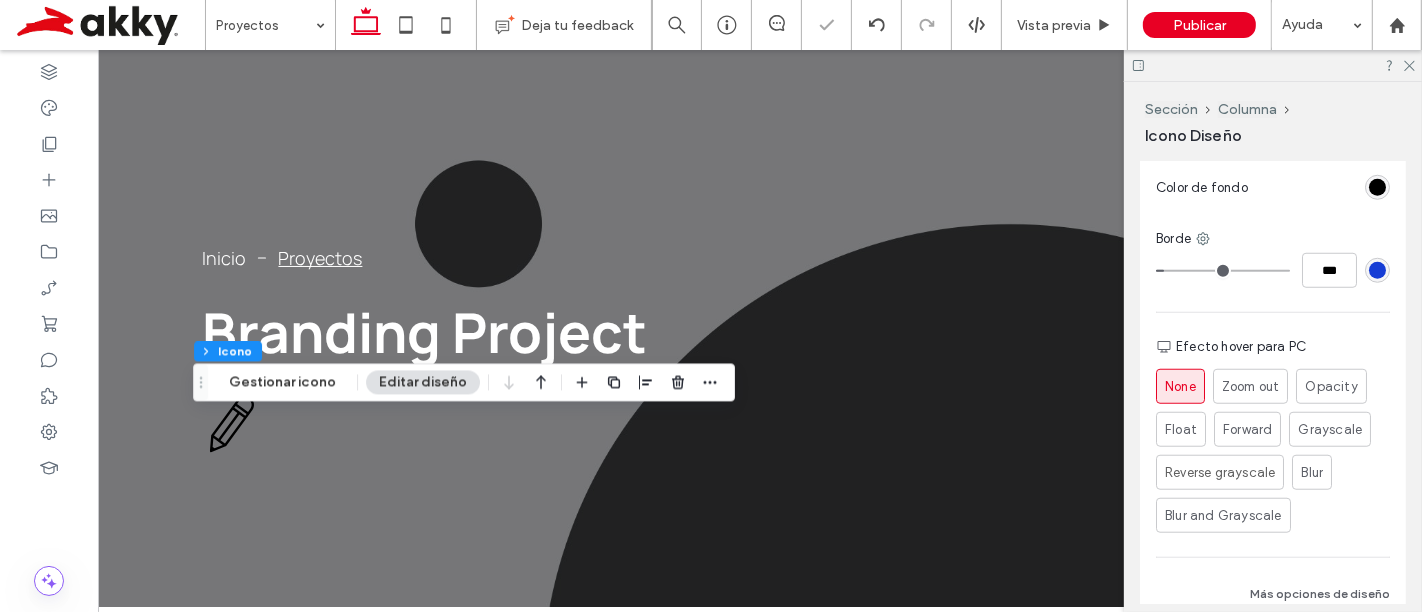 click at bounding box center (1223, 271) 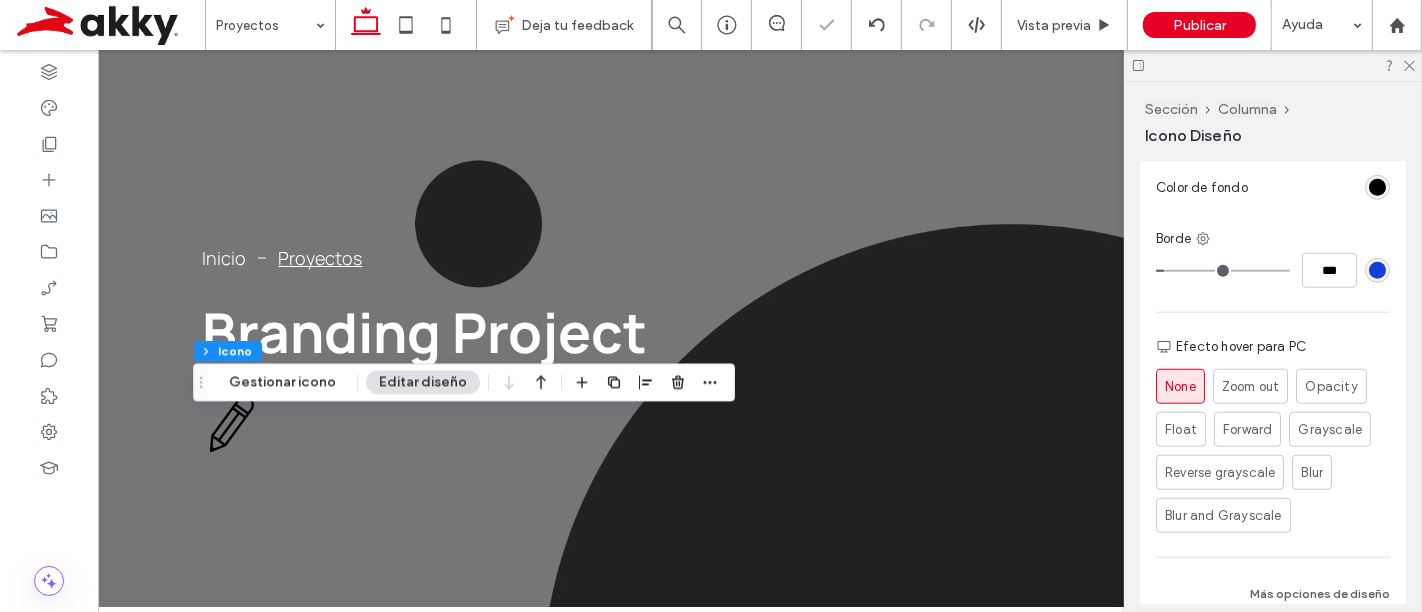 scroll, scrollTop: 1540, scrollLeft: 0, axis: vertical 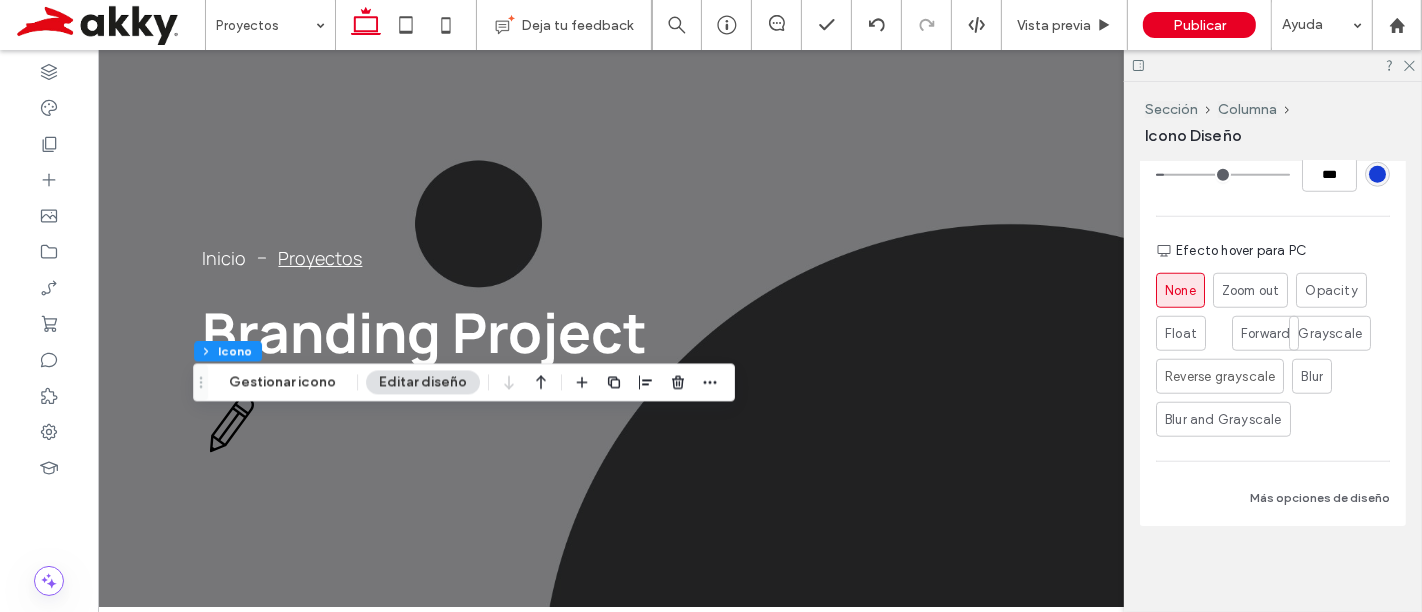 click on "Forward" at bounding box center (1265, 334) 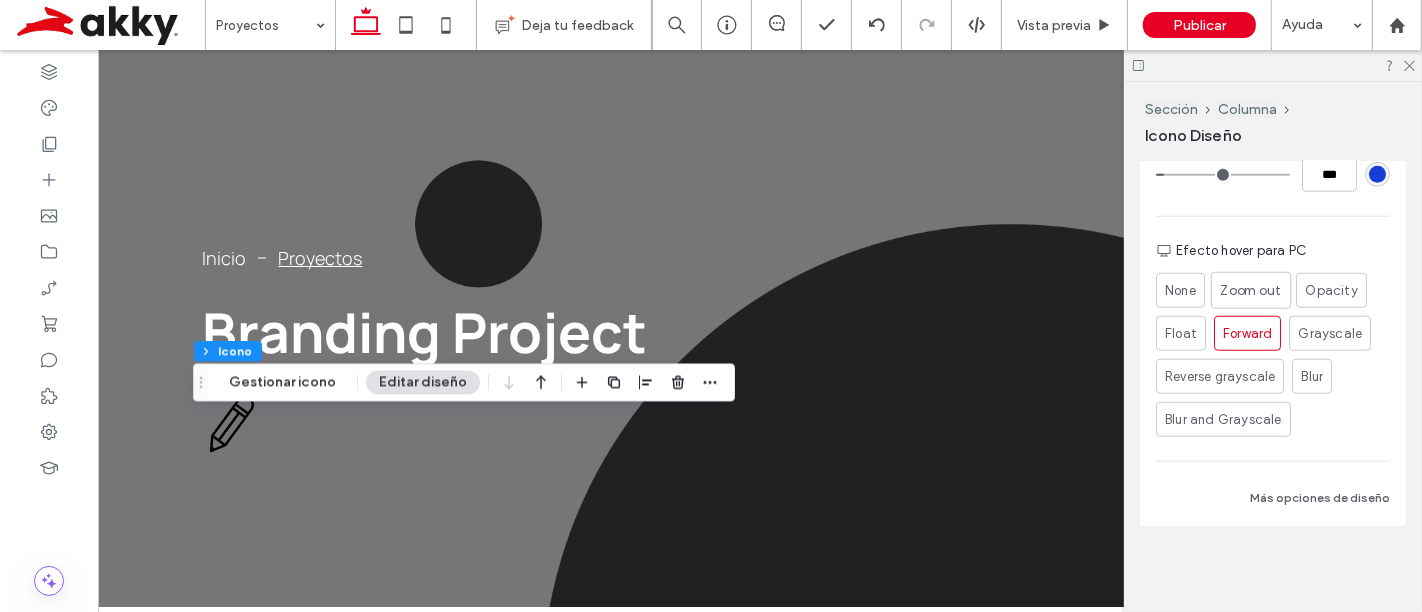 click on "Zoom out" at bounding box center (1250, 290) 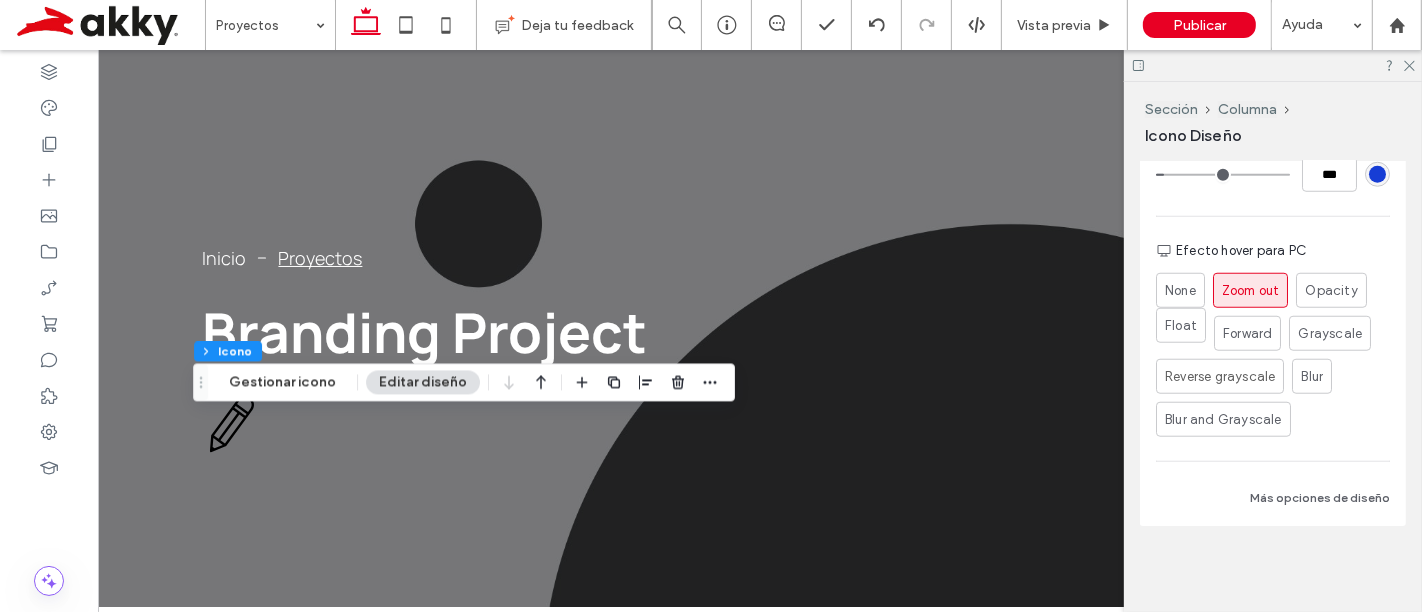 click on "Float" at bounding box center (1181, 326) 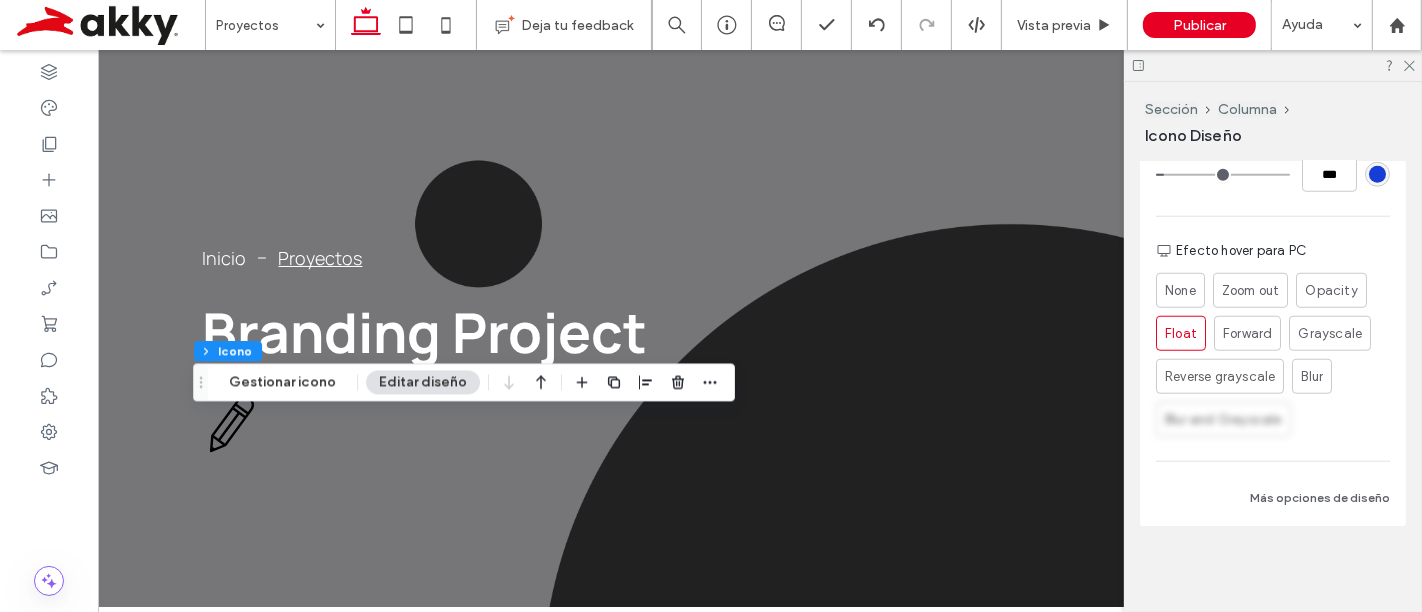 click on "Blur and Grayscale" at bounding box center (1223, 420) 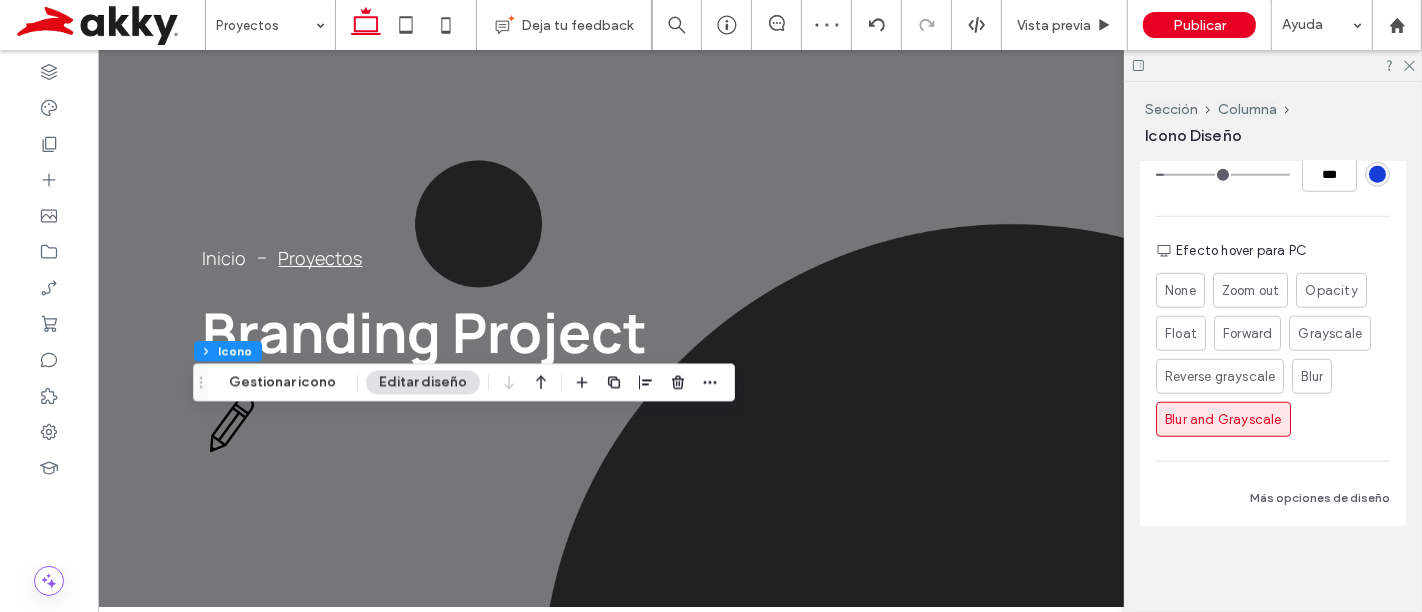 drag, startPoint x: 1180, startPoint y: 282, endPoint x: 1203, endPoint y: 287, distance: 23.537205 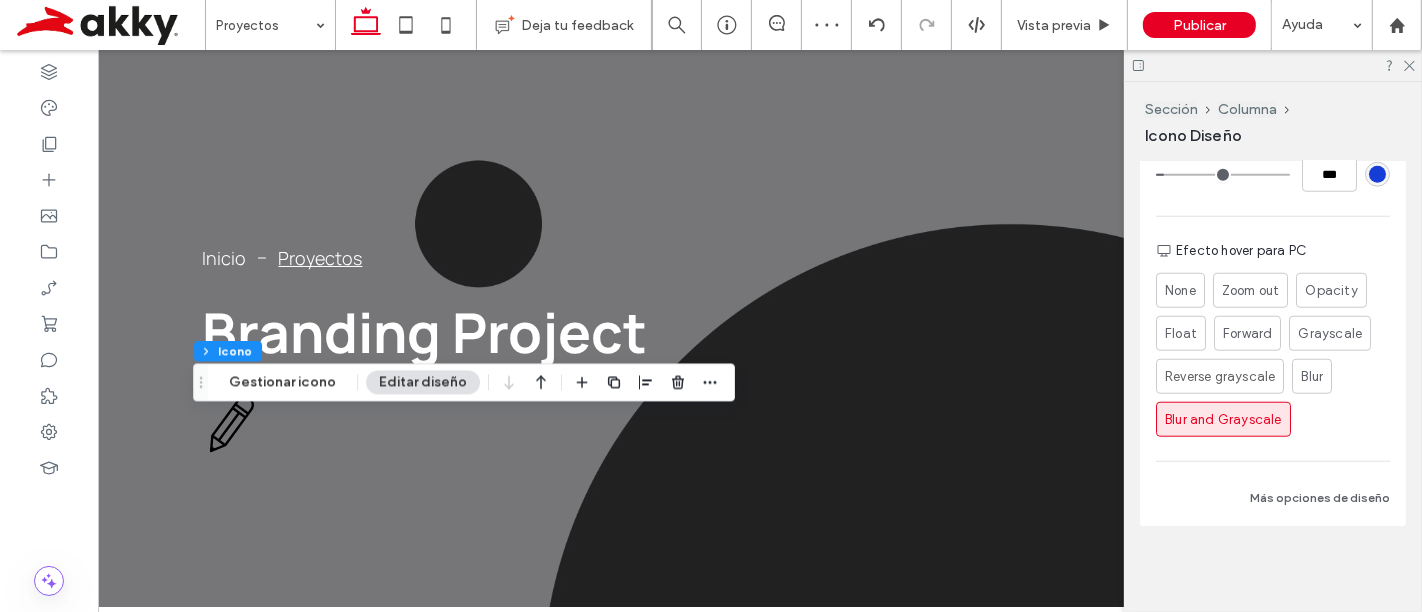 click on "None" at bounding box center (1180, 291) 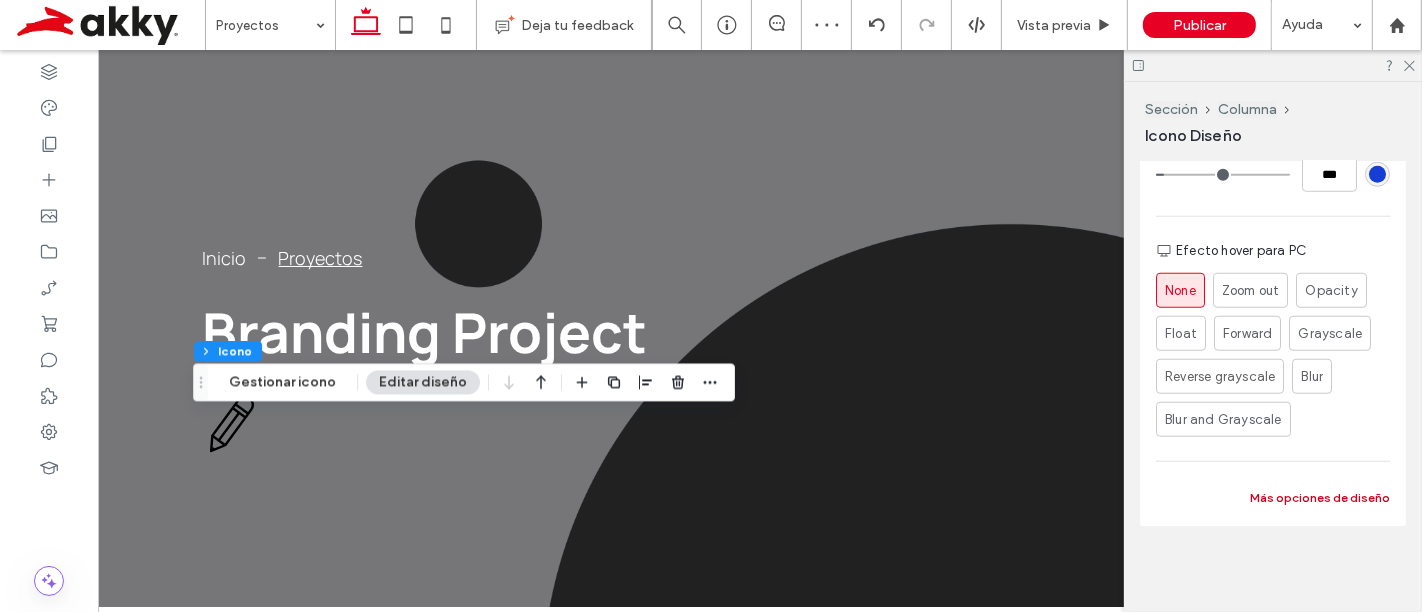 click on "Más opciones de diseño" at bounding box center [1320, 498] 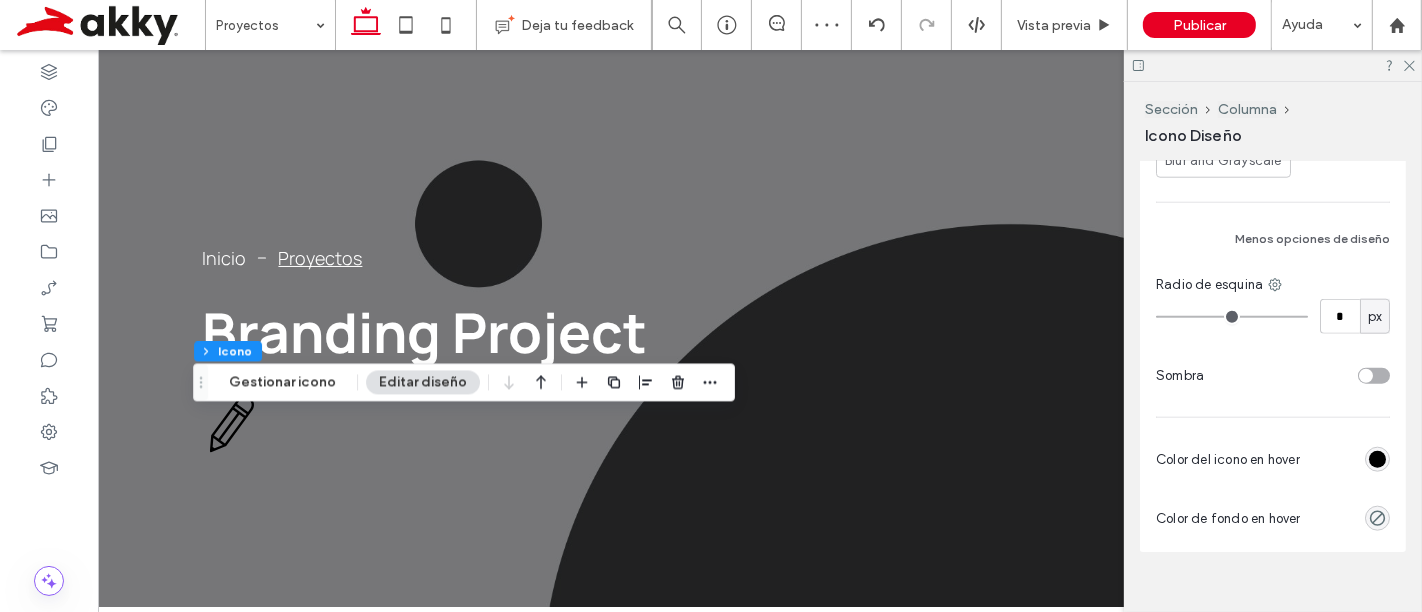 scroll, scrollTop: 1825, scrollLeft: 0, axis: vertical 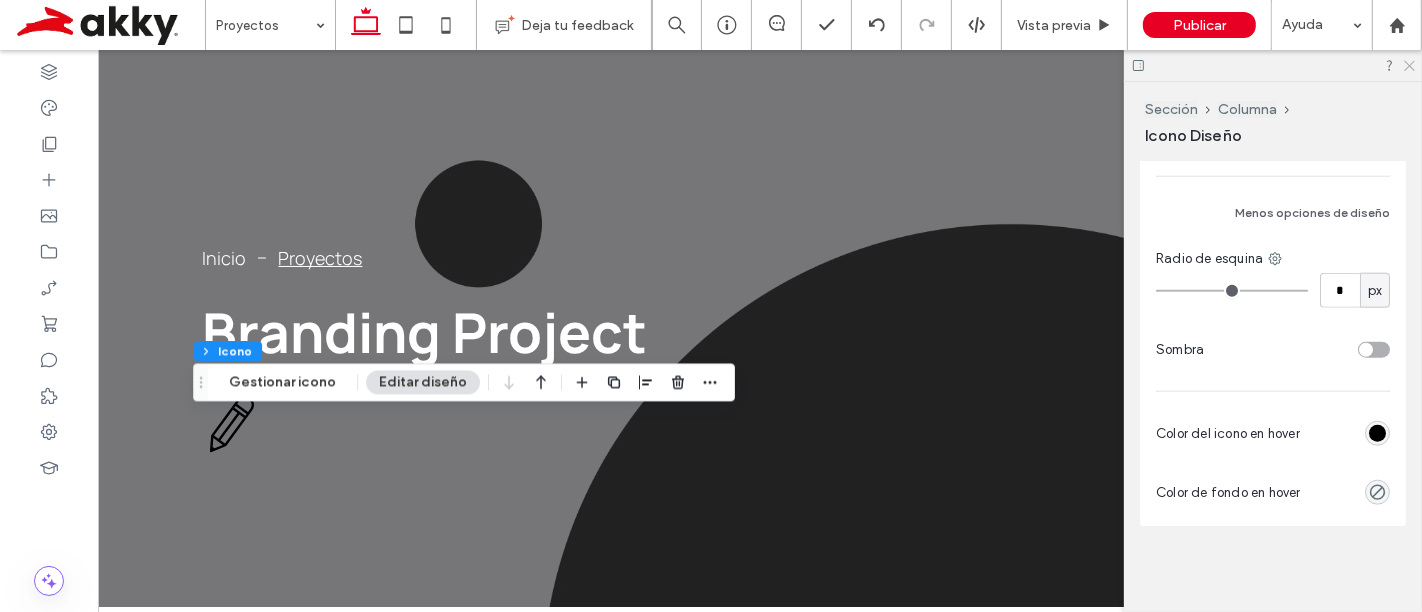 click 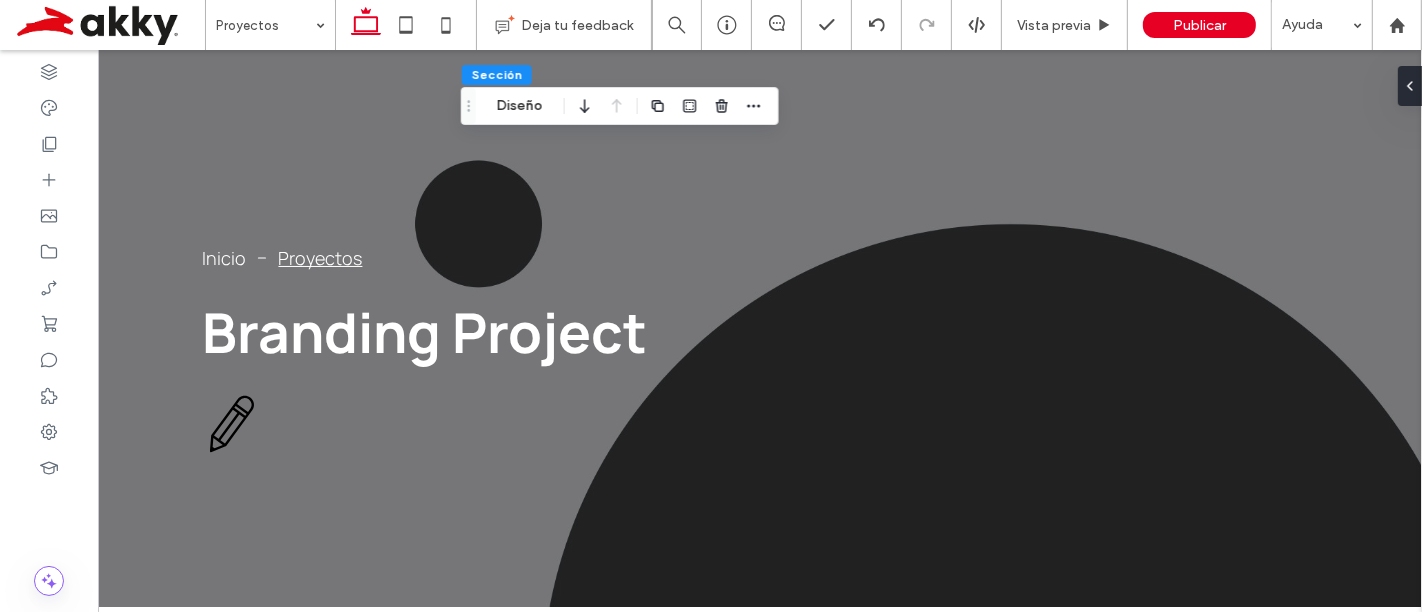 drag, startPoint x: 155, startPoint y: 150, endPoint x: 465, endPoint y: 107, distance: 312.96805 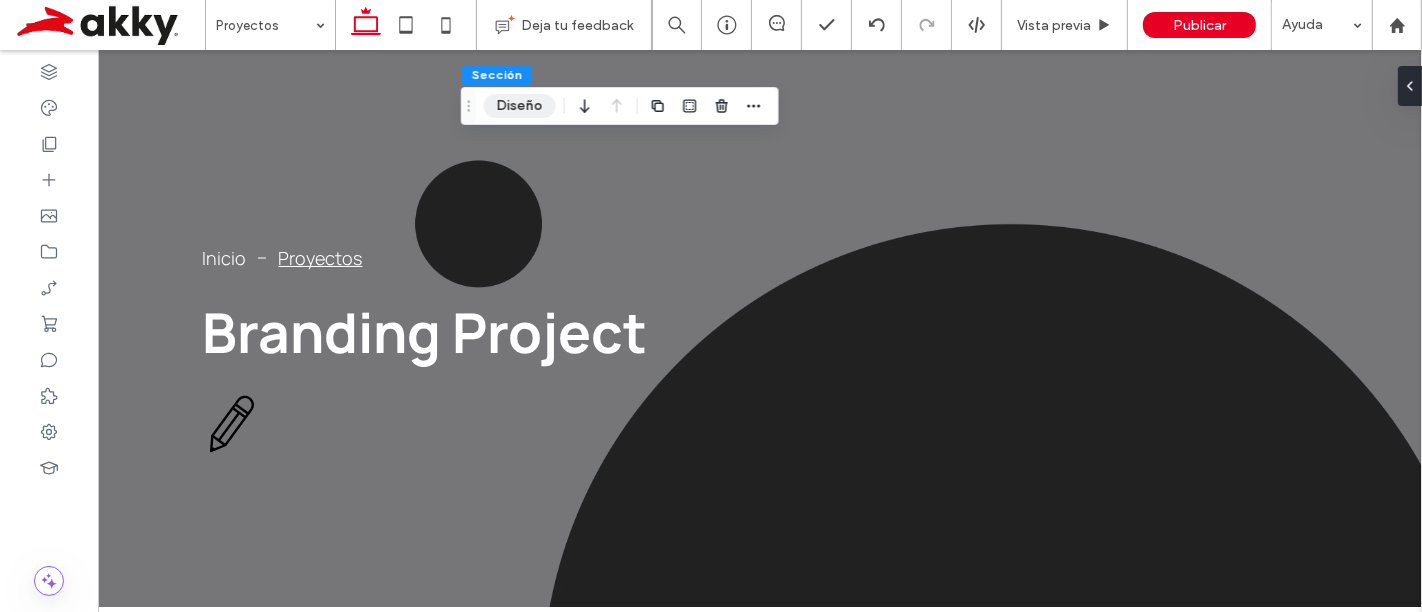 click on "Diseño" at bounding box center [520, 106] 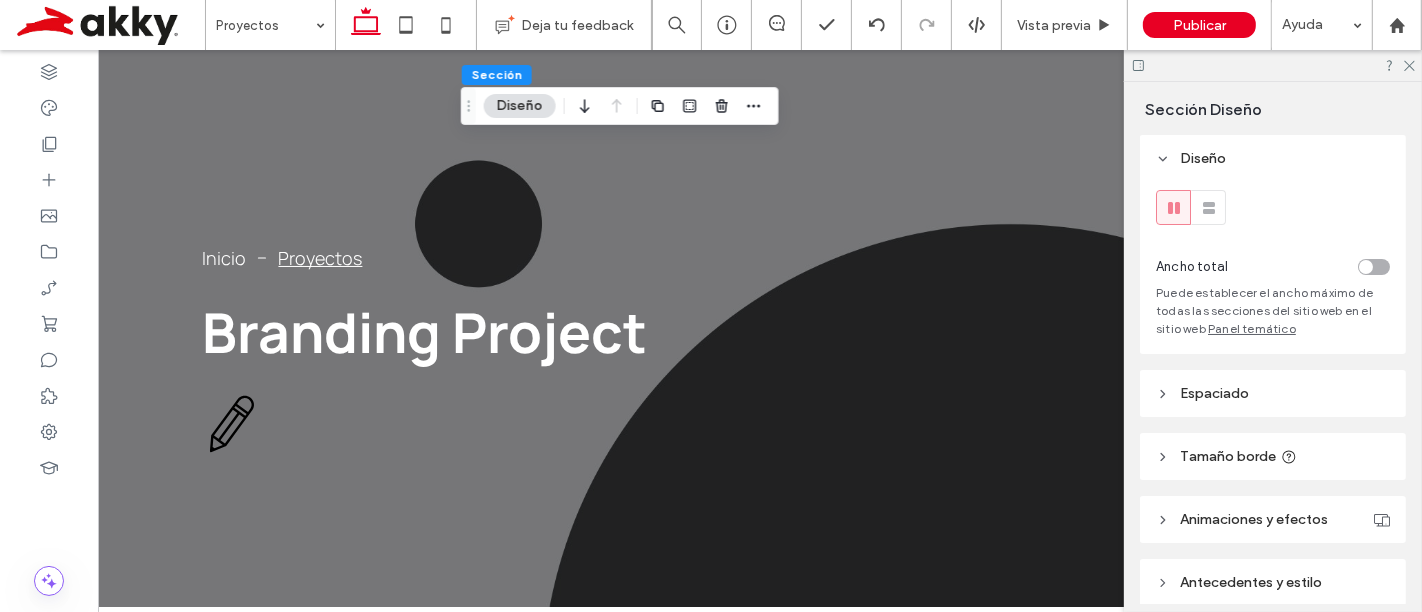 scroll, scrollTop: 81, scrollLeft: 0, axis: vertical 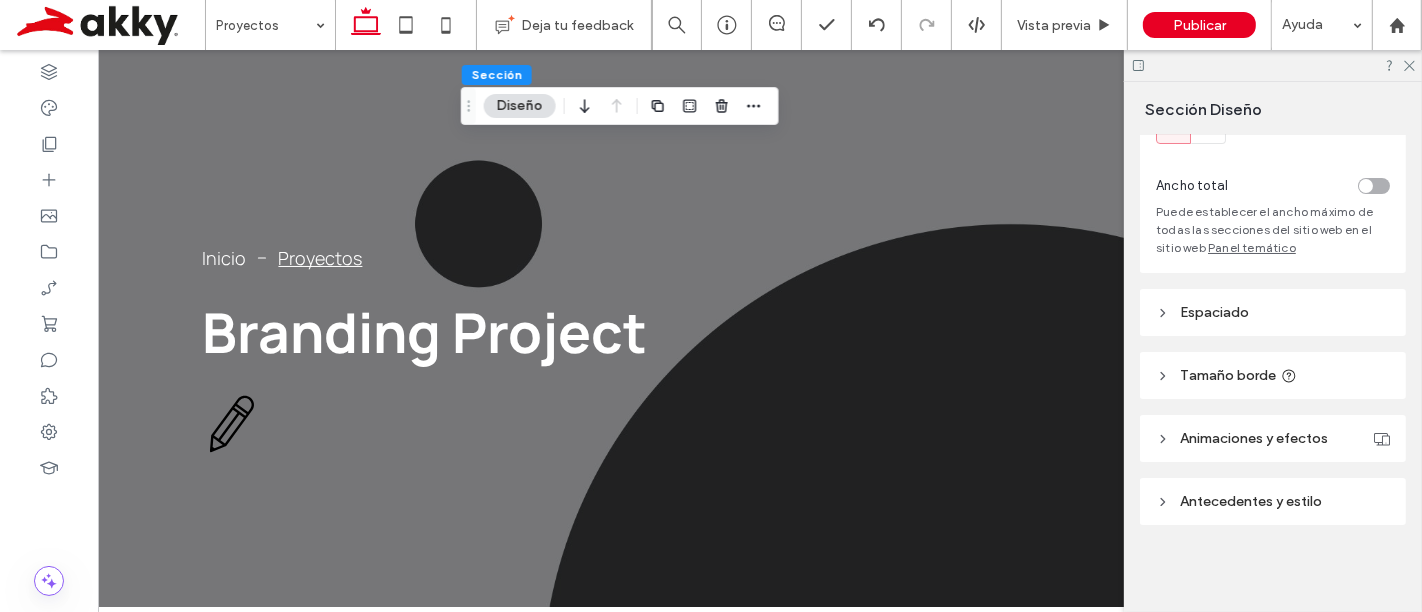 click on "Antecedentes y estilo" at bounding box center [1273, 501] 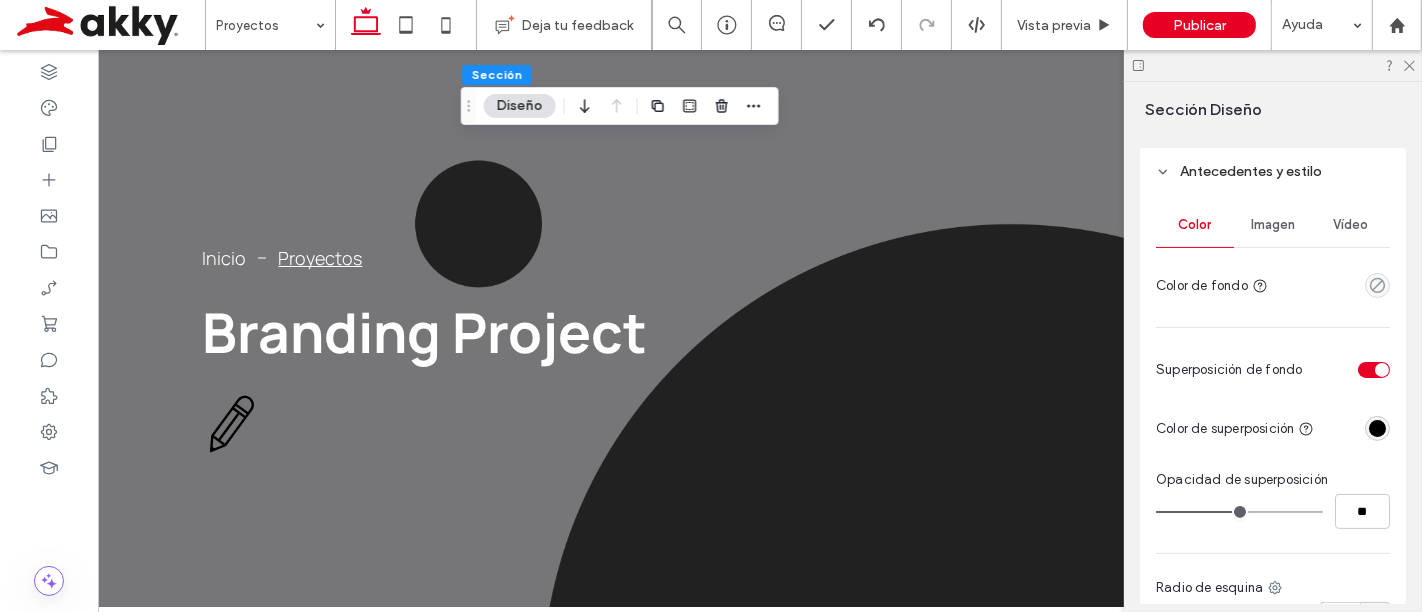 scroll, scrollTop: 414, scrollLeft: 0, axis: vertical 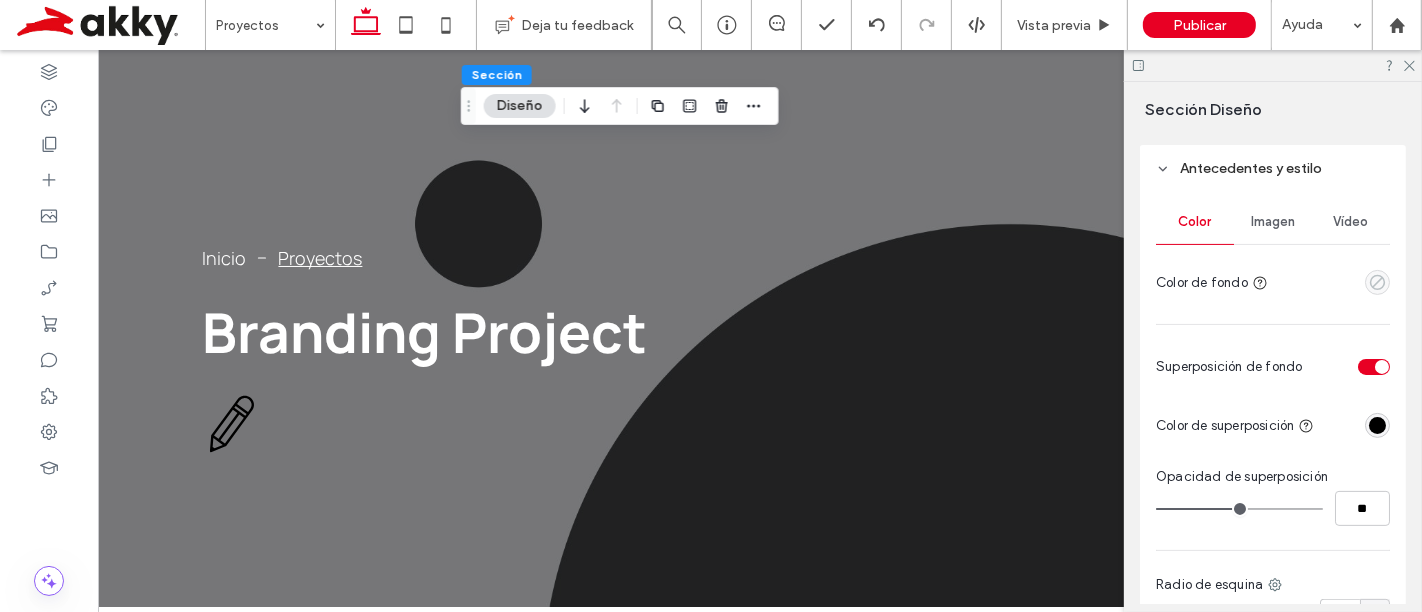 click 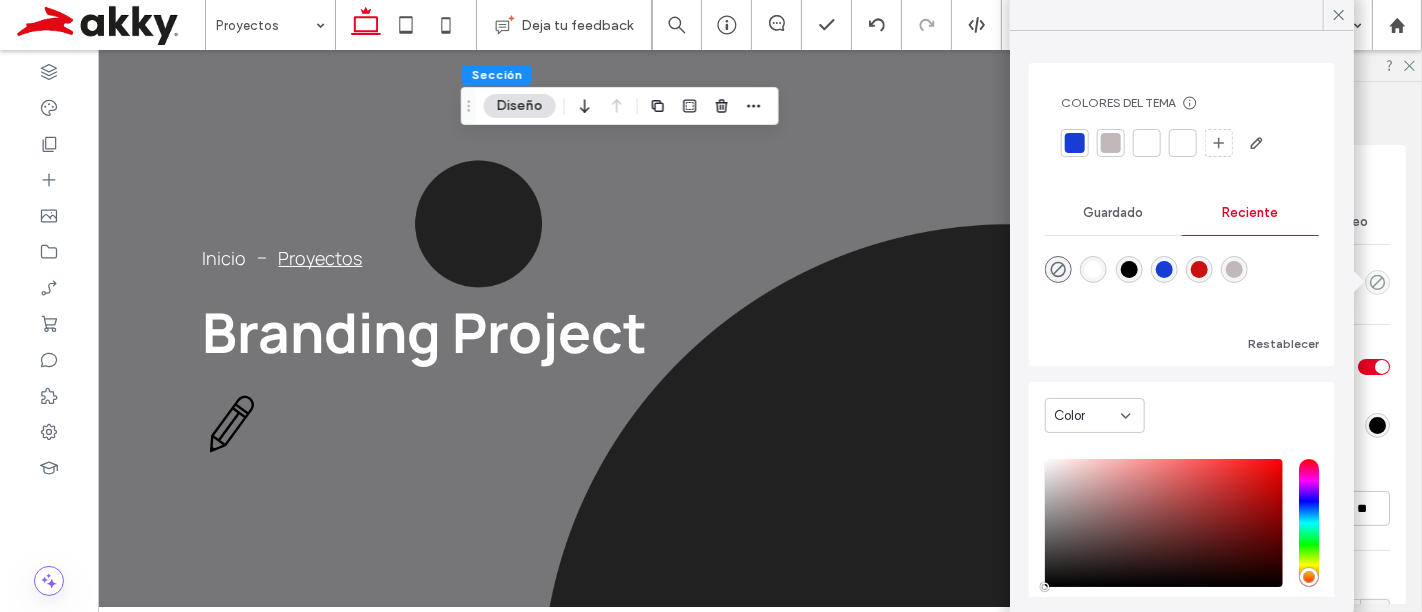 click at bounding box center [1199, 269] 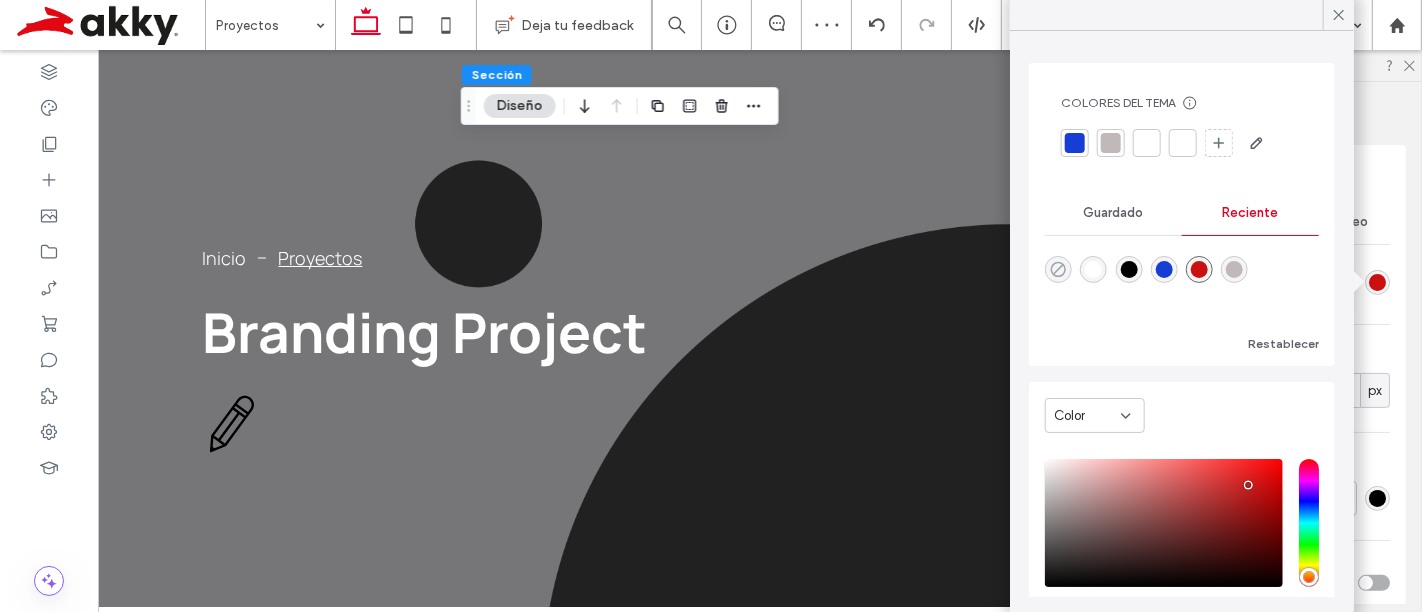 click 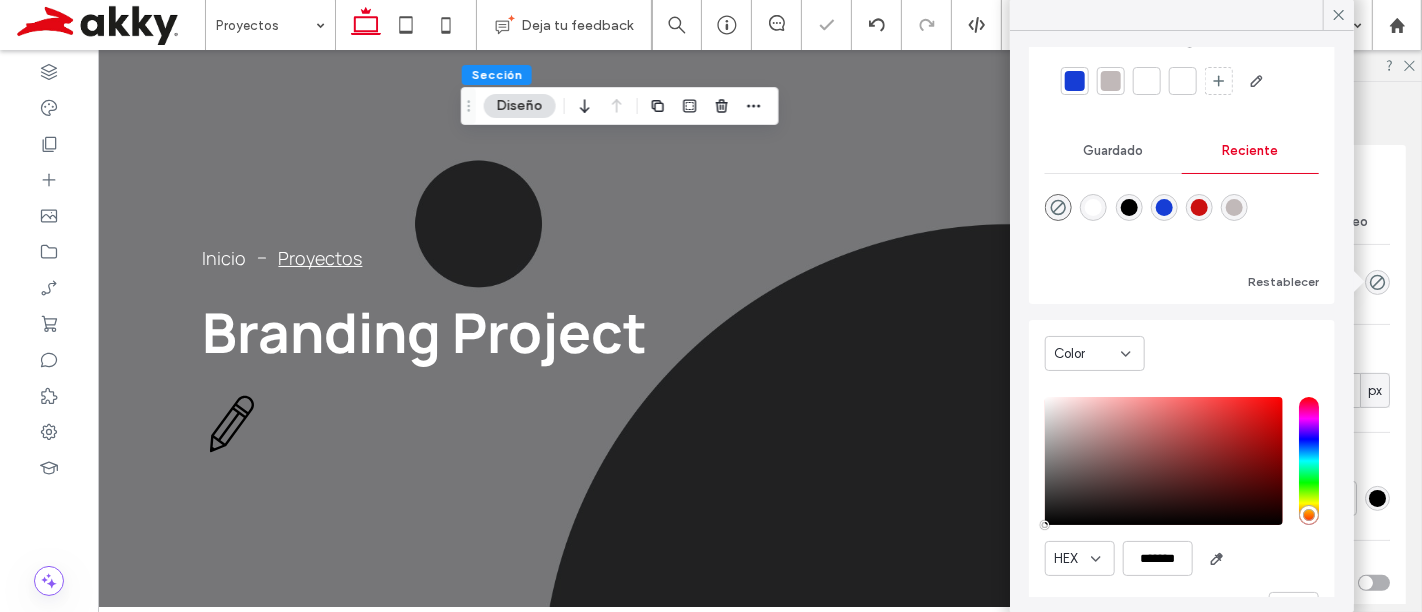 scroll, scrollTop: 0, scrollLeft: 0, axis: both 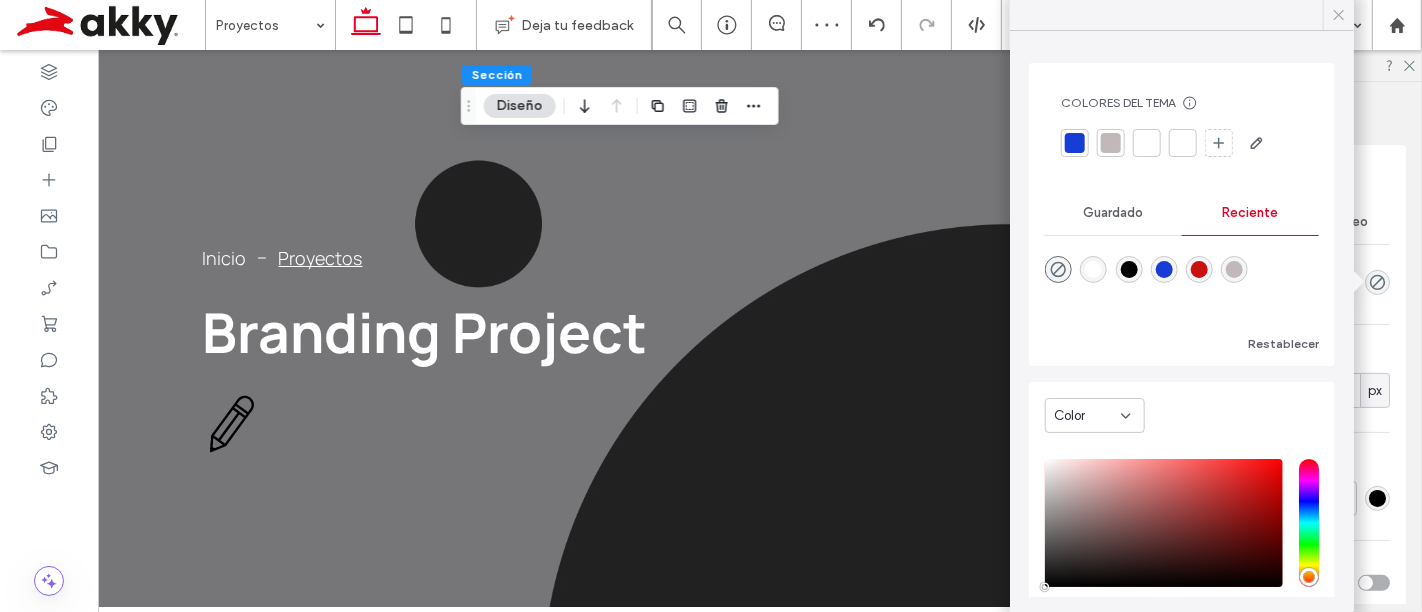 click 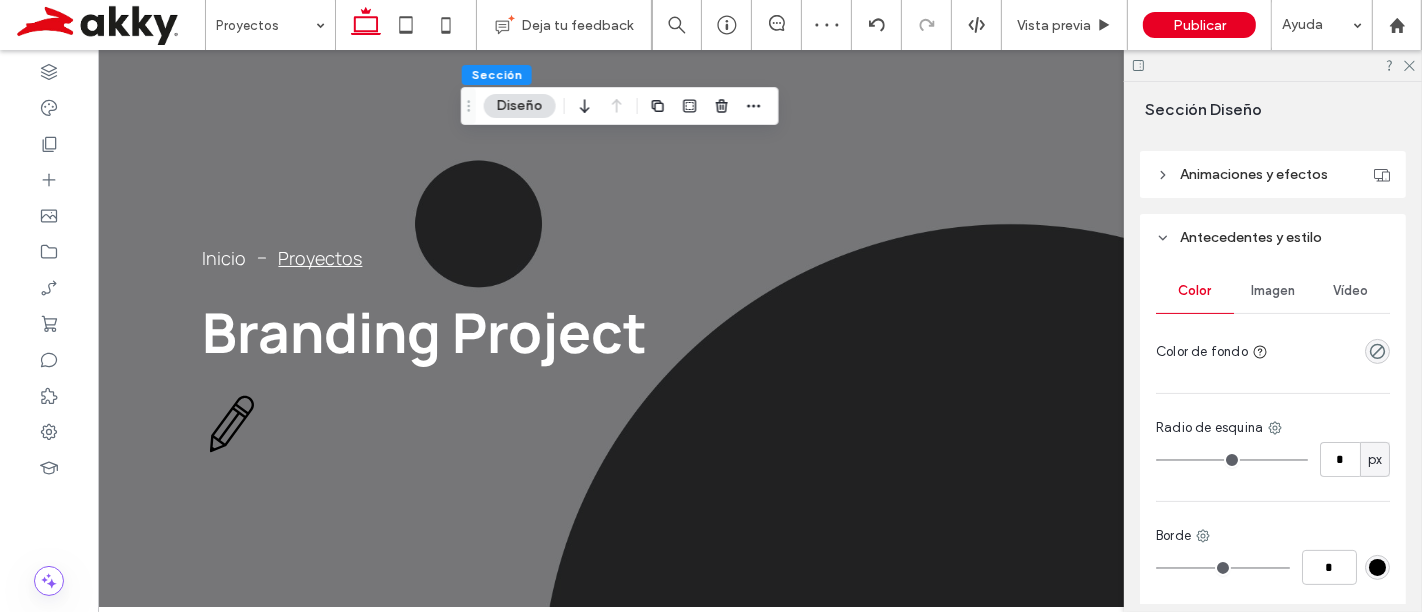 scroll, scrollTop: 282, scrollLeft: 0, axis: vertical 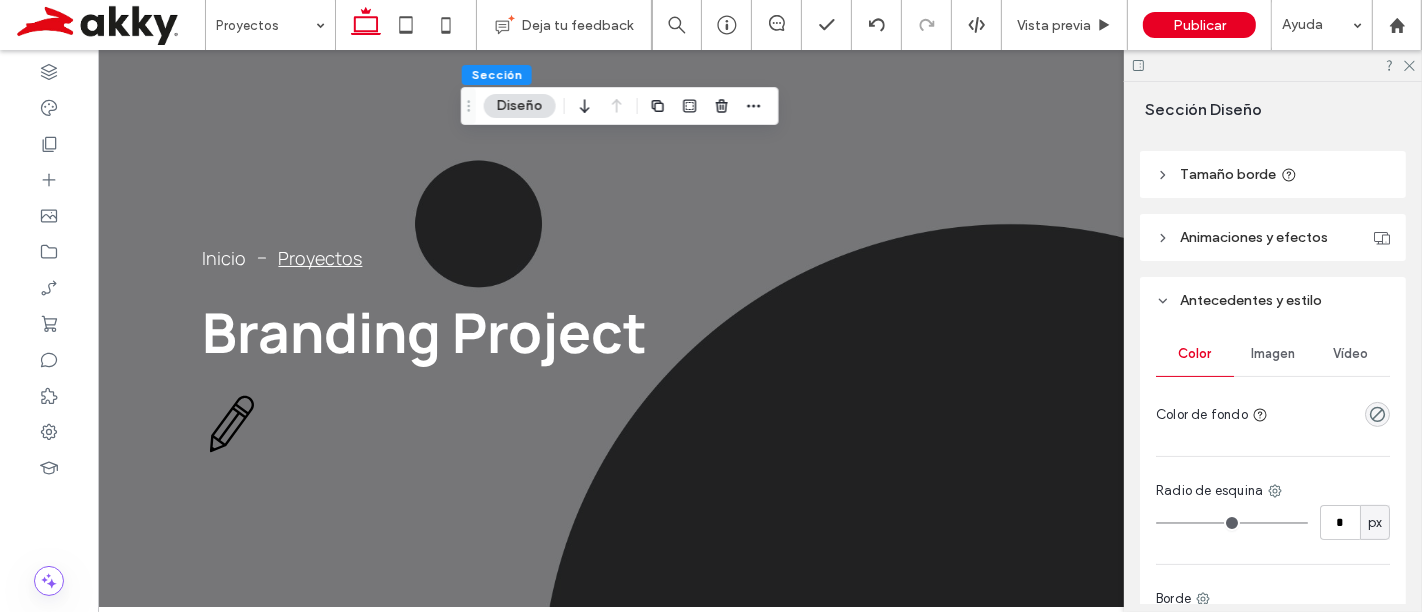 click on "Imagen" at bounding box center [1273, 354] 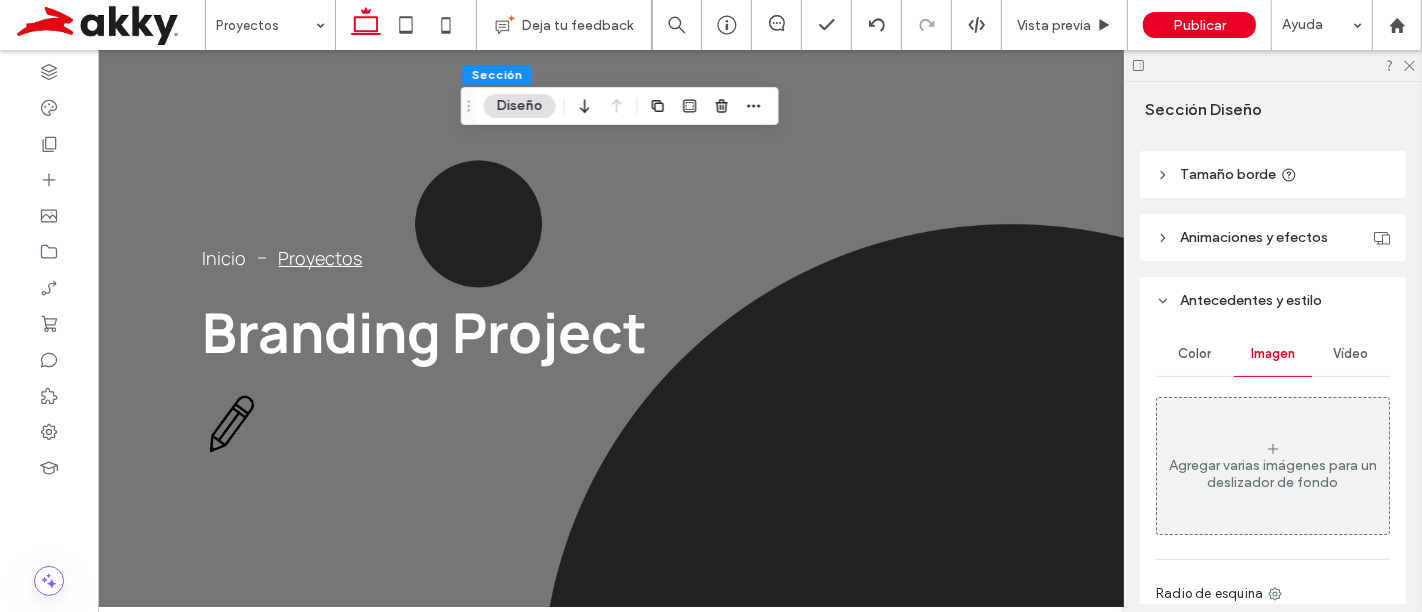 click on "Agregar varias imágenes para un deslizador de fondo" at bounding box center (1273, 466) 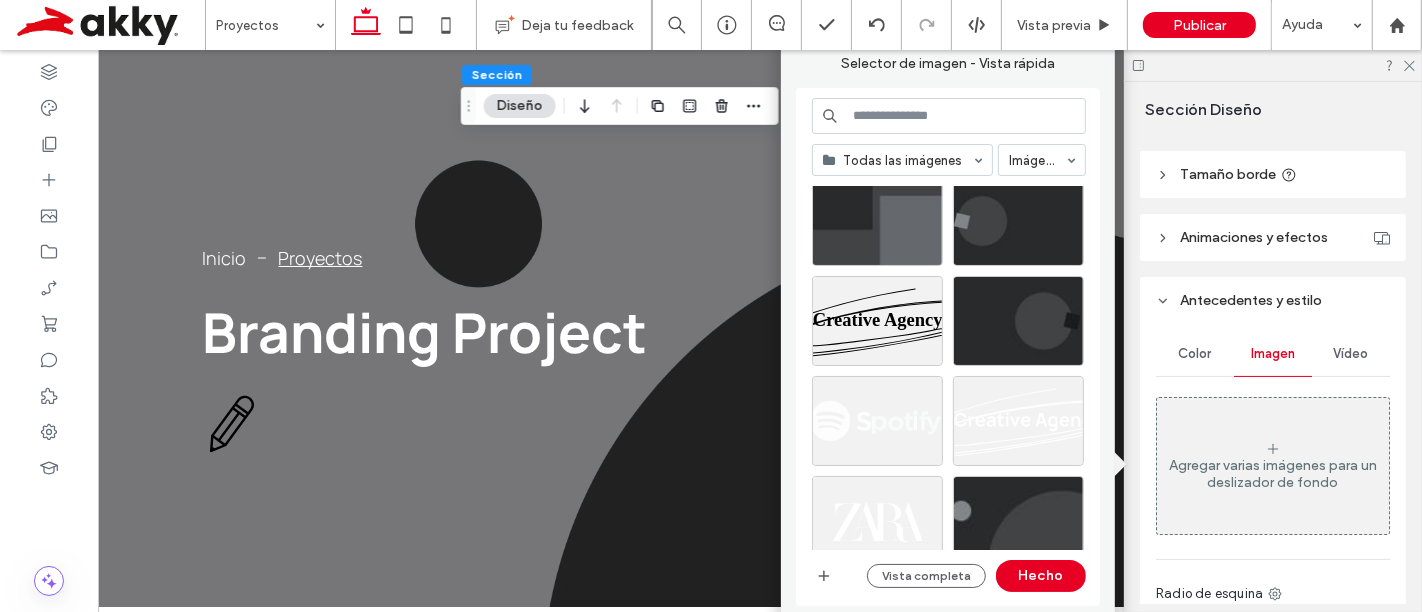 scroll, scrollTop: 865, scrollLeft: 0, axis: vertical 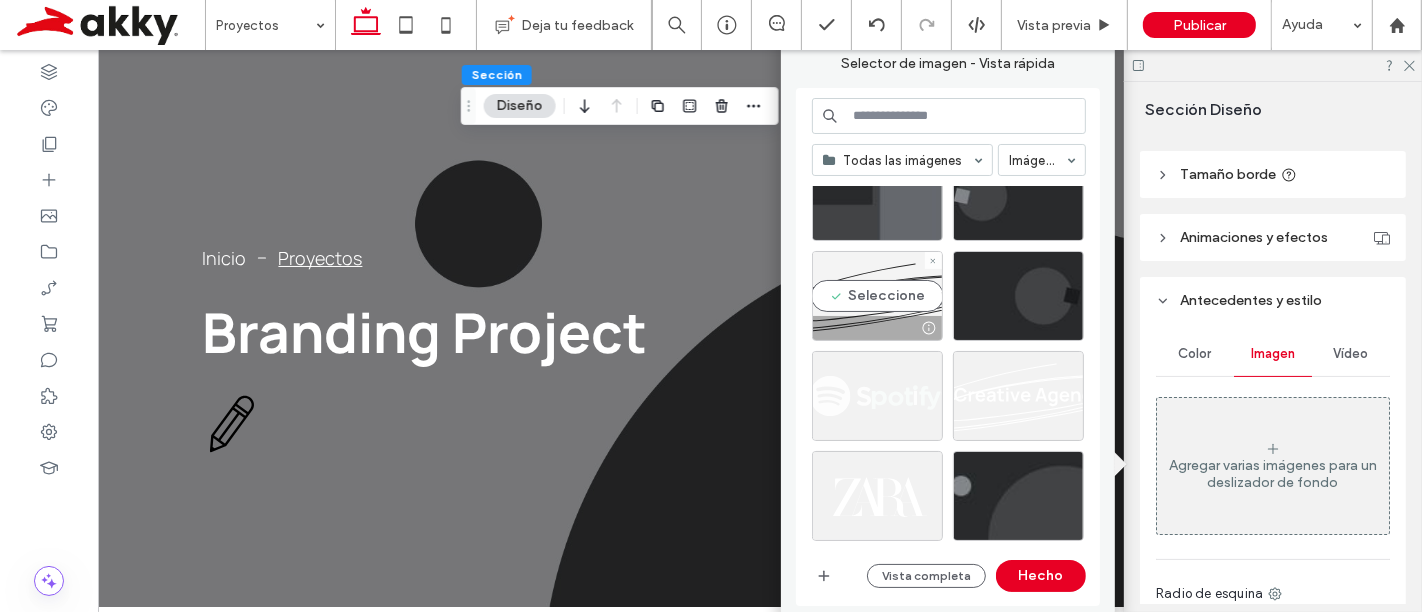 click on "Seleccione" at bounding box center (877, 296) 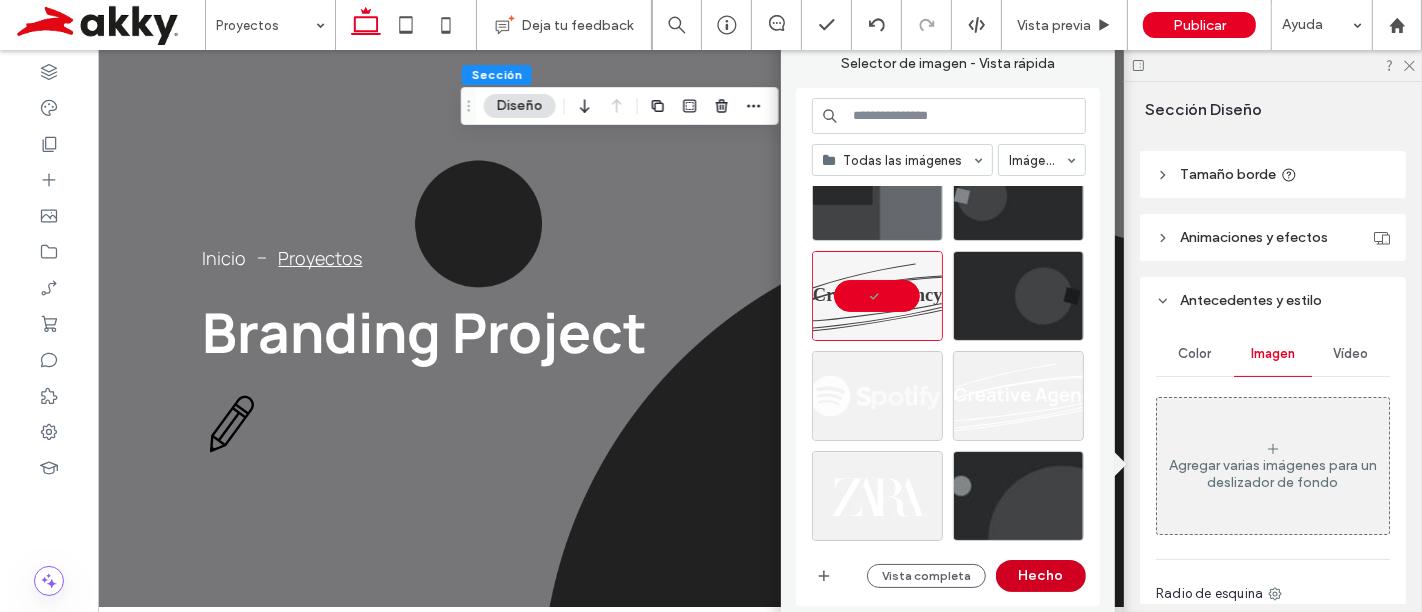 click on "Hecho" at bounding box center [1041, 576] 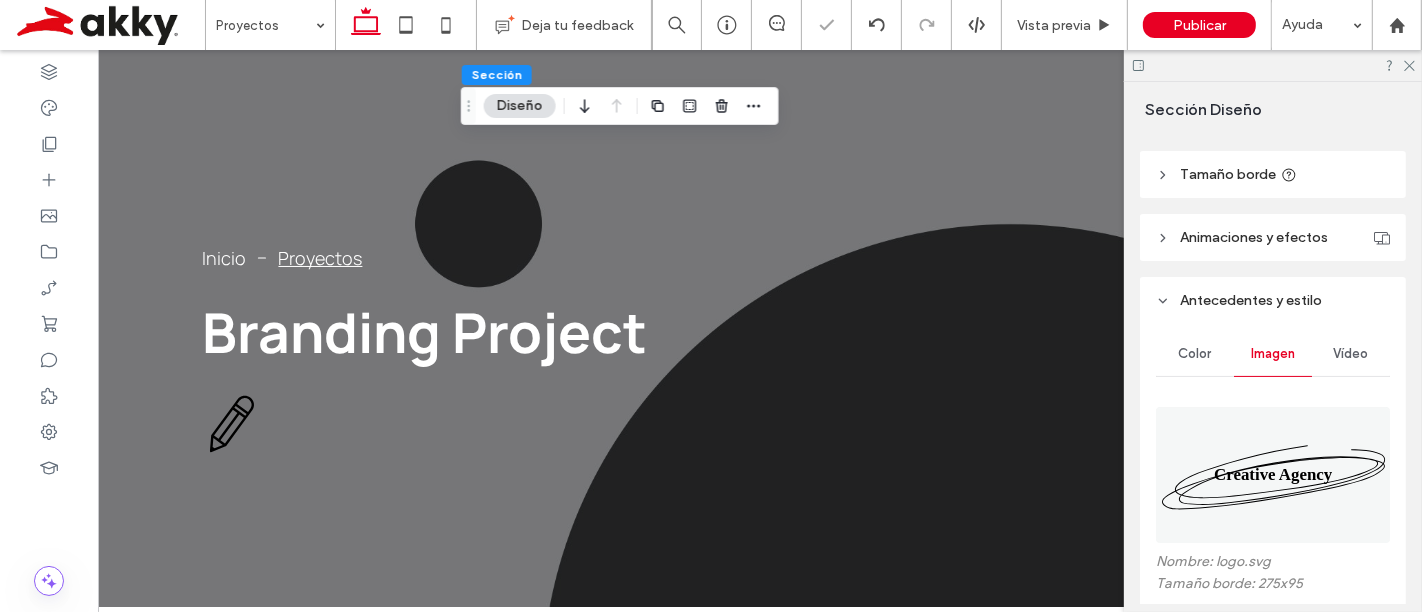click on "Vídeo" at bounding box center [1351, 354] 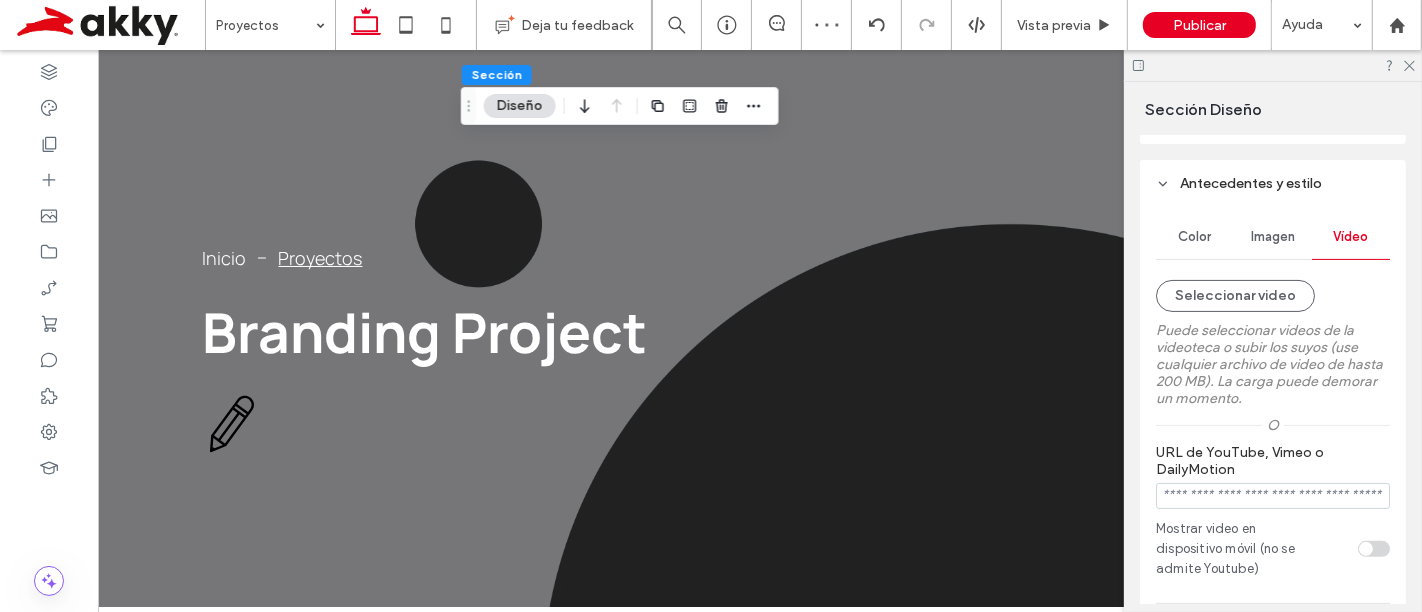 scroll, scrollTop: 504, scrollLeft: 0, axis: vertical 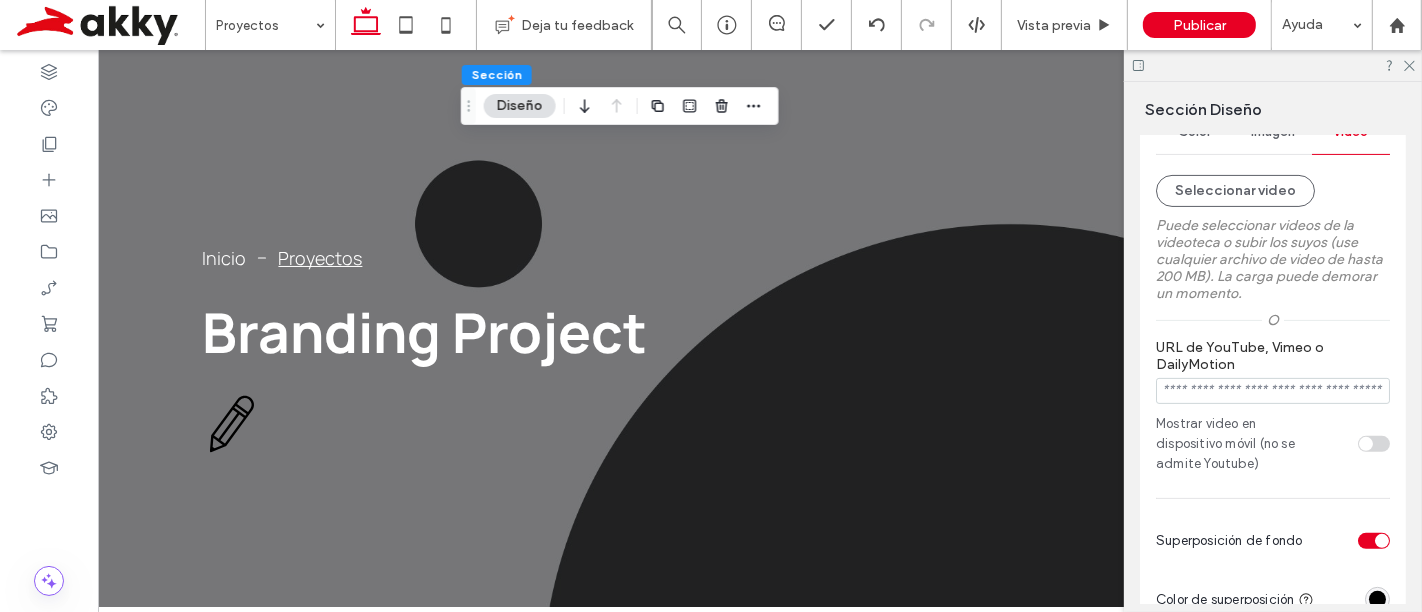 click at bounding box center [1273, 391] 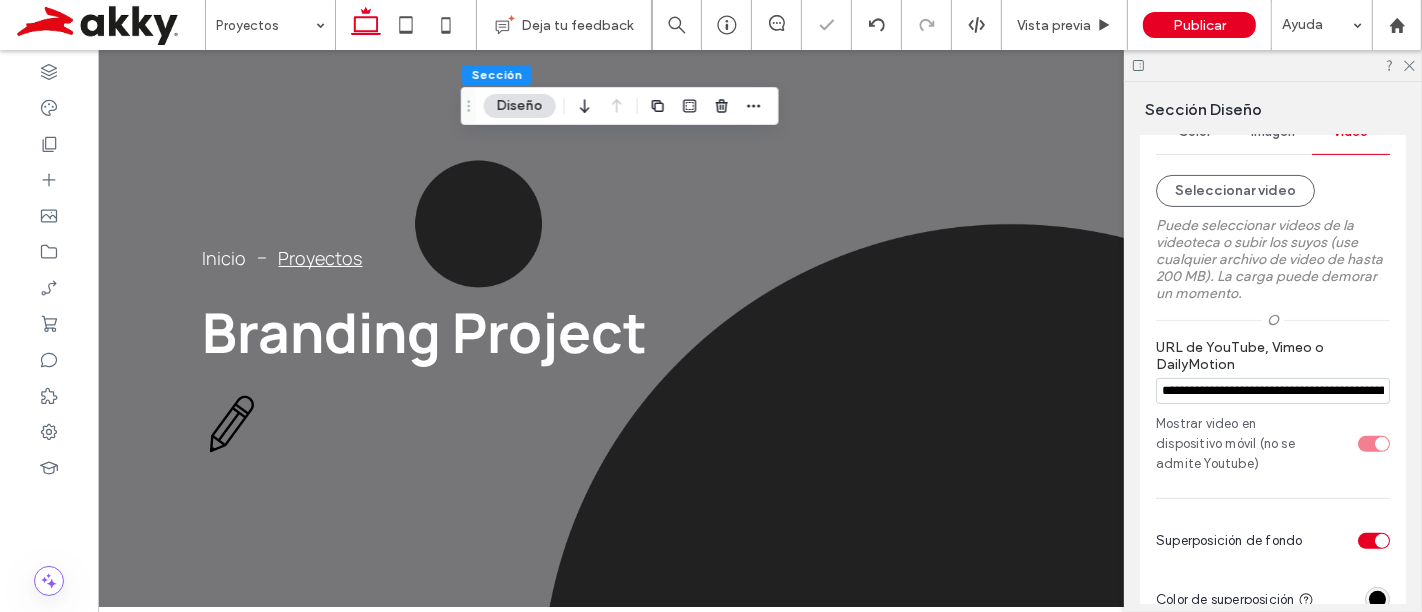scroll, scrollTop: 0, scrollLeft: 135, axis: horizontal 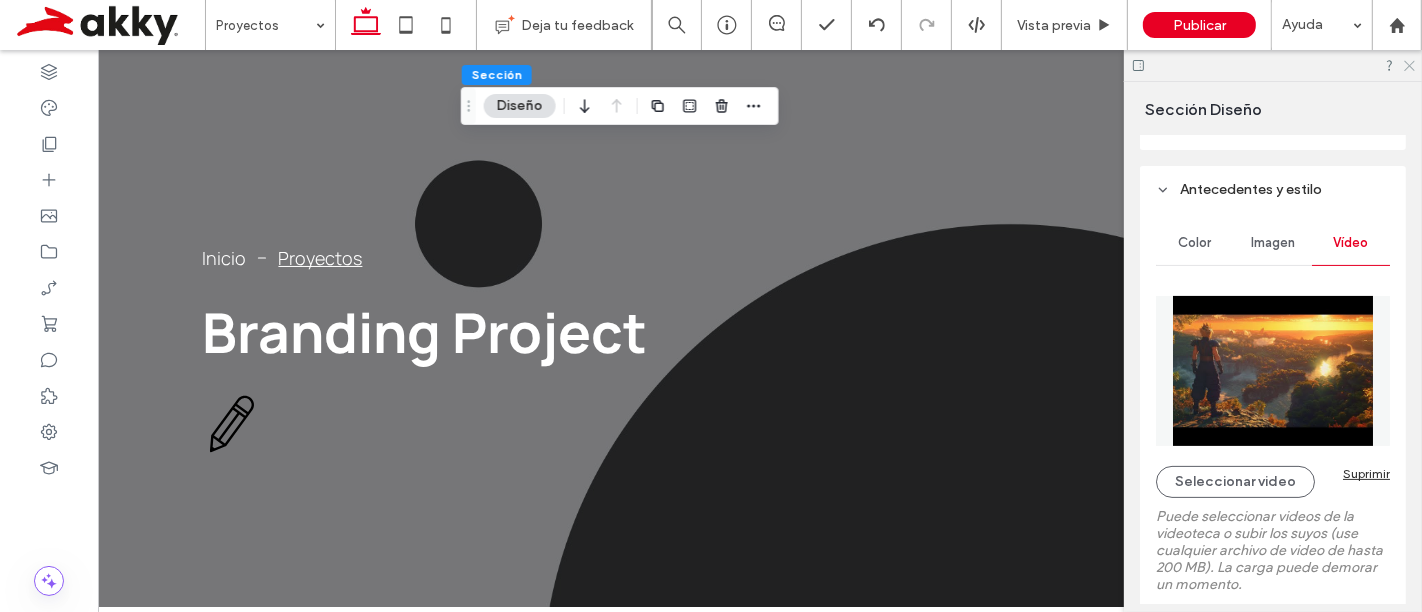 click 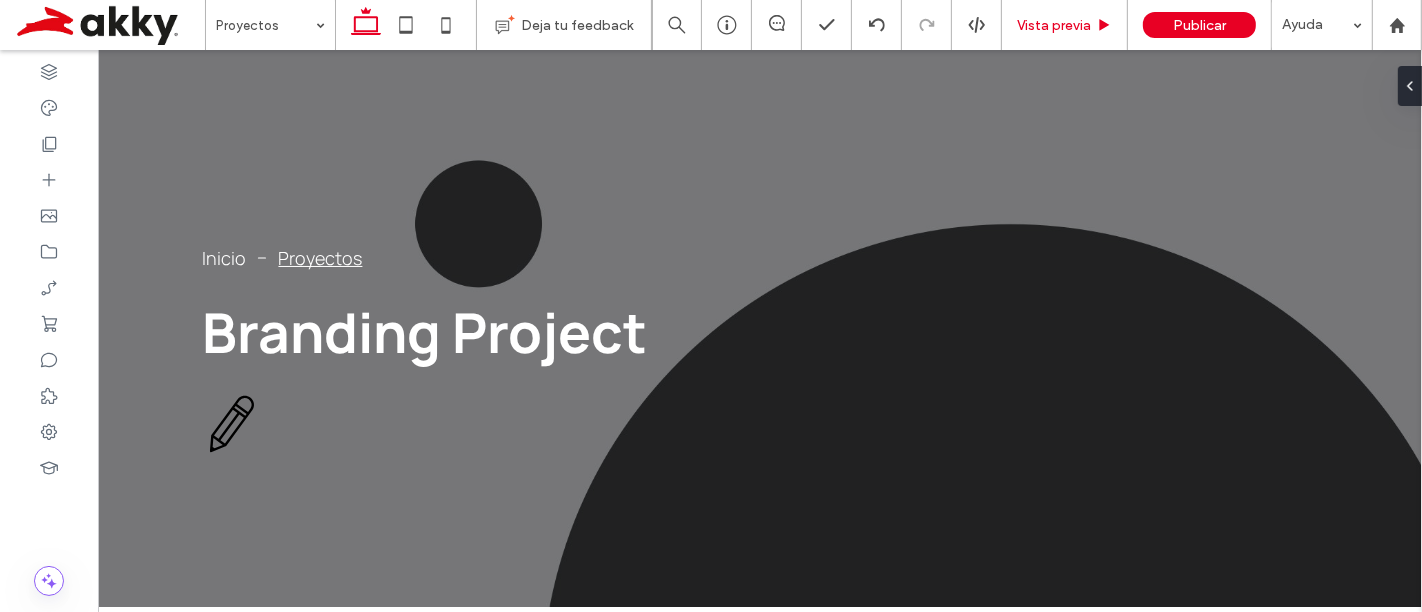 click on "Vista previa" at bounding box center (1054, 25) 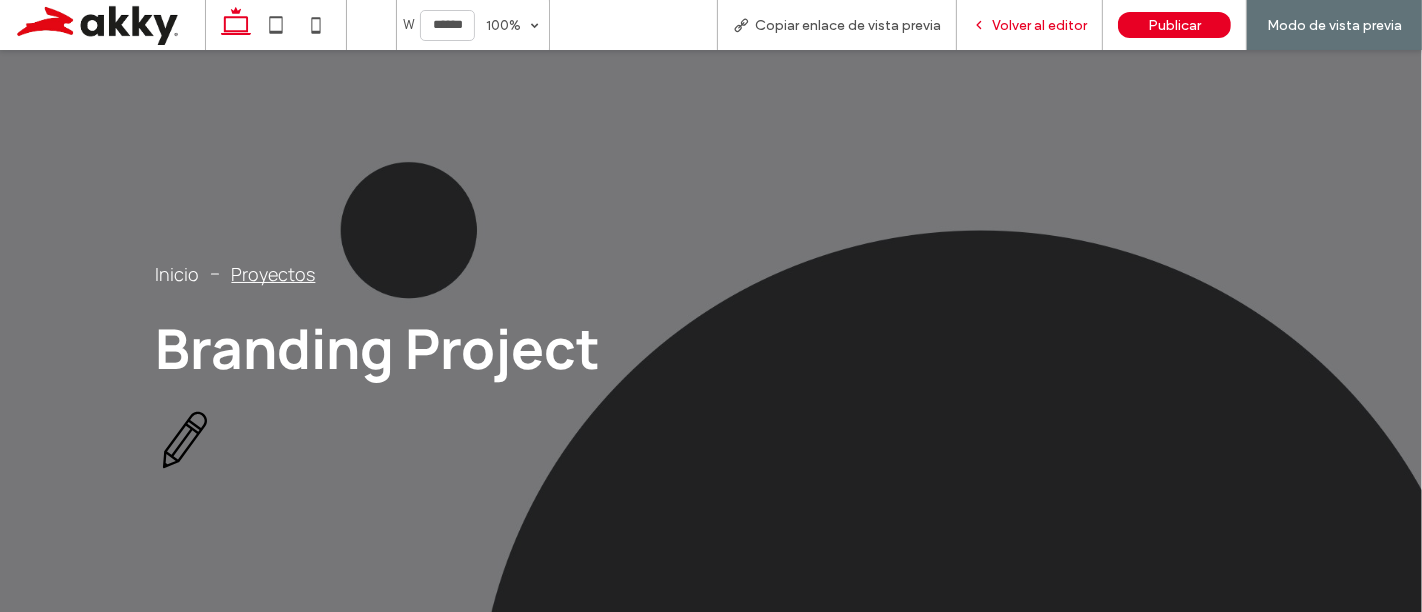 click on "Volver al editor" at bounding box center (1039, 25) 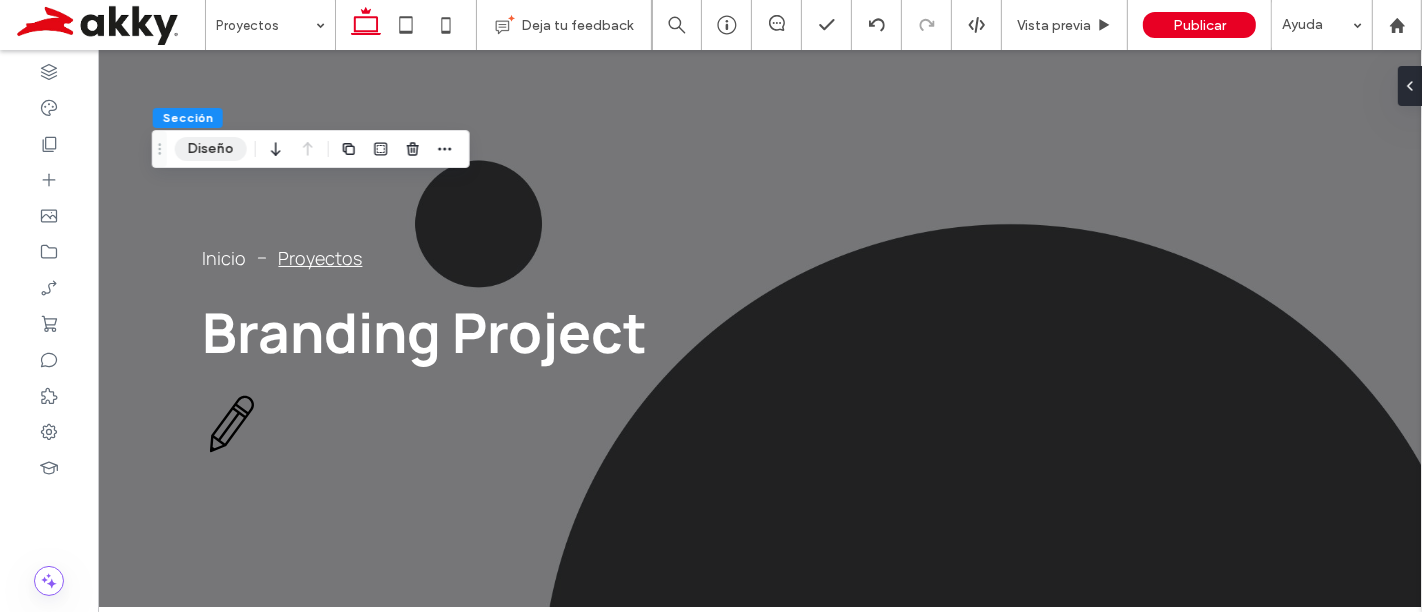click on "Diseño" at bounding box center [211, 149] 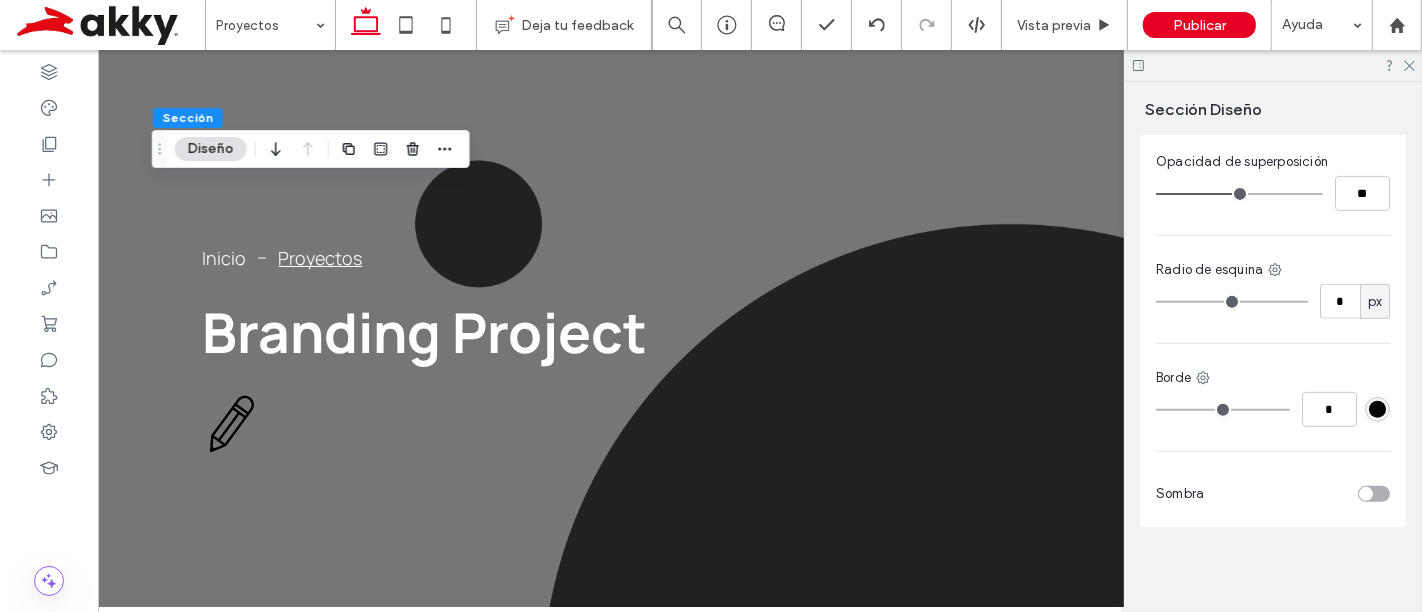 scroll, scrollTop: 285, scrollLeft: 0, axis: vertical 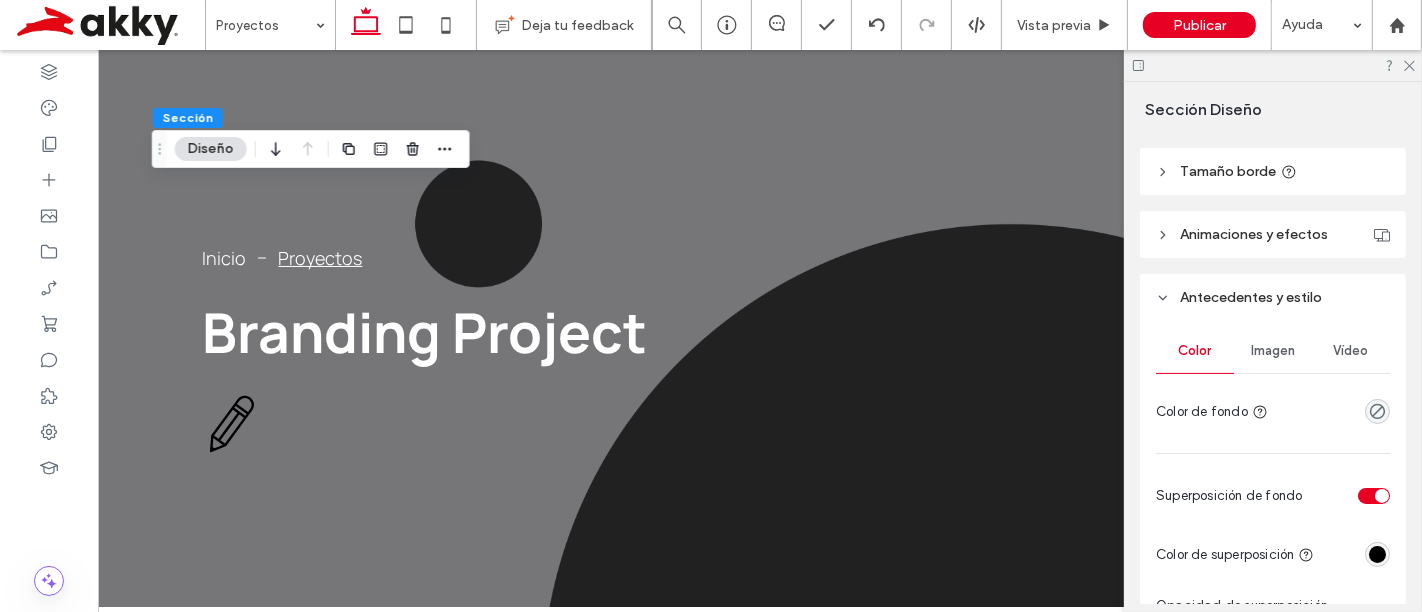click on "Vídeo" at bounding box center [1351, 351] 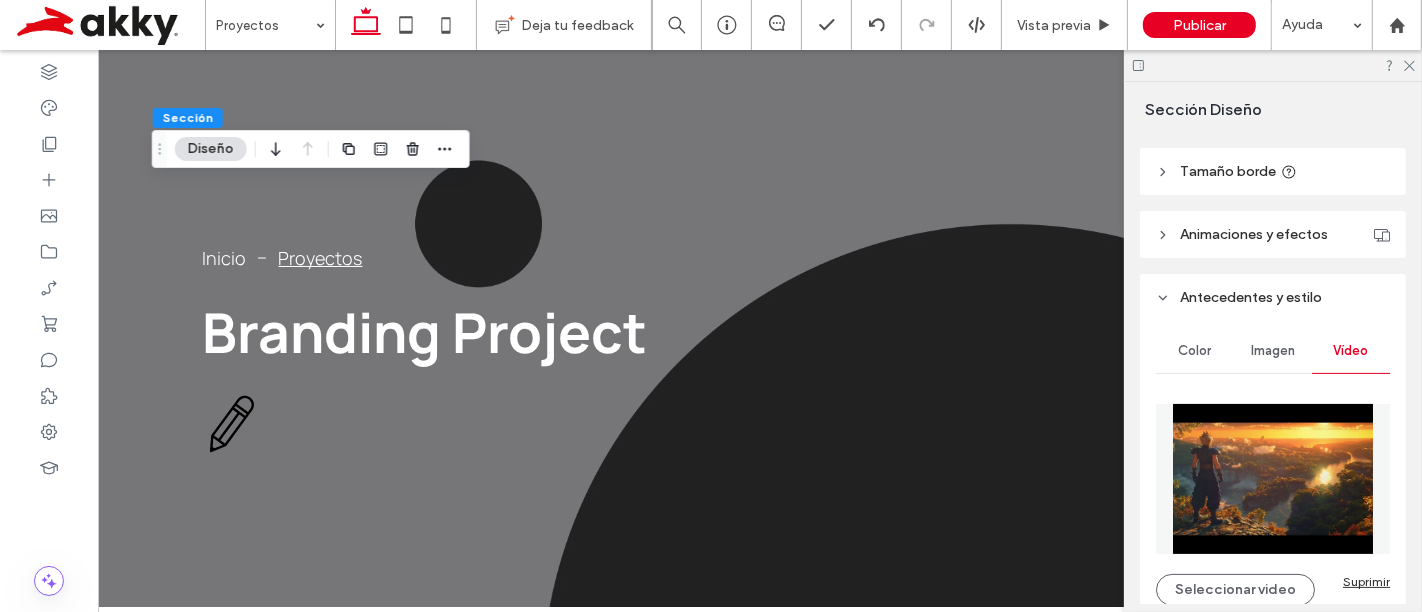 scroll, scrollTop: 397, scrollLeft: 0, axis: vertical 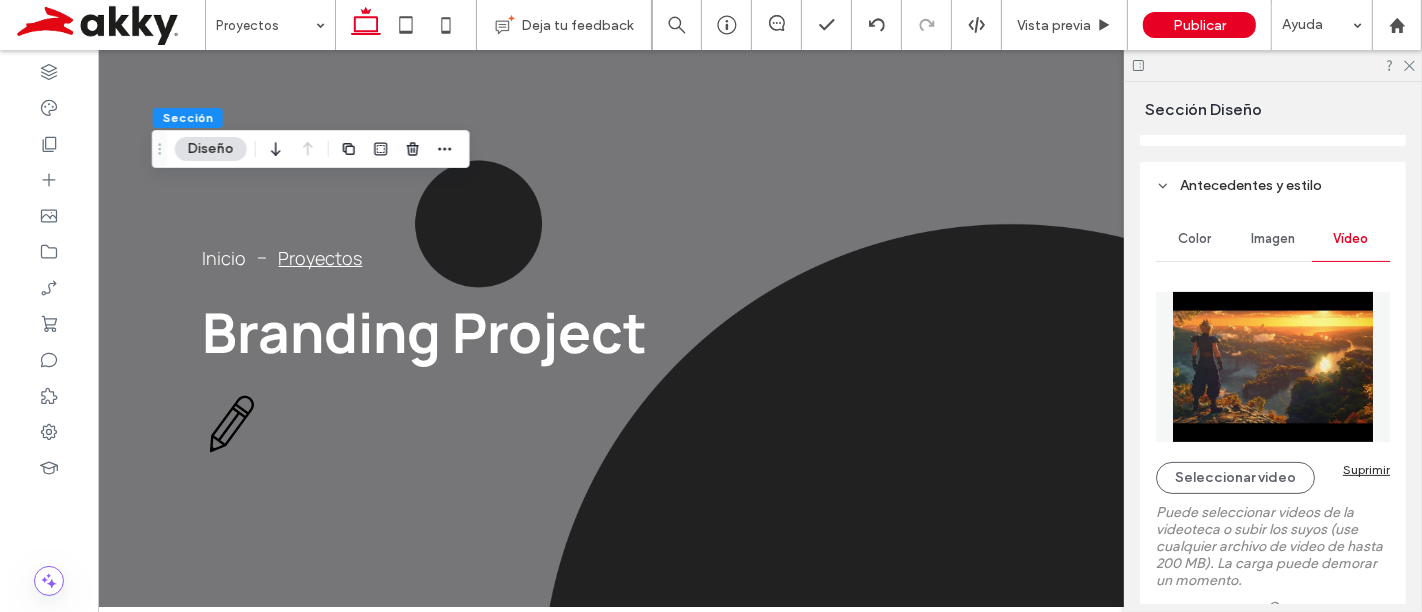 click on "Suprimir" at bounding box center [1366, 469] 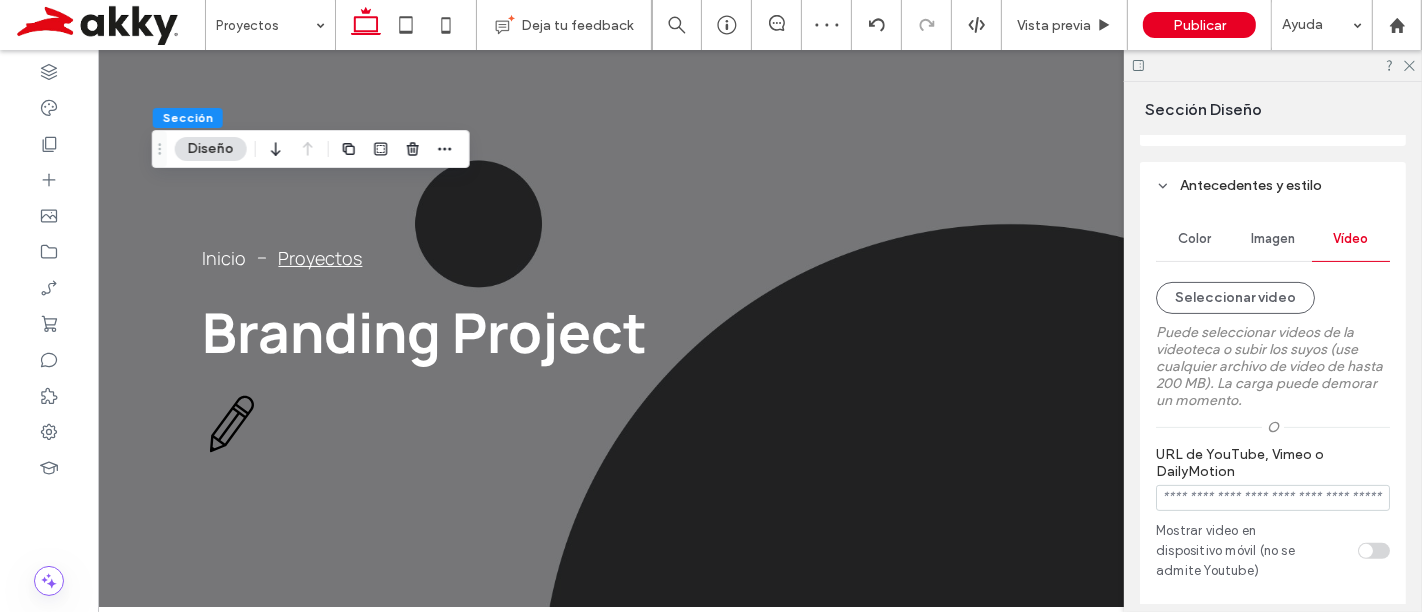 click on "Imagen" at bounding box center [1273, 239] 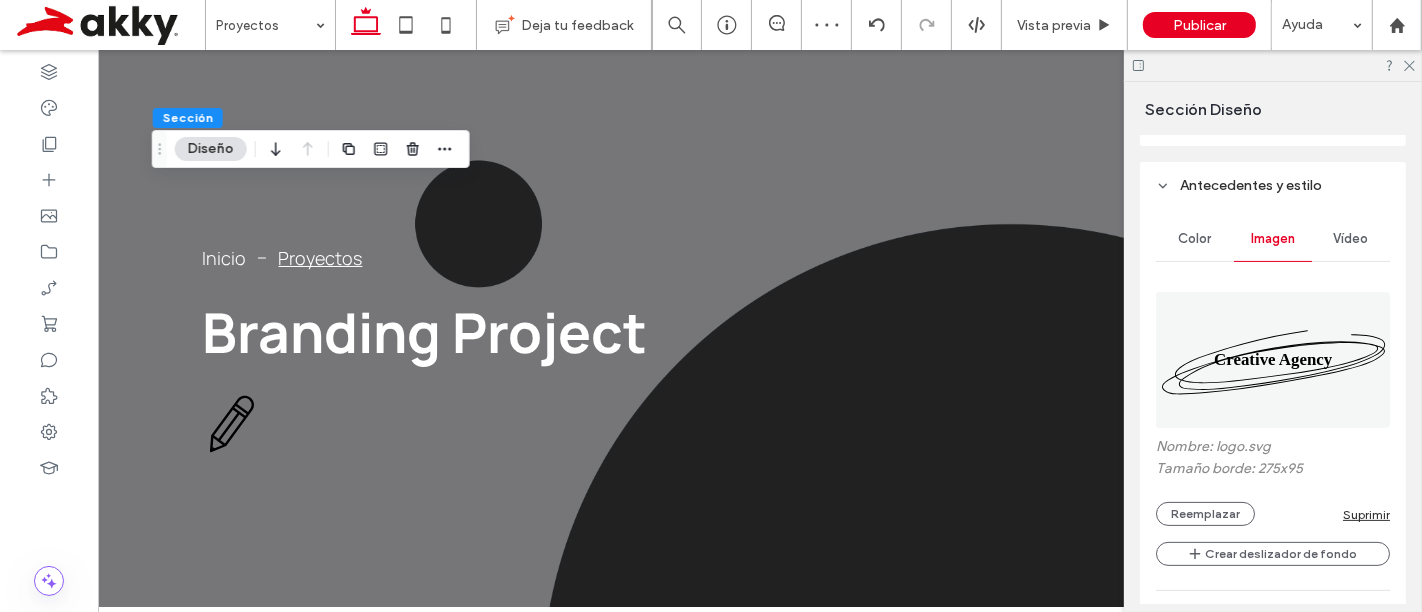 click on "Suprimir" at bounding box center [1366, 514] 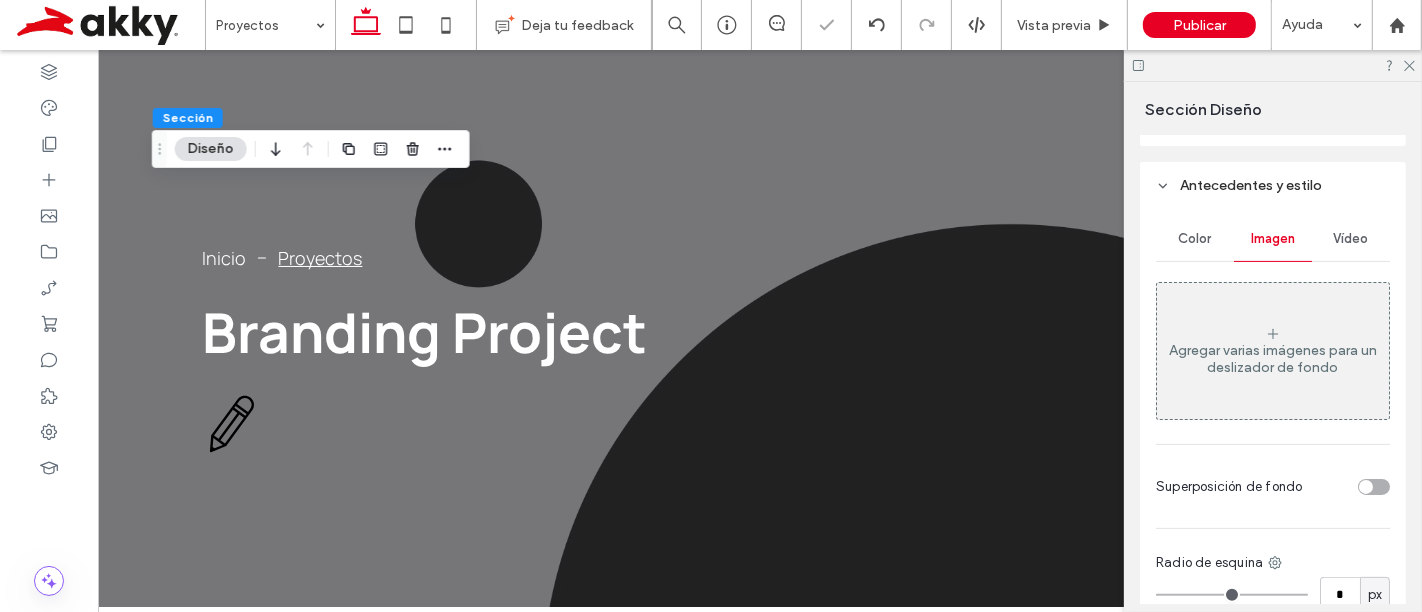 click on "Color" at bounding box center [1195, 239] 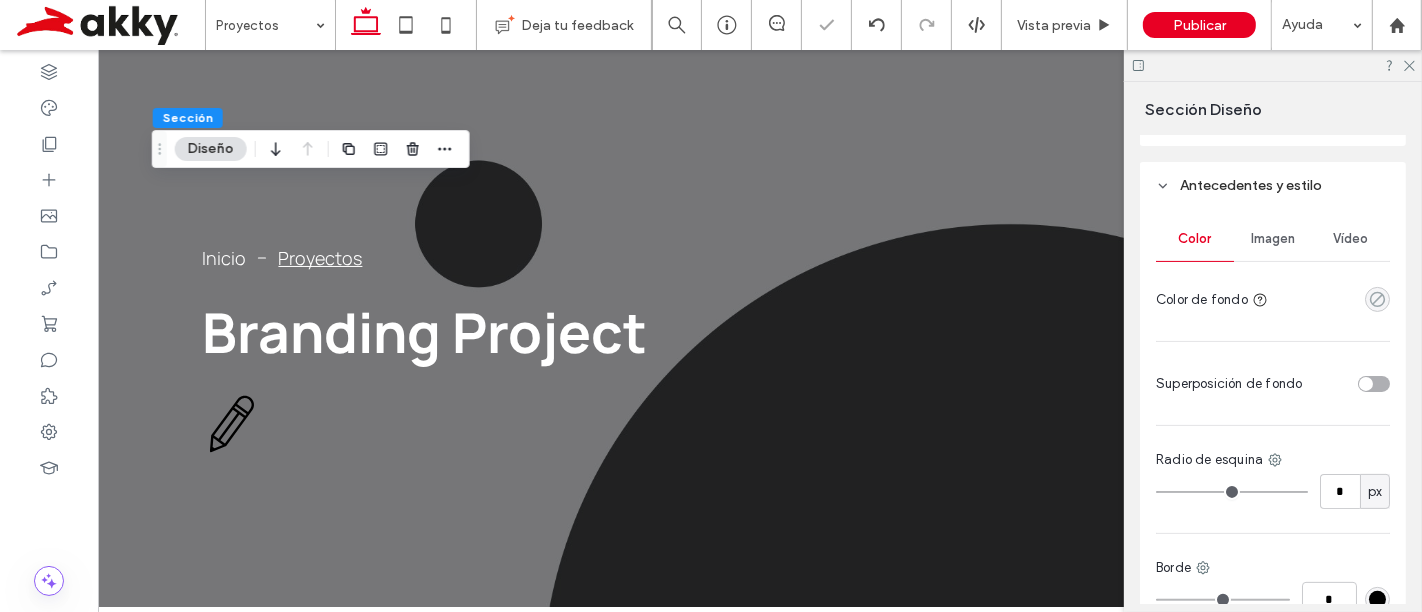 click 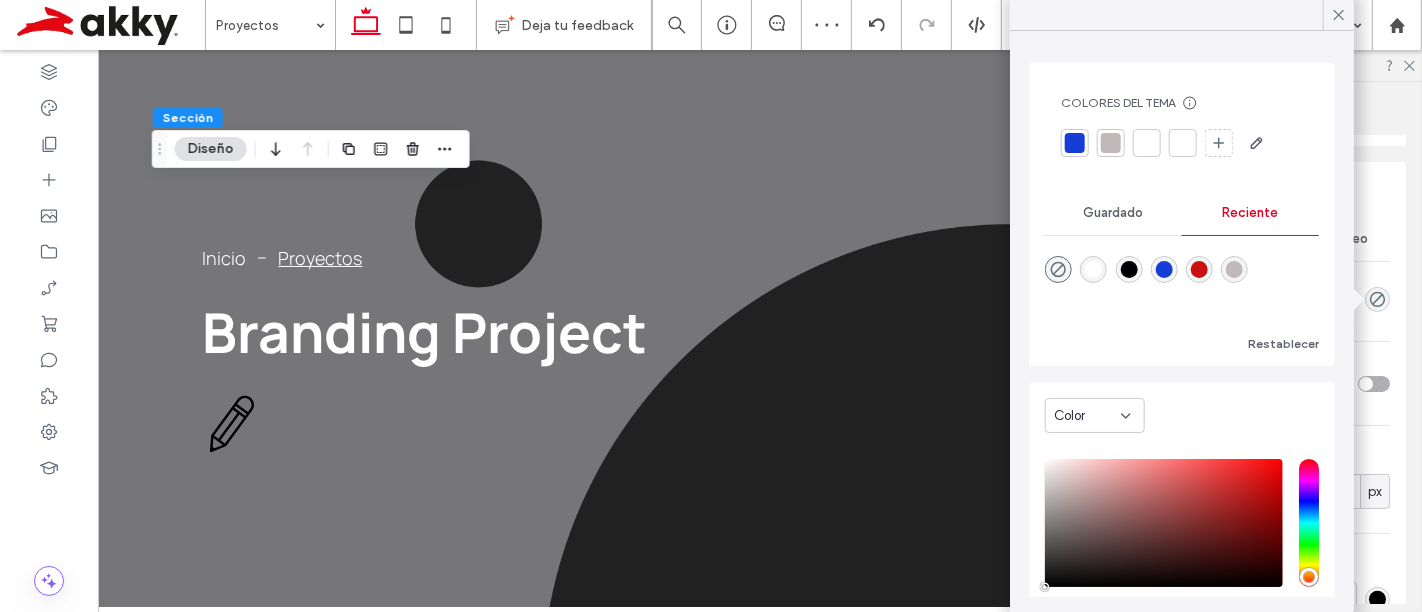 click at bounding box center (1234, 269) 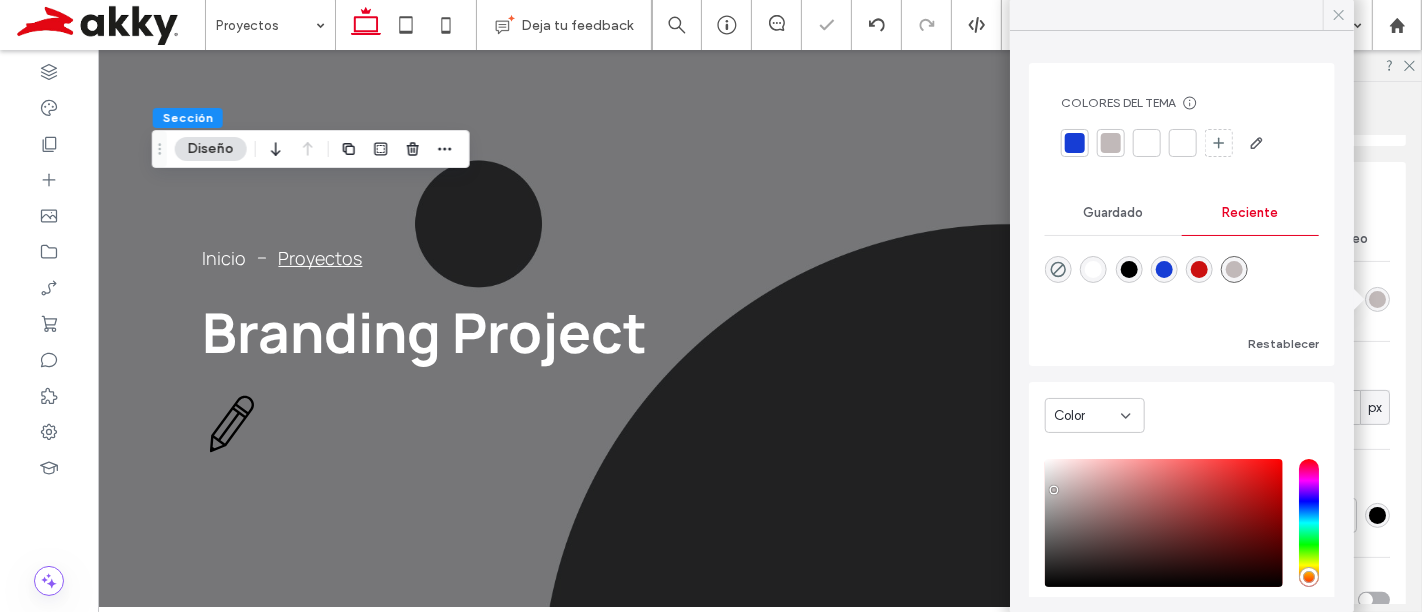 click 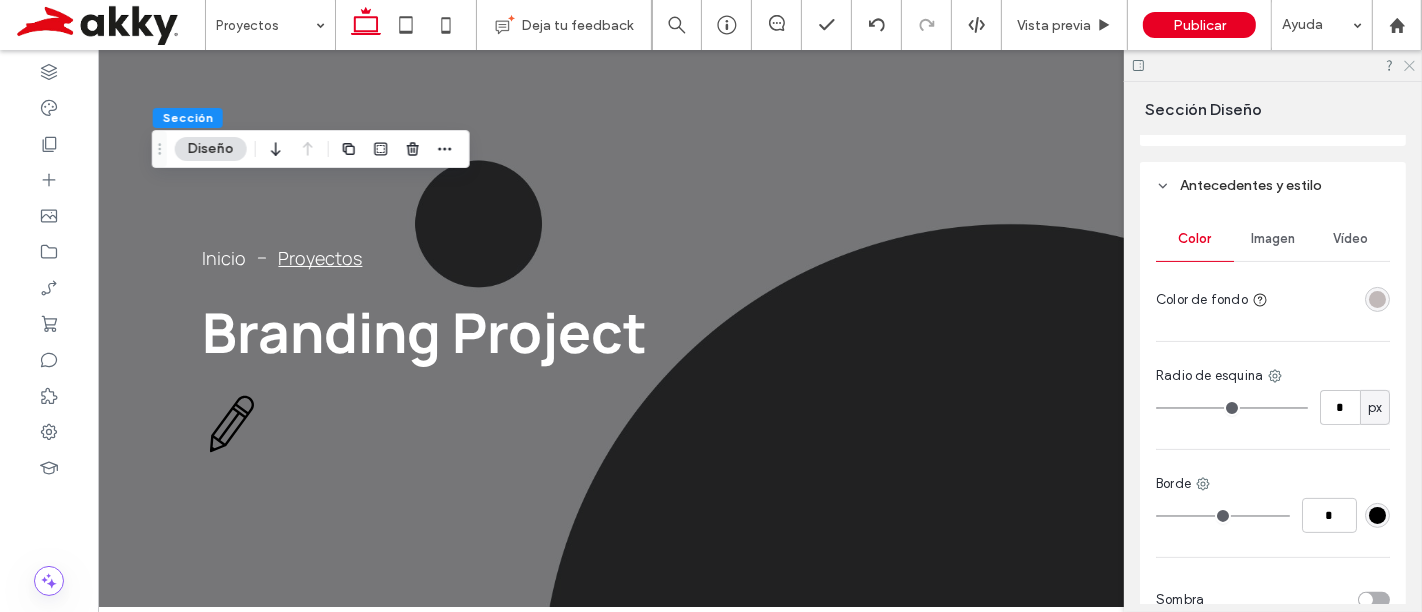 click 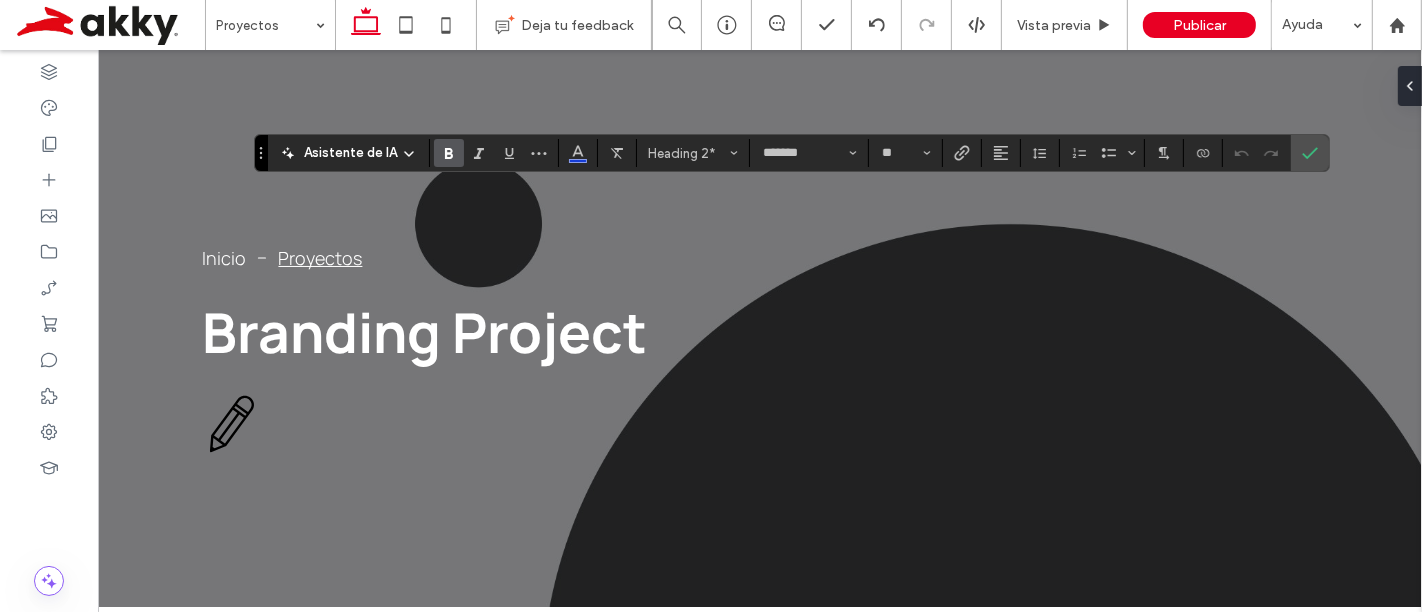 drag, startPoint x: 289, startPoint y: 141, endPoint x: 259, endPoint y: 149, distance: 31.04835 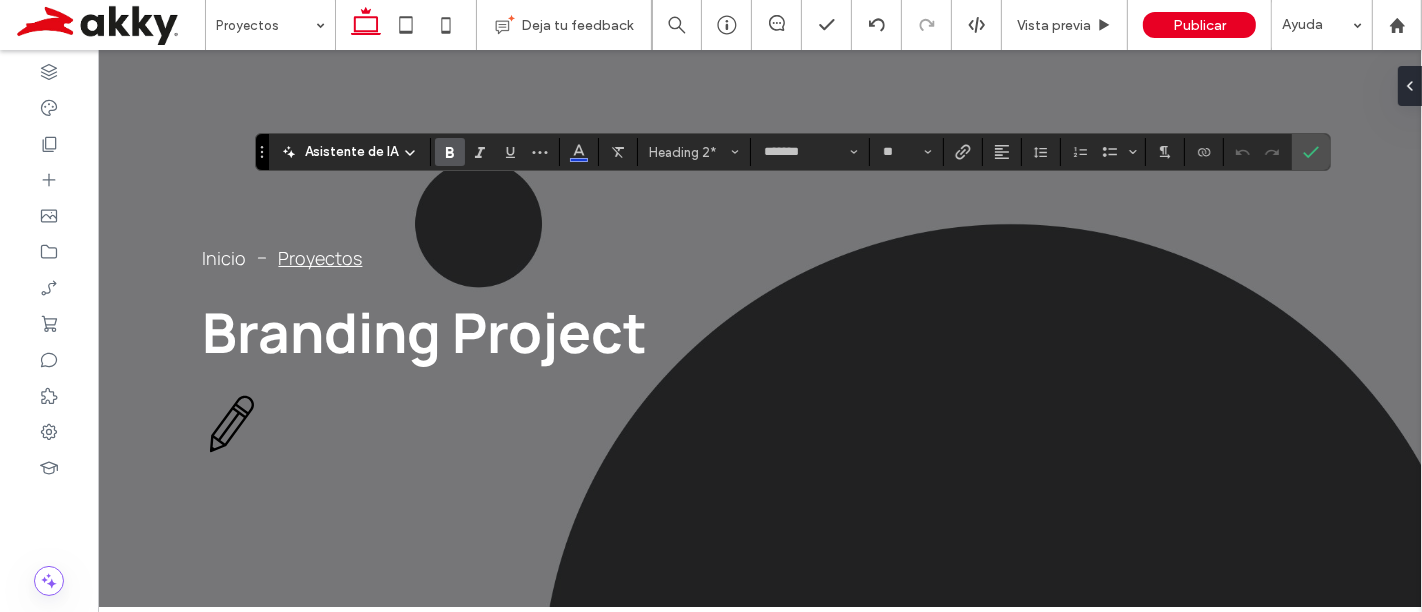 click at bounding box center (262, 152) 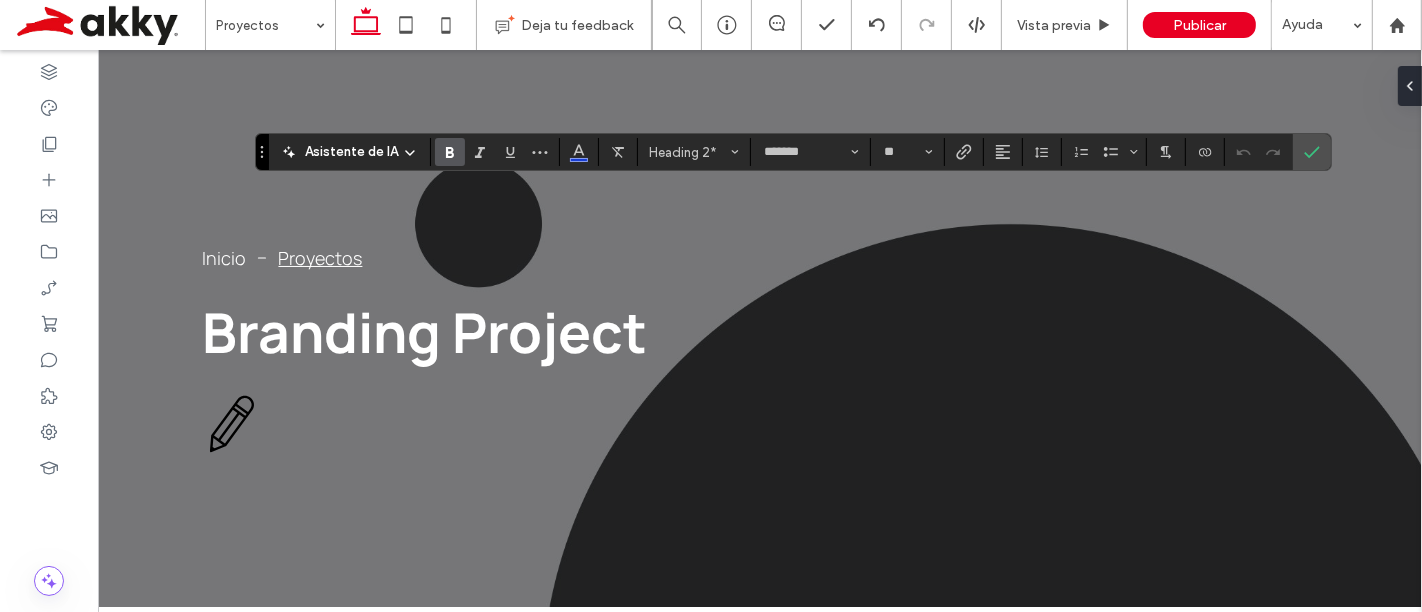 click on "Asistente de IA" at bounding box center (351, 152) 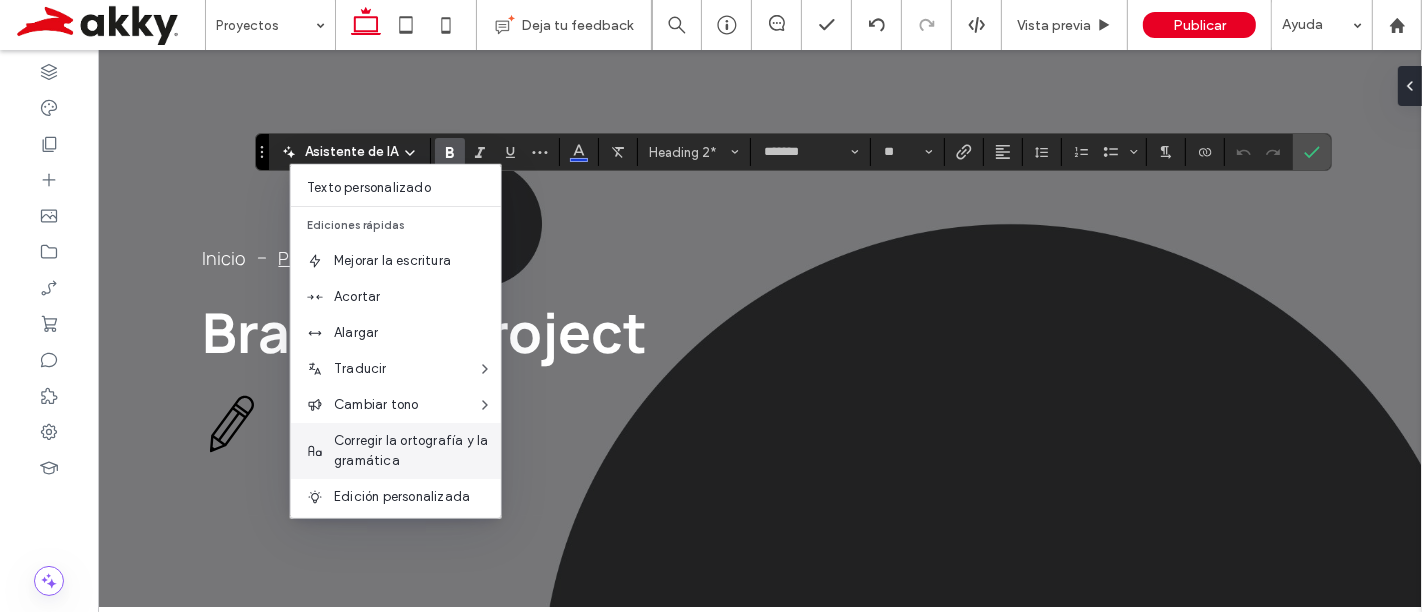 scroll, scrollTop: 151, scrollLeft: 0, axis: vertical 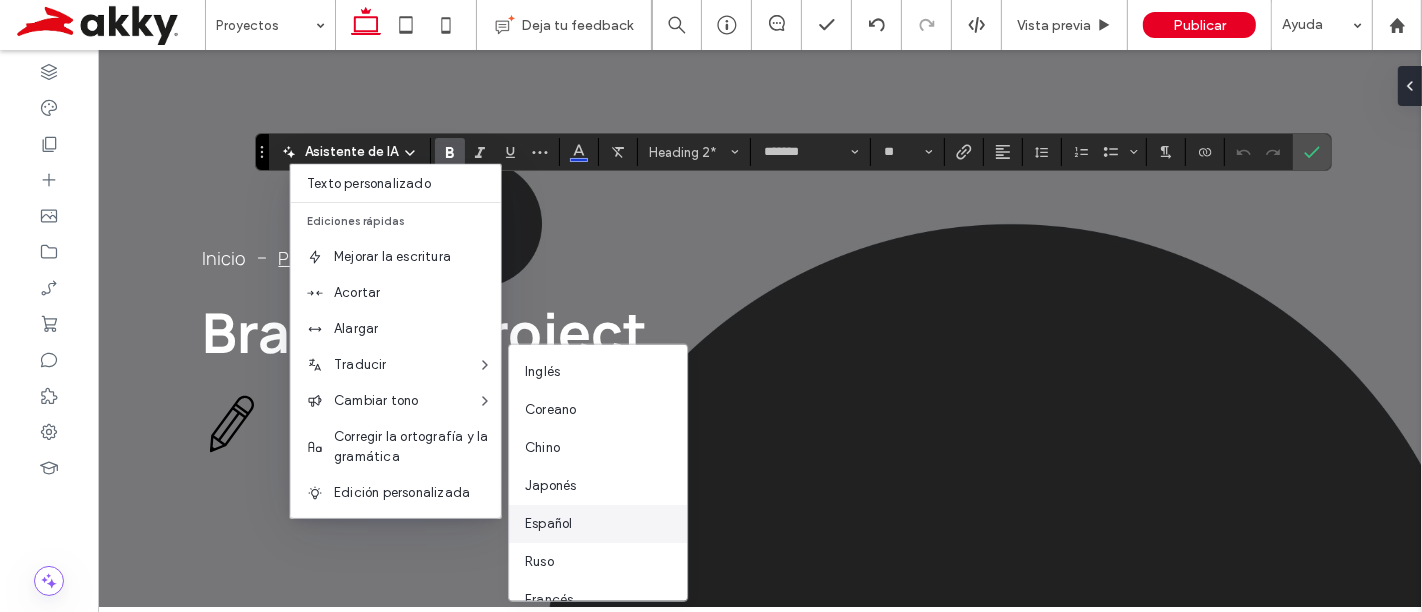click on "Español" at bounding box center [598, 524] 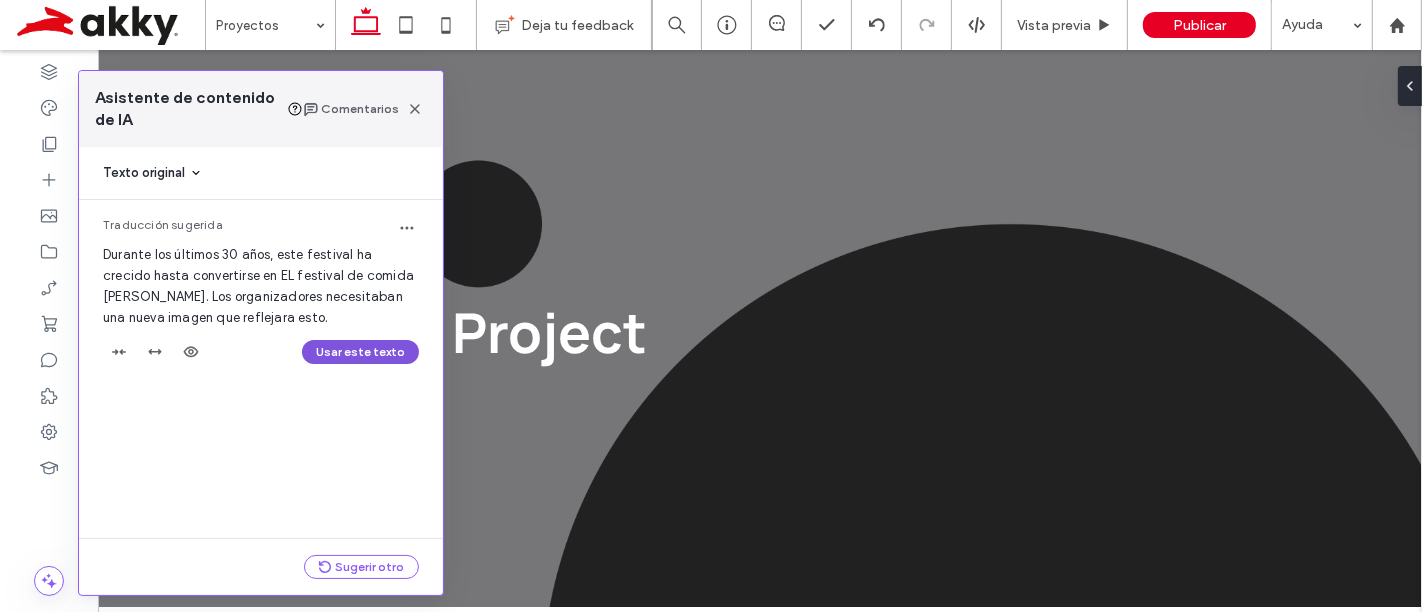 click on "Usar este texto" at bounding box center [360, 352] 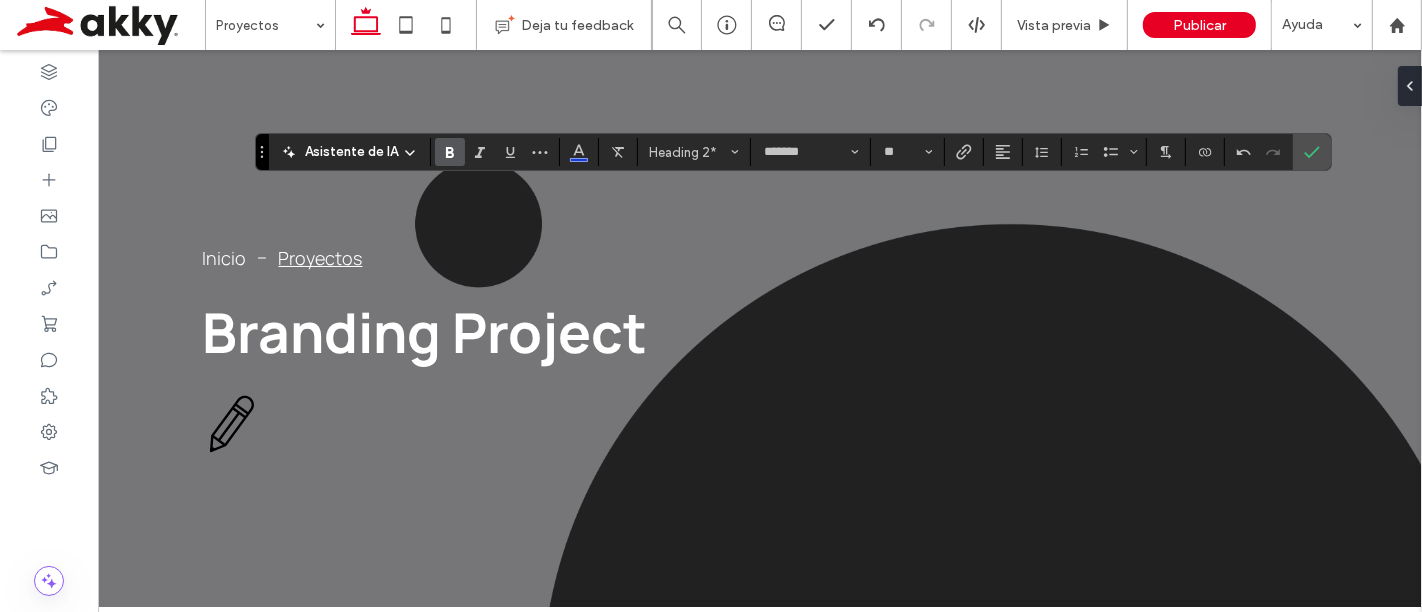 click on "Asistente de IA" at bounding box center (351, 152) 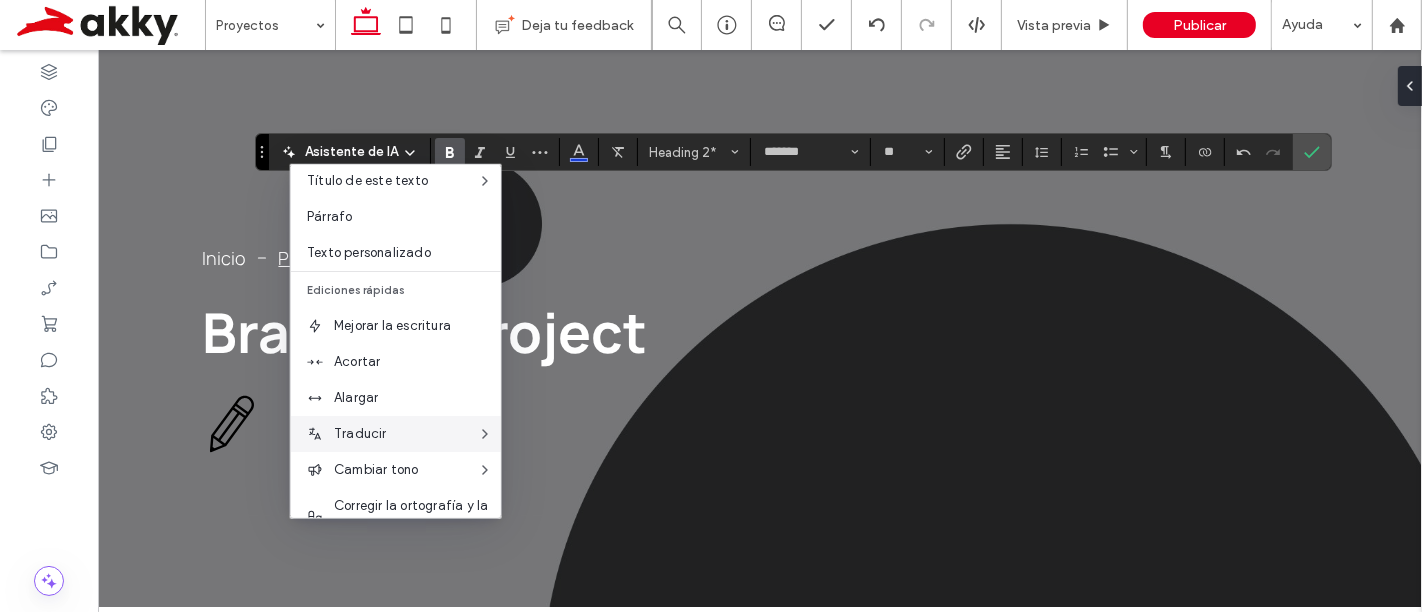 scroll, scrollTop: 111, scrollLeft: 0, axis: vertical 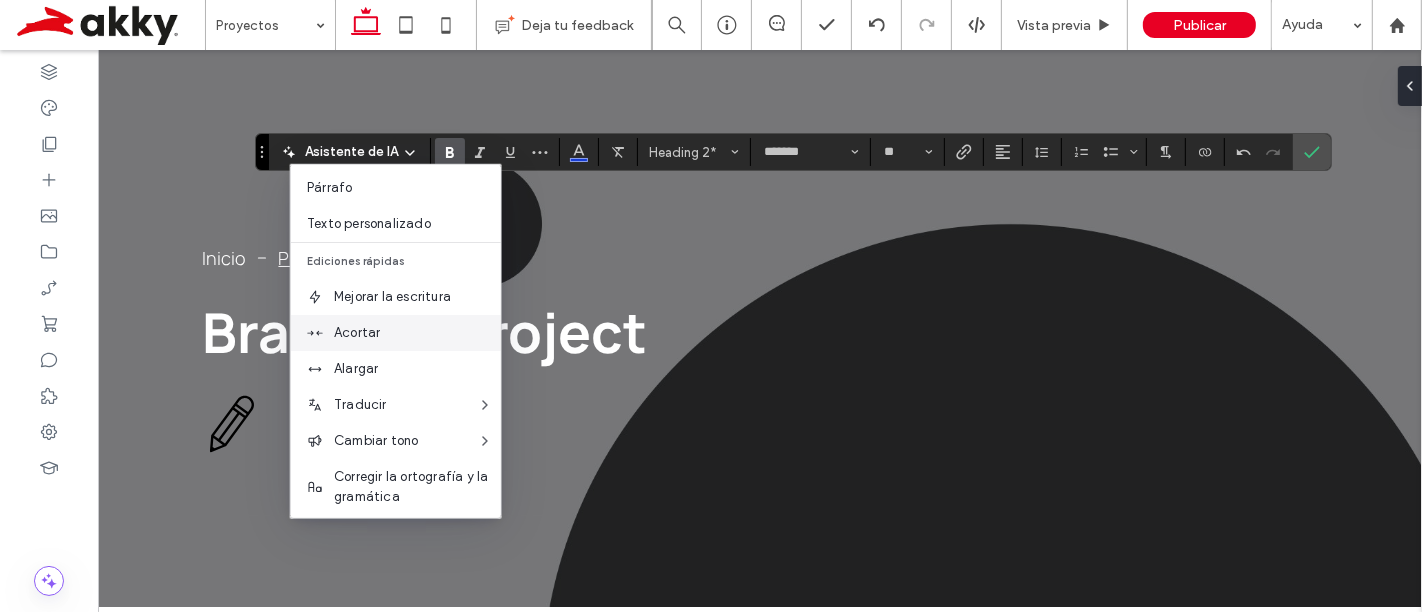 click on "Acortar" at bounding box center [417, 333] 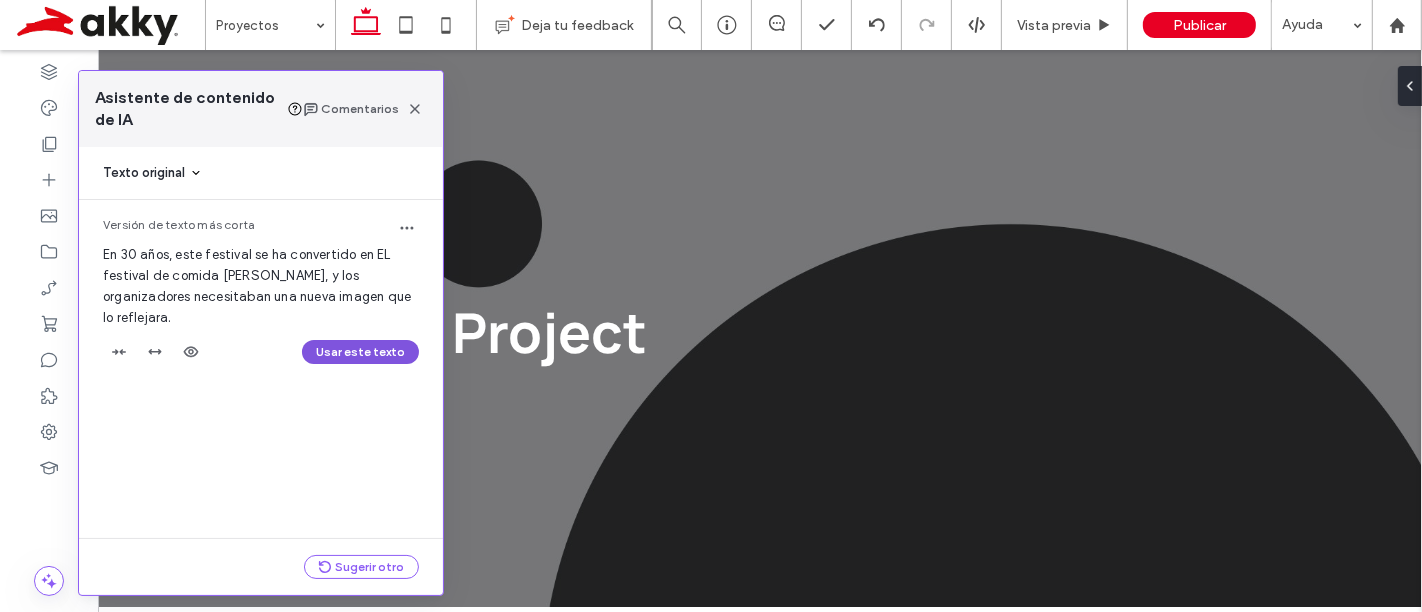 click on "Usar este texto" at bounding box center (360, 352) 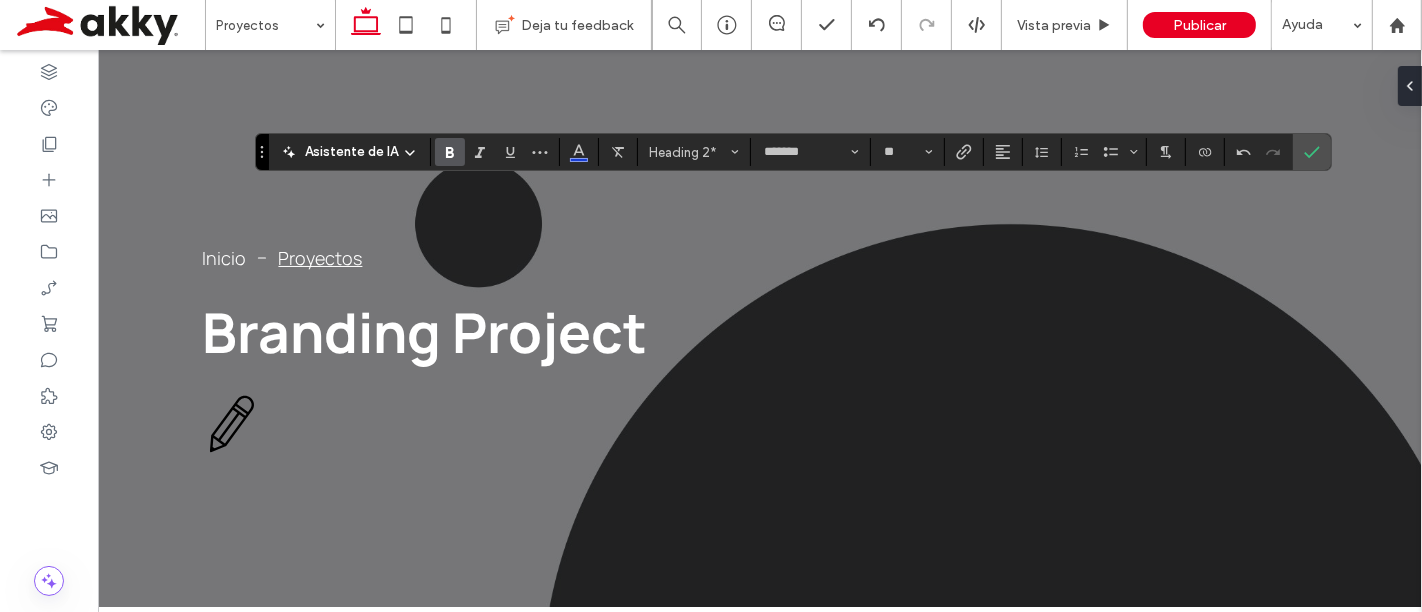 click on "Asistente de IA" at bounding box center [351, 152] 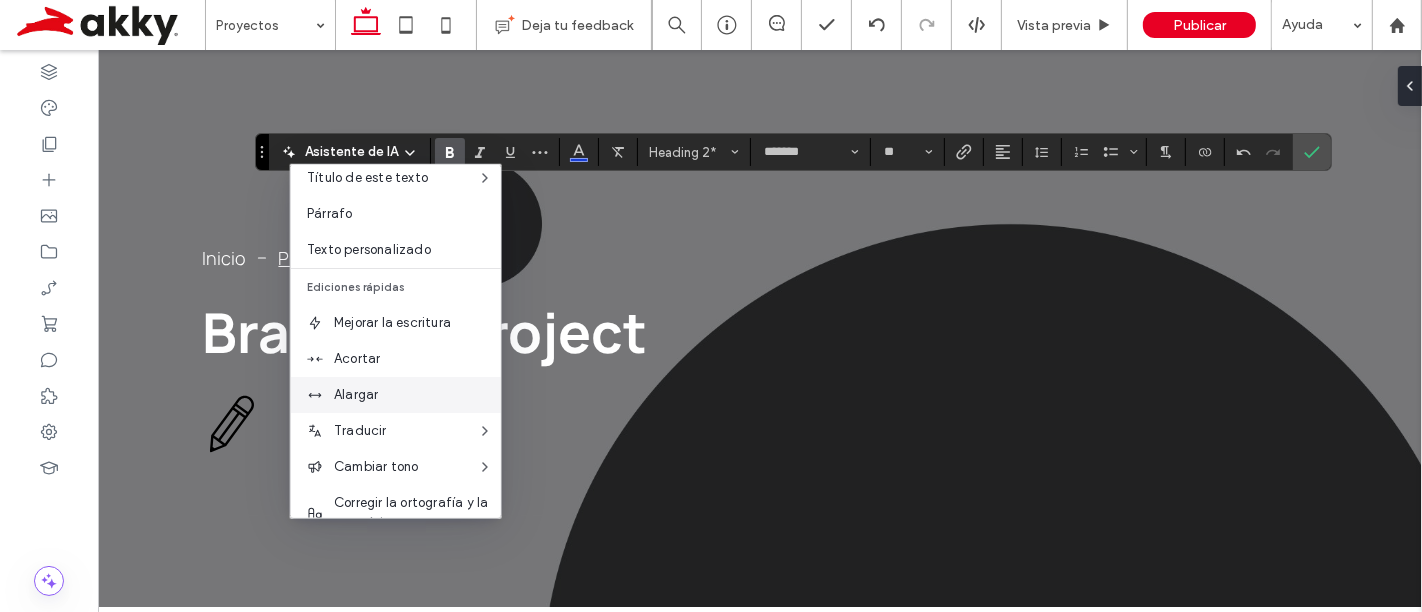 scroll, scrollTop: 151, scrollLeft: 0, axis: vertical 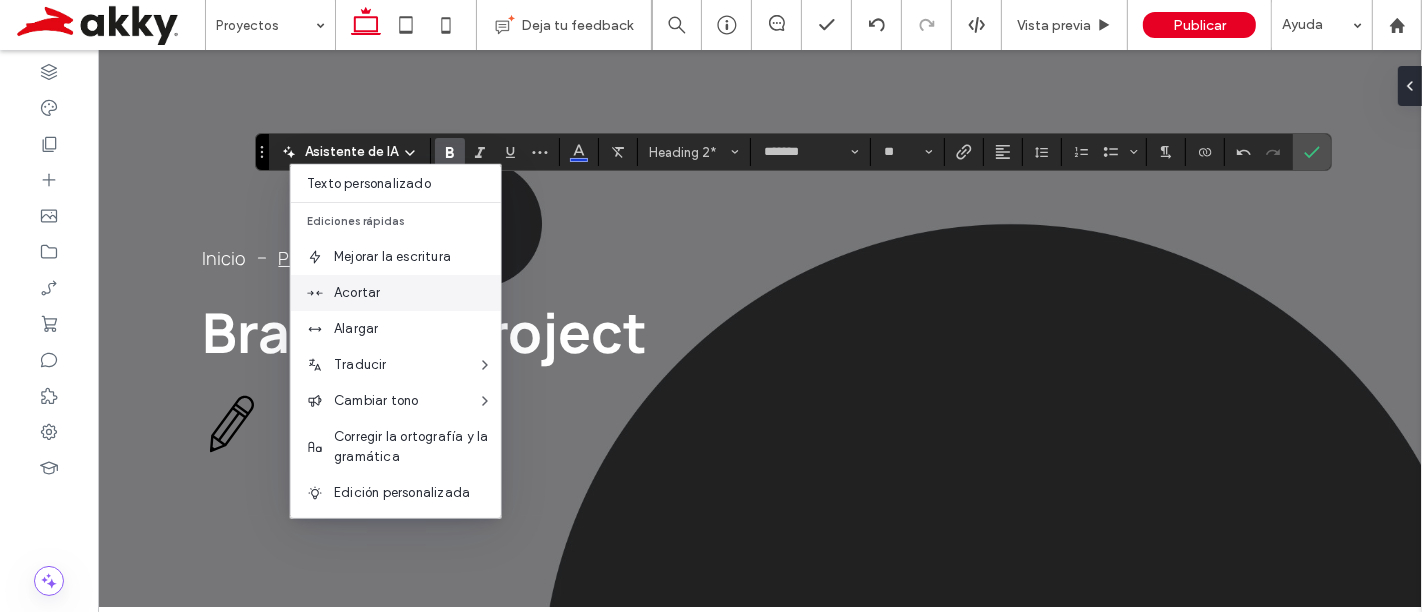 click on "Acortar" at bounding box center [417, 293] 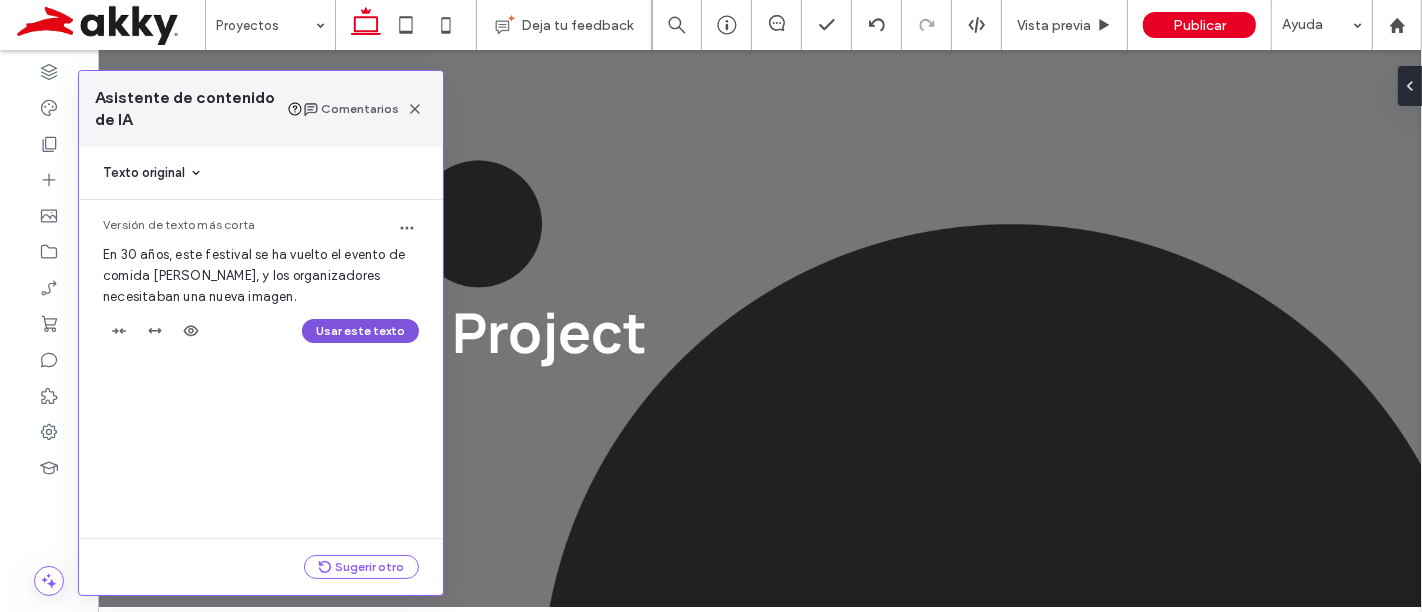 click on "Usar este texto" at bounding box center [360, 331] 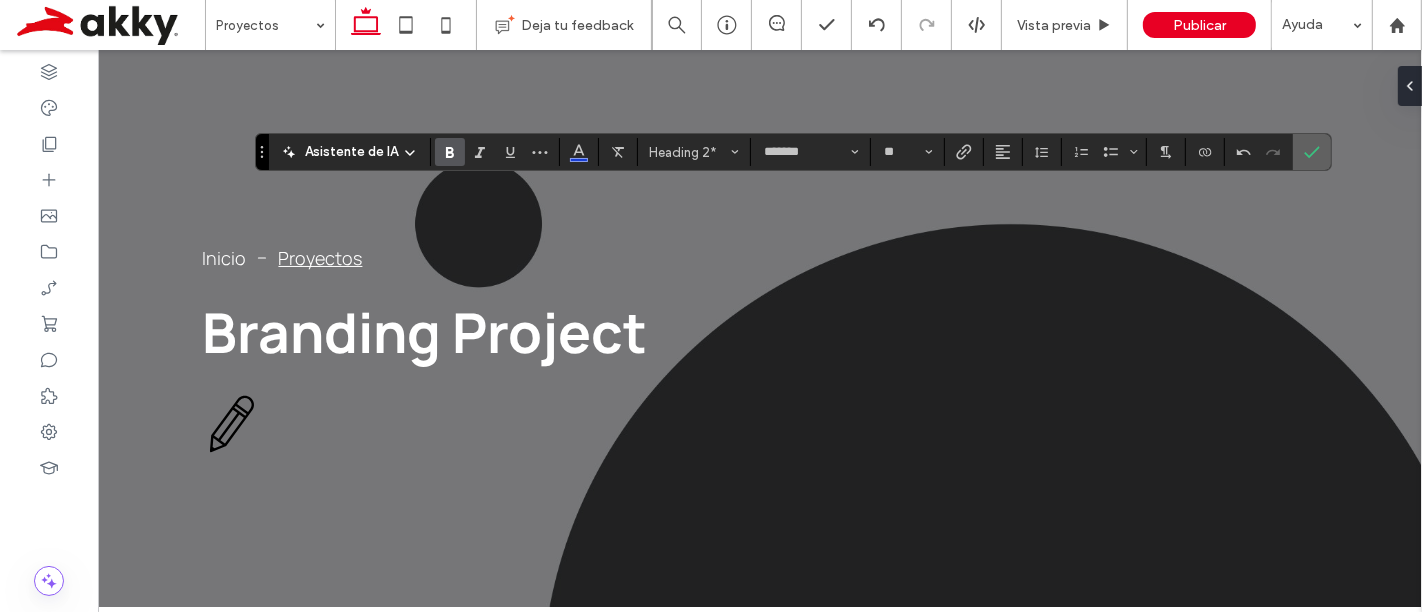 click 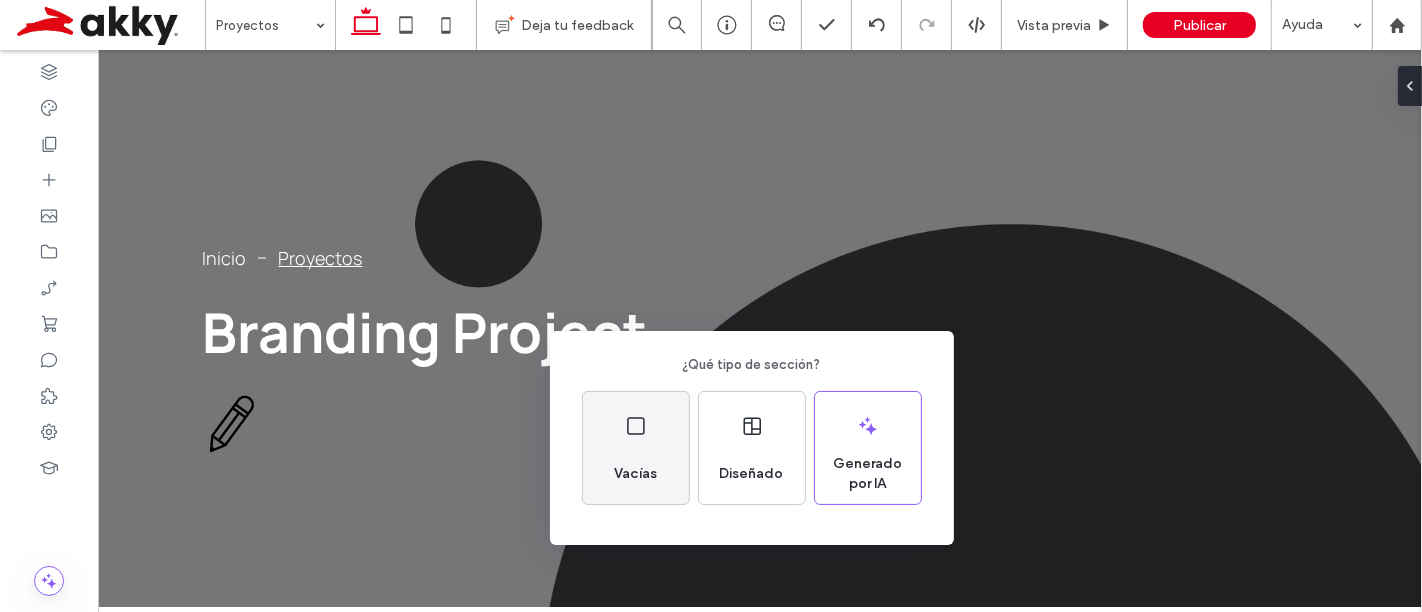 click on "Vacías" at bounding box center (636, 448) 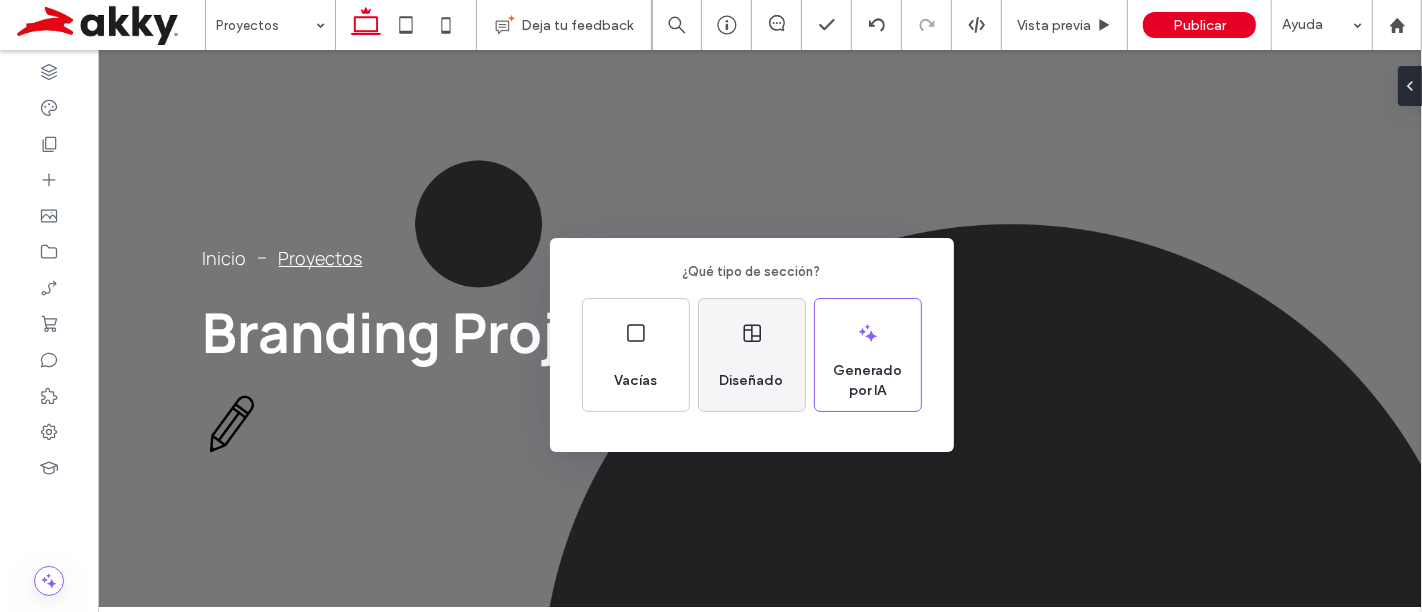 click on "Diseñado" at bounding box center [752, 355] 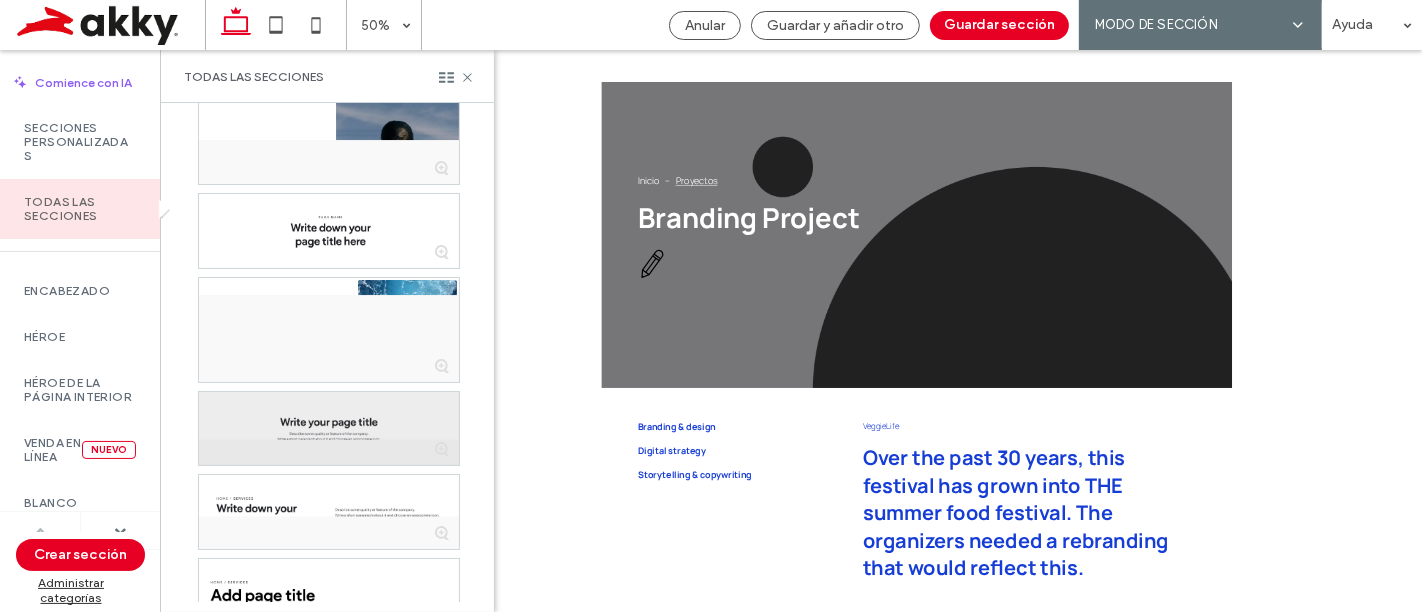 scroll, scrollTop: 394, scrollLeft: 0, axis: vertical 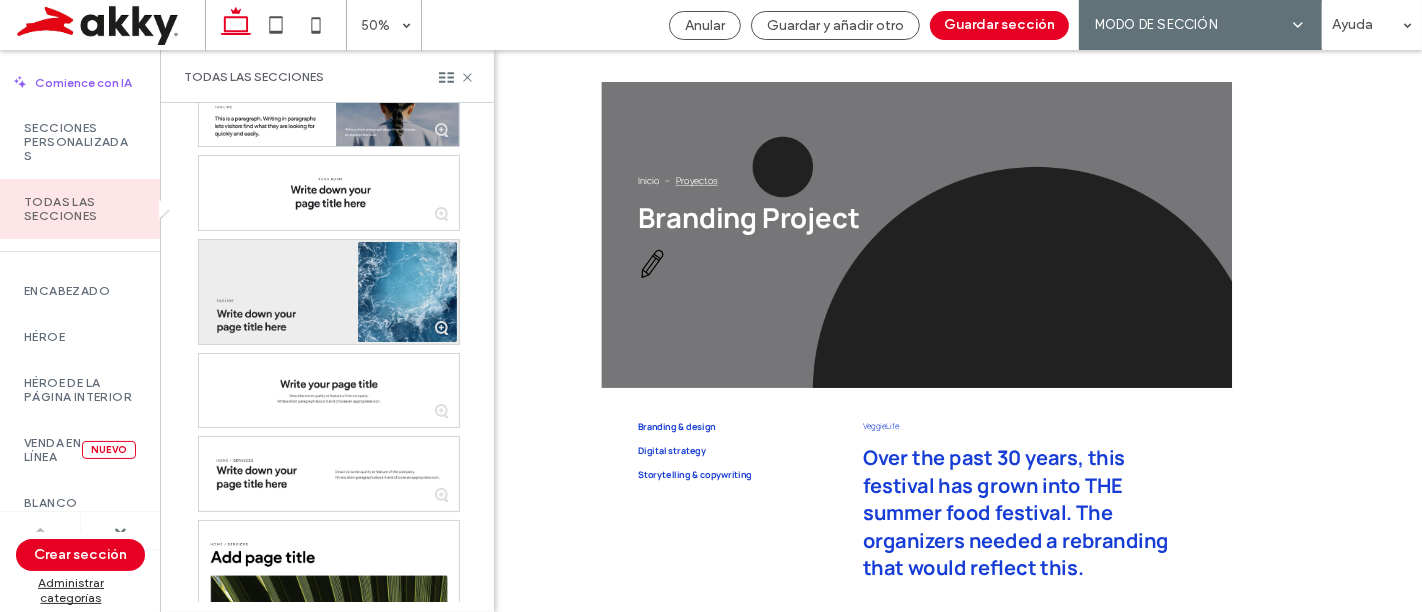 click at bounding box center [329, 292] 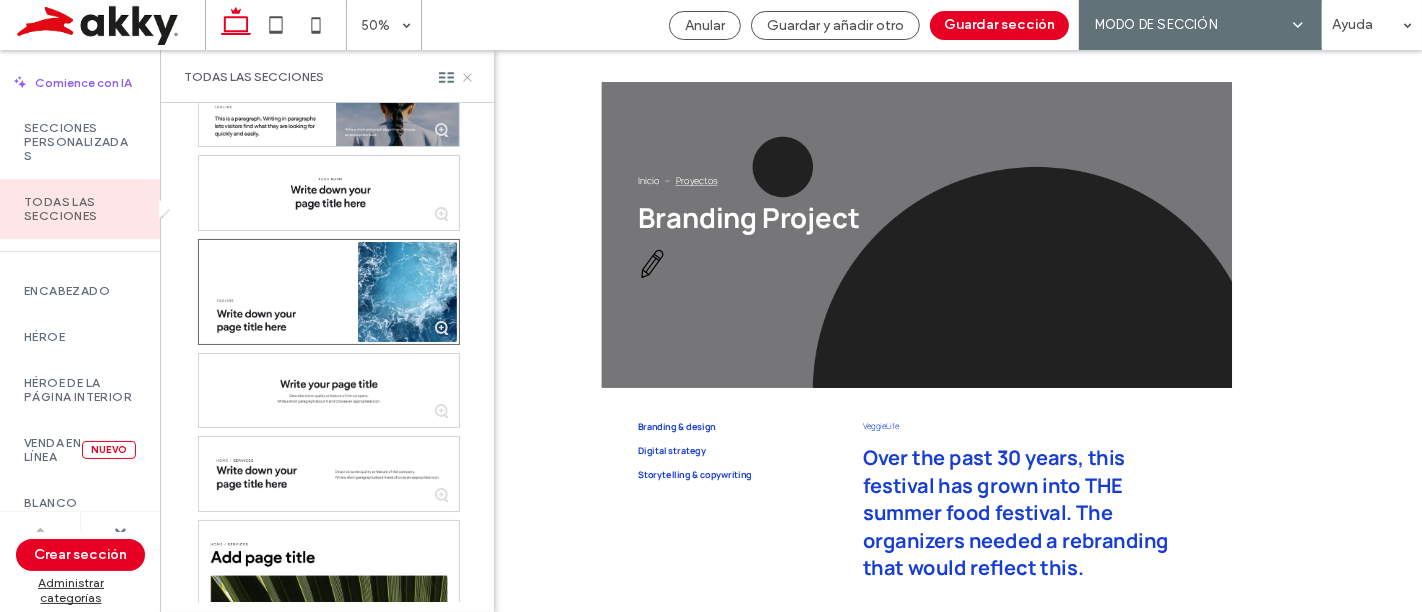 click 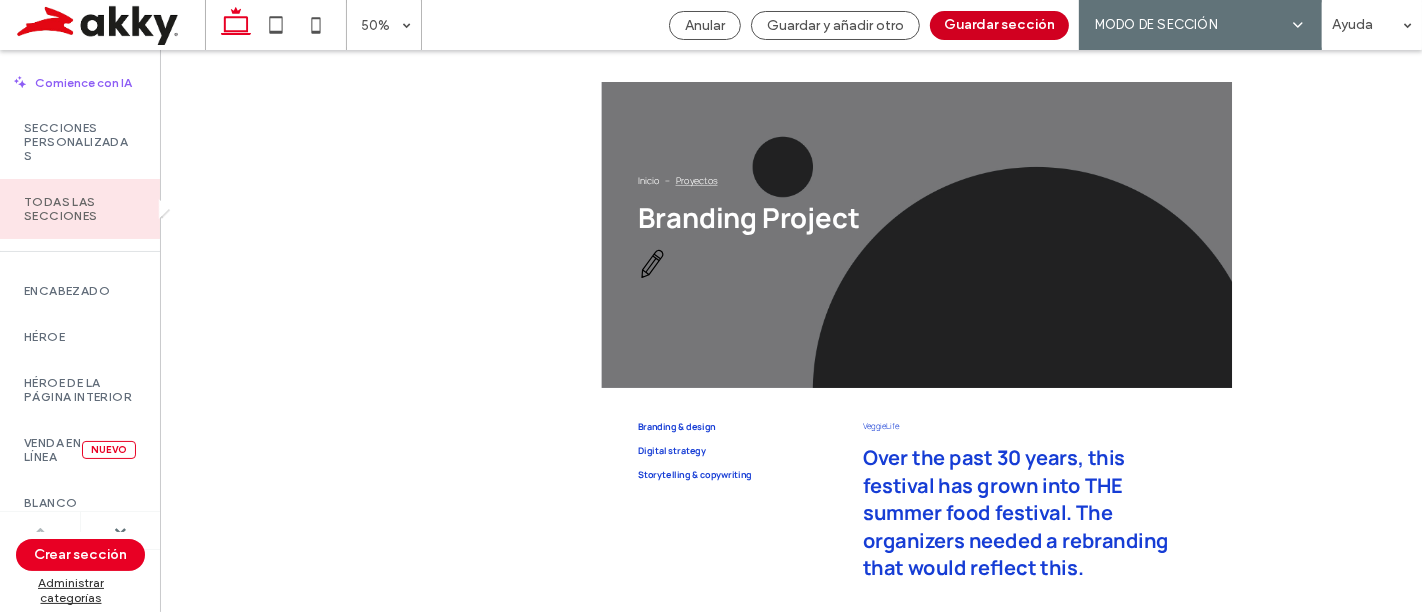 click on "Guardar sección" at bounding box center [999, 25] 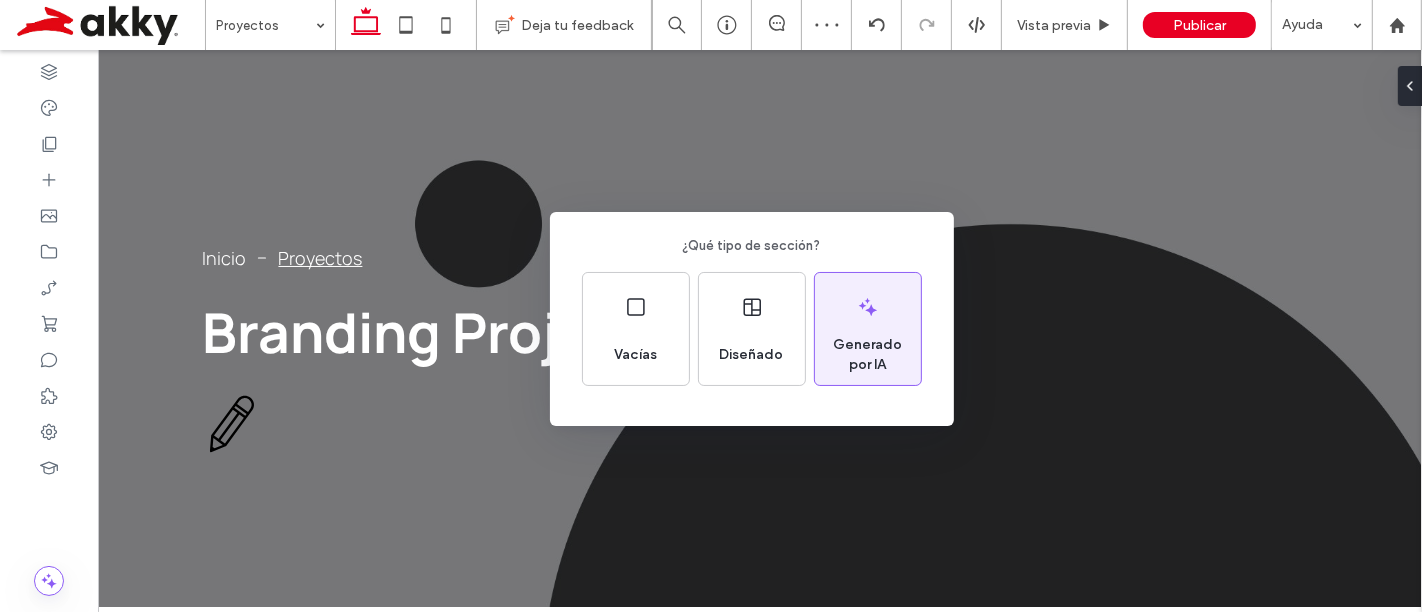click 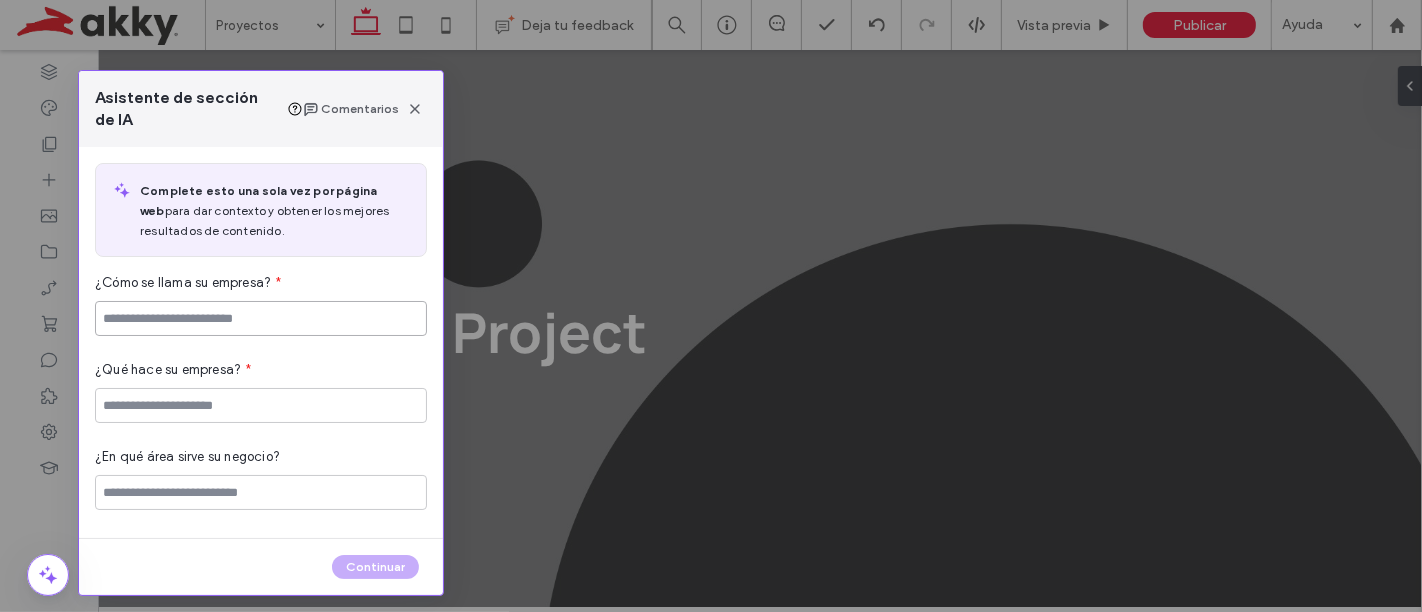 click at bounding box center [261, 318] 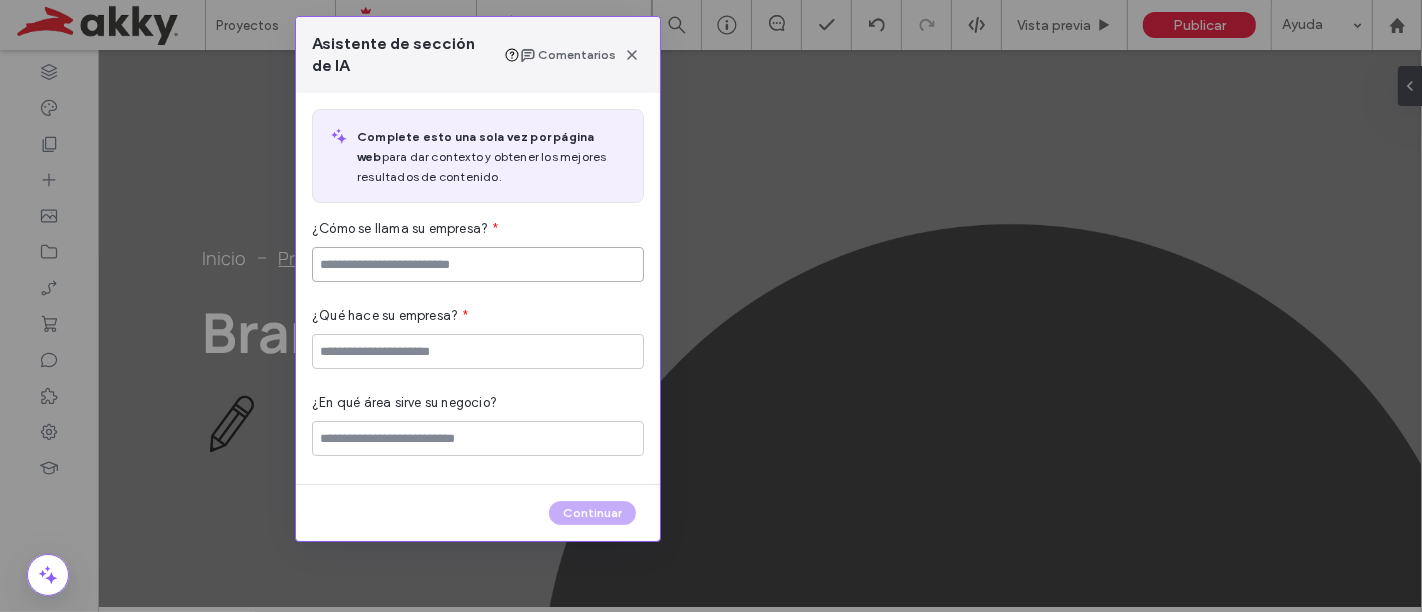 drag, startPoint x: 214, startPoint y: 99, endPoint x: 431, endPoint y: 45, distance: 223.61798 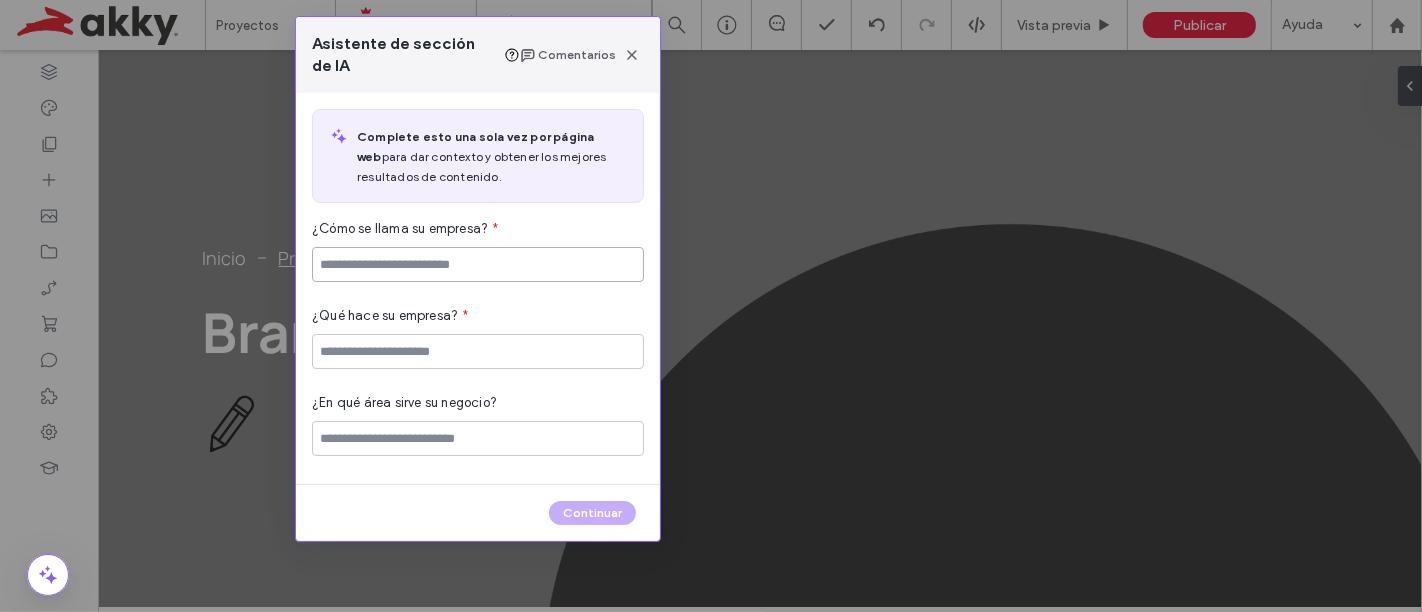 click at bounding box center [478, 264] 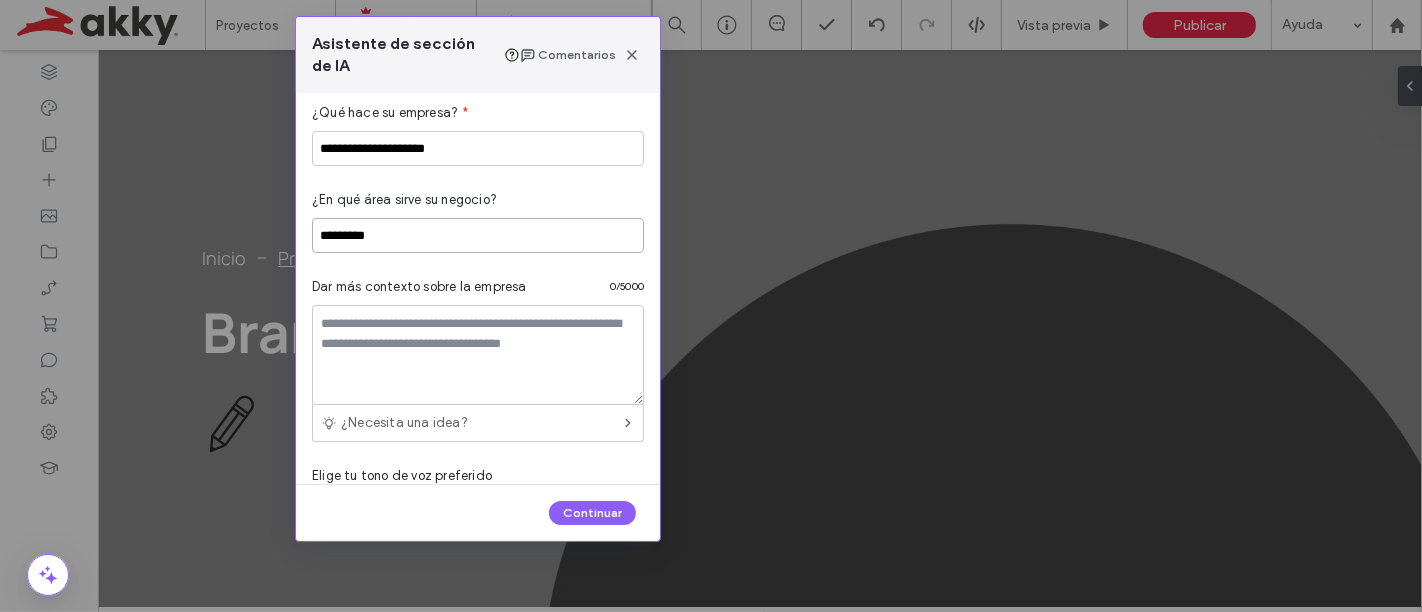 scroll, scrollTop: 222, scrollLeft: 0, axis: vertical 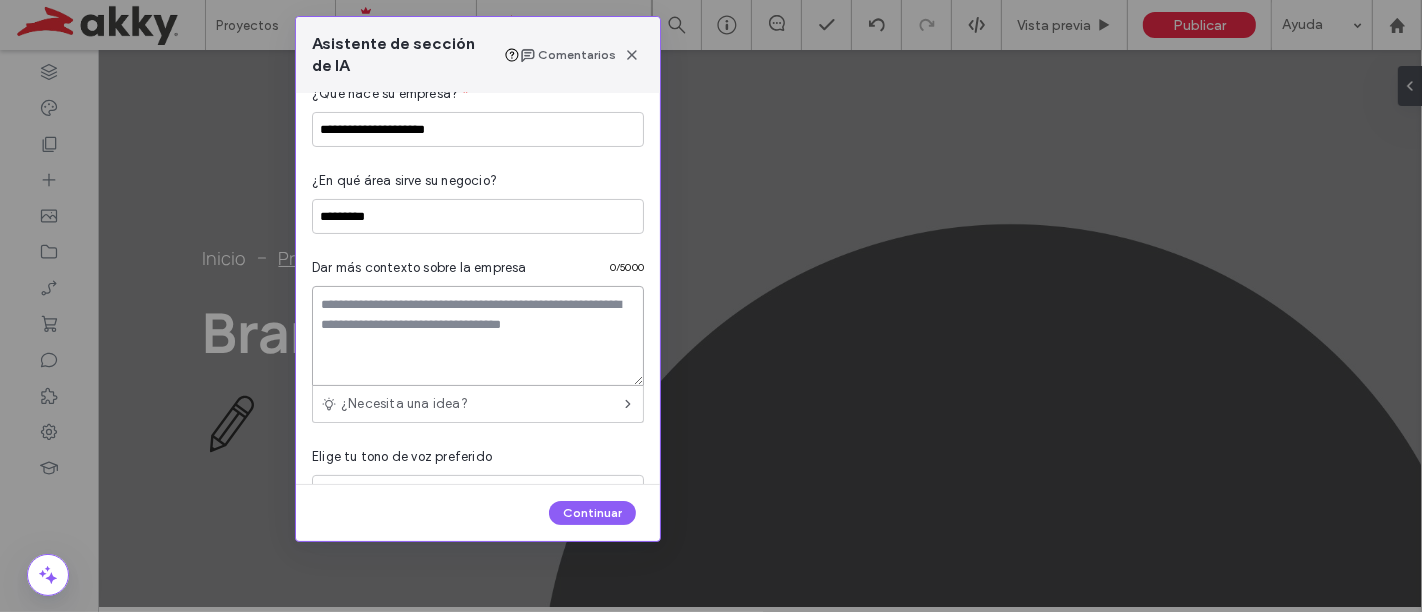 click at bounding box center (478, 336) 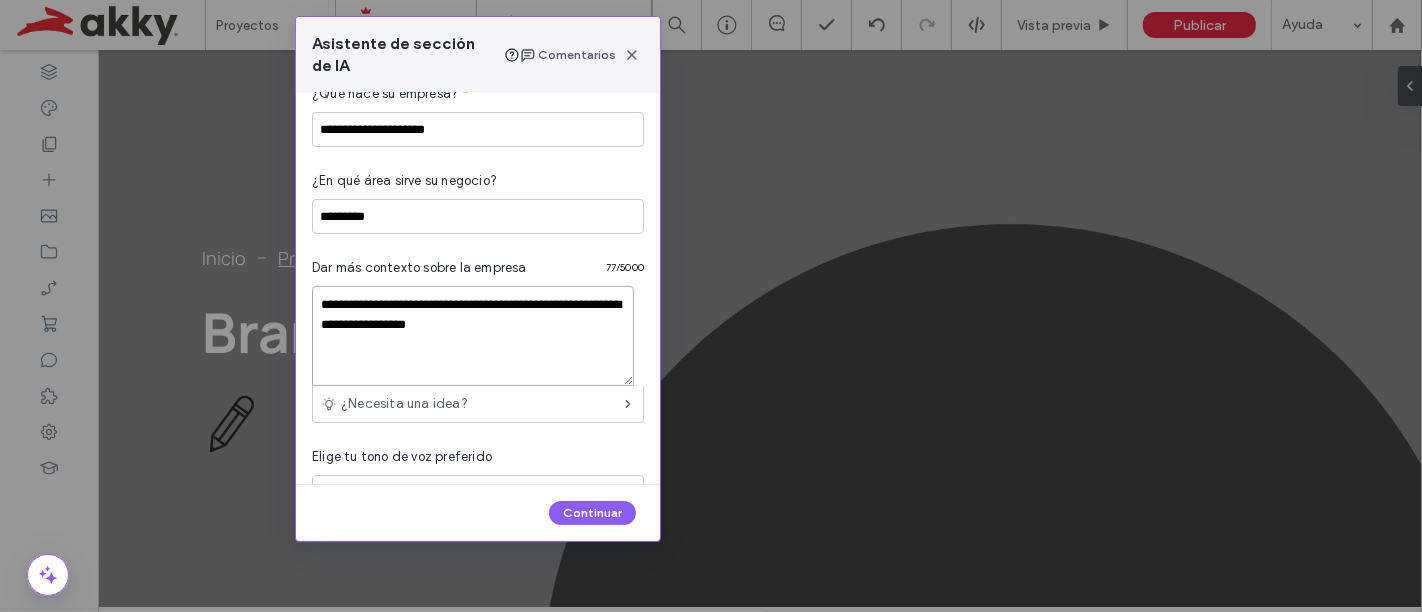 scroll, scrollTop: 271, scrollLeft: 0, axis: vertical 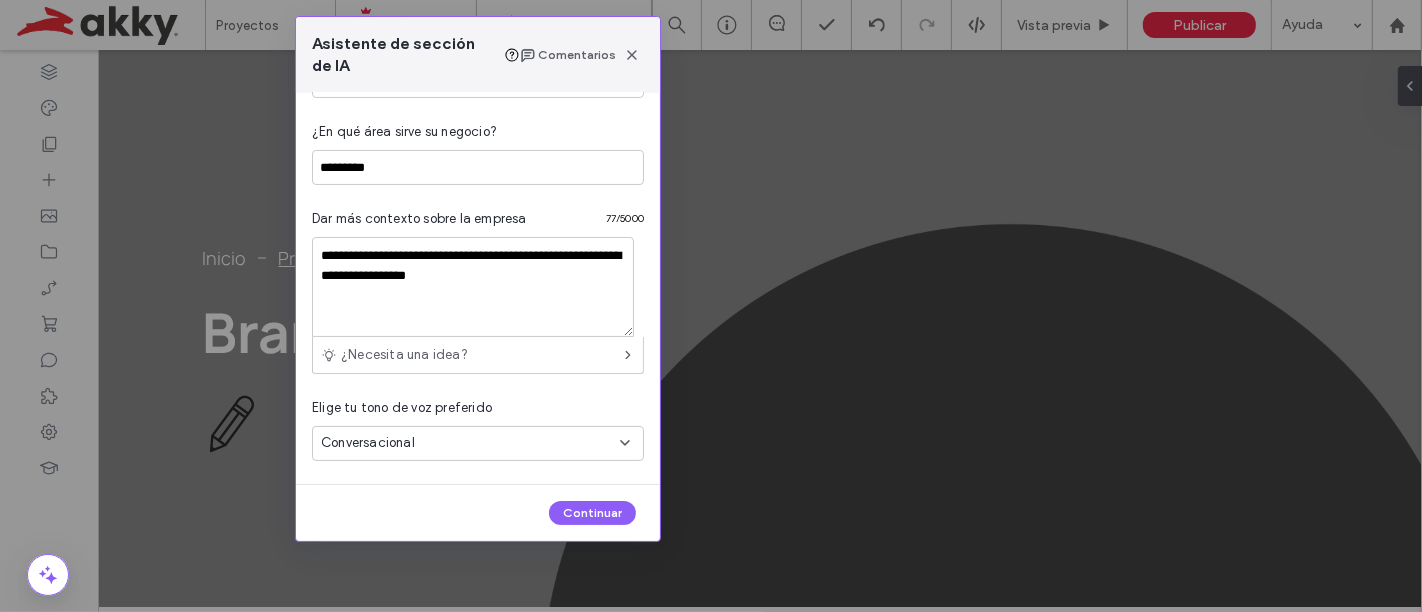 click on "Conversacional" at bounding box center (470, 443) 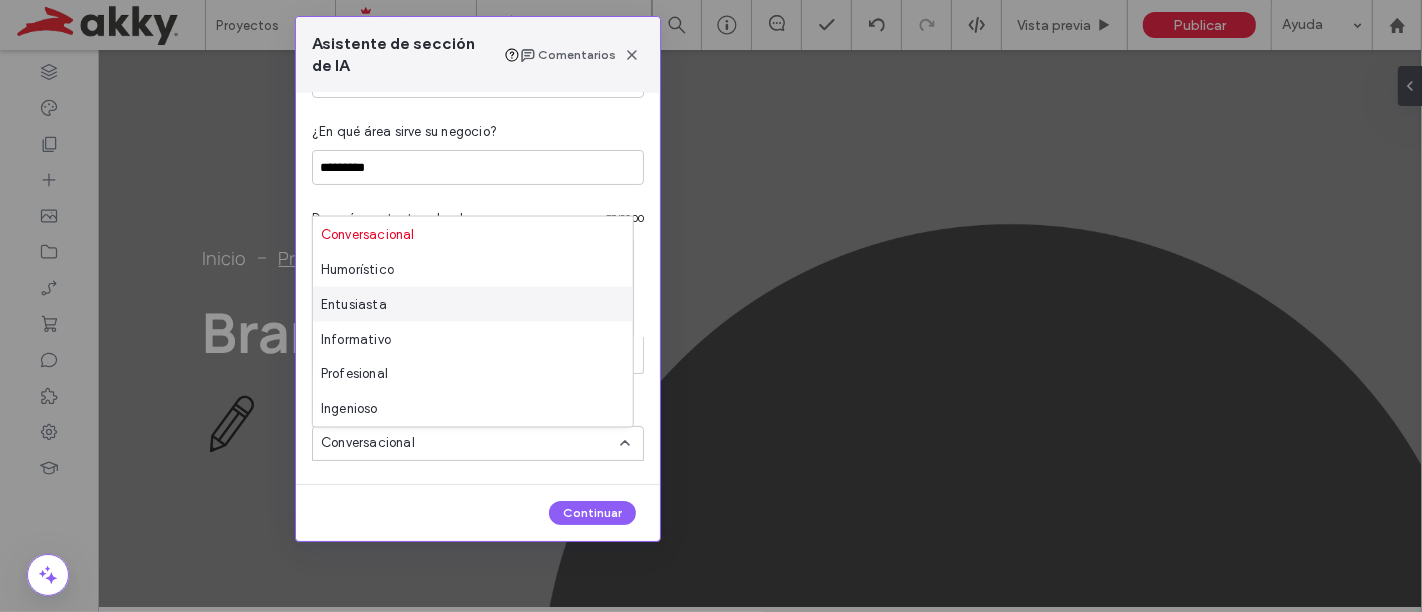 click on "Entusiasta" at bounding box center [473, 304] 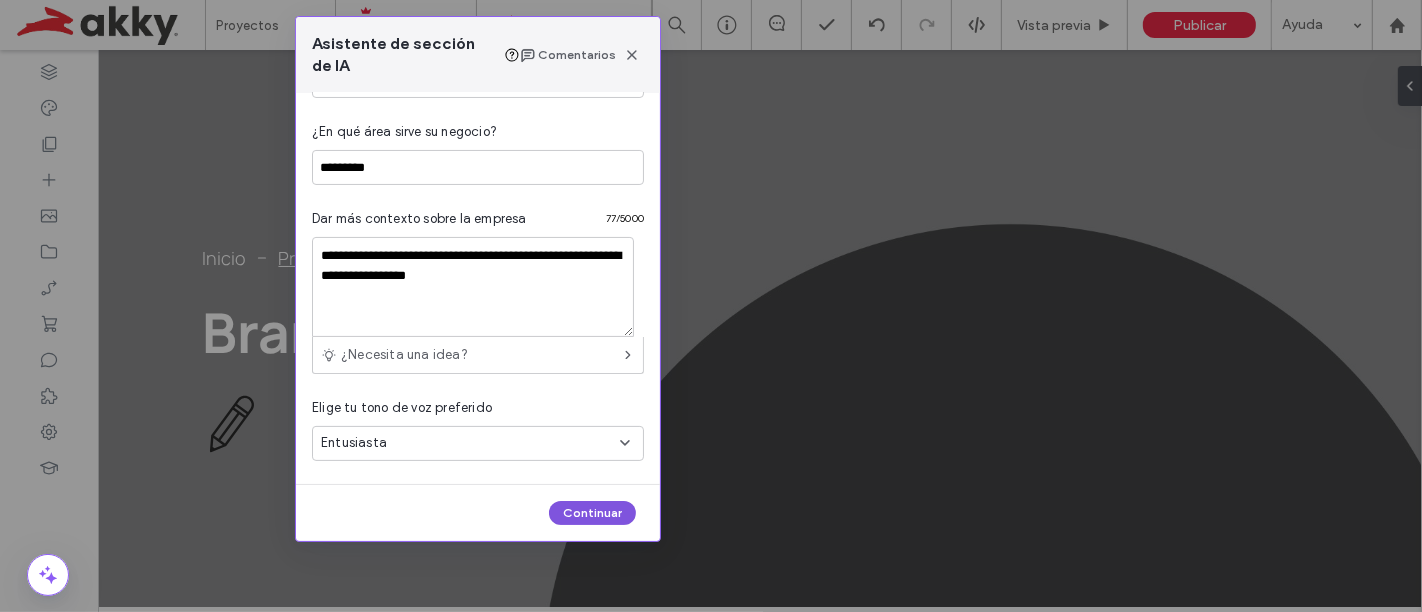 click on "Continuar" at bounding box center [592, 513] 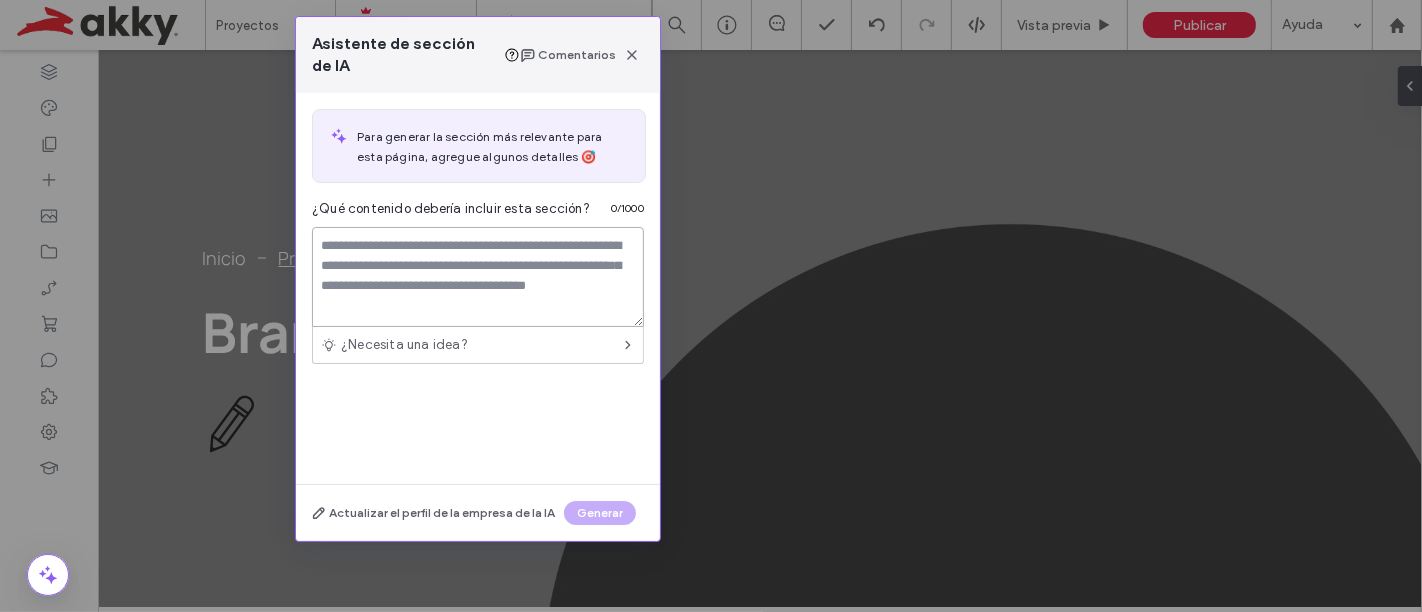 click at bounding box center [478, 277] 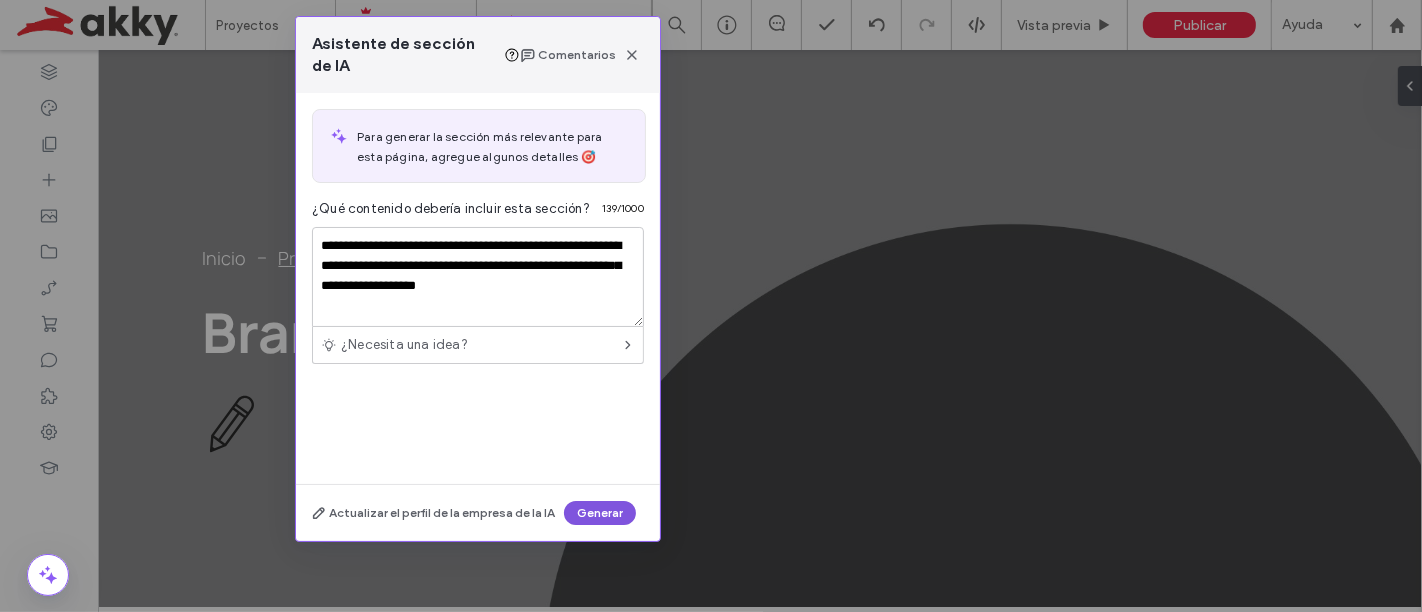 click on "Generar" at bounding box center [600, 513] 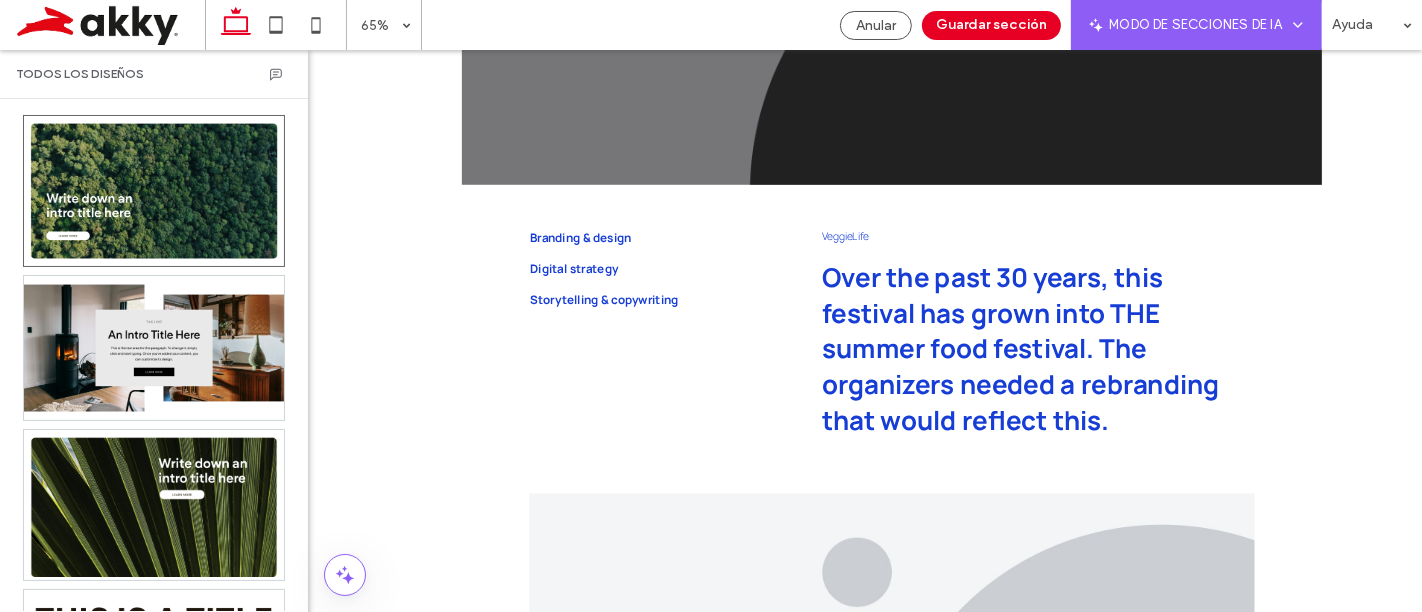 scroll, scrollTop: 444, scrollLeft: 0, axis: vertical 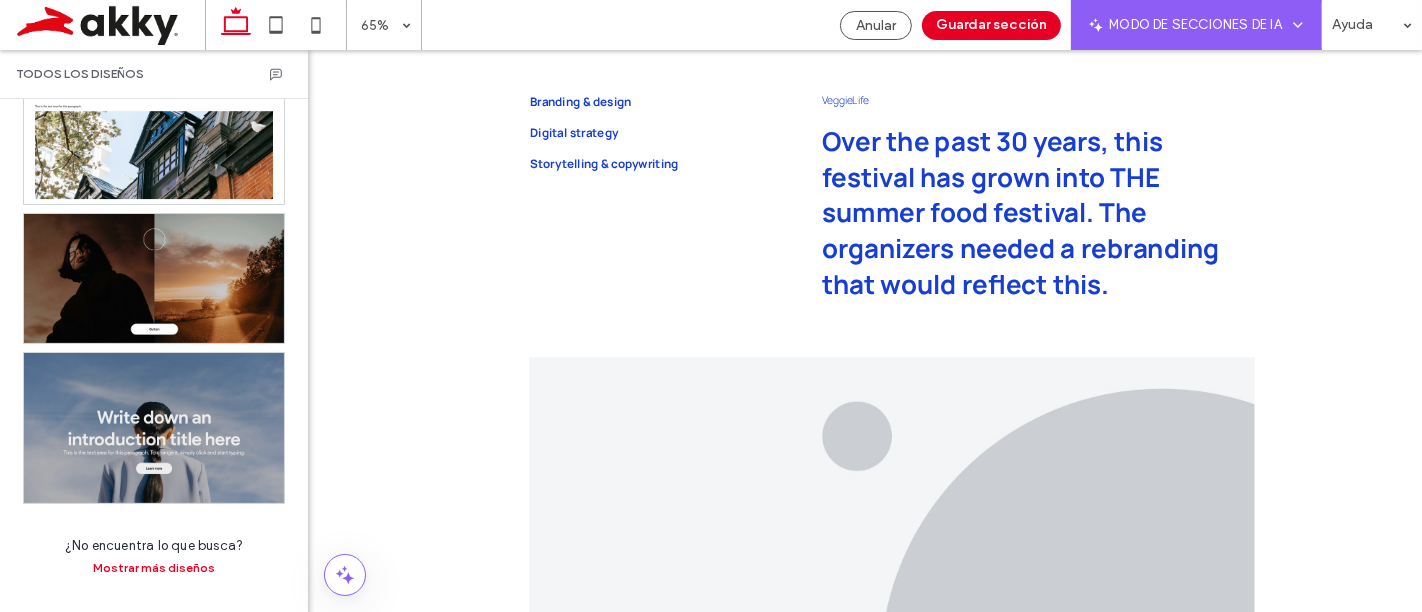 click at bounding box center (154, 428) 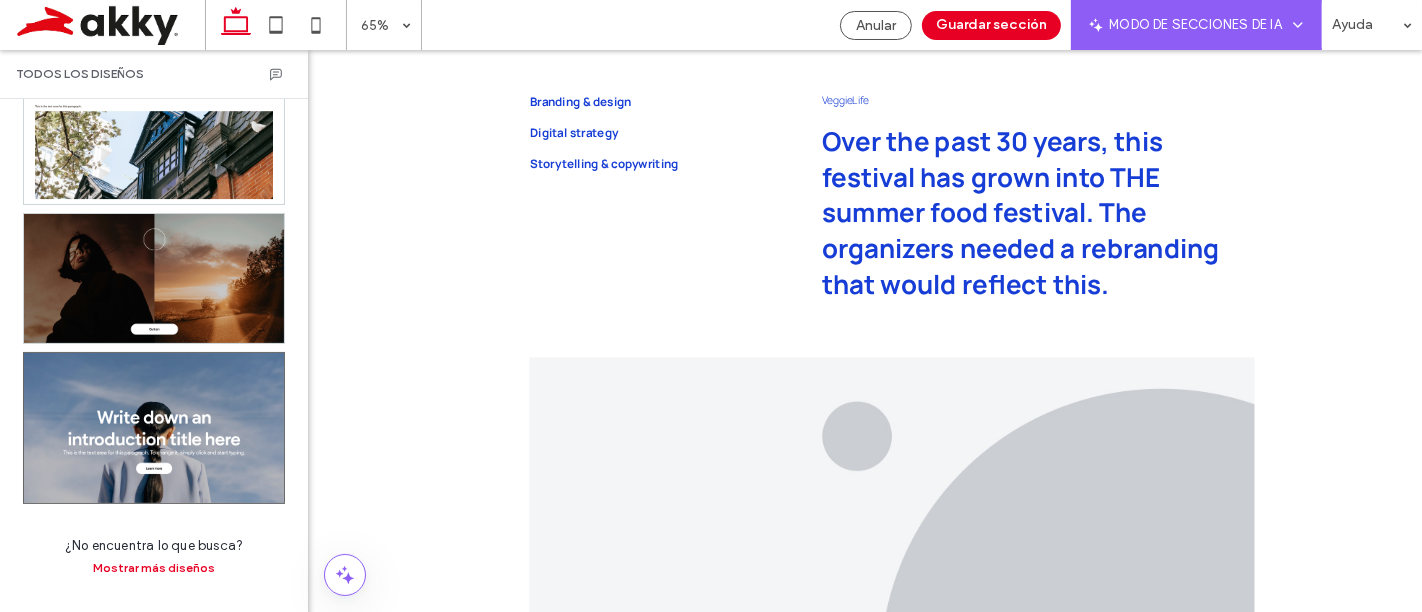 scroll, scrollTop: 0, scrollLeft: 0, axis: both 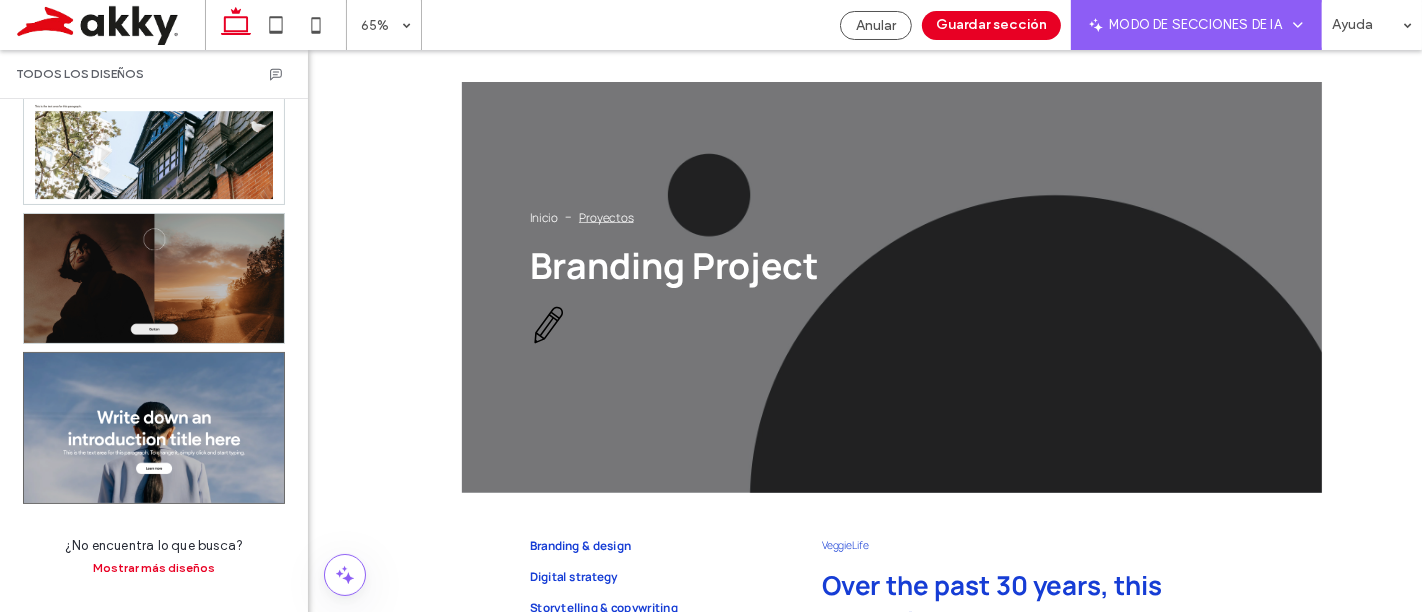 click at bounding box center [154, 278] 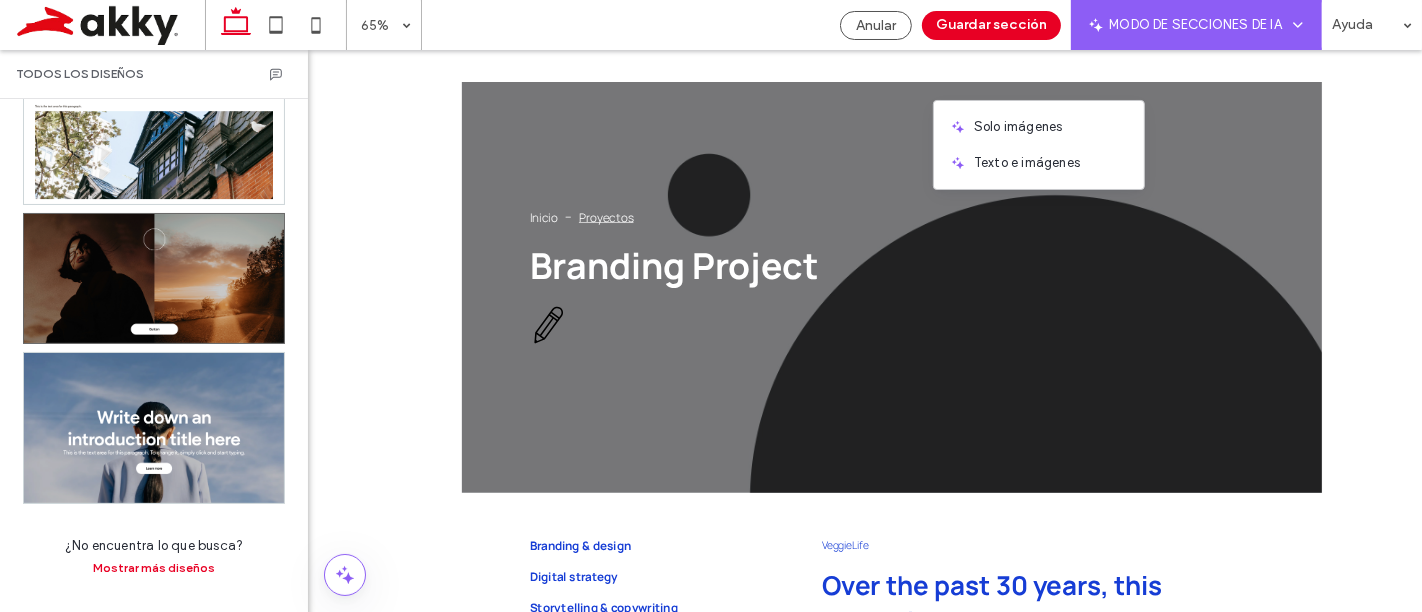 click at bounding box center [760, 356] 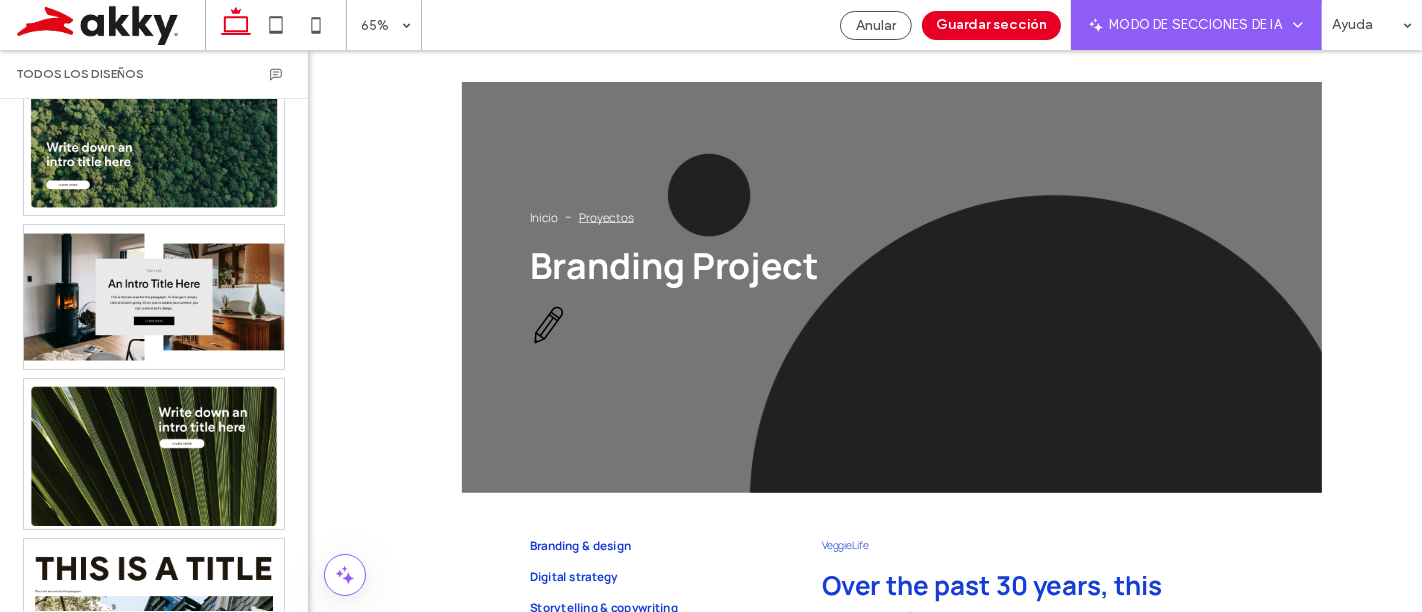 scroll, scrollTop: 0, scrollLeft: 0, axis: both 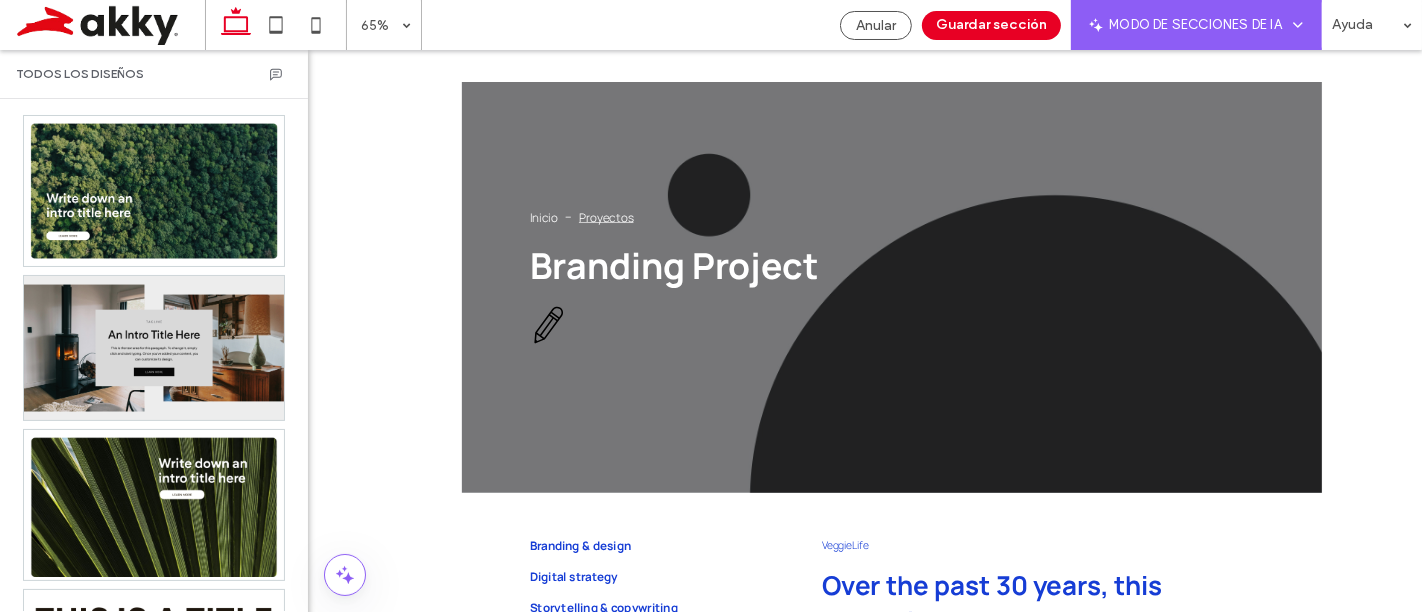 click at bounding box center [154, 348] 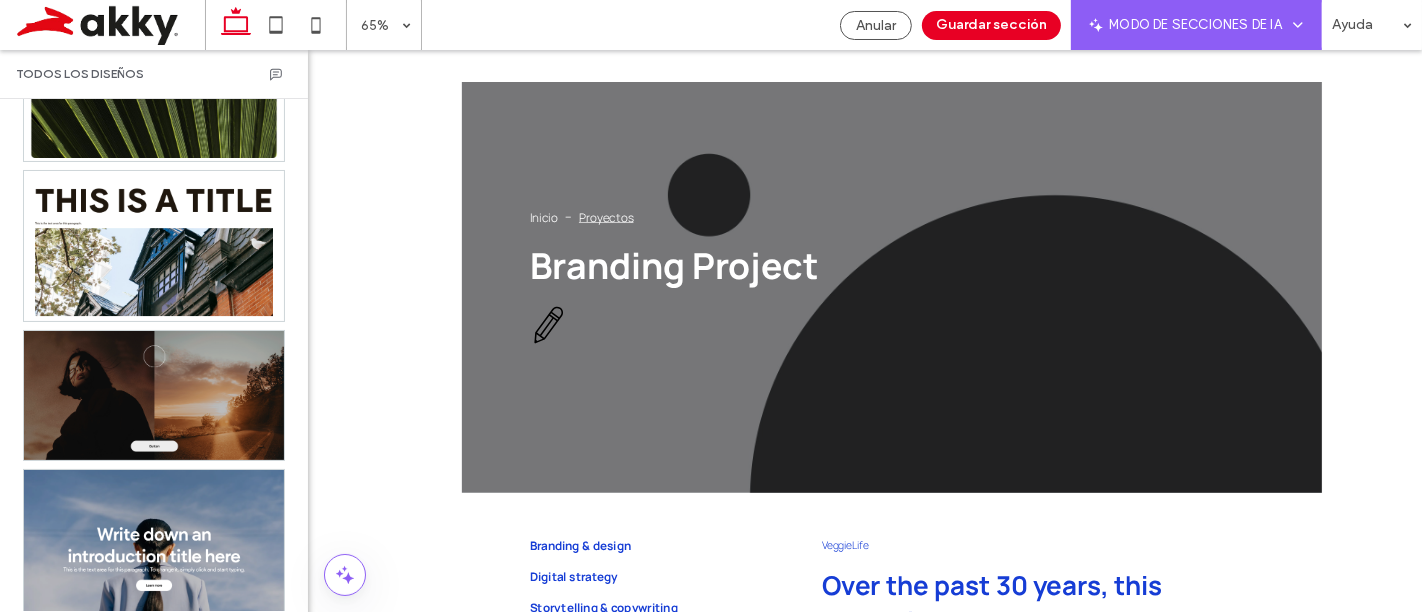 scroll, scrollTop: 444, scrollLeft: 0, axis: vertical 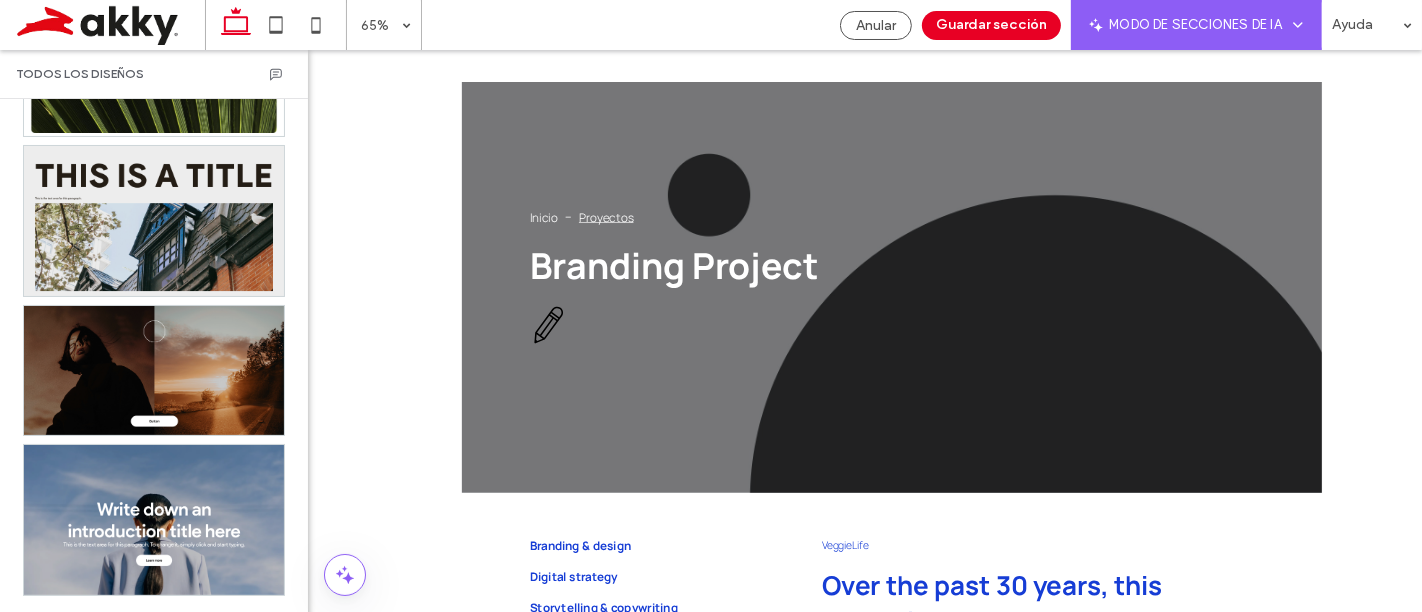 click at bounding box center [154, 221] 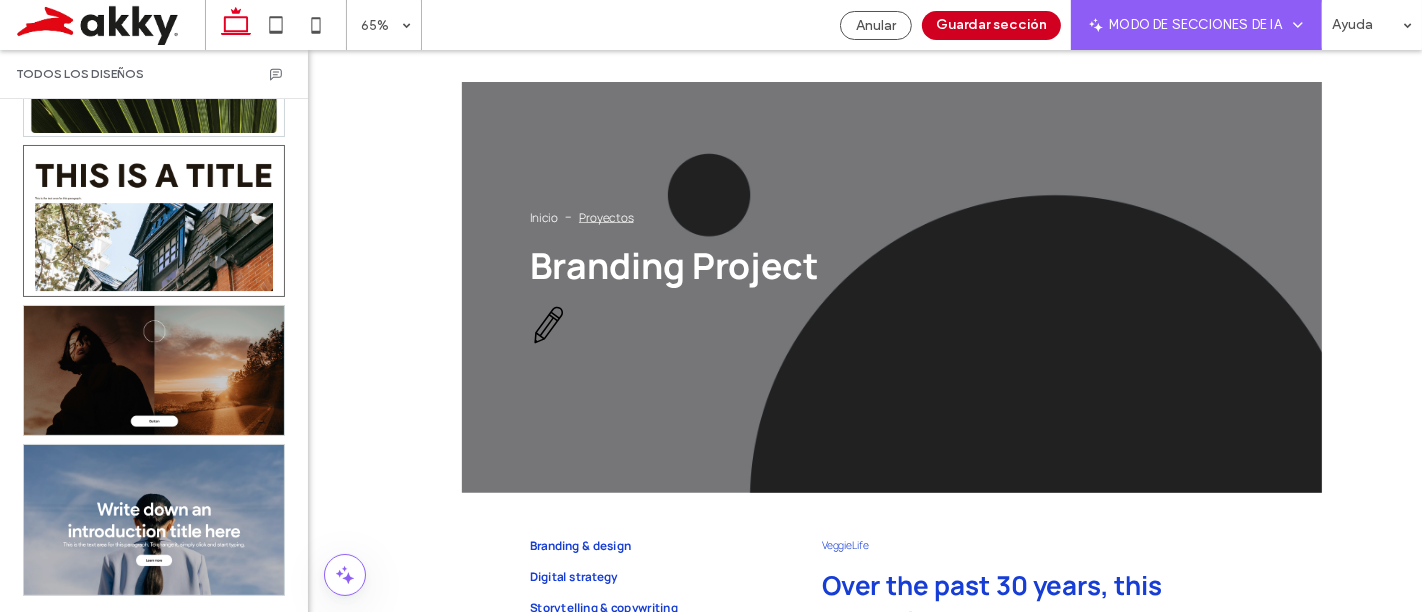 click on "Guardar sección" at bounding box center [991, 25] 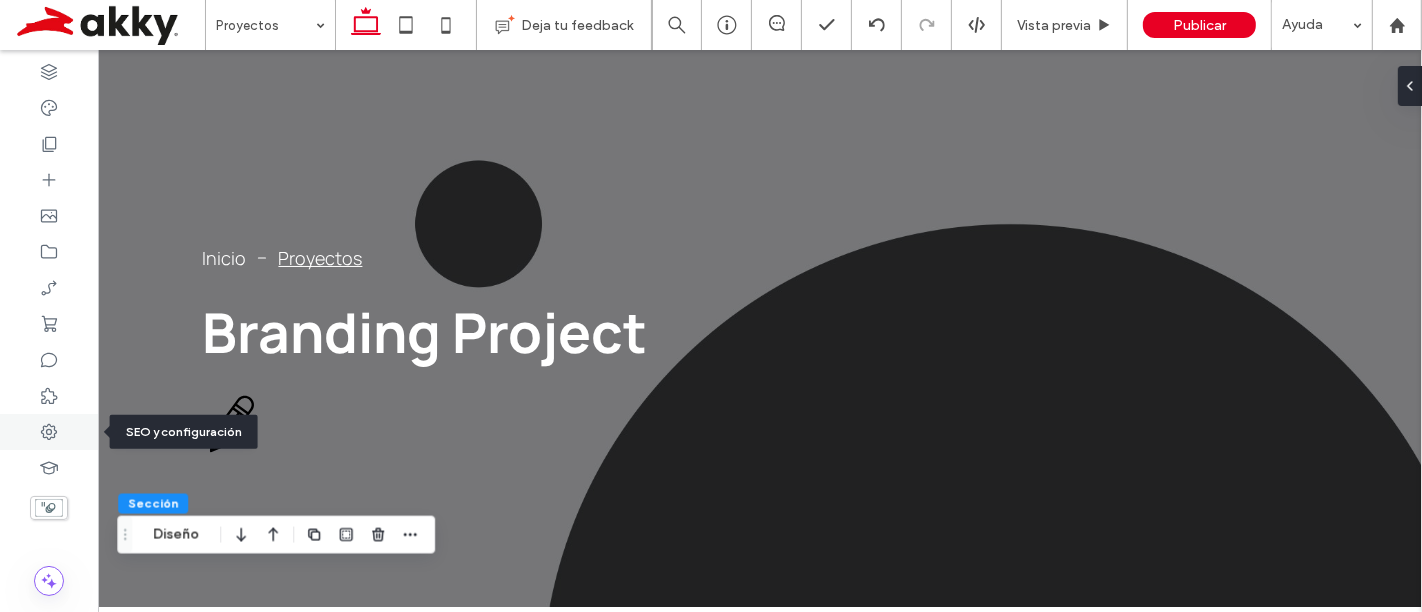 click 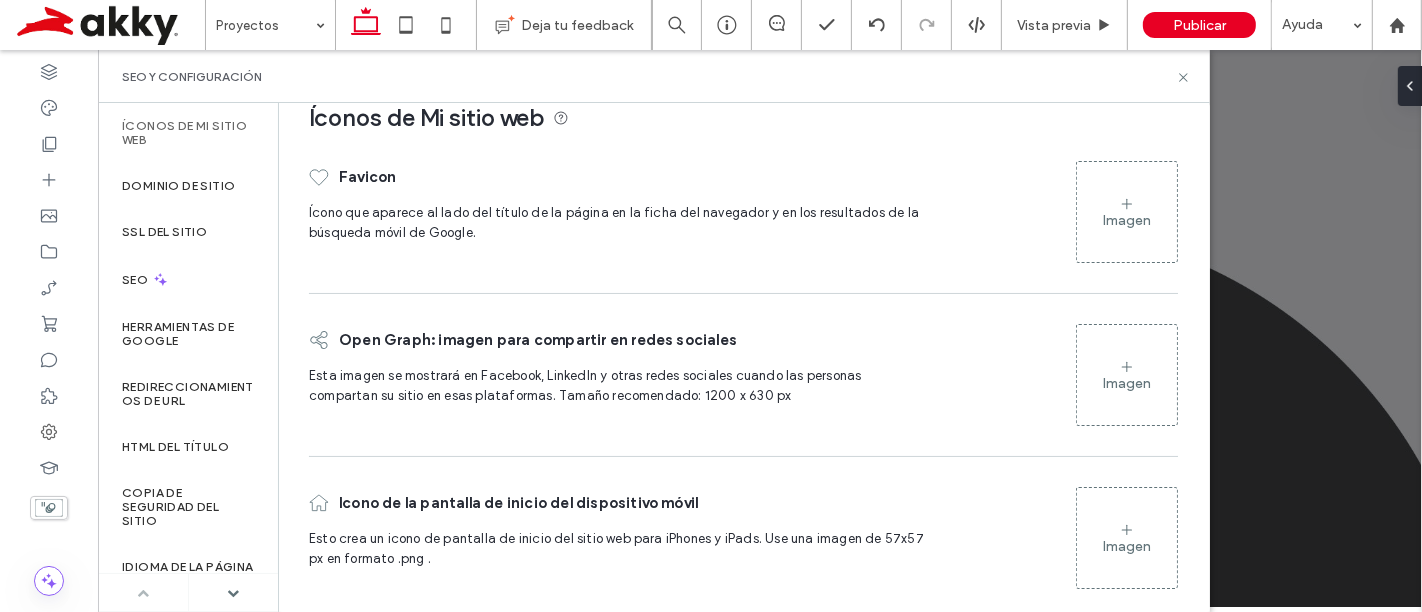 scroll, scrollTop: 50, scrollLeft: 0, axis: vertical 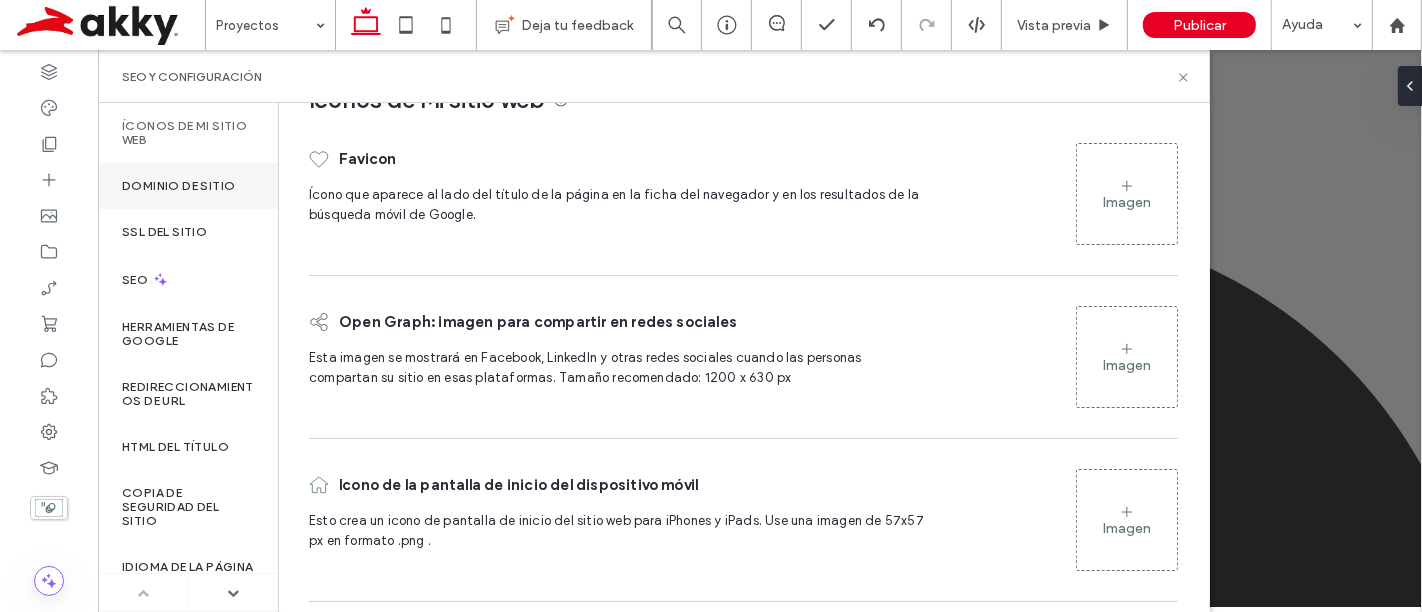 click on "Dominio de sitio" at bounding box center [178, 186] 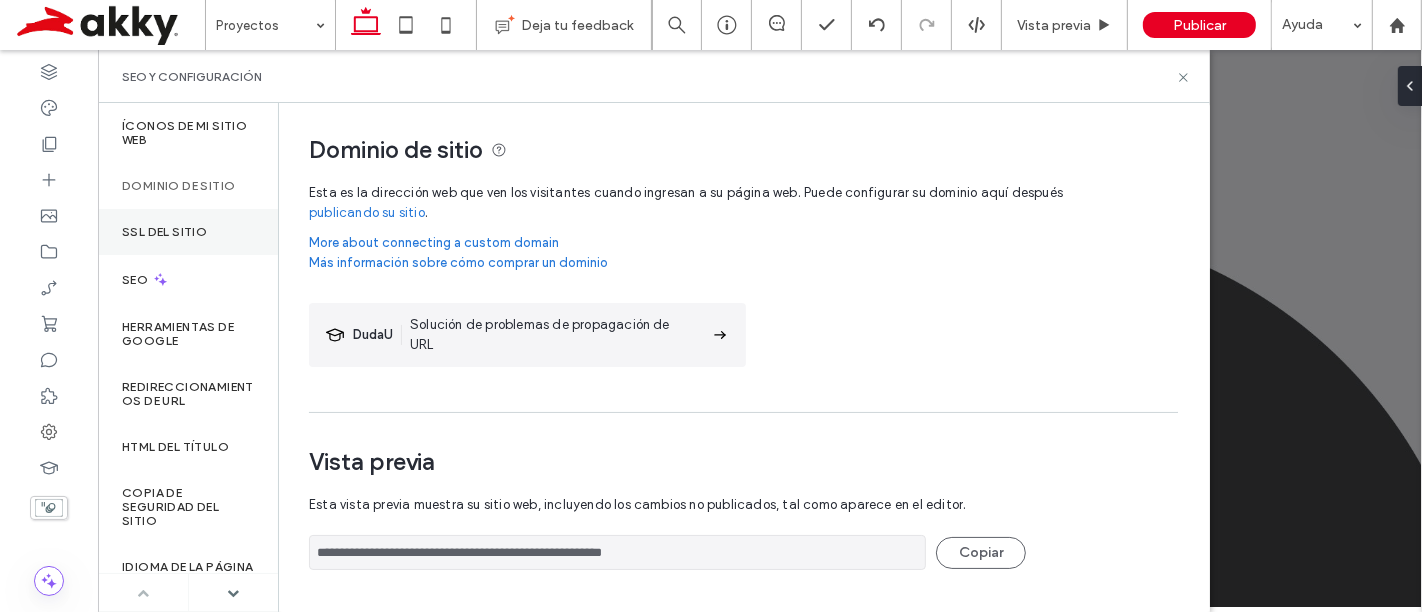 click on "SSL del sitio" at bounding box center (164, 232) 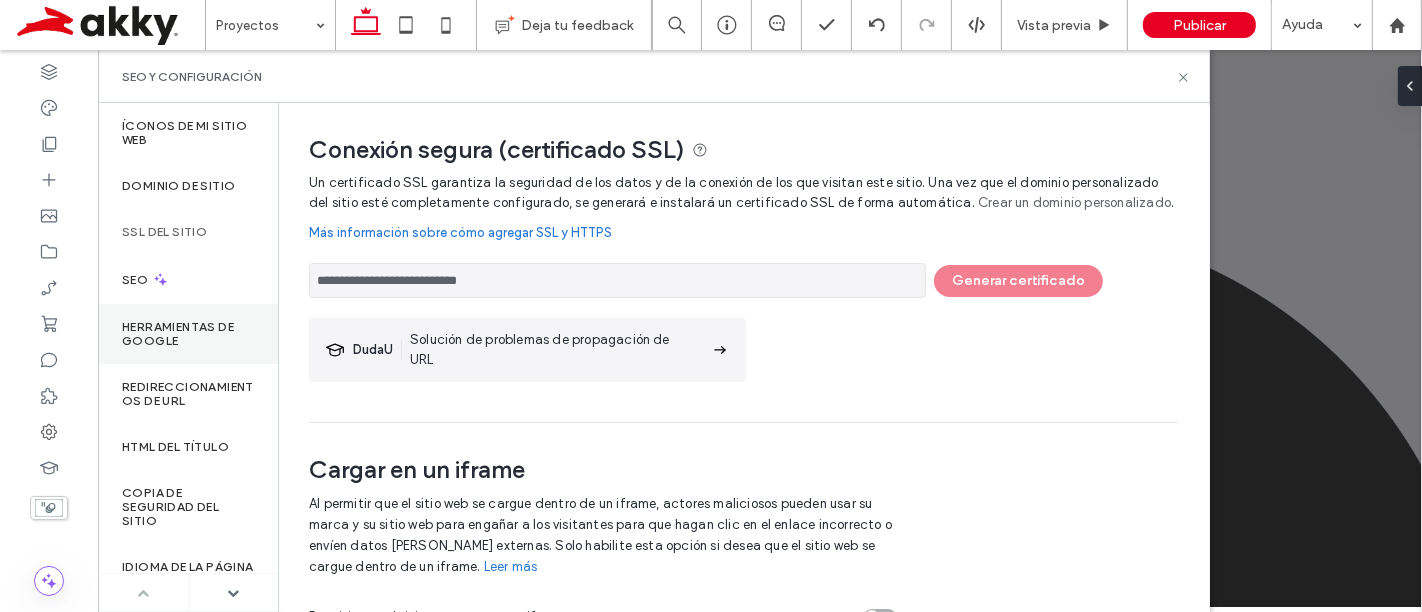 click on "Herramientas de Google" at bounding box center [188, 334] 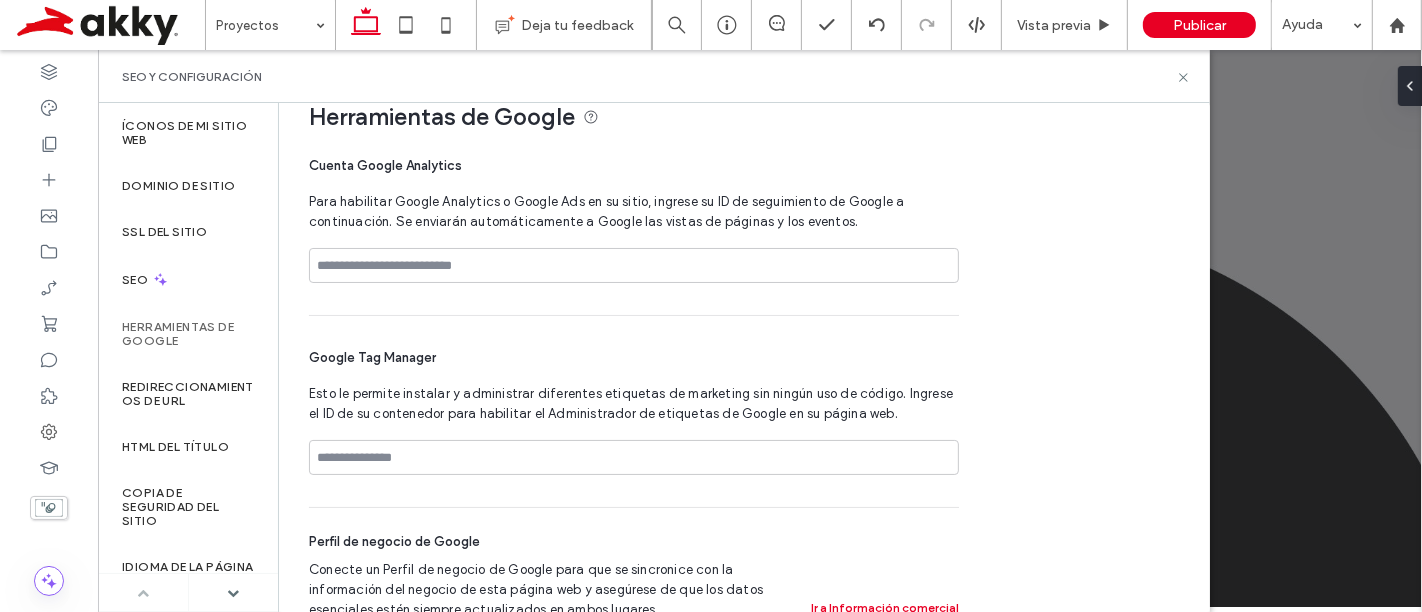 scroll, scrollTop: 65, scrollLeft: 0, axis: vertical 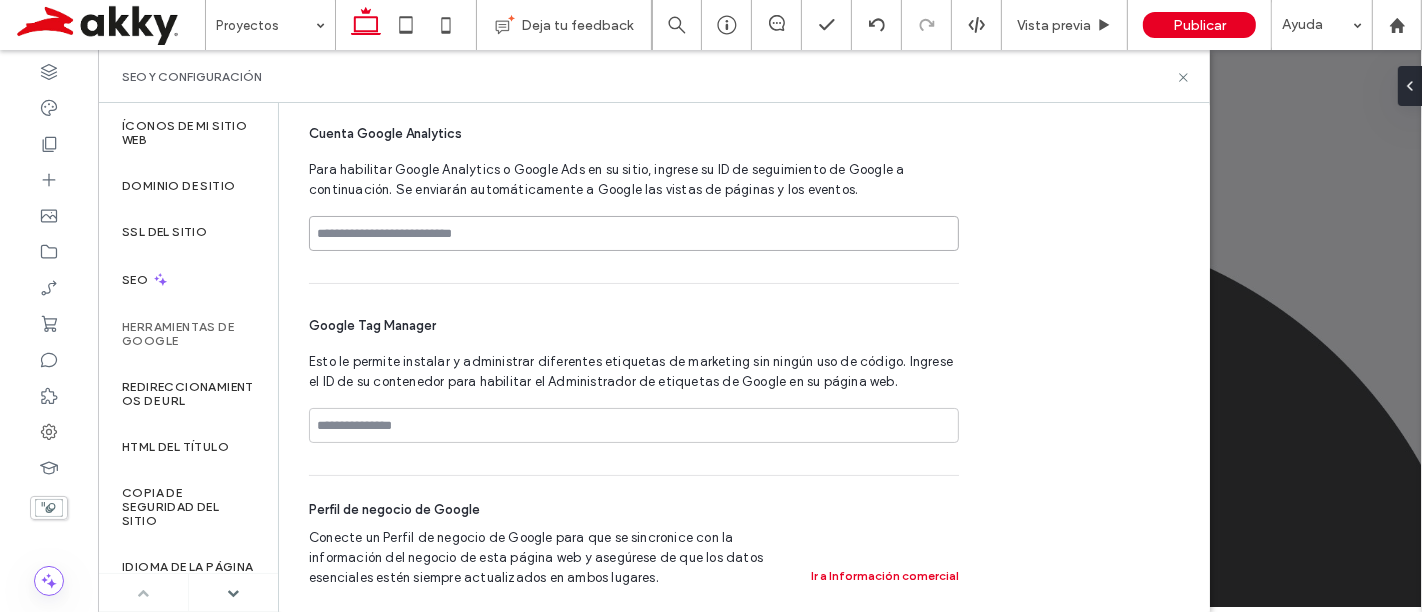 click at bounding box center [634, 233] 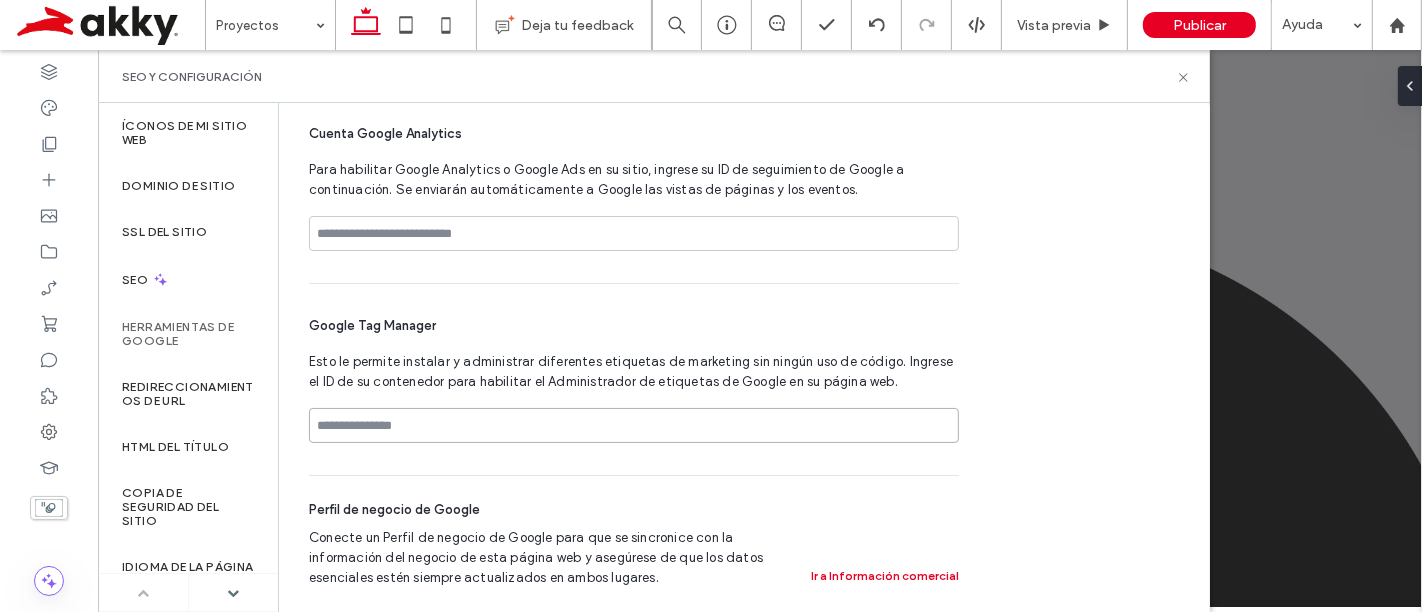 click at bounding box center (634, 425) 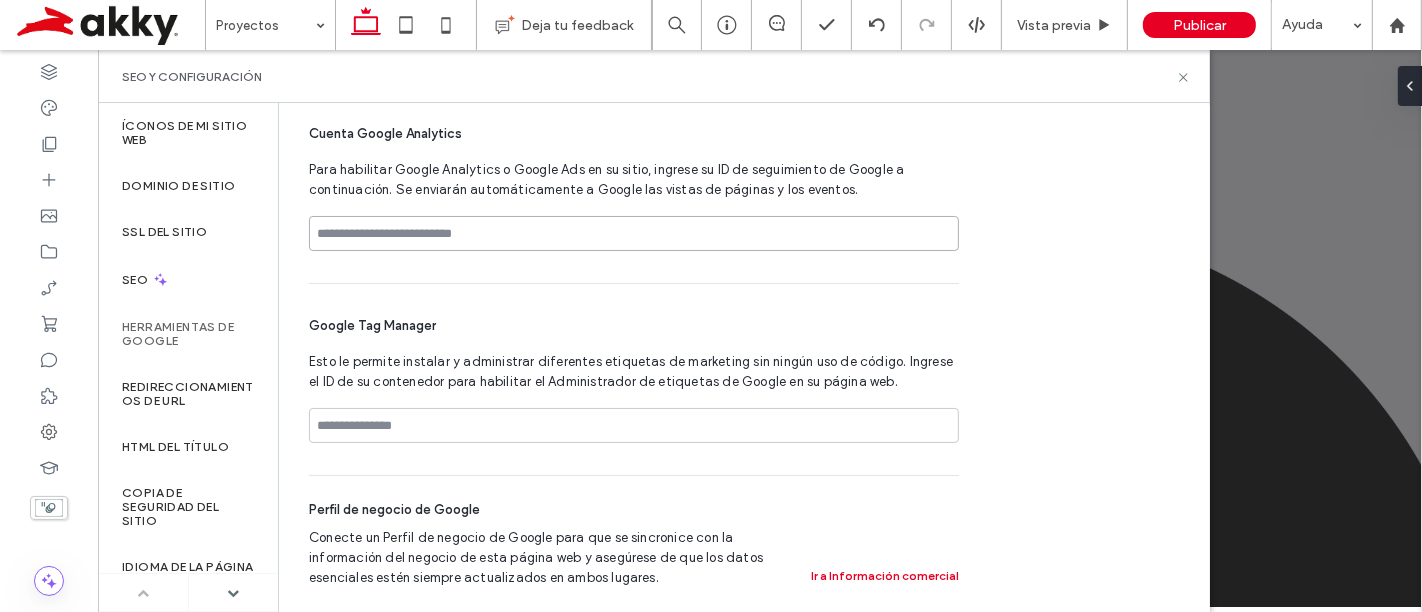 click at bounding box center [634, 233] 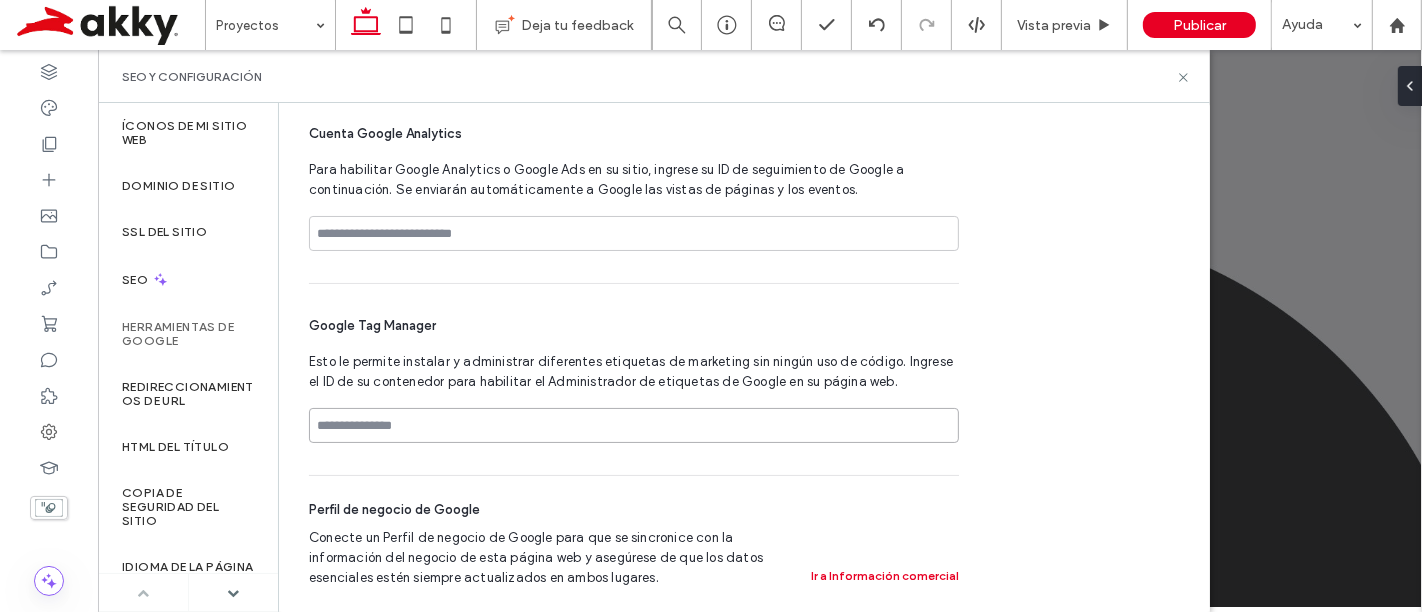click at bounding box center [634, 425] 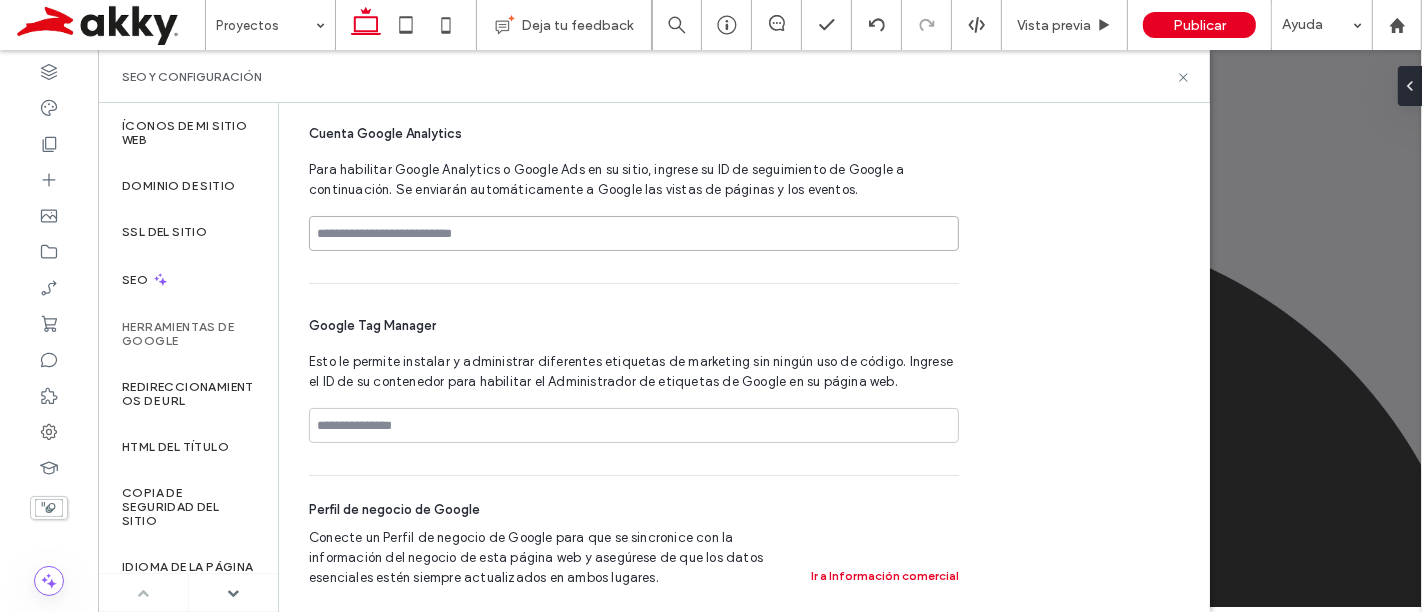 click at bounding box center [634, 233] 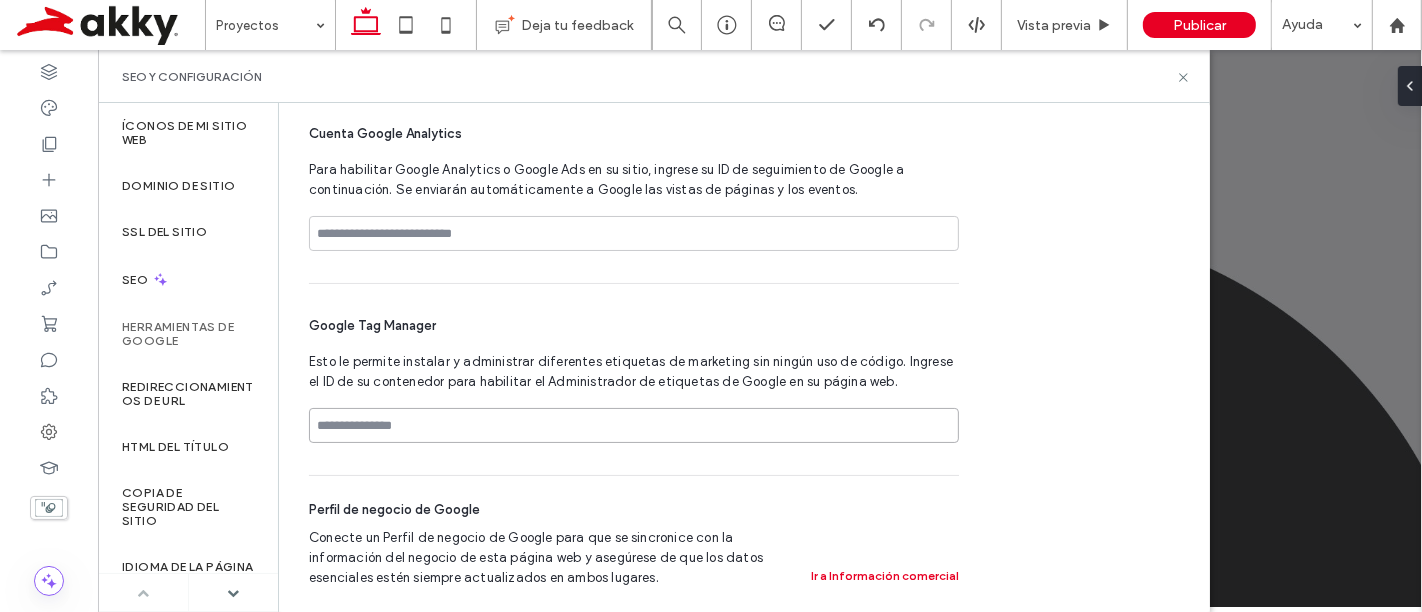 click at bounding box center [634, 425] 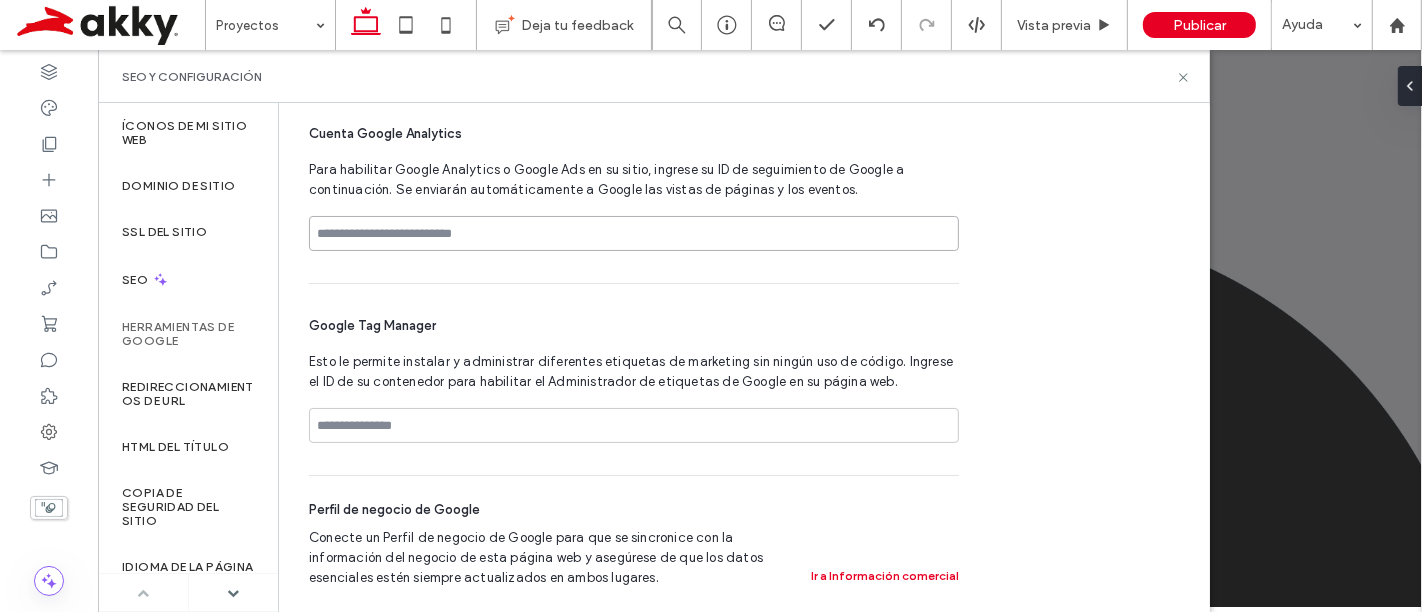 click at bounding box center (634, 233) 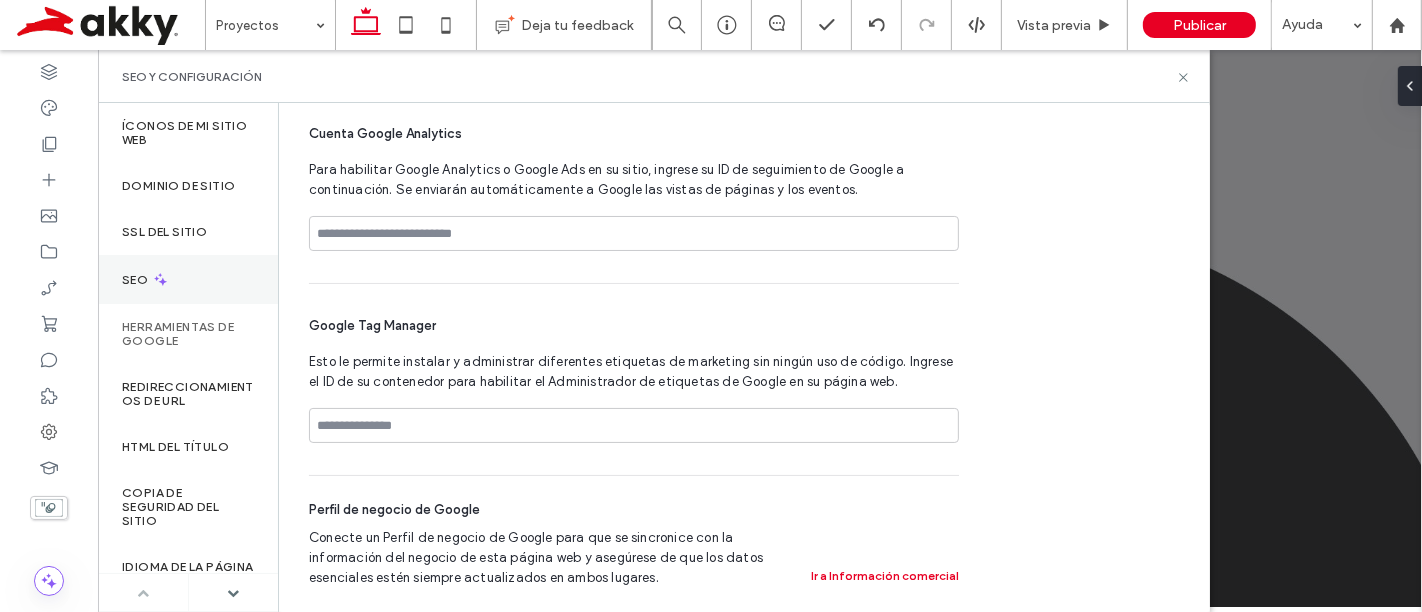 click on "SEO" at bounding box center (188, 279) 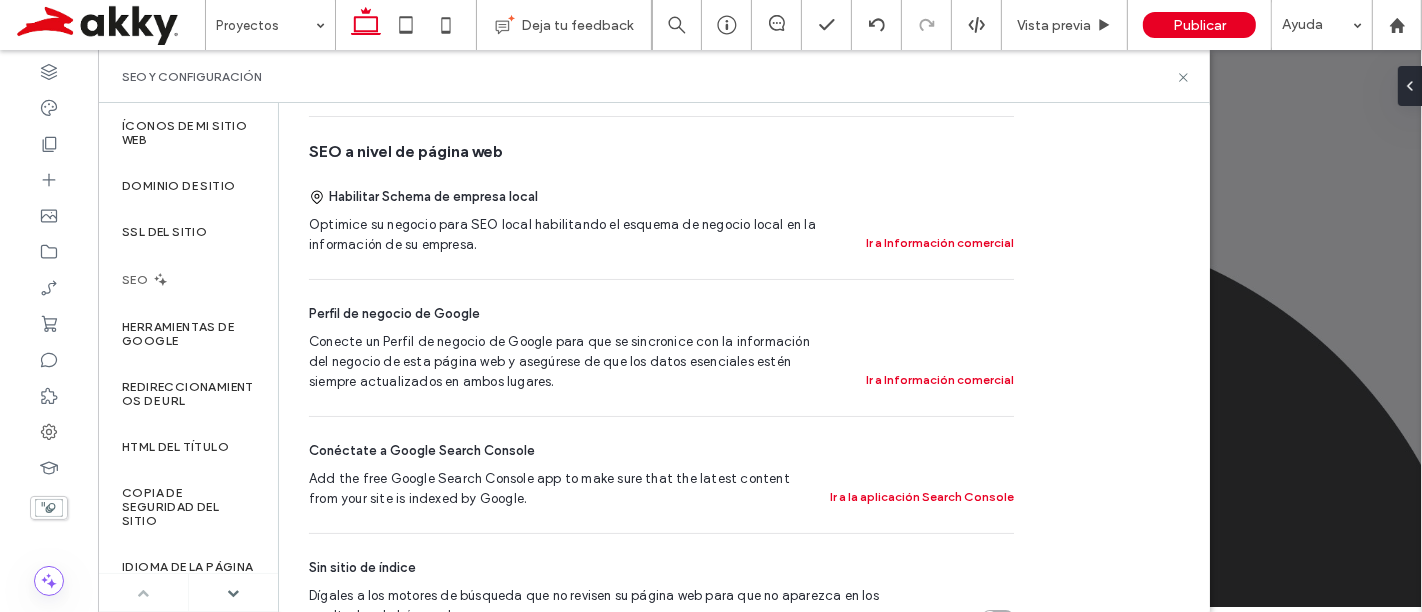 scroll, scrollTop: 333, scrollLeft: 0, axis: vertical 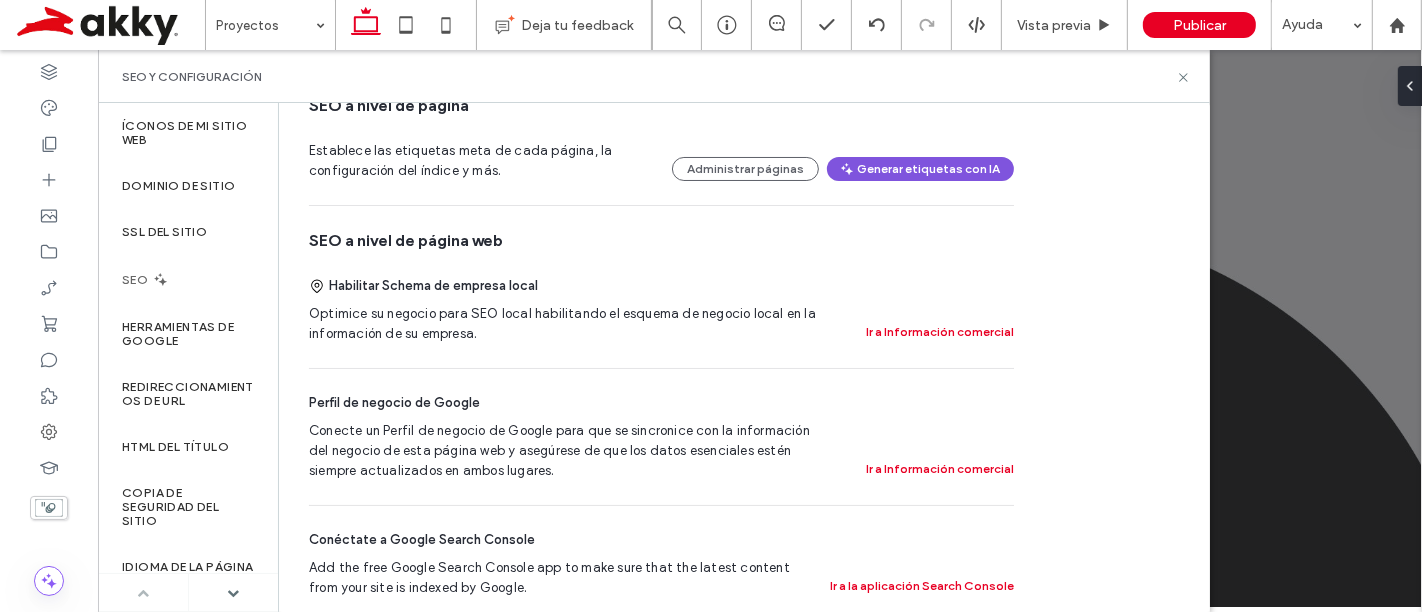 click on "Generar etiquetas con IA" at bounding box center (920, 169) 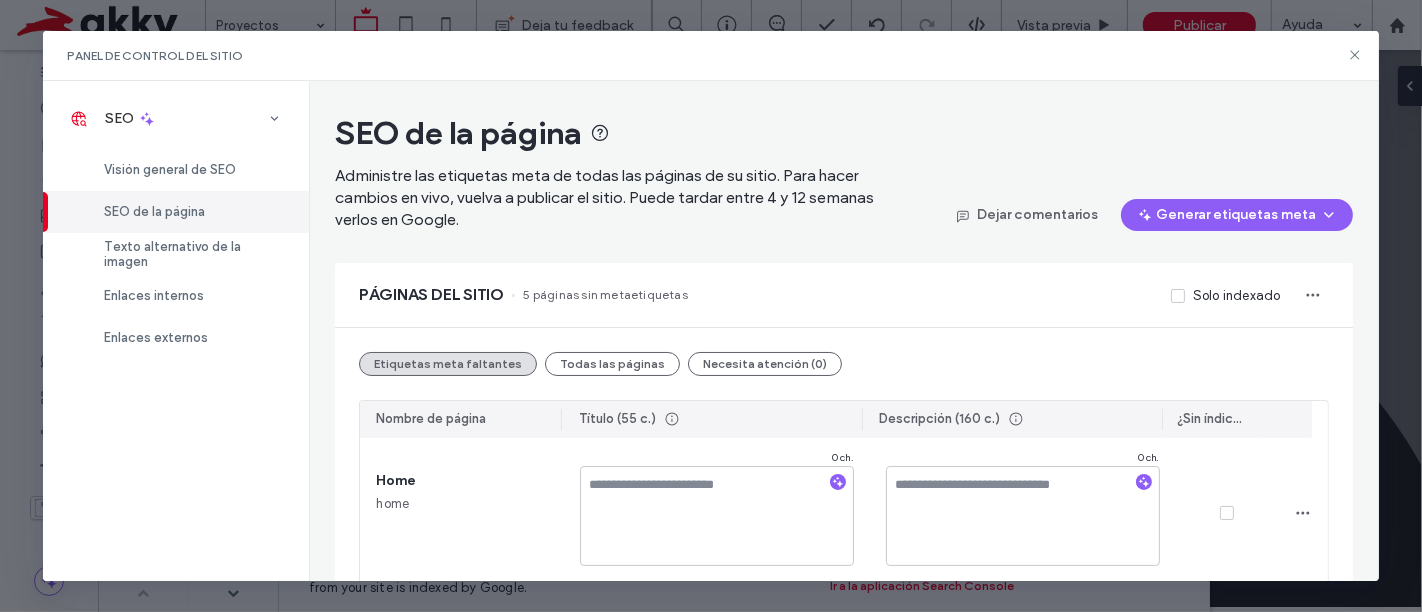 scroll, scrollTop: 222, scrollLeft: 0, axis: vertical 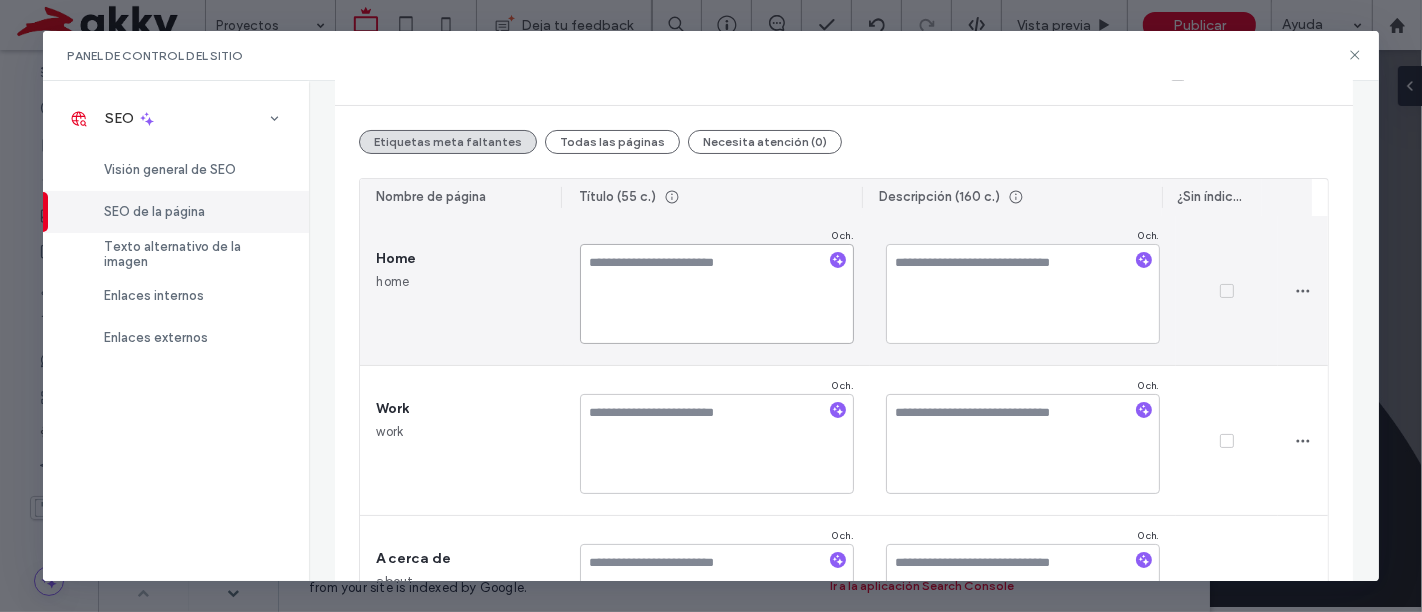 click at bounding box center [717, 294] 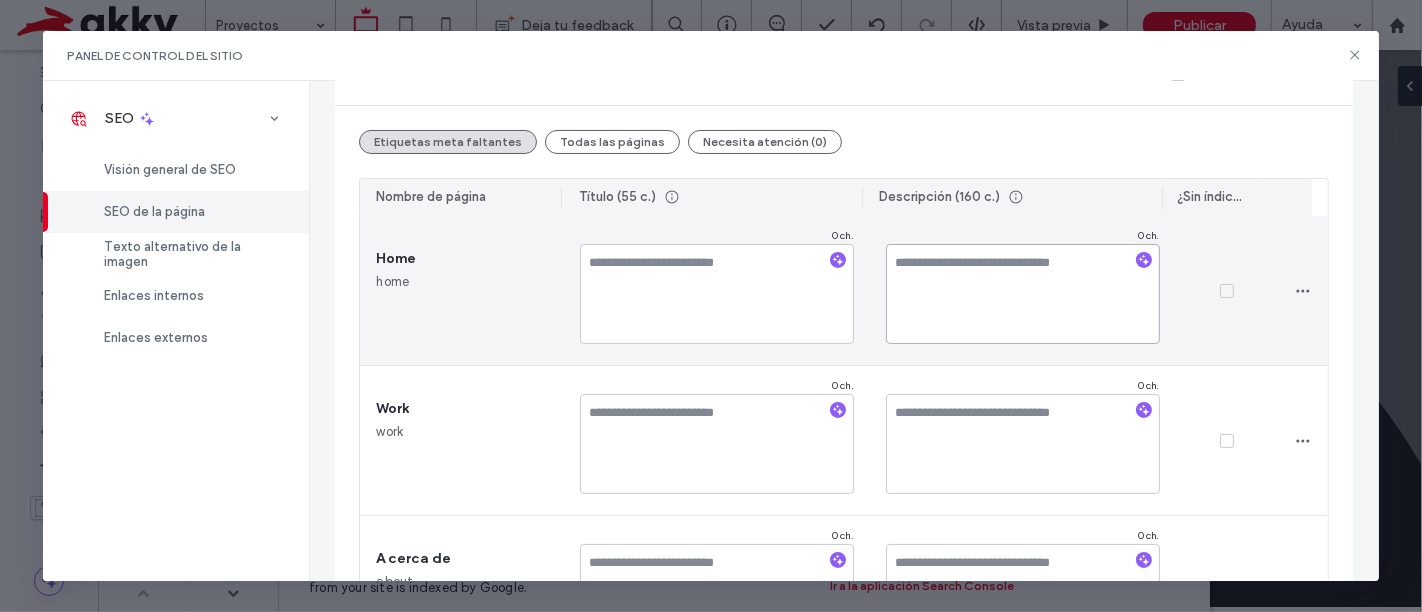 click at bounding box center (1023, 294) 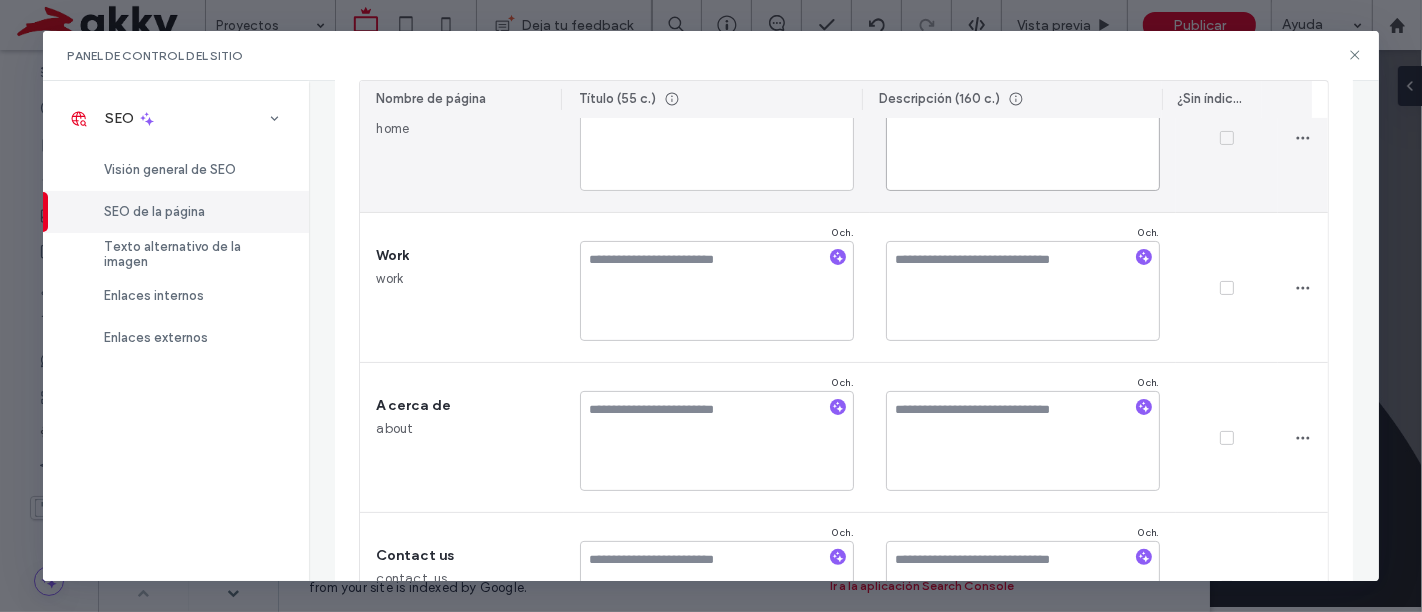 scroll, scrollTop: 333, scrollLeft: 0, axis: vertical 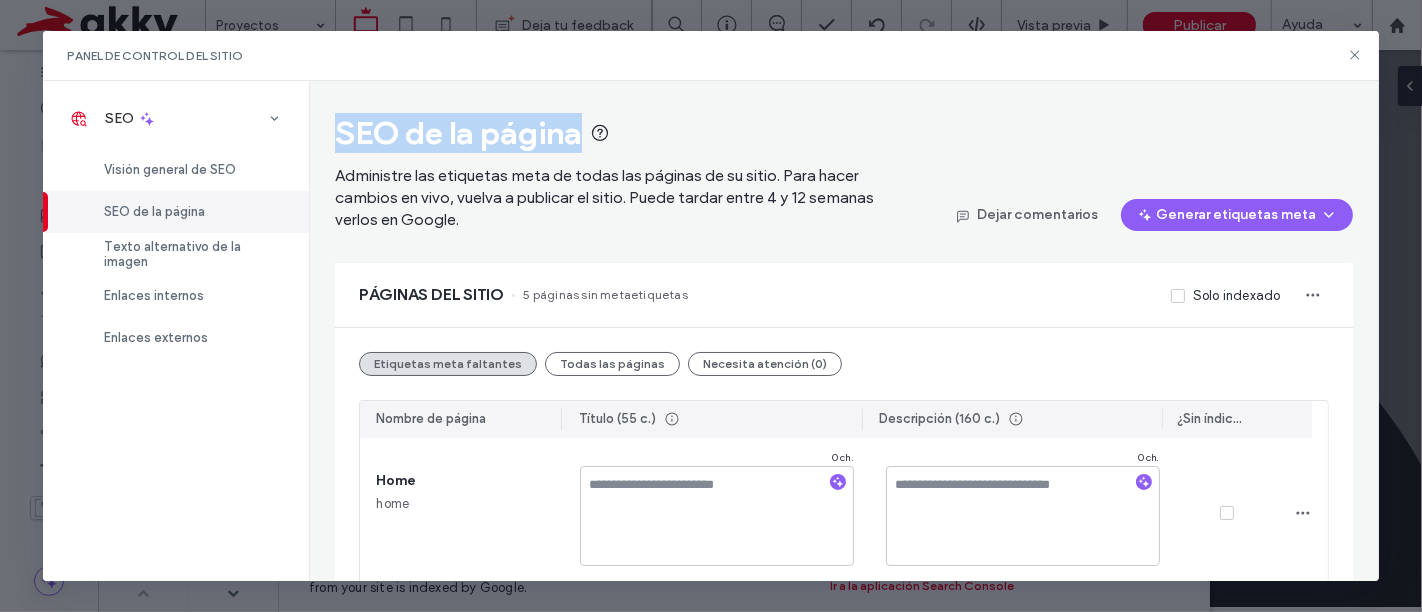 drag, startPoint x: 340, startPoint y: 120, endPoint x: 629, endPoint y: 148, distance: 290.35324 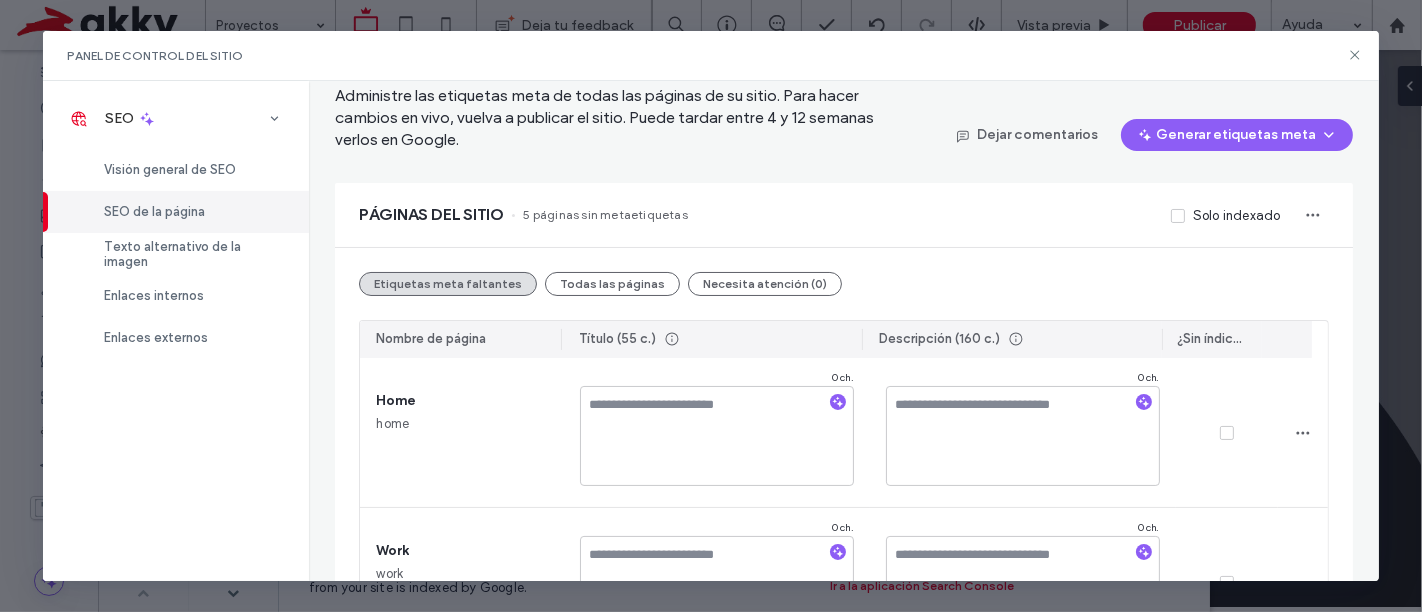 scroll, scrollTop: 111, scrollLeft: 0, axis: vertical 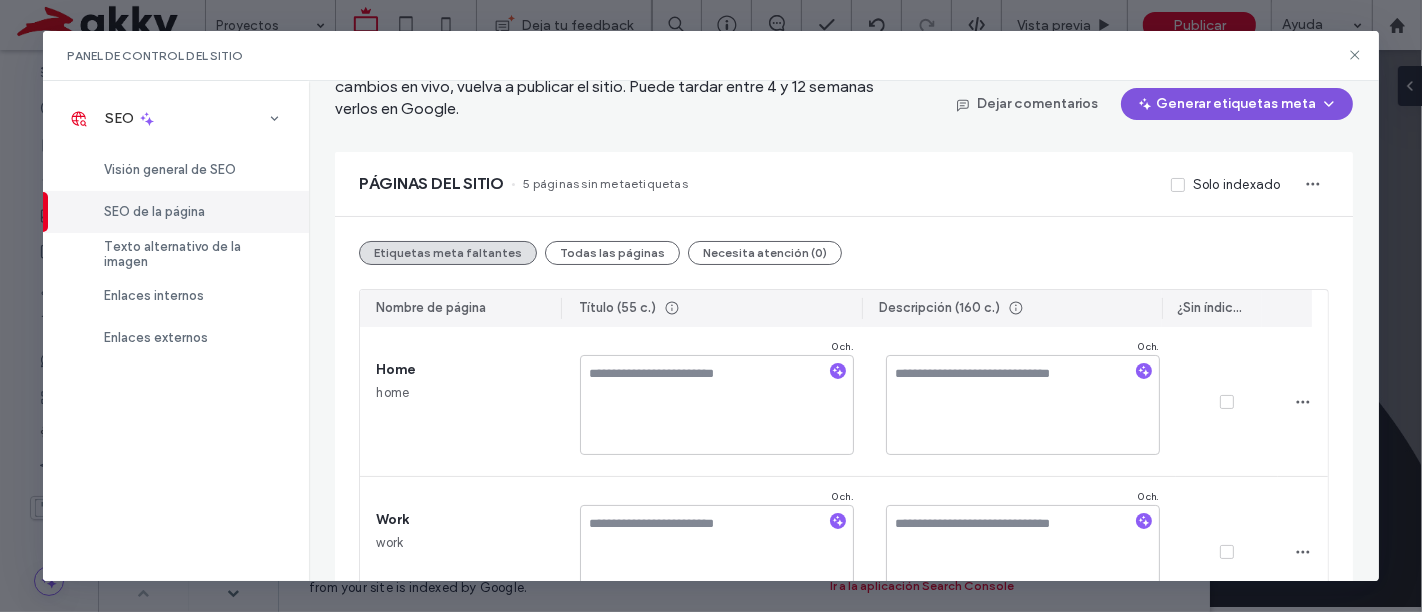 click on "Generar etiquetas meta" at bounding box center [1237, 104] 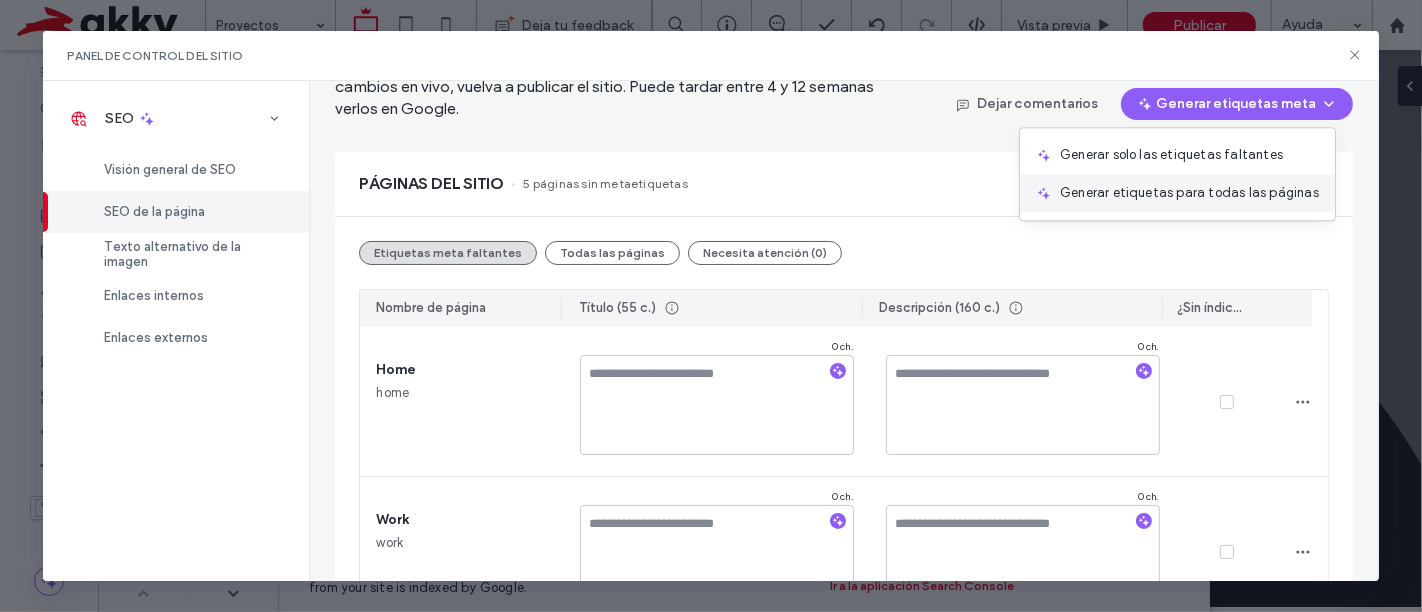 click on "Generar etiquetas para todas las páginas" at bounding box center [1189, 193] 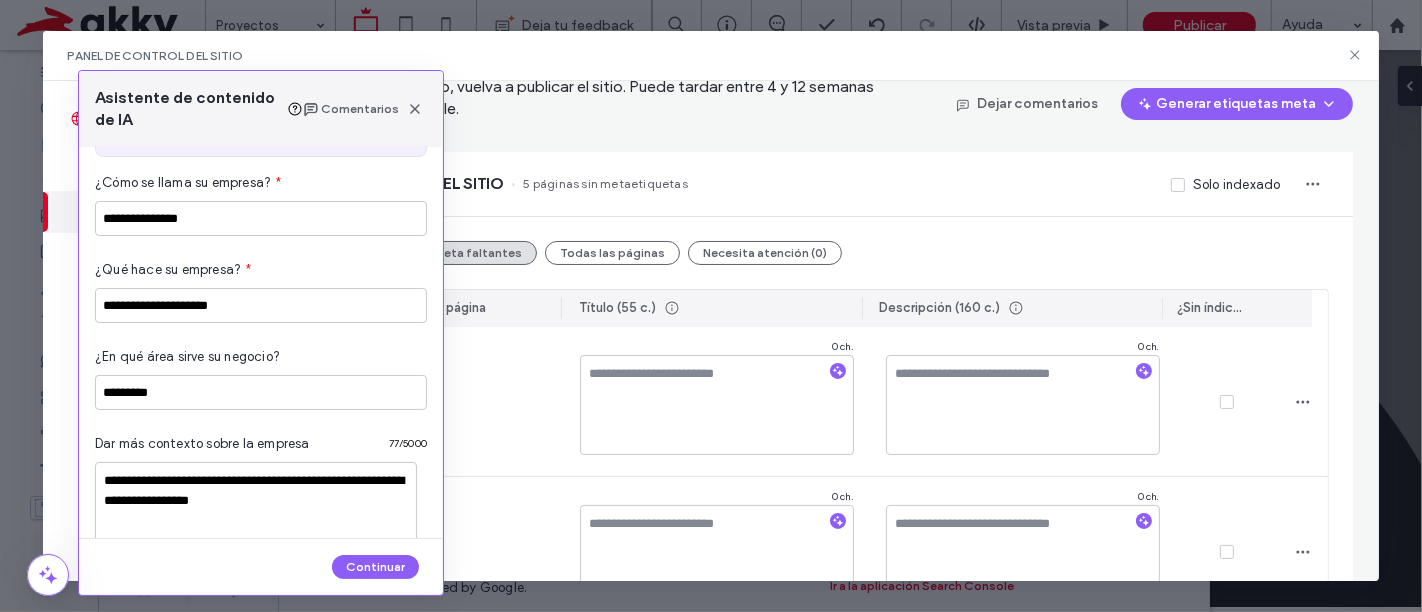 scroll, scrollTop: 0, scrollLeft: 0, axis: both 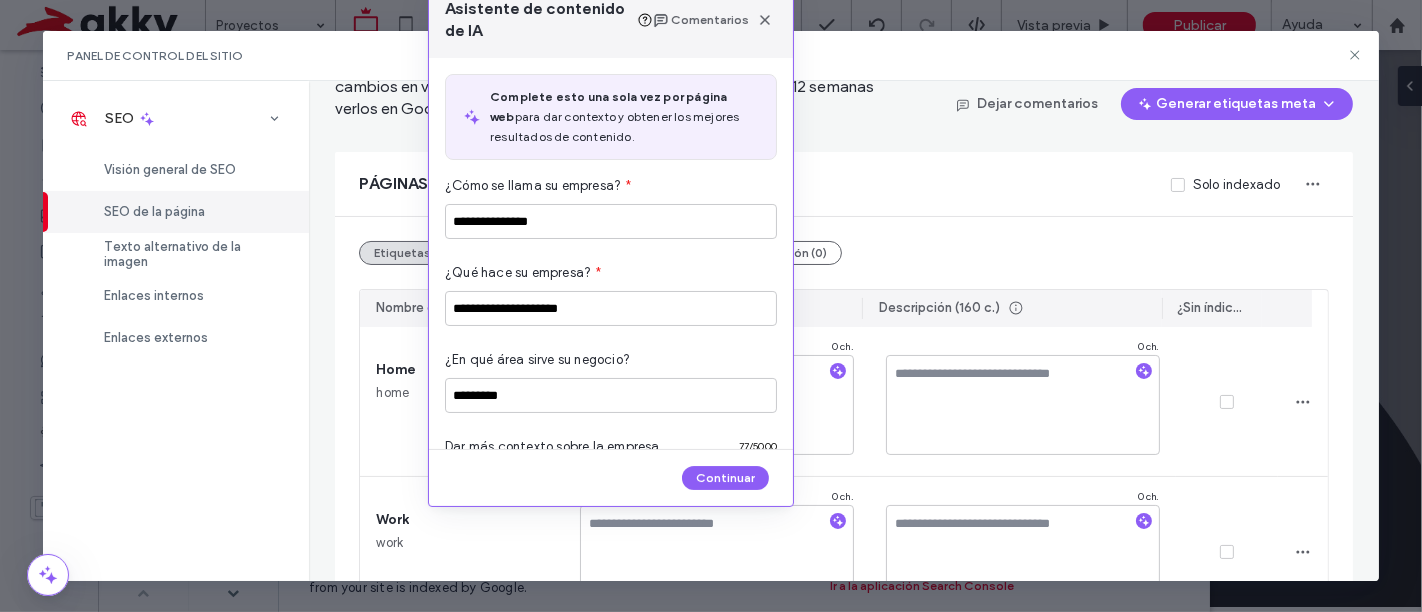 drag, startPoint x: 231, startPoint y: 101, endPoint x: 583, endPoint y: 9, distance: 363.82413 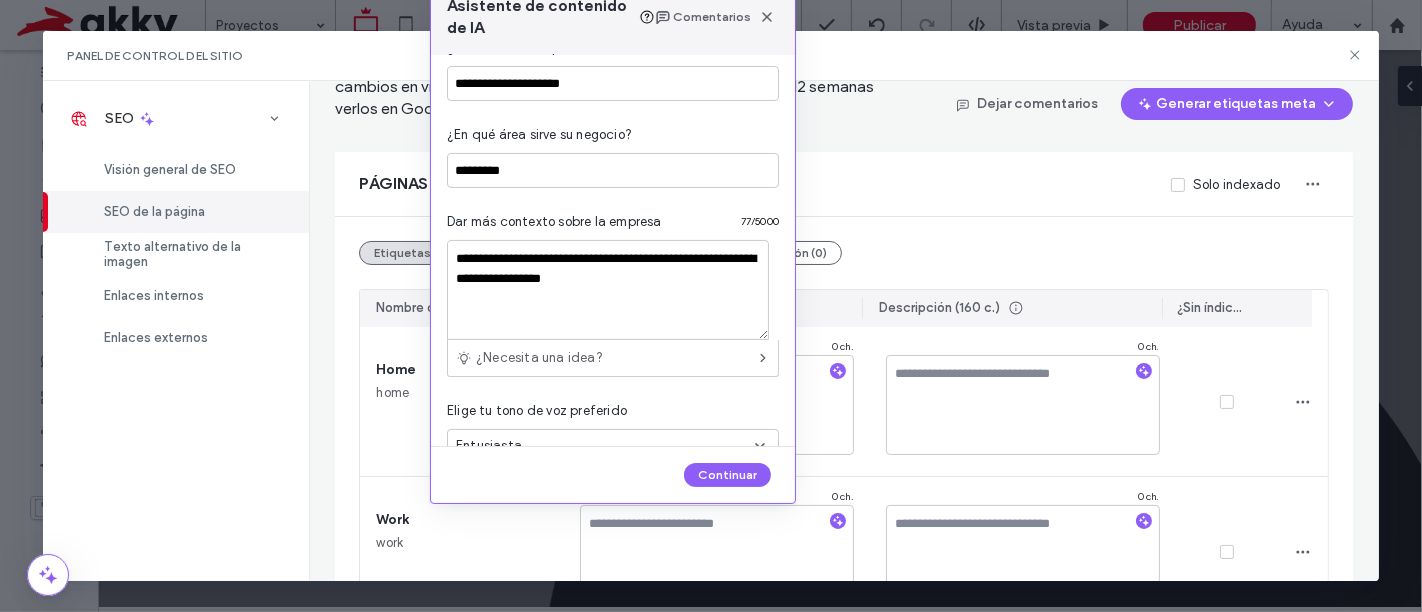 scroll, scrollTop: 263, scrollLeft: 0, axis: vertical 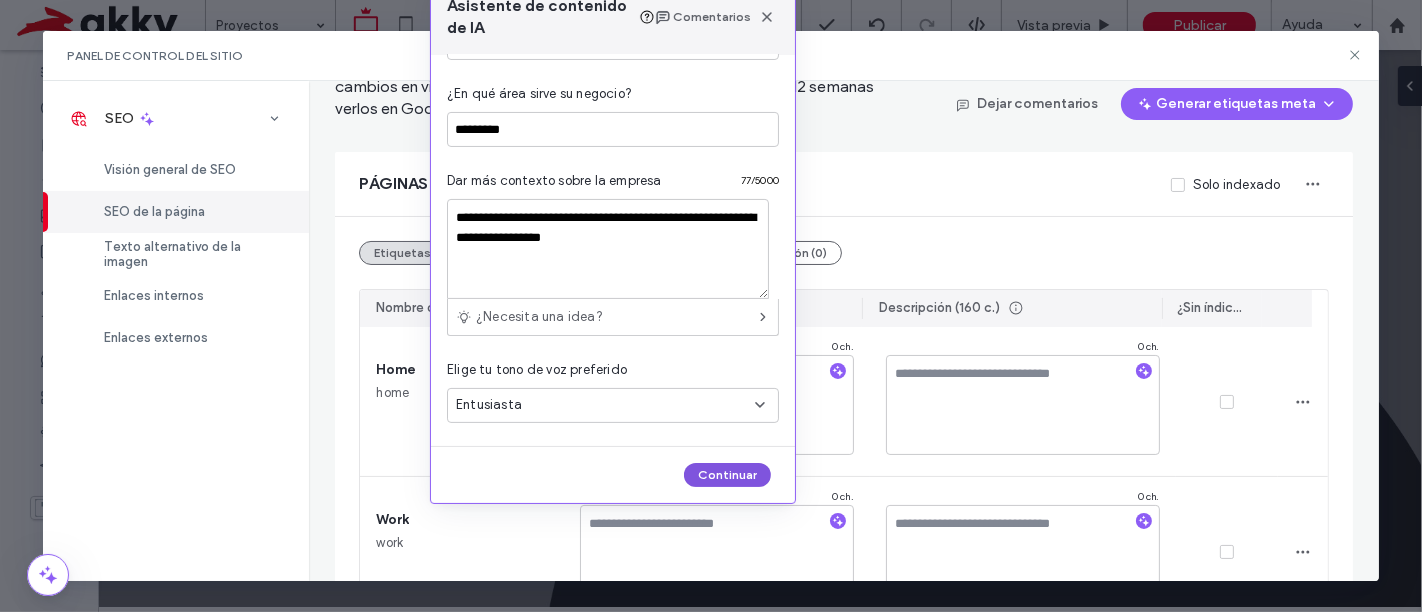 click on "Continuar" at bounding box center (727, 475) 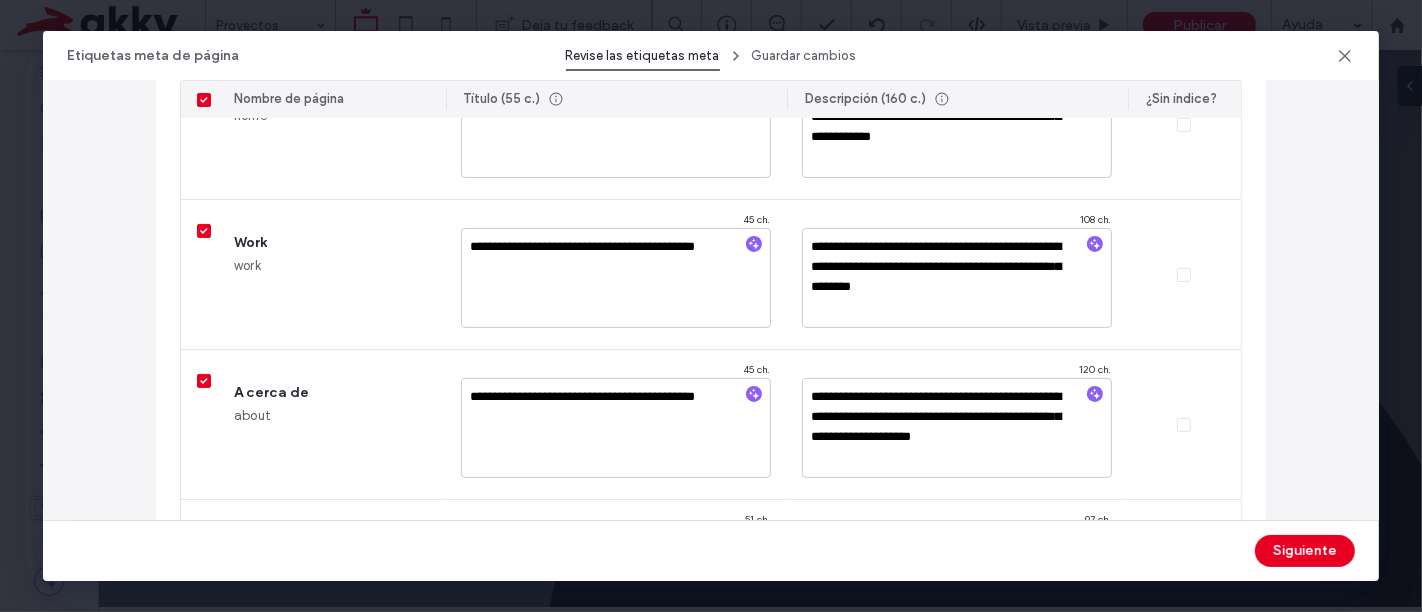 scroll, scrollTop: 0, scrollLeft: 0, axis: both 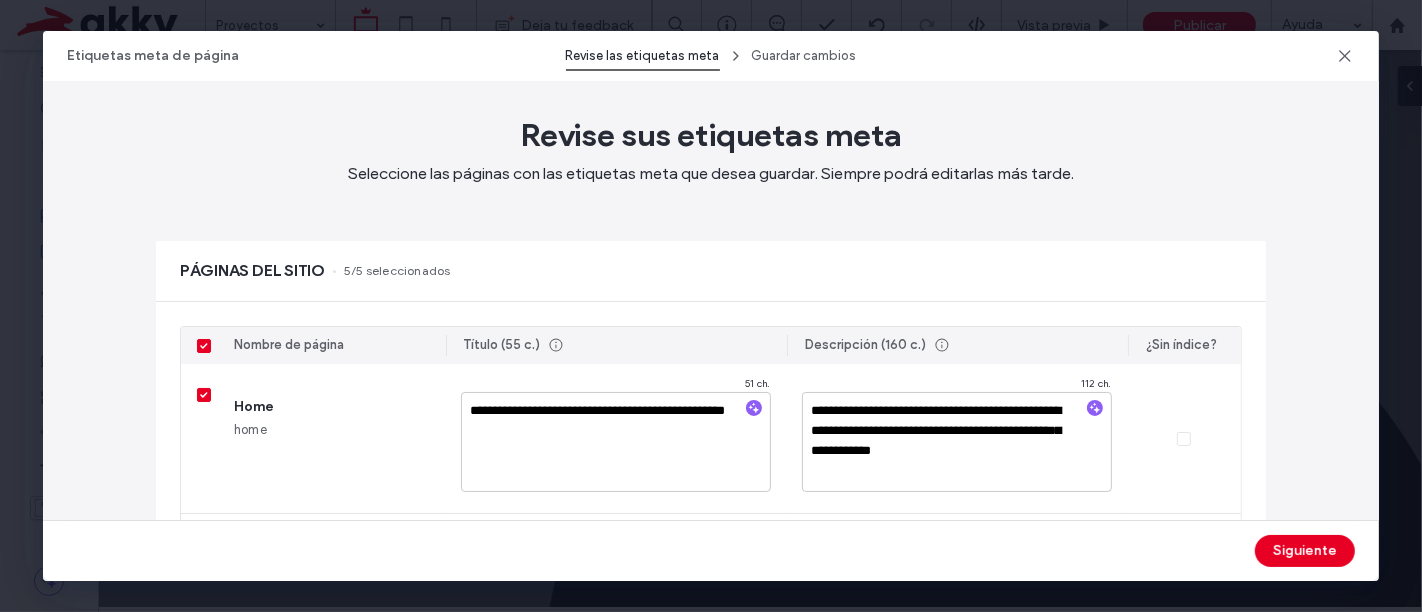 click on "Siguiente" at bounding box center (1305, 551) 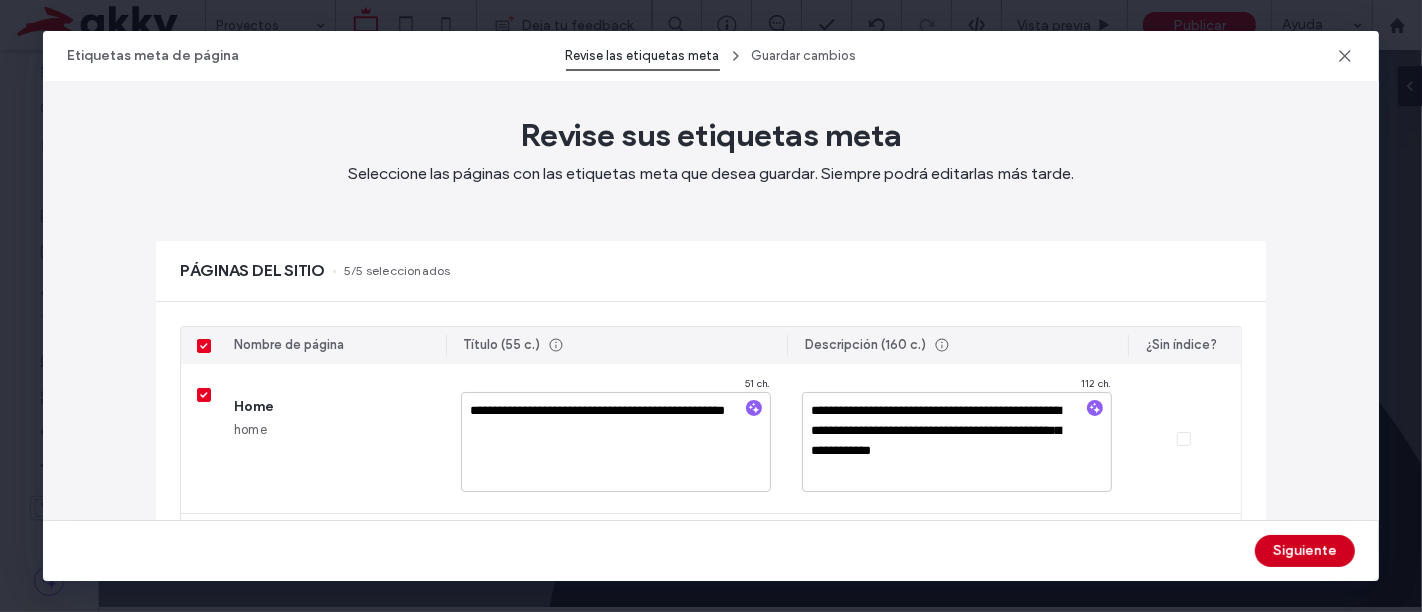 click on "Siguiente" at bounding box center [1305, 551] 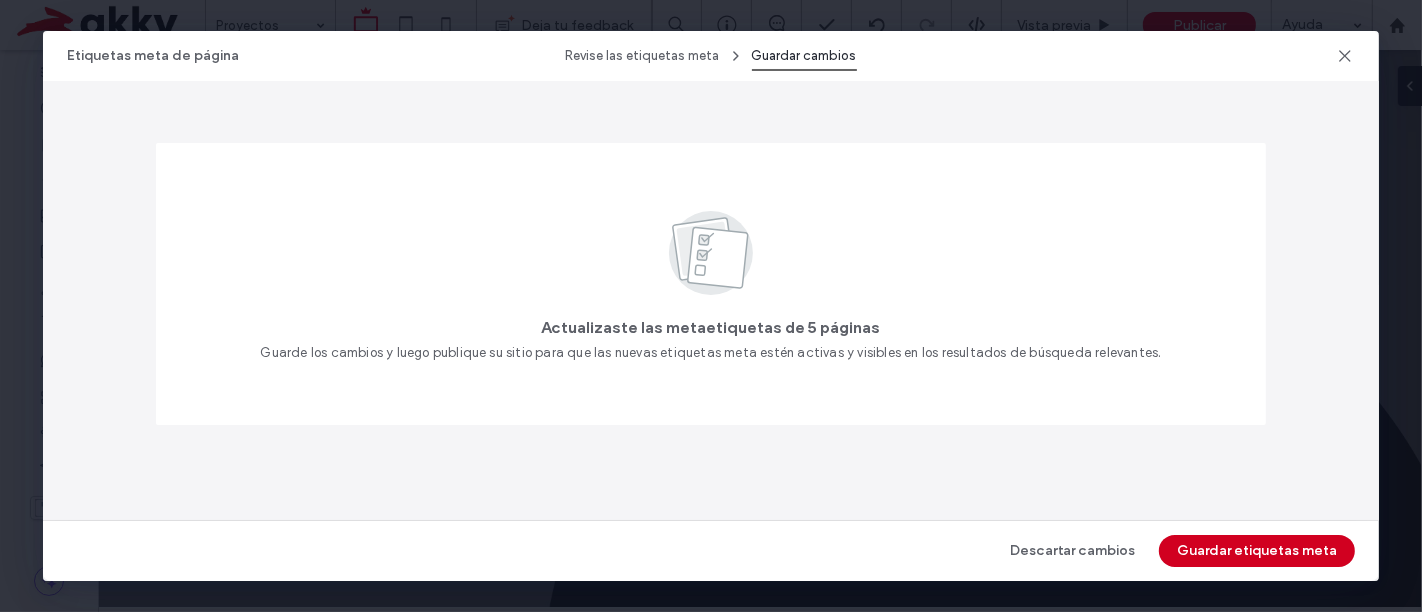 click on "Guardar etiquetas meta" at bounding box center (1257, 551) 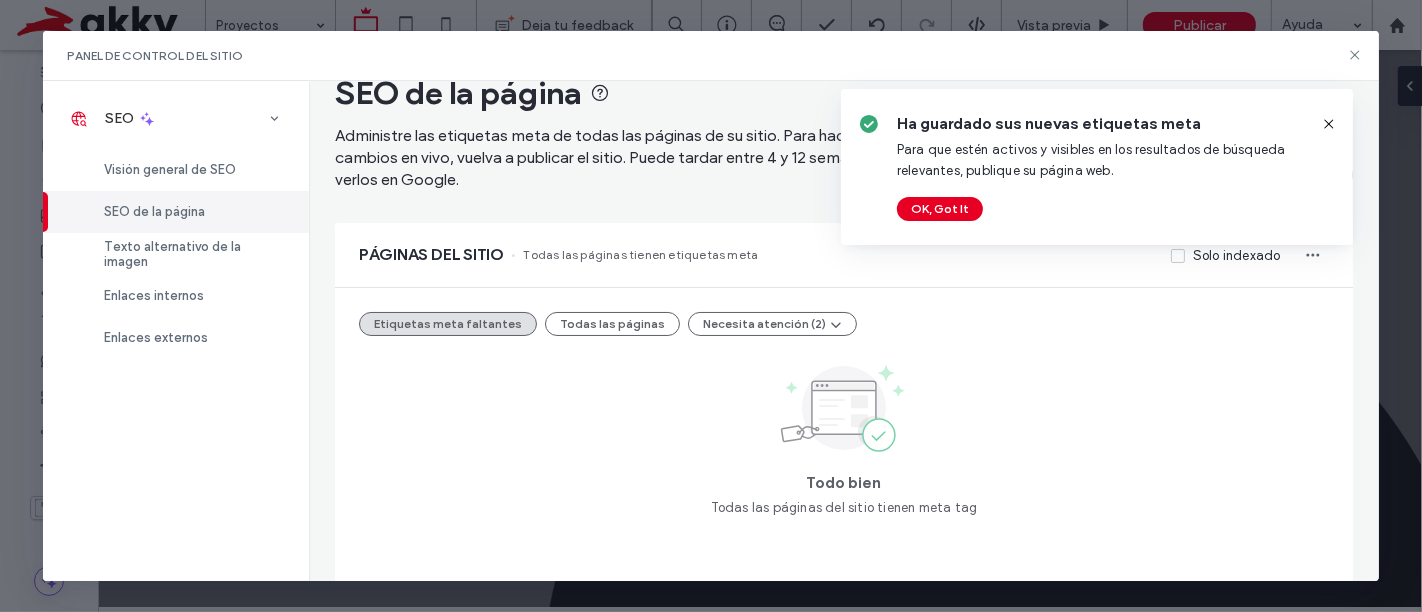 scroll, scrollTop: 39, scrollLeft: 0, axis: vertical 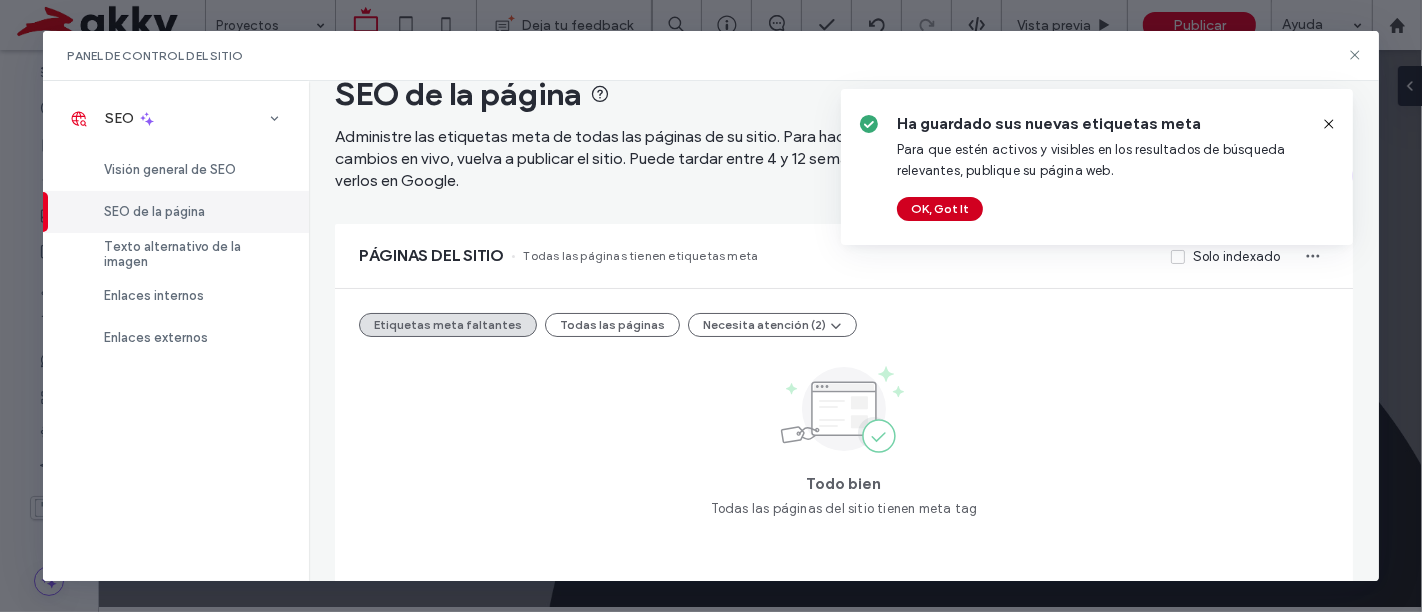 click on "OK, Got It" at bounding box center [940, 209] 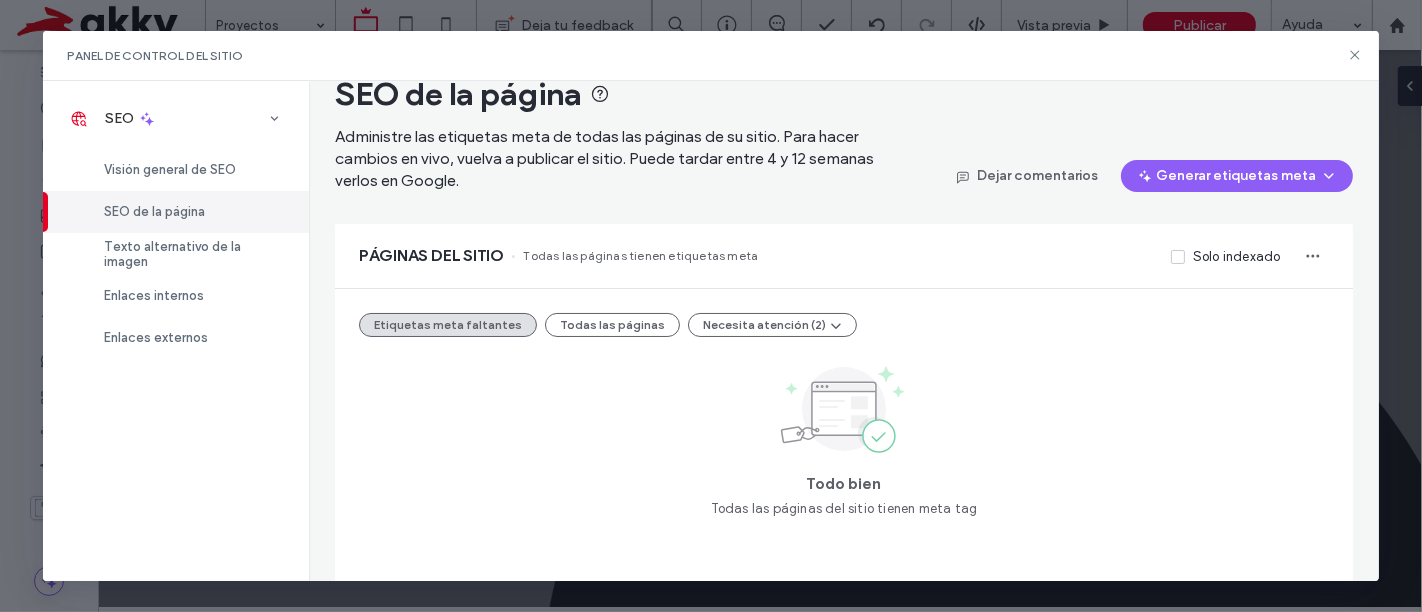 scroll, scrollTop: 0, scrollLeft: 0, axis: both 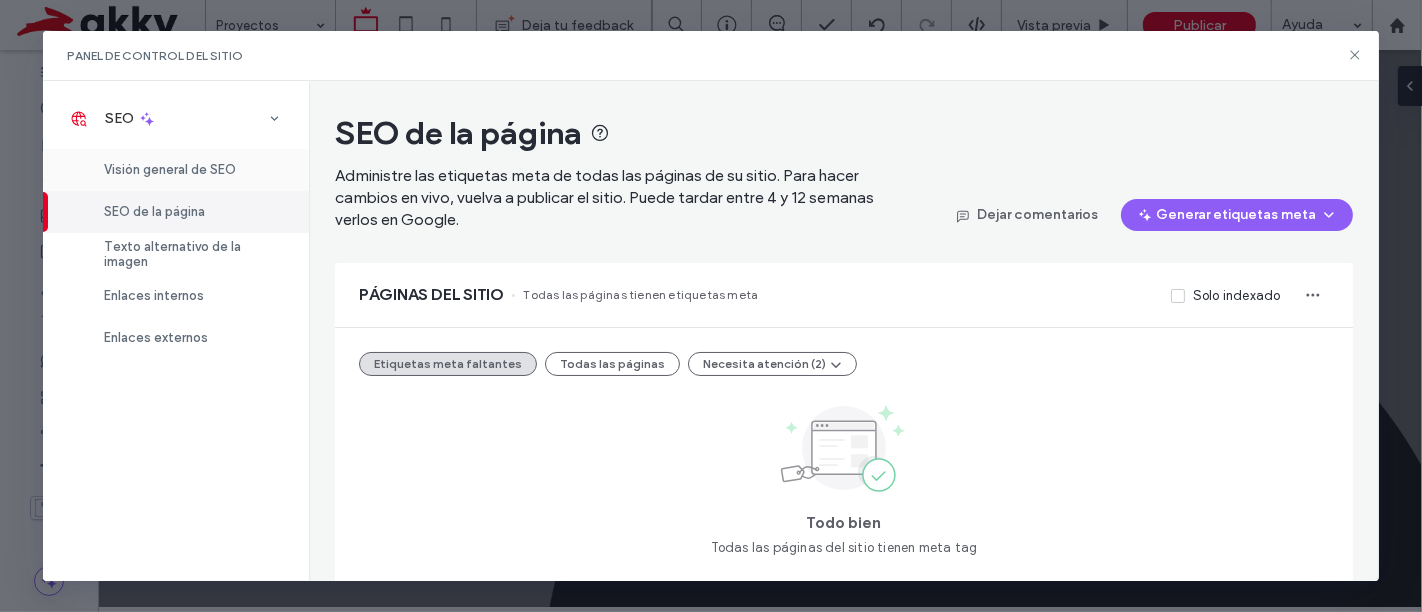 click on "Visión general de SEO" at bounding box center (170, 169) 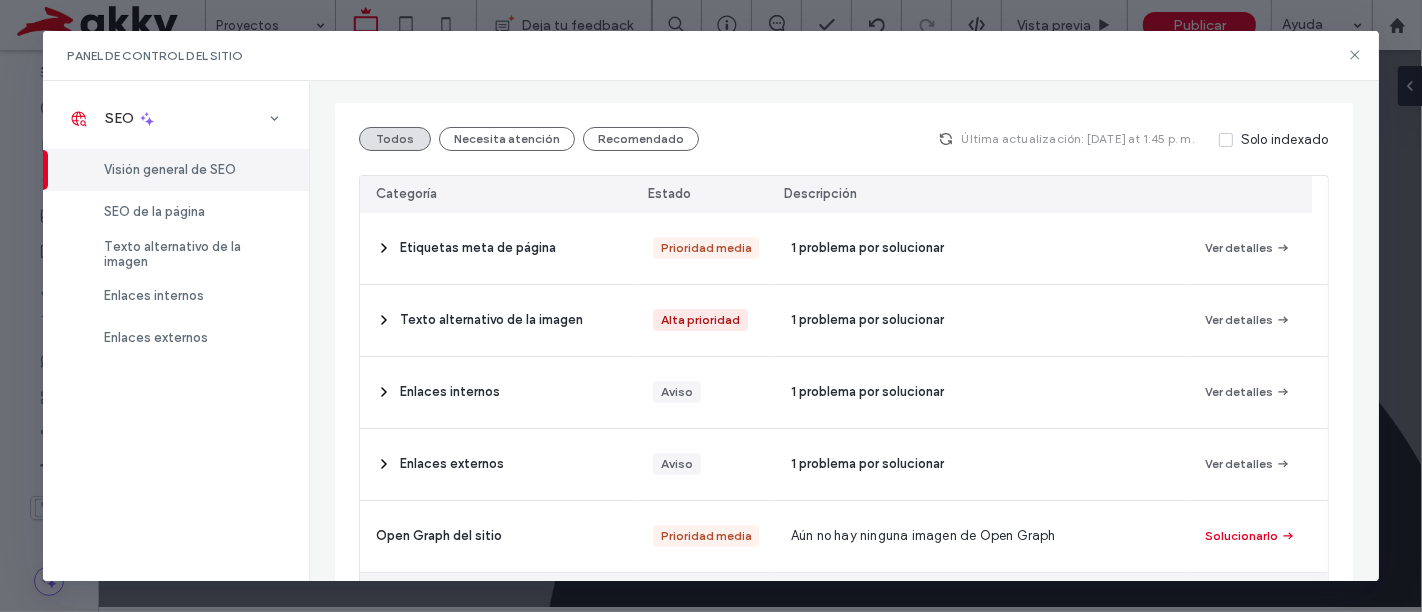 scroll, scrollTop: 0, scrollLeft: 0, axis: both 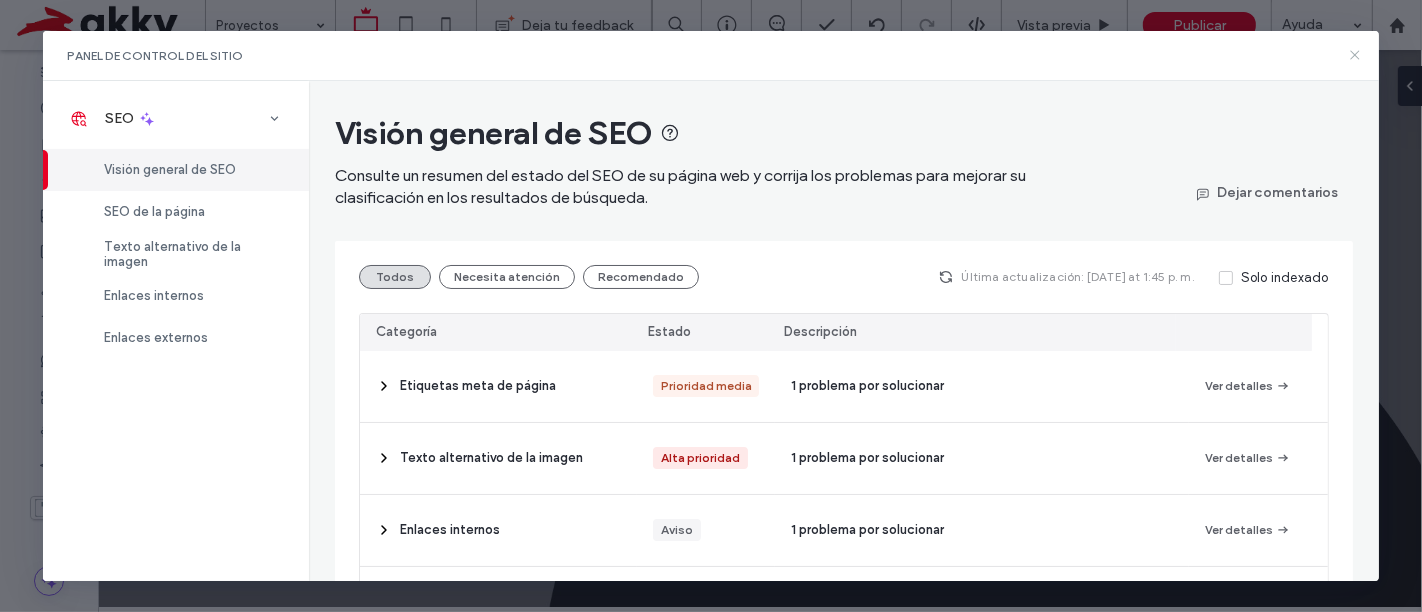 click 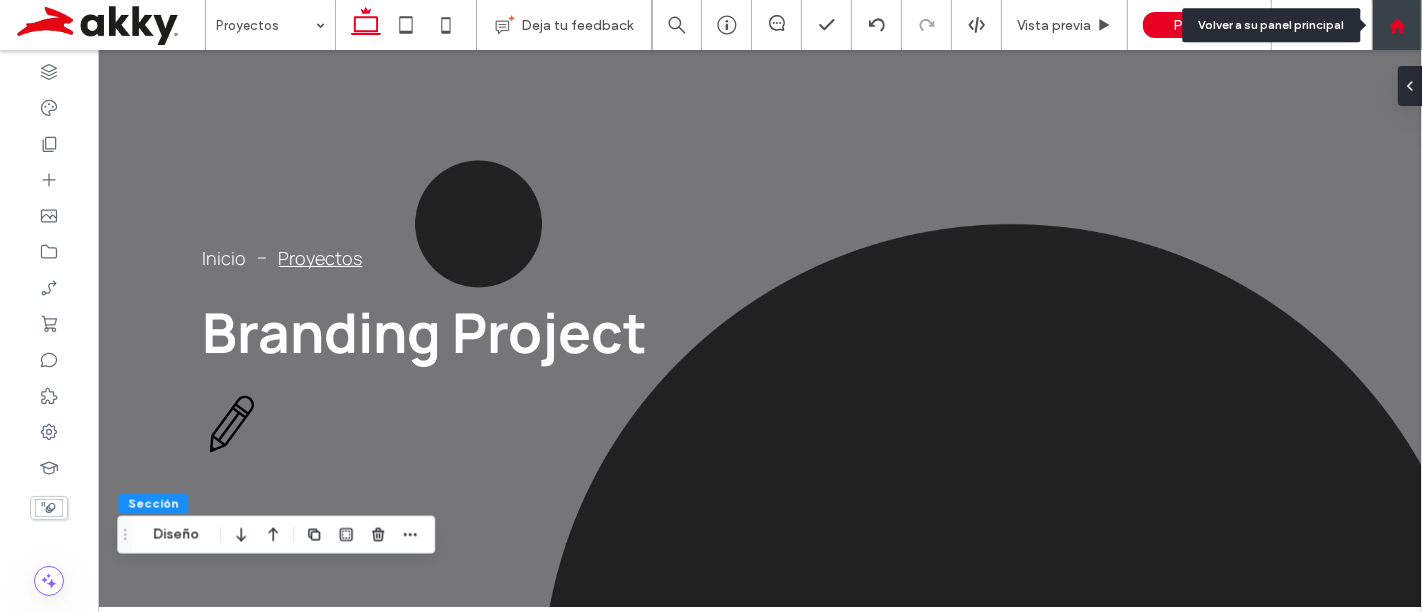 click at bounding box center (1397, 25) 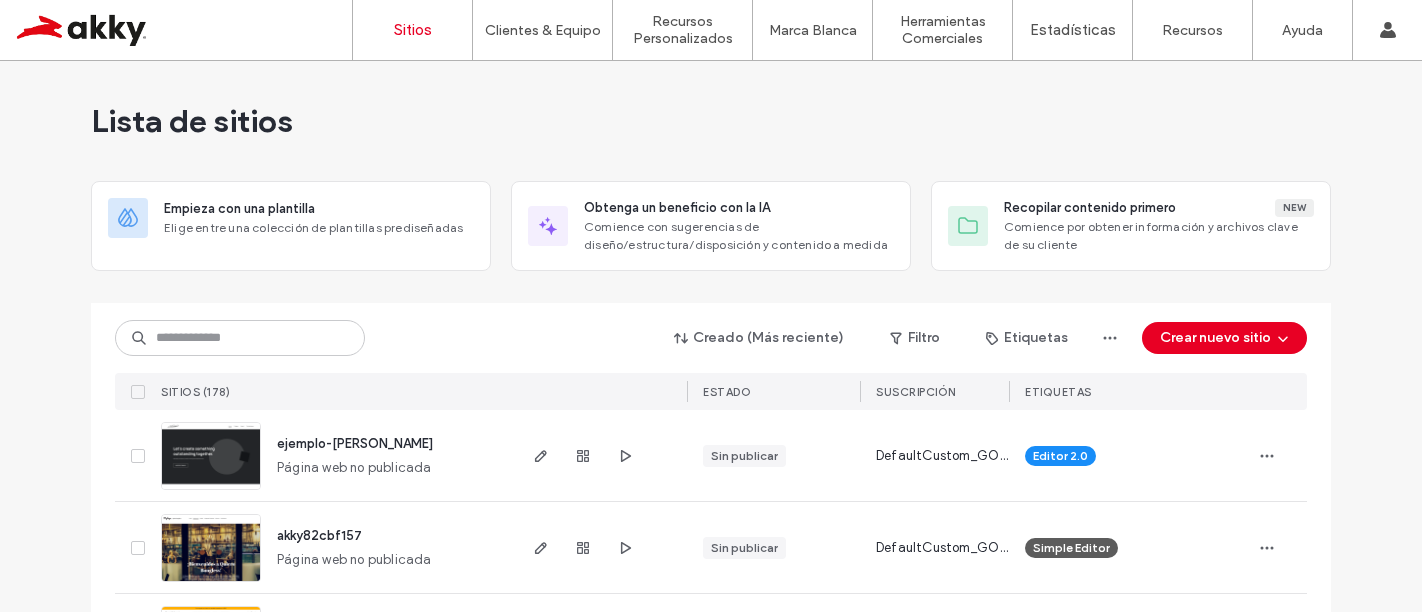 scroll, scrollTop: 0, scrollLeft: 0, axis: both 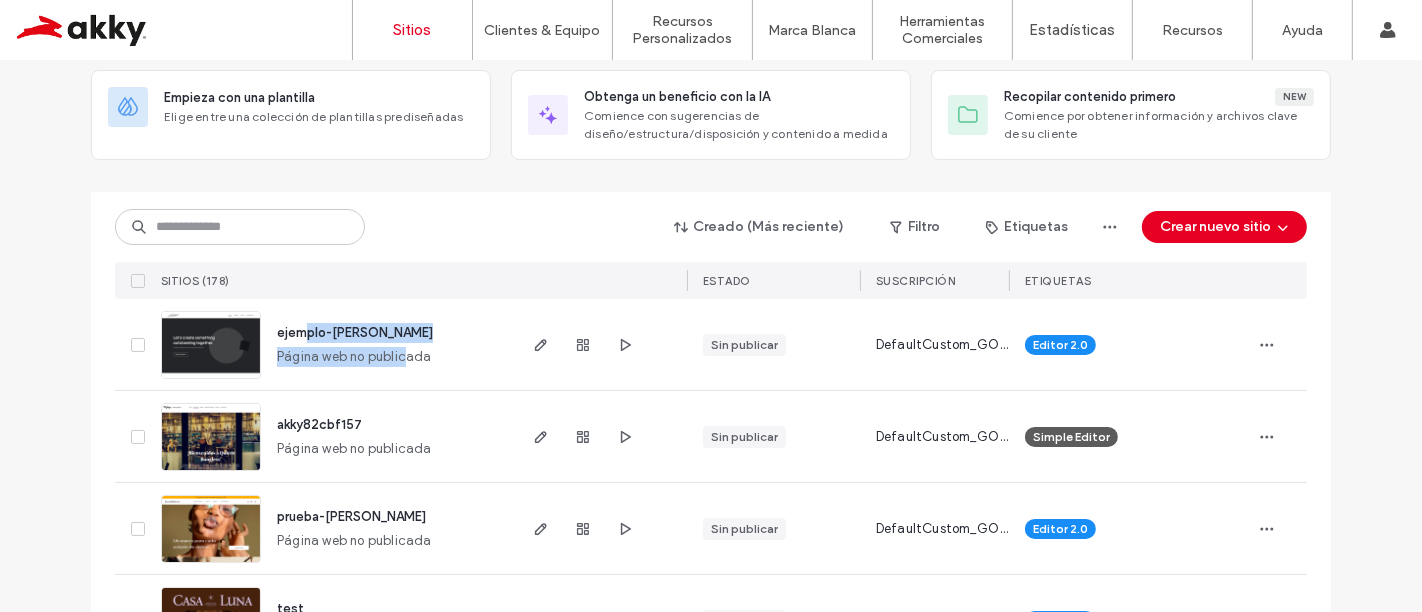 drag, startPoint x: 397, startPoint y: 325, endPoint x: 323, endPoint y: 399, distance: 104.6518 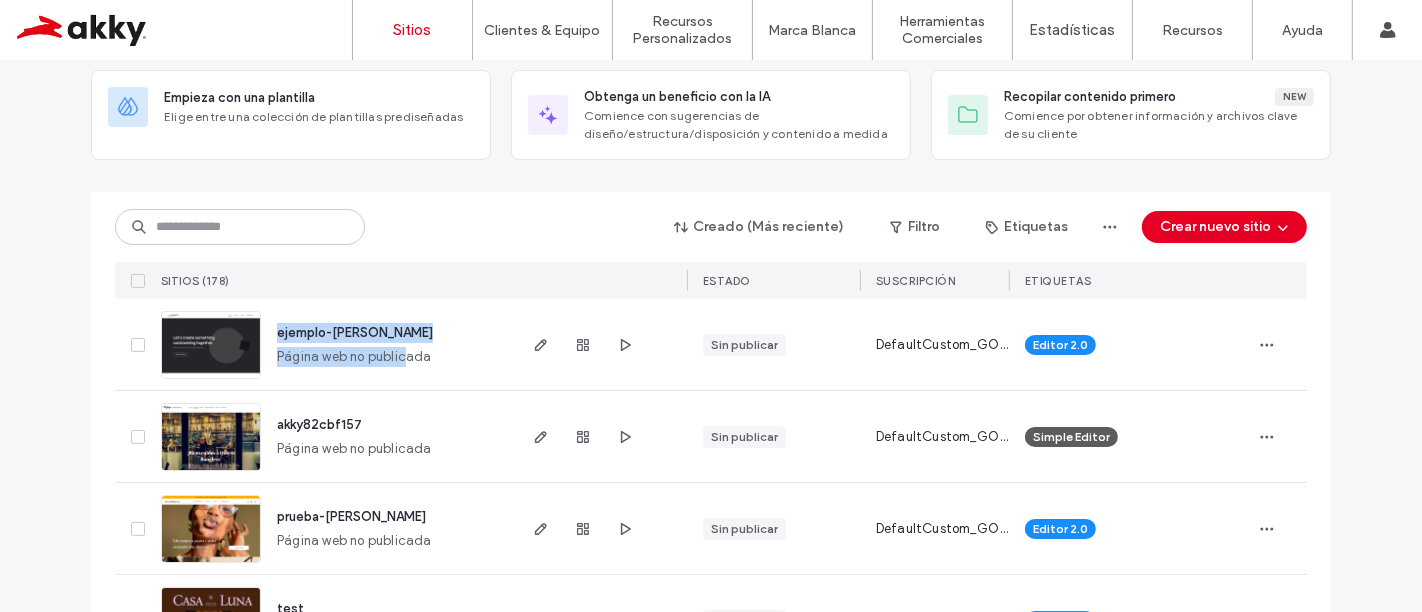 click on "akky82cbf157" at bounding box center [319, 424] 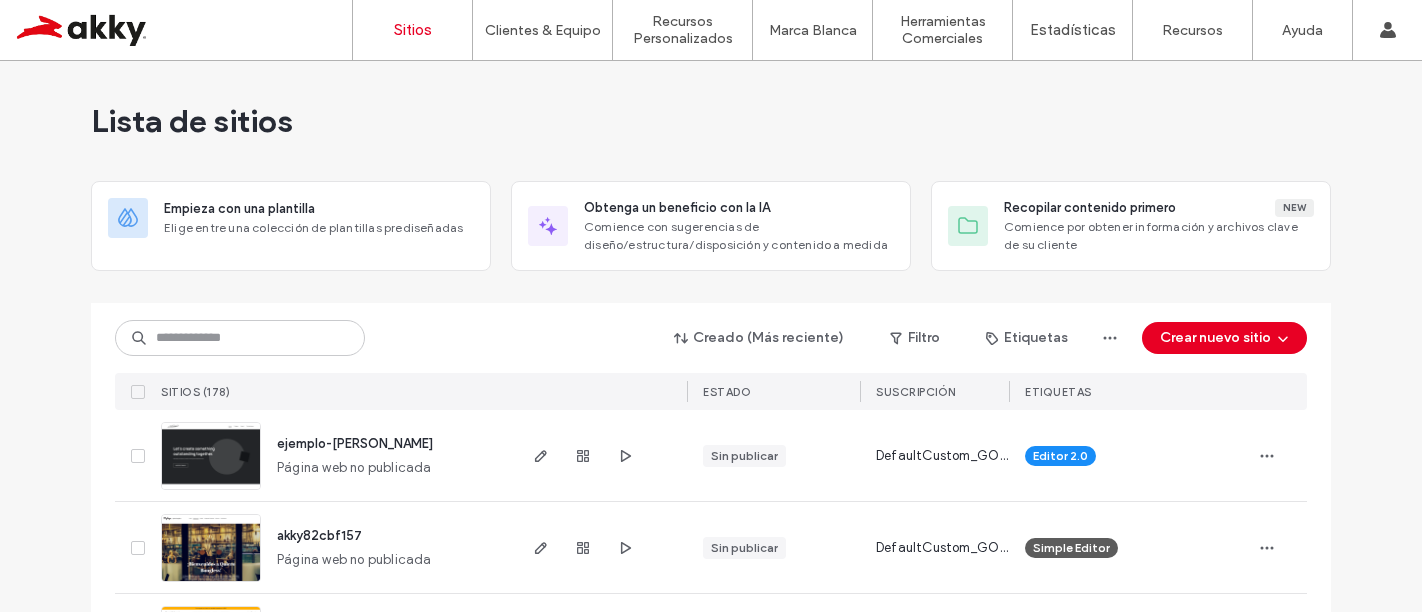 scroll, scrollTop: 0, scrollLeft: 0, axis: both 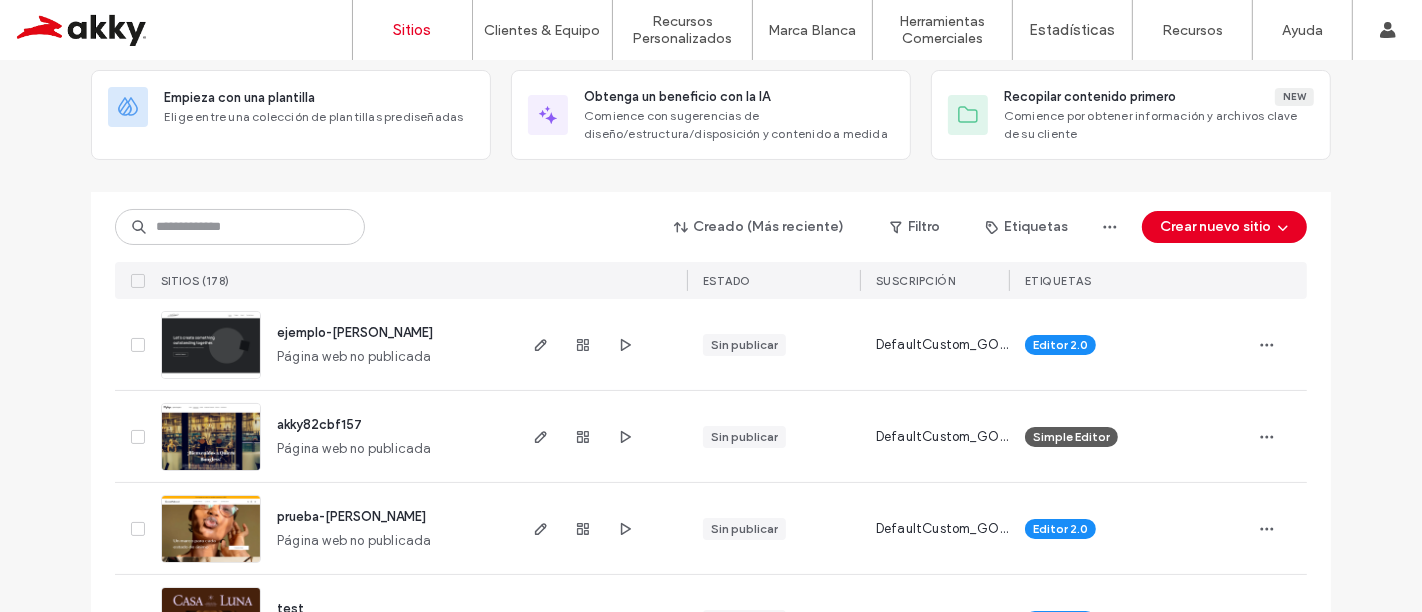 click on "ejemplo-[PERSON_NAME]" at bounding box center (355, 332) 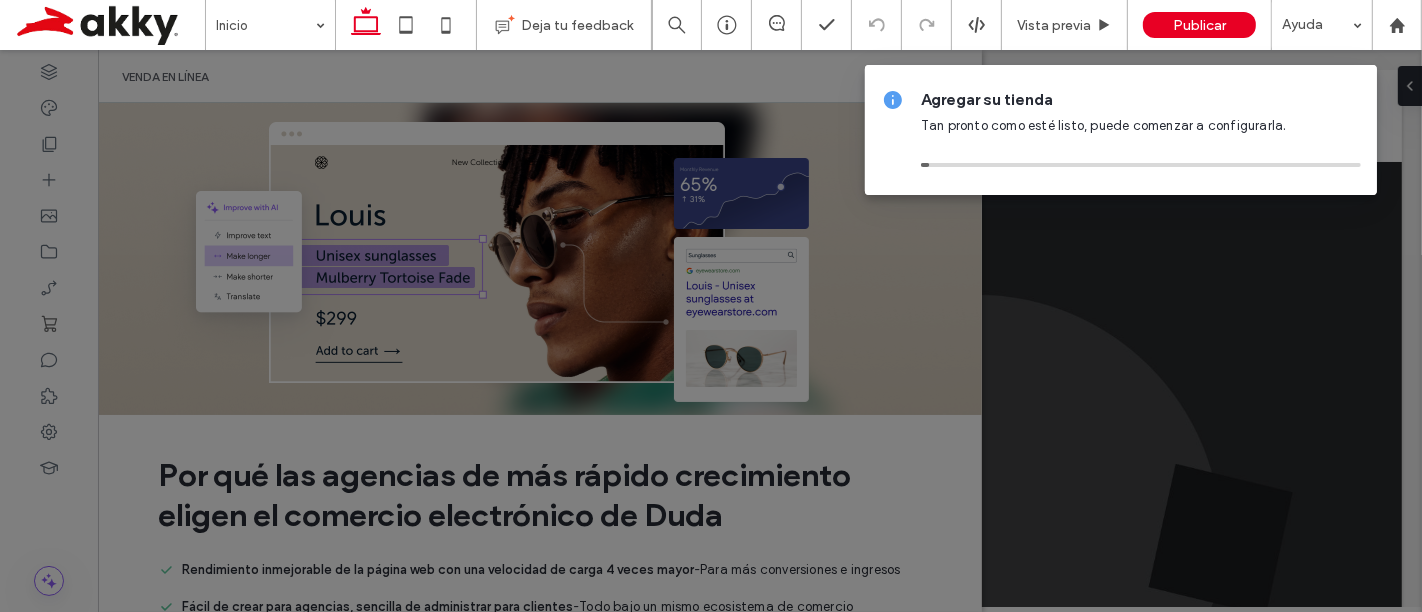 scroll, scrollTop: 0, scrollLeft: 0, axis: both 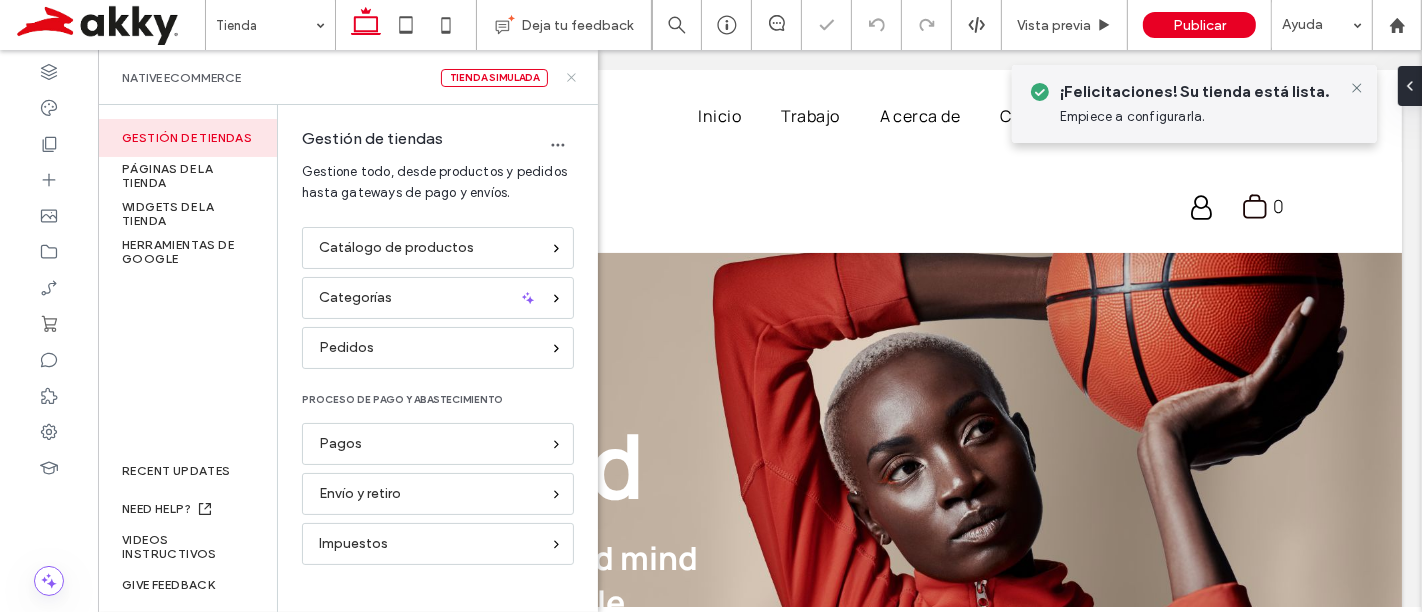 click 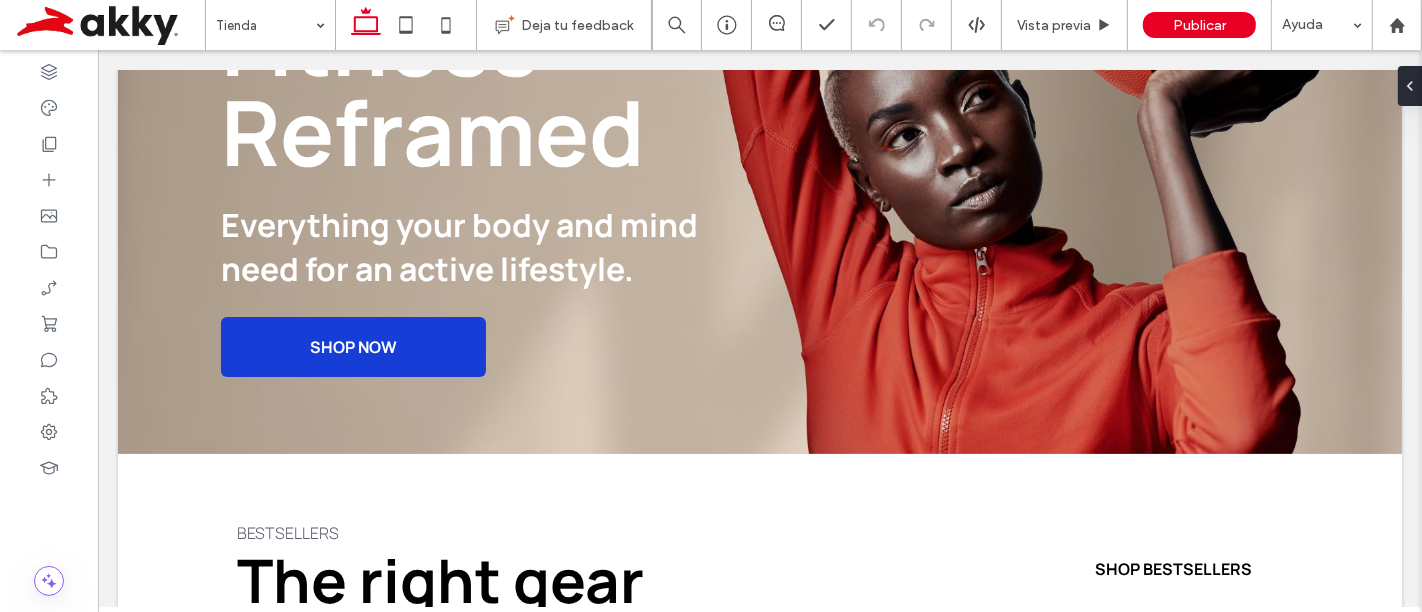 scroll, scrollTop: 0, scrollLeft: 0, axis: both 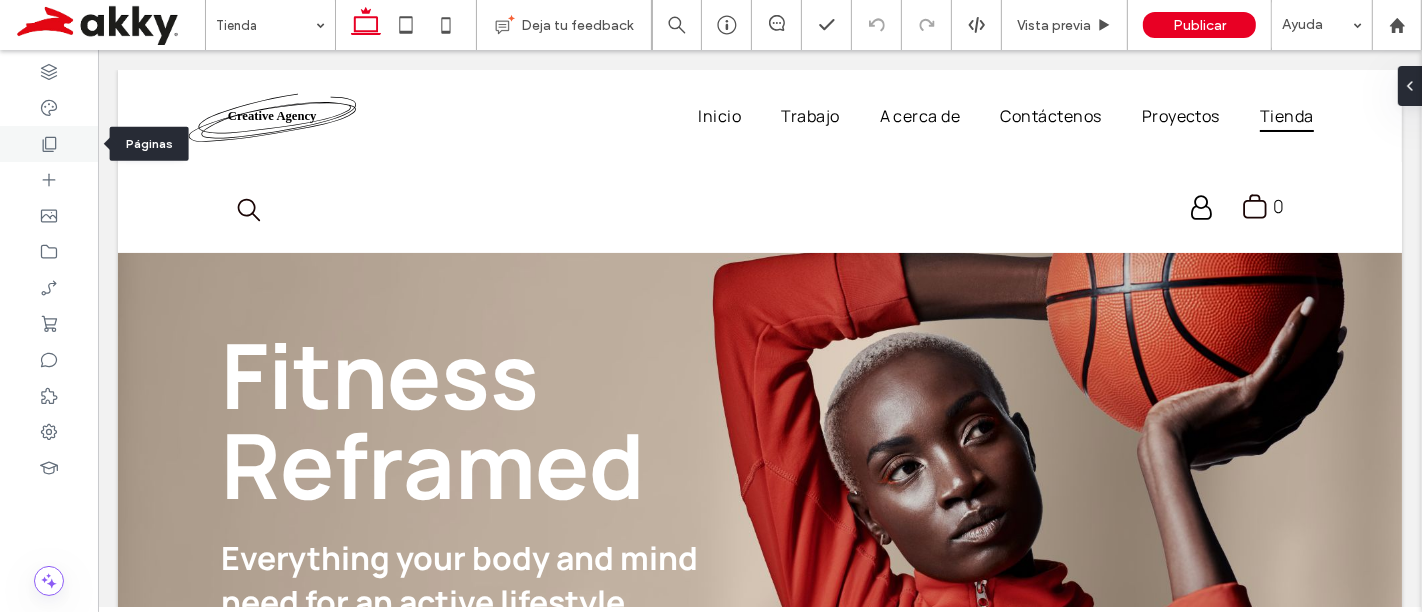 click 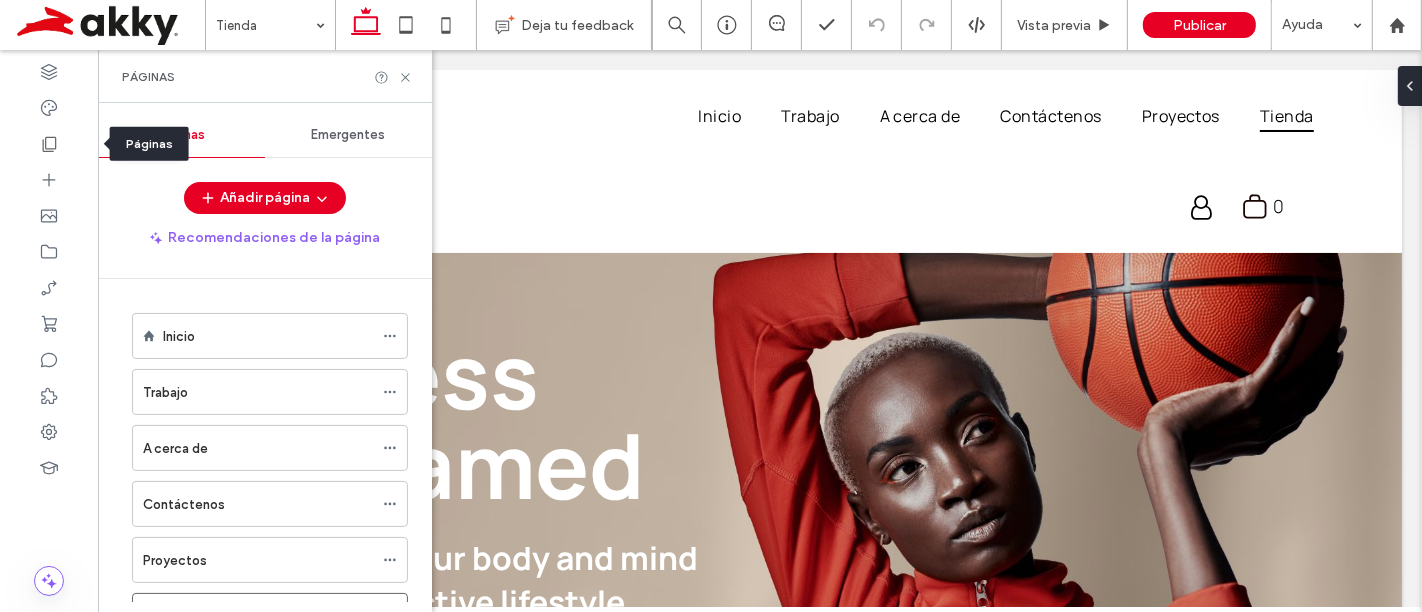 click 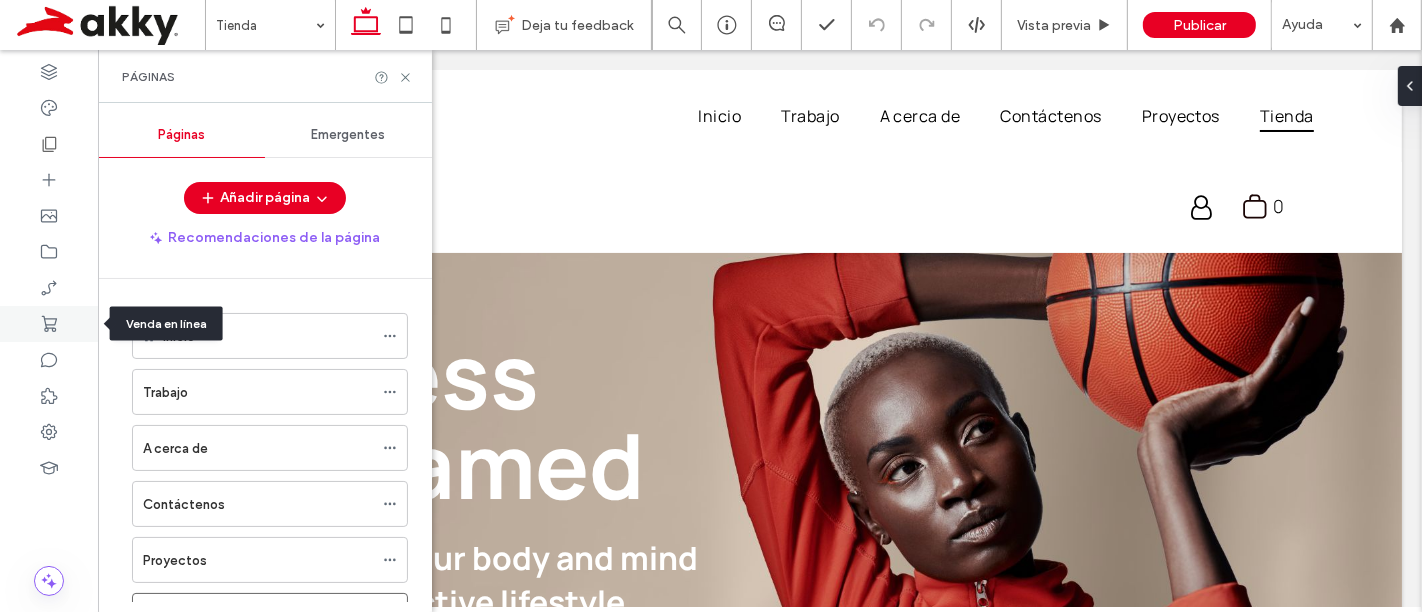 click at bounding box center (49, 324) 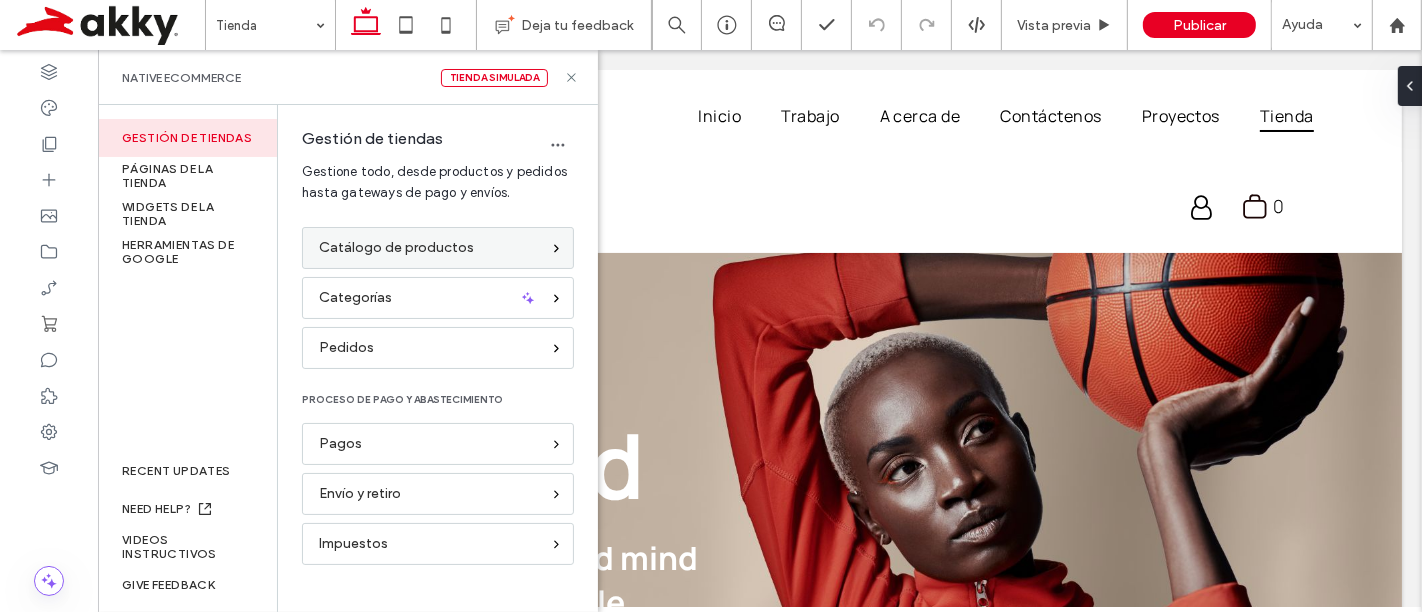 click on "Catálogo de productos" at bounding box center [429, 248] 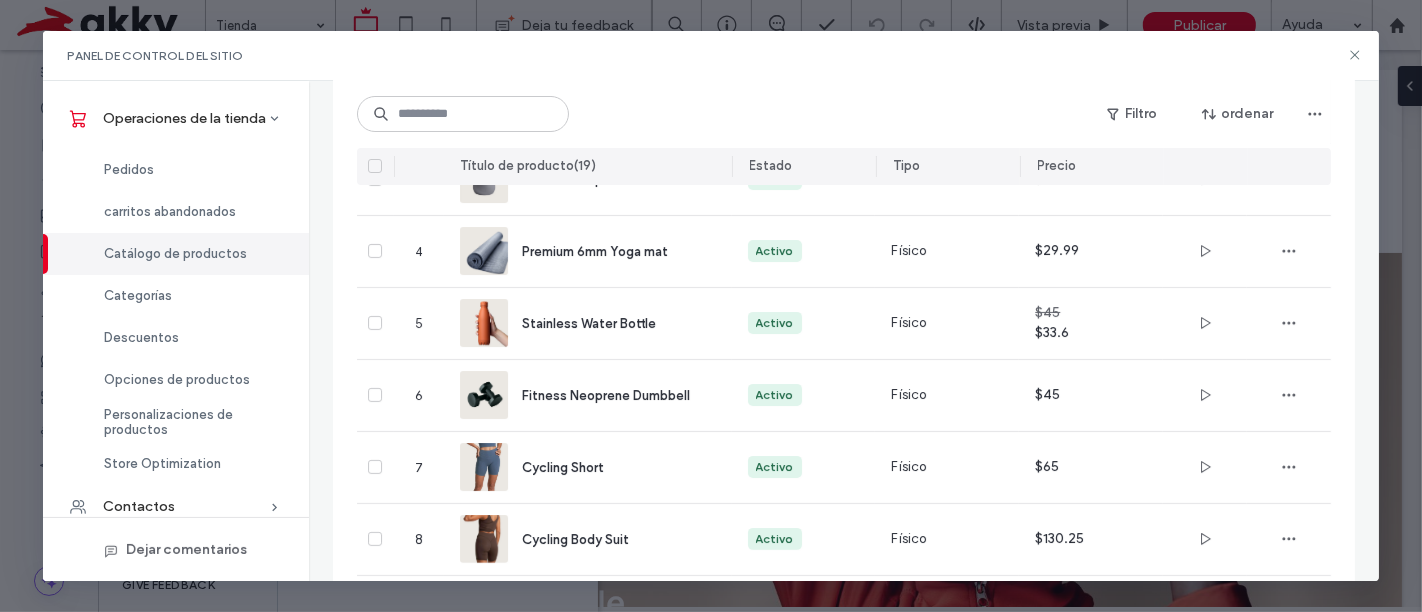 scroll, scrollTop: 0, scrollLeft: 0, axis: both 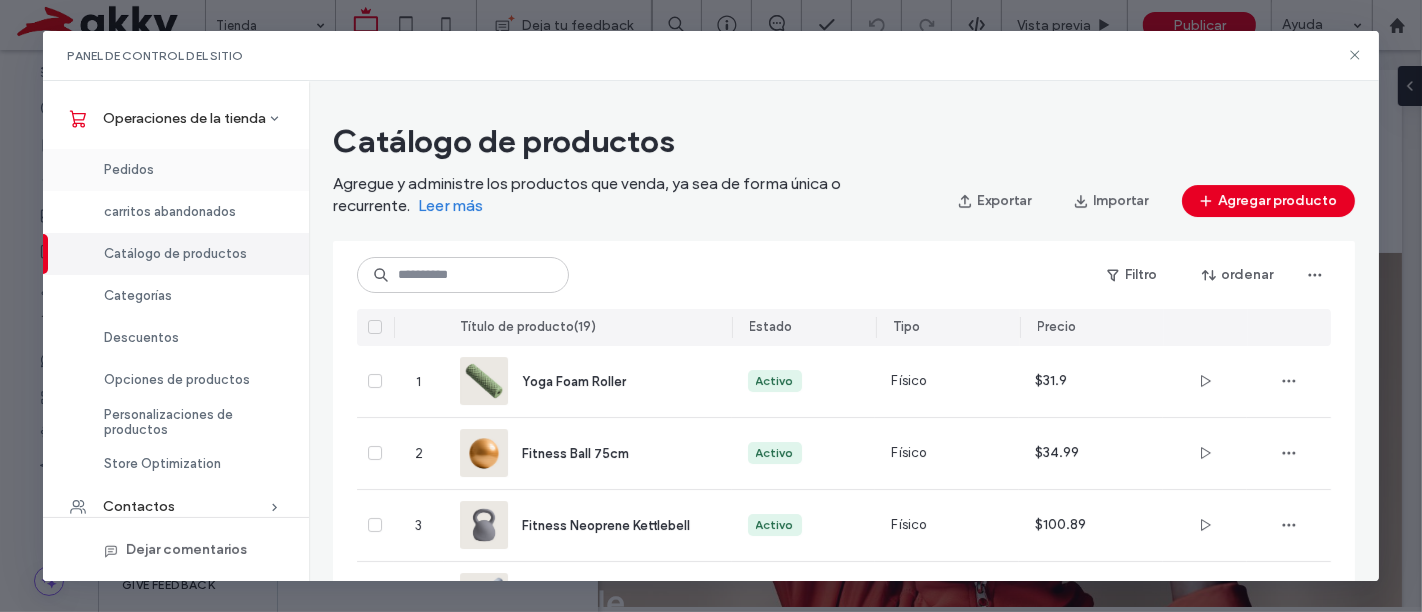 click on "Pedidos" at bounding box center (176, 170) 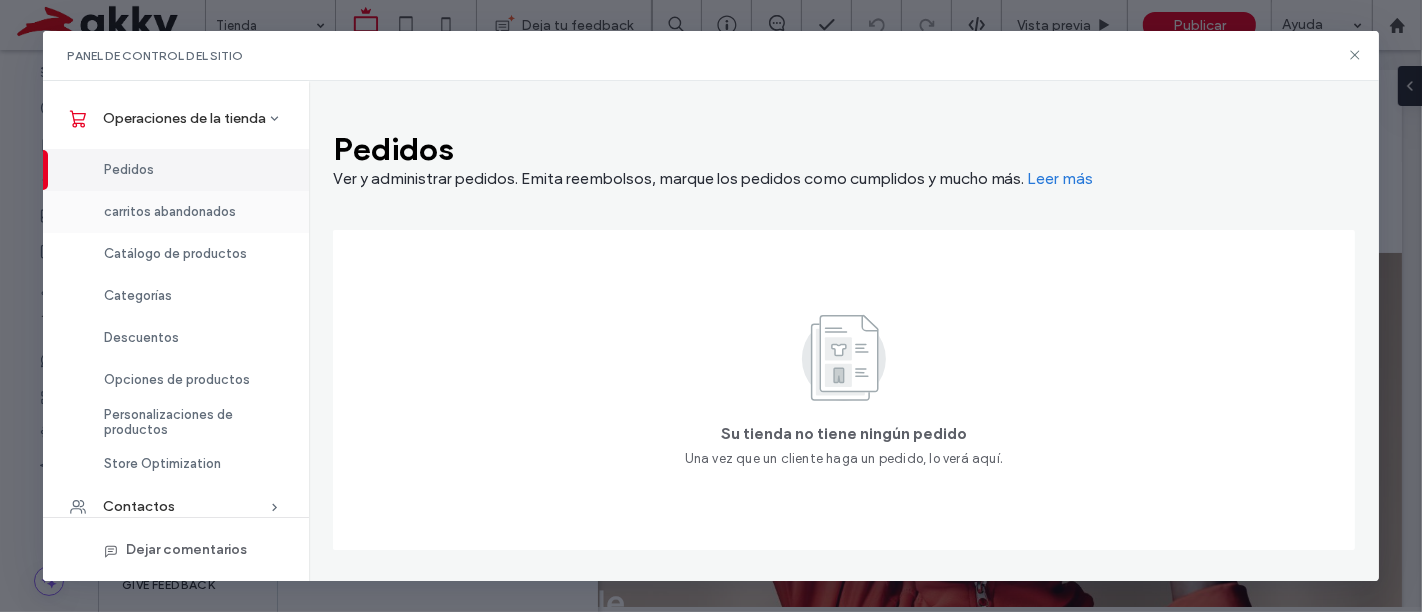 click on "carritos abandonados" at bounding box center [170, 211] 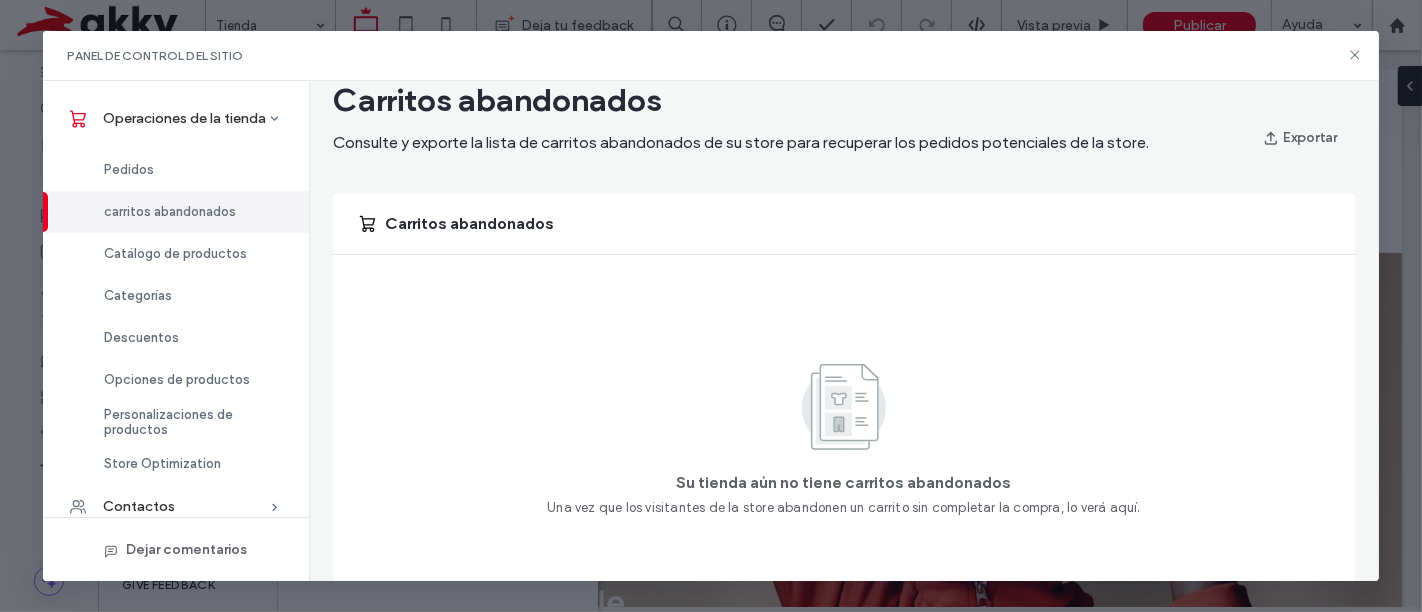 scroll, scrollTop: 80, scrollLeft: 0, axis: vertical 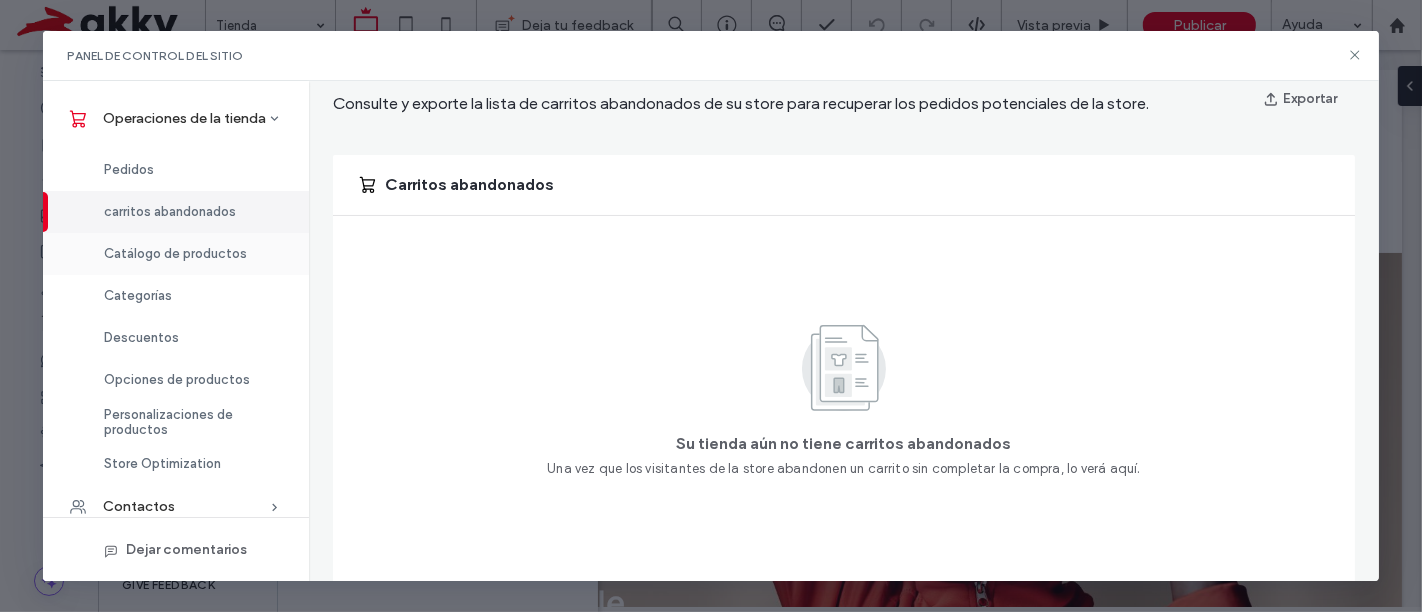 click on "Catálogo de productos" at bounding box center [175, 253] 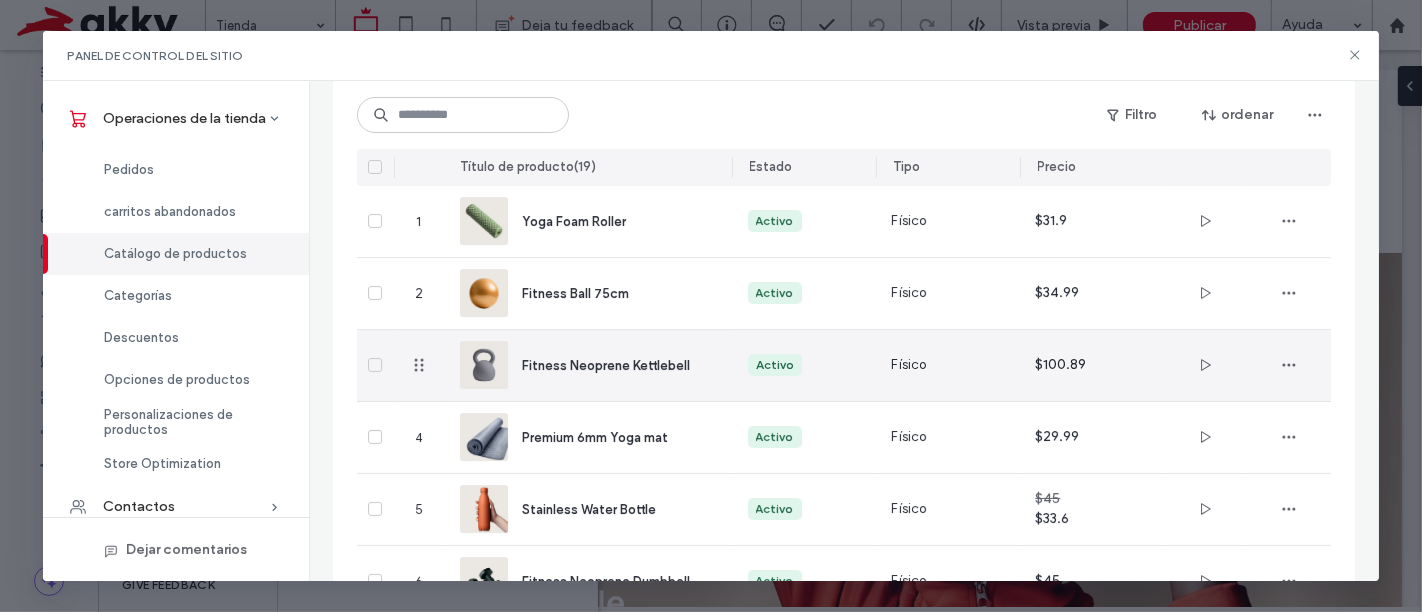 scroll, scrollTop: 88, scrollLeft: 0, axis: vertical 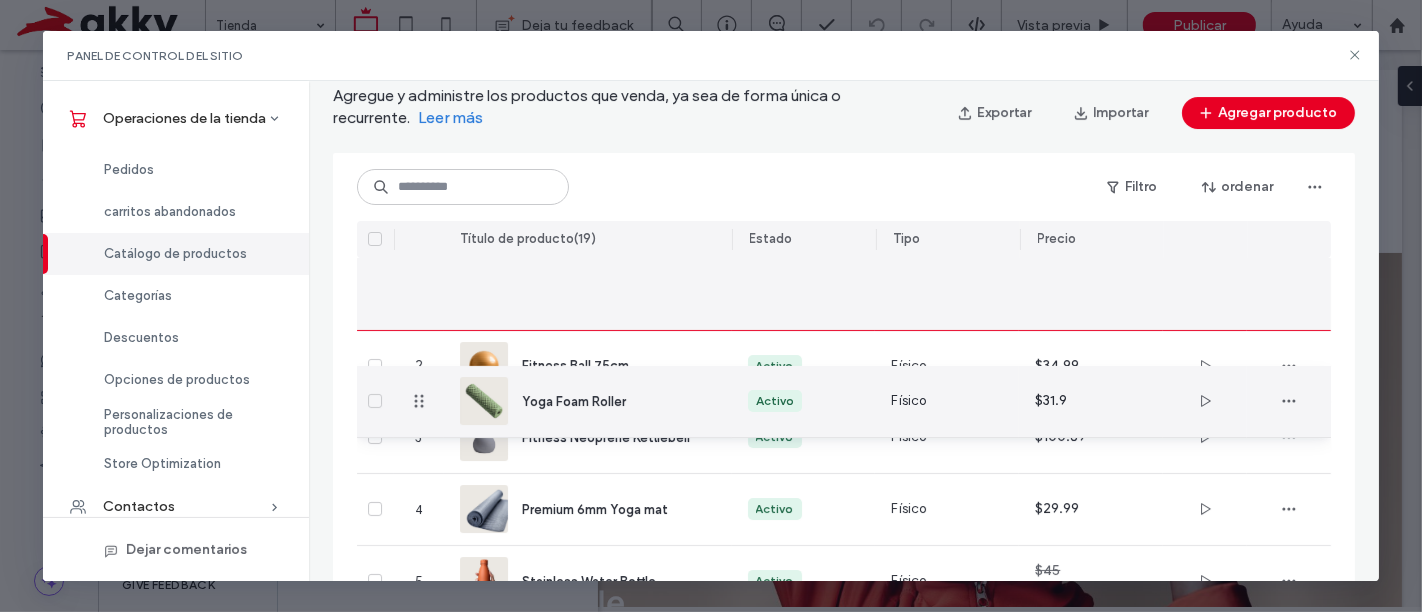 drag, startPoint x: 428, startPoint y: 291, endPoint x: 498, endPoint y: 401, distance: 130.38405 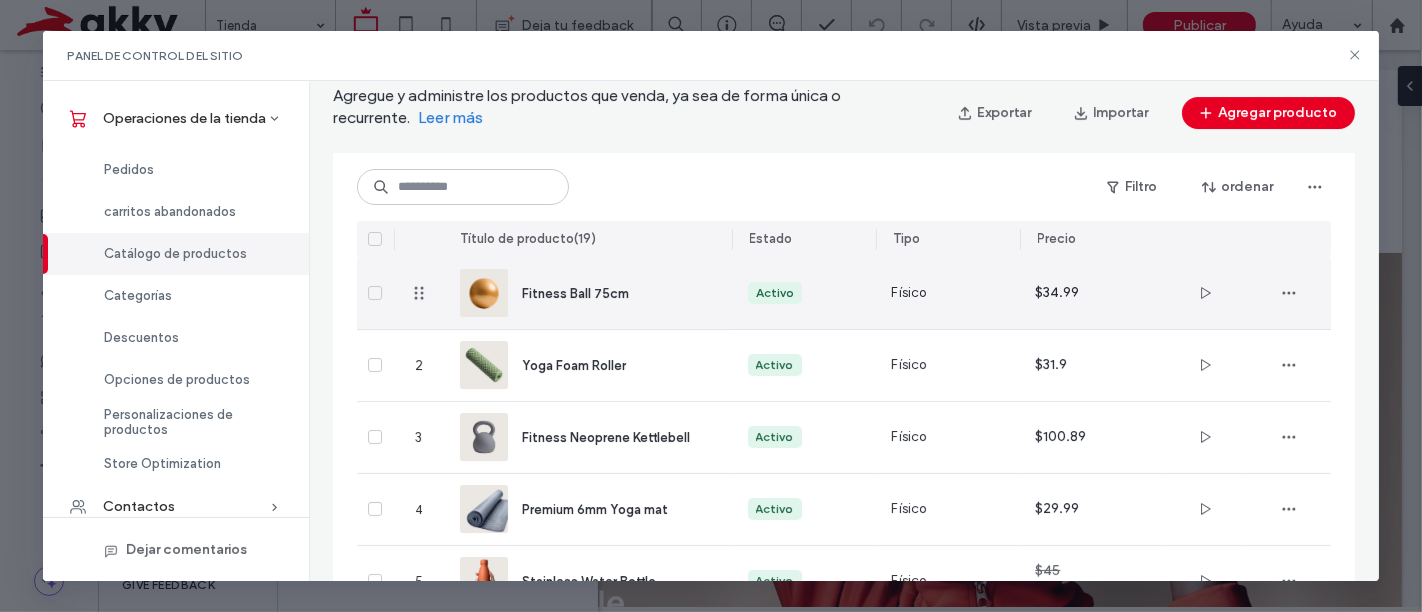 drag, startPoint x: 602, startPoint y: 284, endPoint x: 924, endPoint y: 327, distance: 324.85843 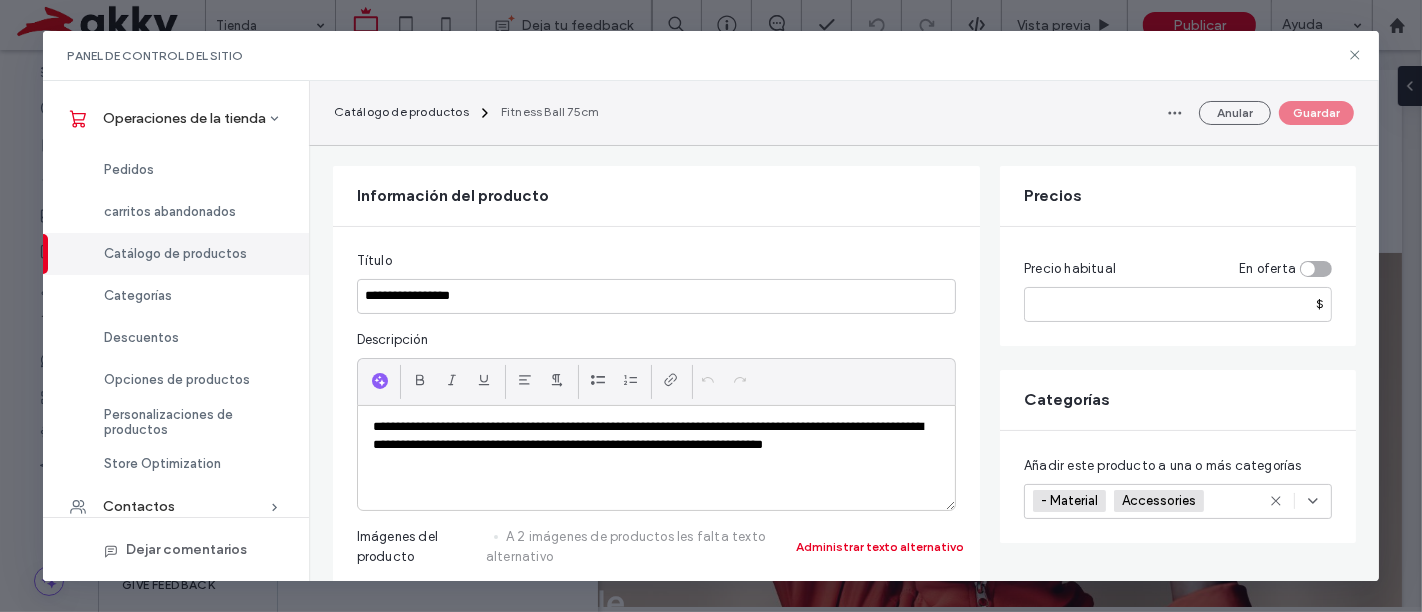 scroll, scrollTop: 222, scrollLeft: 0, axis: vertical 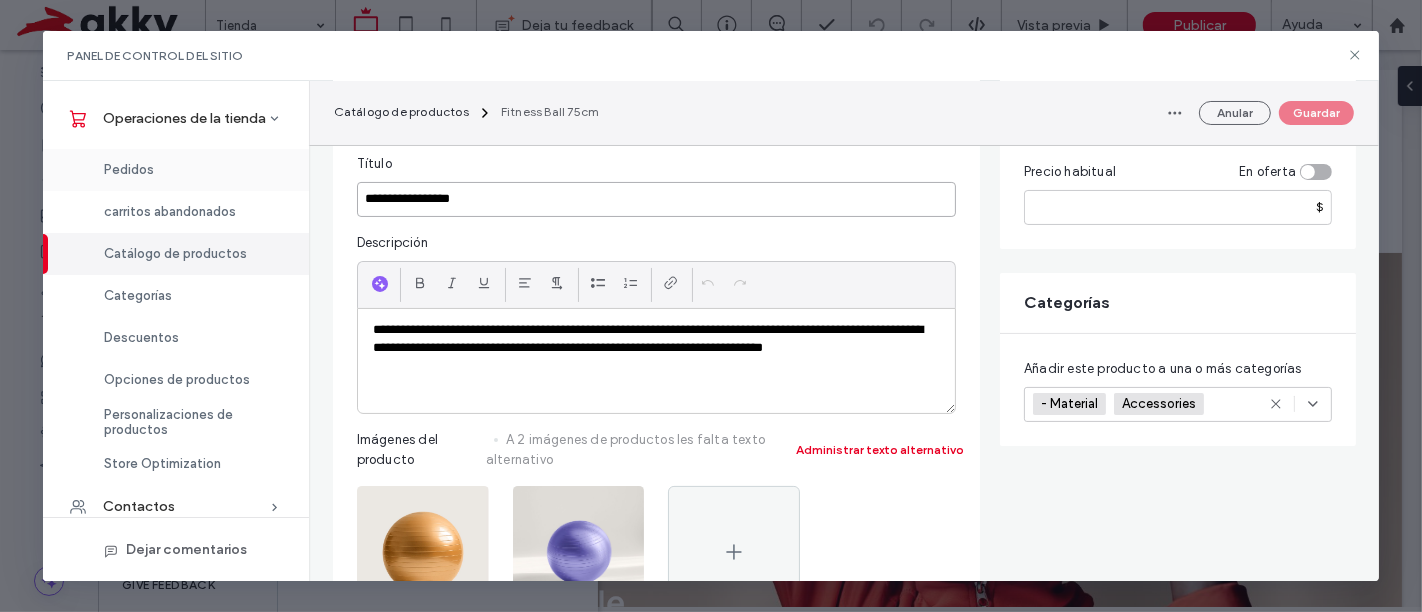 drag, startPoint x: 506, startPoint y: 199, endPoint x: 290, endPoint y: 184, distance: 216.5202 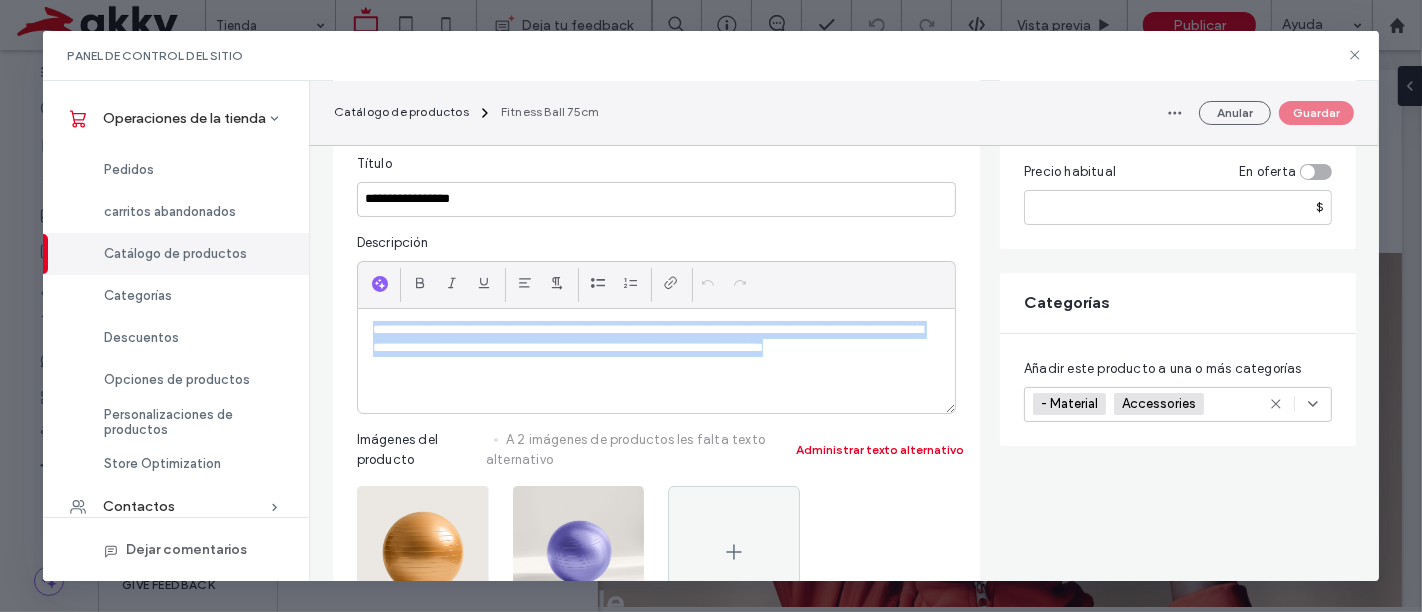 drag, startPoint x: 921, startPoint y: 354, endPoint x: 311, endPoint y: 333, distance: 610.3614 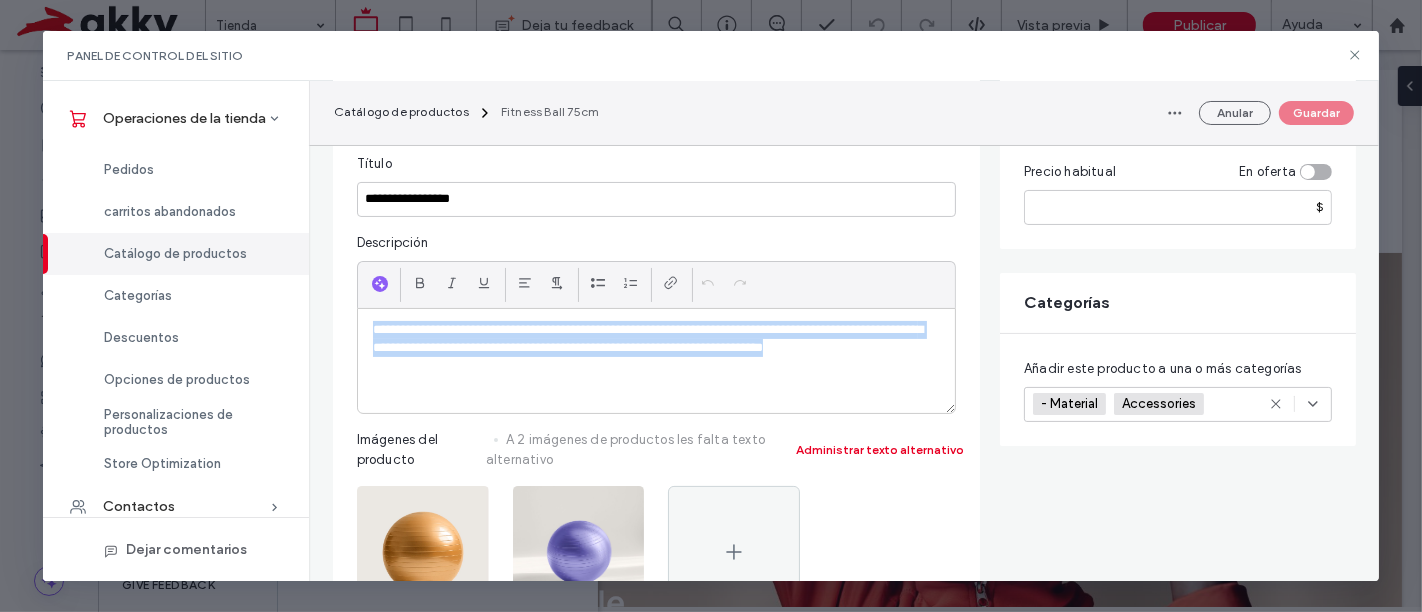 click on "**********" at bounding box center [844, 1925] 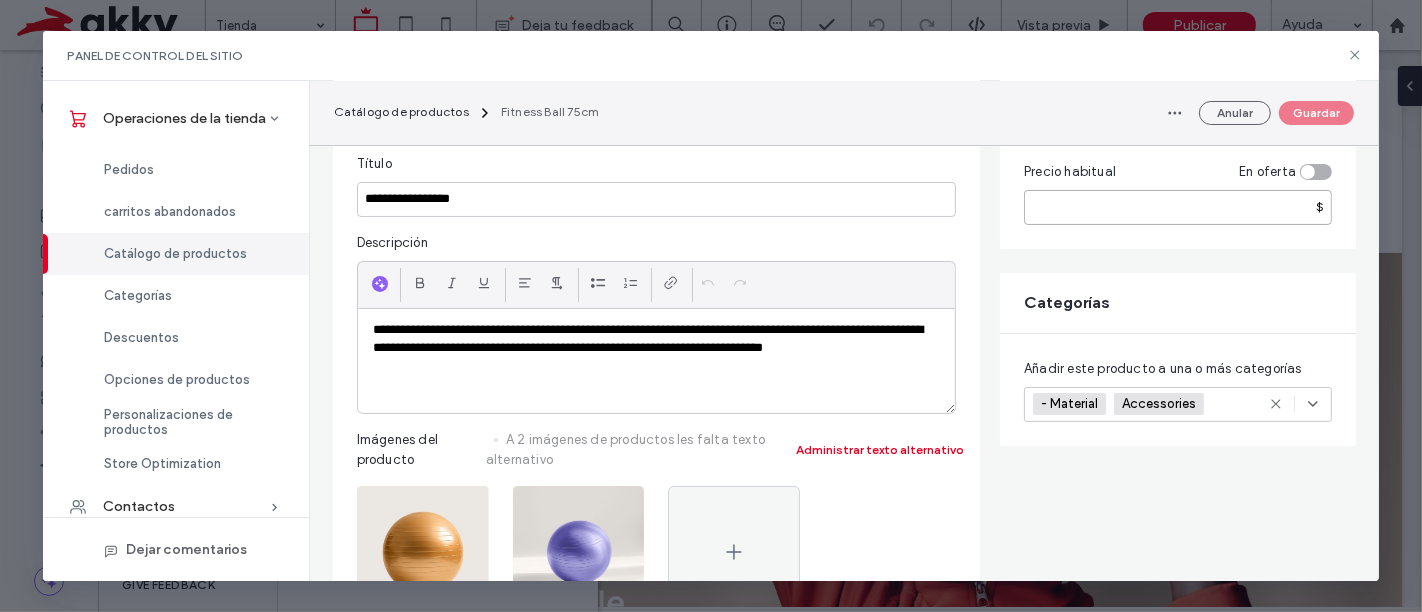 drag, startPoint x: 1125, startPoint y: 207, endPoint x: 942, endPoint y: 212, distance: 183.0683 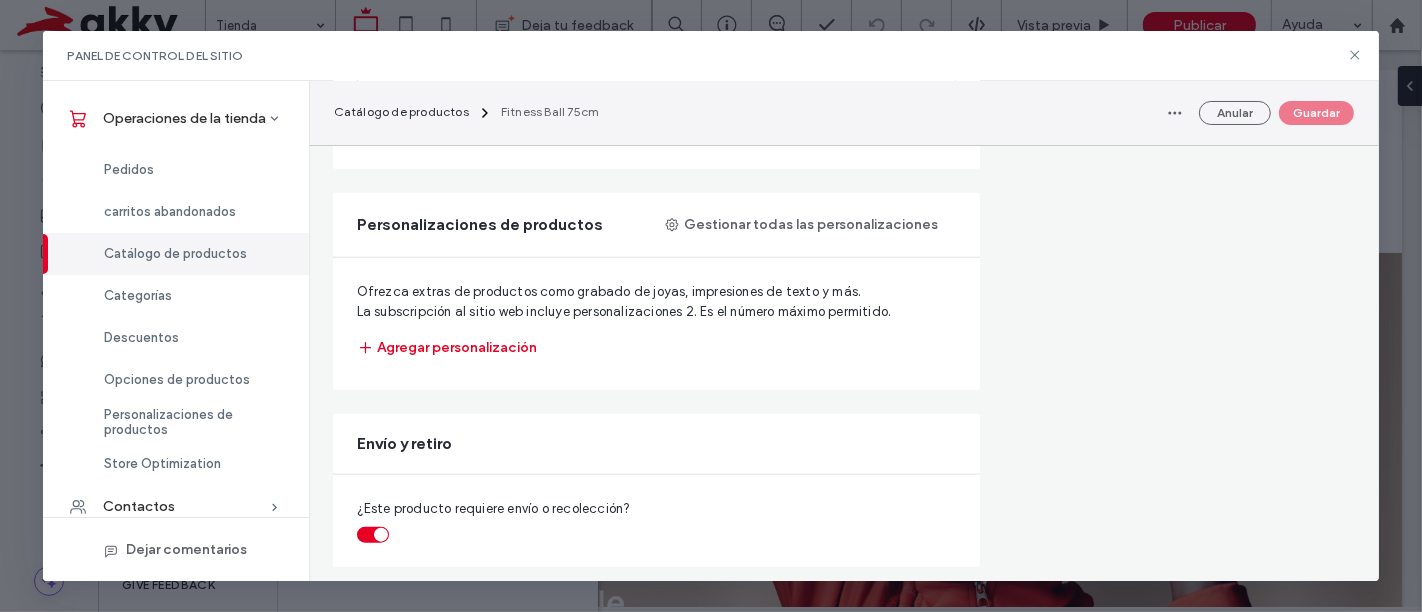 scroll, scrollTop: 2000, scrollLeft: 0, axis: vertical 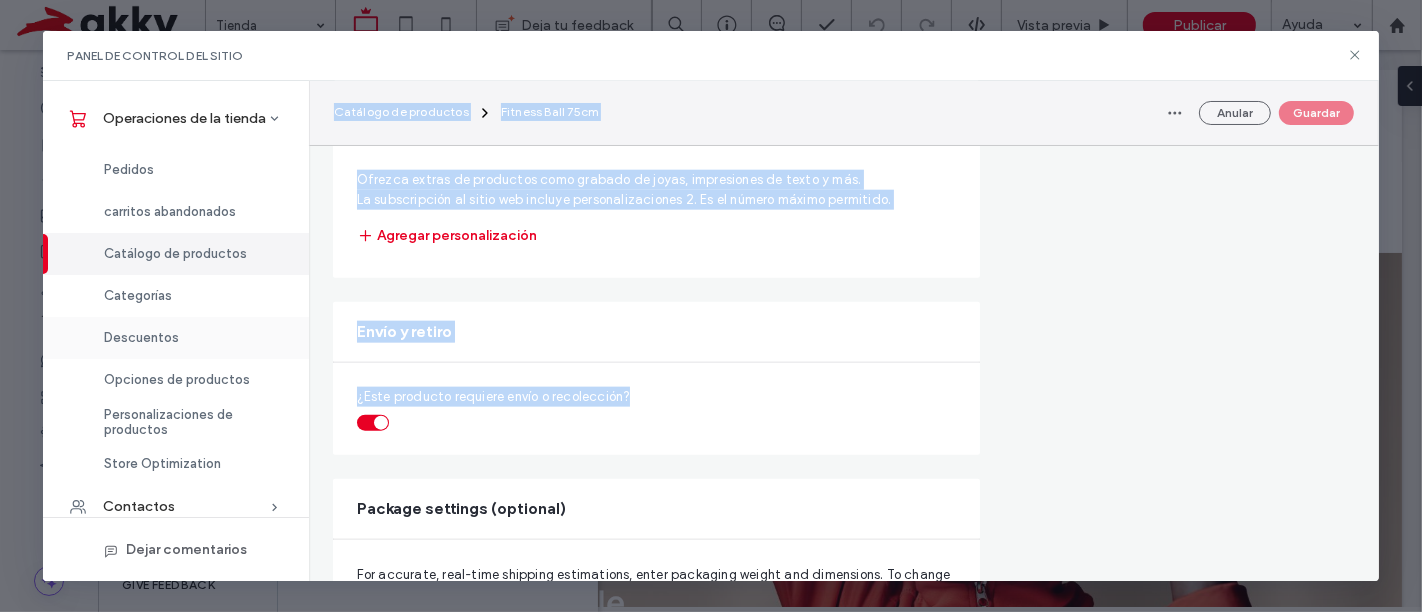 drag, startPoint x: 637, startPoint y: 391, endPoint x: 272, endPoint y: 350, distance: 367.29553 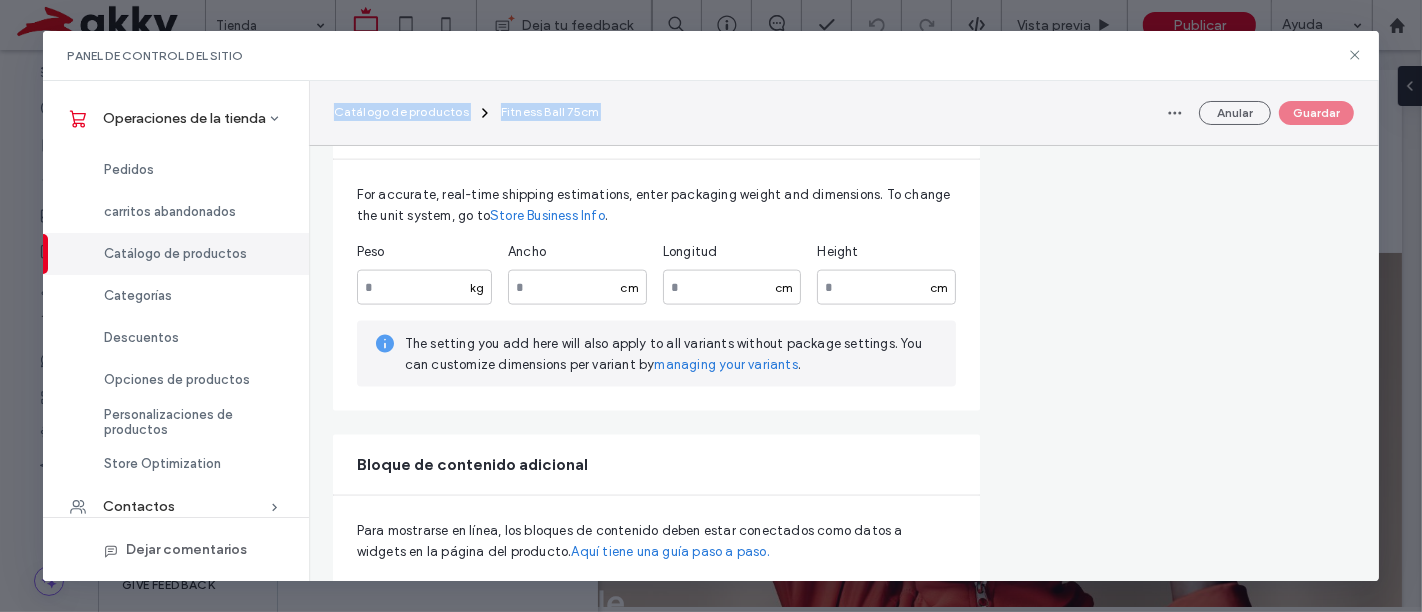 scroll, scrollTop: 2333, scrollLeft: 0, axis: vertical 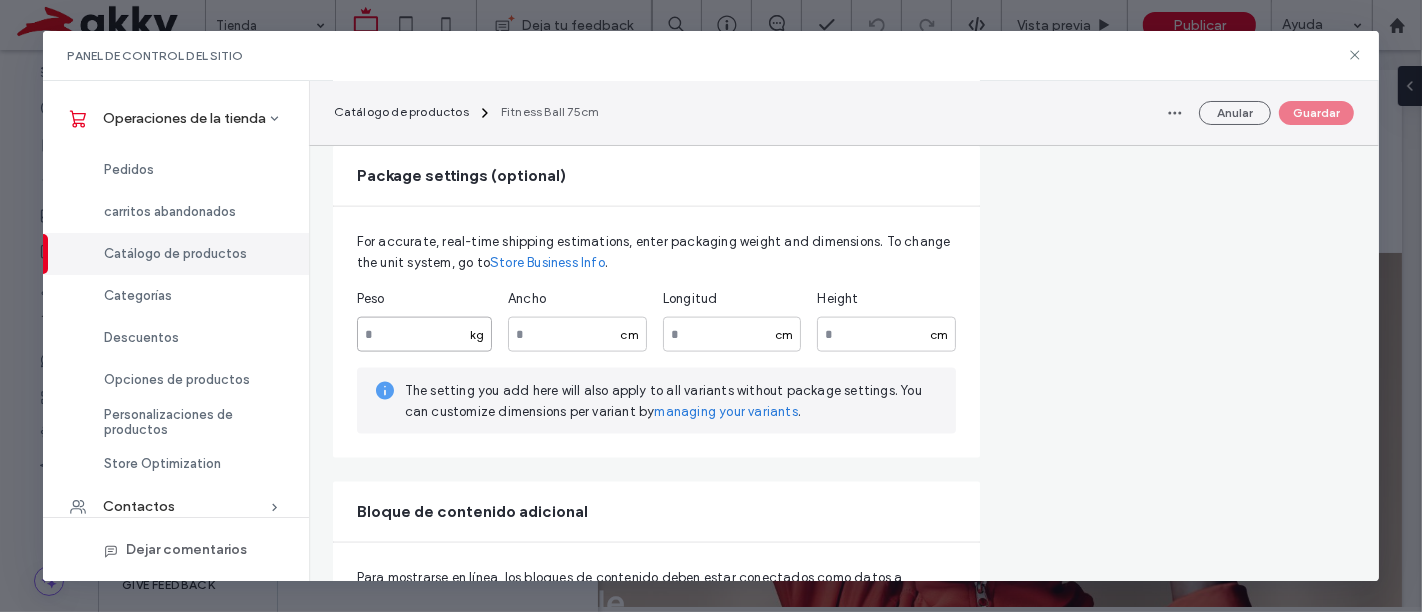 click at bounding box center [424, 334] 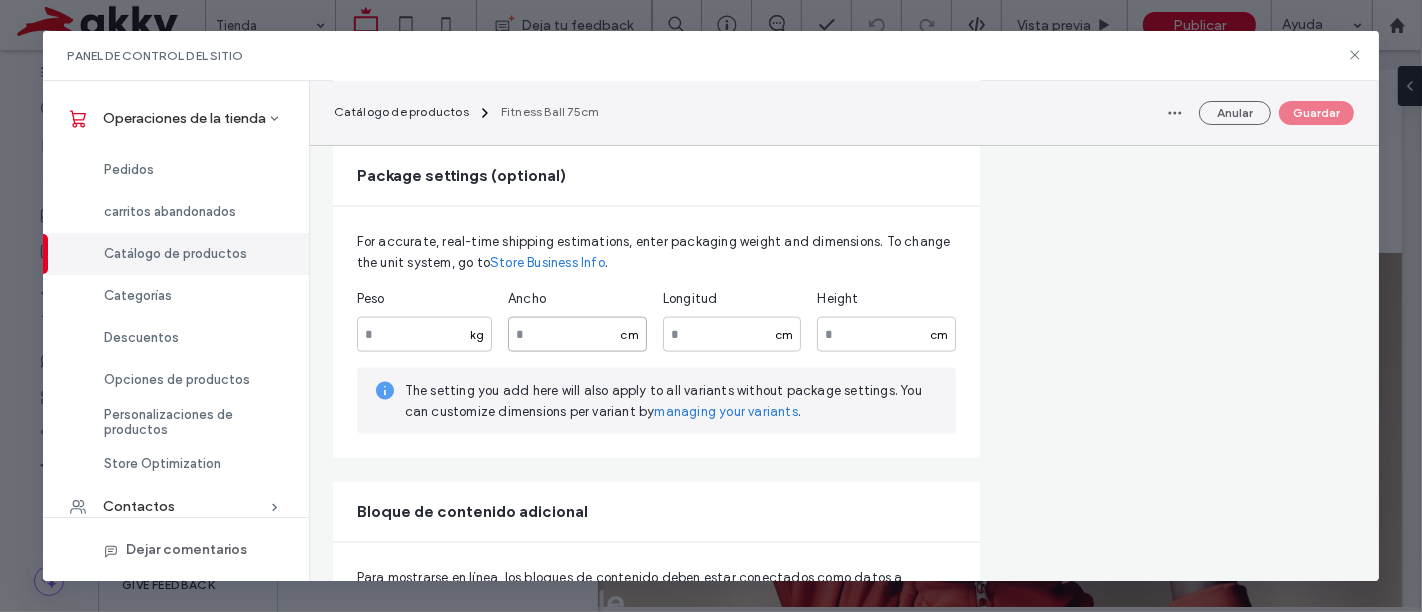 click at bounding box center [577, 334] 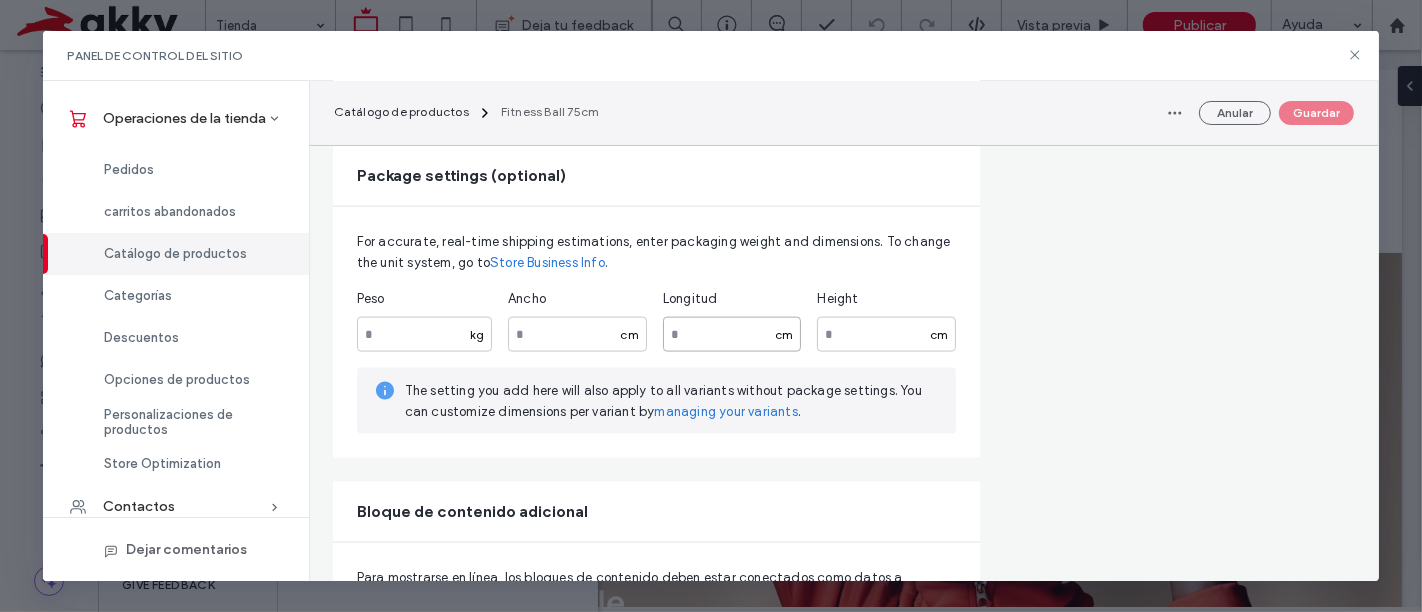 click at bounding box center [732, 334] 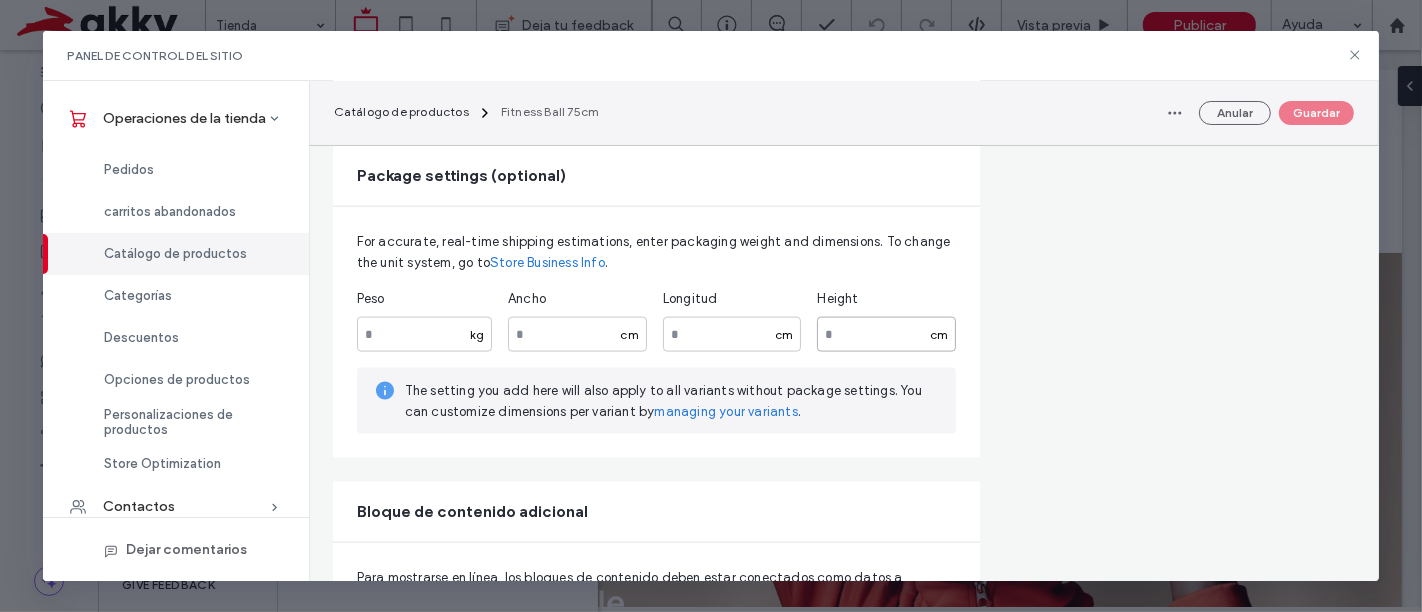 click at bounding box center [886, 334] 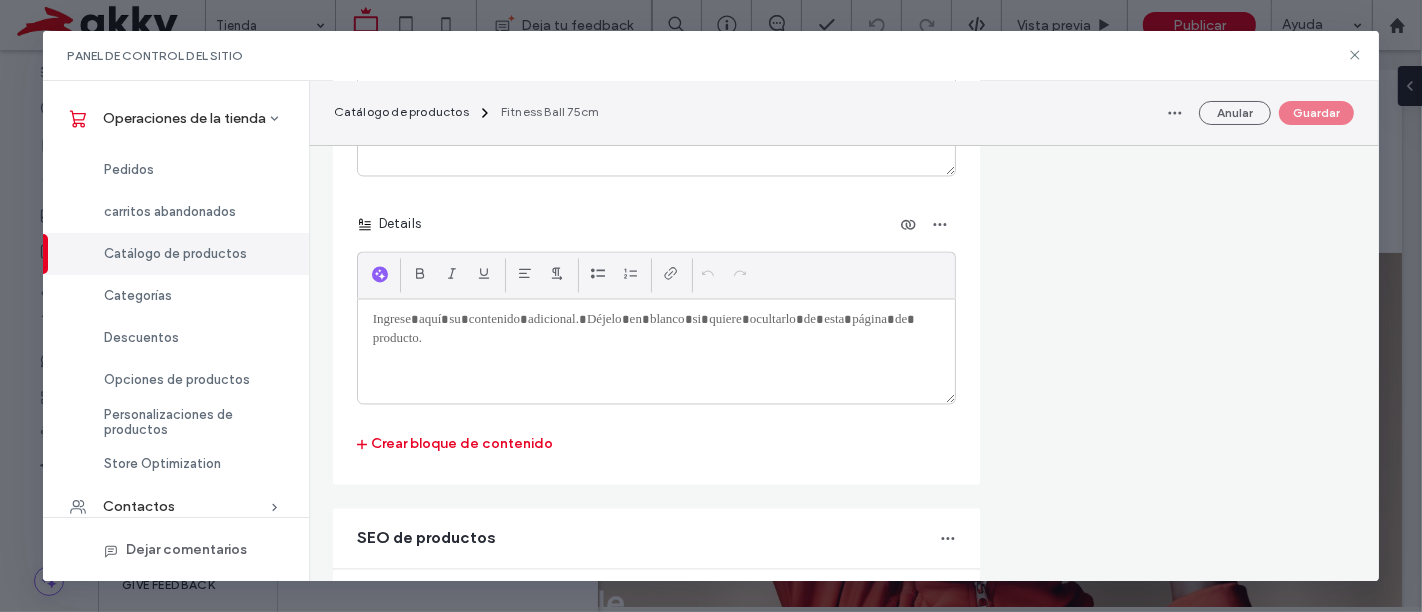 scroll, scrollTop: 3585, scrollLeft: 0, axis: vertical 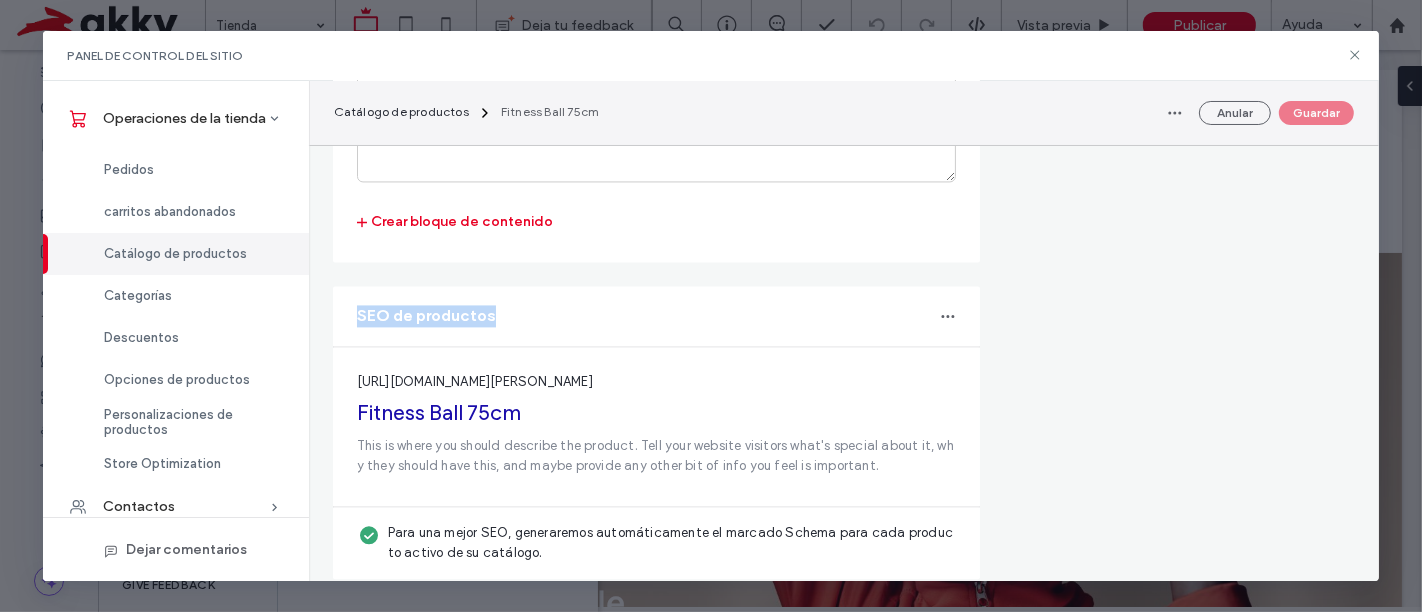 drag, startPoint x: 358, startPoint y: 308, endPoint x: 622, endPoint y: 415, distance: 284.85962 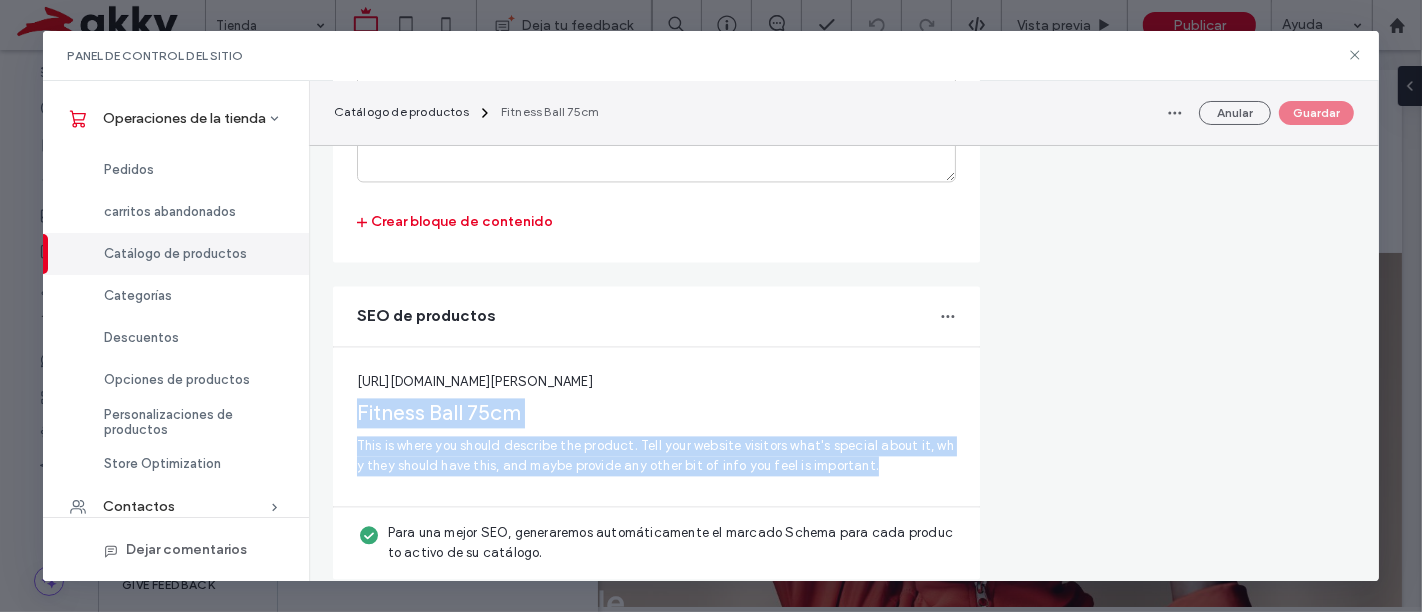 drag, startPoint x: 748, startPoint y: 450, endPoint x: 357, endPoint y: 395, distance: 394.84933 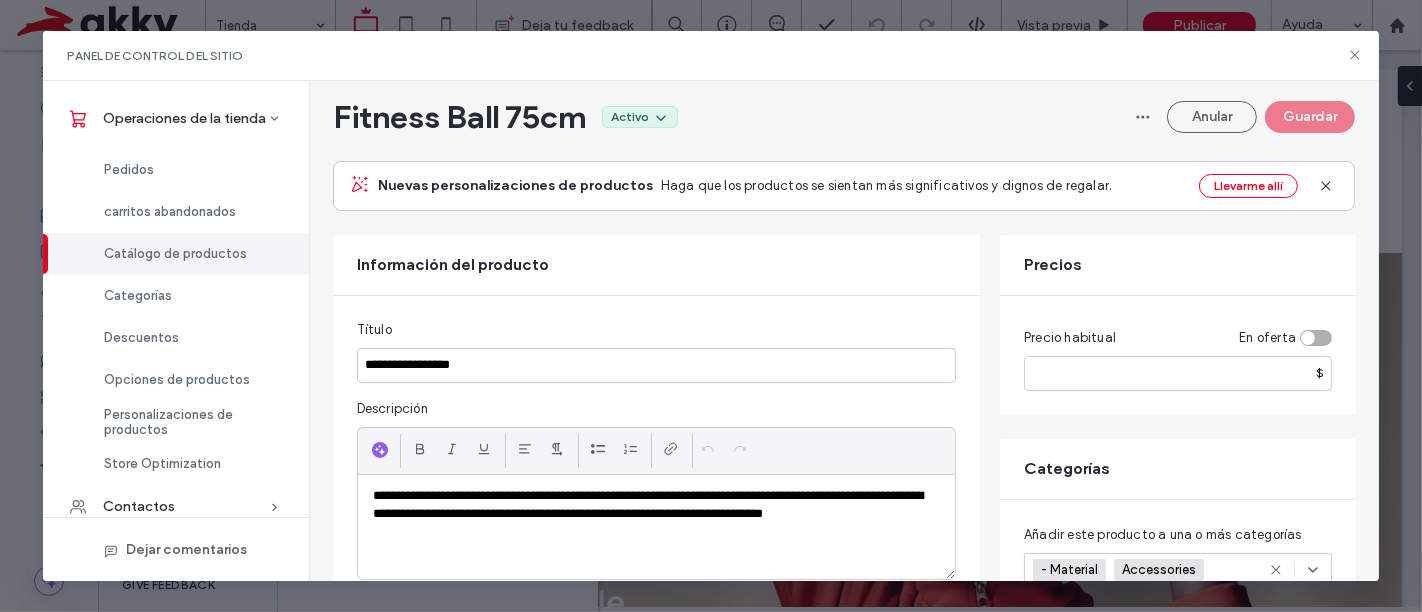 scroll, scrollTop: 0, scrollLeft: 0, axis: both 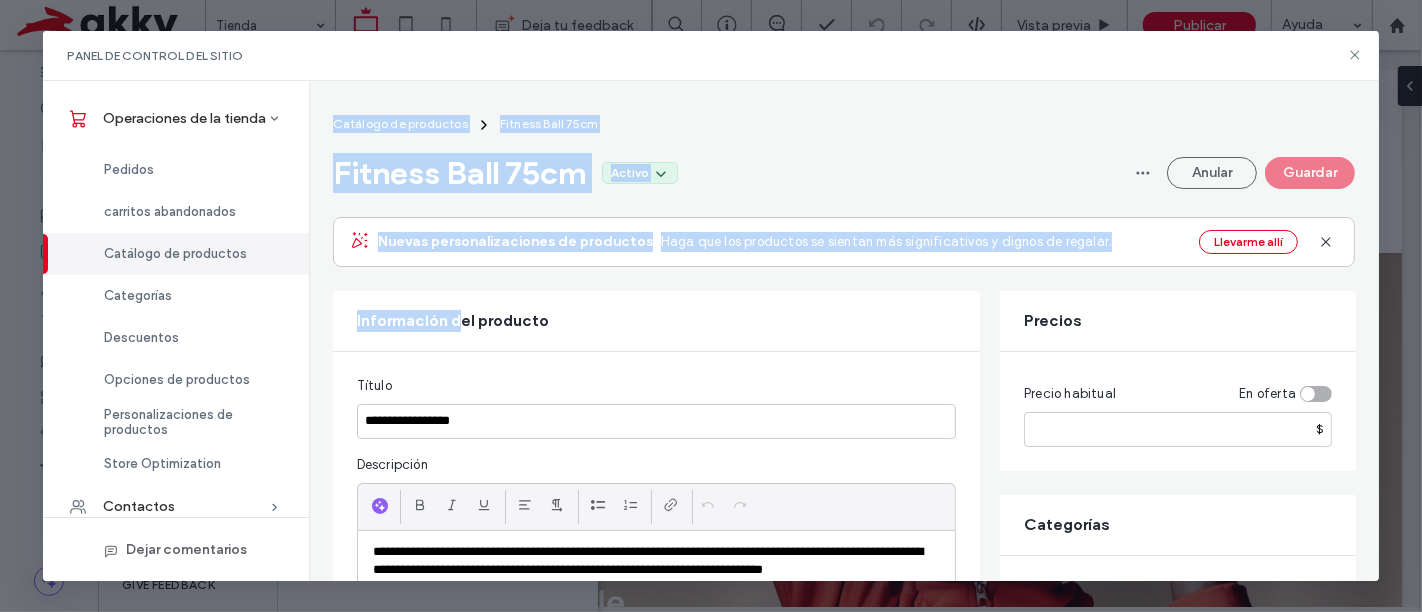 drag, startPoint x: 1358, startPoint y: 55, endPoint x: 337, endPoint y: 310, distance: 1052.362 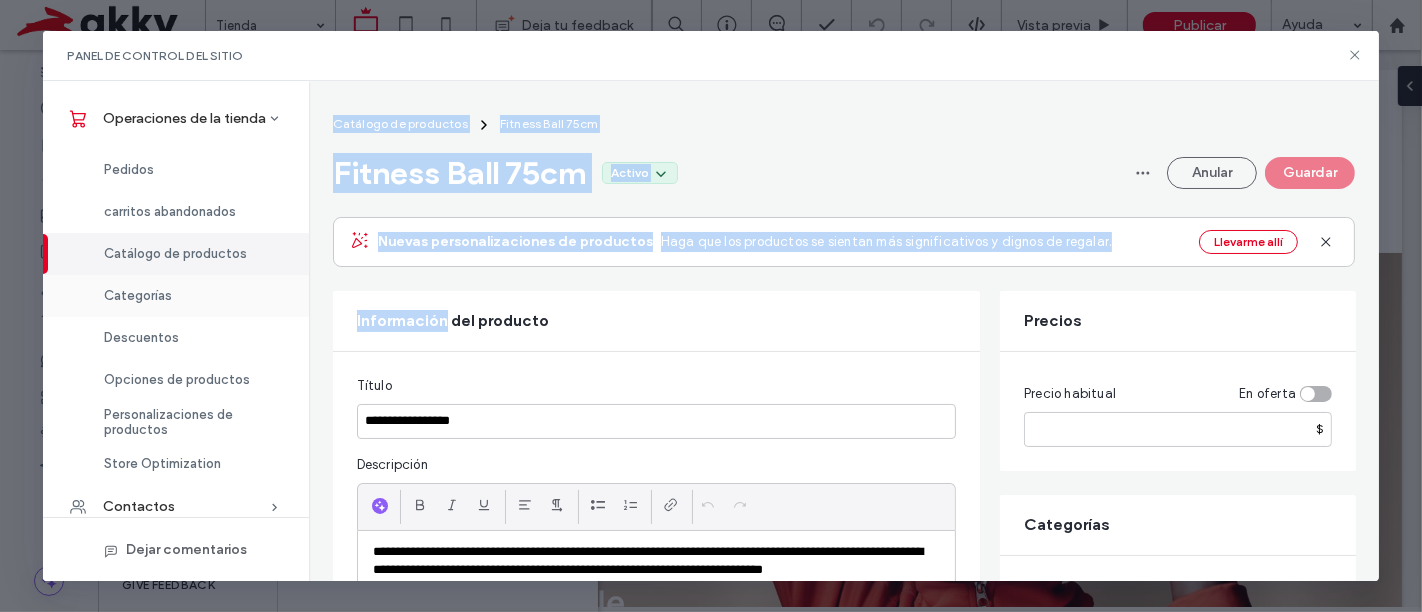 click on "Categorías" at bounding box center (176, 296) 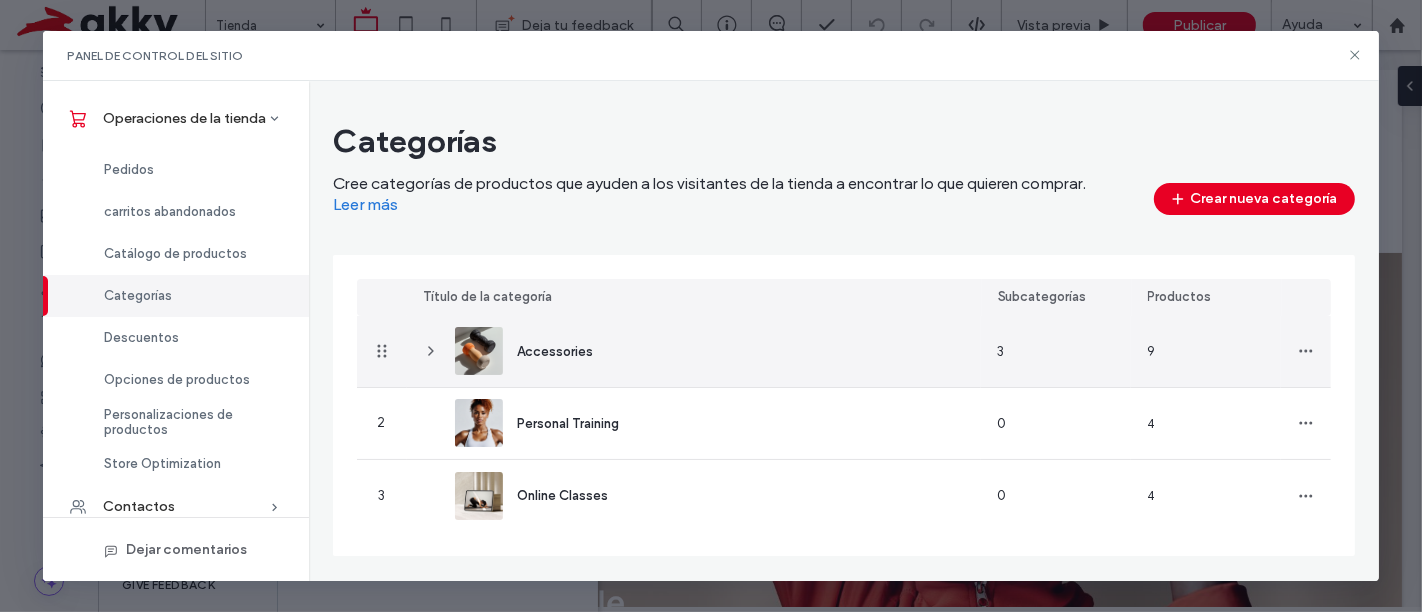 click on "Accessories" at bounding box center [555, 351] 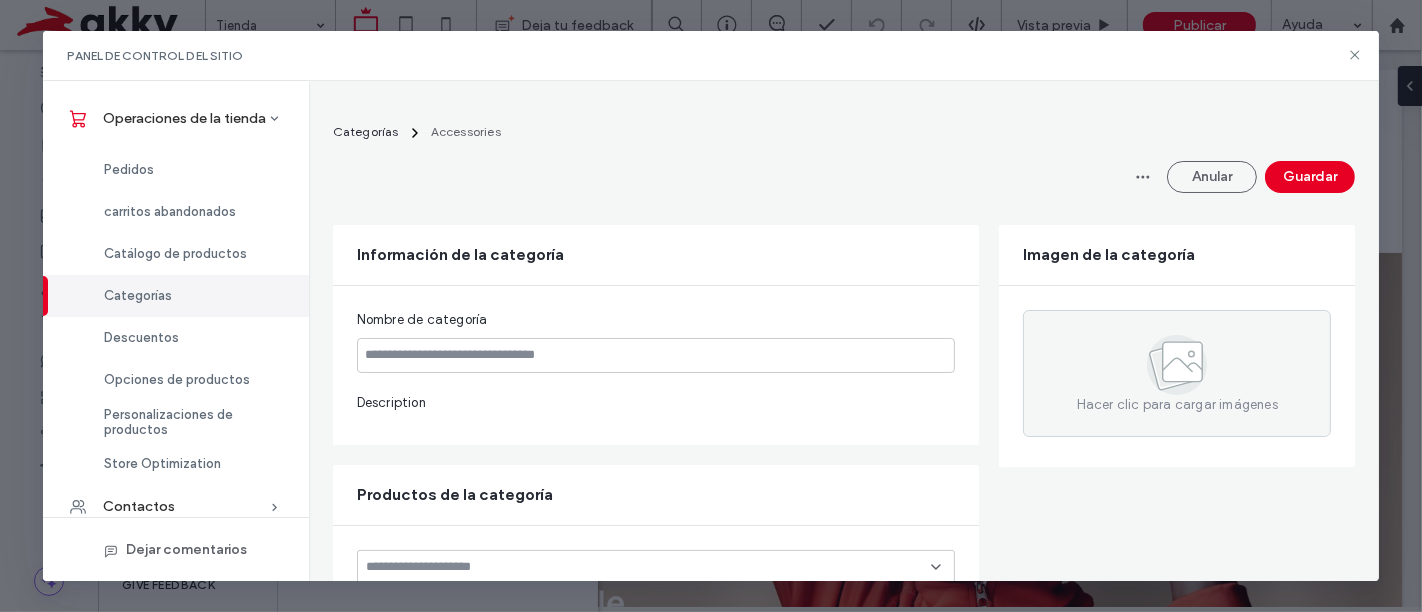 type on "**********" 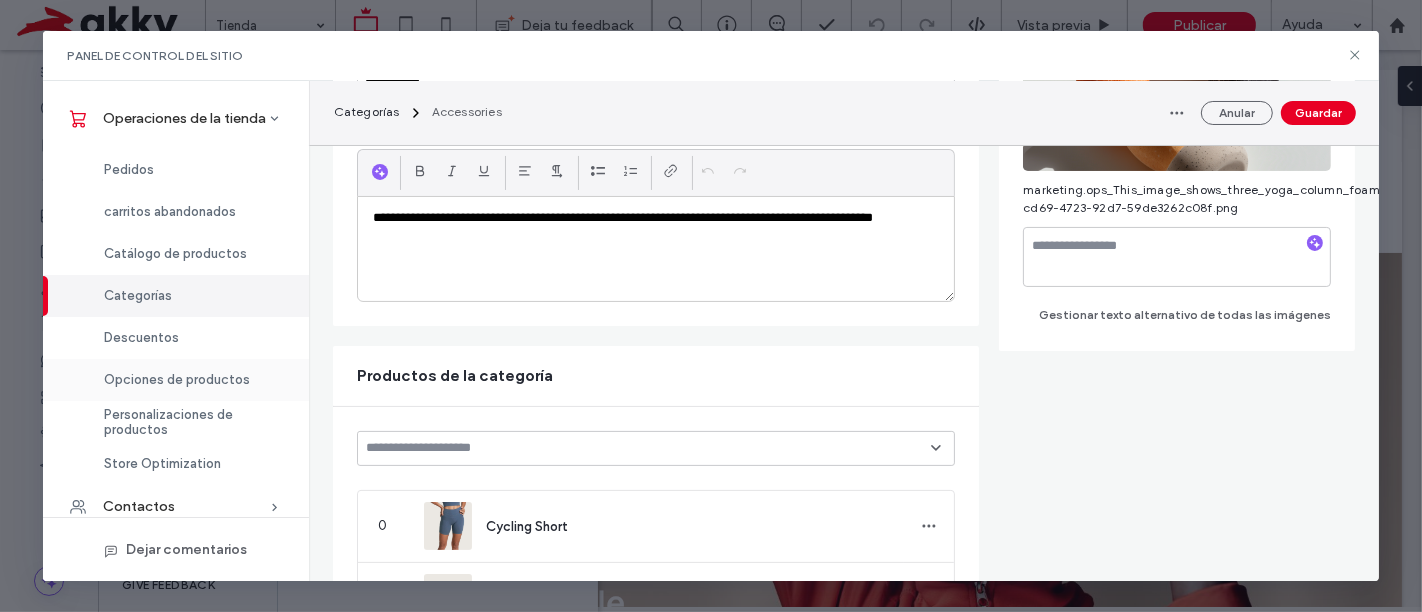 scroll, scrollTop: 333, scrollLeft: 0, axis: vertical 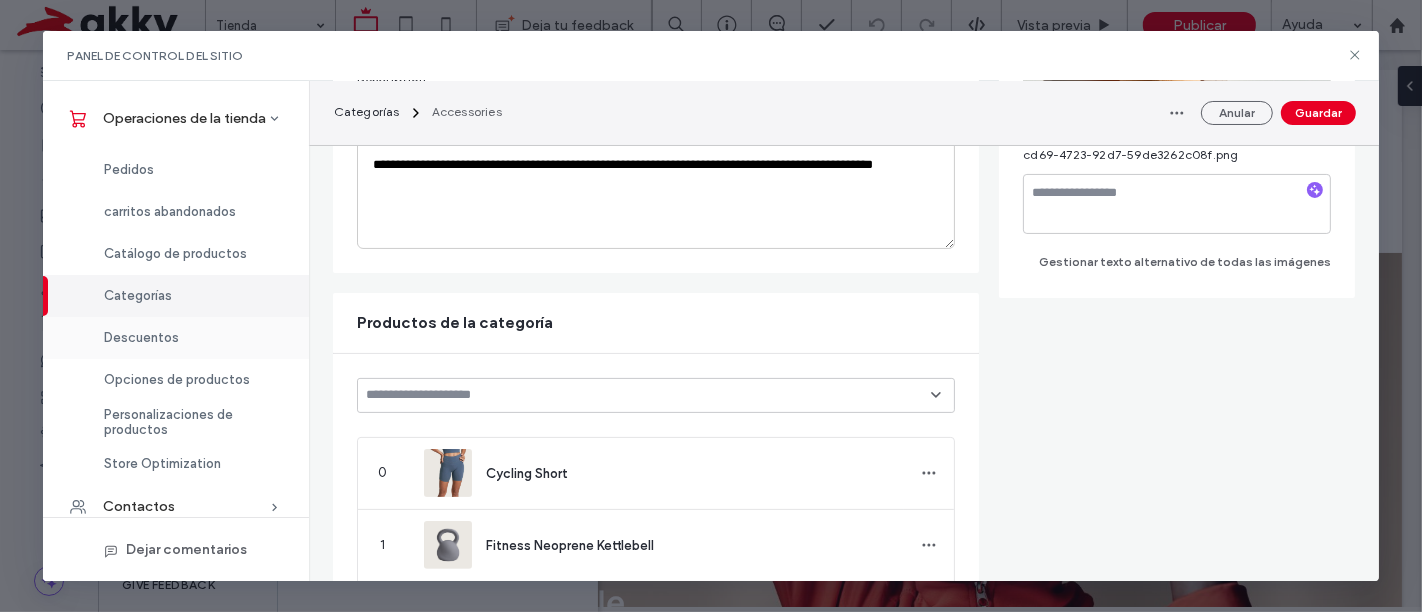 click on "Descuentos" at bounding box center (176, 338) 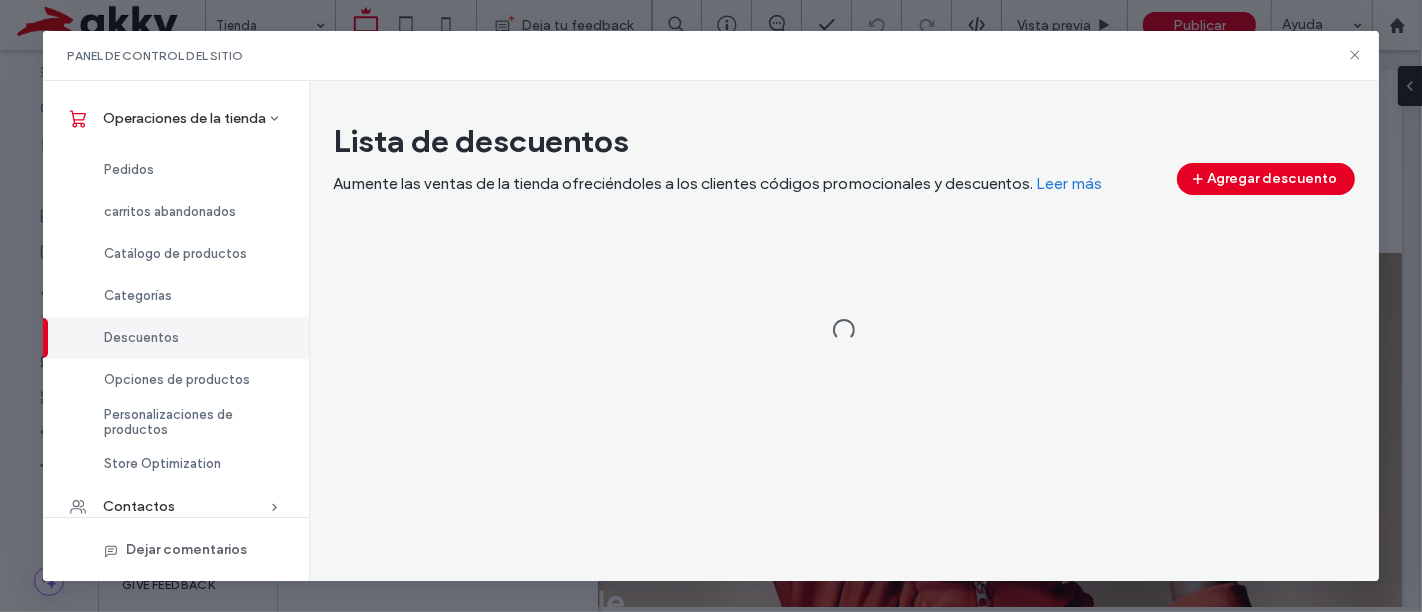 scroll, scrollTop: 0, scrollLeft: 0, axis: both 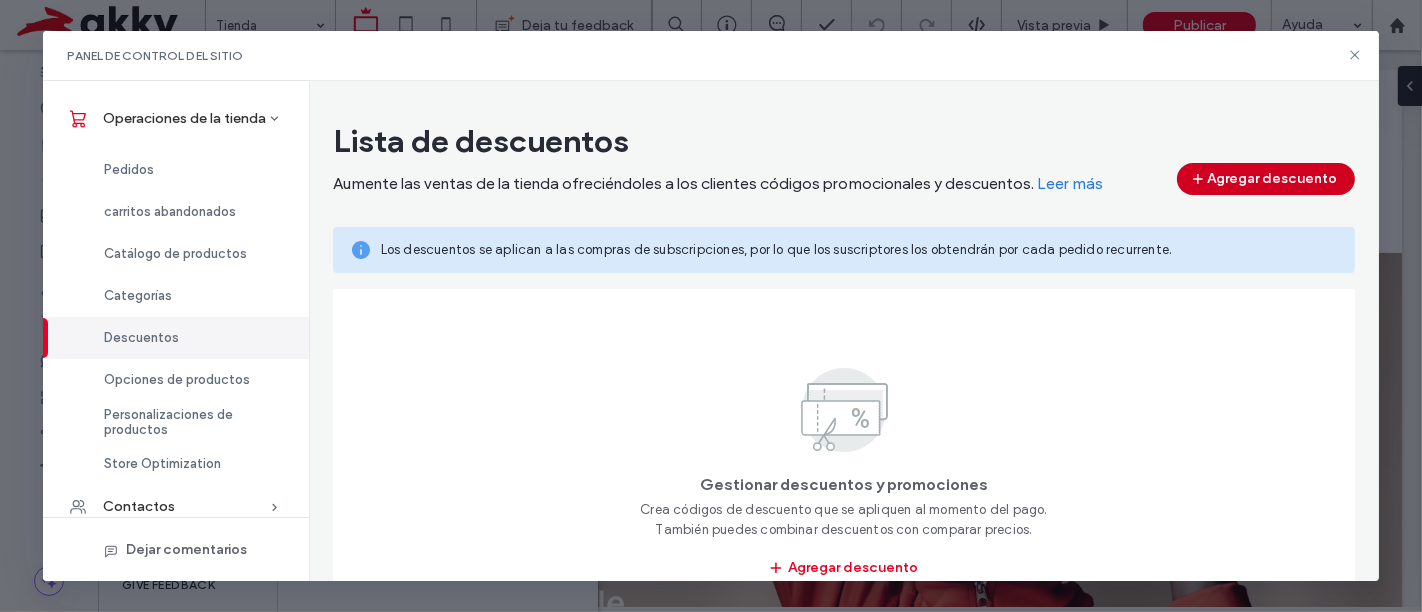 click on "Agregar descuento" at bounding box center (1266, 179) 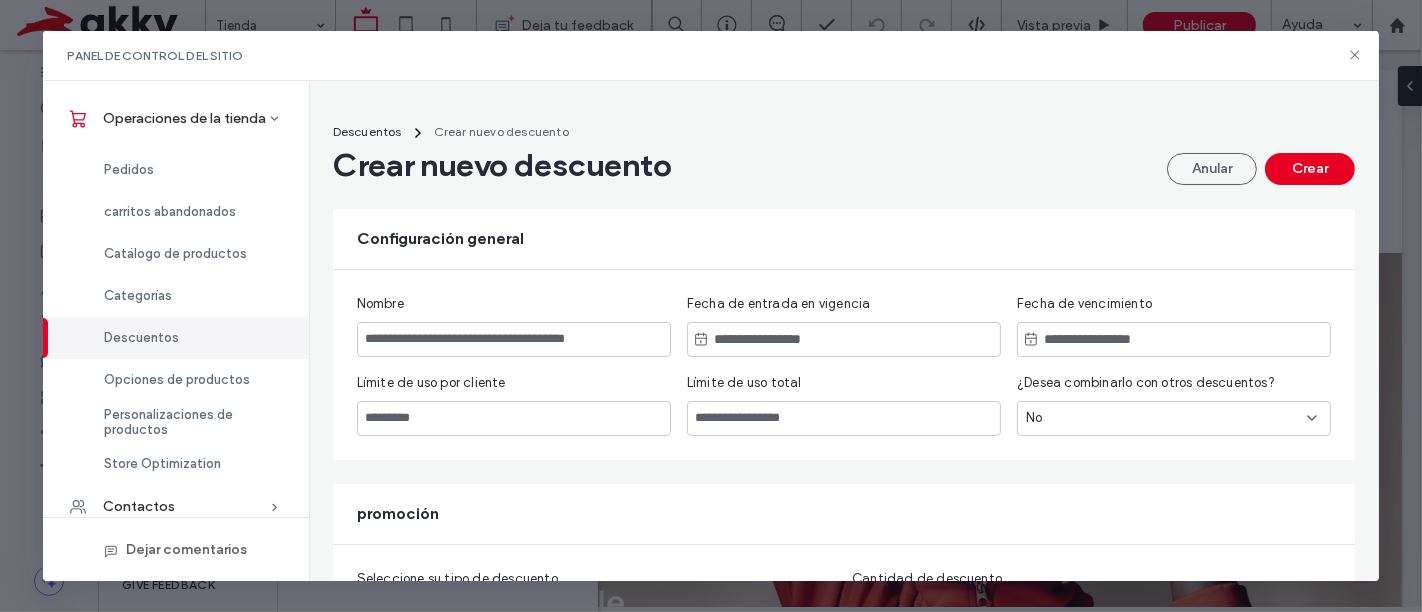 click at bounding box center [514, 339] 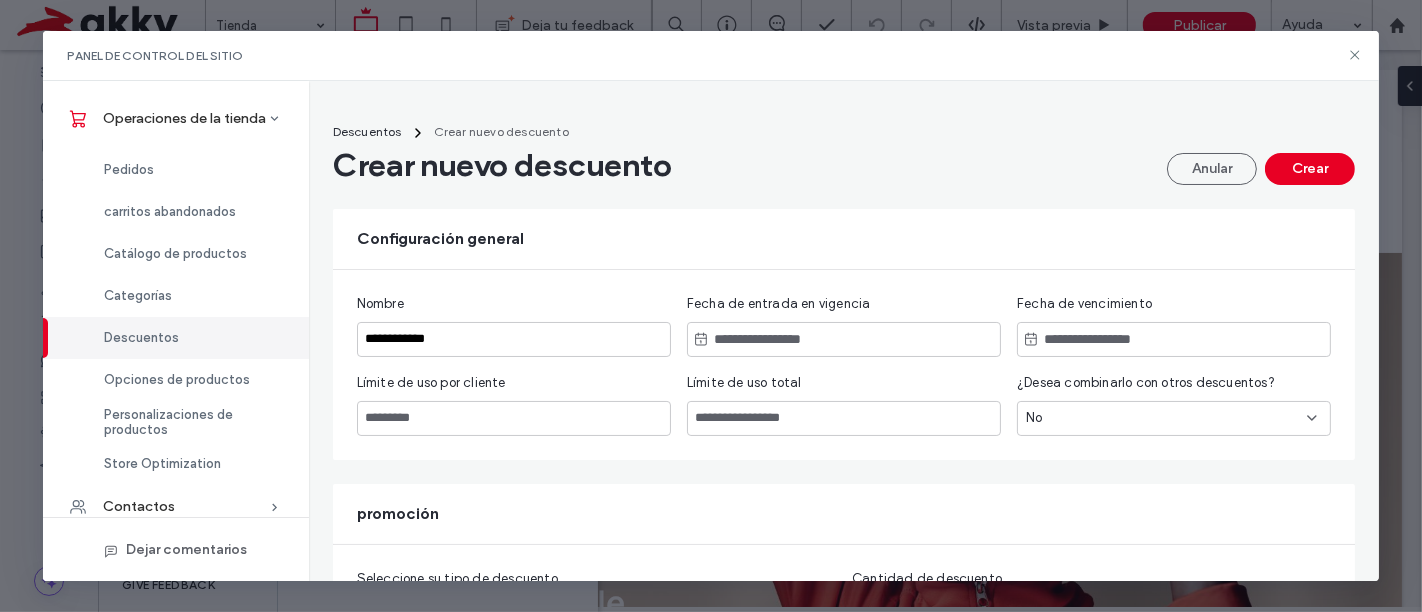 type on "**********" 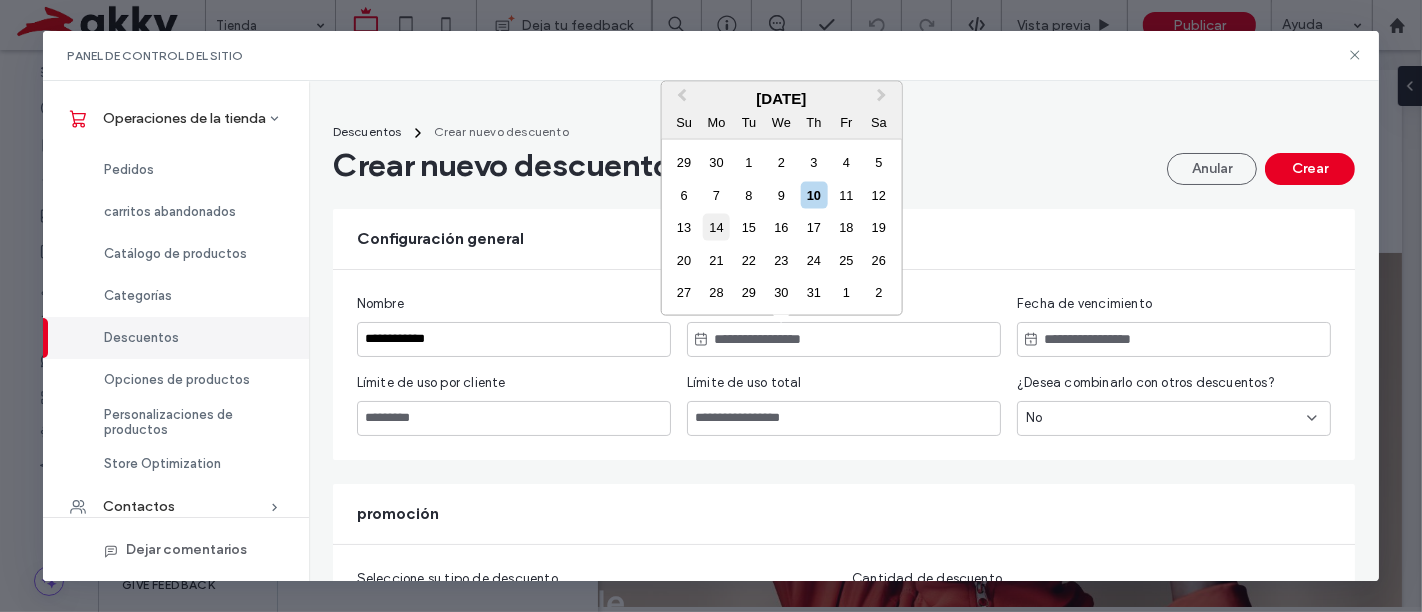 click on "14" at bounding box center (716, 227) 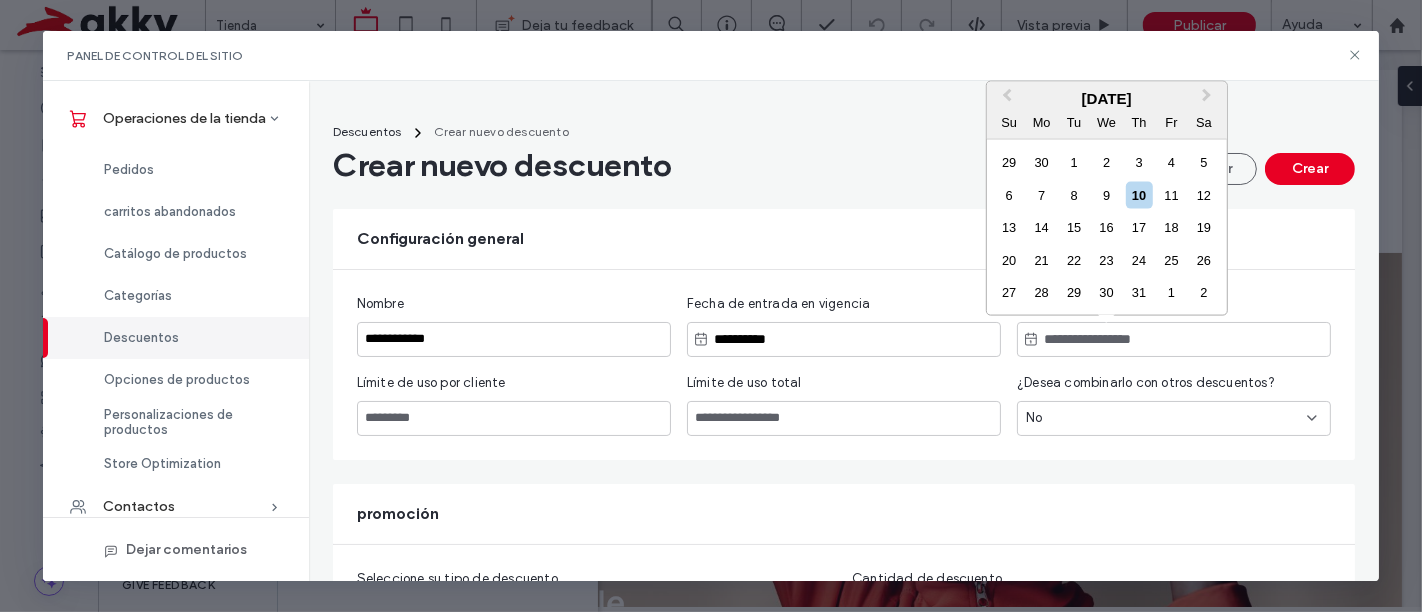 click at bounding box center [1114, 339] 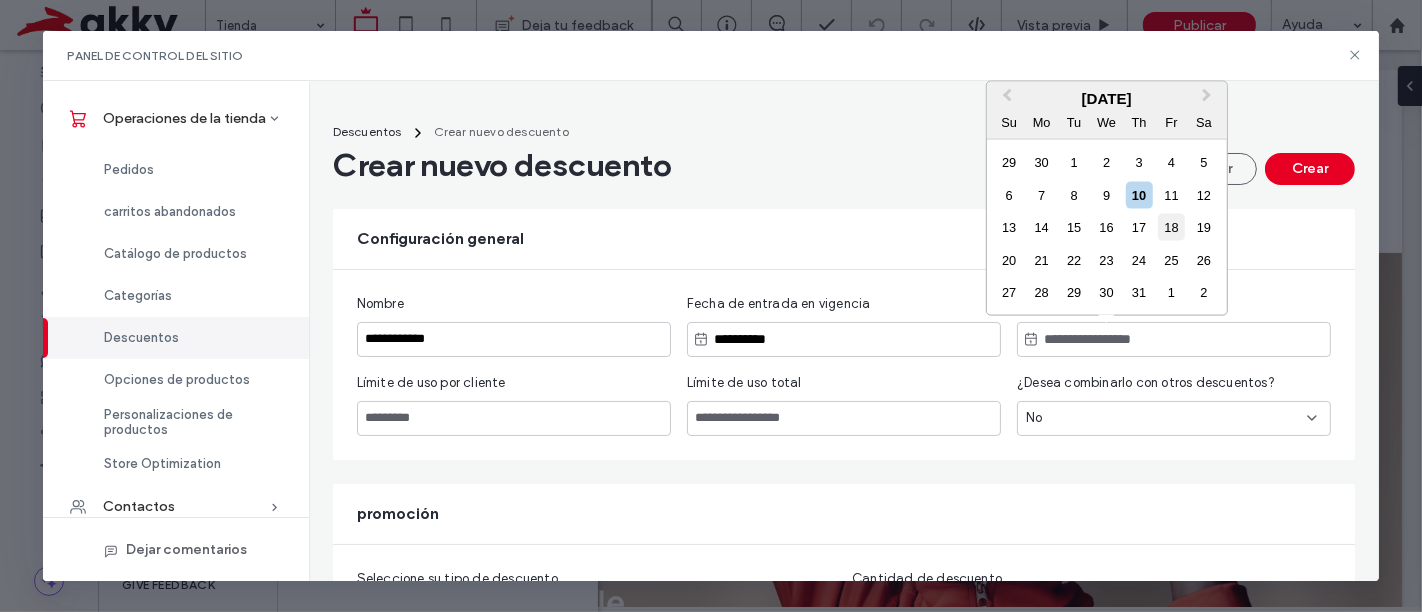 click on "18" at bounding box center [1171, 227] 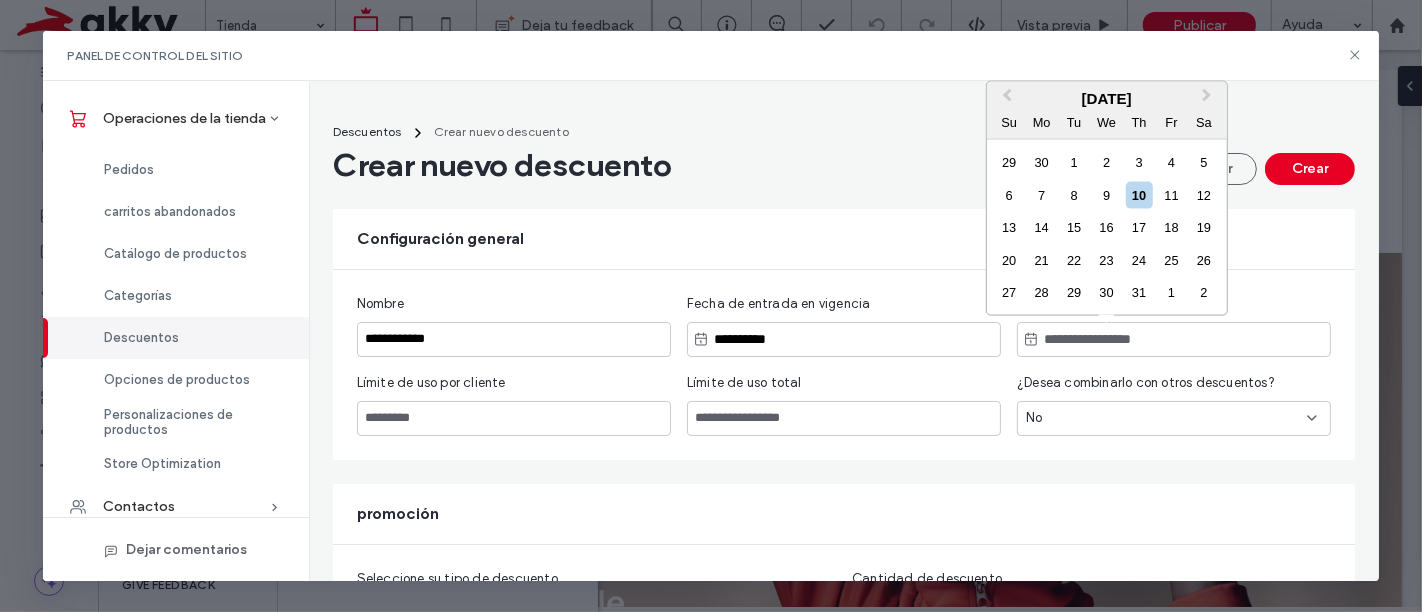 type on "**********" 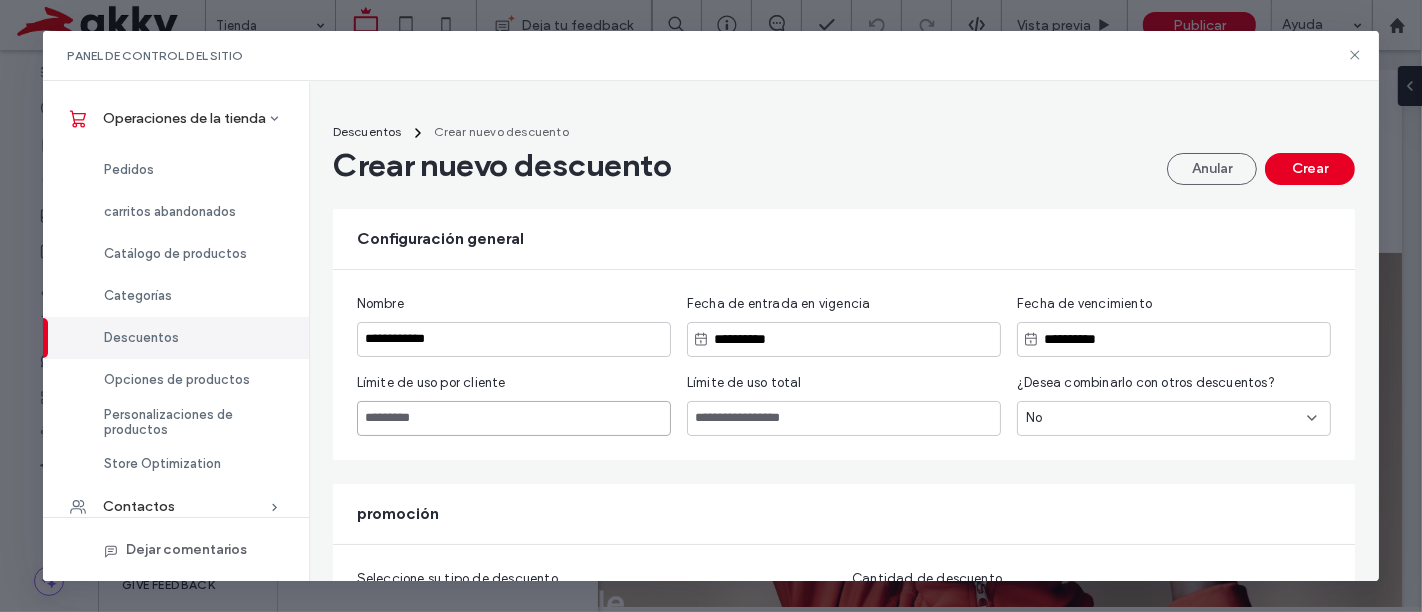 click at bounding box center [514, 418] 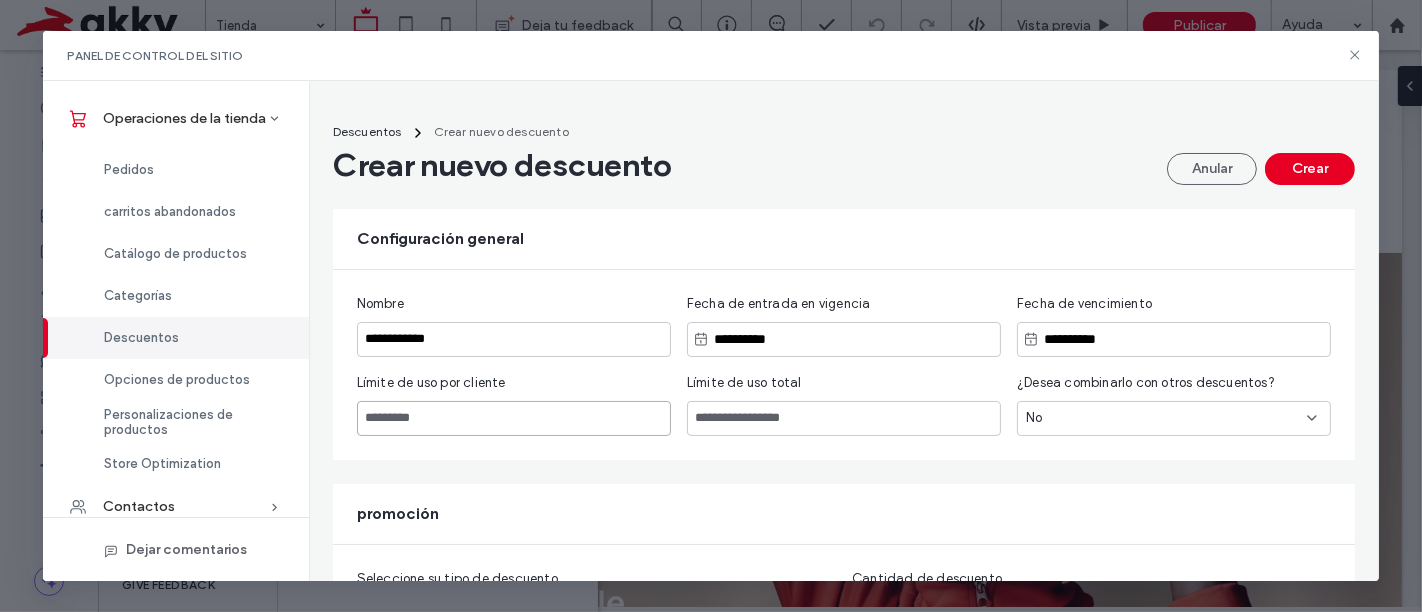 type on "*" 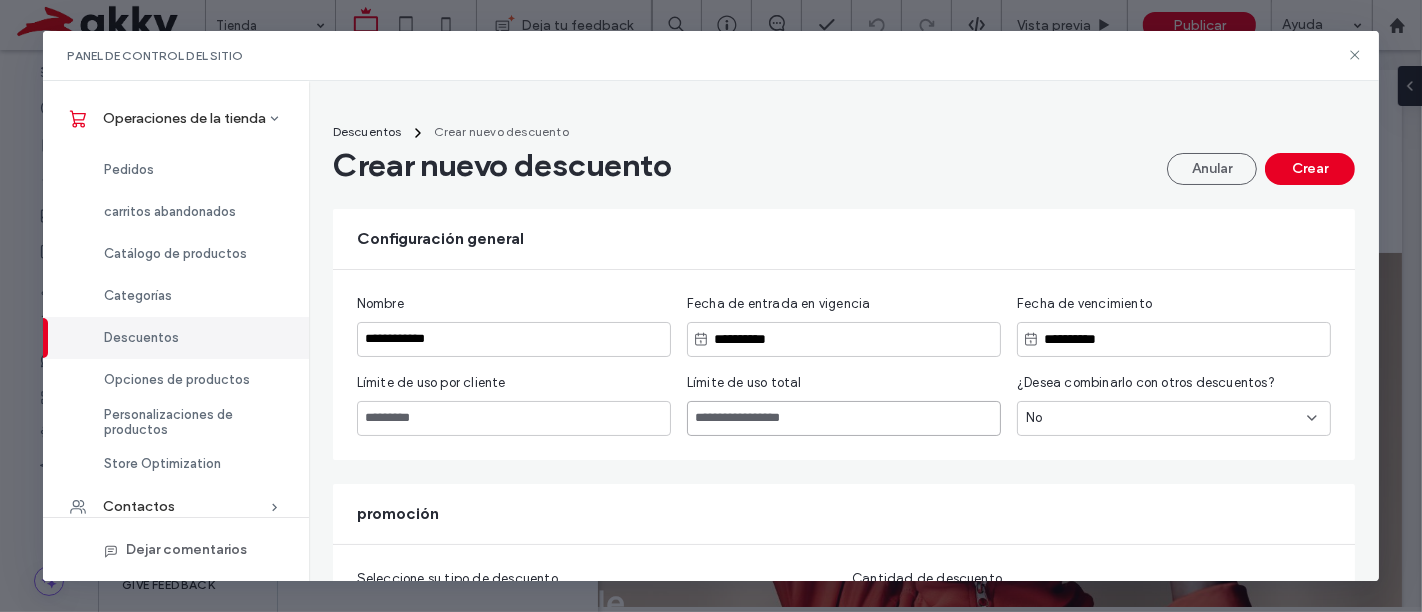 click at bounding box center (844, 418) 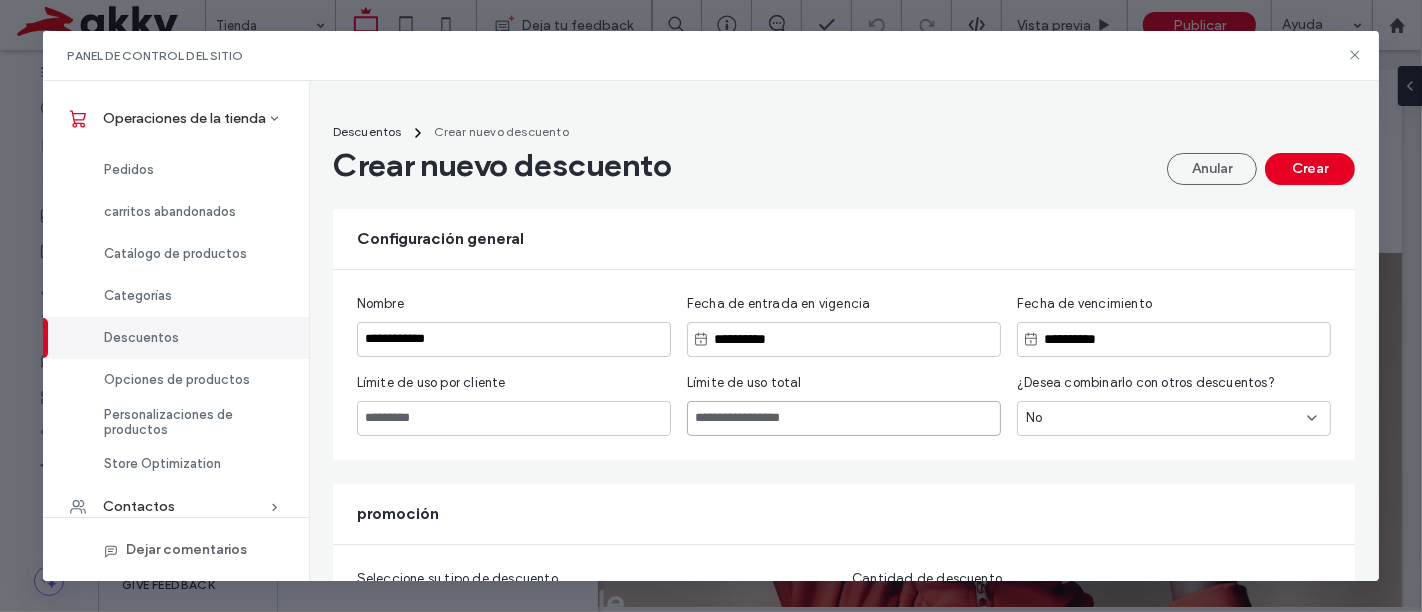 type on "**" 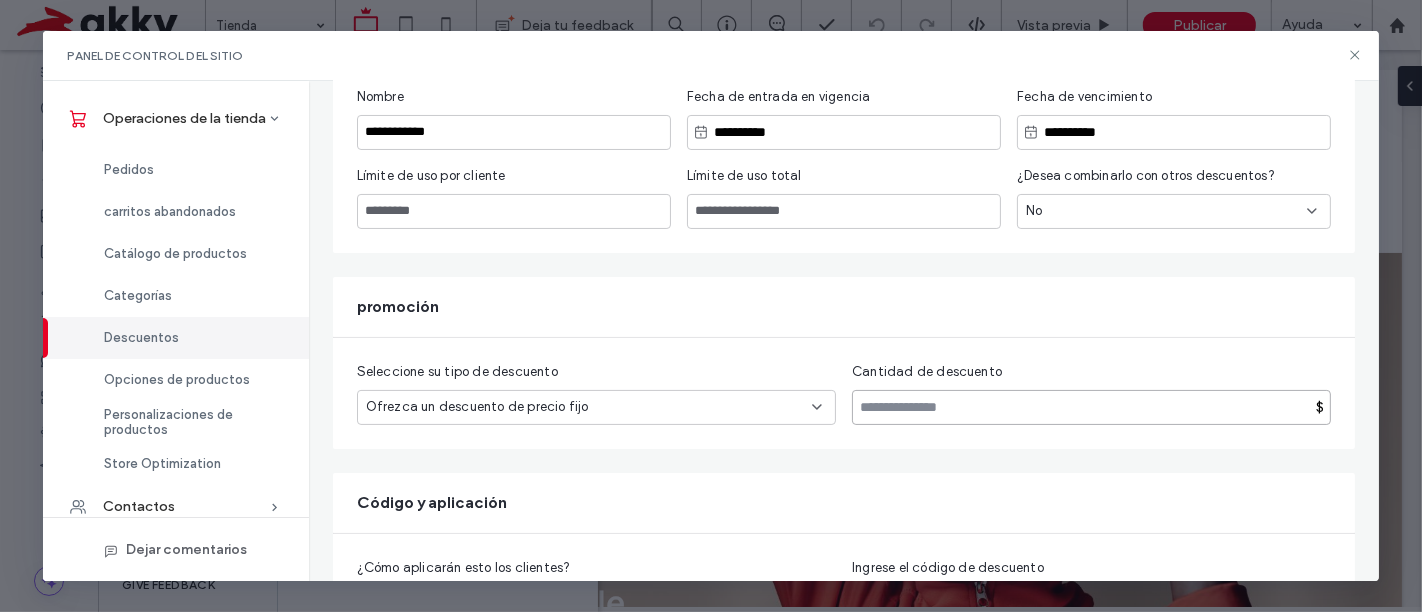 scroll, scrollTop: 157, scrollLeft: 0, axis: vertical 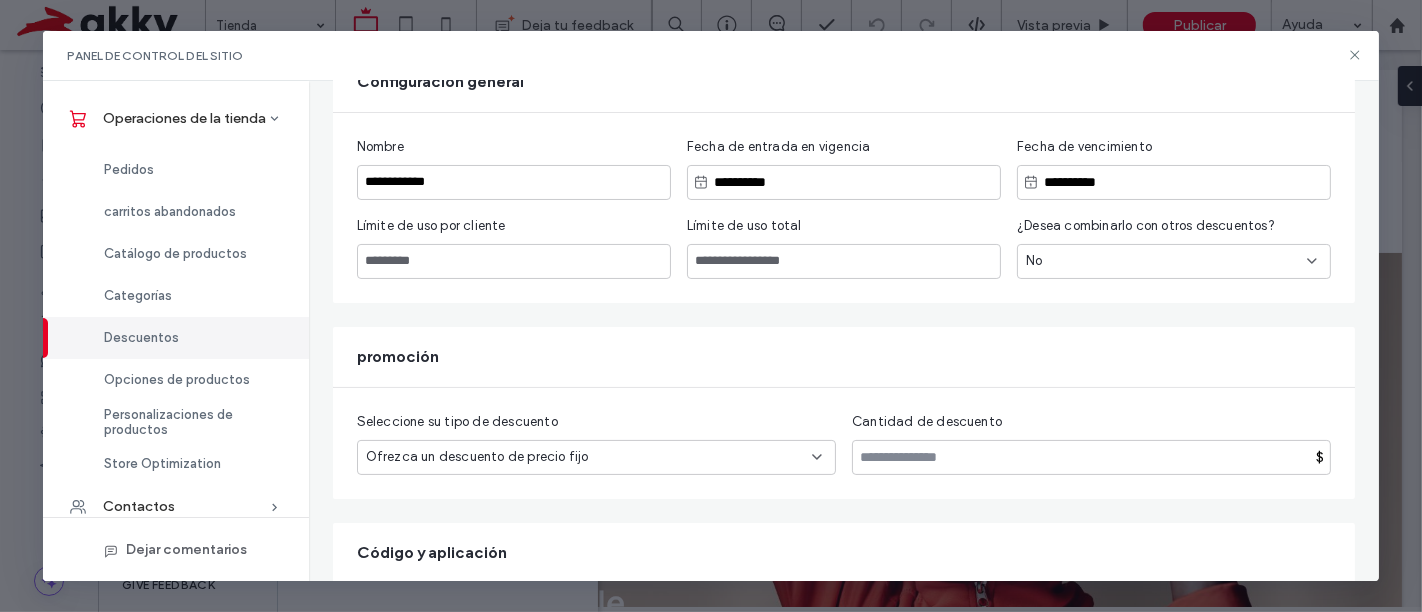 click on "No" at bounding box center [1166, 261] 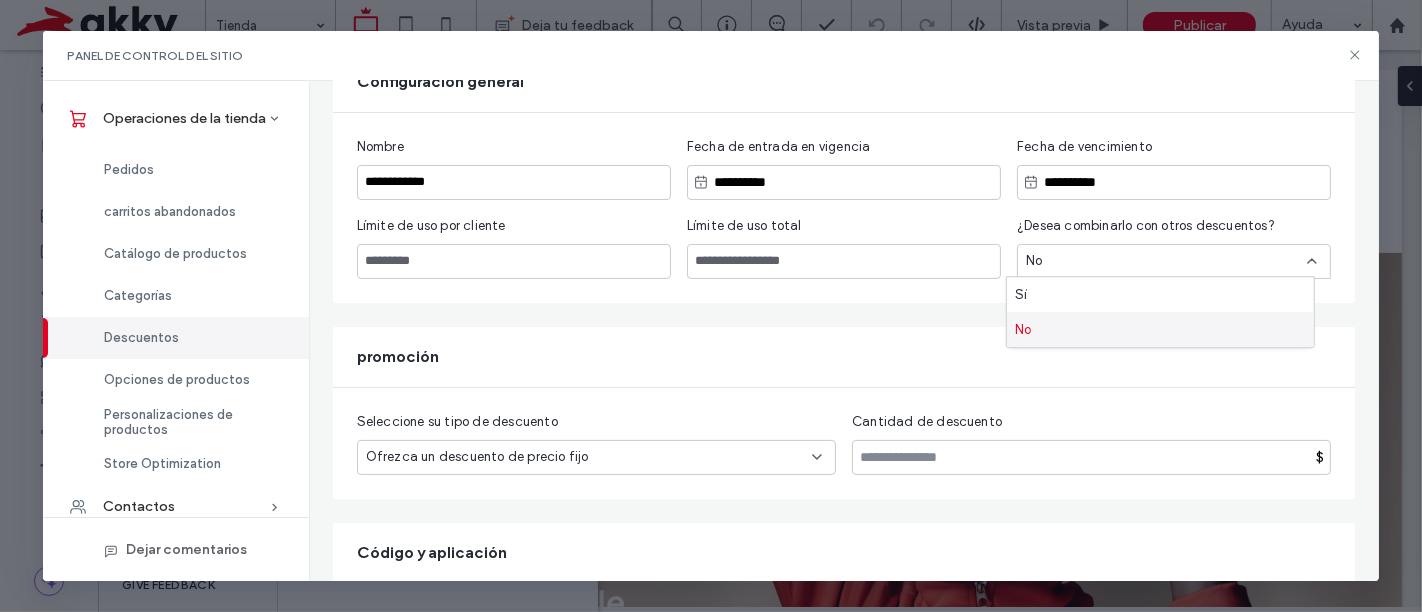click on "No" at bounding box center (1160, 329) 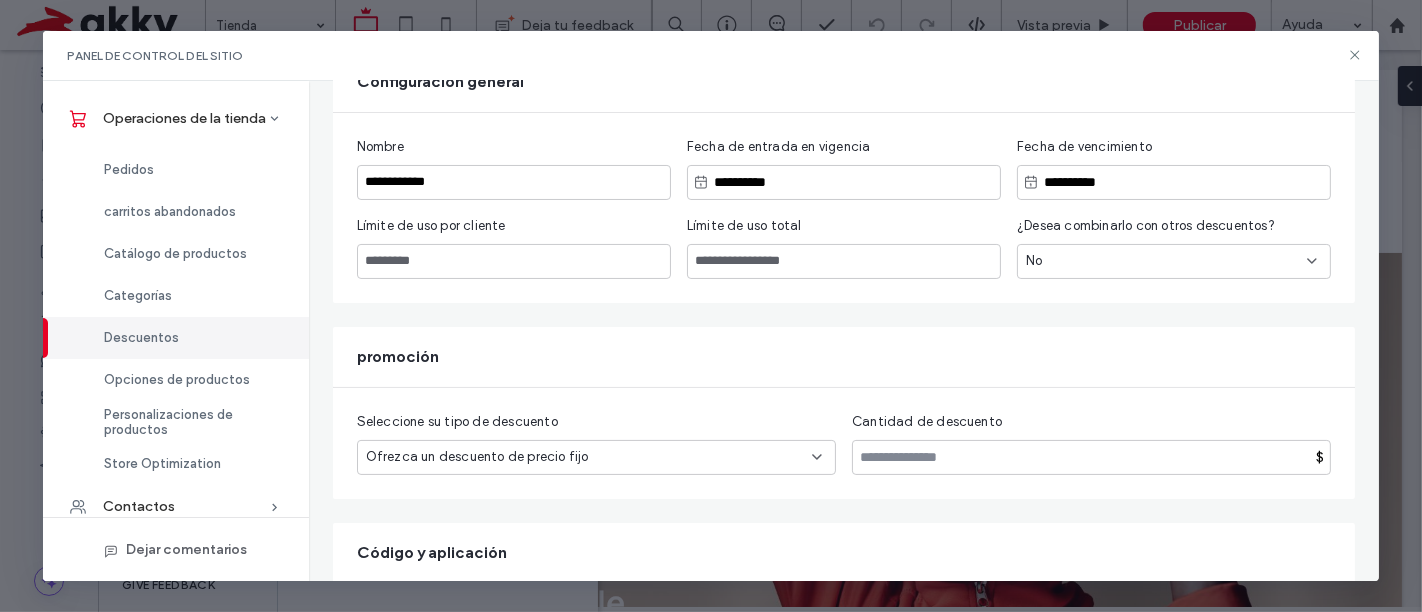 click on "No" at bounding box center (1166, 261) 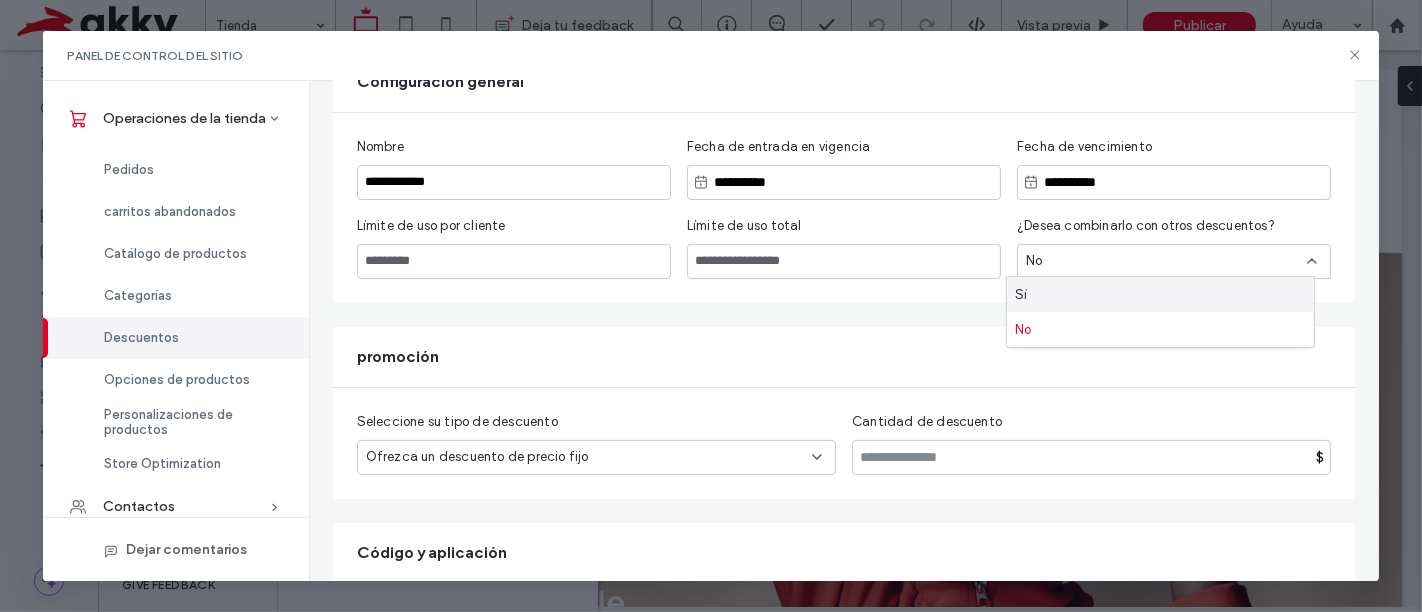 click on "Sí" at bounding box center (1160, 294) 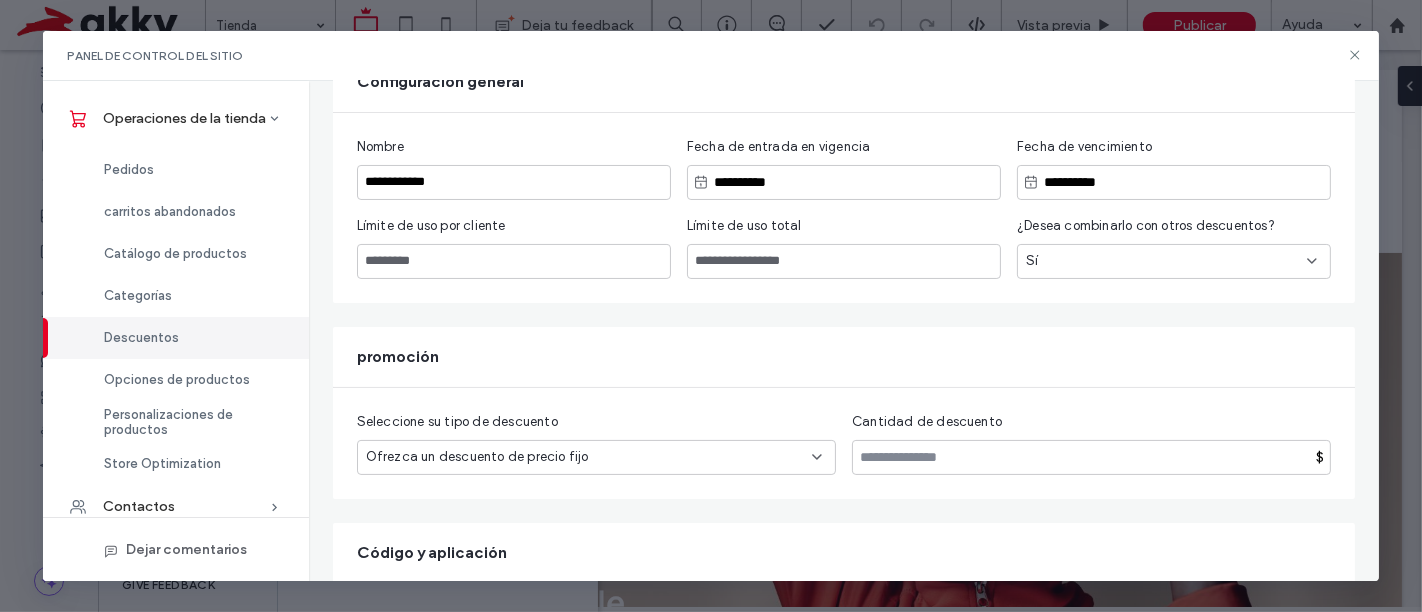 click on "Sí" at bounding box center (1166, 261) 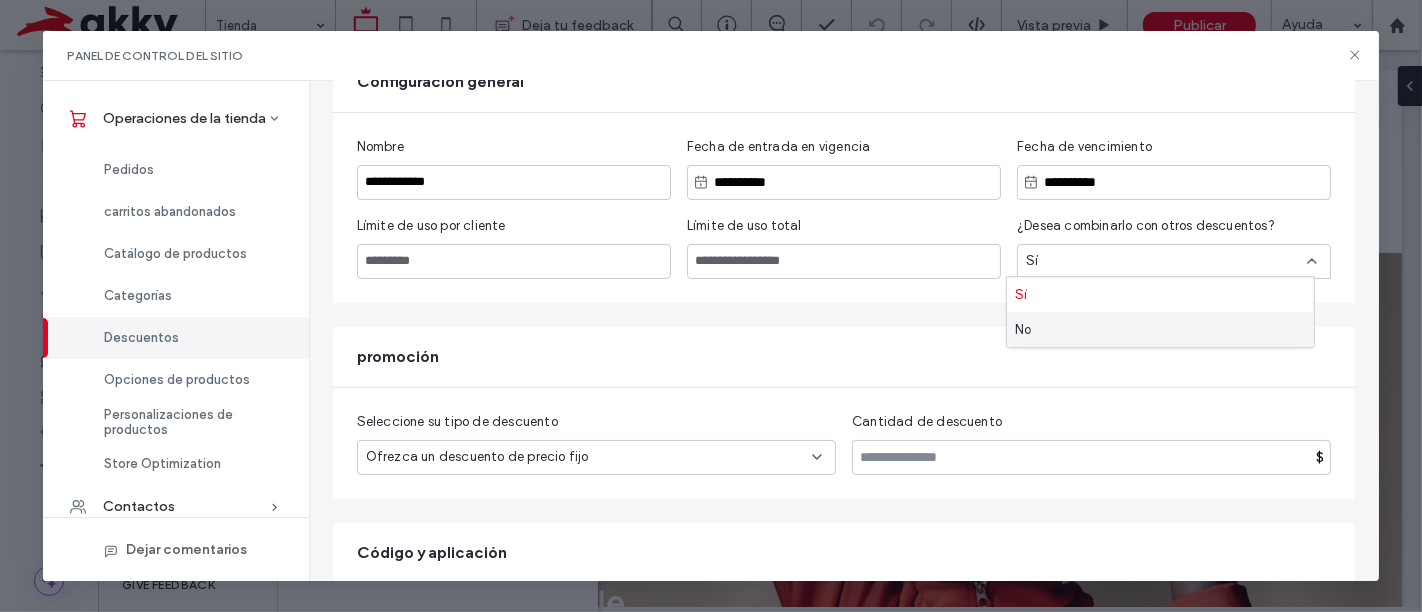 click on "No" at bounding box center (1160, 329) 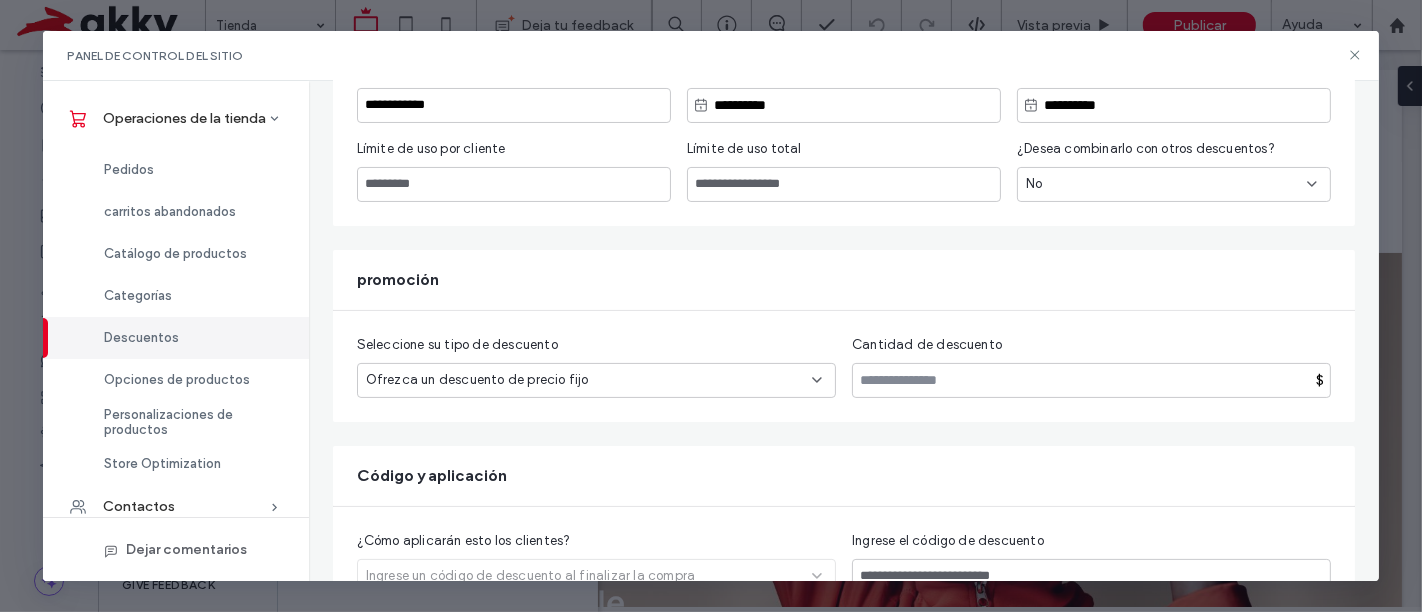 scroll, scrollTop: 268, scrollLeft: 0, axis: vertical 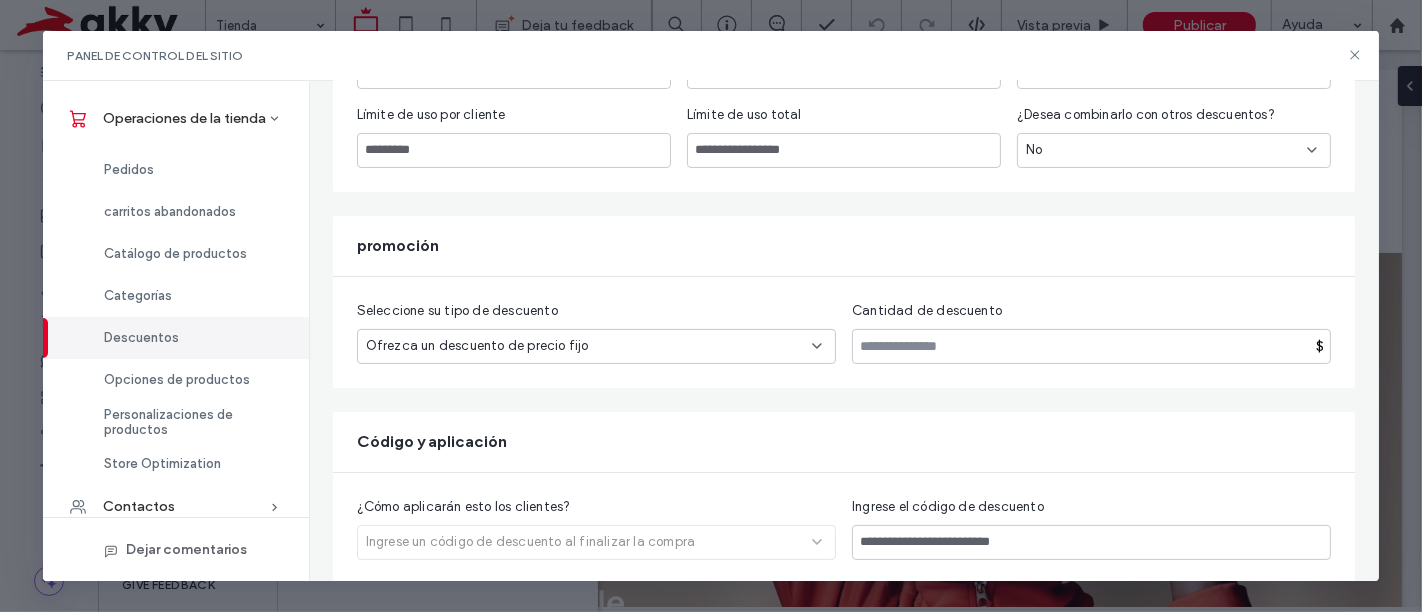 click on "Ofrezca un descuento de precio fijo" at bounding box center [589, 346] 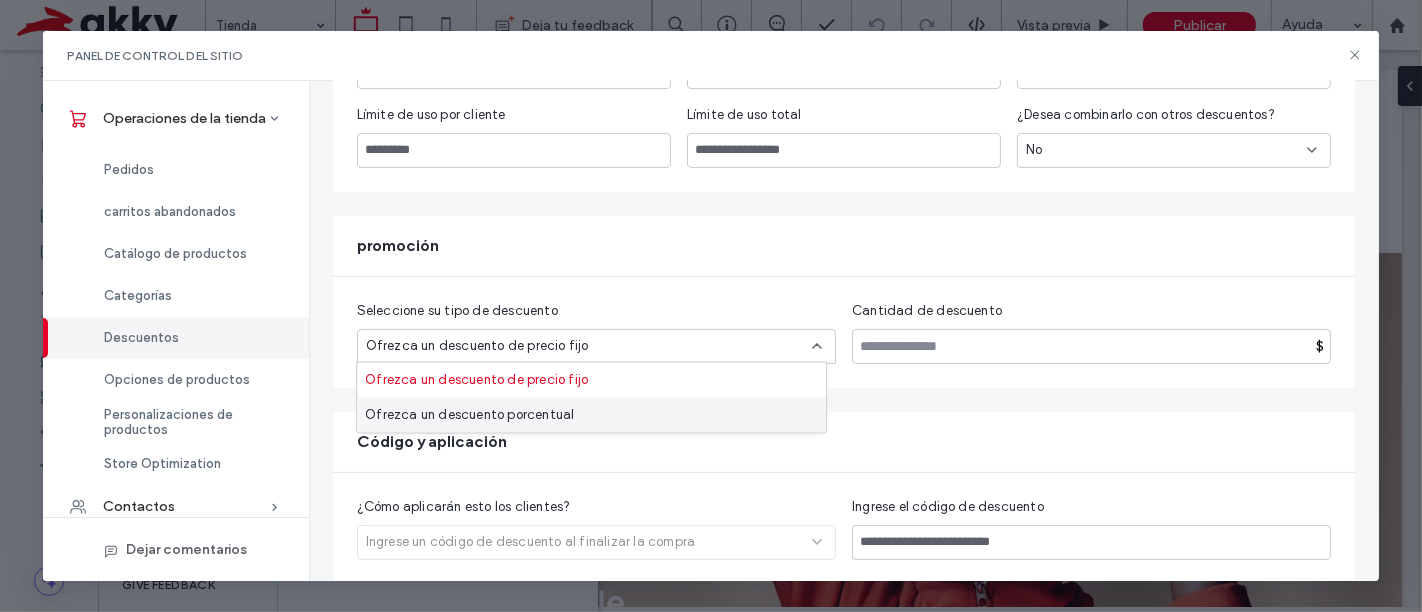 click on "Ofrezca un descuento porcentual" at bounding box center [591, 414] 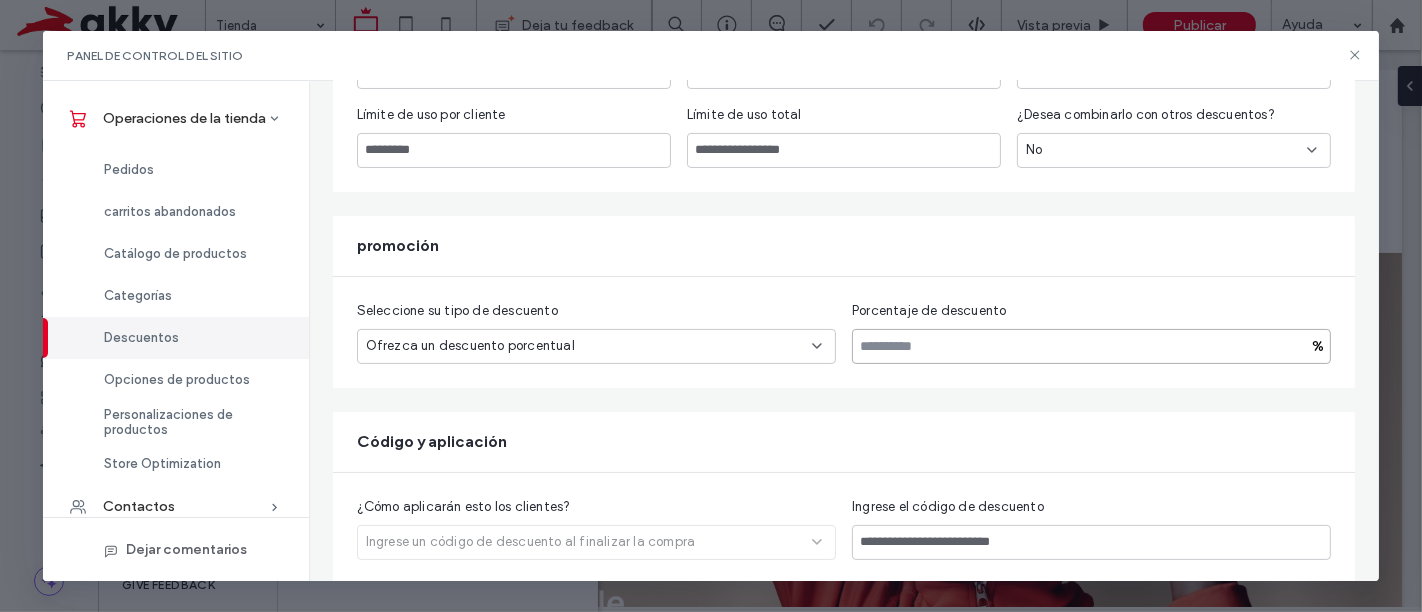 drag, startPoint x: 962, startPoint y: 344, endPoint x: 1099, endPoint y: 358, distance: 137.71347 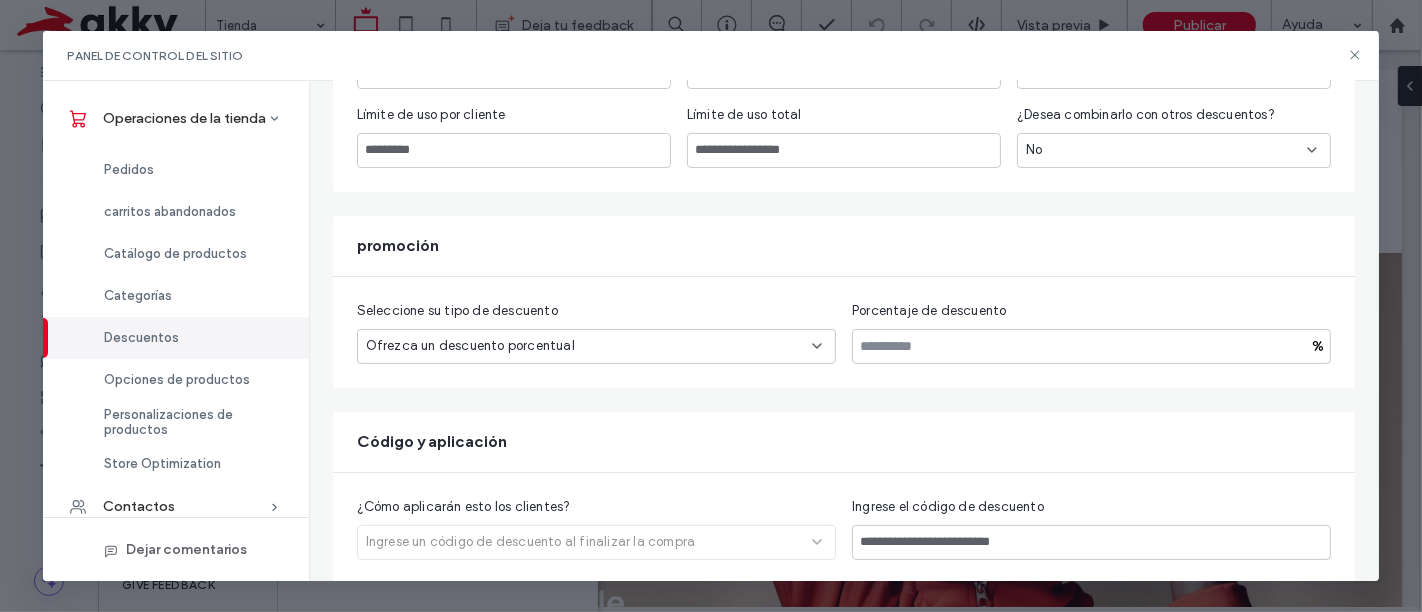 click on "¿Cómo aplicarán esto los clientes? Ingrese un código de descuento al finalizar la compra" at bounding box center (596, 528) 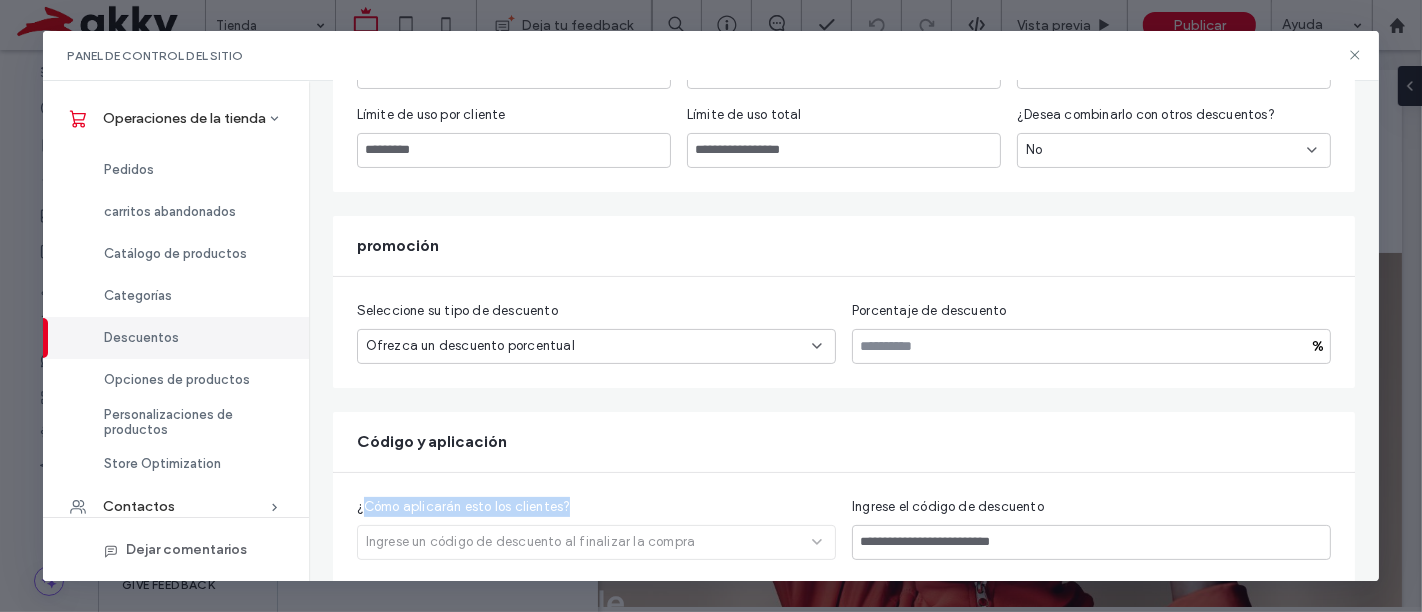 drag, startPoint x: 402, startPoint y: 508, endPoint x: 658, endPoint y: 559, distance: 261.03064 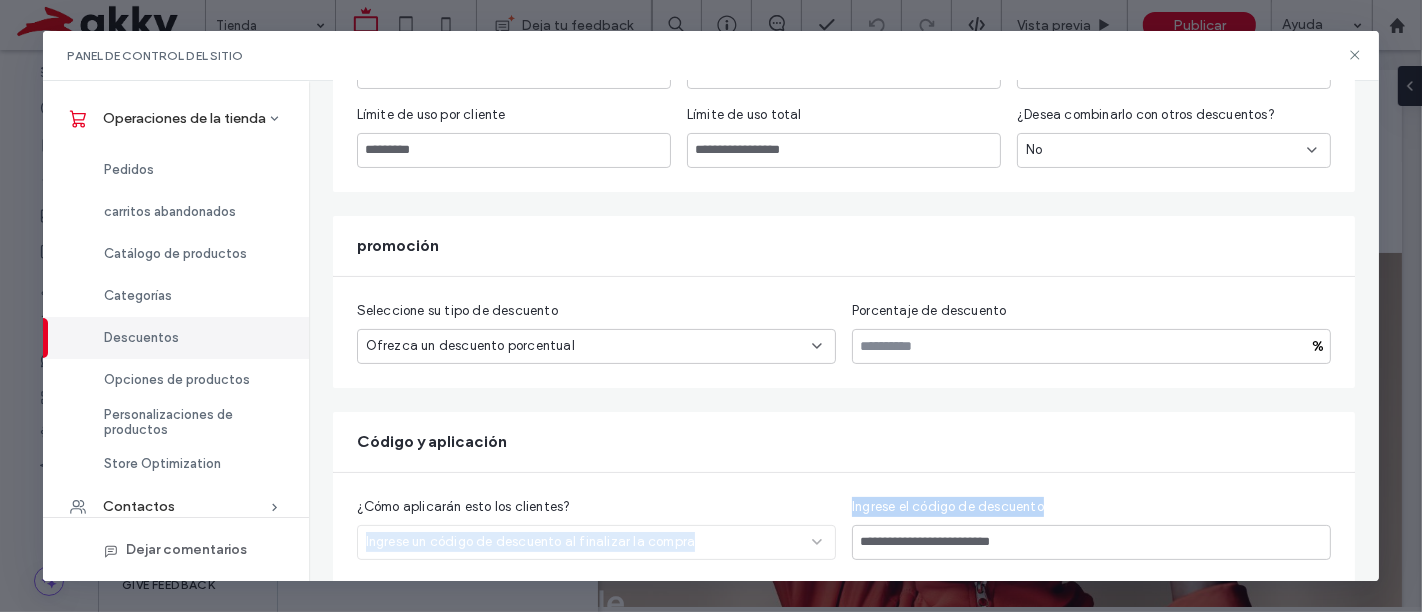 drag, startPoint x: 1047, startPoint y: 508, endPoint x: 813, endPoint y: 507, distance: 234.00214 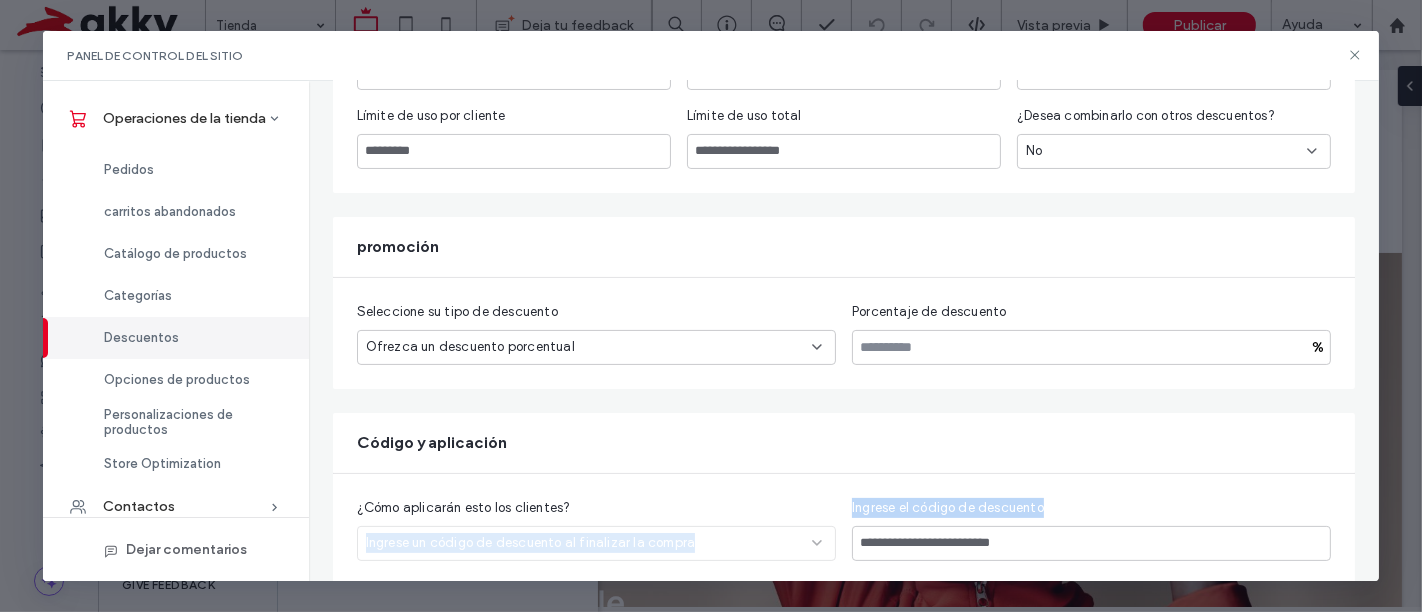 scroll, scrollTop: 268, scrollLeft: 0, axis: vertical 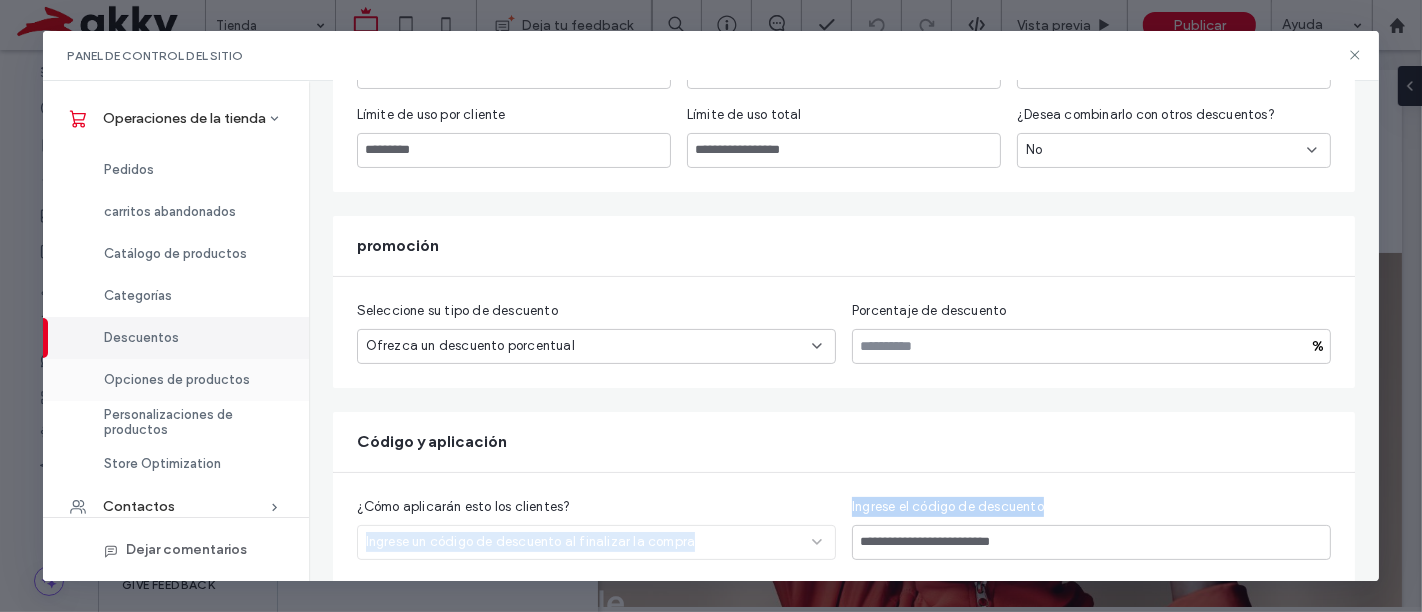 click on "Opciones de productos" at bounding box center (177, 379) 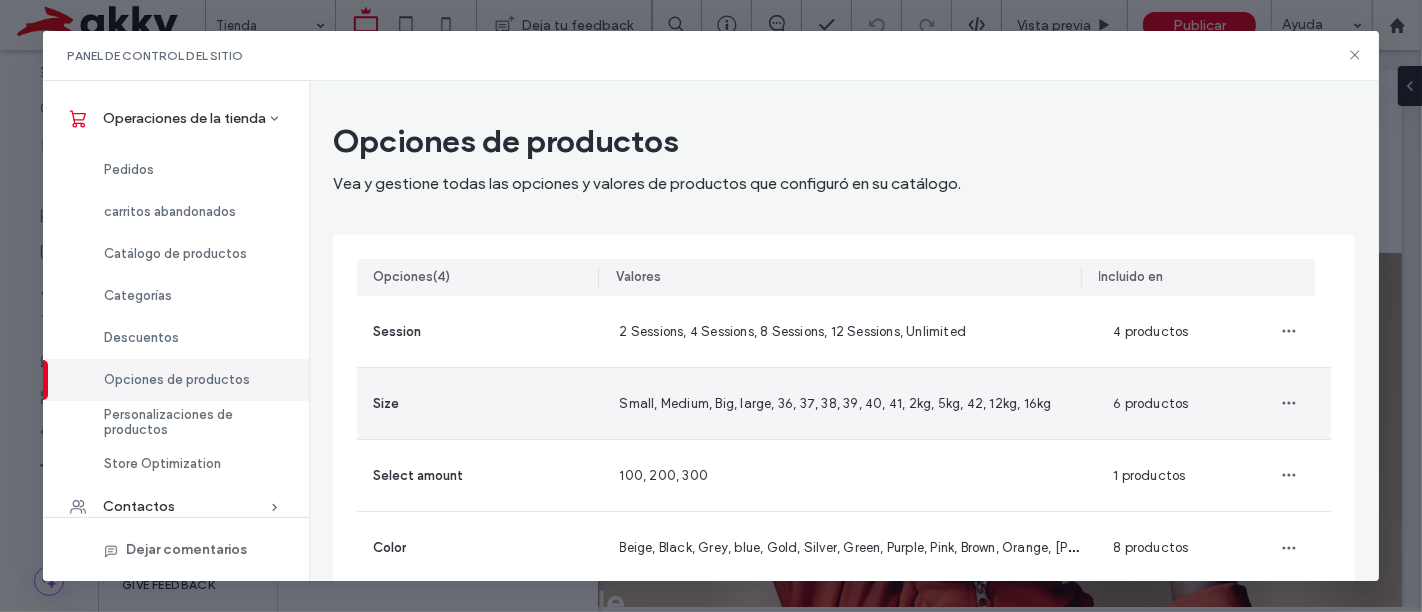 scroll, scrollTop: 49, scrollLeft: 0, axis: vertical 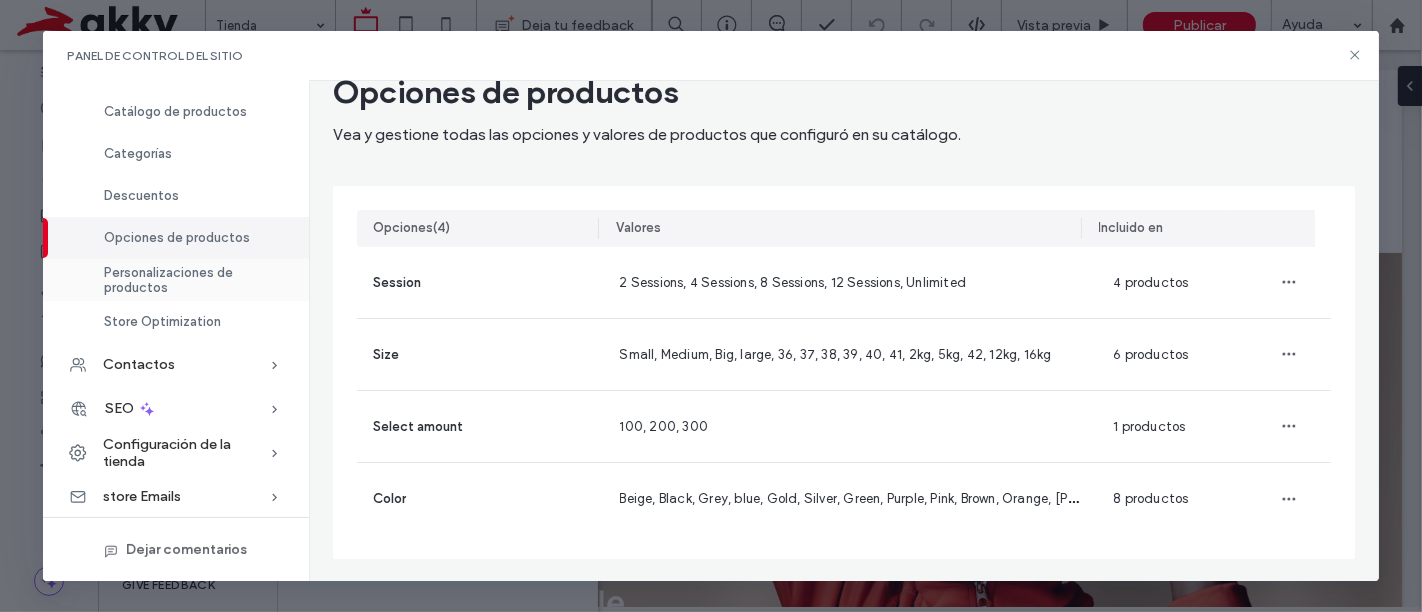click on "Personalizaciones de productos" at bounding box center [194, 280] 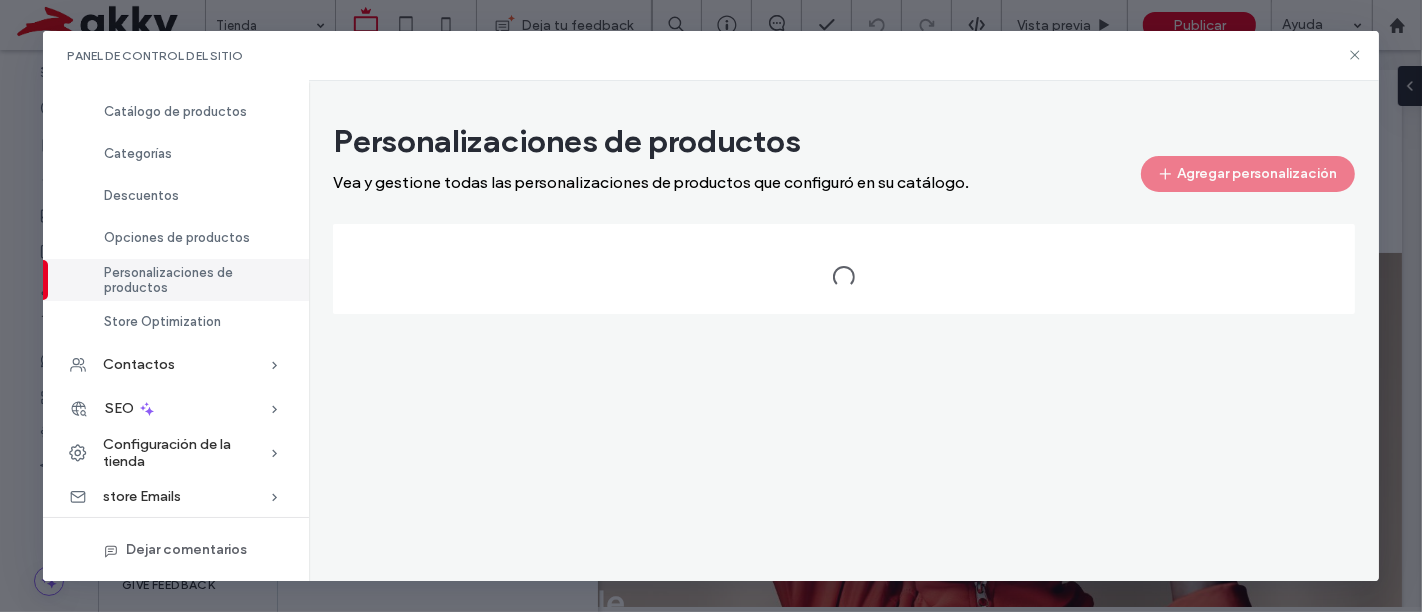 scroll, scrollTop: 0, scrollLeft: 0, axis: both 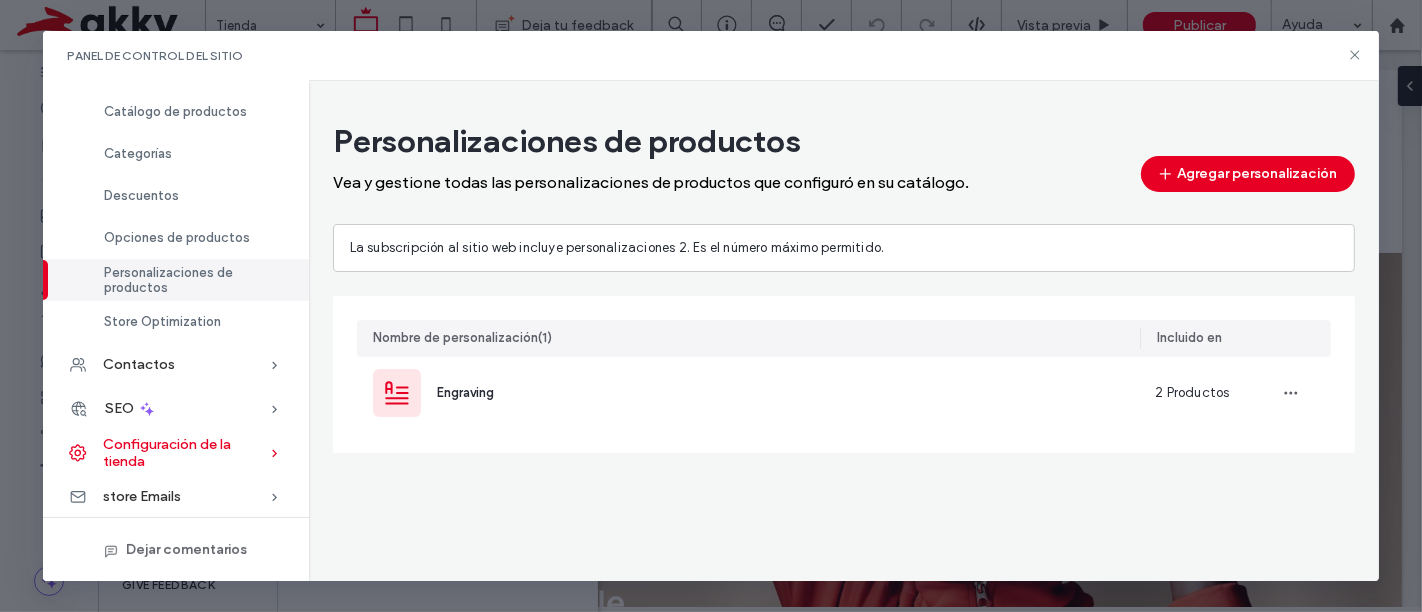 click on "Configuración de la tienda" at bounding box center (186, 453) 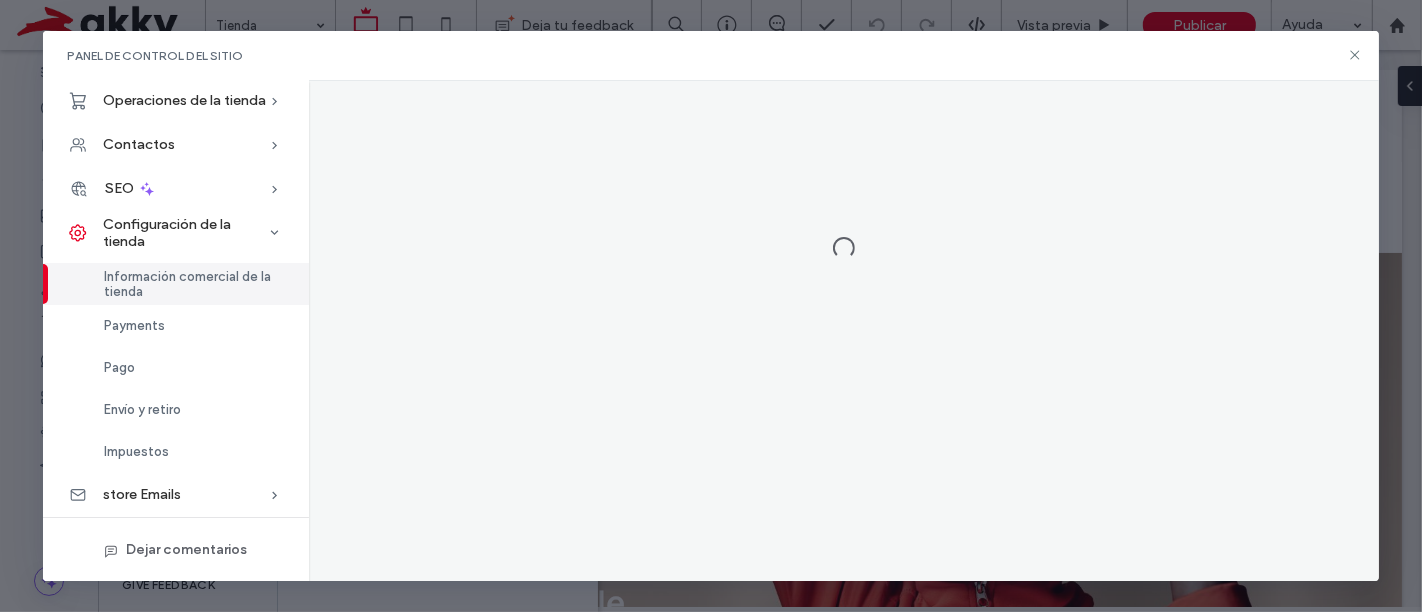 scroll, scrollTop: 0, scrollLeft: 0, axis: both 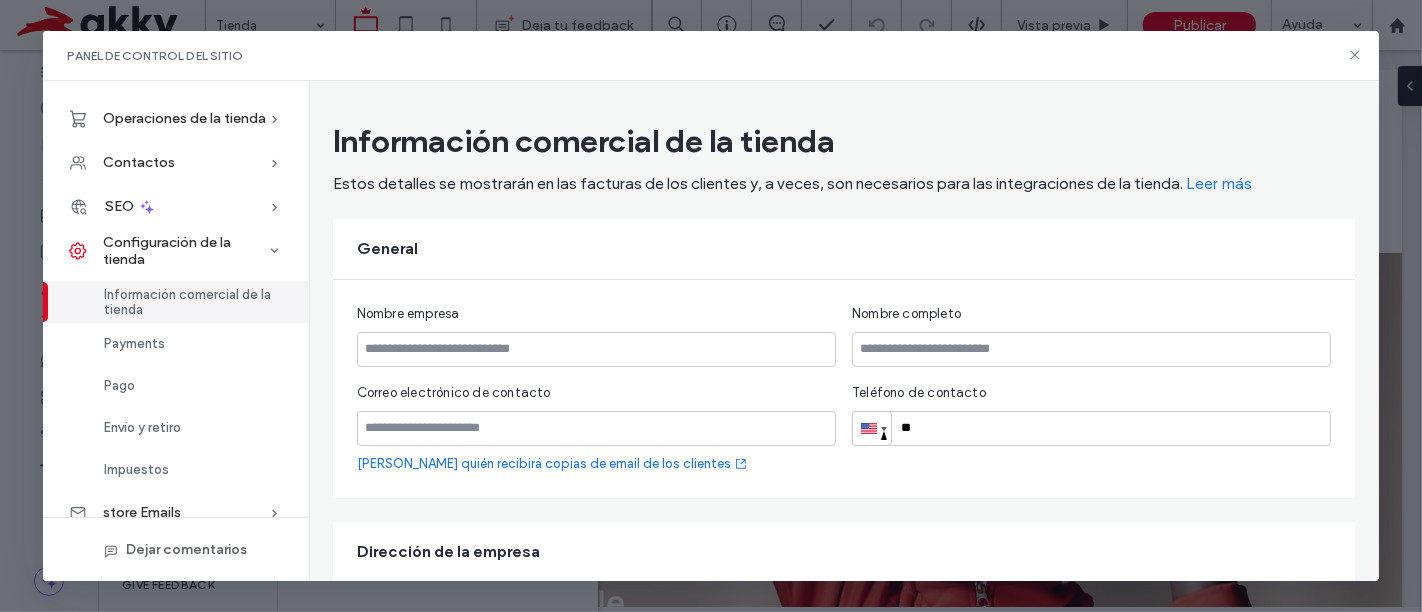 click on "Nombre empresa Nombre completo Correo electrónico de contacto Elija quién recibirá copias de email de los clientes Teléfono de contacto Phone **" at bounding box center [844, 389] 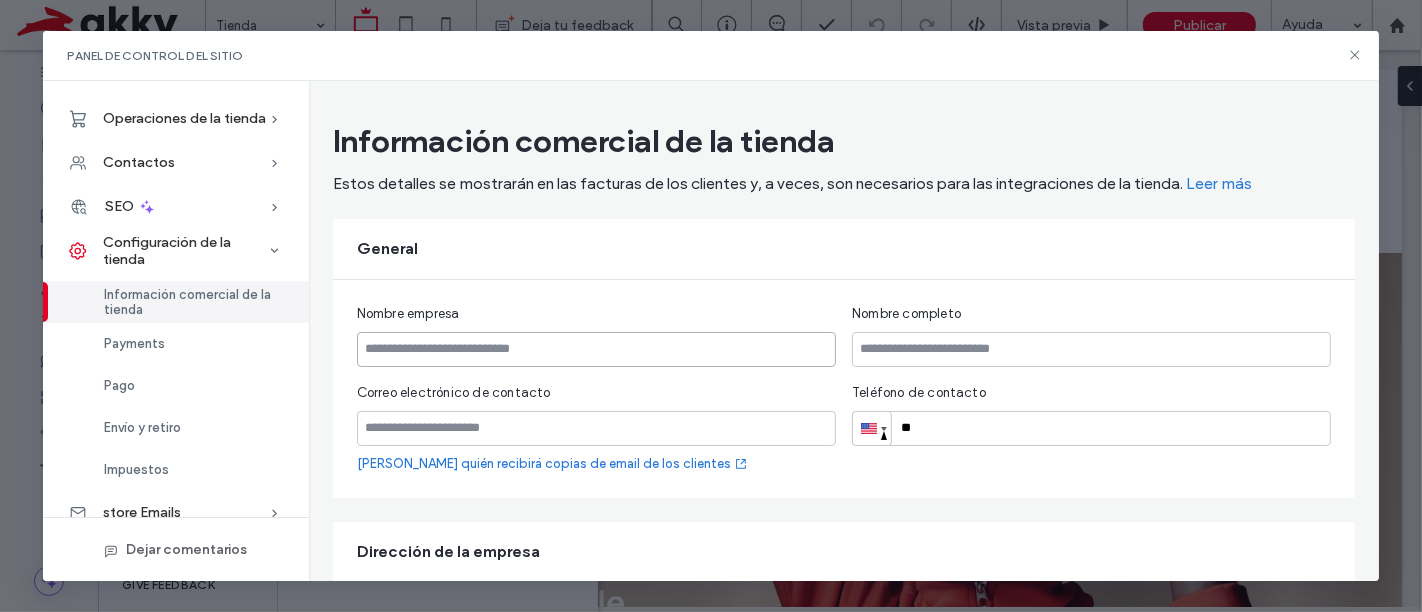 drag, startPoint x: 606, startPoint y: 364, endPoint x: 618, endPoint y: 351, distance: 17.691807 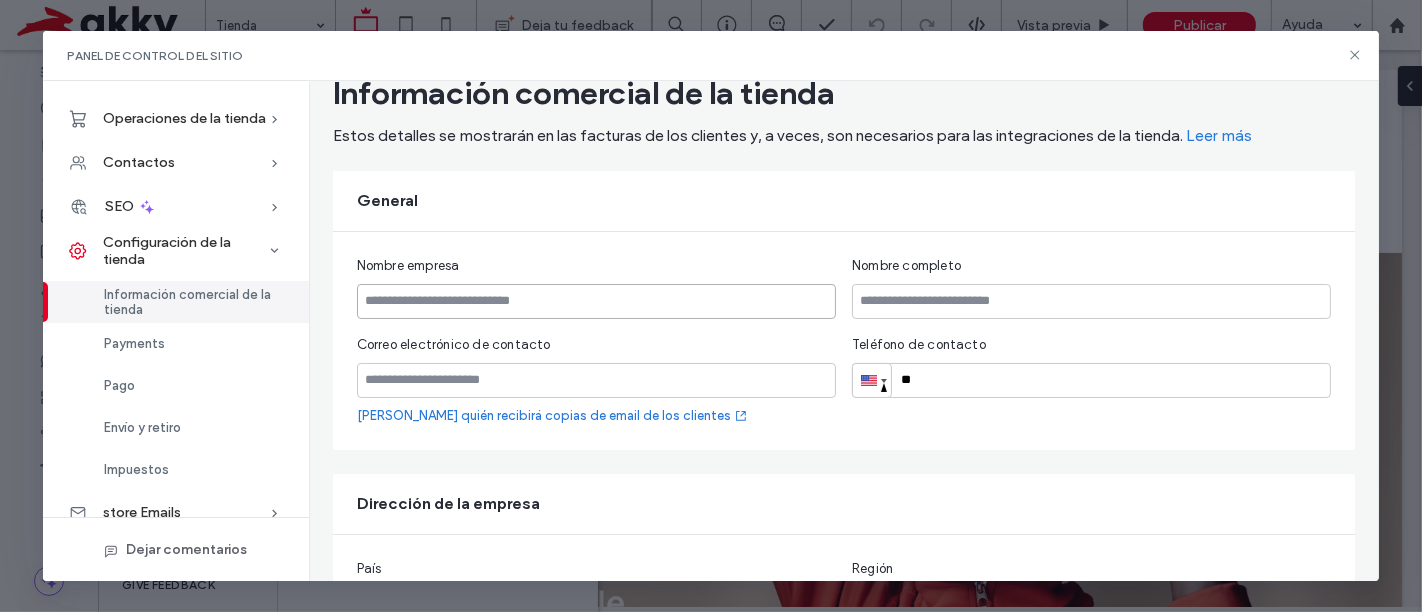 scroll, scrollTop: 111, scrollLeft: 0, axis: vertical 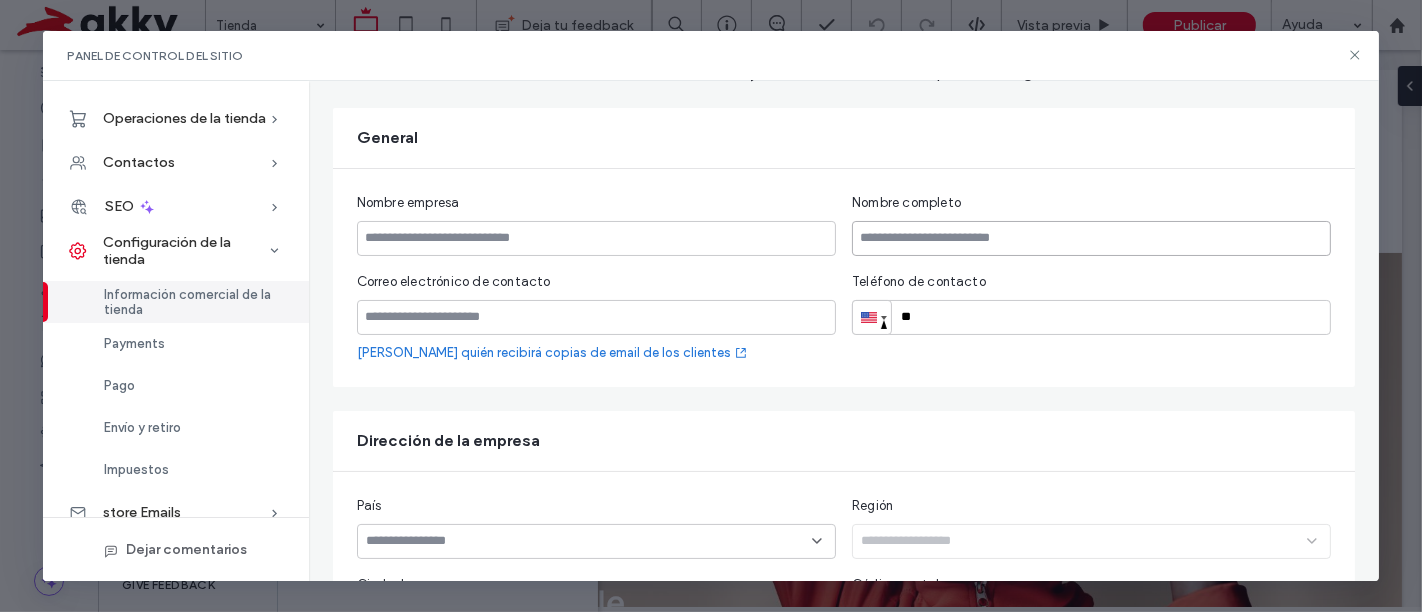click at bounding box center [1091, 238] 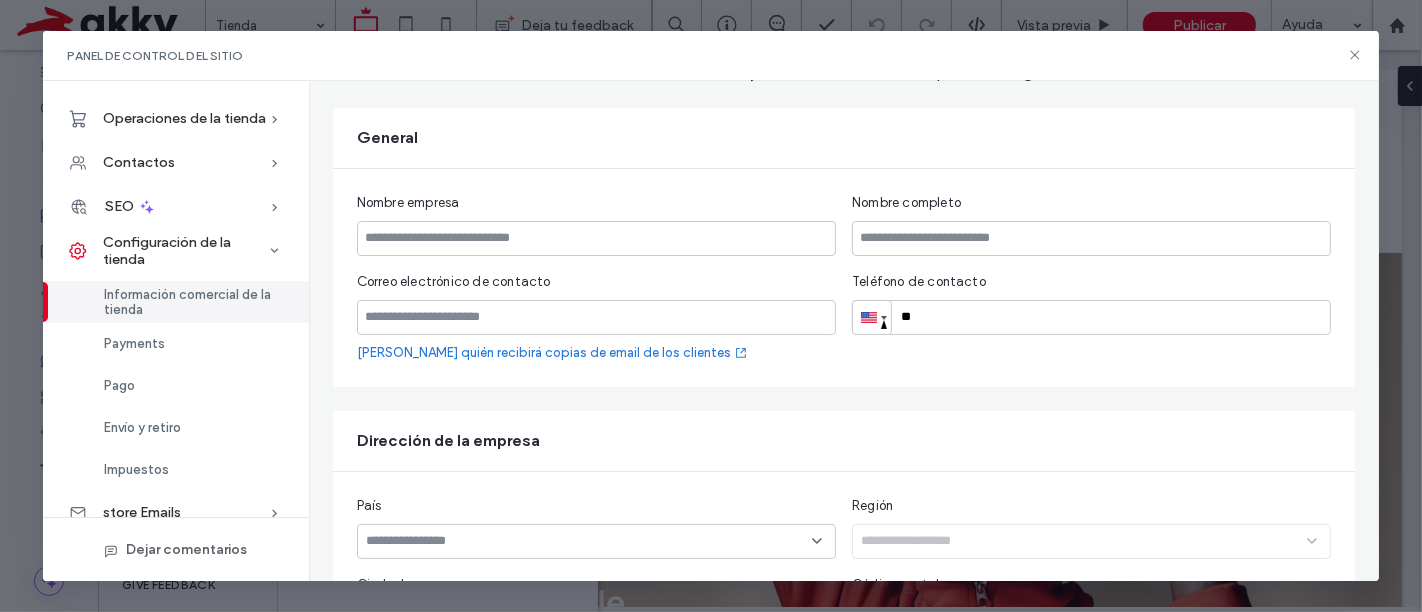 click on "Correo electrónico de contacto [PERSON_NAME] quién recibirá copias de email de los clientes" at bounding box center (596, 317) 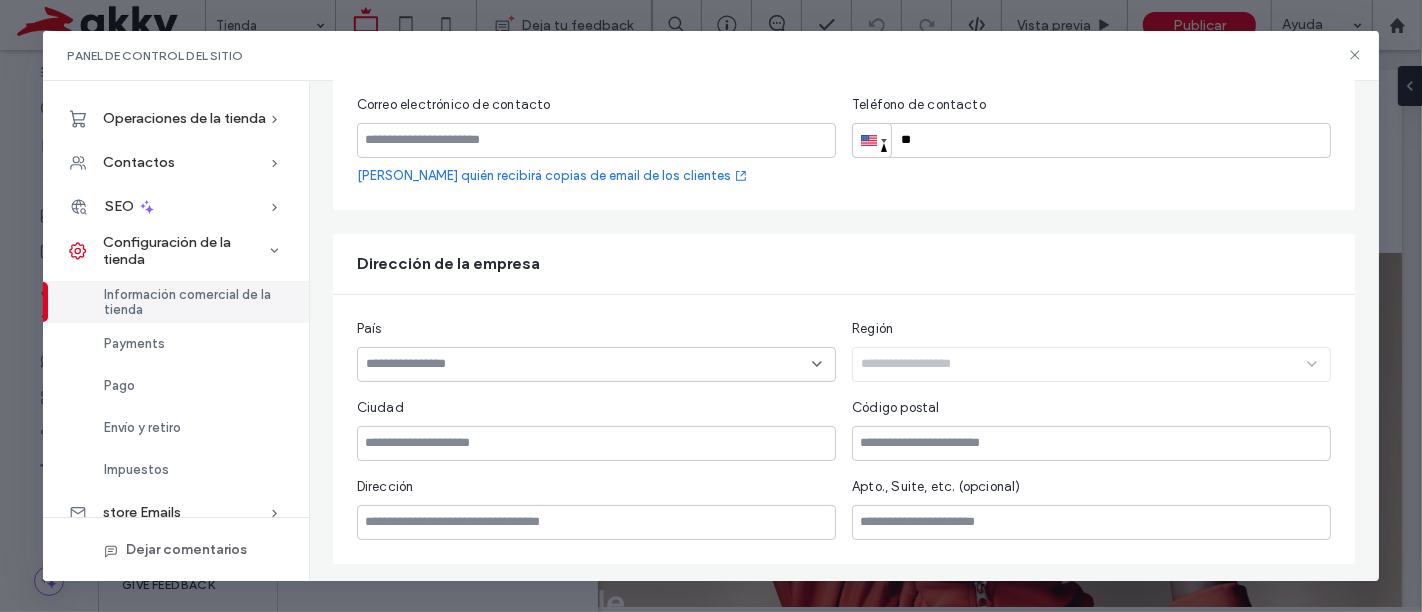 scroll, scrollTop: 333, scrollLeft: 0, axis: vertical 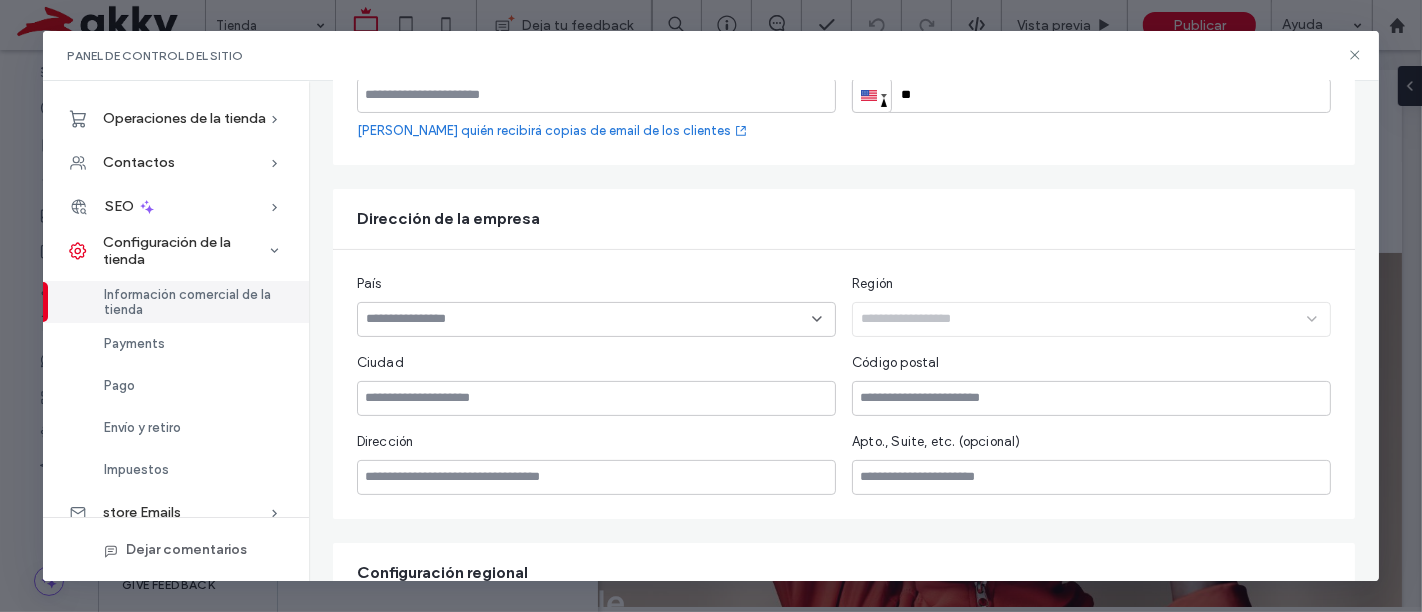 click at bounding box center [589, 319] 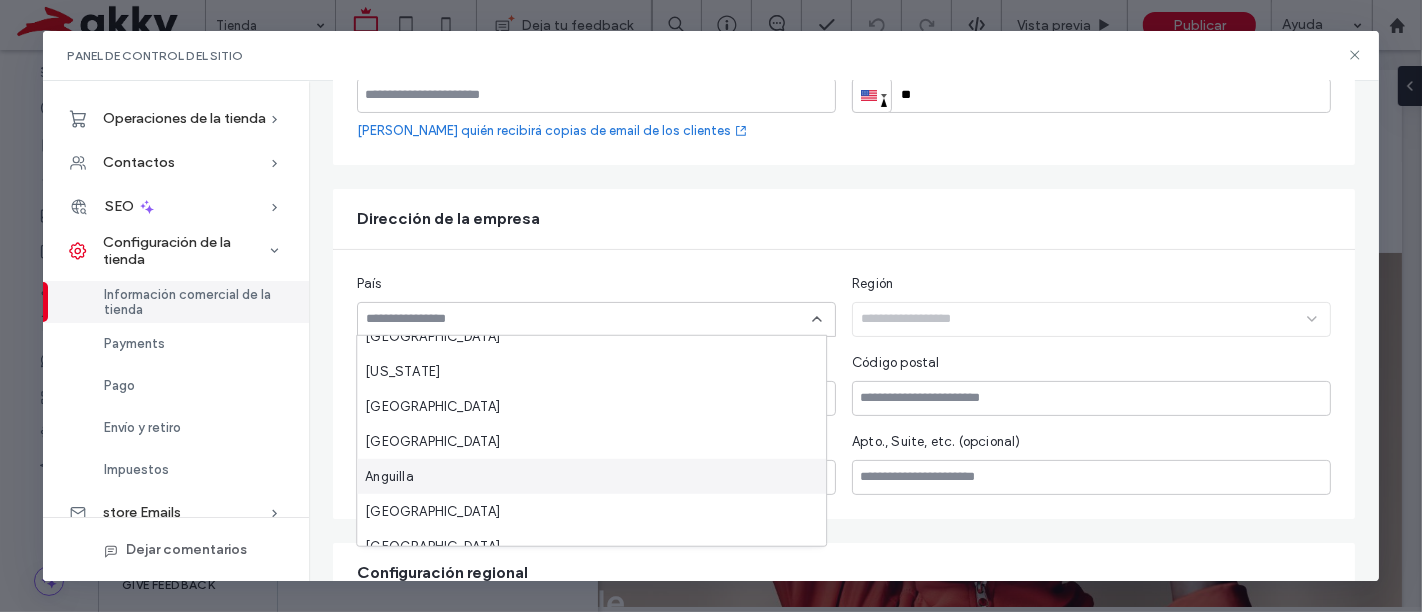 scroll, scrollTop: 222, scrollLeft: 0, axis: vertical 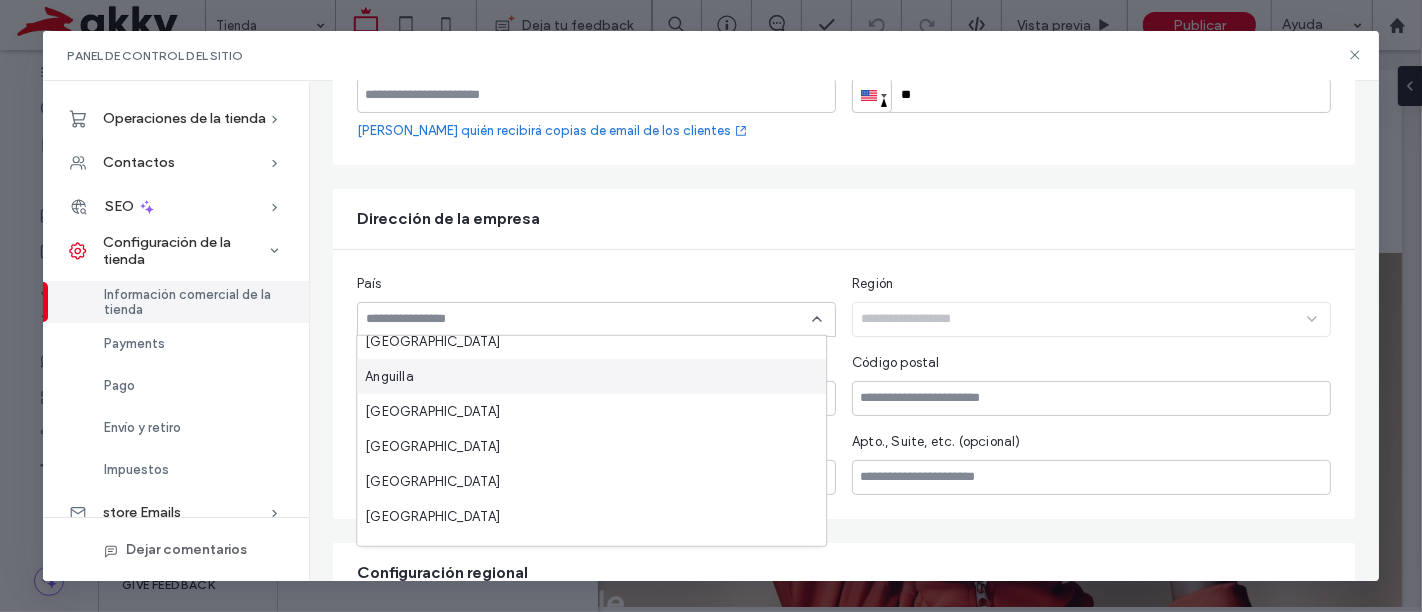 click on "Información comercial de la tienda Estos detalles se mostrarán en las facturas de los clientes y, a veces, son necesarios para las integraciones de la tienda.    Leer más General Nombre empresa Nombre completo Correo electrónico de contacto Elija quién recibirá copias de email de los clientes Teléfono de contacto Phone ** Dirección de la empresa País Región Ciudad Código postal Dirección Apto., Suite, etc. (opcional) Configuración regional Divisa admitida USD - US Dollar Sistema de unidades Métrico (kg, cm)" at bounding box center [844, 247] 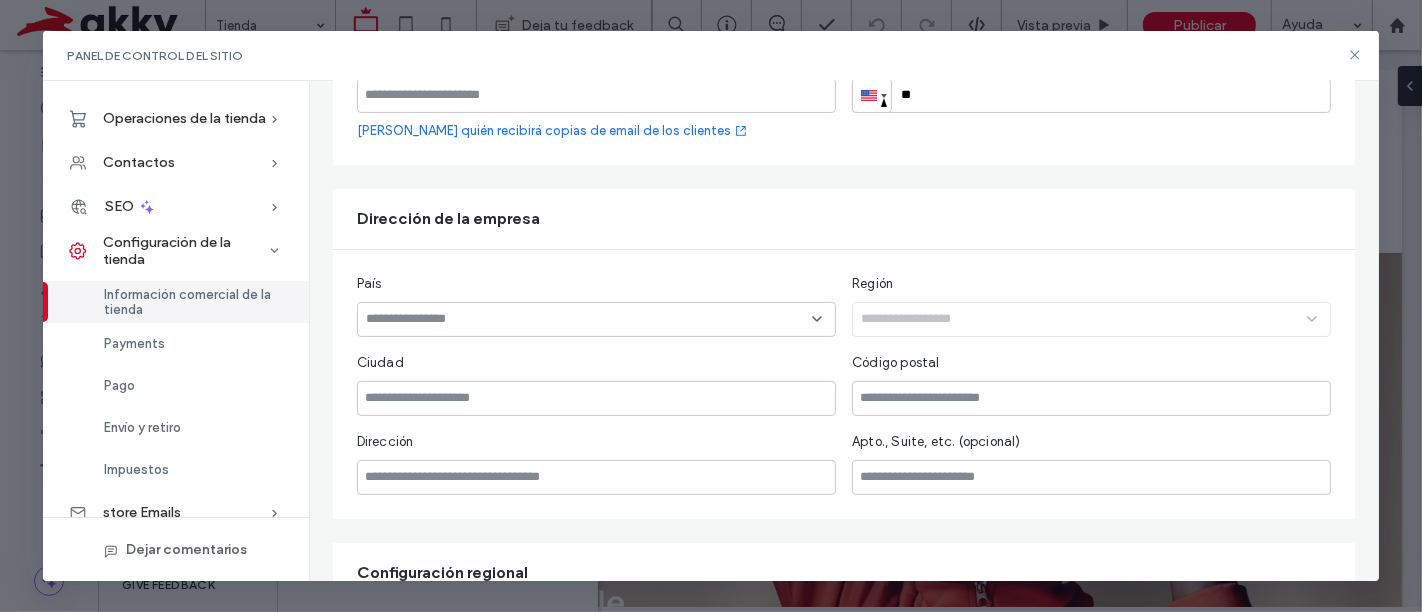 click at bounding box center (589, 319) 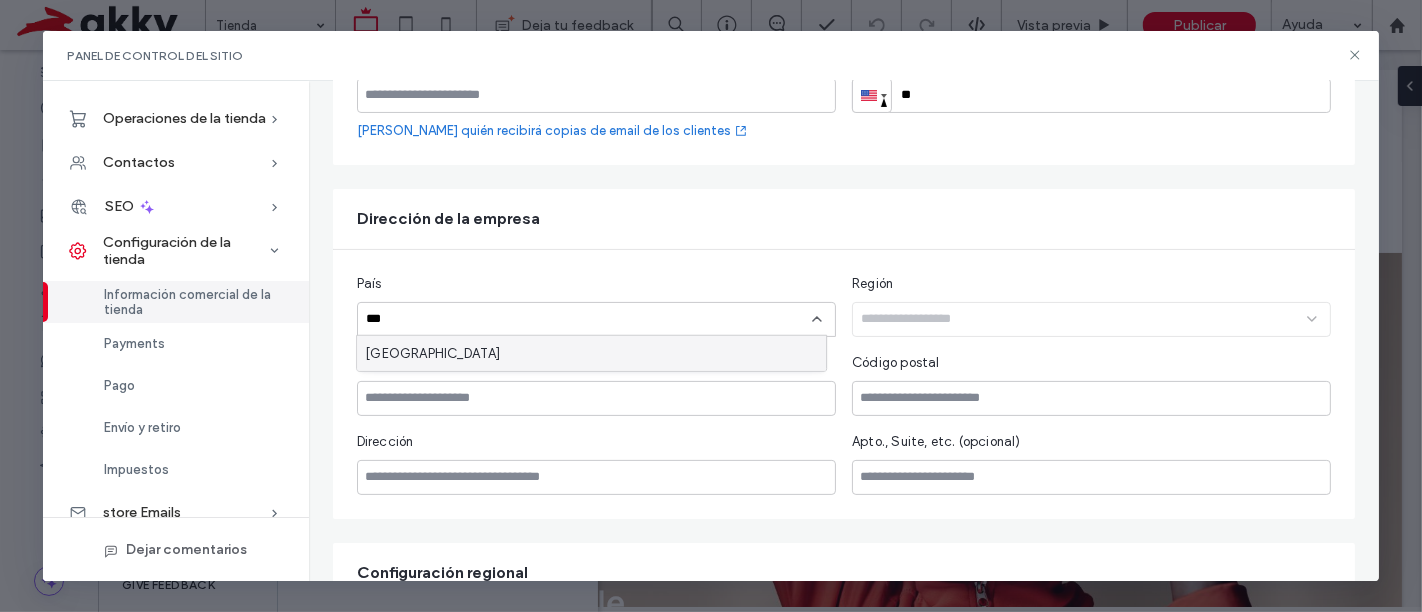 type on "***" 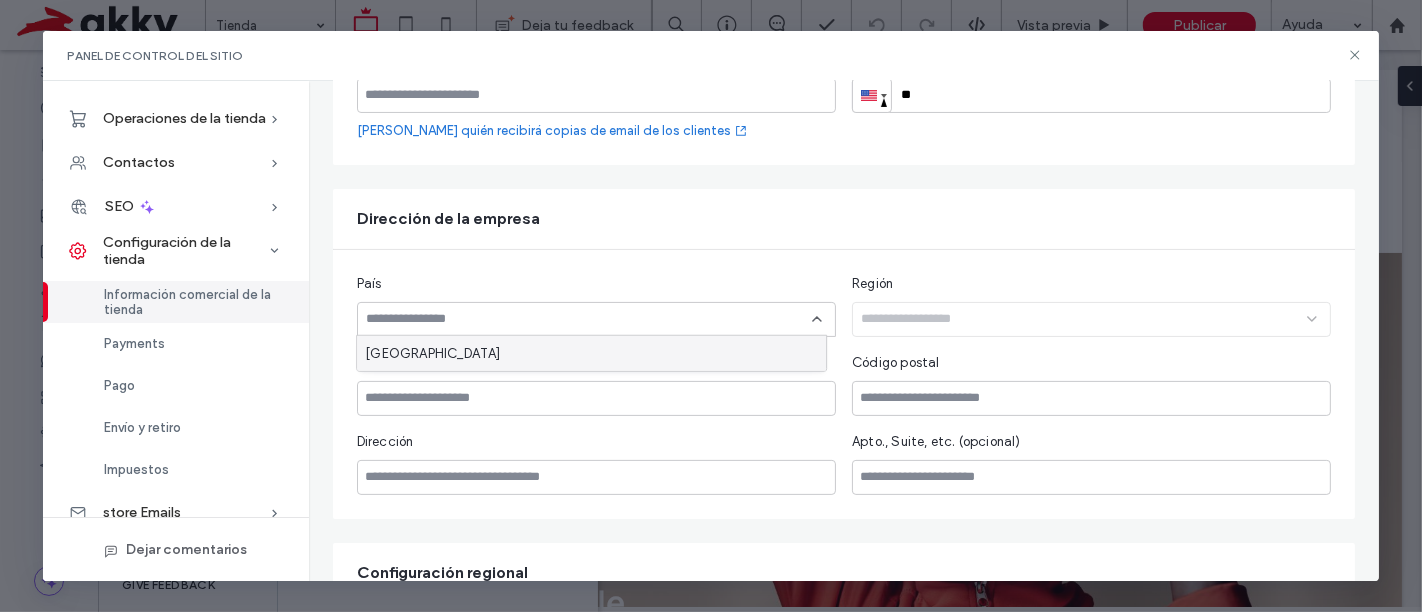 scroll, scrollTop: 355, scrollLeft: 0, axis: vertical 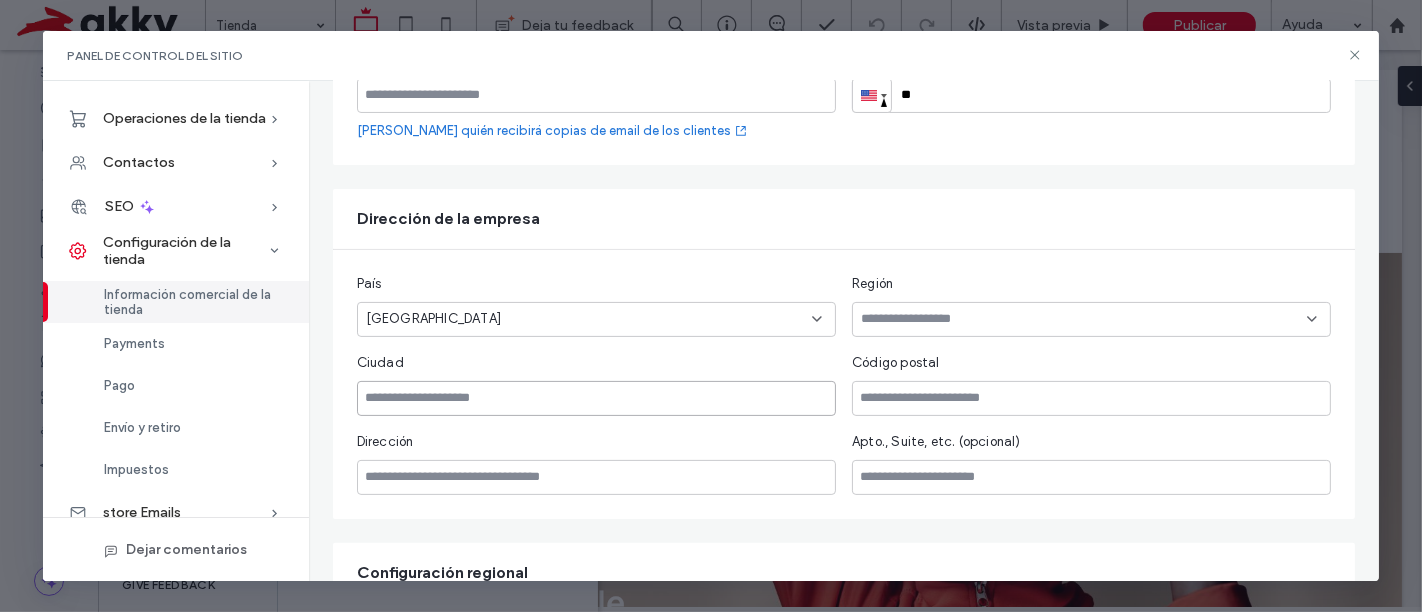 click at bounding box center (596, 398) 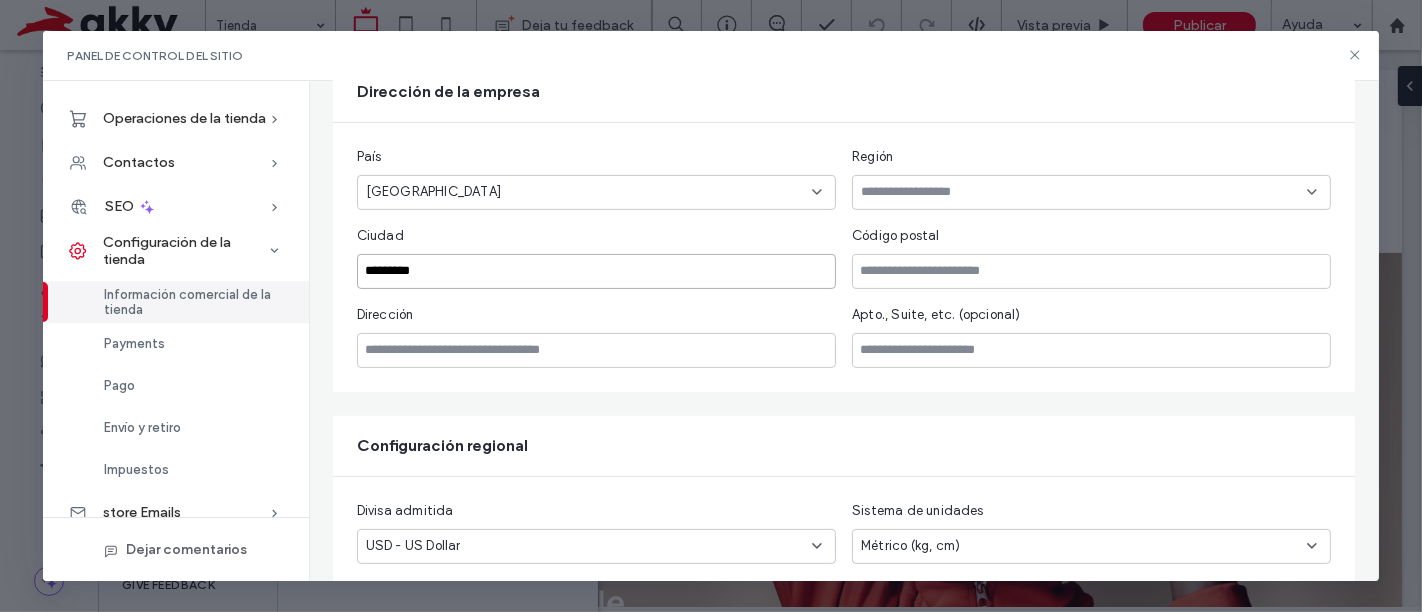 scroll, scrollTop: 486, scrollLeft: 0, axis: vertical 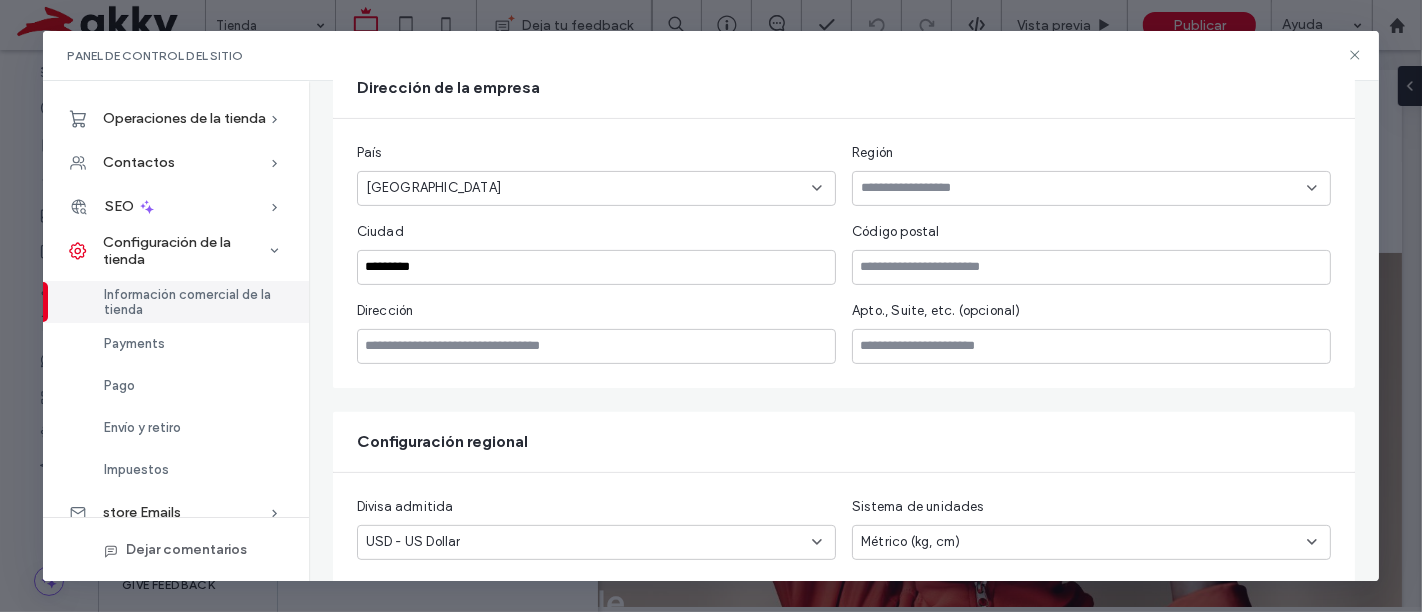 click on "USD - US Dollar" at bounding box center [584, 542] 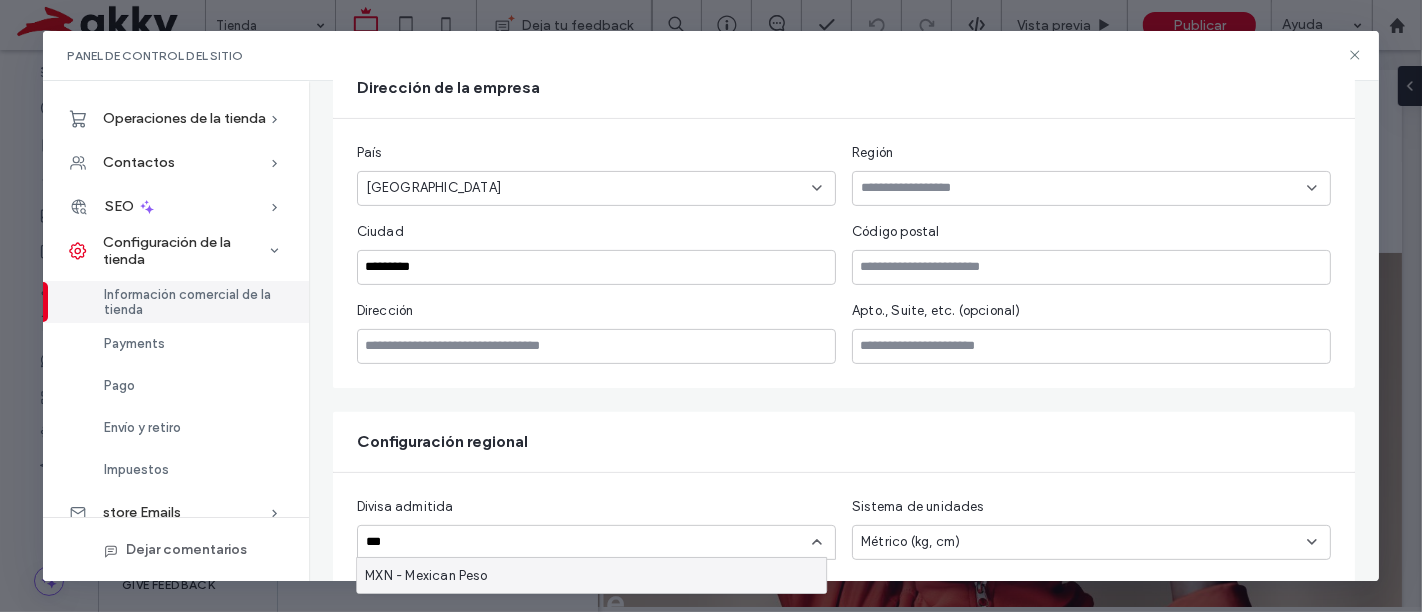 type on "***" 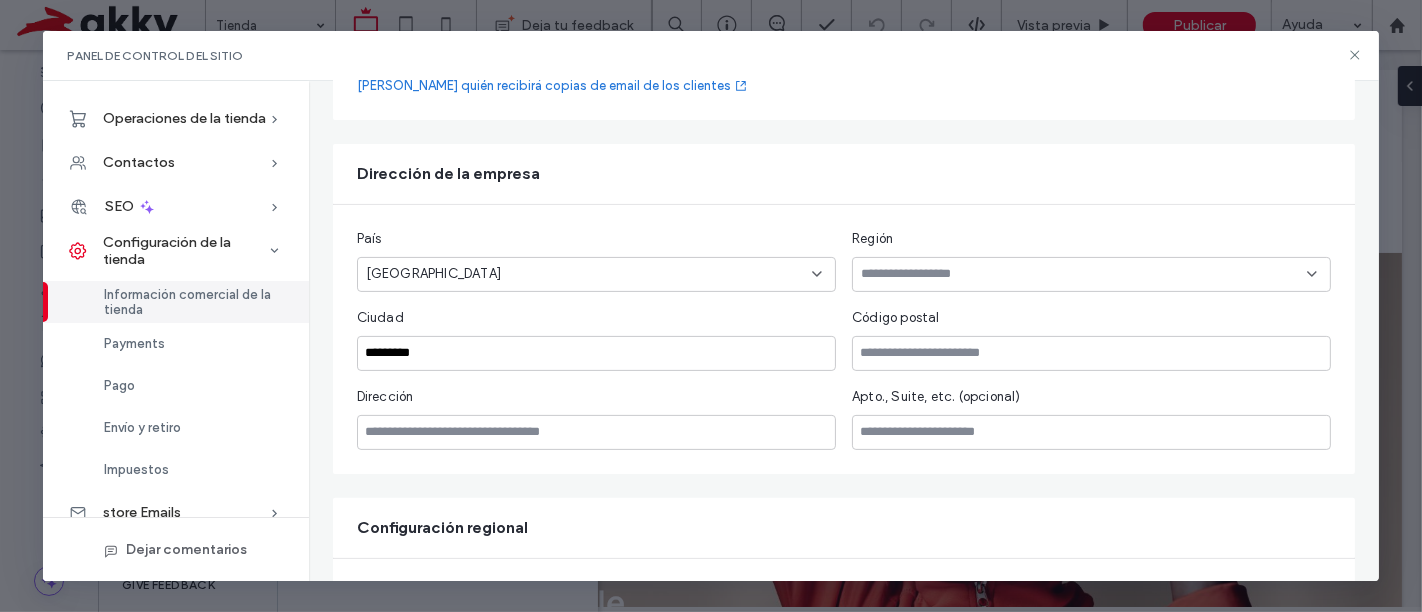 scroll, scrollTop: 264, scrollLeft: 0, axis: vertical 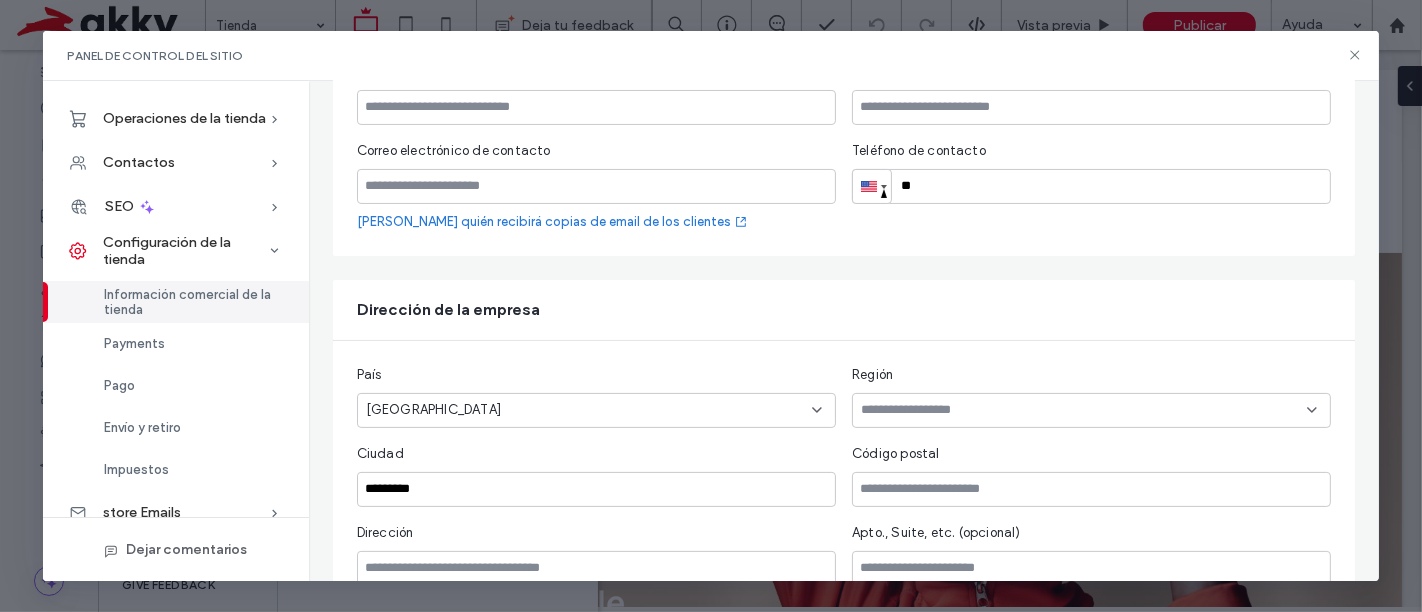 click at bounding box center (1091, 410) 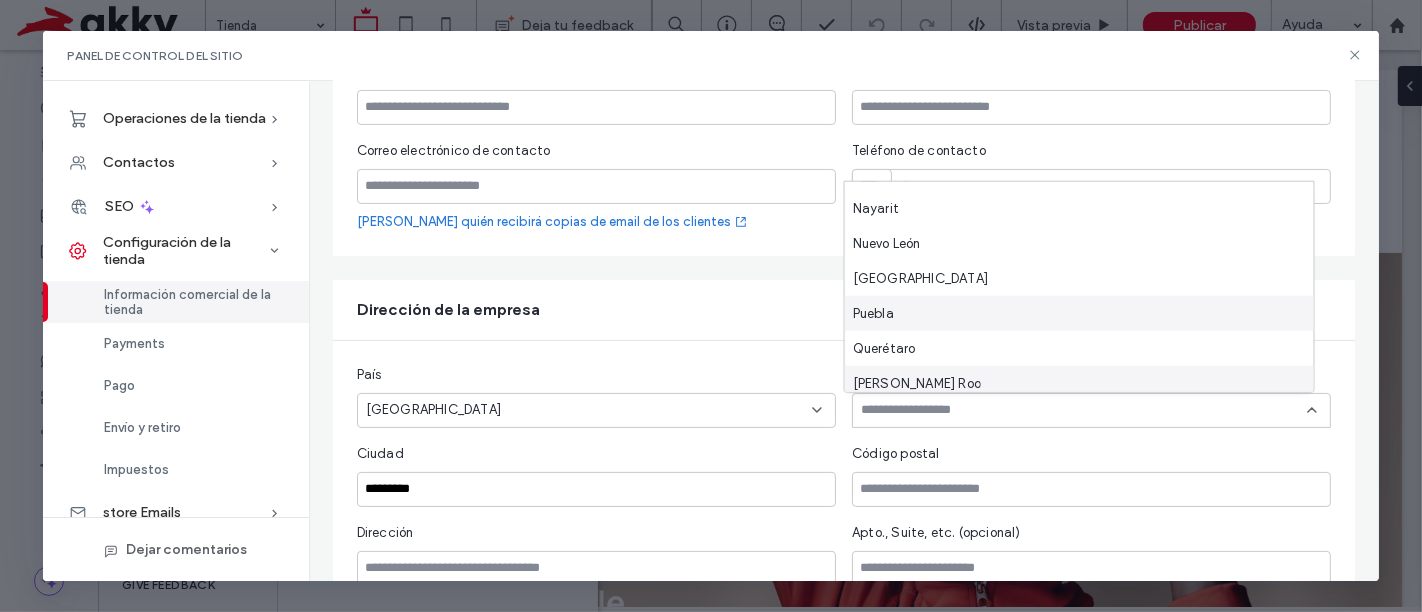 scroll, scrollTop: 555, scrollLeft: 0, axis: vertical 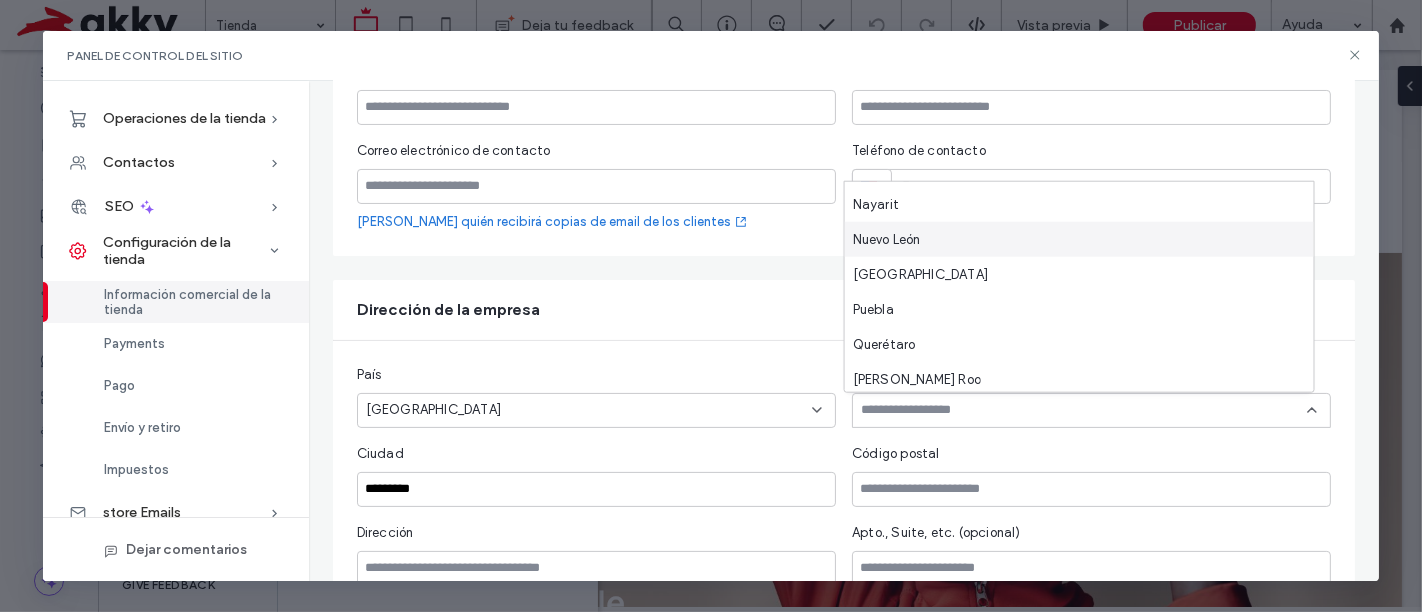 drag, startPoint x: 925, startPoint y: 244, endPoint x: 913, endPoint y: 266, distance: 25.059929 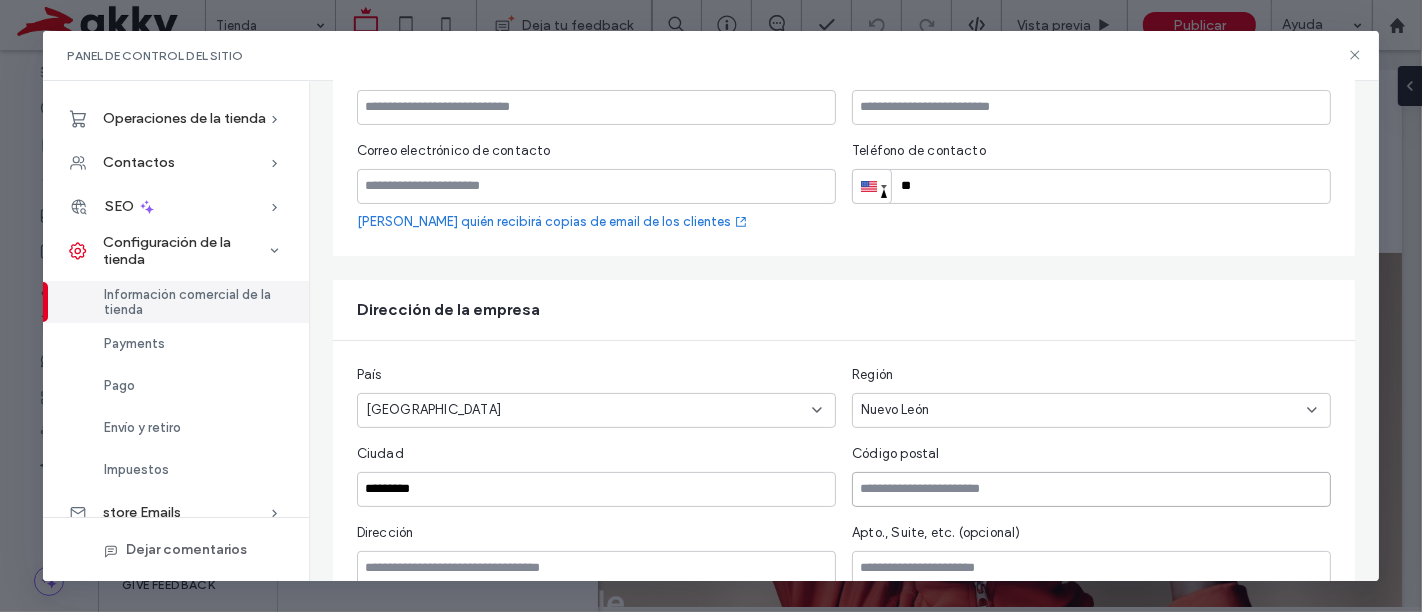 click at bounding box center [1091, 489] 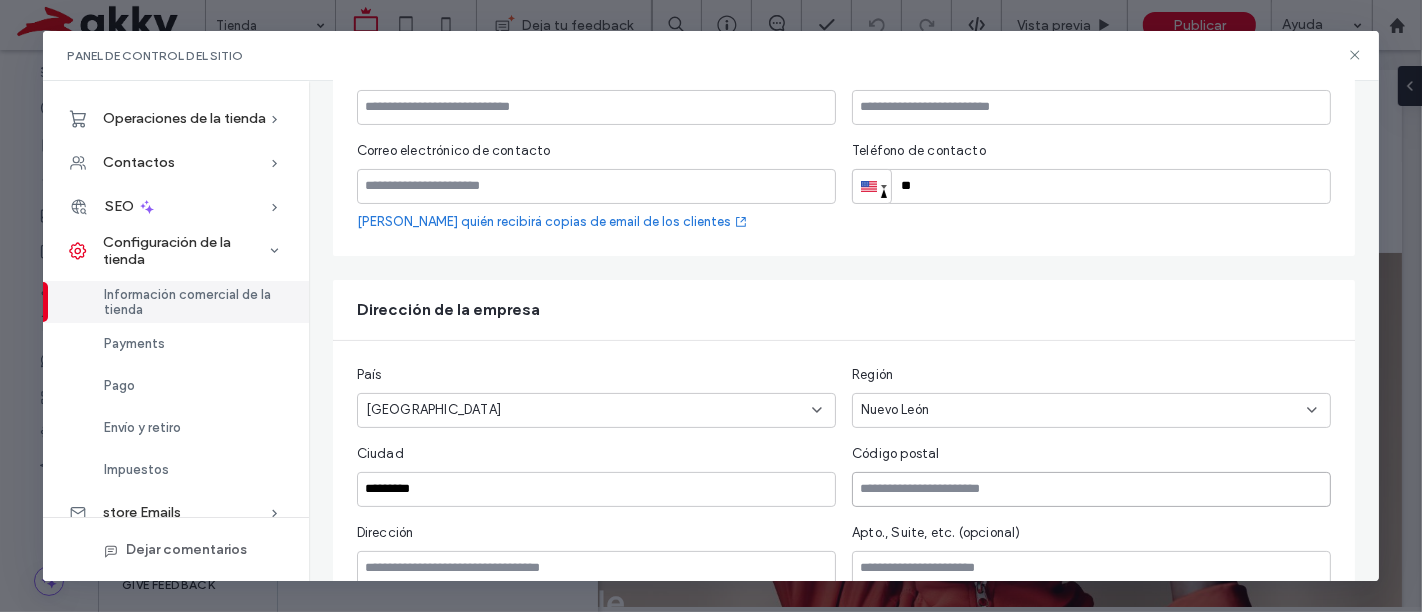 type on "*****" 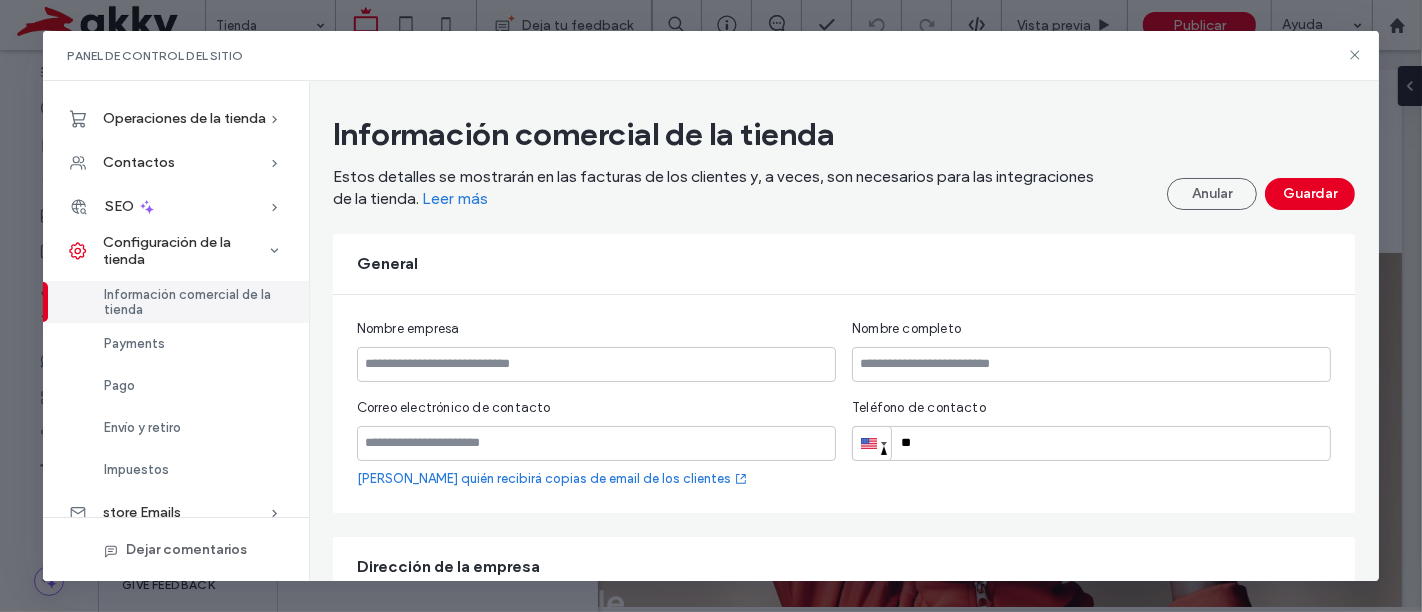 scroll, scrollTop: 0, scrollLeft: 0, axis: both 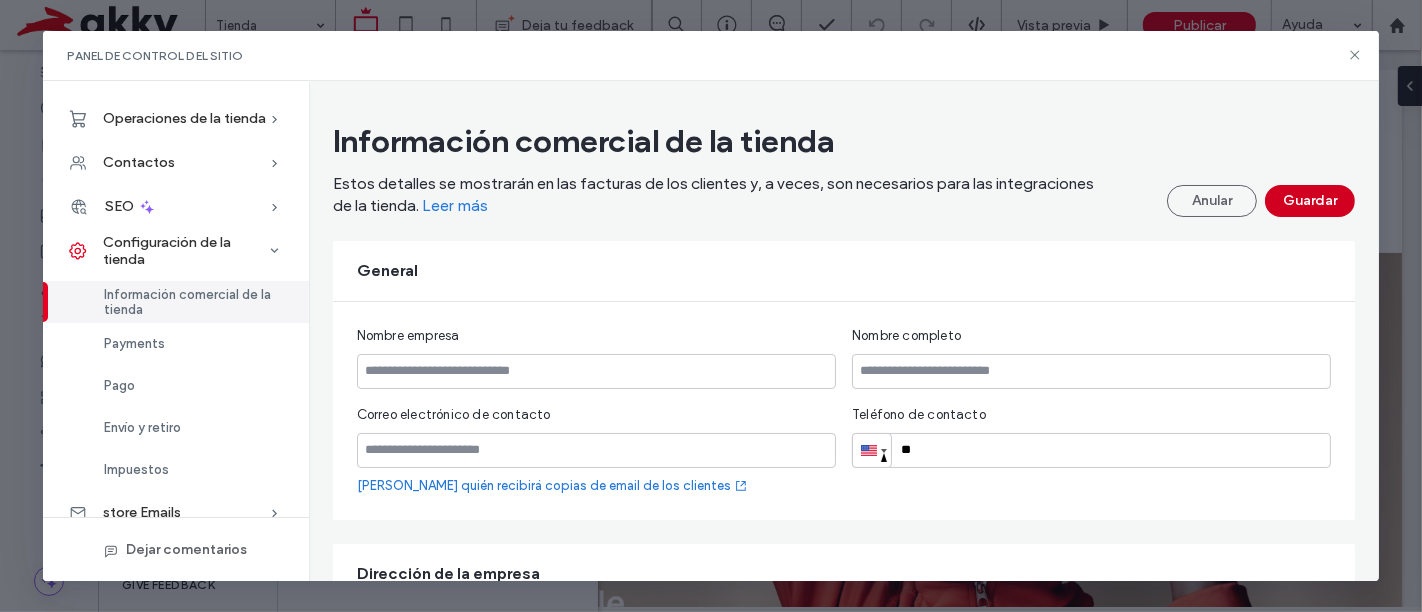 drag, startPoint x: 1314, startPoint y: 195, endPoint x: 668, endPoint y: 302, distance: 654.8015 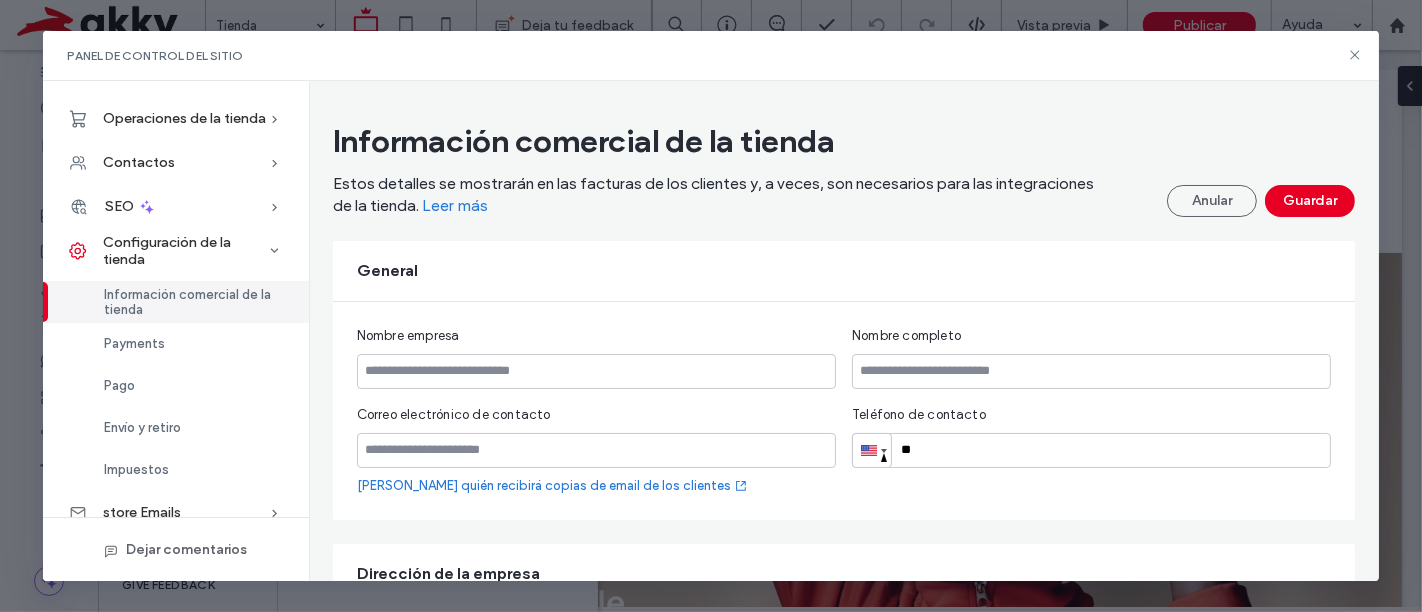 click on "Guardar" at bounding box center [1310, 201] 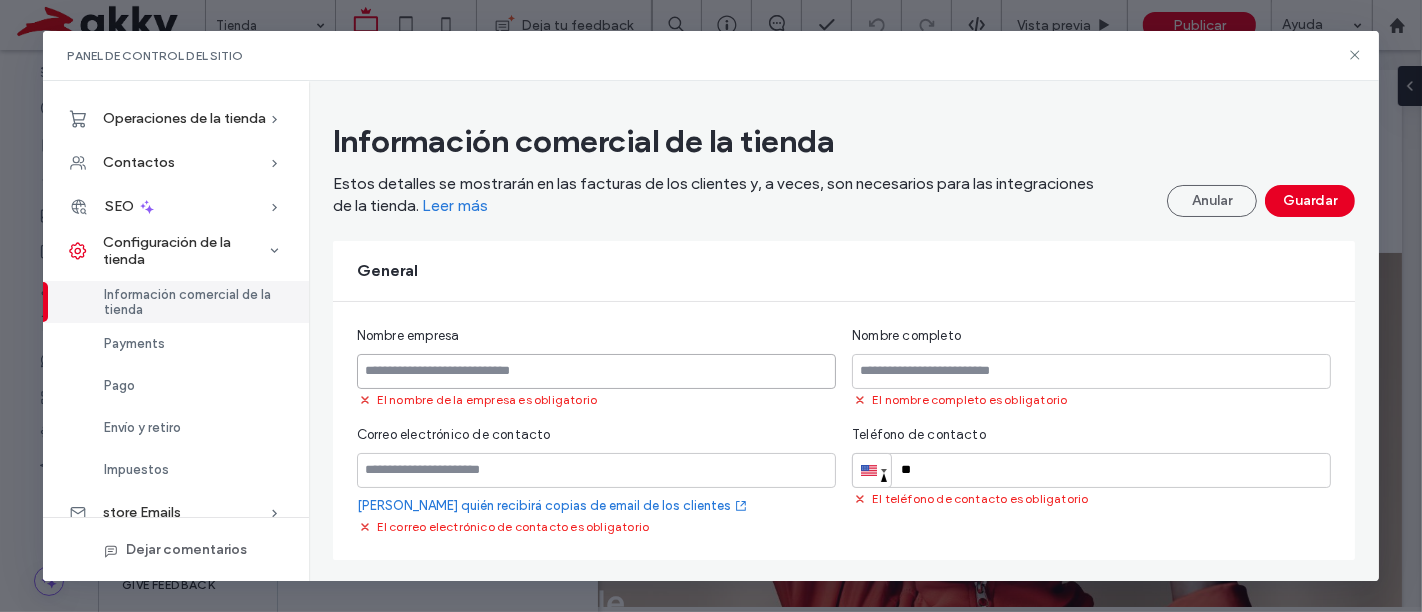 scroll, scrollTop: 111, scrollLeft: 0, axis: vertical 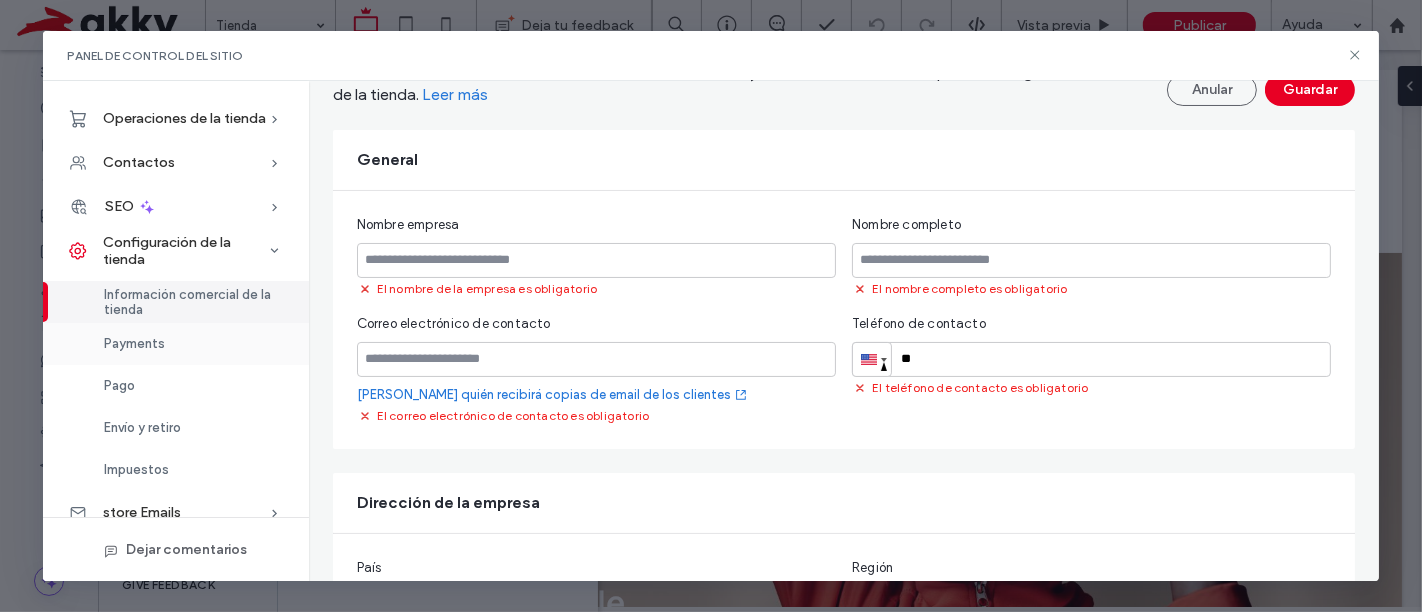 click on "Payments" at bounding box center (176, 344) 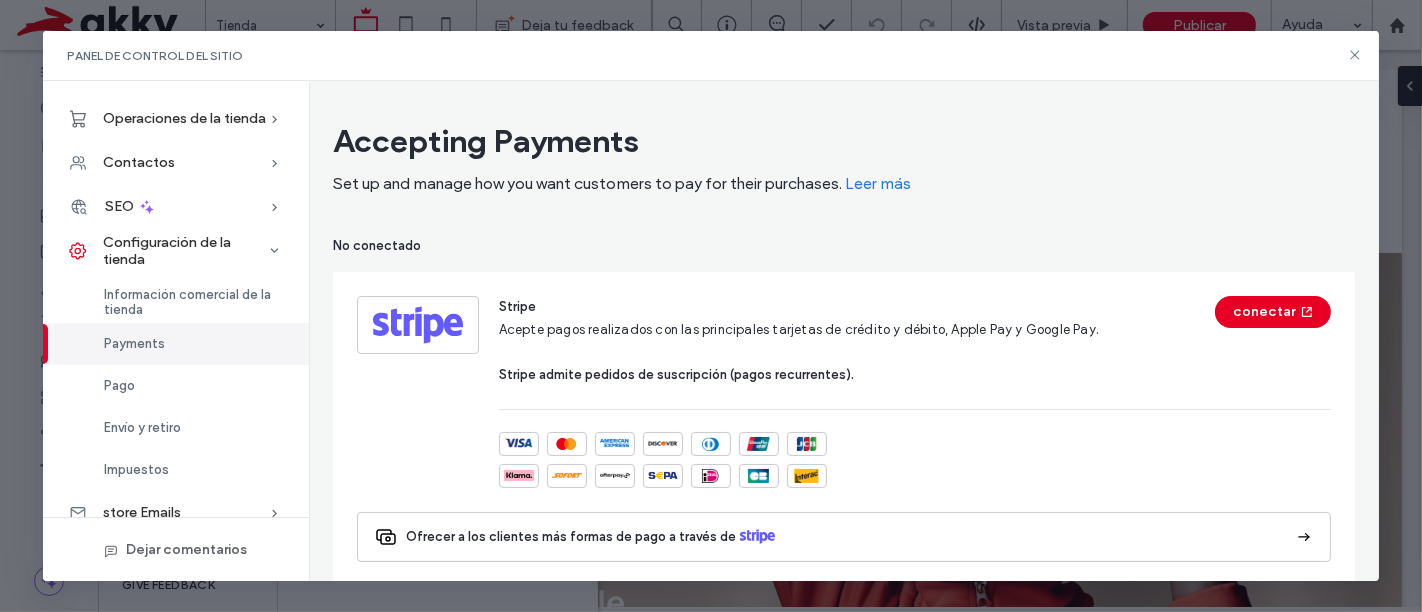 scroll, scrollTop: 111, scrollLeft: 0, axis: vertical 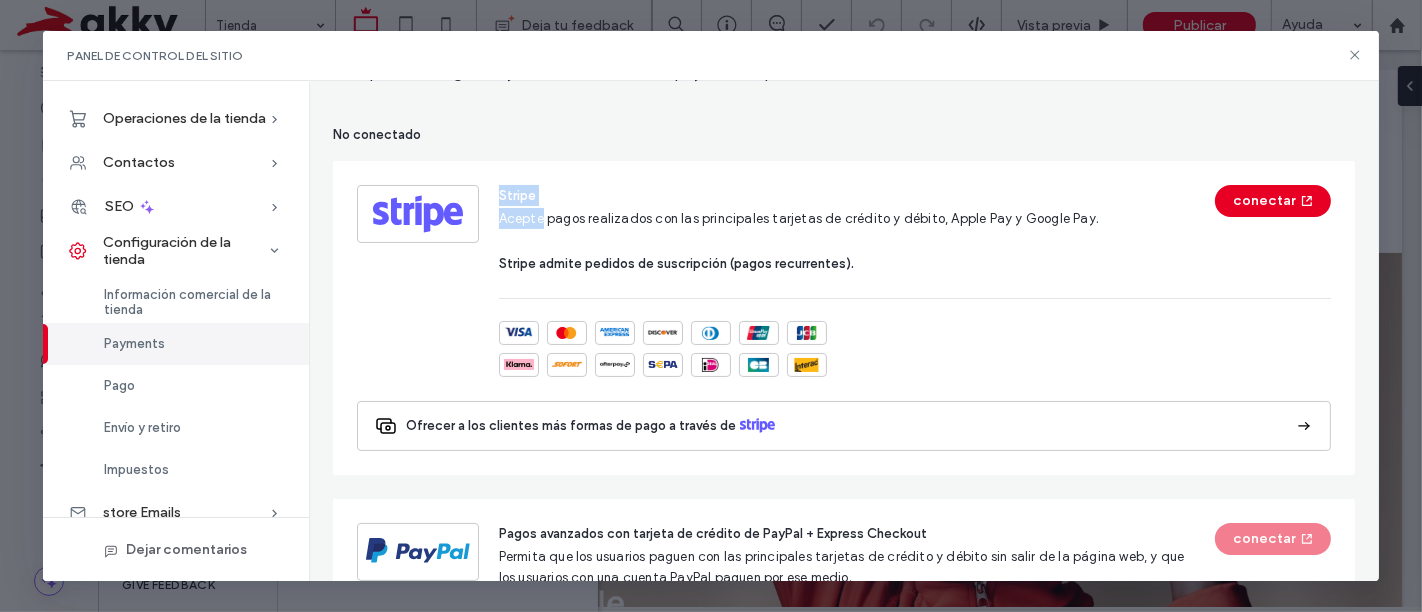 drag, startPoint x: 360, startPoint y: 202, endPoint x: 542, endPoint y: 209, distance: 182.13457 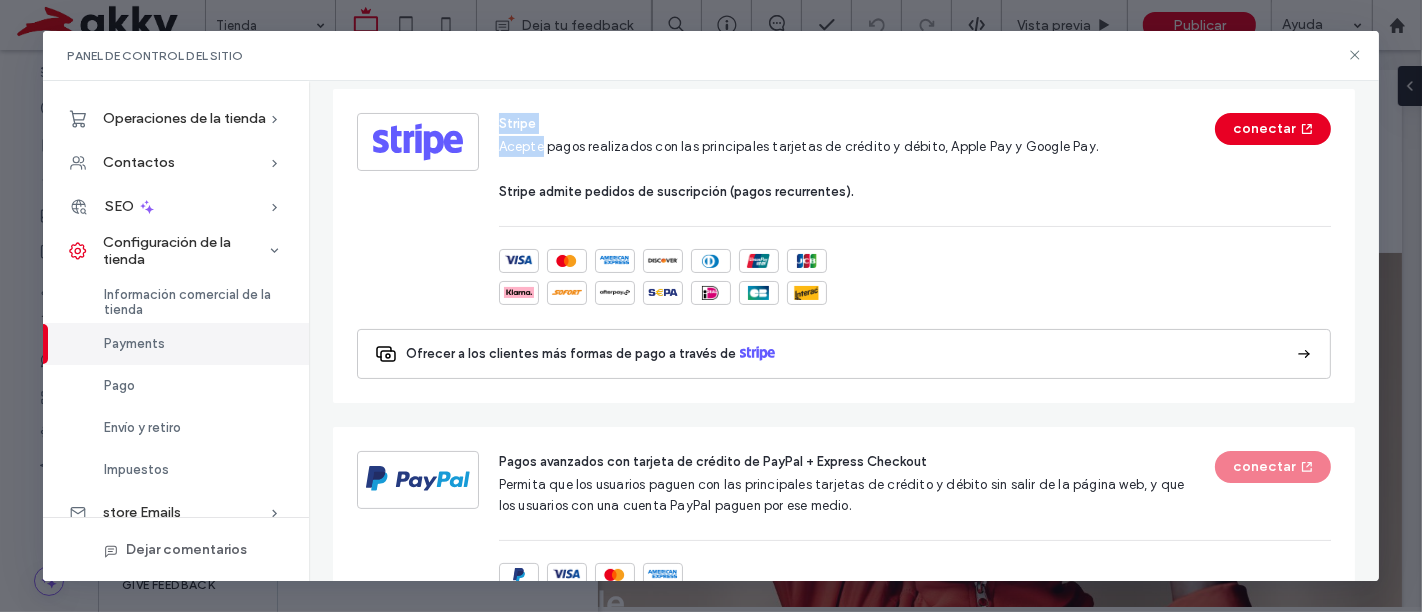 scroll, scrollTop: 333, scrollLeft: 0, axis: vertical 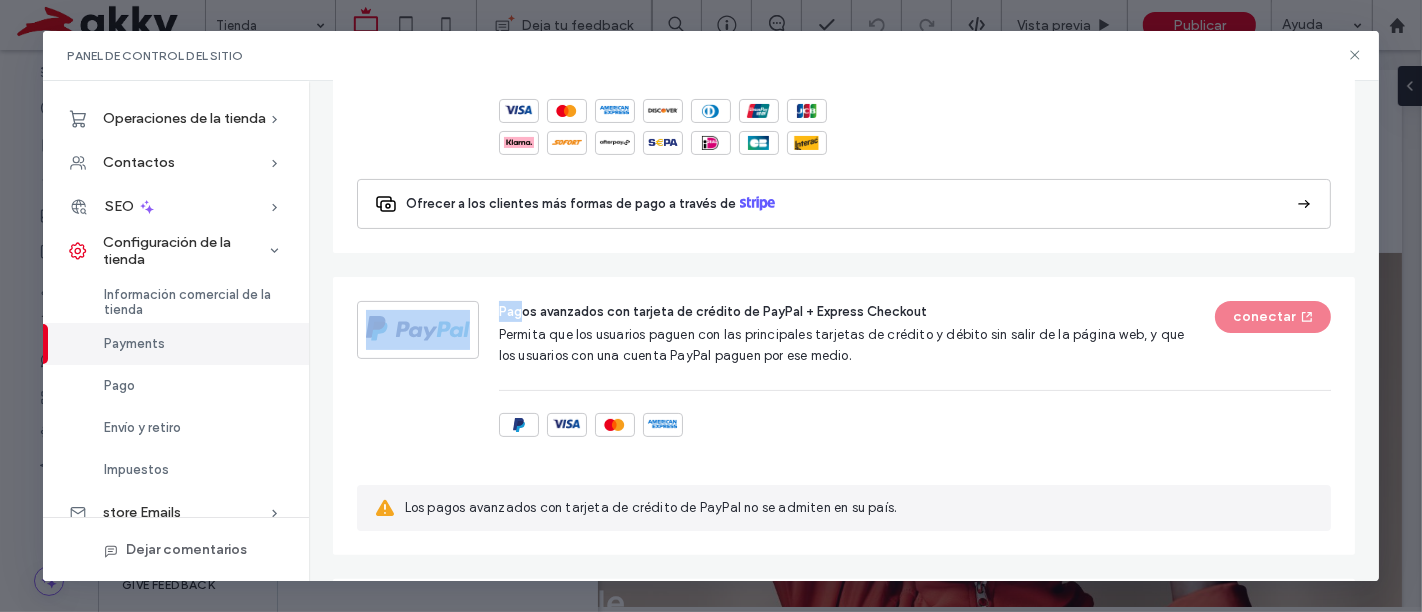 drag, startPoint x: 351, startPoint y: 302, endPoint x: 616, endPoint y: 324, distance: 265.91165 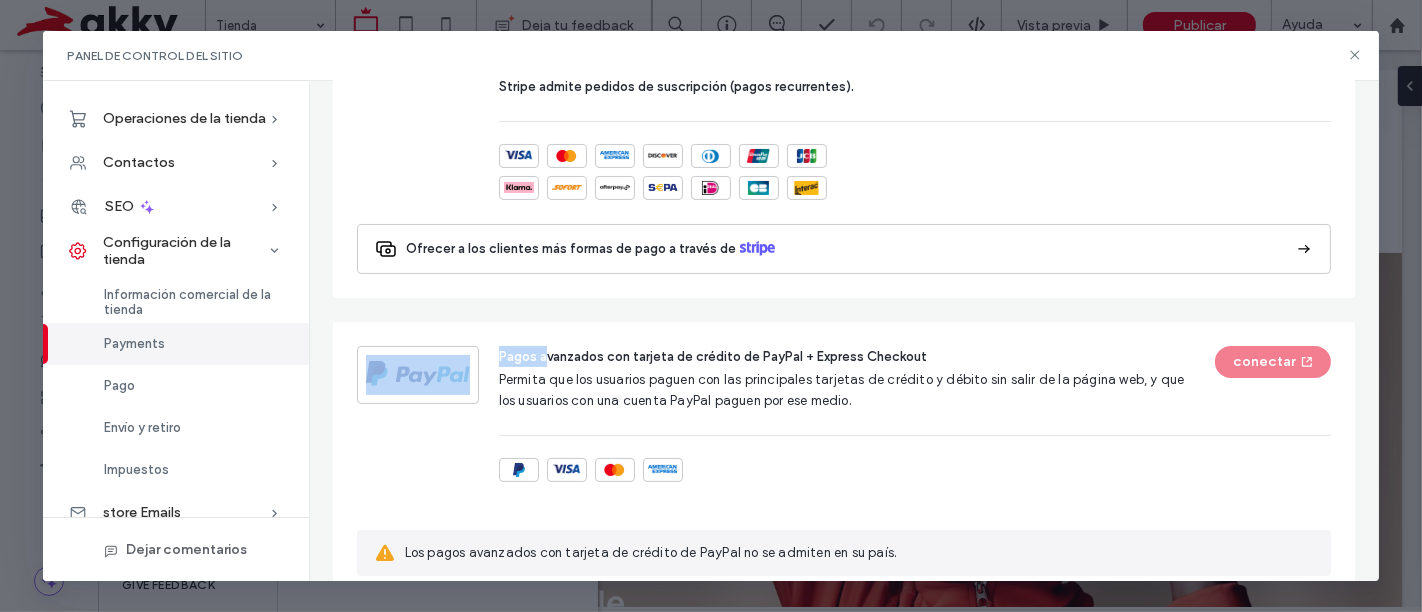 scroll, scrollTop: 222, scrollLeft: 0, axis: vertical 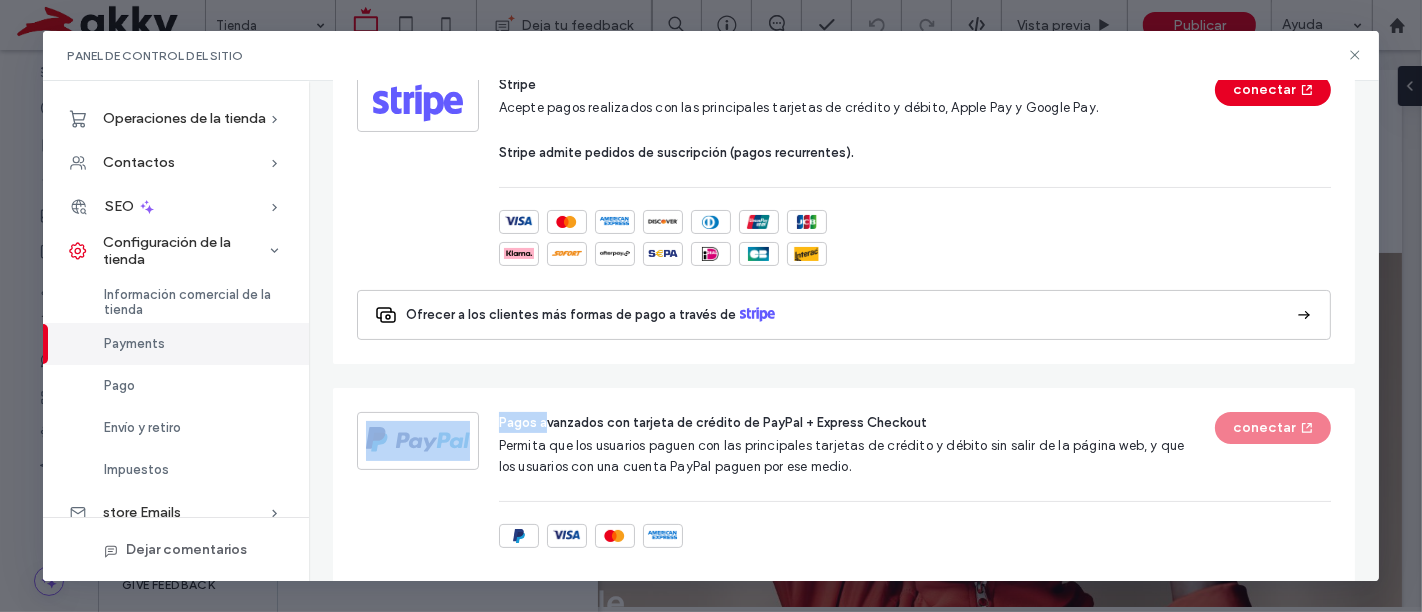 click on "Payments" at bounding box center [176, 344] 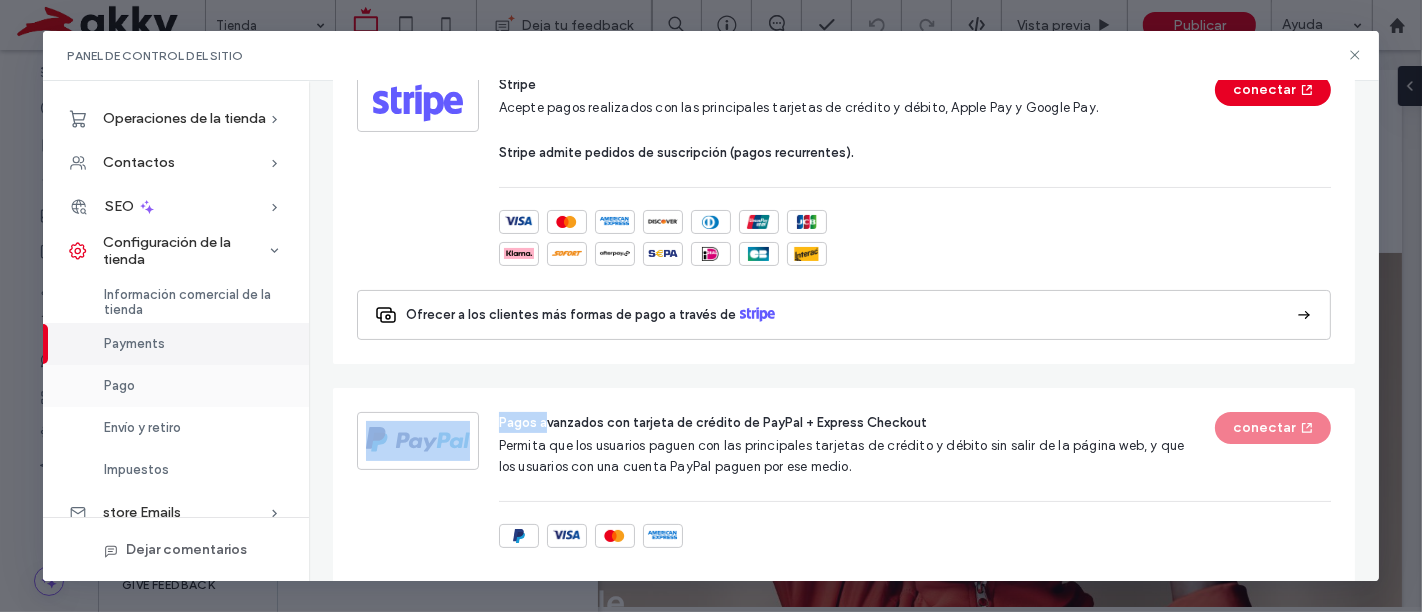 click on "Pago" at bounding box center [176, 386] 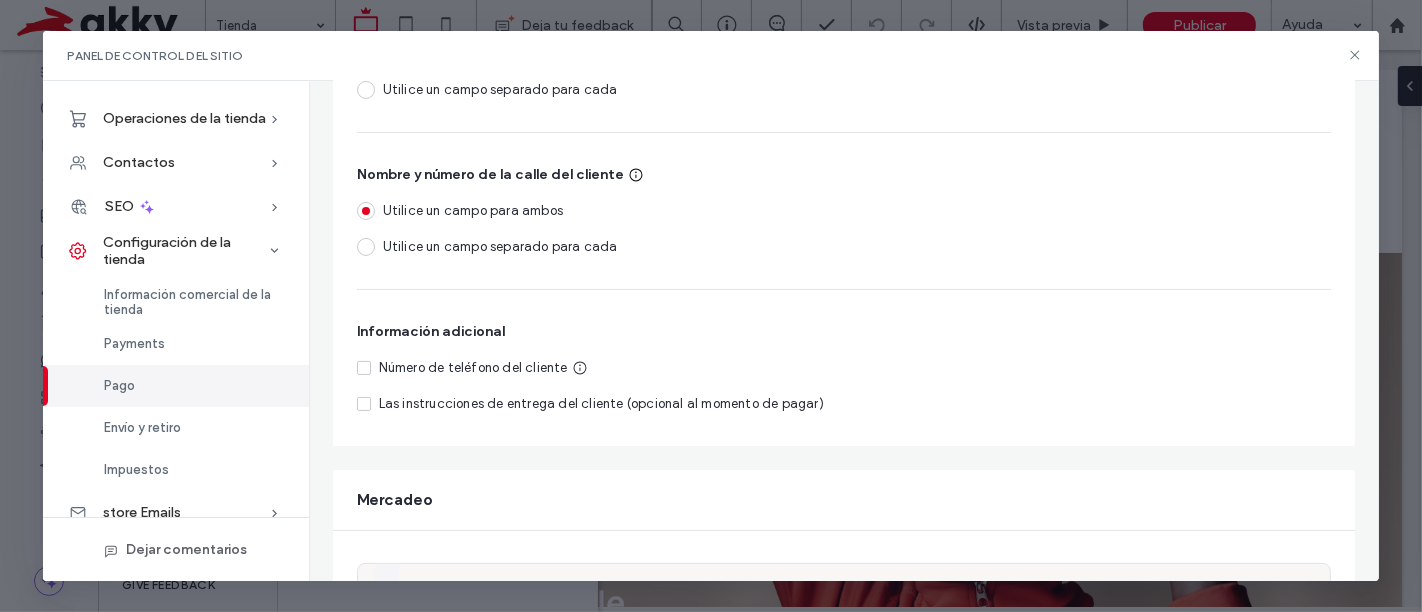 scroll, scrollTop: 333, scrollLeft: 0, axis: vertical 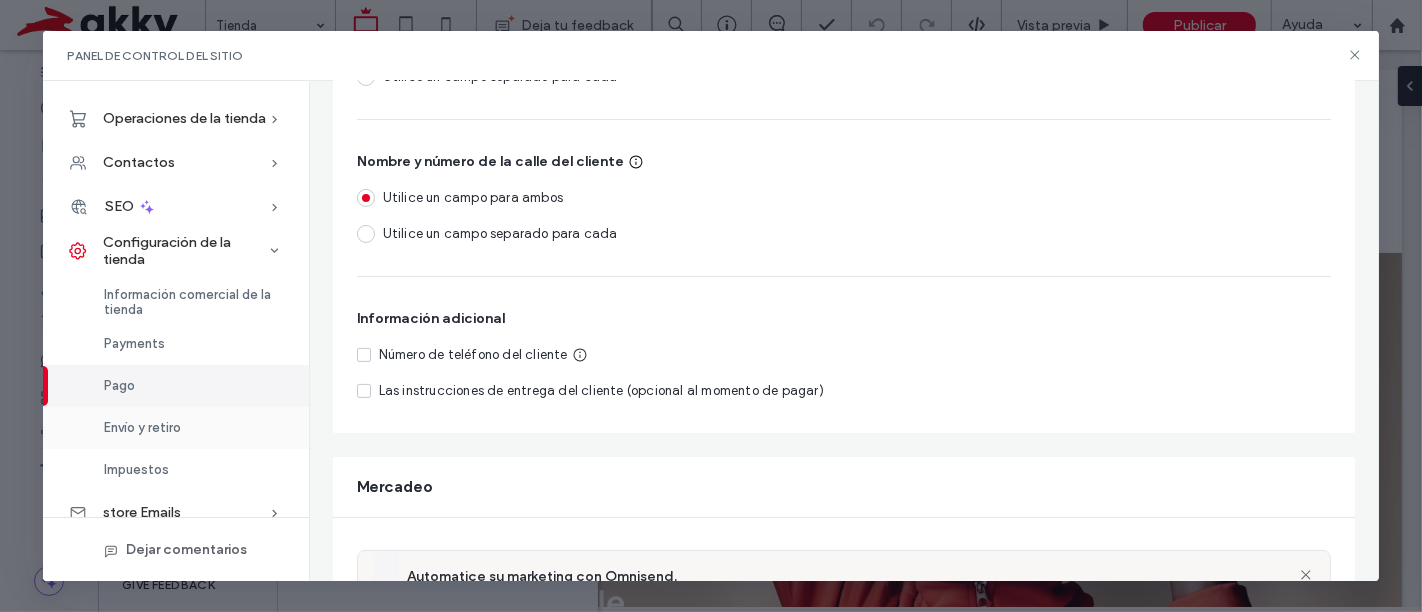 click on "Envío y retiro" at bounding box center (176, 428) 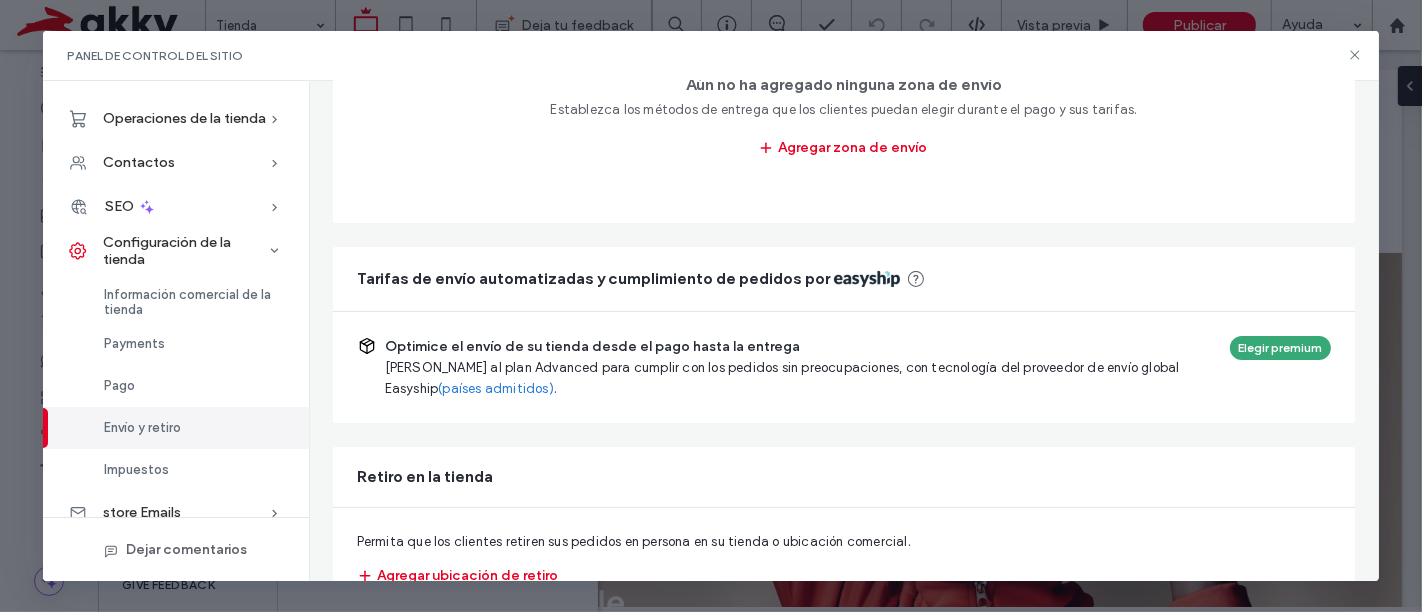 scroll, scrollTop: 428, scrollLeft: 0, axis: vertical 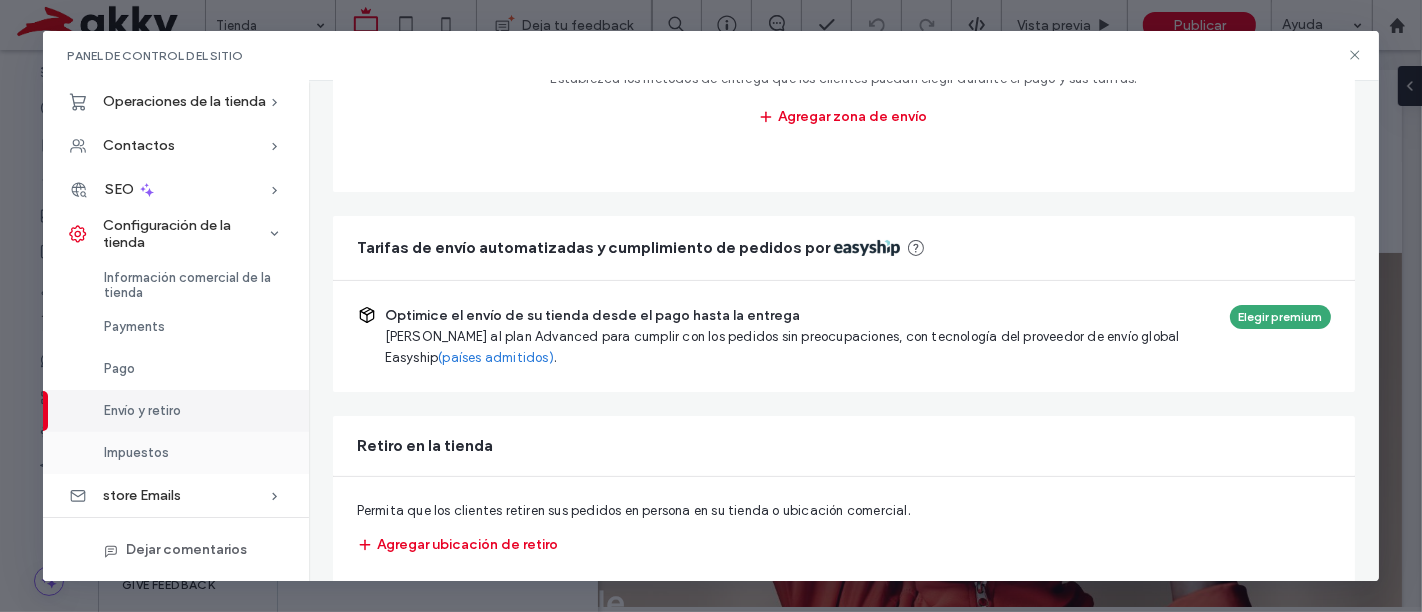 click on "Impuestos" at bounding box center (176, 453) 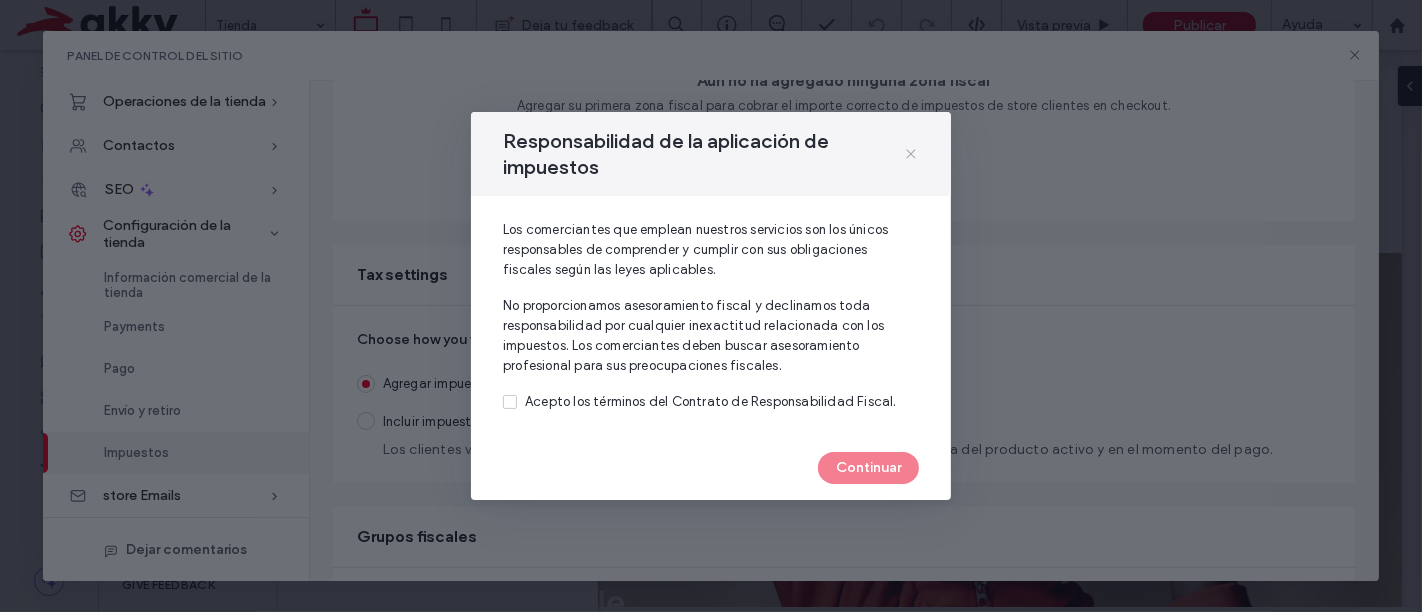 click 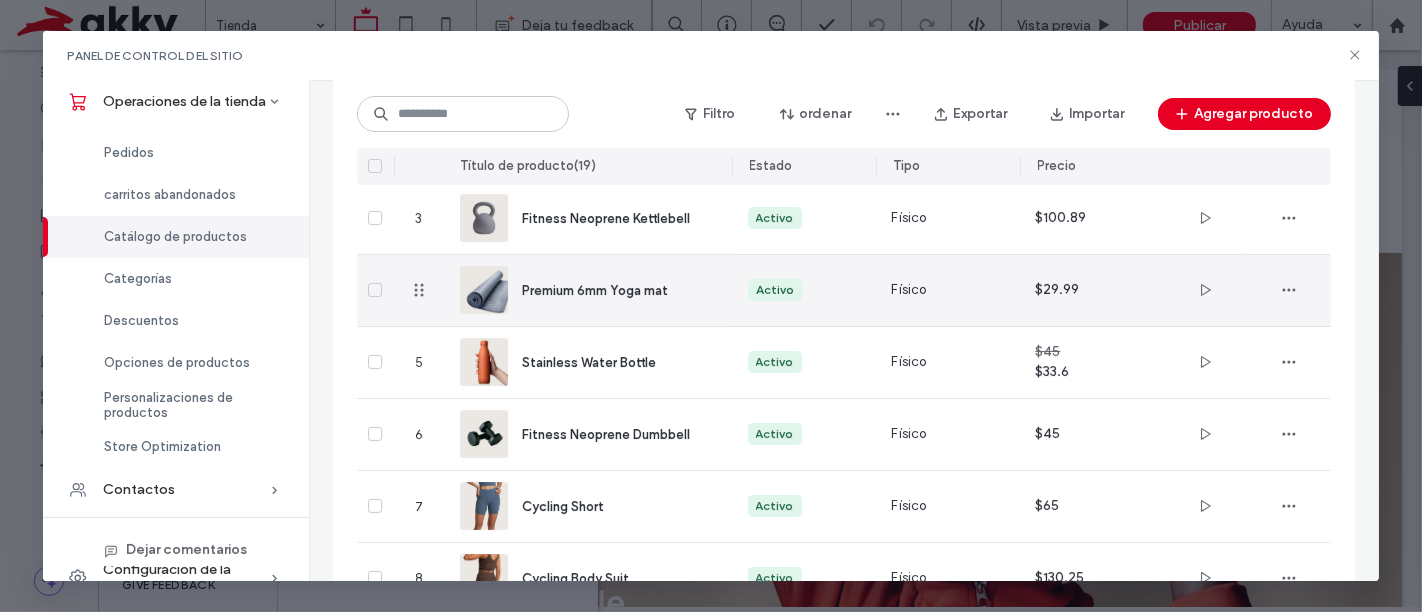 scroll, scrollTop: 311, scrollLeft: 0, axis: vertical 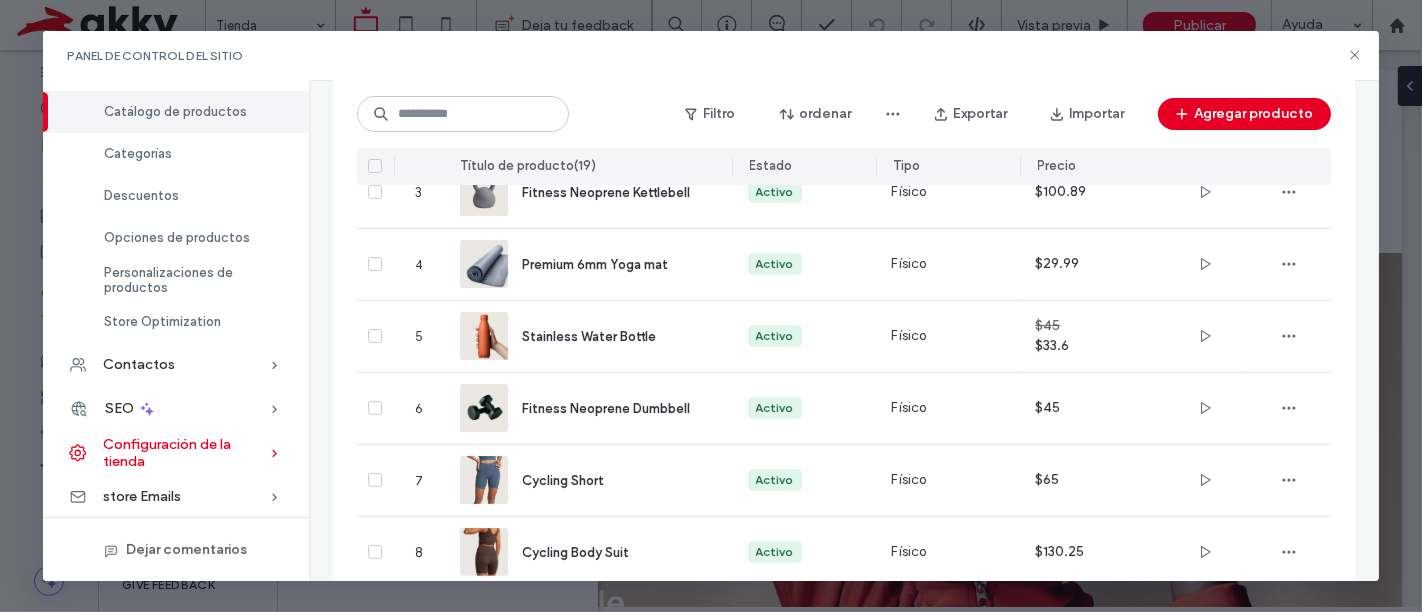 click on "Configuración de la tienda" at bounding box center [186, 453] 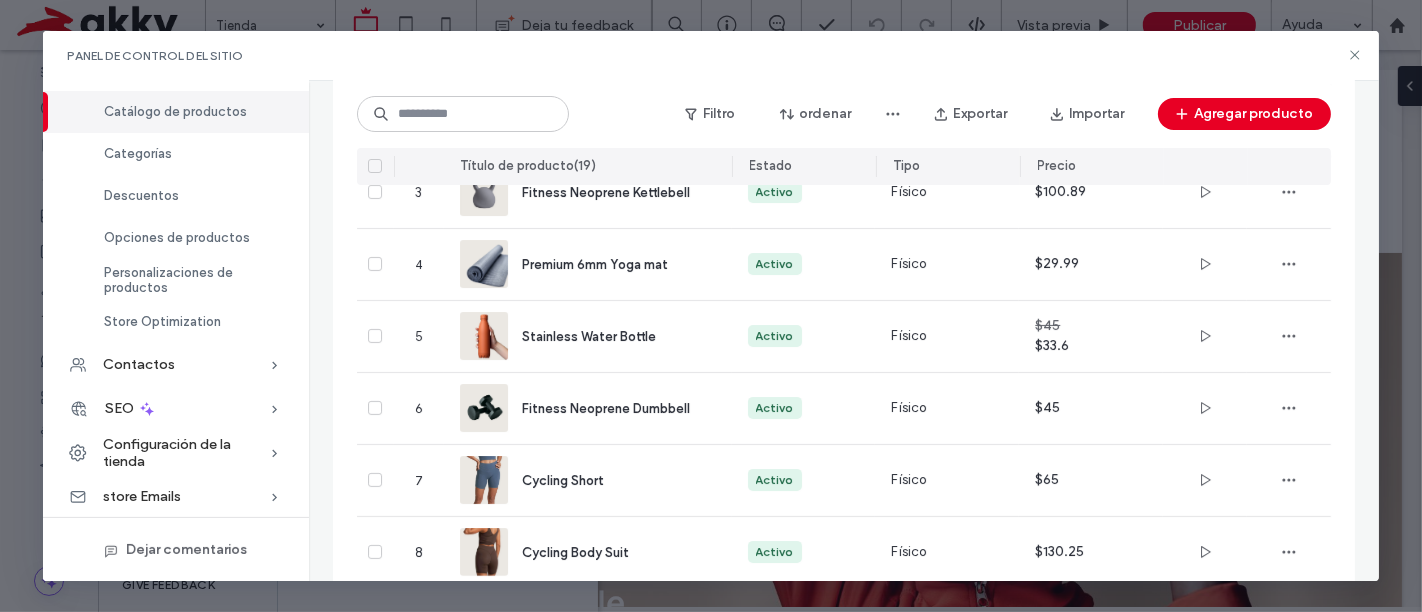scroll, scrollTop: 0, scrollLeft: 0, axis: both 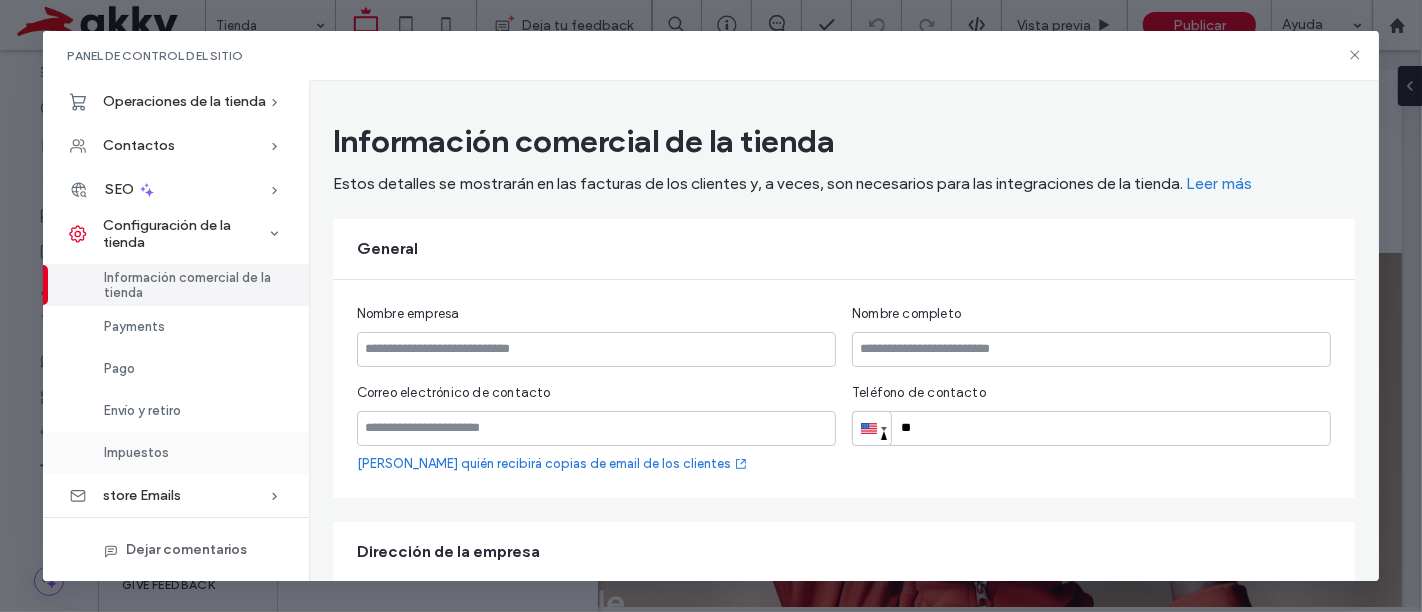 click on "Impuestos" at bounding box center (176, 453) 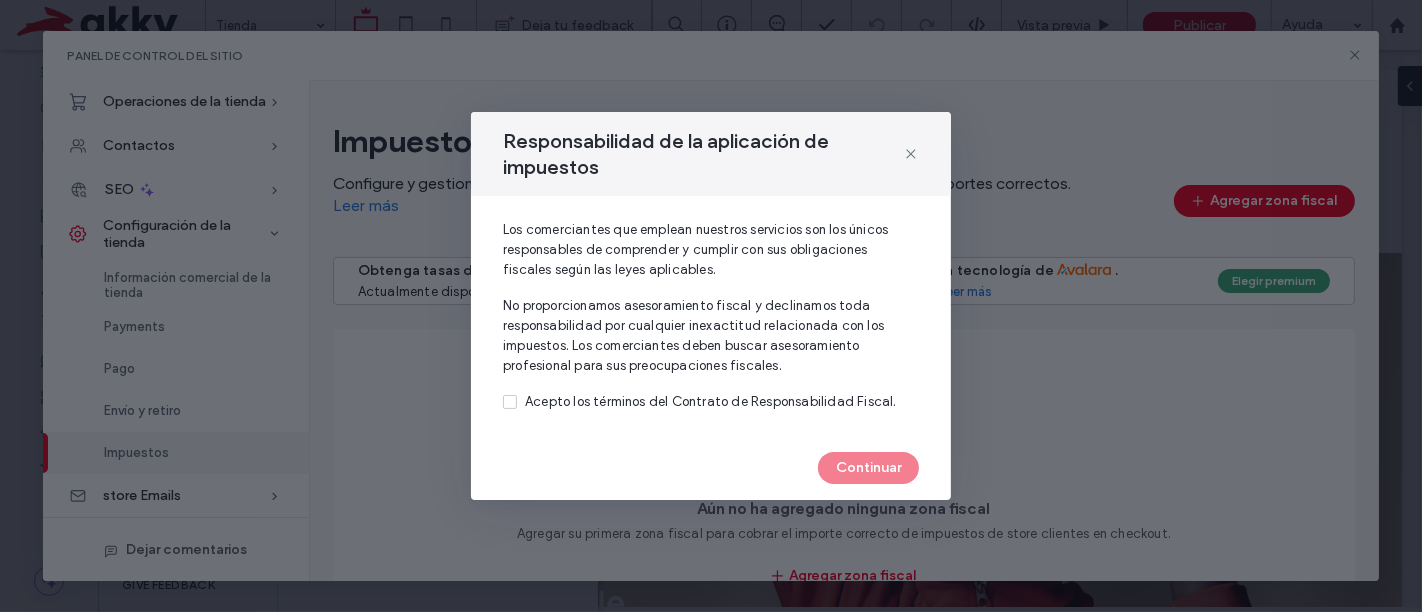 click on "Acepto los términos del Contrato de Responsabilidad Fiscal." at bounding box center [711, 402] 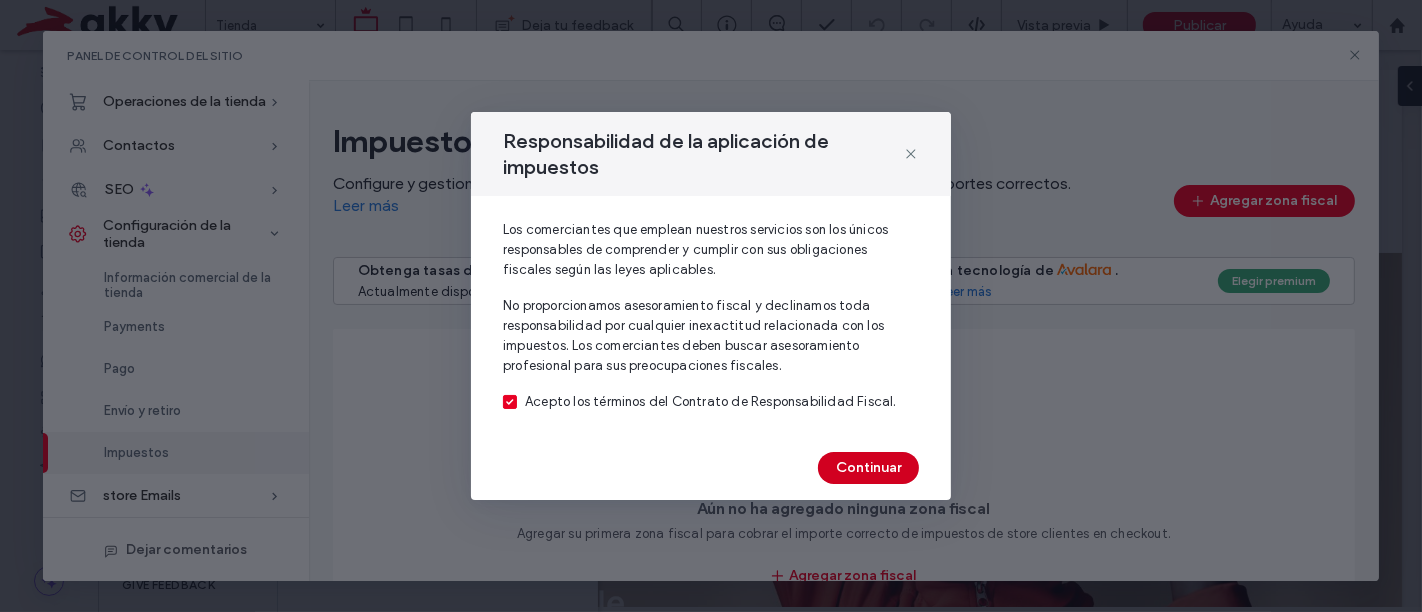 click on "Continuar" at bounding box center (868, 468) 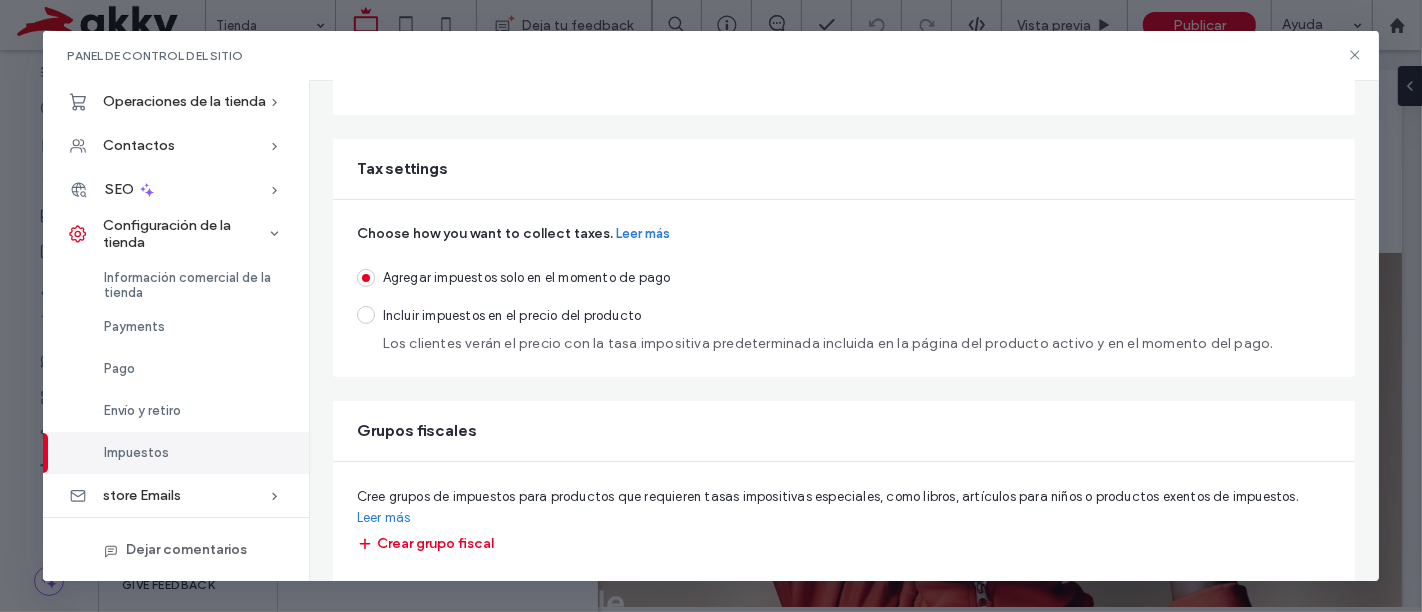 scroll, scrollTop: 535, scrollLeft: 0, axis: vertical 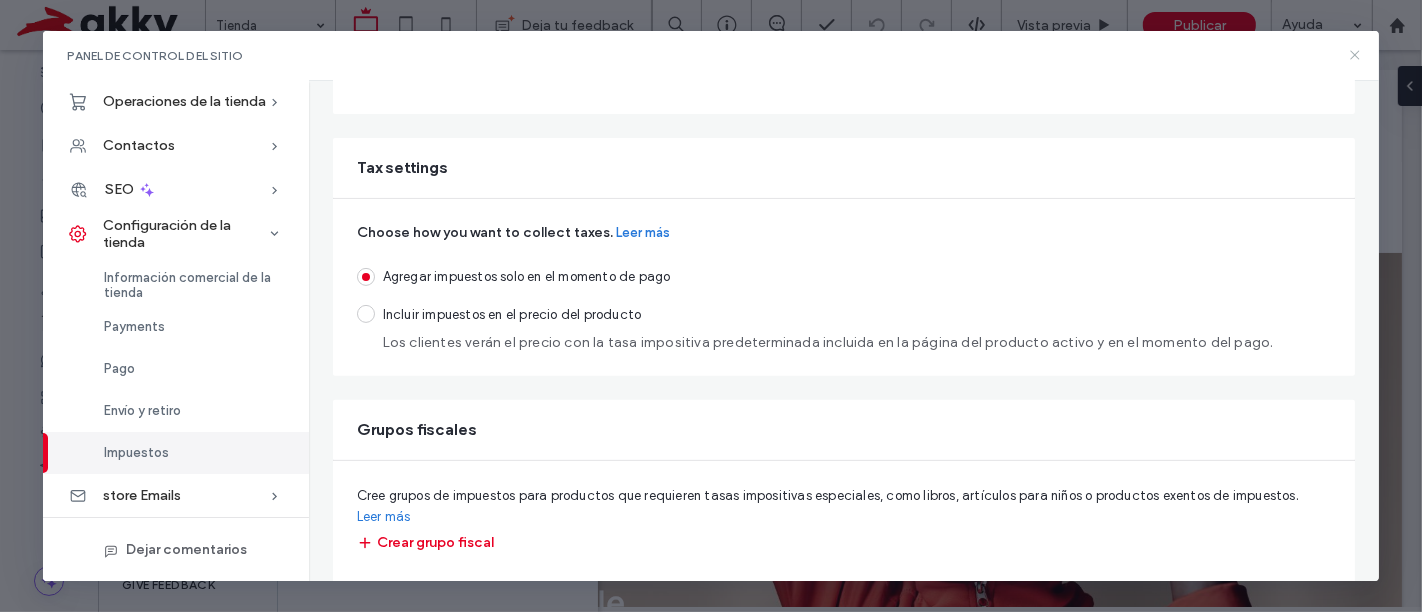click 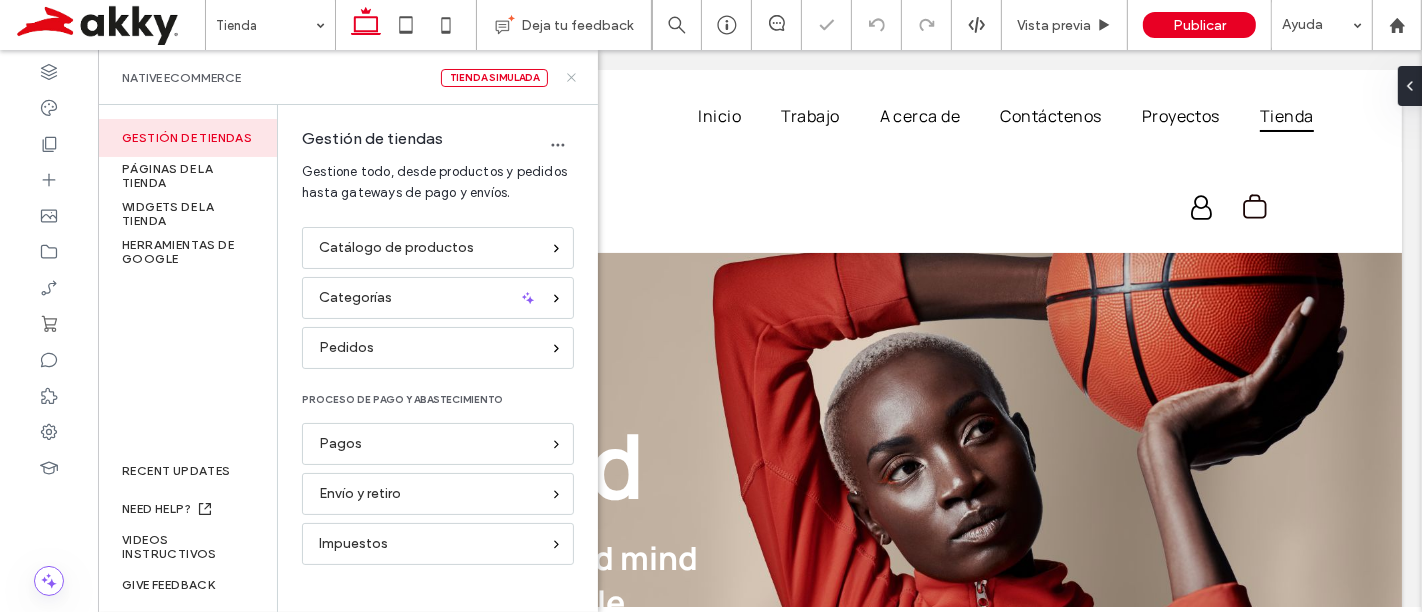 scroll, scrollTop: 0, scrollLeft: 0, axis: both 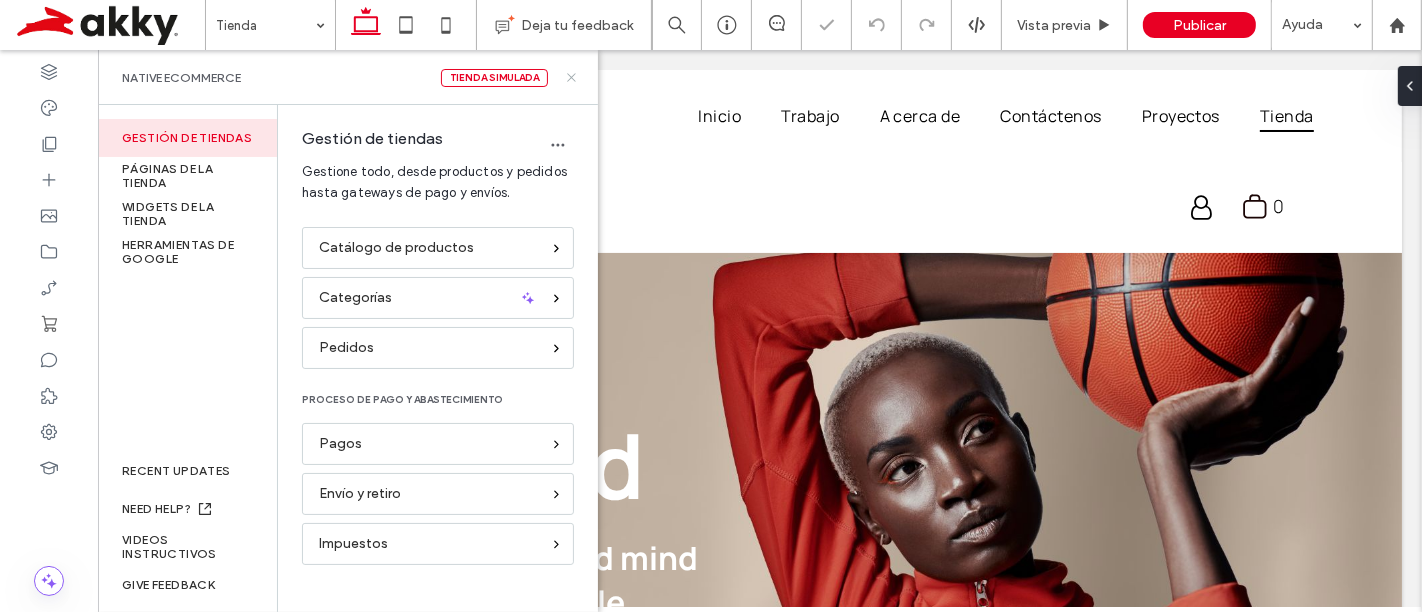 drag, startPoint x: 573, startPoint y: 75, endPoint x: 489, endPoint y: 97, distance: 86.833176 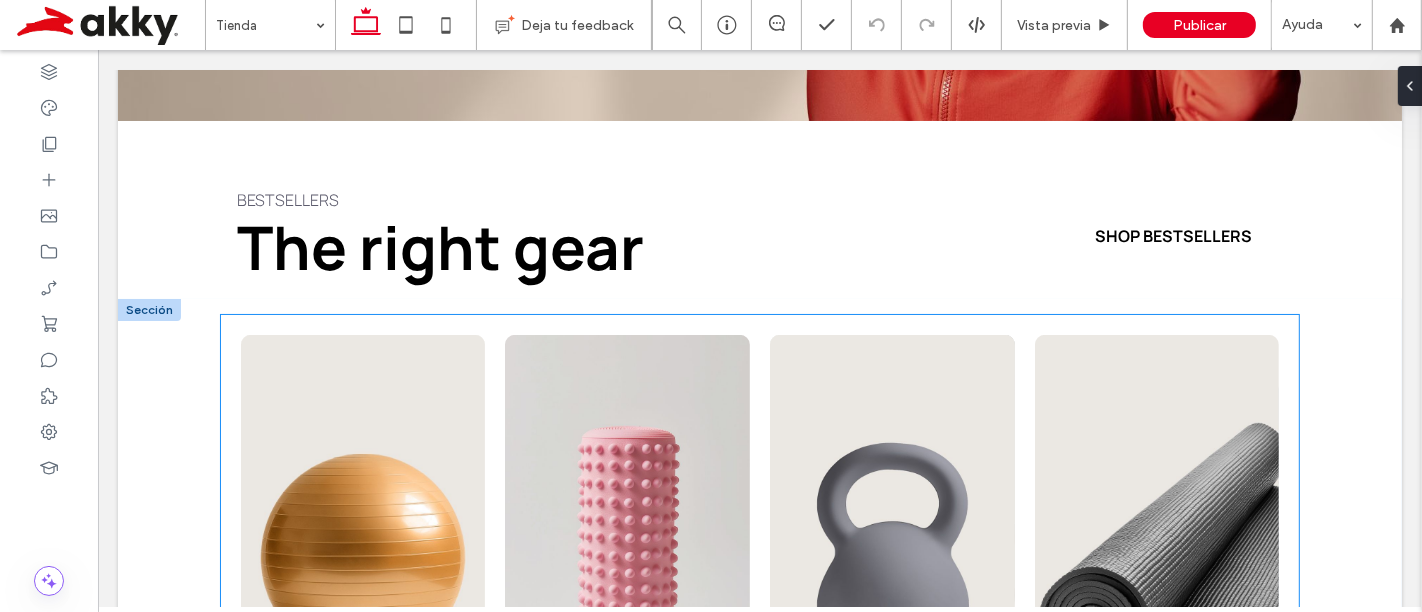 scroll, scrollTop: 1000, scrollLeft: 0, axis: vertical 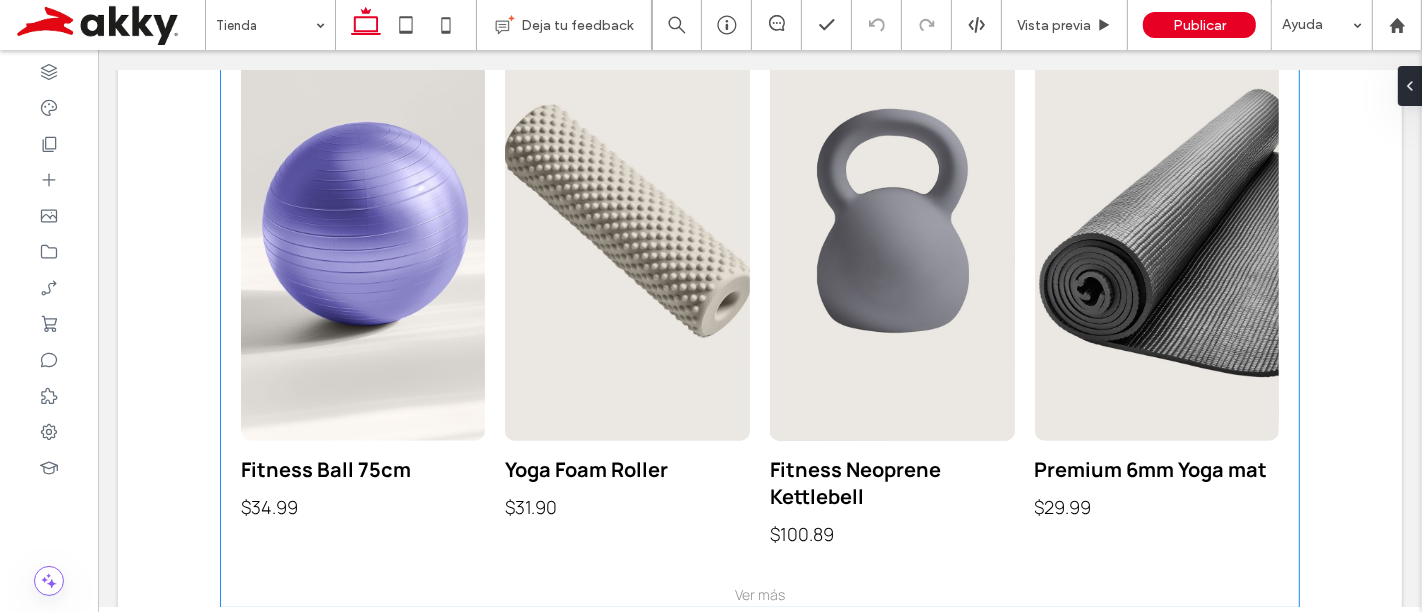 click at bounding box center (362, 221) 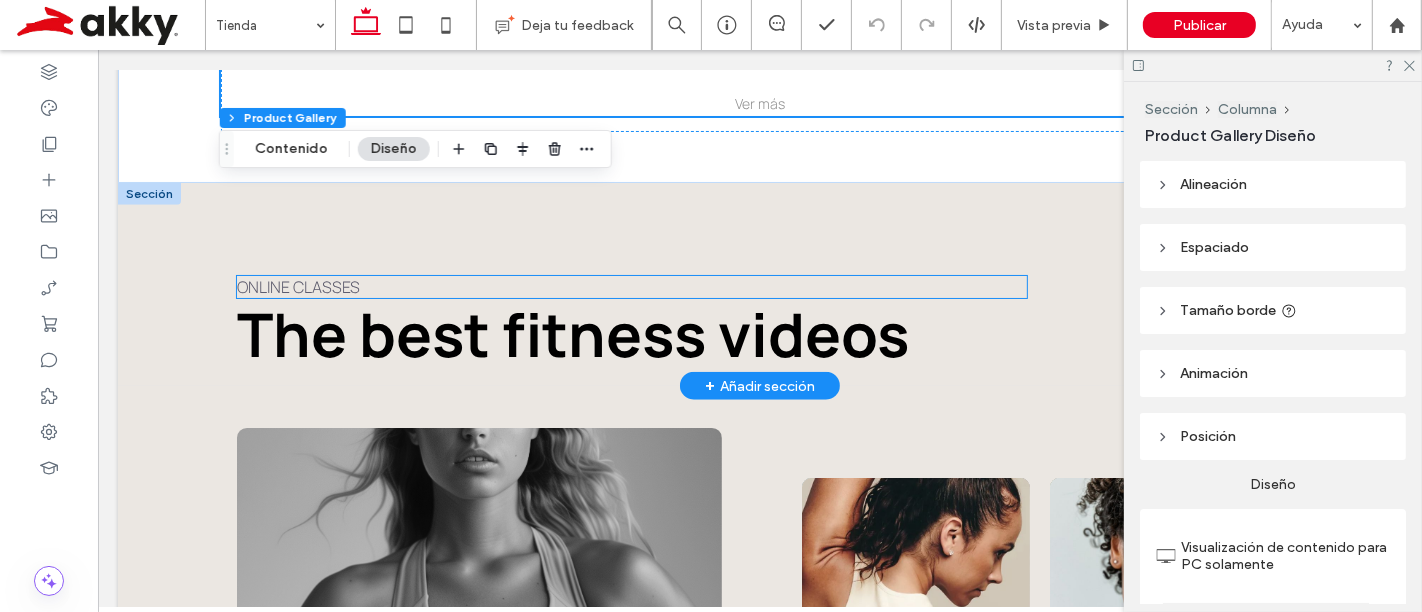 scroll, scrollTop: 1666, scrollLeft: 0, axis: vertical 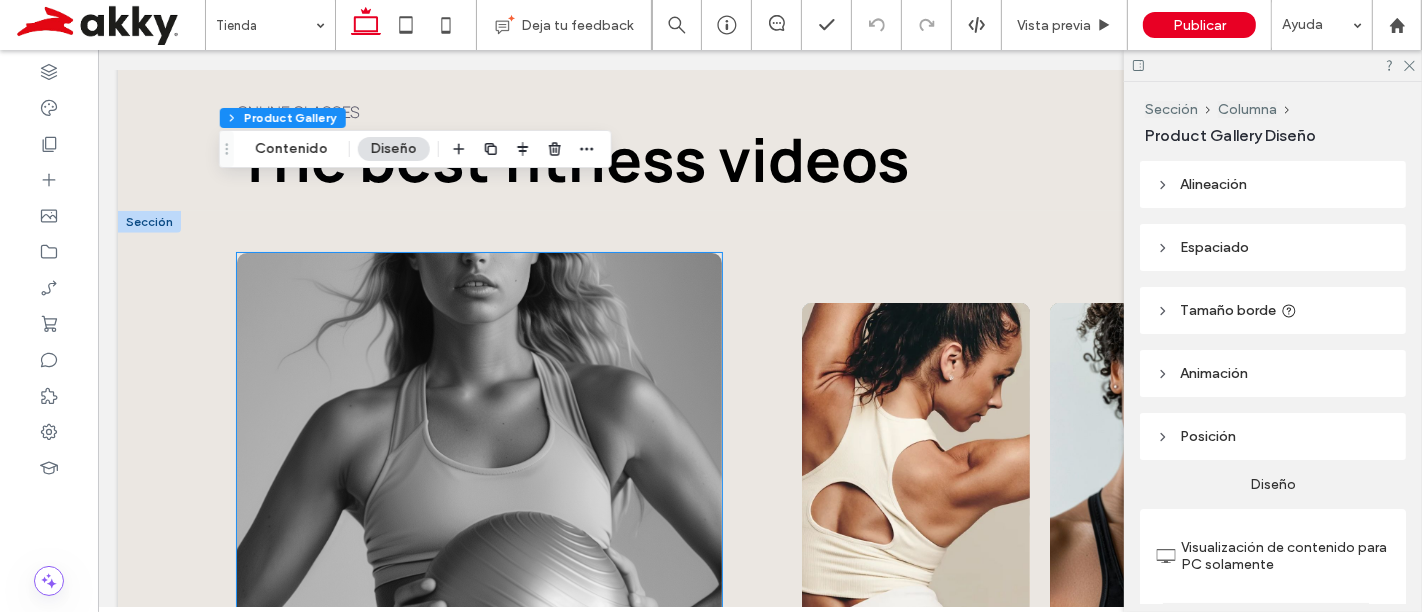 click at bounding box center (479, 603) 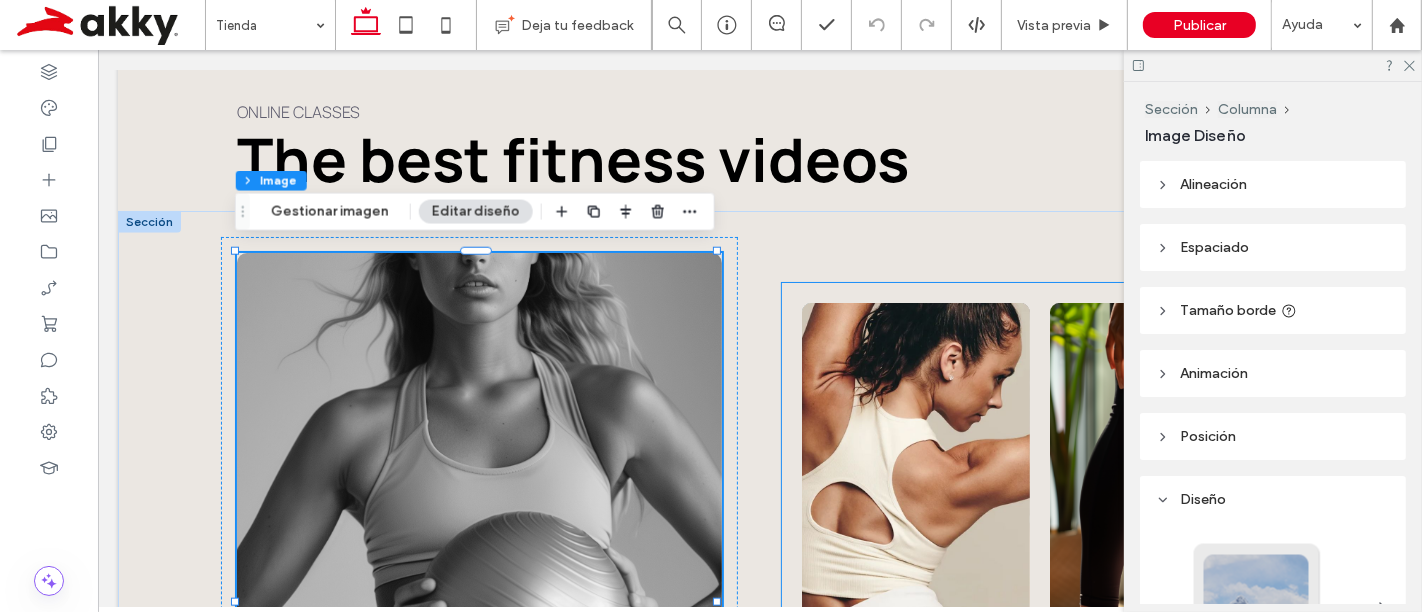 type on "**" 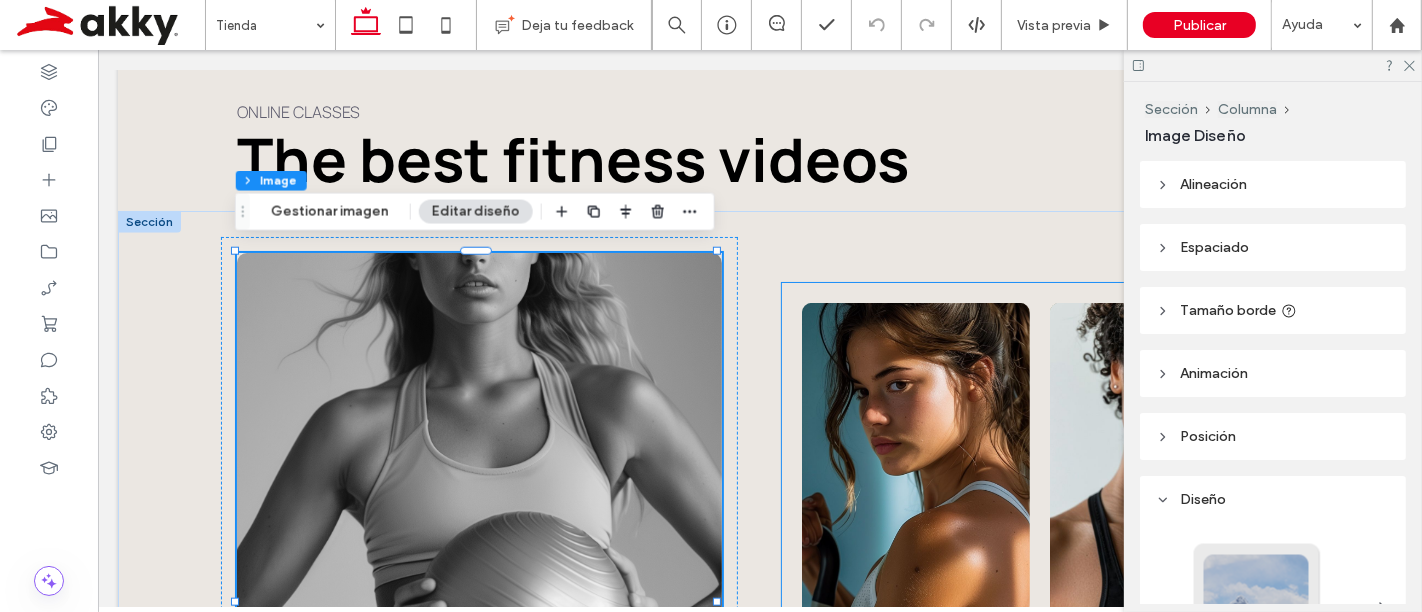 click at bounding box center (915, 523) 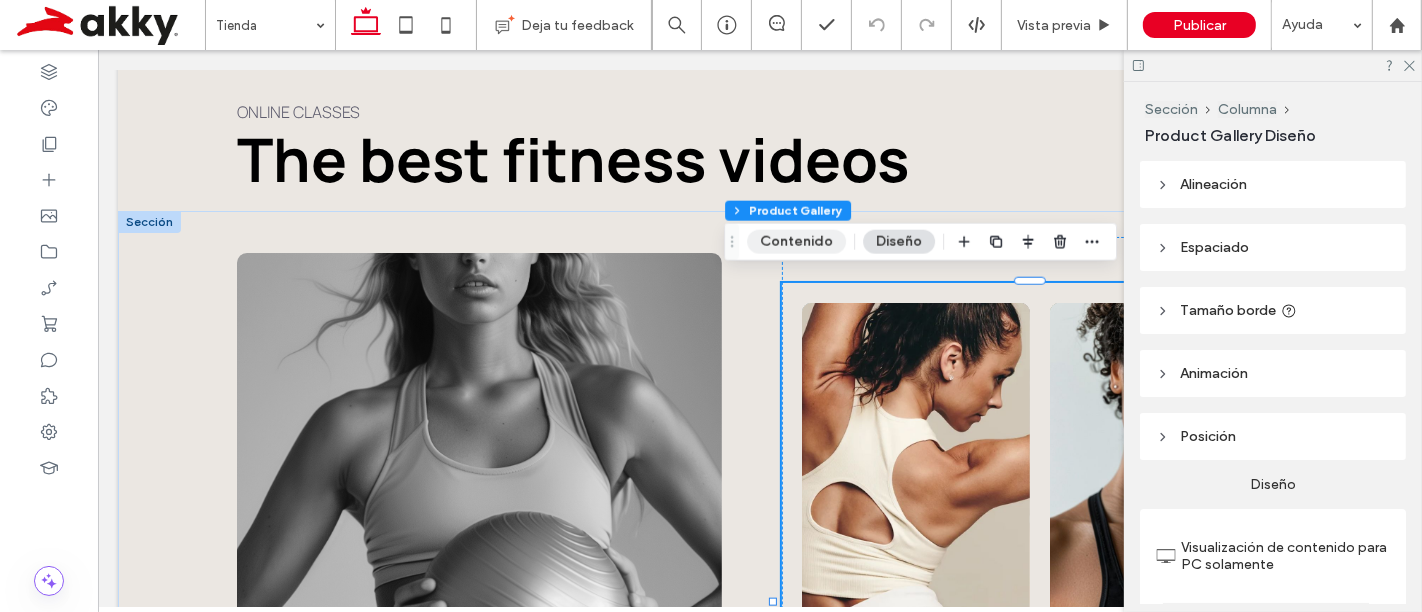 drag, startPoint x: 802, startPoint y: 246, endPoint x: 983, endPoint y: 248, distance: 181.01105 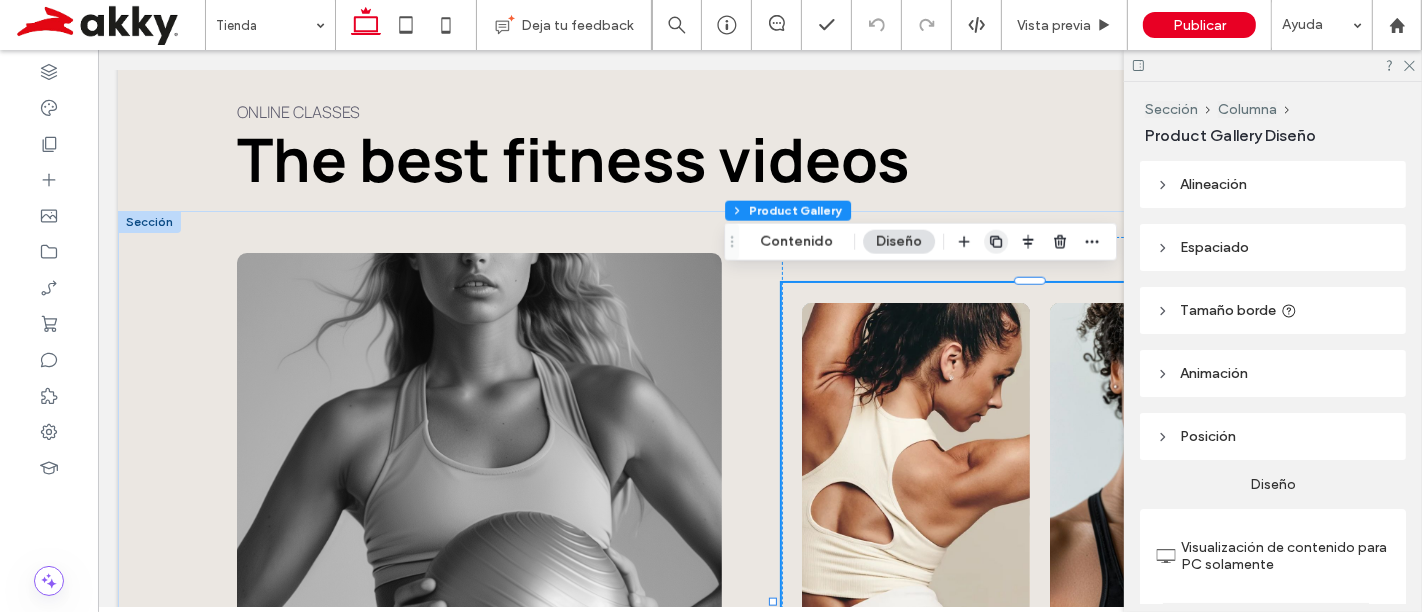 click on "Contenido" at bounding box center [796, 242] 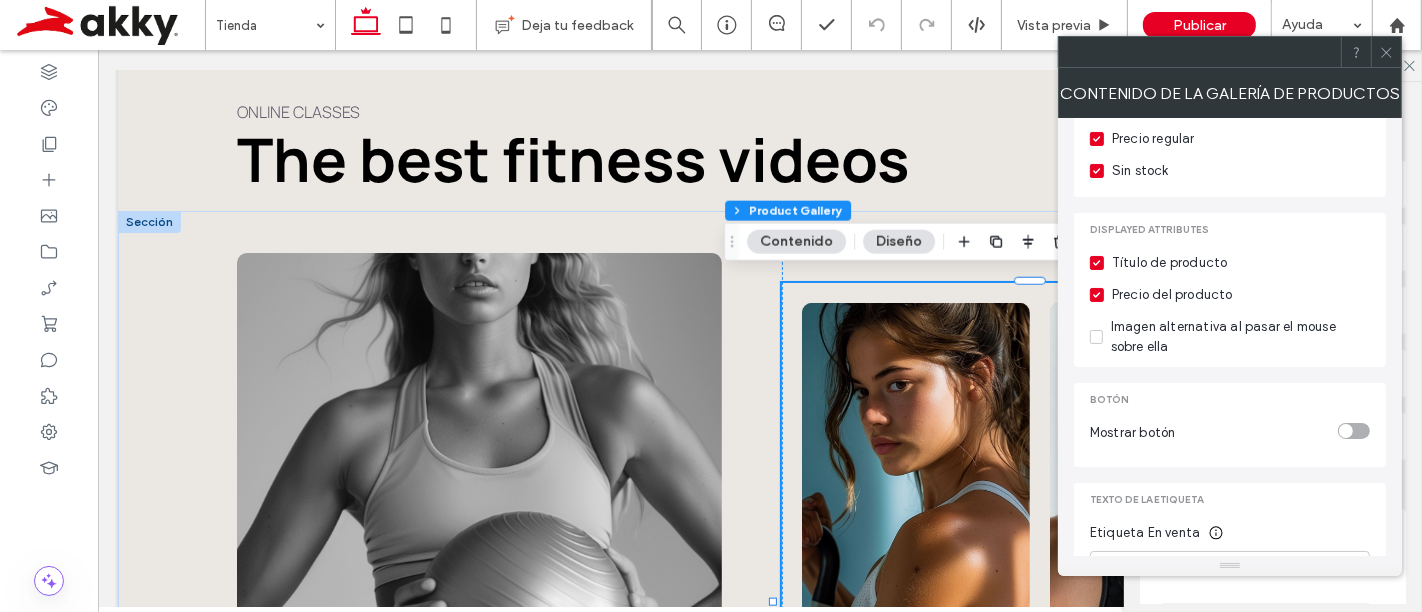scroll, scrollTop: 222, scrollLeft: 0, axis: vertical 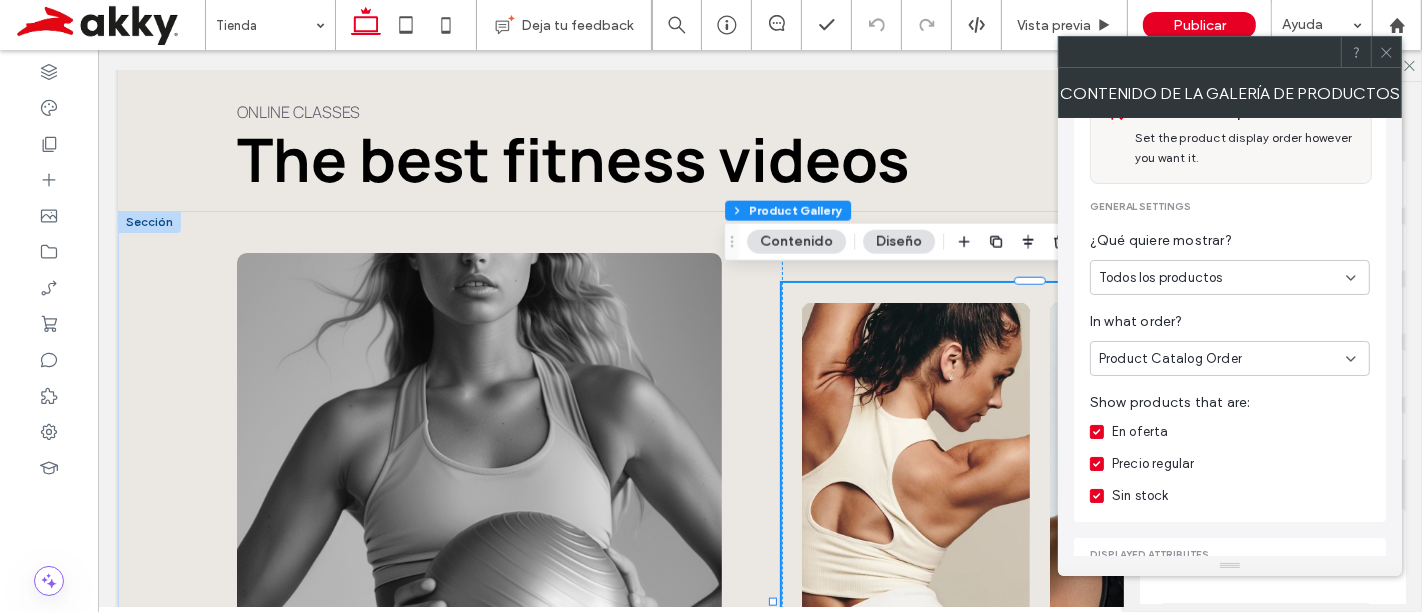 click on "Sección Columna Product Gallery Contenido Diseño" at bounding box center (920, 242) 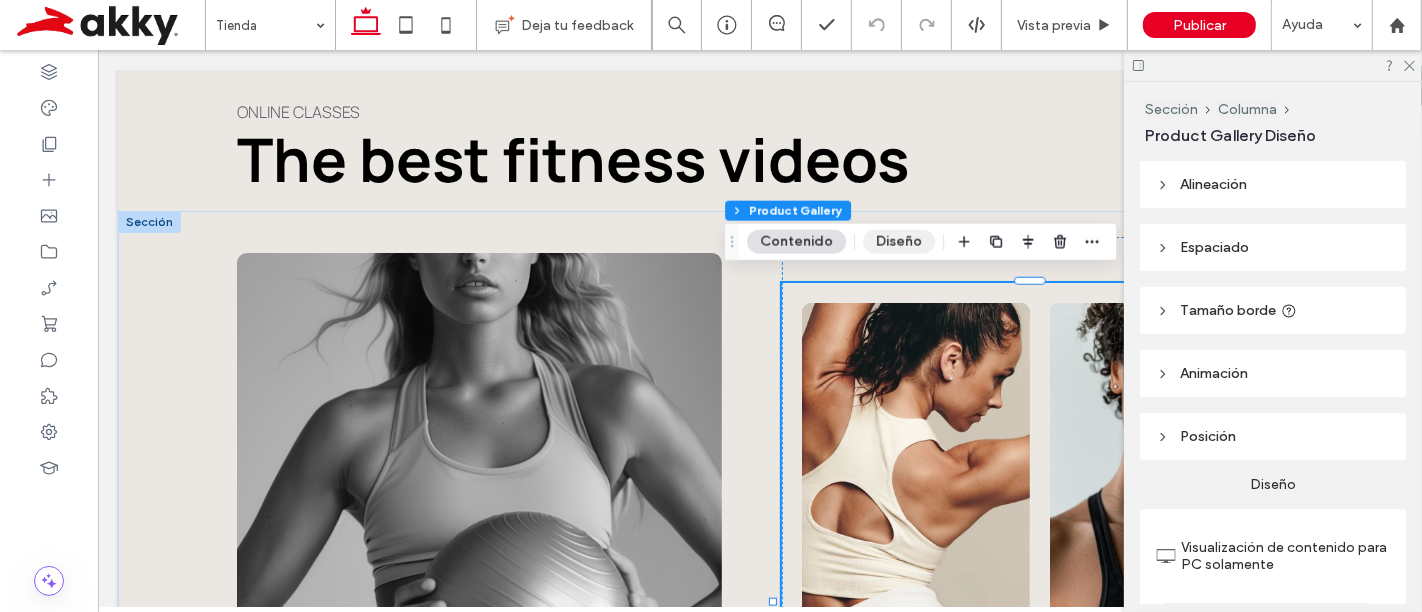 click on "Diseño" at bounding box center (899, 242) 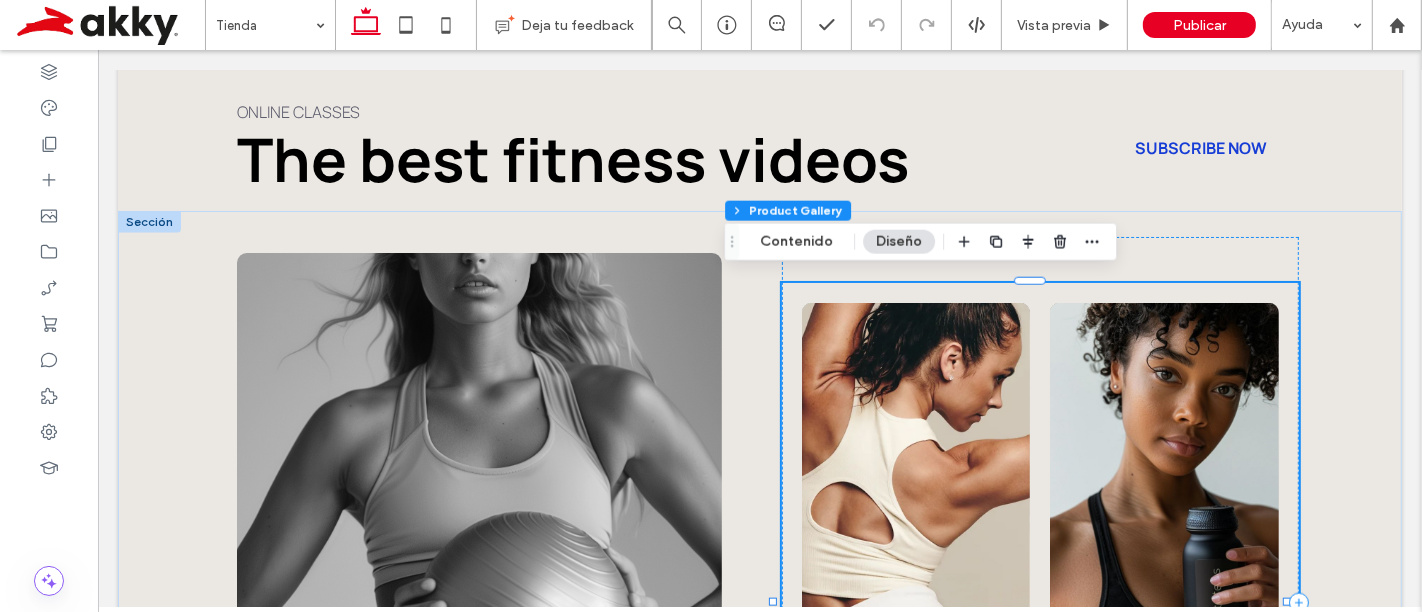 scroll, scrollTop: 1993, scrollLeft: 0, axis: vertical 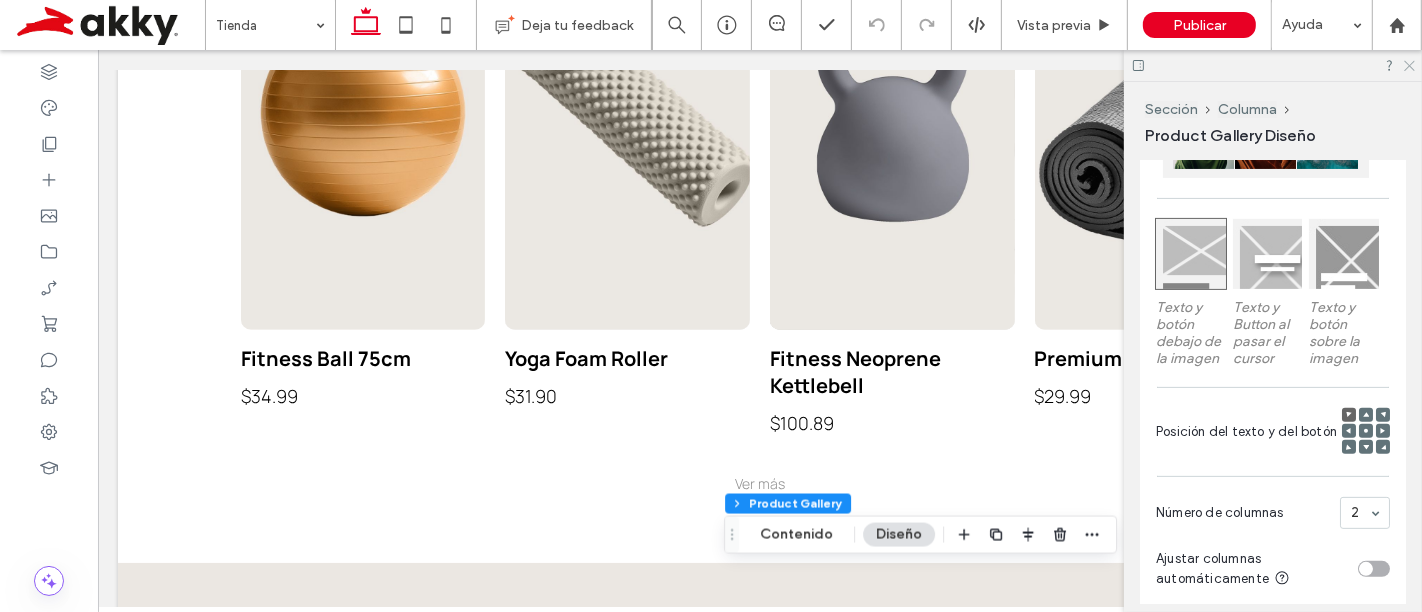 drag, startPoint x: 1407, startPoint y: 61, endPoint x: 806, endPoint y: 195, distance: 615.75726 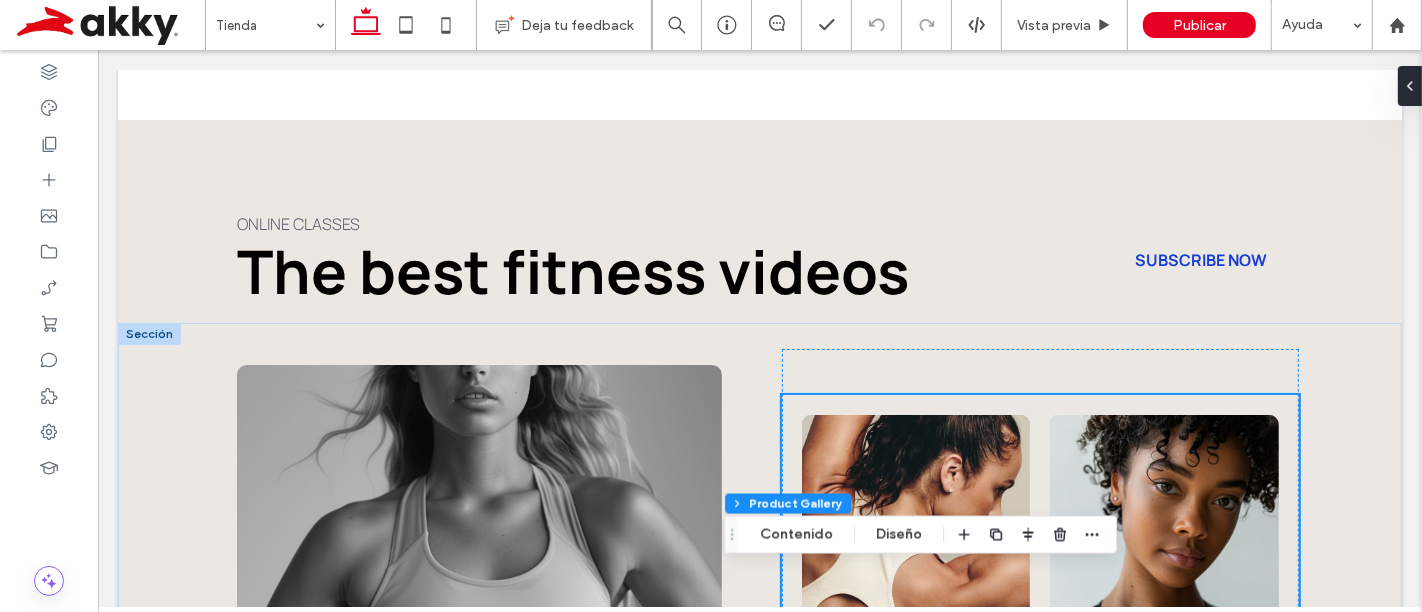 scroll, scrollTop: 0, scrollLeft: 0, axis: both 